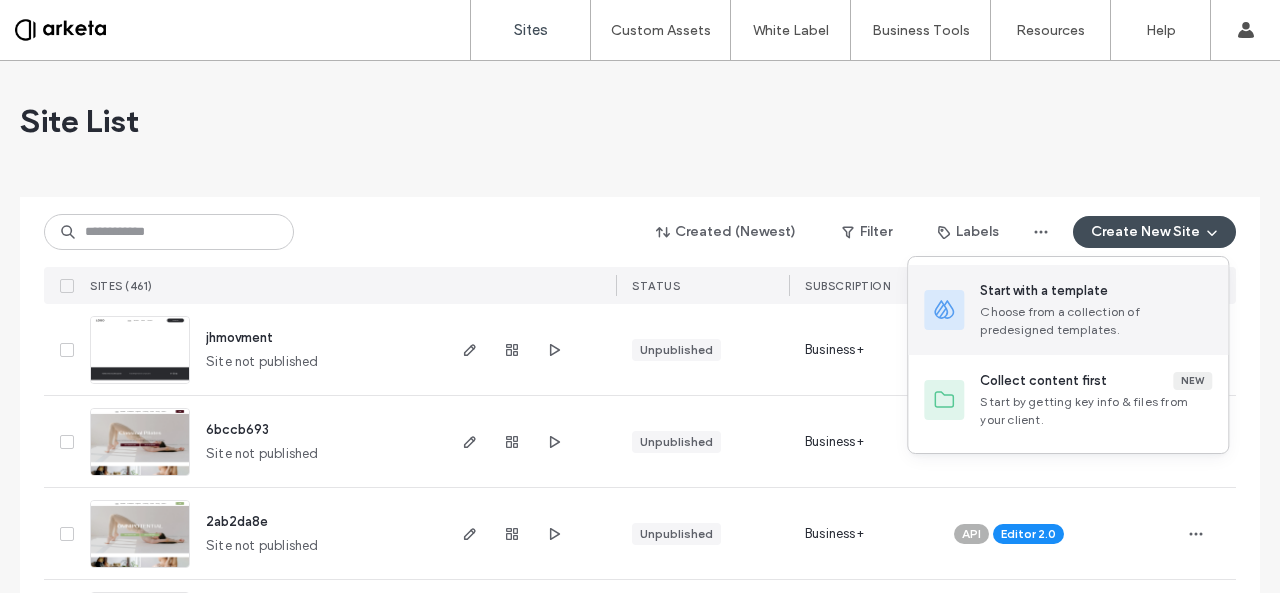 scroll, scrollTop: 0, scrollLeft: 0, axis: both 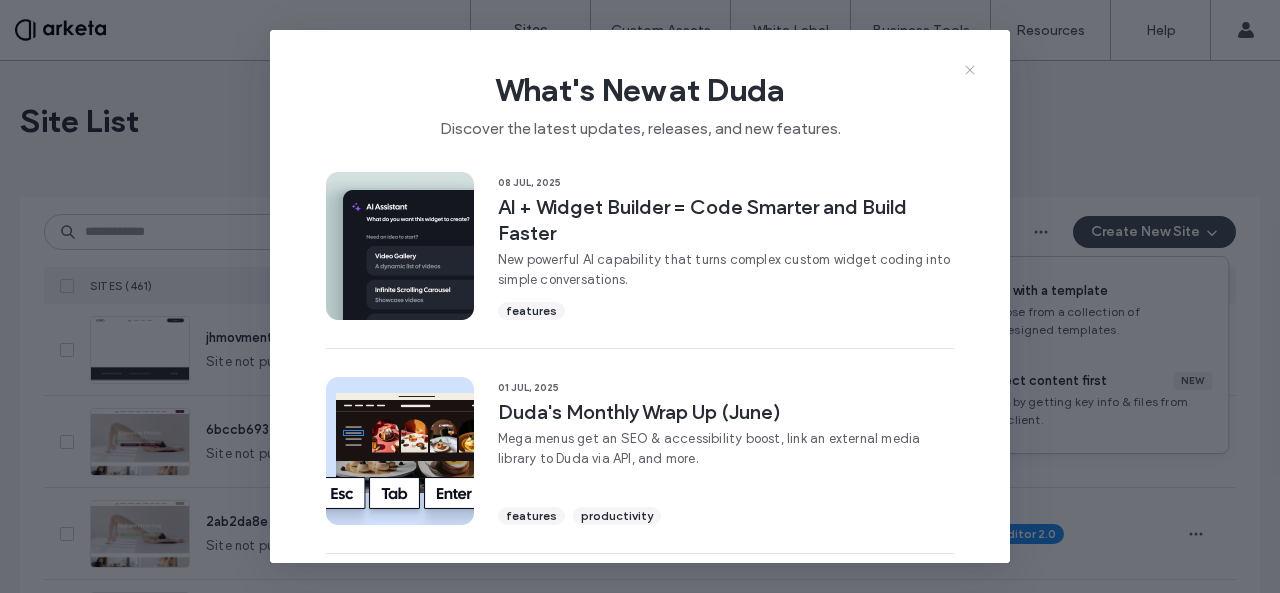 click 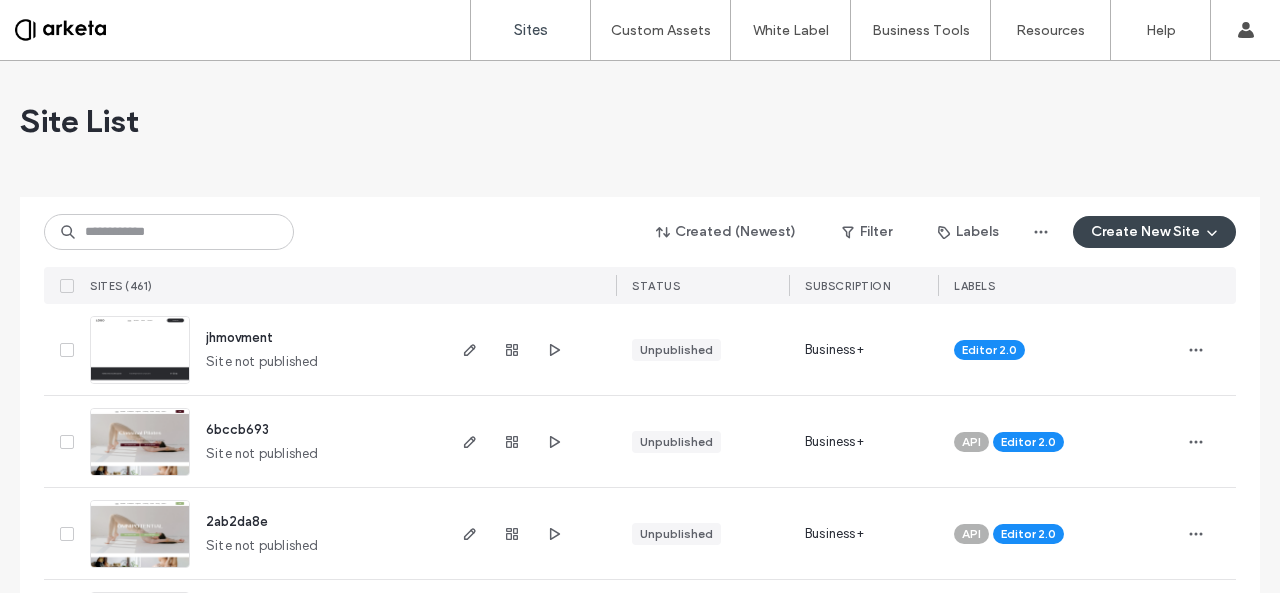 click on "Create New Site" at bounding box center [1154, 232] 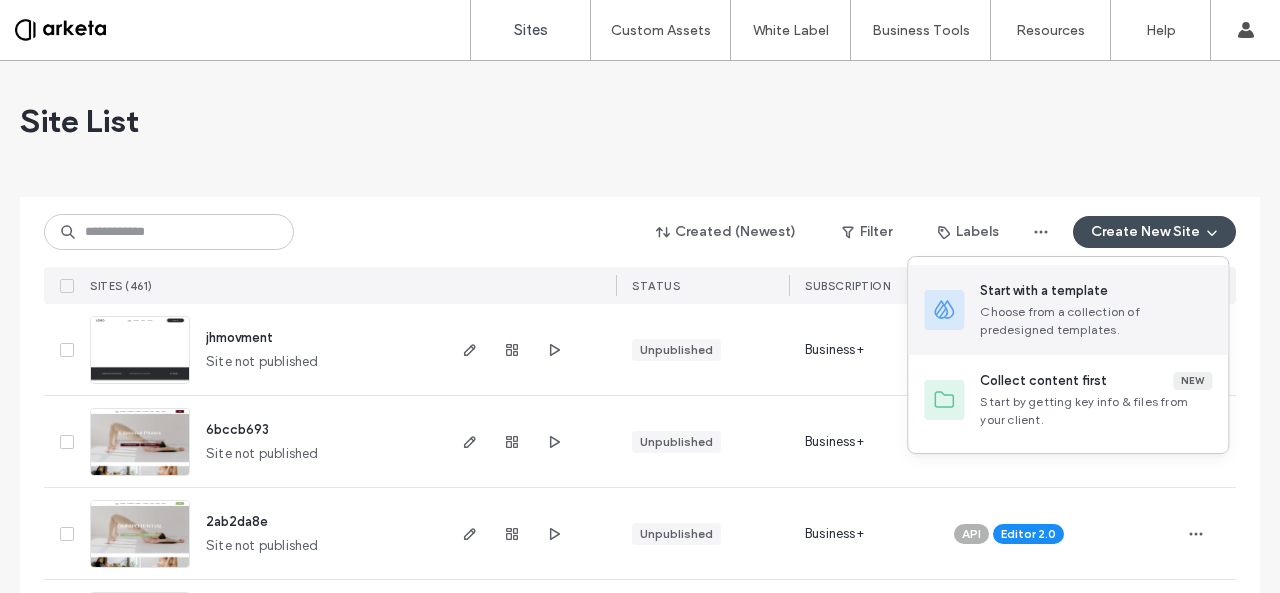 click on "Start with a template" at bounding box center (1044, 291) 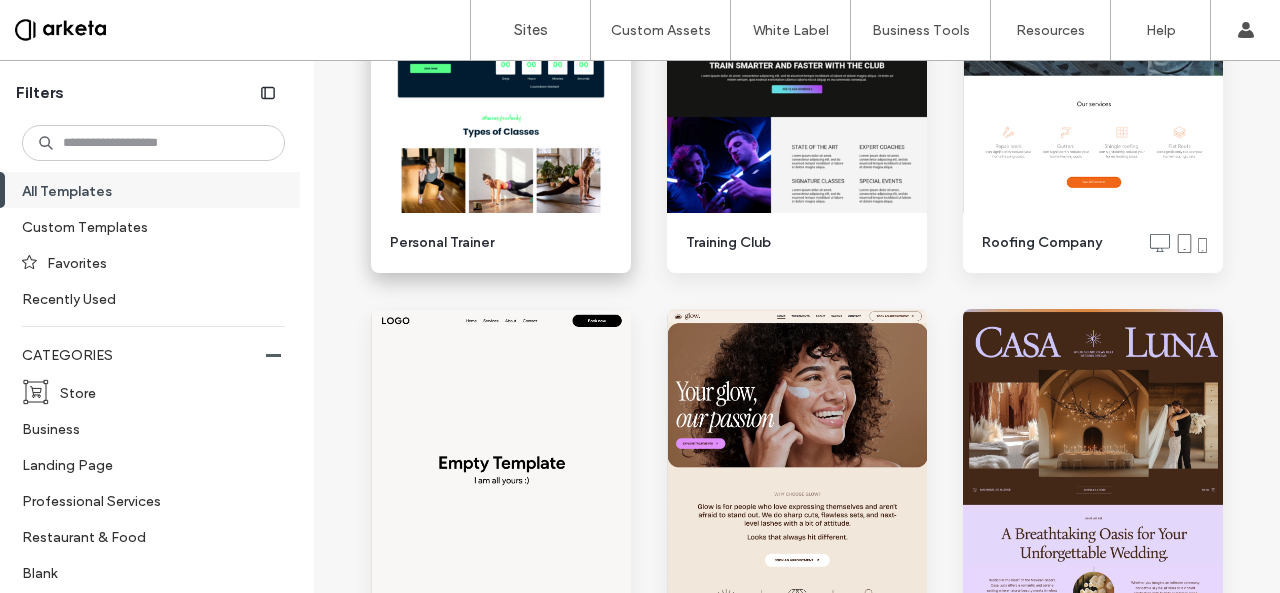 scroll, scrollTop: 1175, scrollLeft: 0, axis: vertical 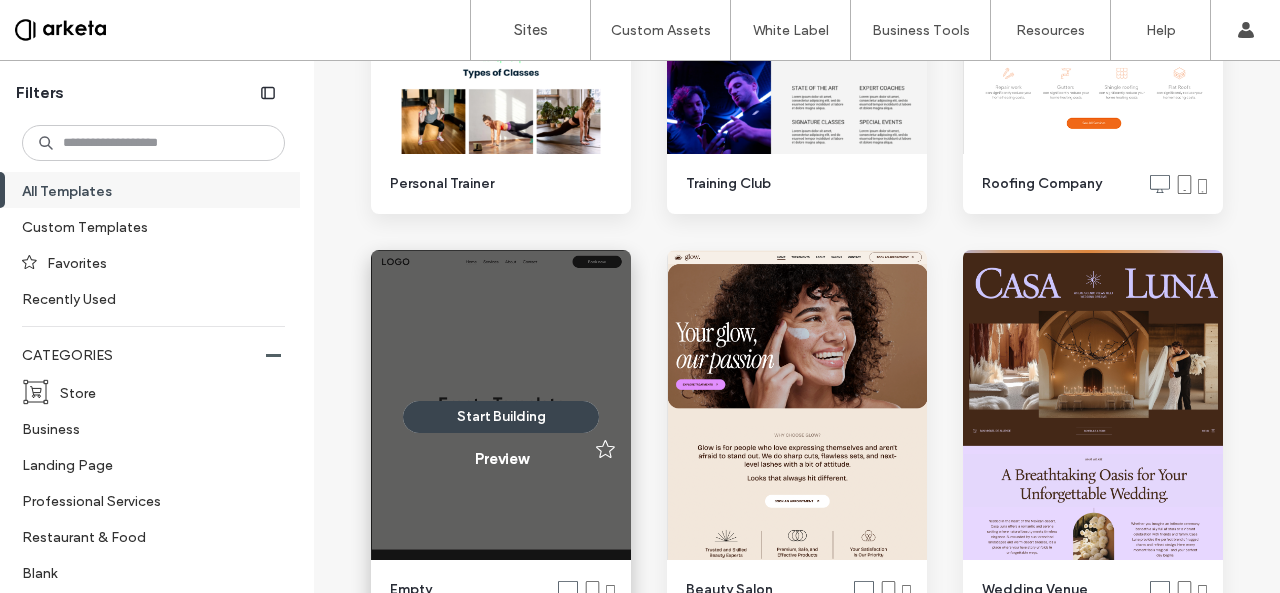 click on "Start Building" at bounding box center (501, 417) 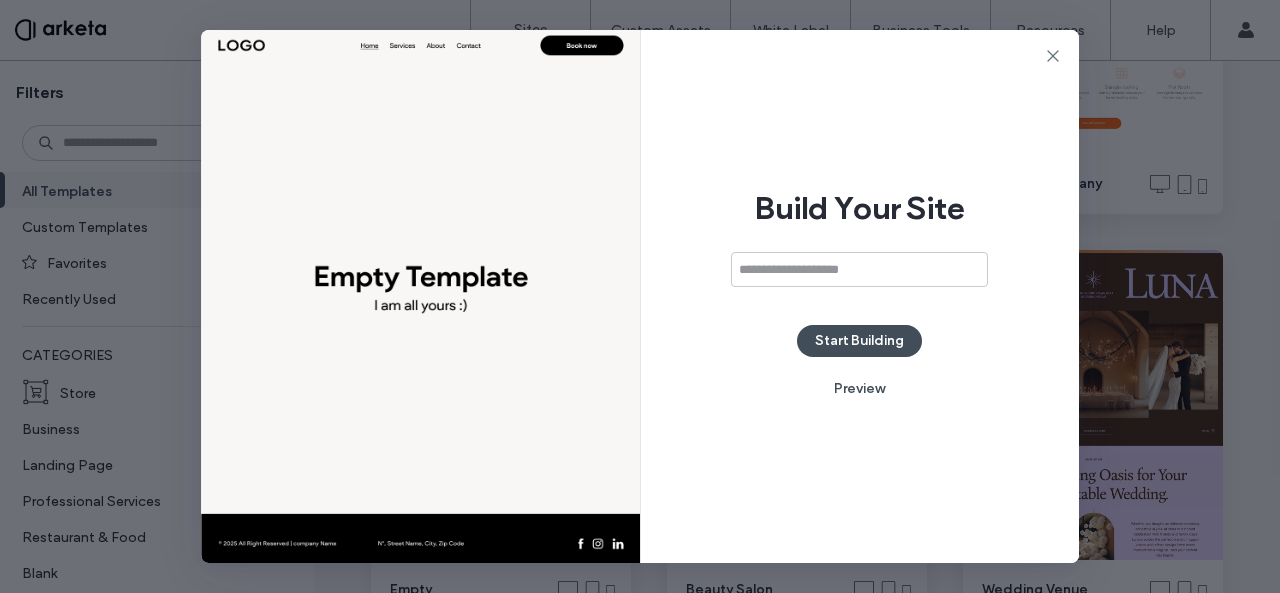 scroll, scrollTop: 0, scrollLeft: 0, axis: both 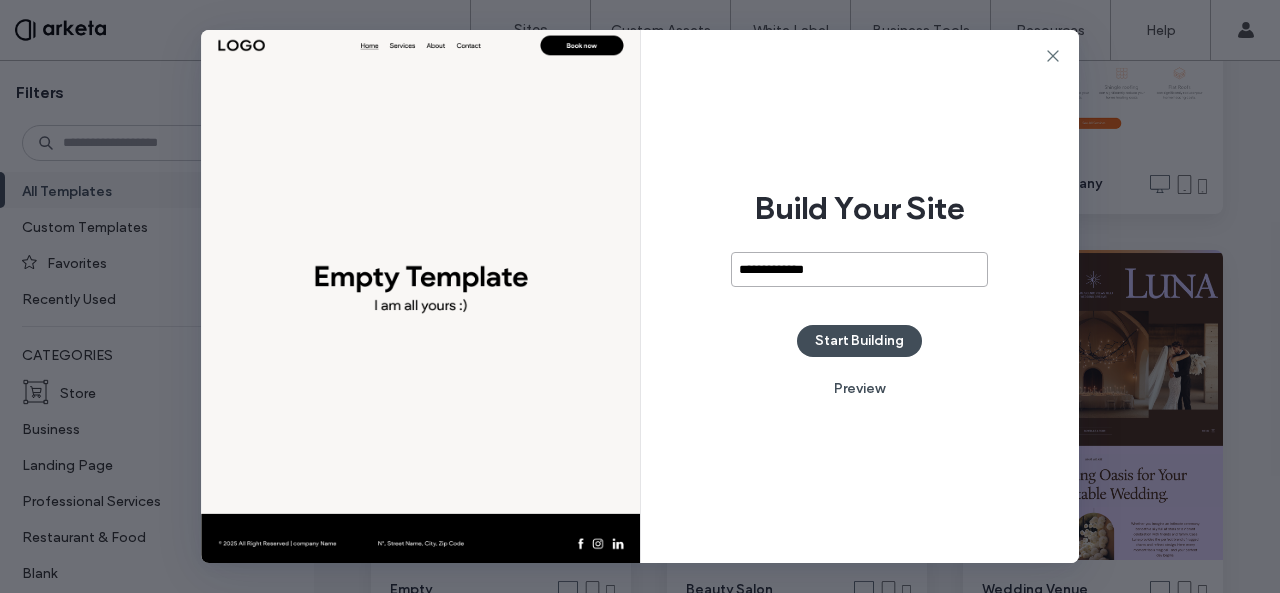 type on "**********" 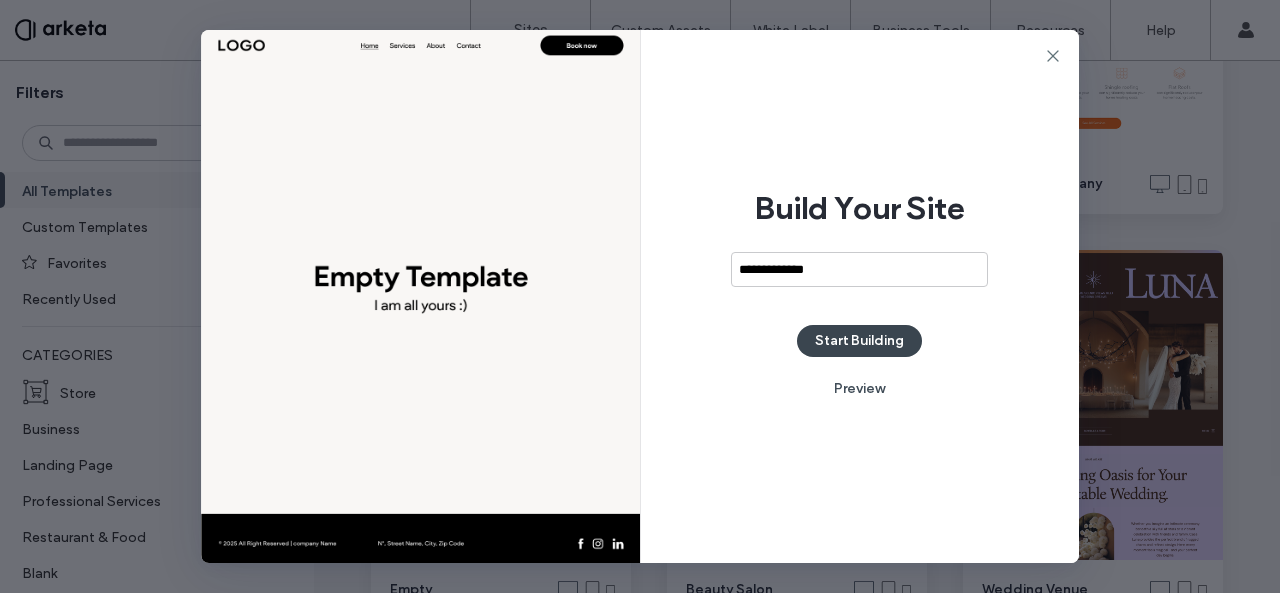 click on "Start Building" at bounding box center (859, 341) 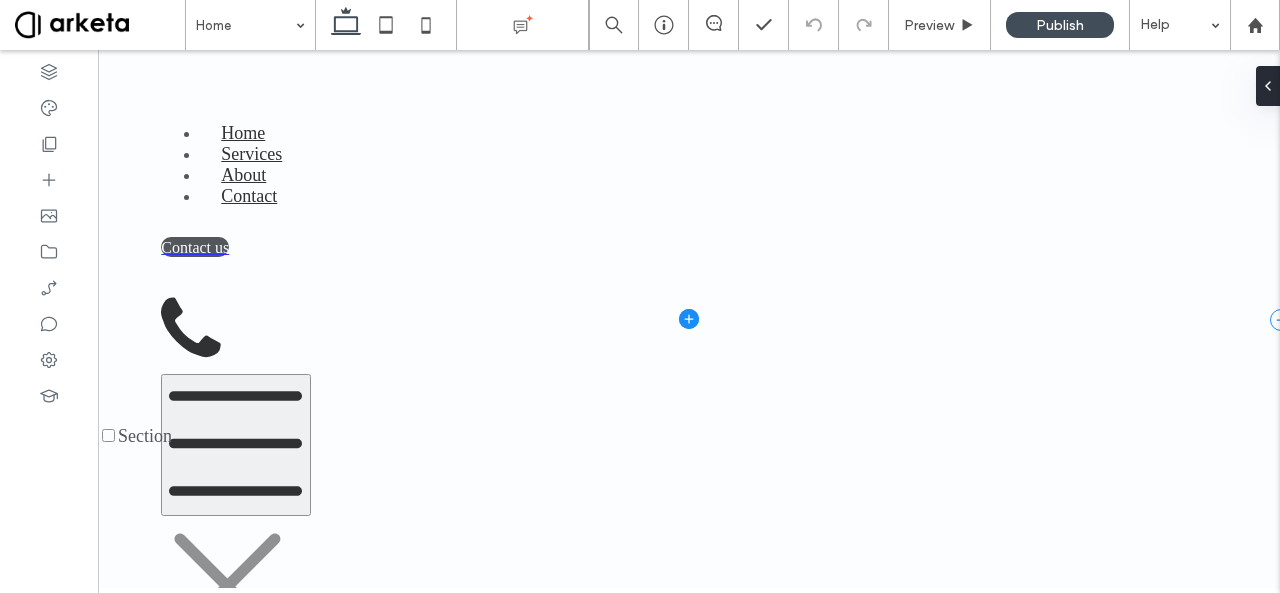 scroll, scrollTop: 0, scrollLeft: 0, axis: both 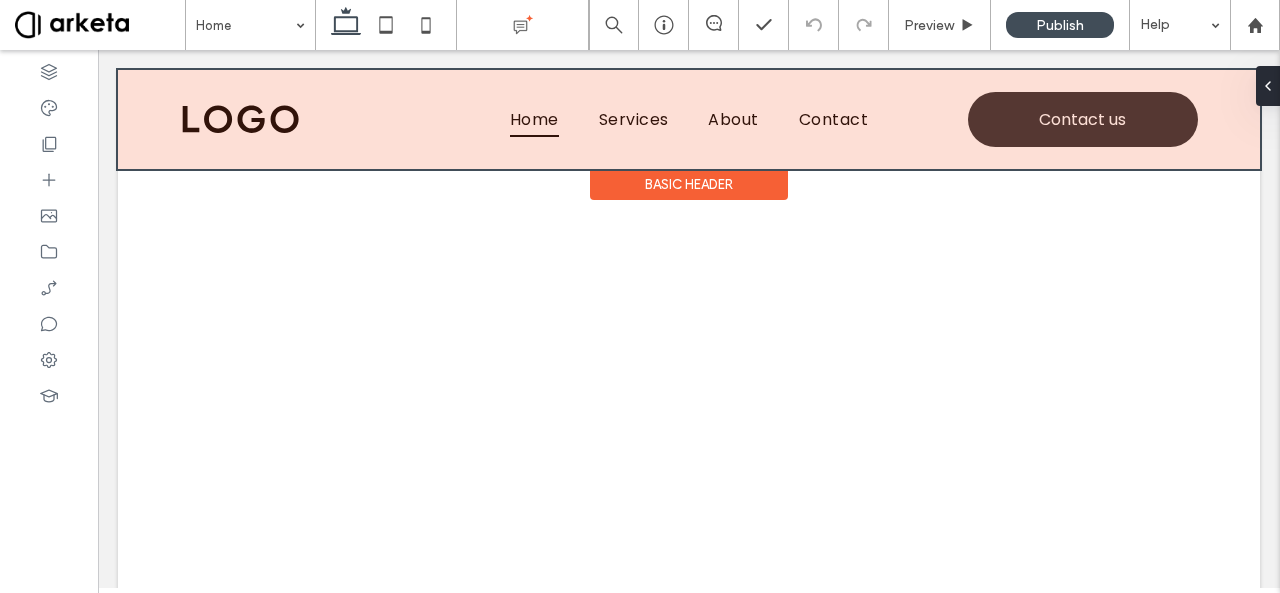 click at bounding box center [689, 119] 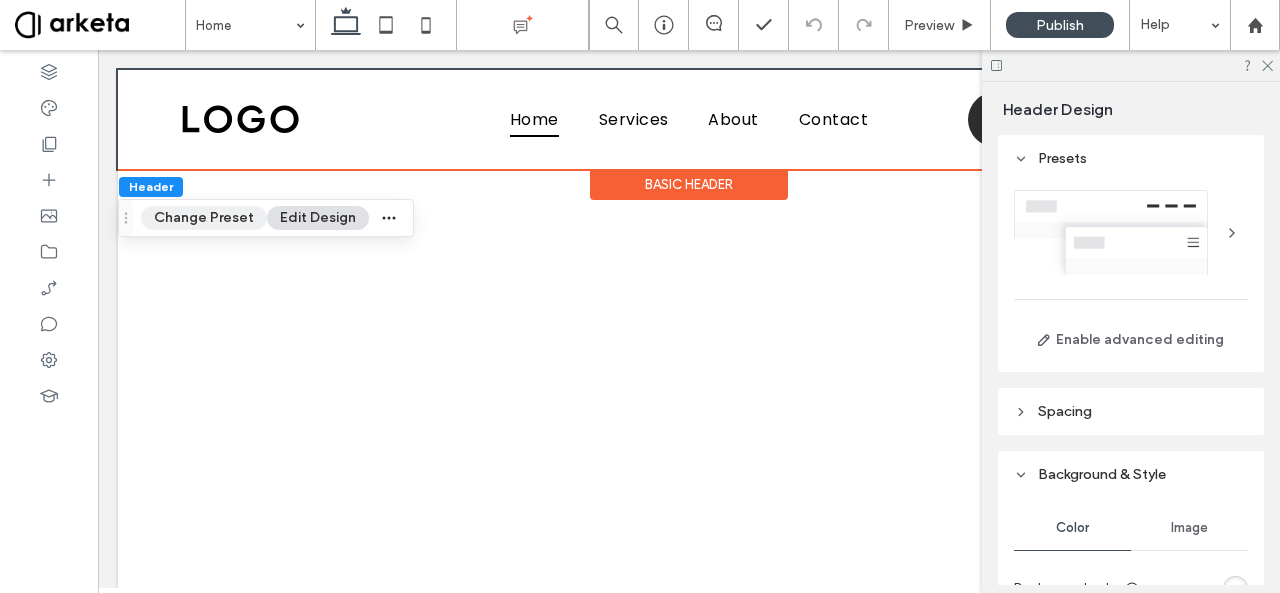 click on "Change Preset" at bounding box center [204, 218] 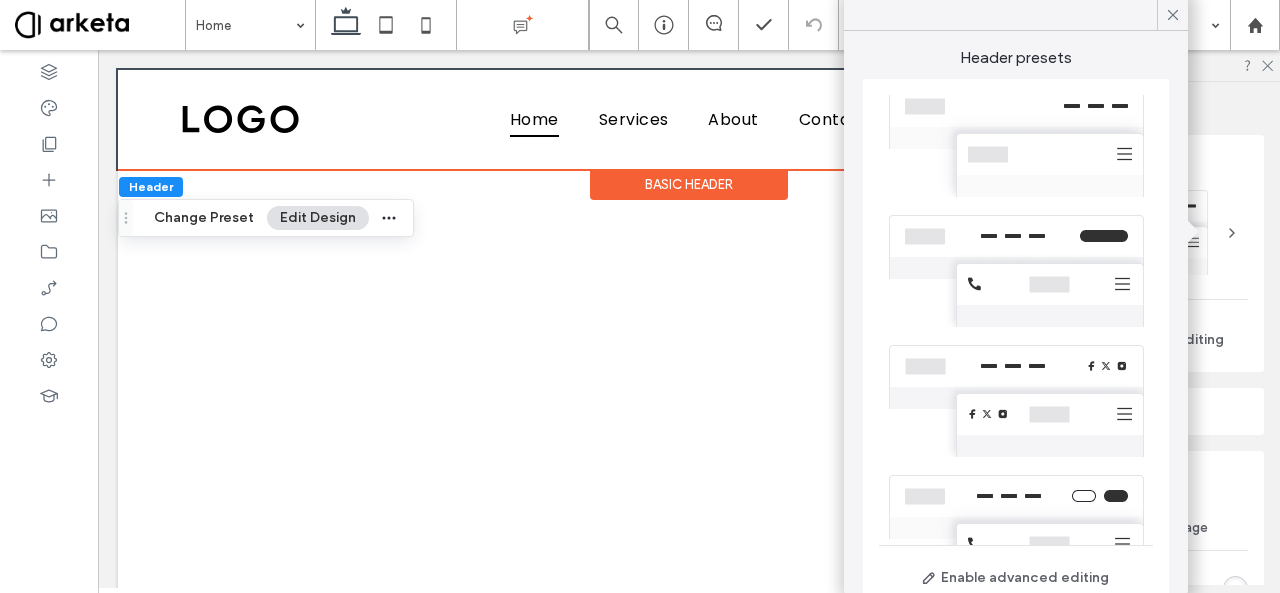 scroll, scrollTop: 324, scrollLeft: 0, axis: vertical 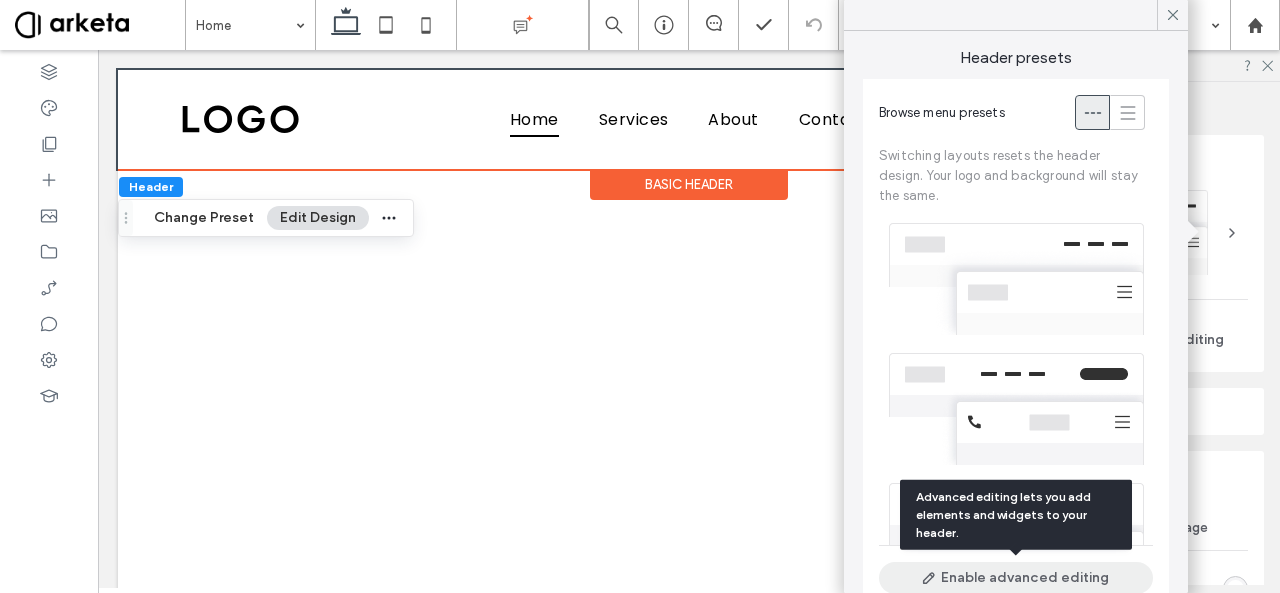 click on "Enable advanced editing" at bounding box center [1016, 578] 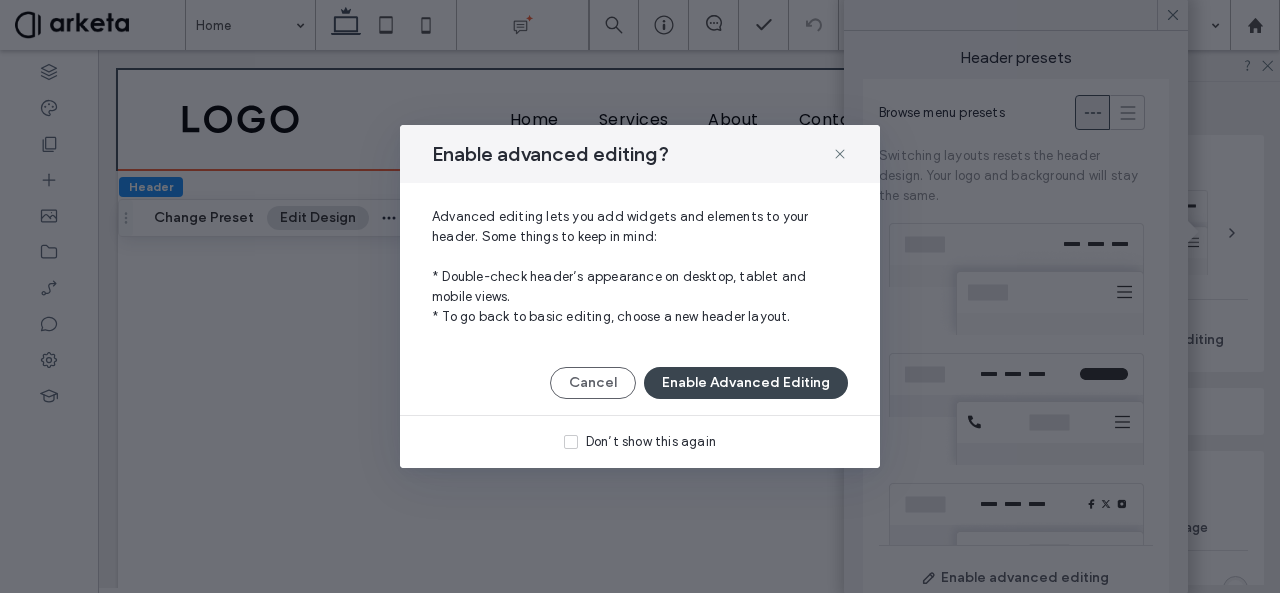 click on "Enable Advanced Editing" at bounding box center (746, 383) 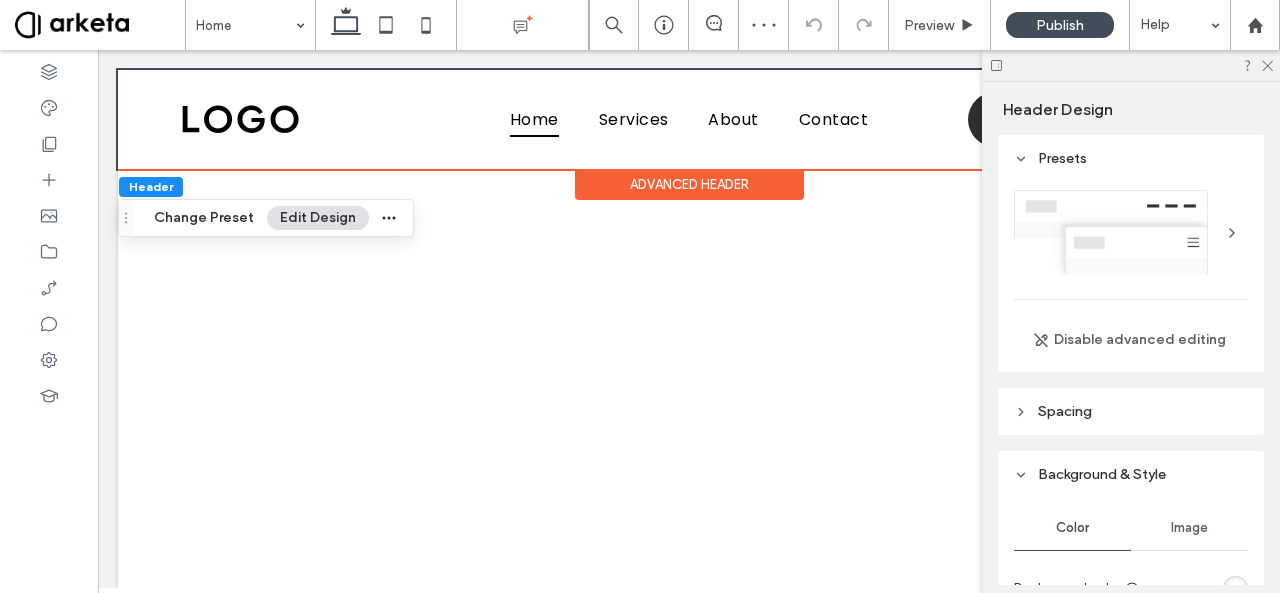 click on "Edit Design" at bounding box center [318, 218] 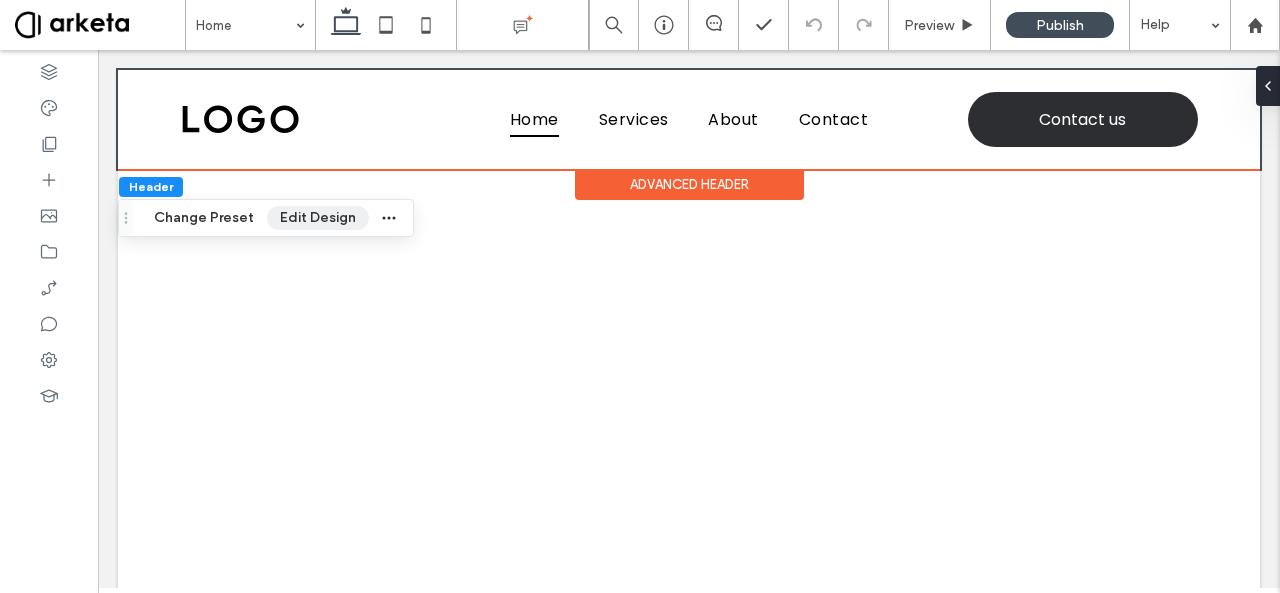 click on "Edit Design" at bounding box center (318, 218) 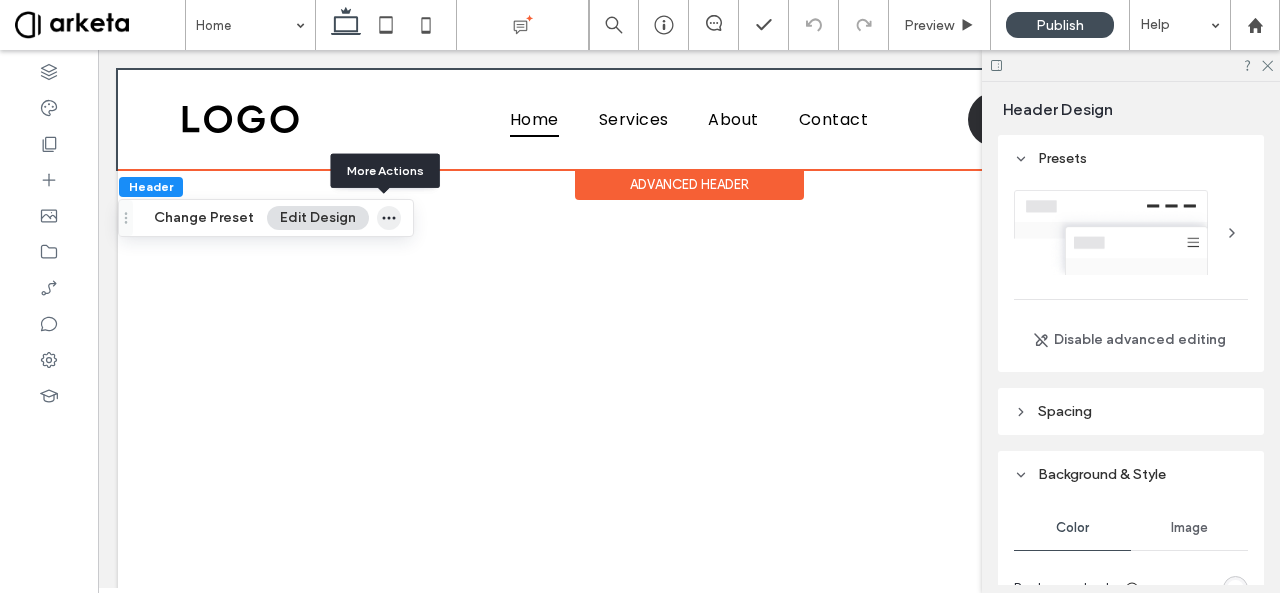 click 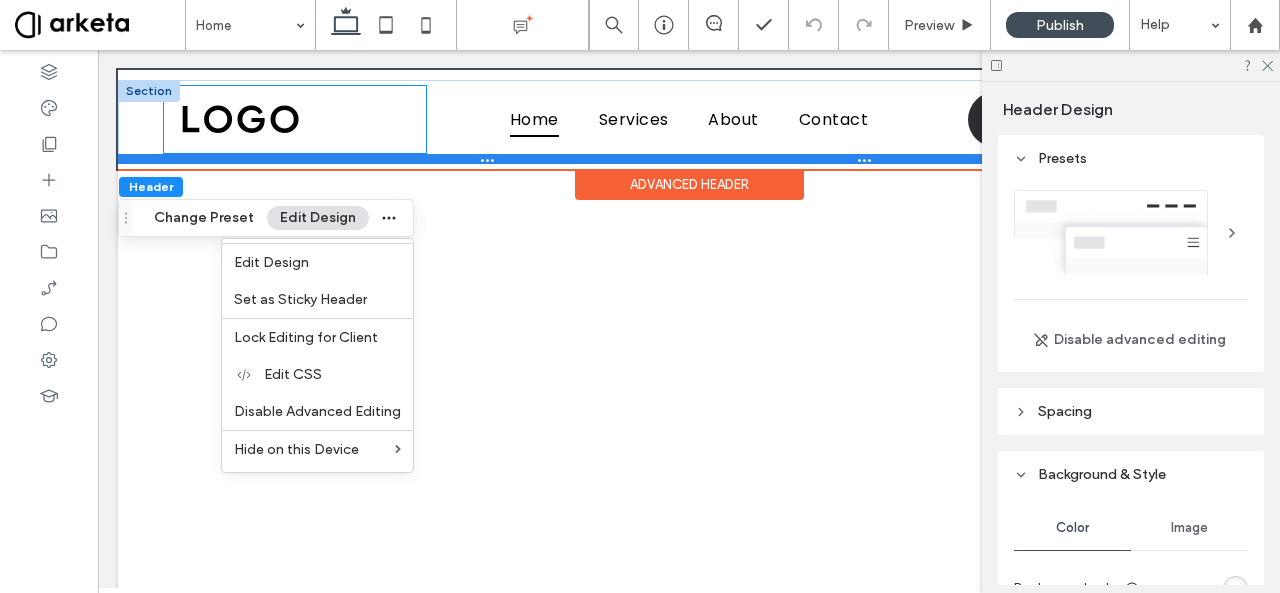 click at bounding box center (681, 159) 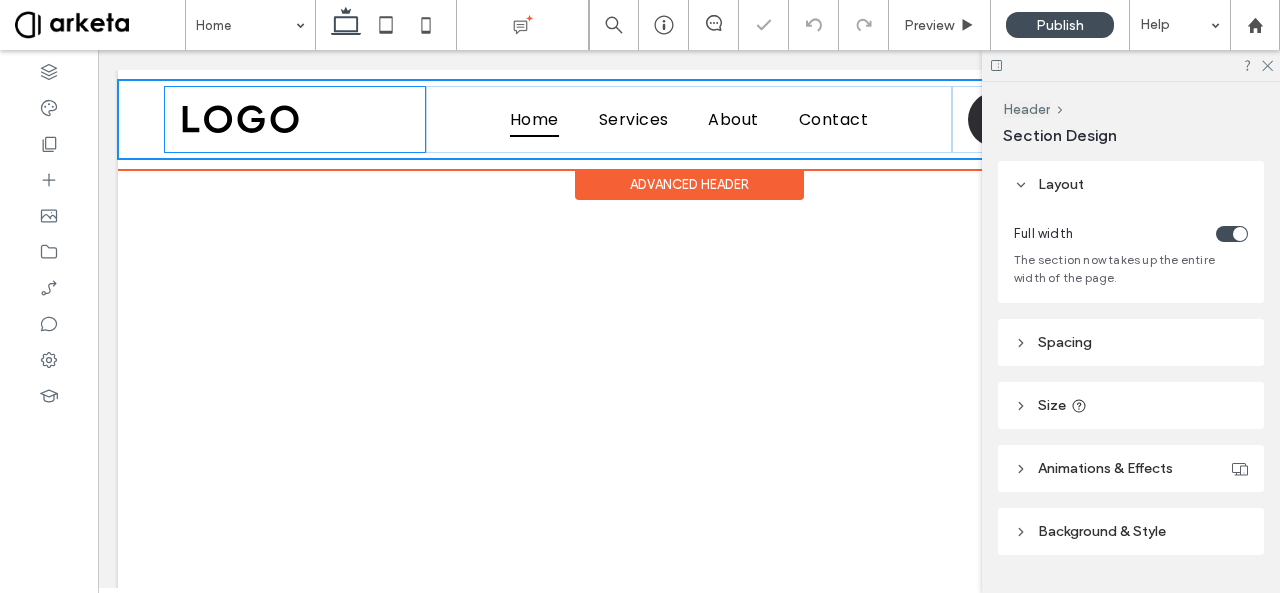 type on "**" 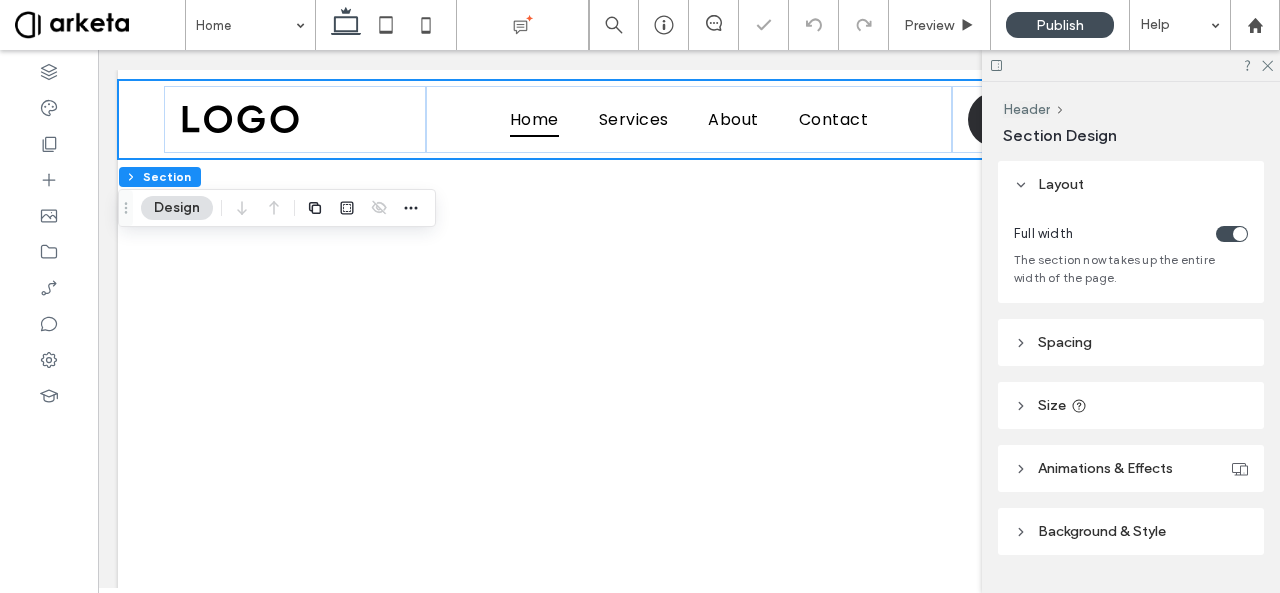 scroll, scrollTop: 0, scrollLeft: 0, axis: both 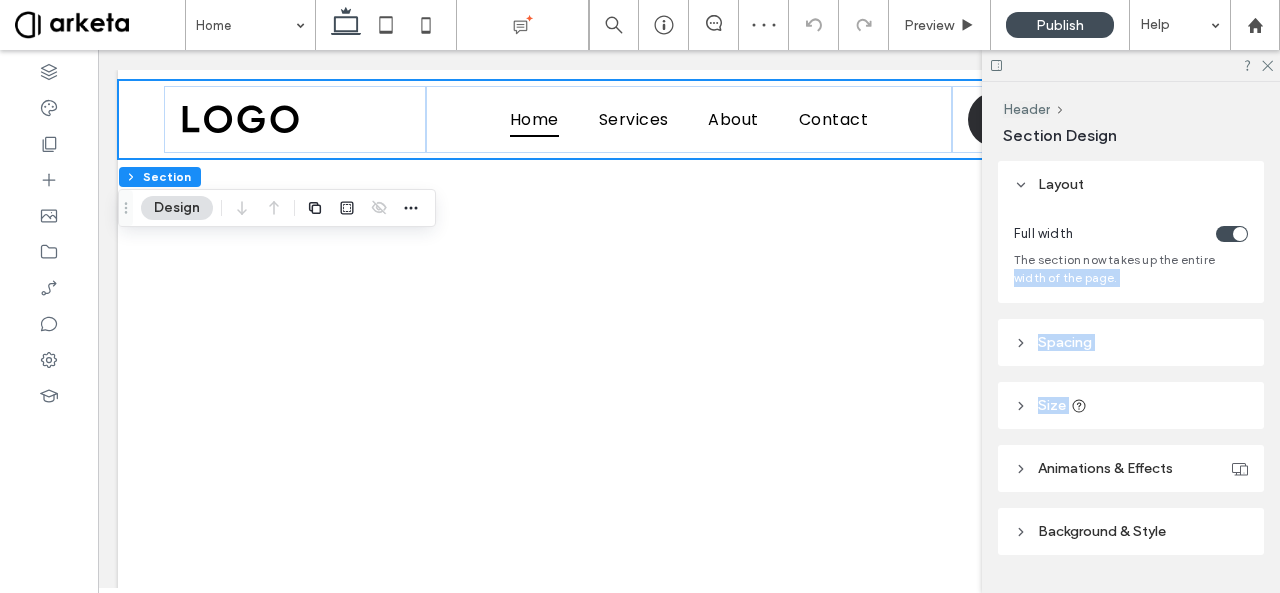 drag, startPoint x: 1276, startPoint y: 258, endPoint x: 1269, endPoint y: 427, distance: 169.14491 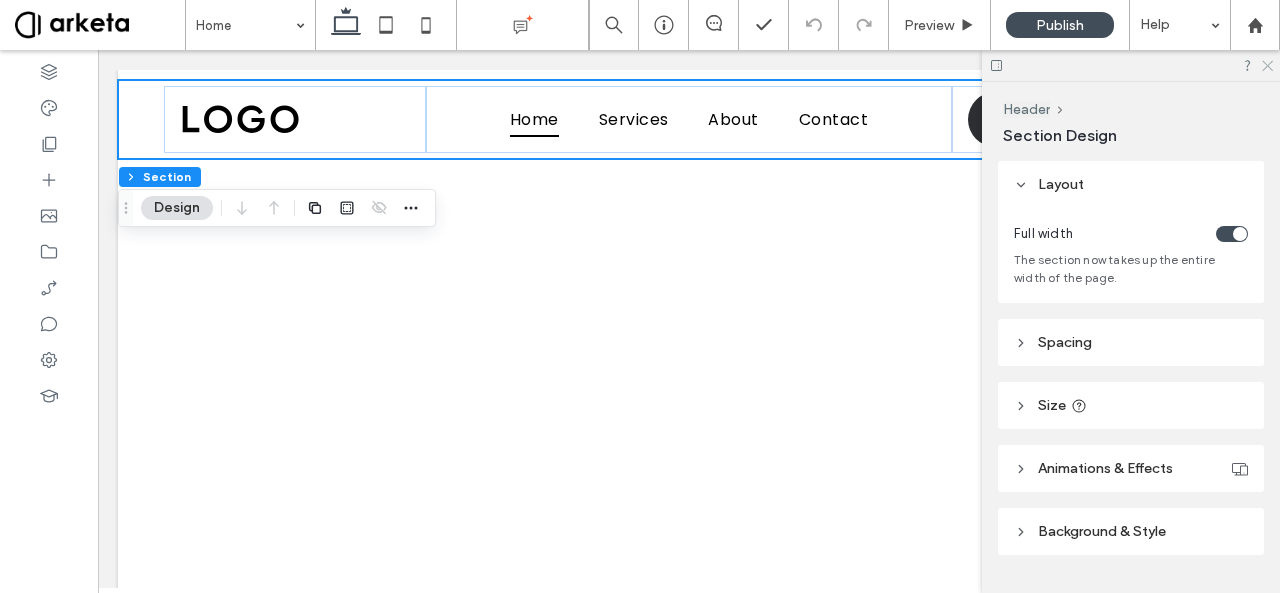 click 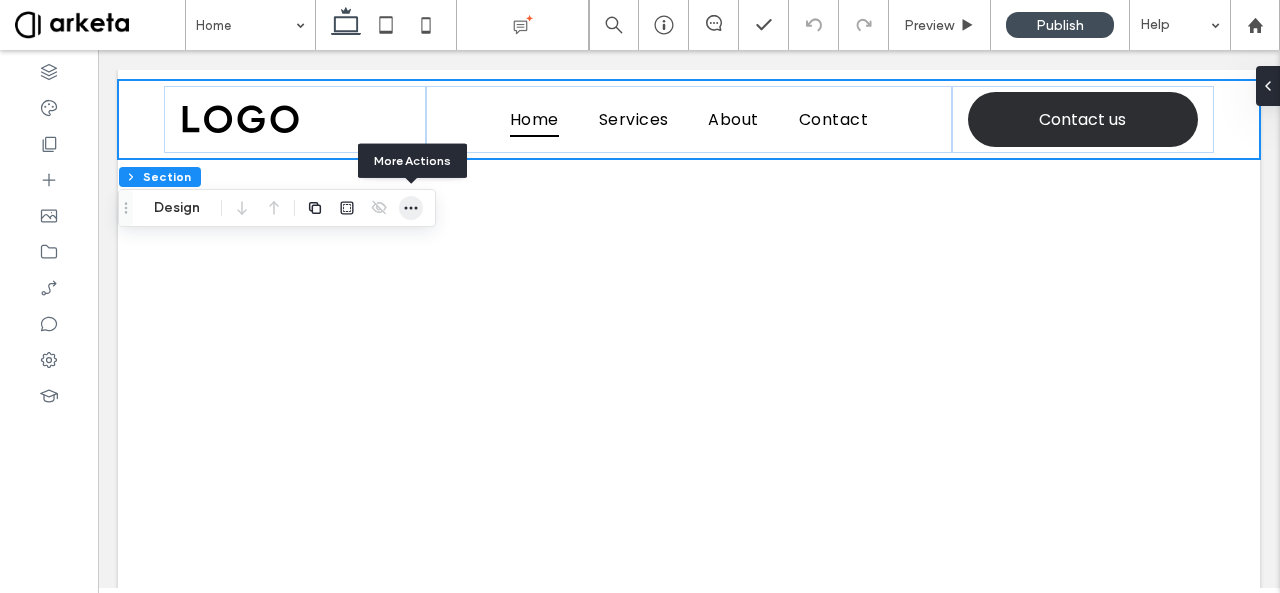 click 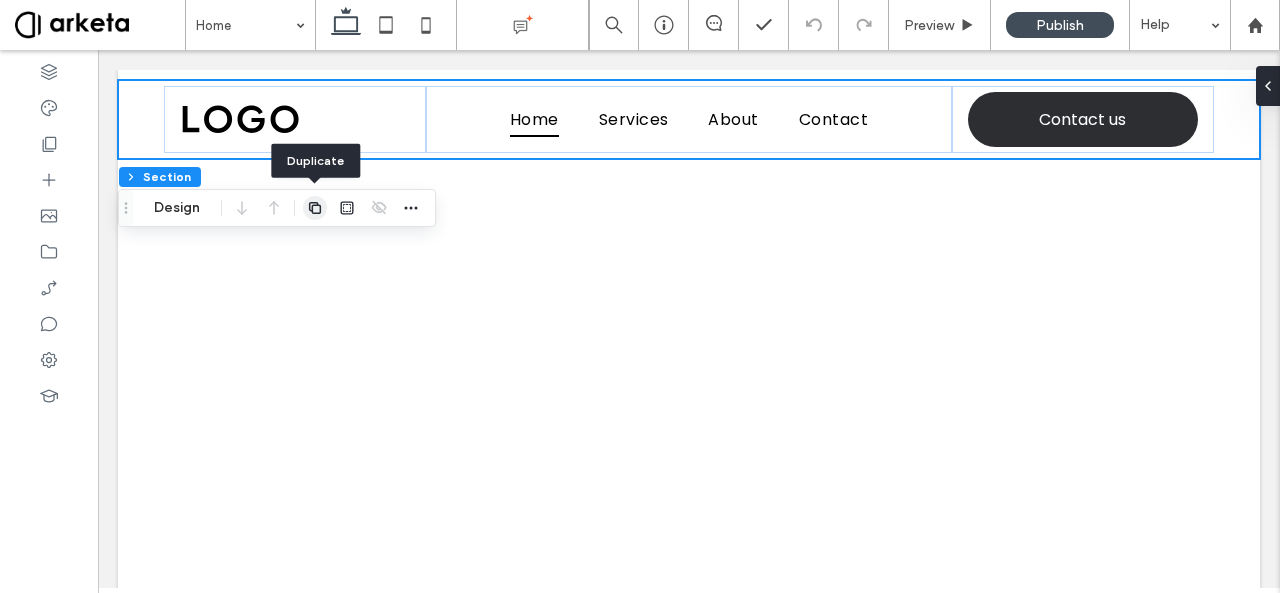 click at bounding box center [315, 208] 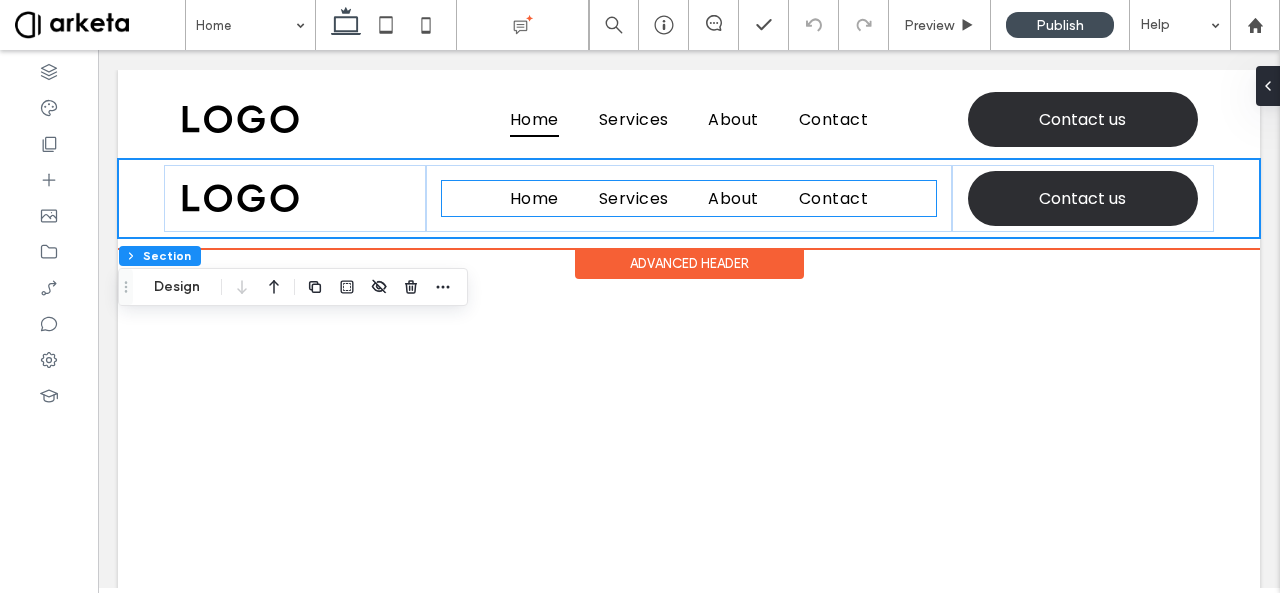 click on "Home
Services
About
Contact" at bounding box center [688, 198] 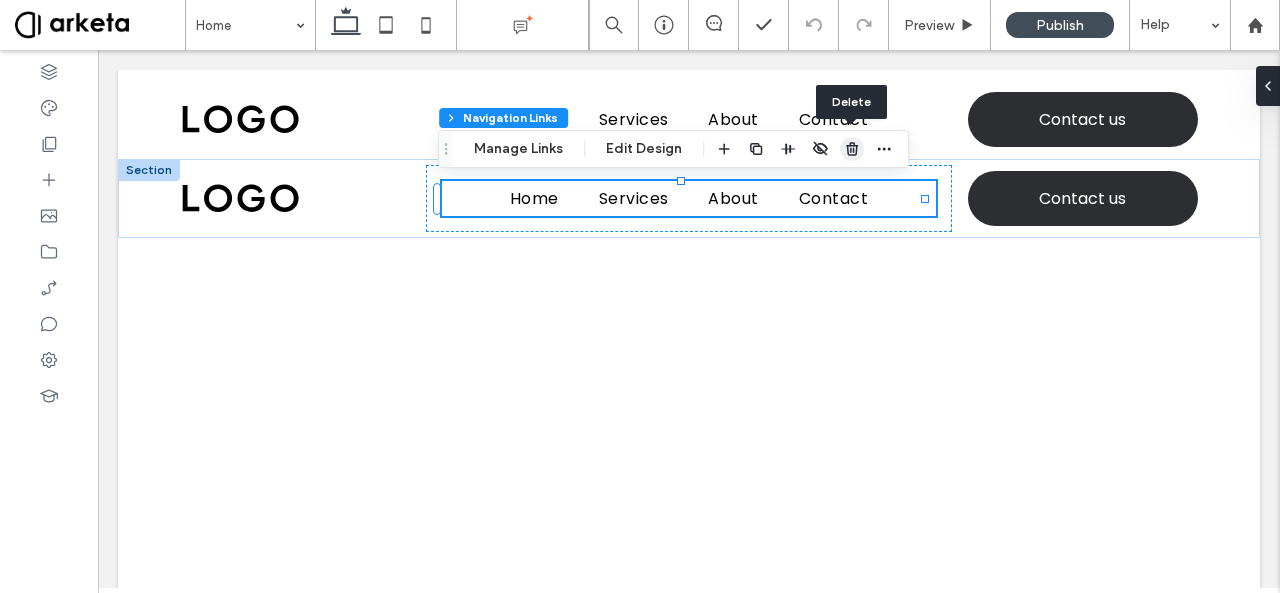 click 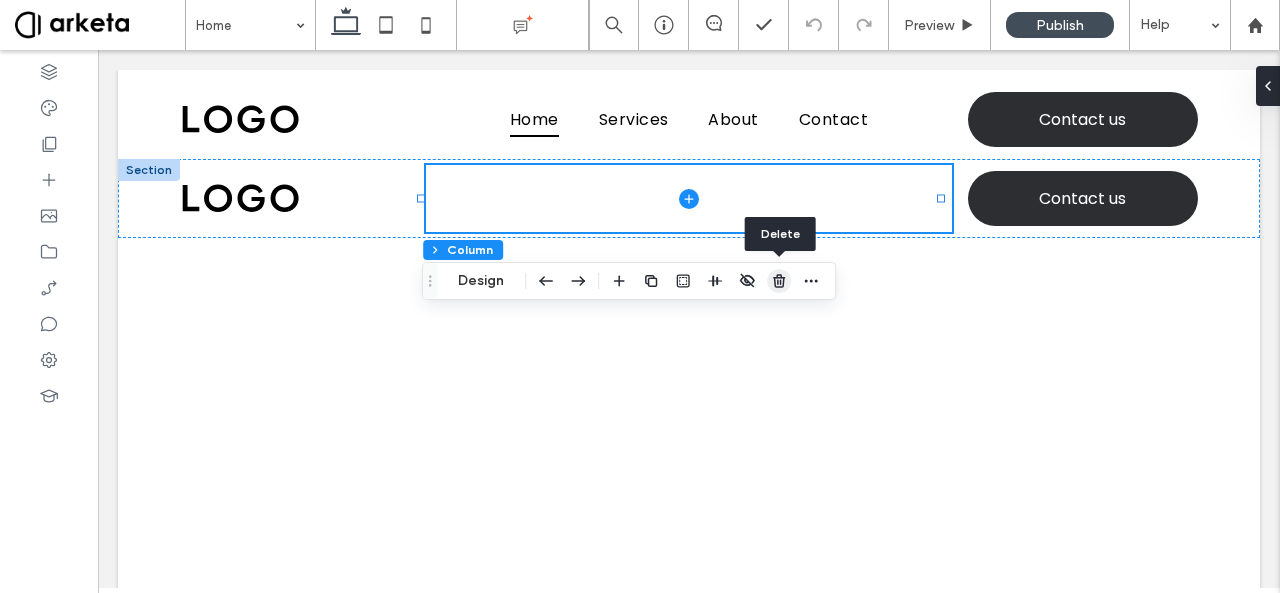 click 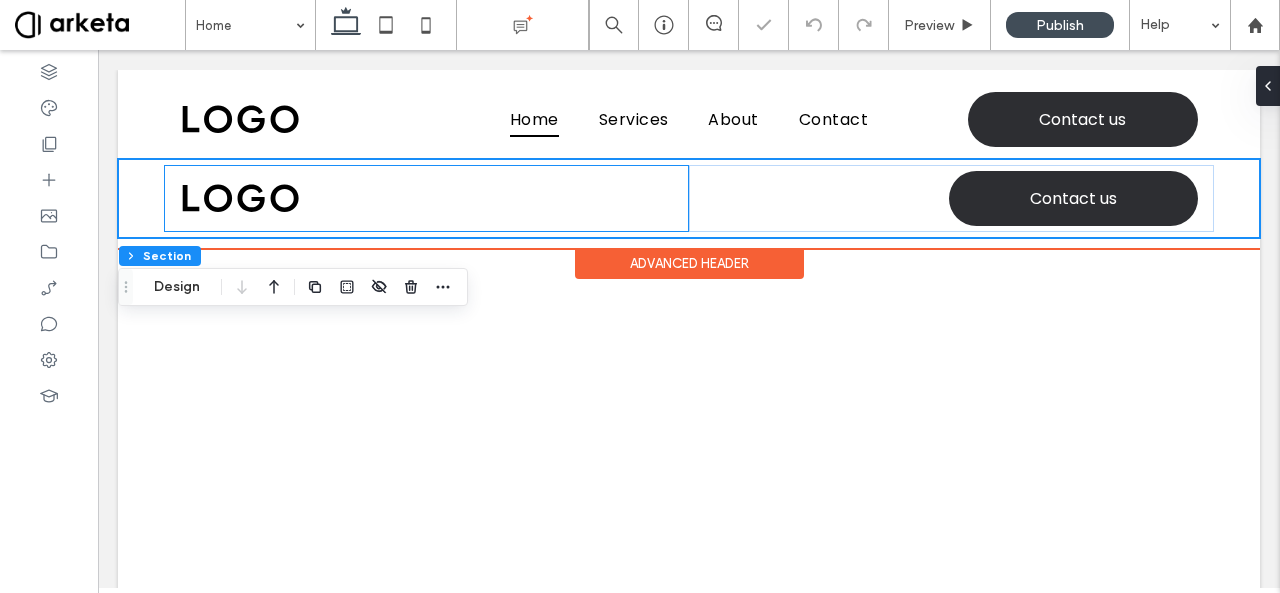 click at bounding box center (426, 198) 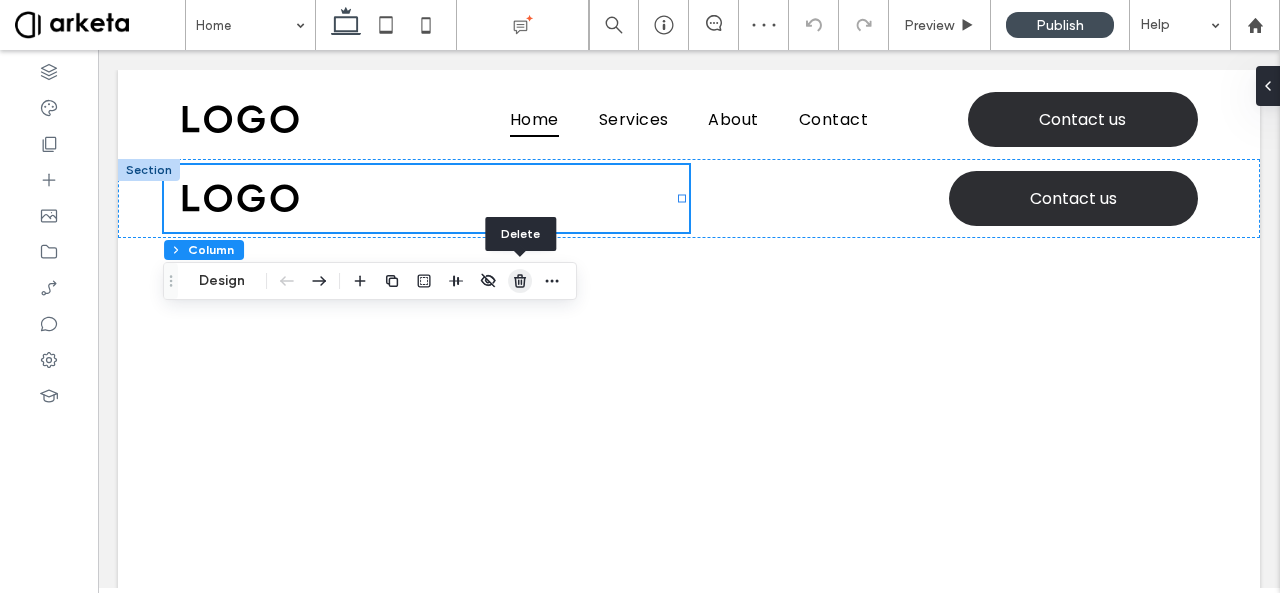 click at bounding box center (520, 281) 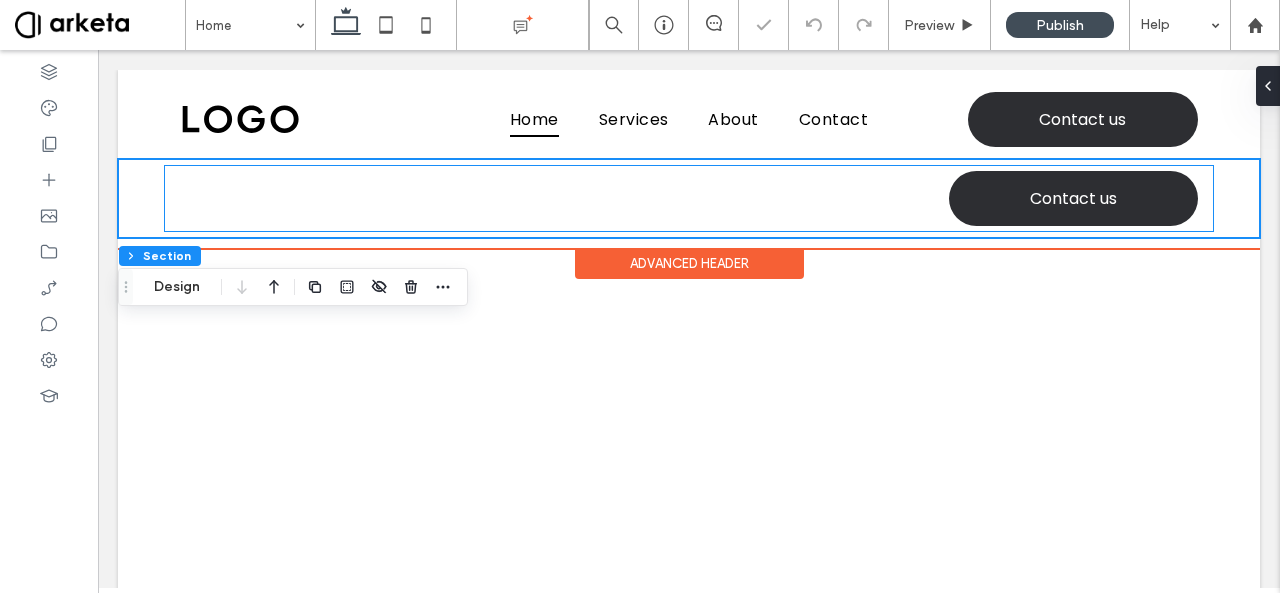 click on "Contact us" at bounding box center (689, 198) 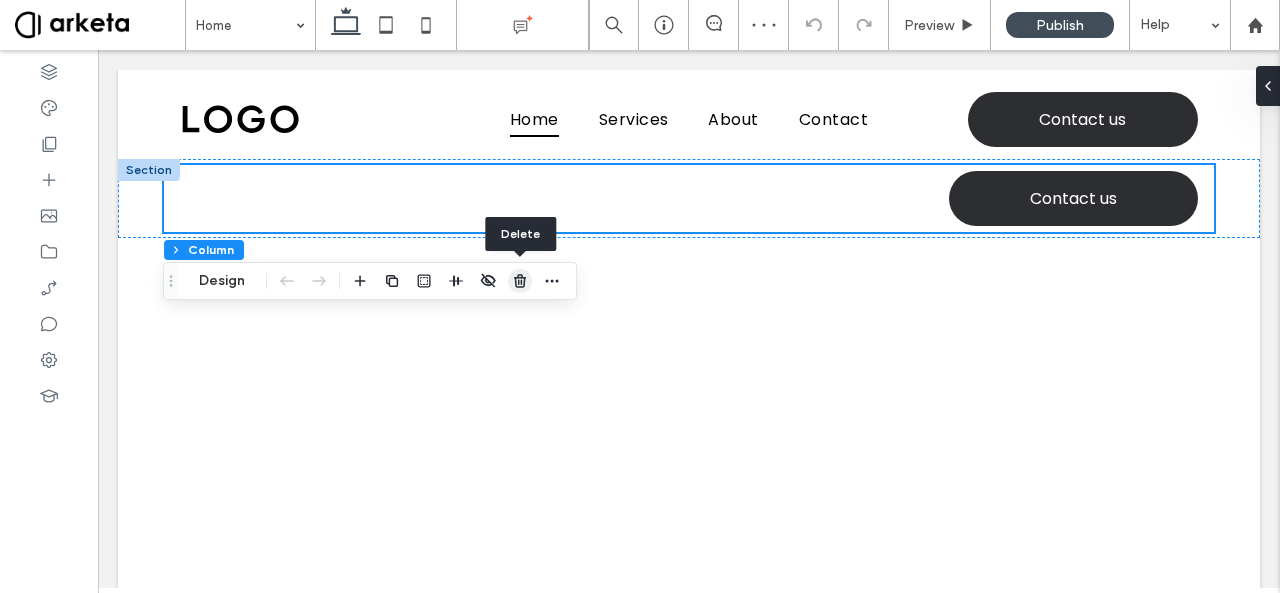 click 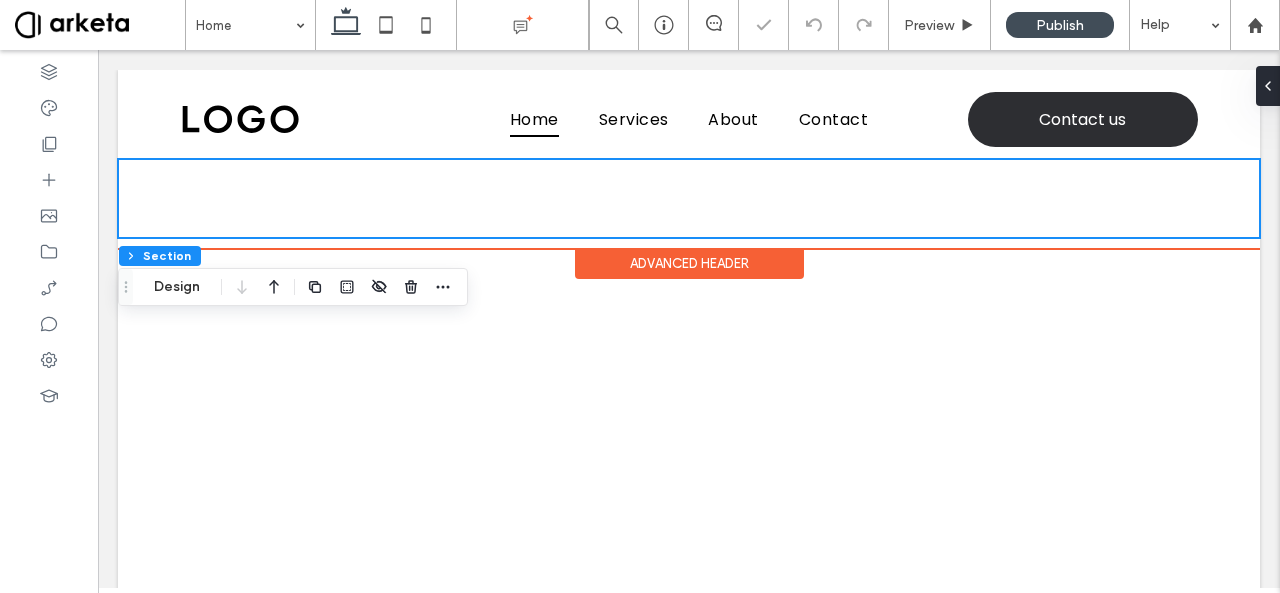 click at bounding box center (689, 198) 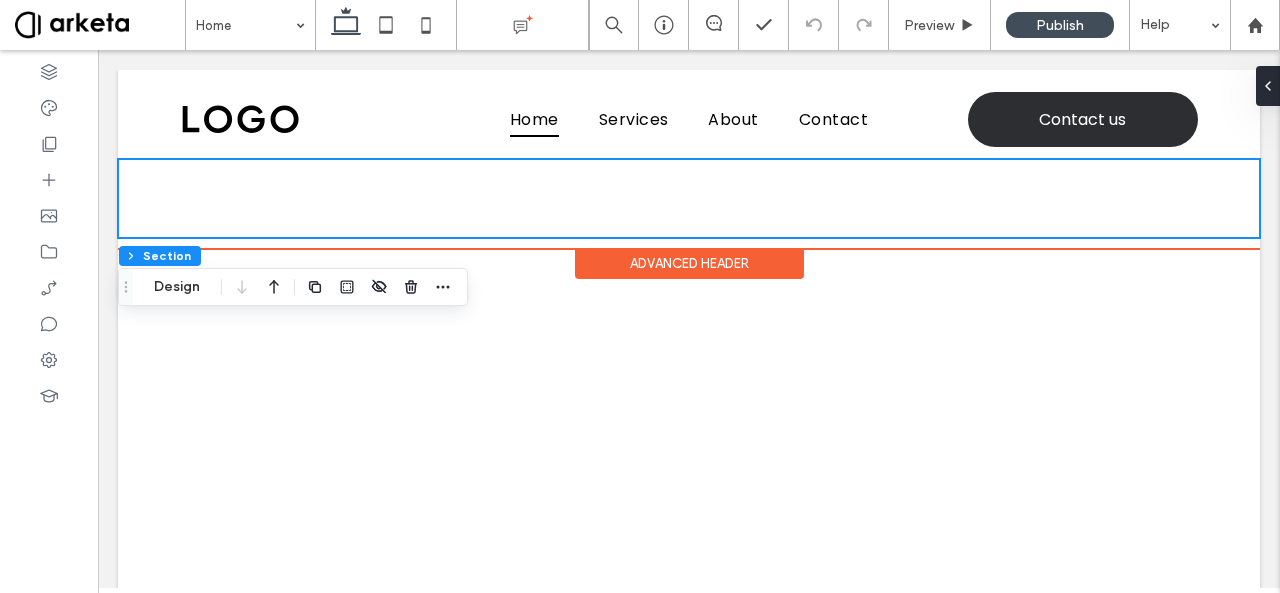 click at bounding box center [689, 198] 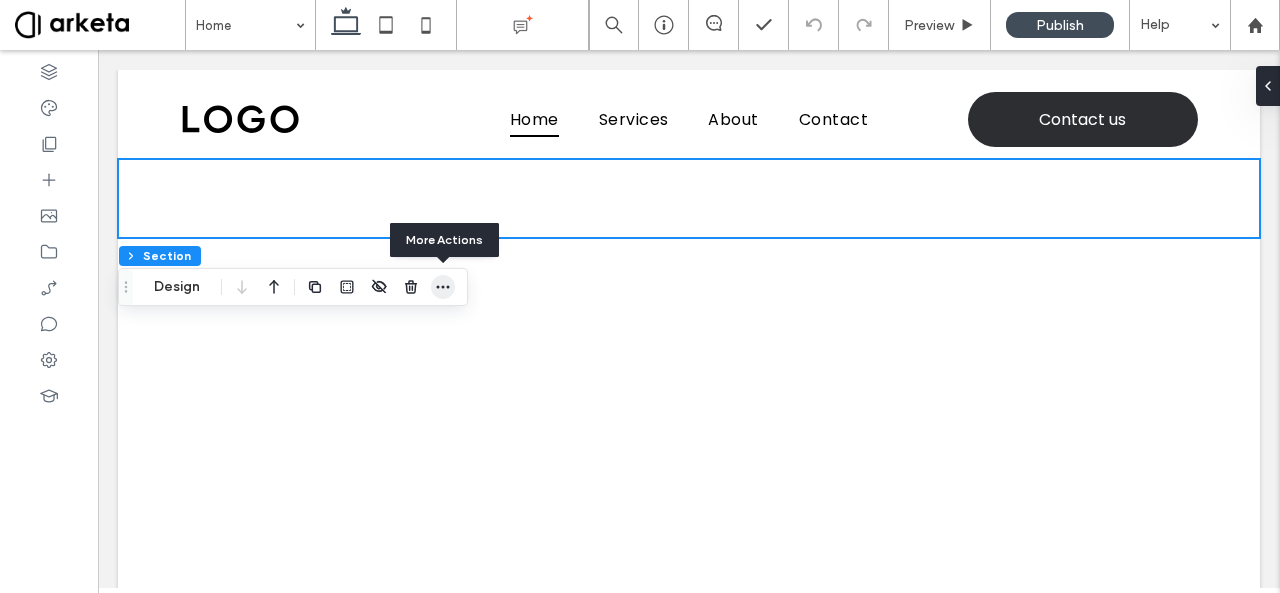 click at bounding box center (443, 287) 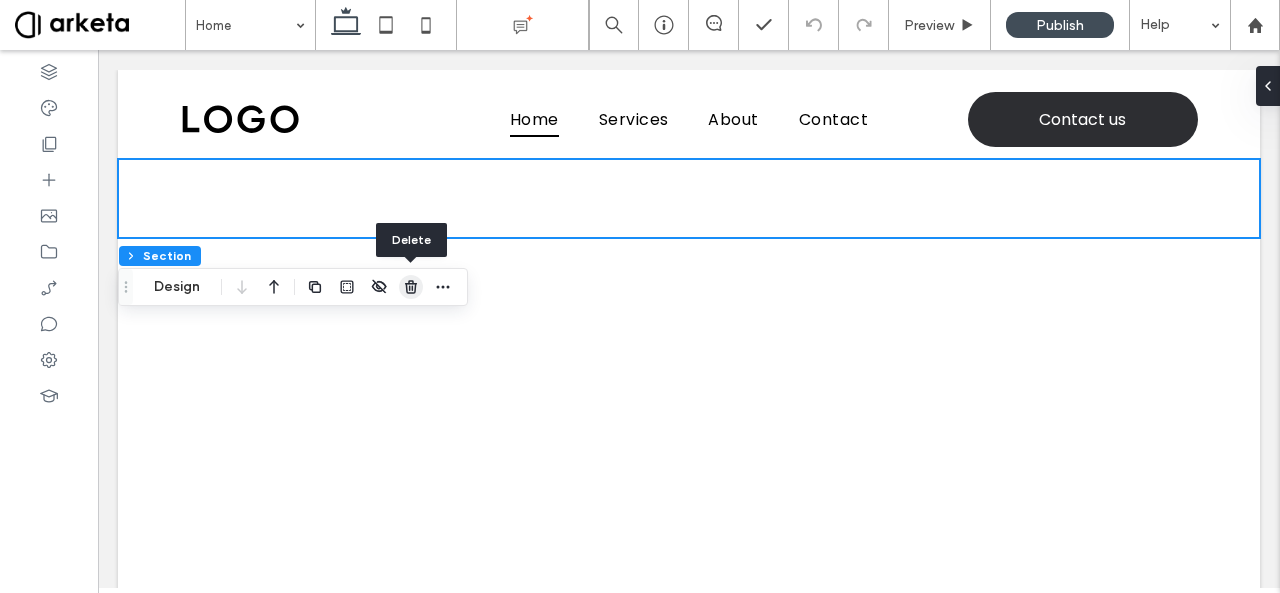 click 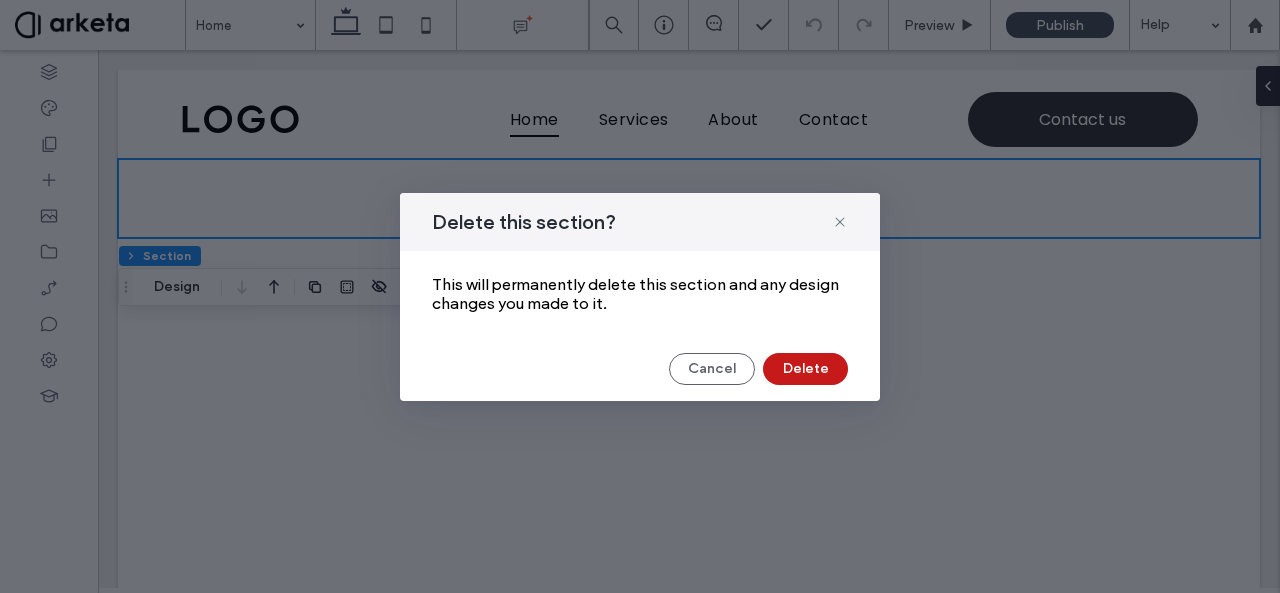 click on "Delete" at bounding box center (805, 369) 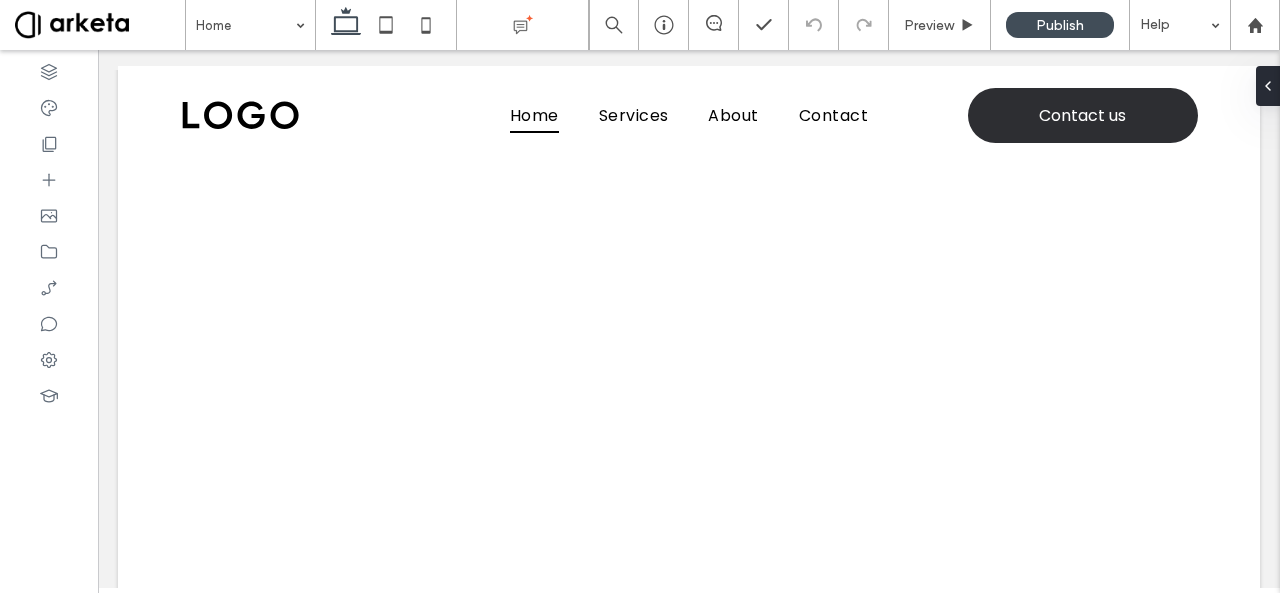 scroll, scrollTop: 0, scrollLeft: 0, axis: both 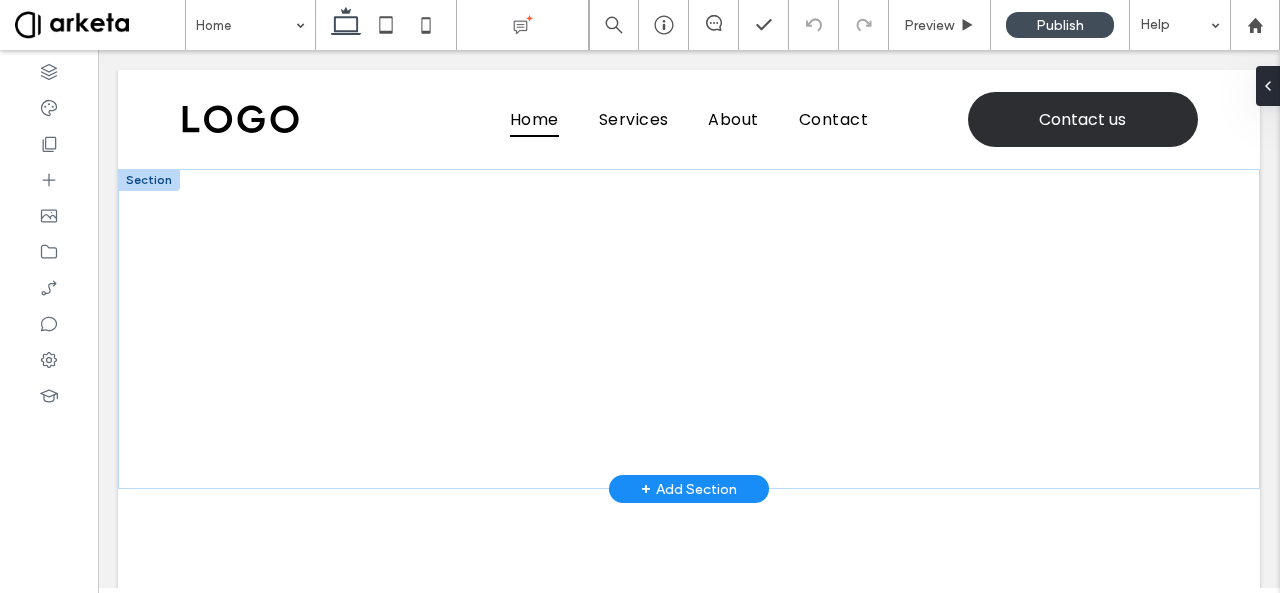click on "+ Add Section" at bounding box center [689, 489] 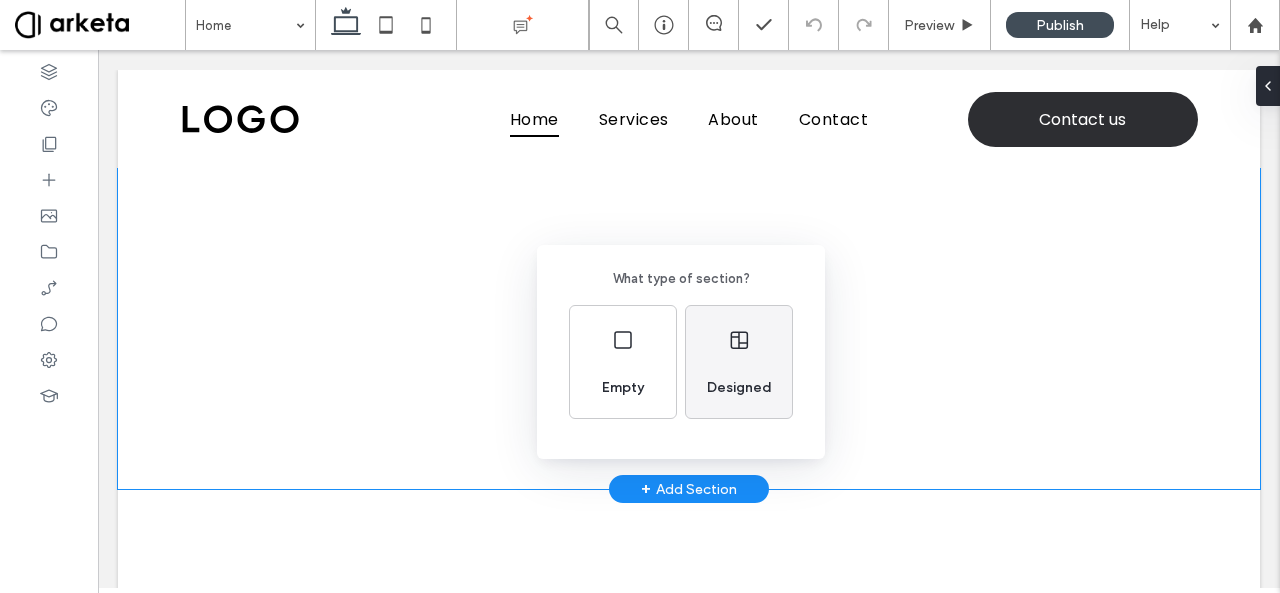 click on "Designed" at bounding box center [739, 388] 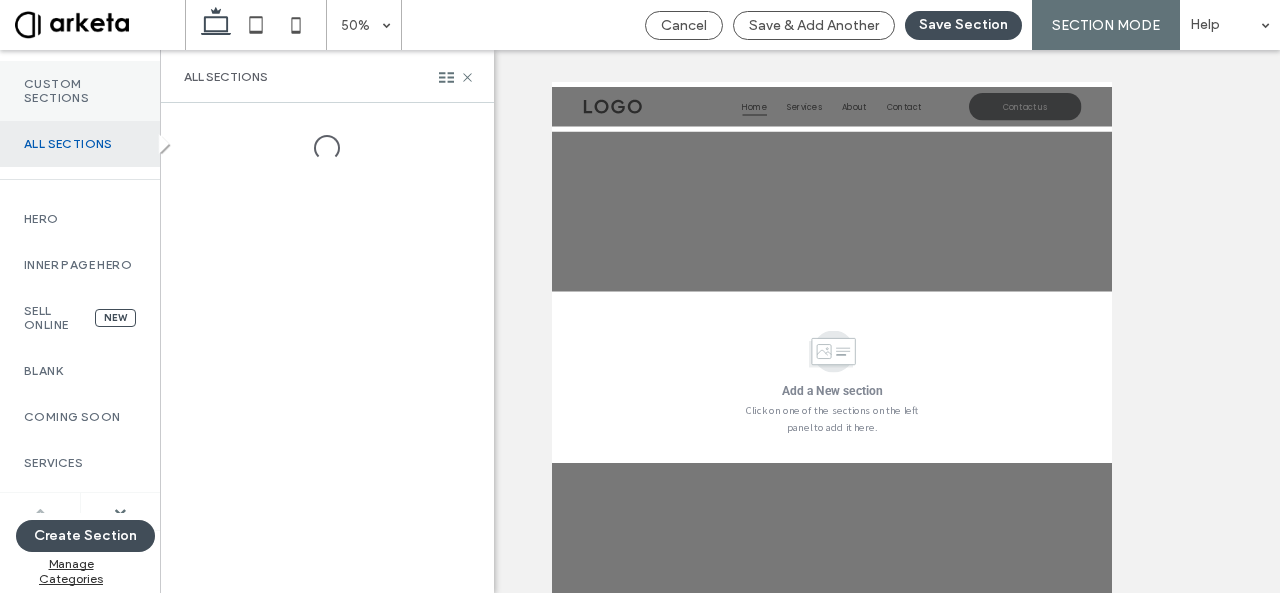 click on "Custom Sections" at bounding box center (80, 91) 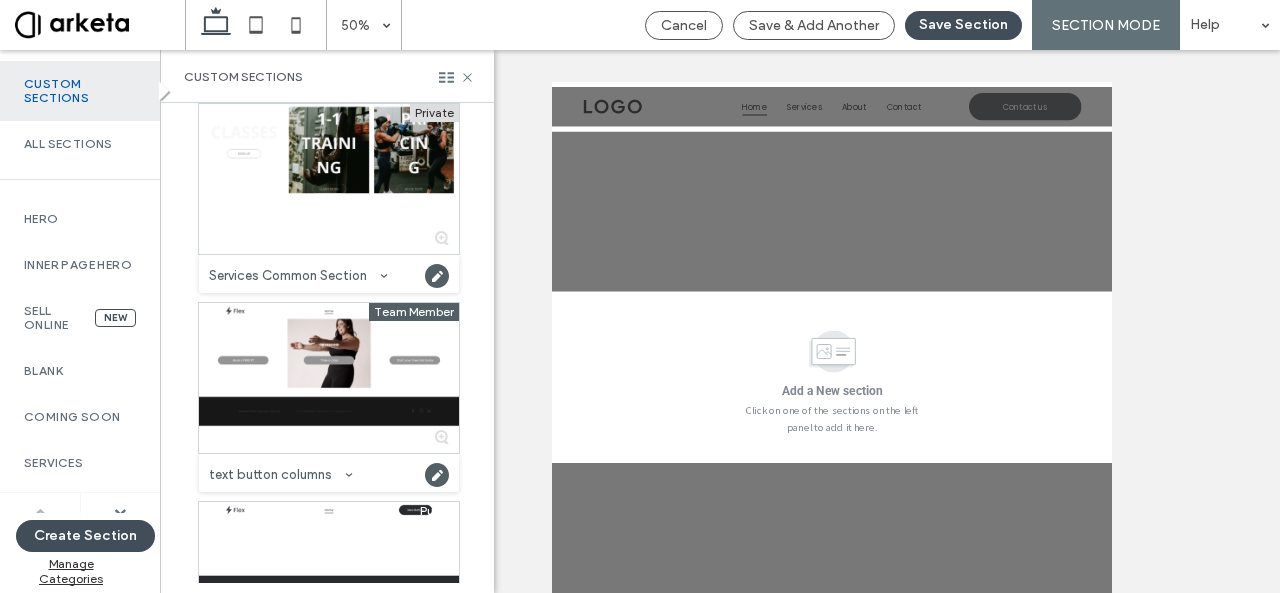 scroll, scrollTop: 3430, scrollLeft: 0, axis: vertical 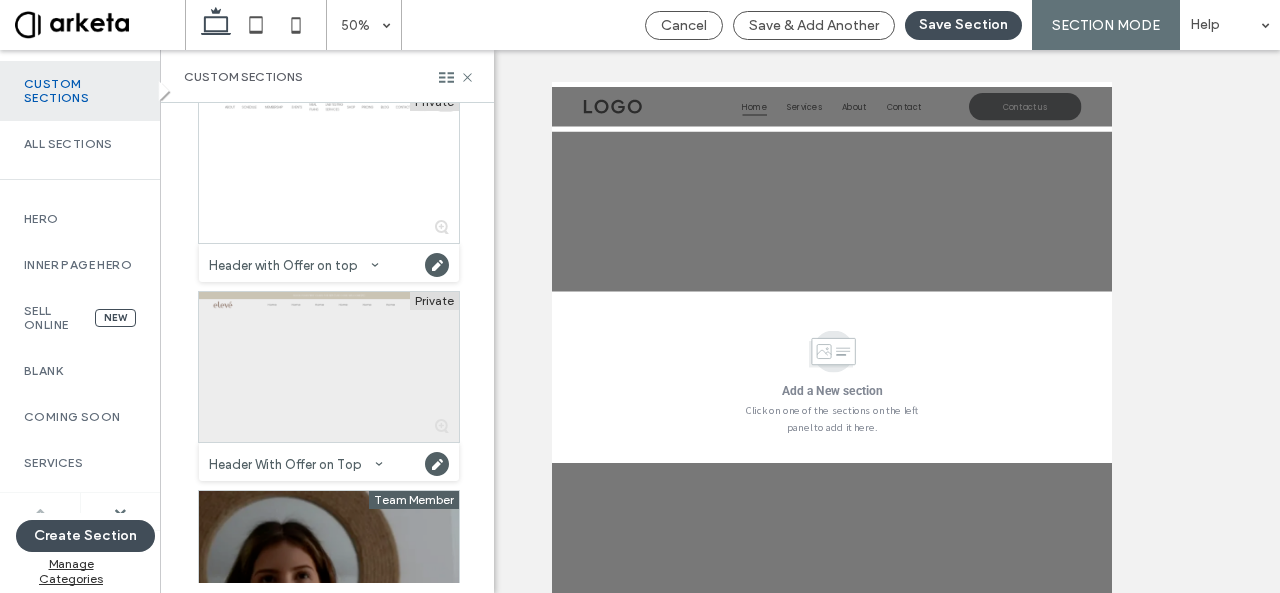 click at bounding box center [329, 367] 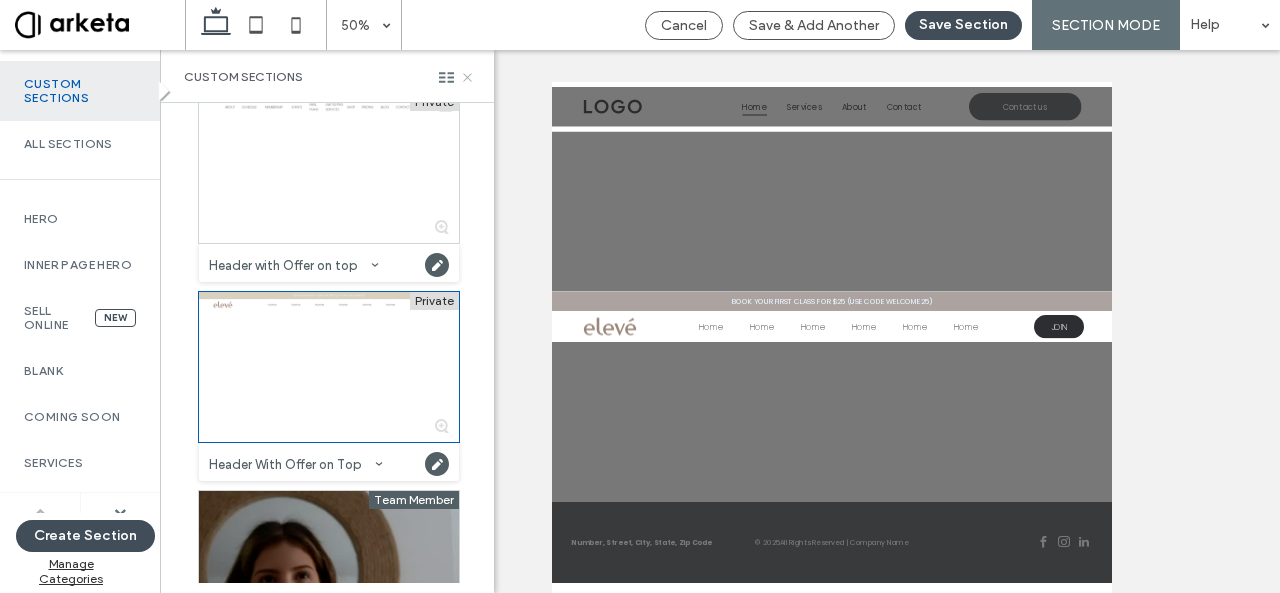 click 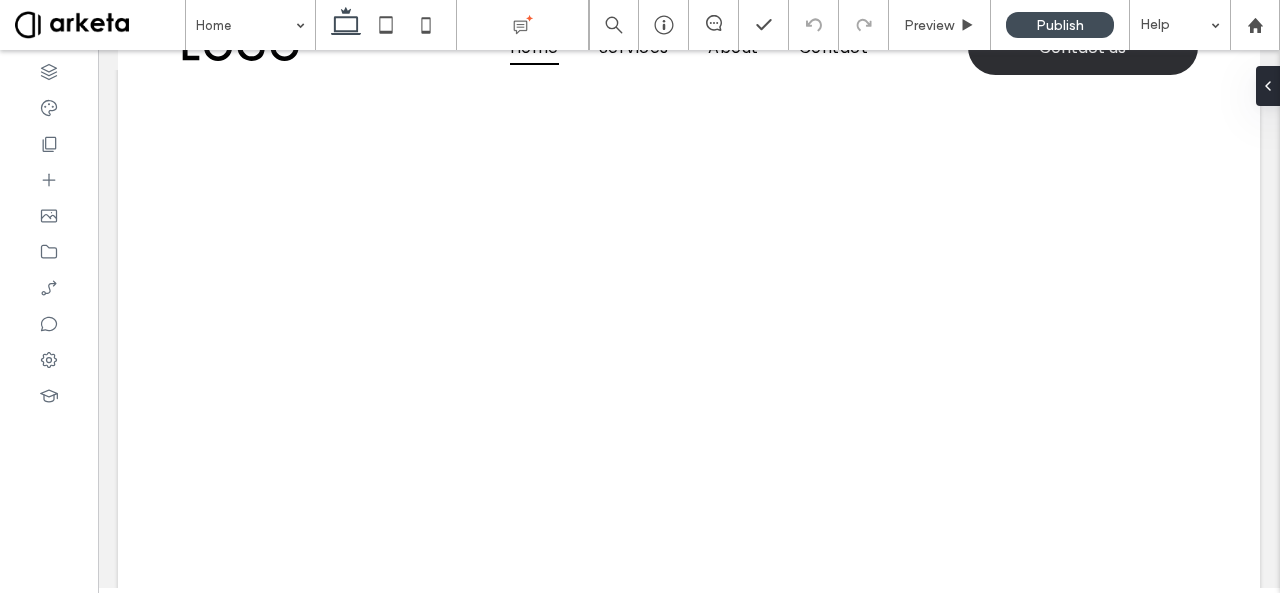 scroll, scrollTop: 0, scrollLeft: 0, axis: both 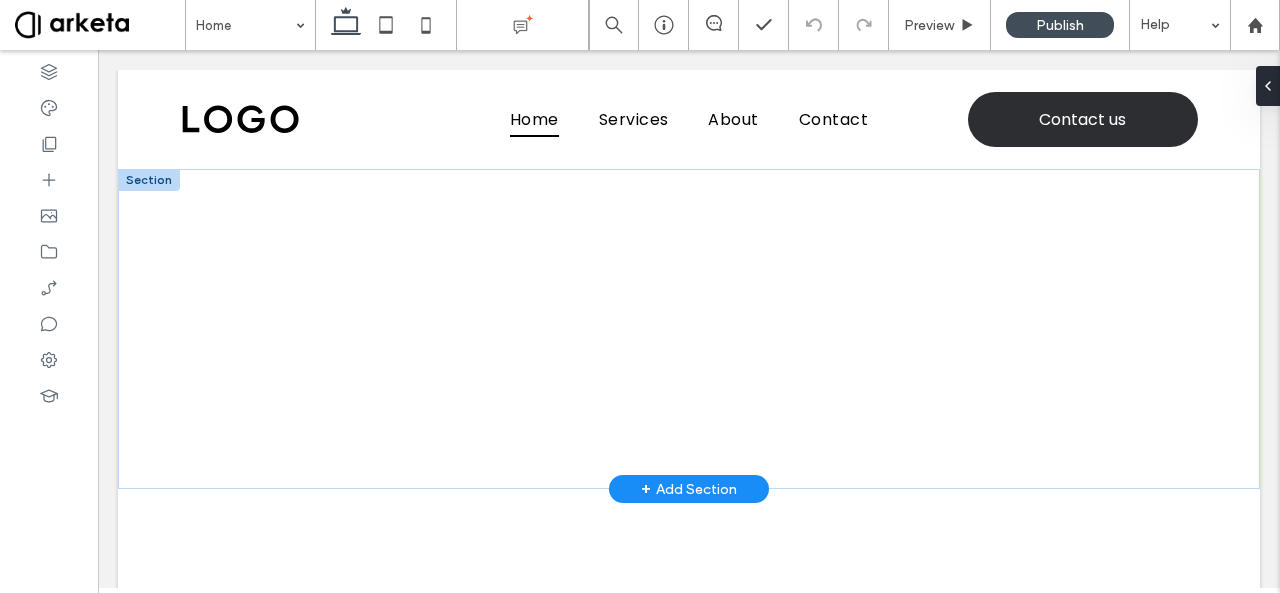 click on "+ Add Section" at bounding box center [689, 489] 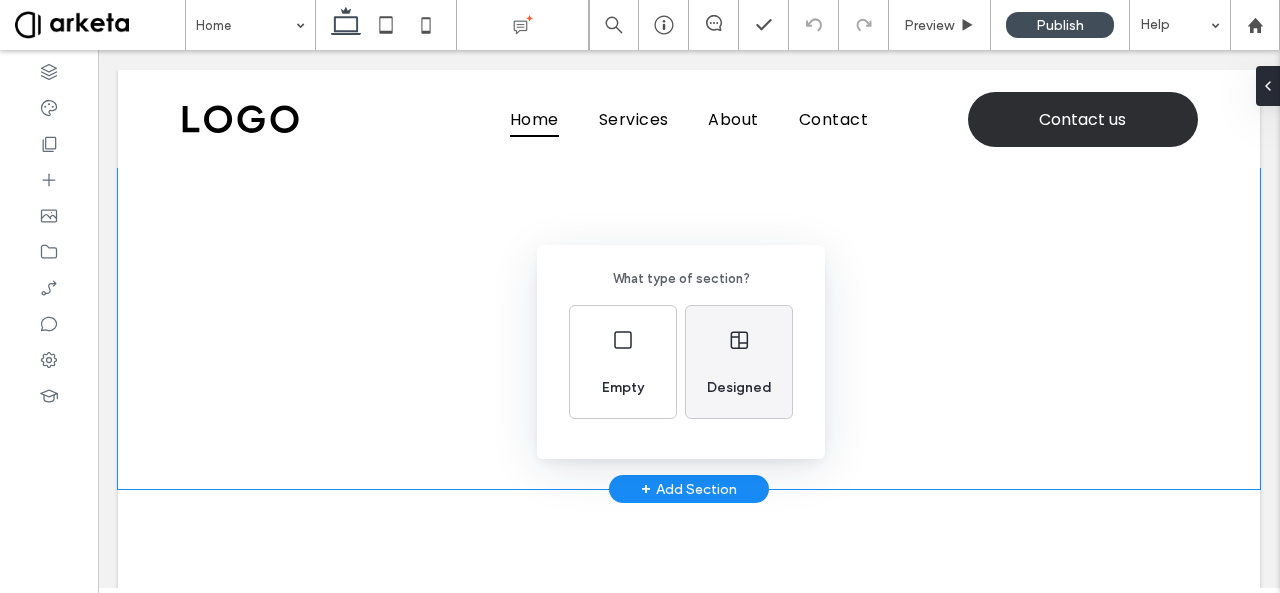 click on "Designed" at bounding box center (739, 388) 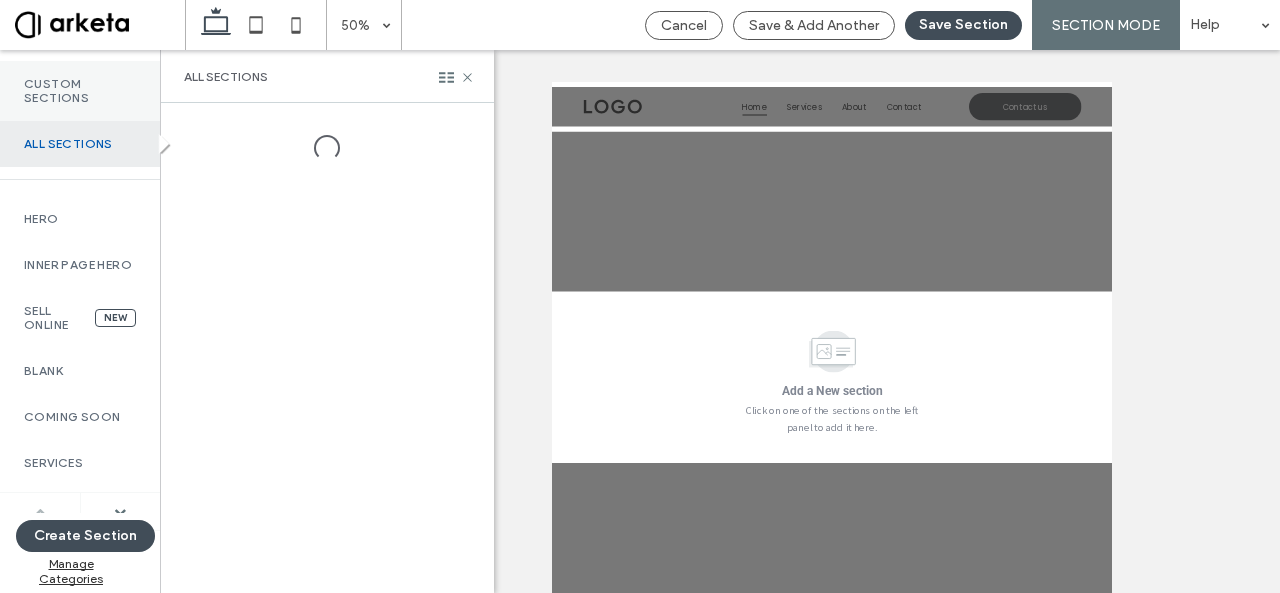 drag, startPoint x: 44, startPoint y: 110, endPoint x: 66, endPoint y: 102, distance: 23.409399 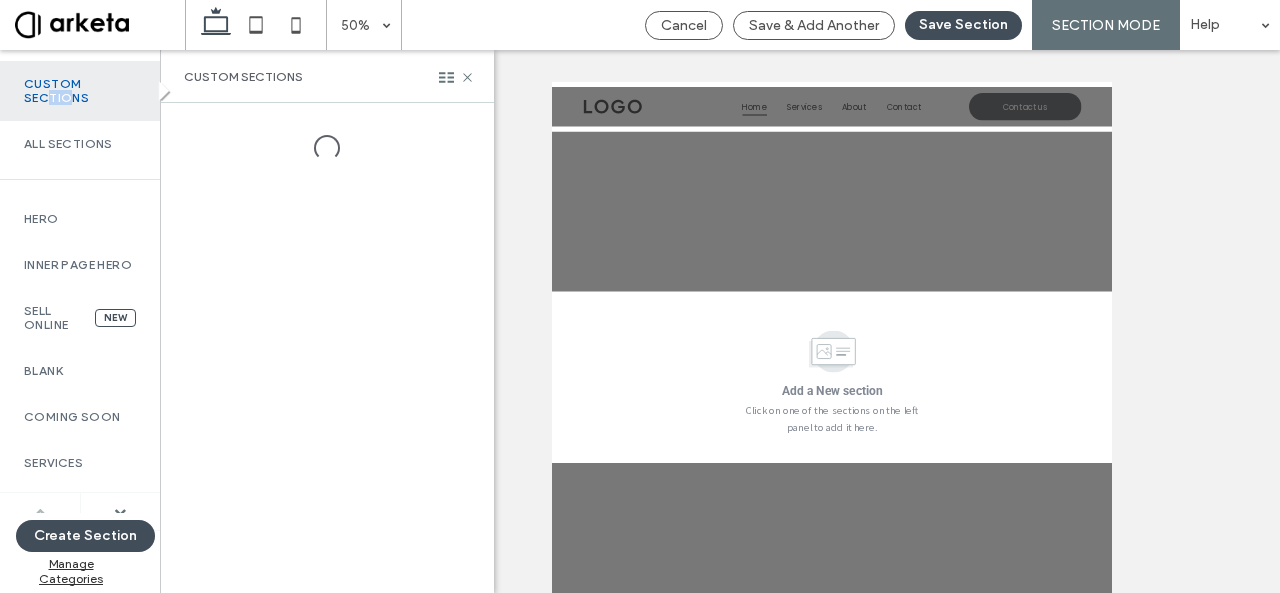 click on "Custom Sections" at bounding box center (80, 91) 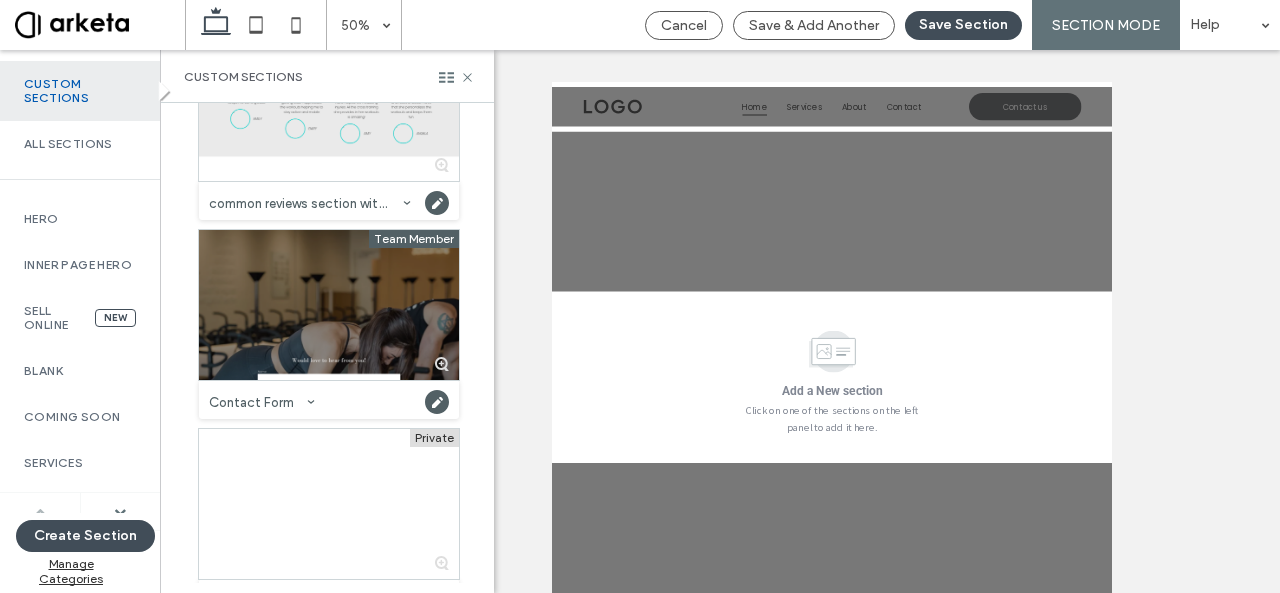 scroll, scrollTop: 694, scrollLeft: 0, axis: vertical 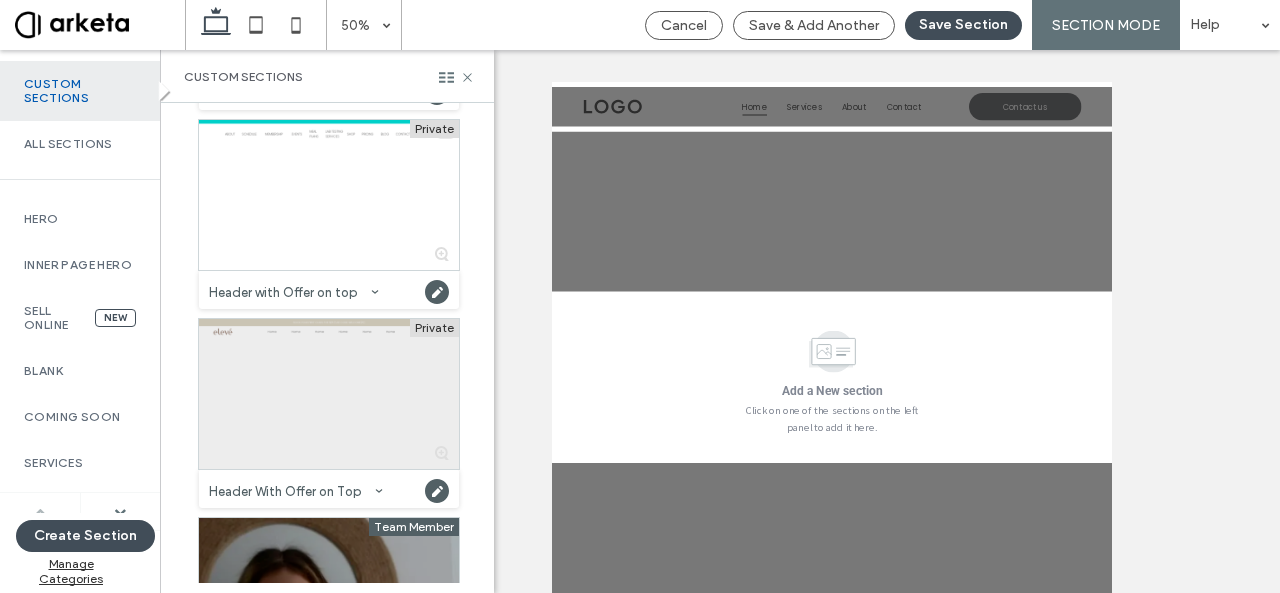 click at bounding box center [329, 394] 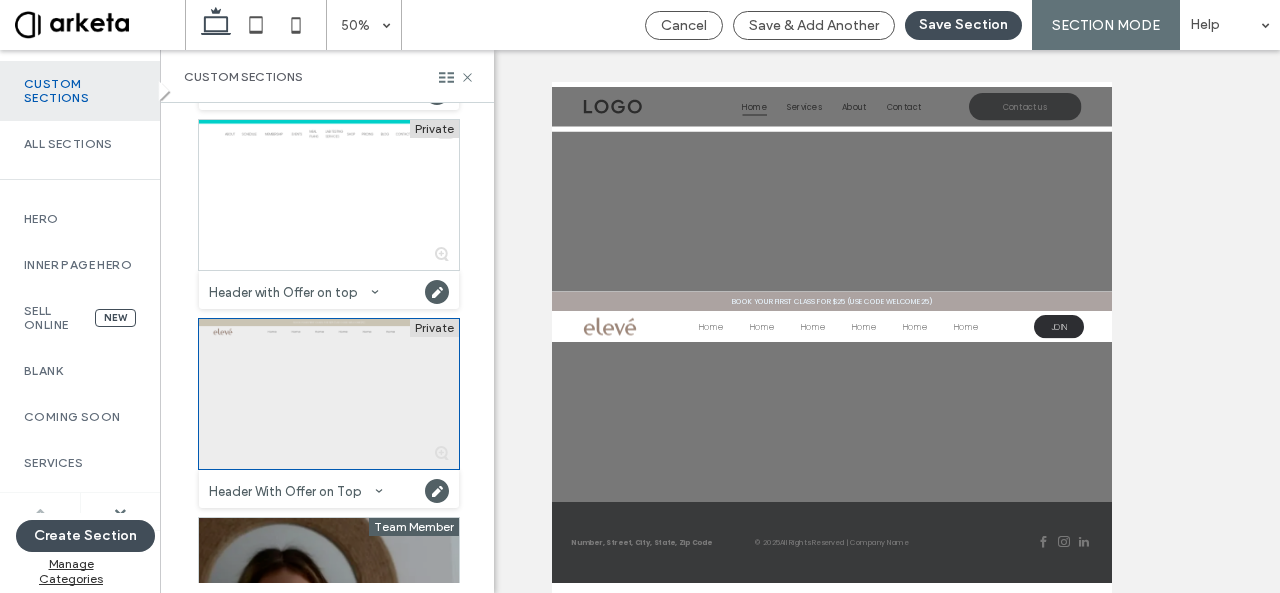 click at bounding box center (329, 394) 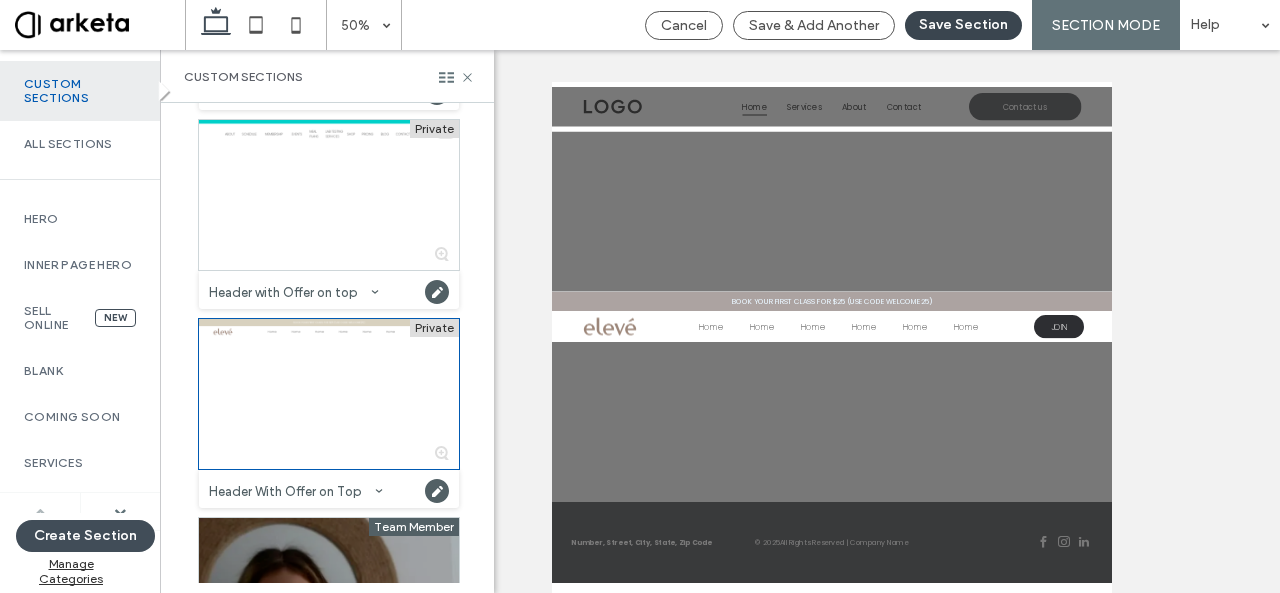 click on "Save Section" at bounding box center [963, 25] 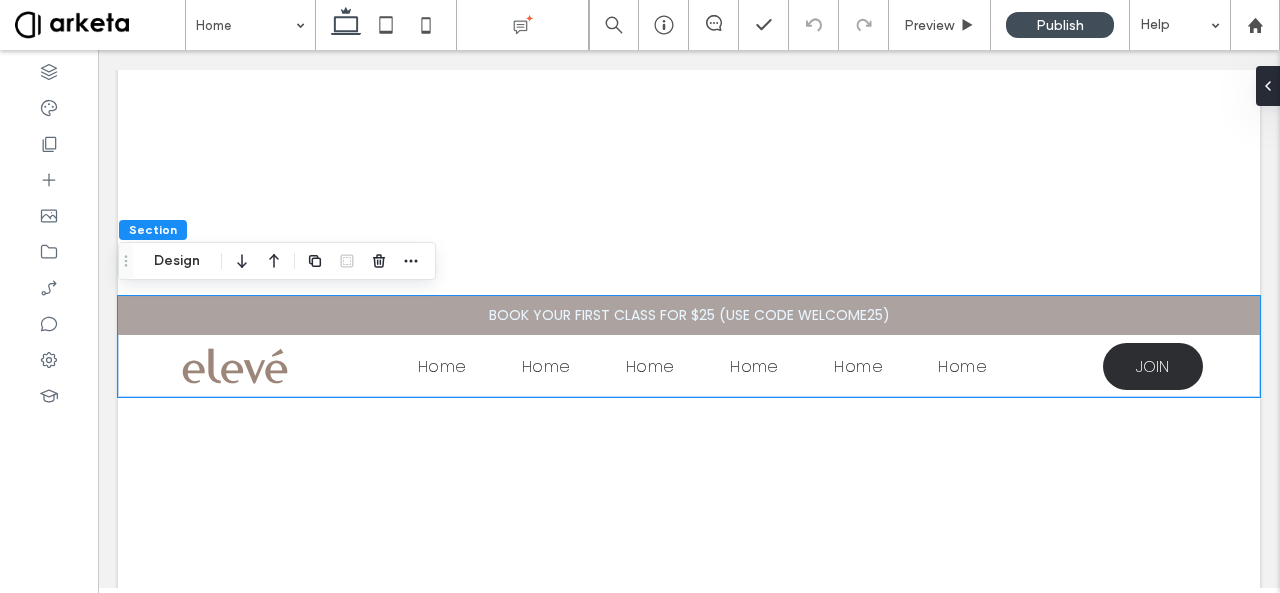 scroll, scrollTop: 194, scrollLeft: 0, axis: vertical 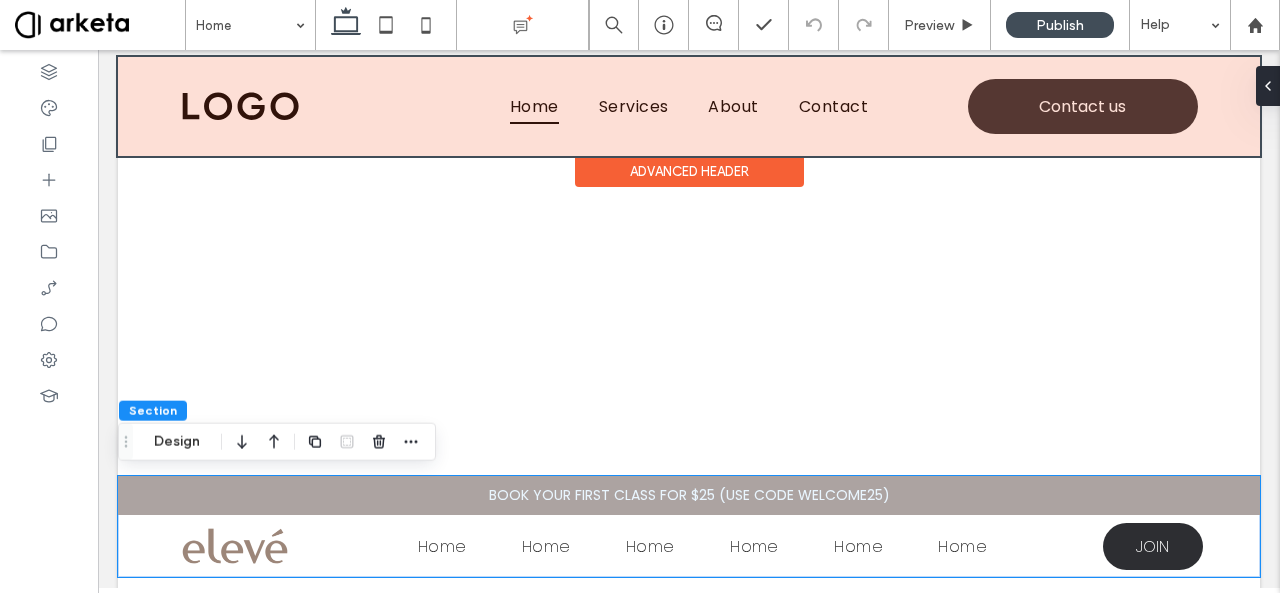 click at bounding box center (689, 106) 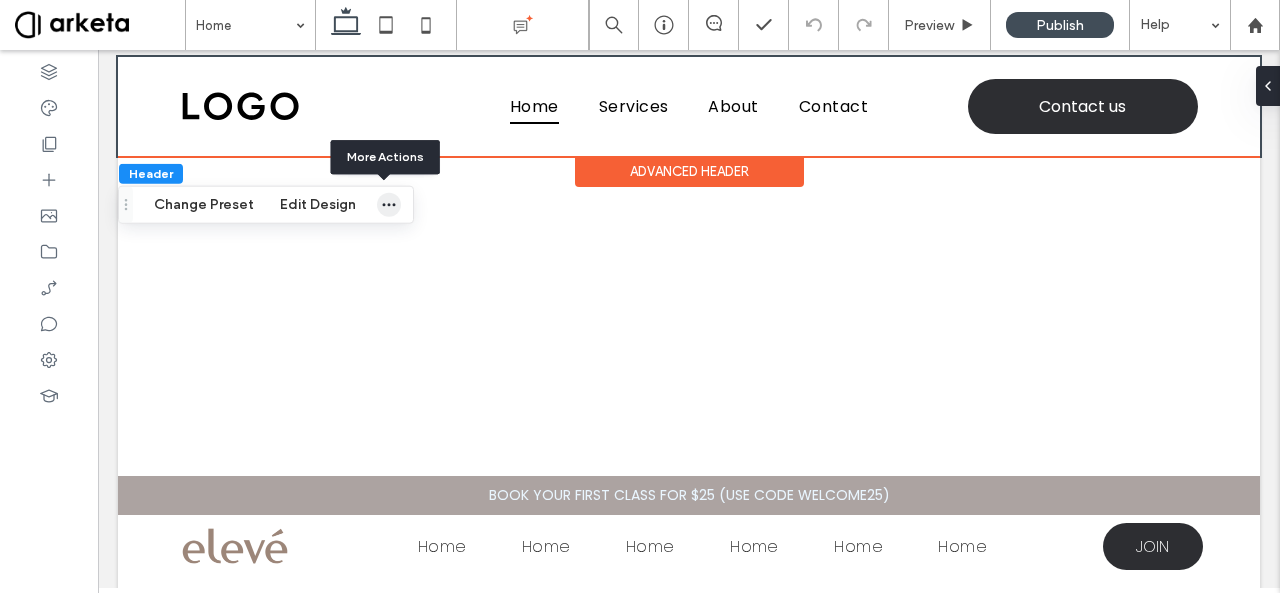 click 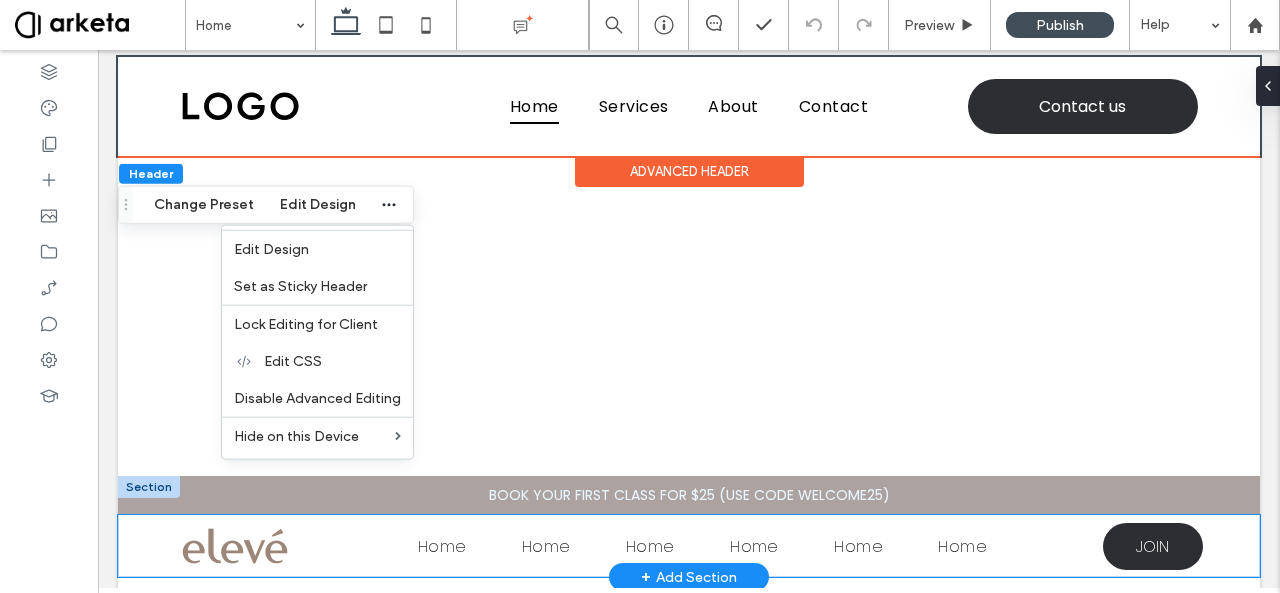 click on "Home
Home
Home
Home
Home
Home
JOIN" at bounding box center [689, 546] 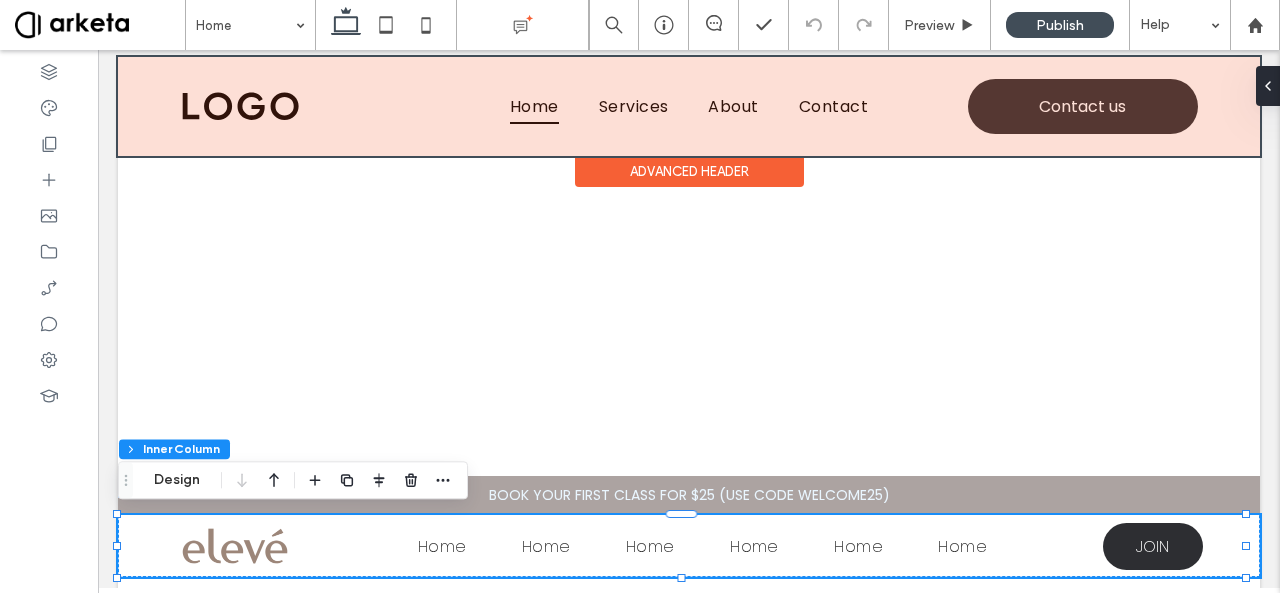 click at bounding box center (689, 106) 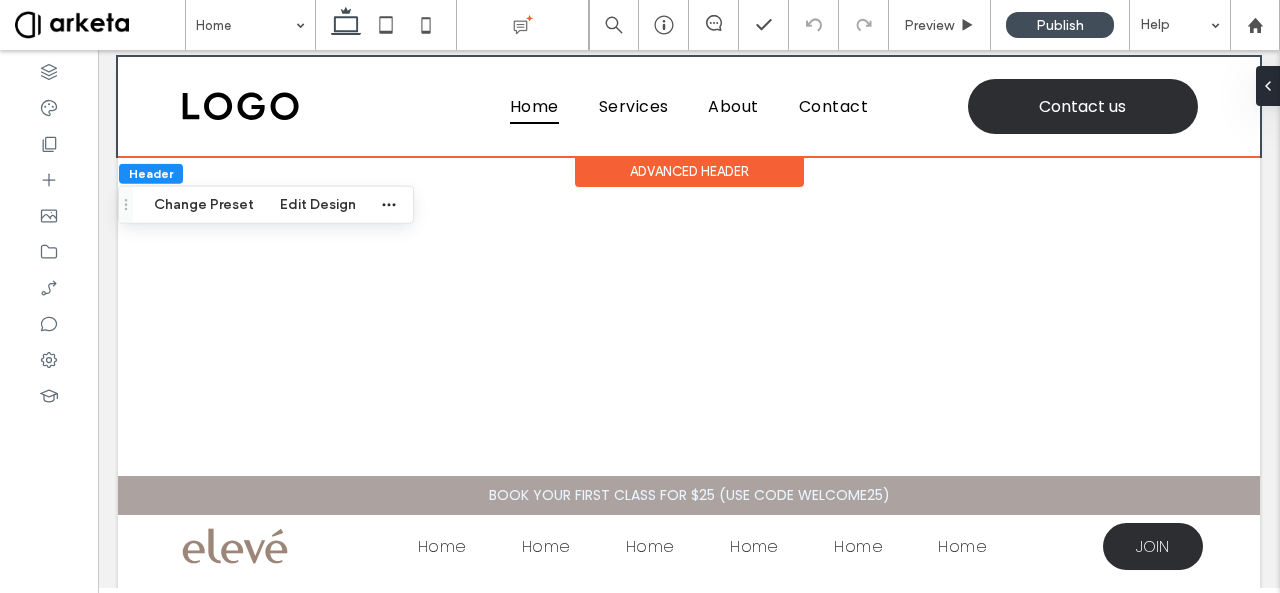 click on "Header Change Preset Edit Design" at bounding box center [266, 205] 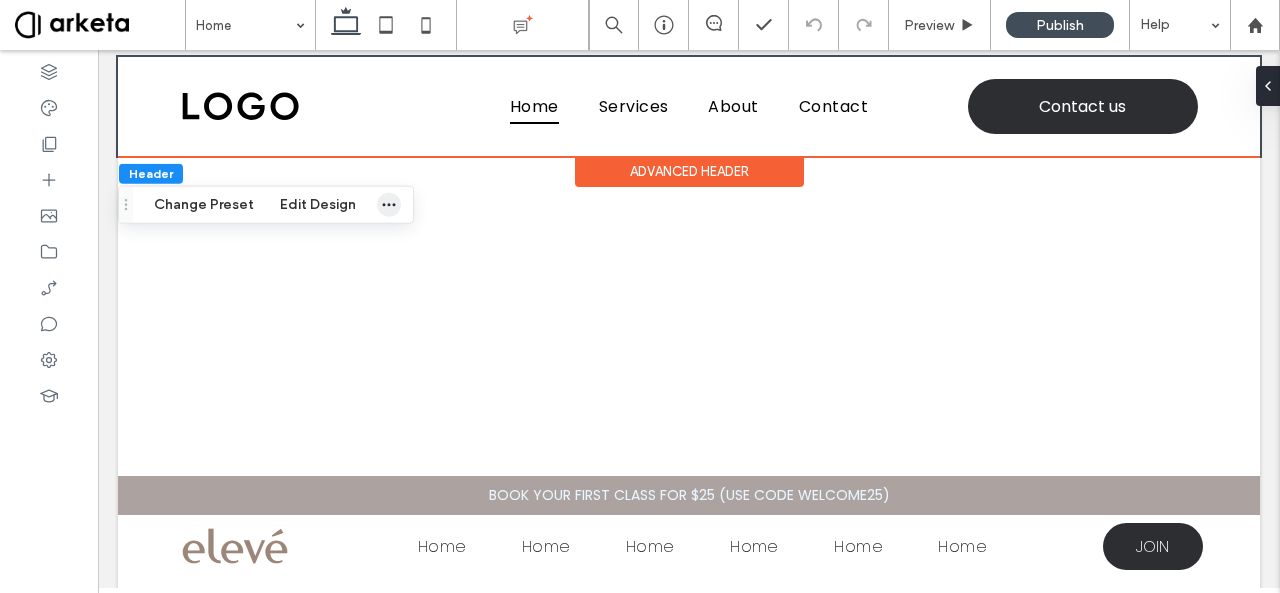 click 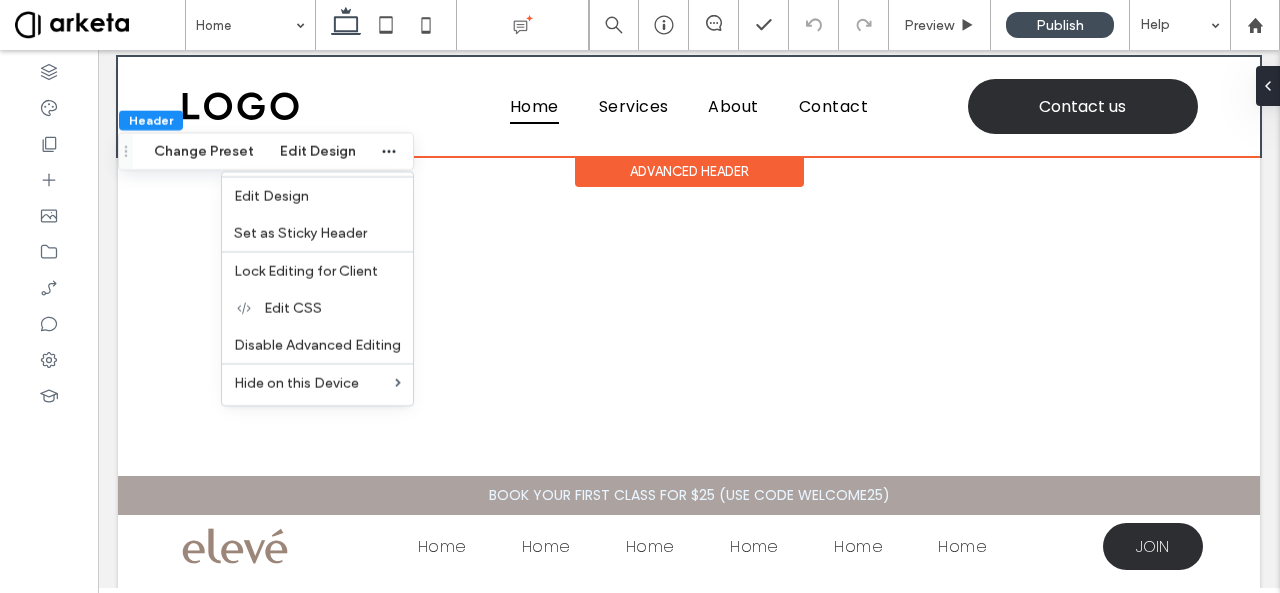 scroll, scrollTop: 69, scrollLeft: 0, axis: vertical 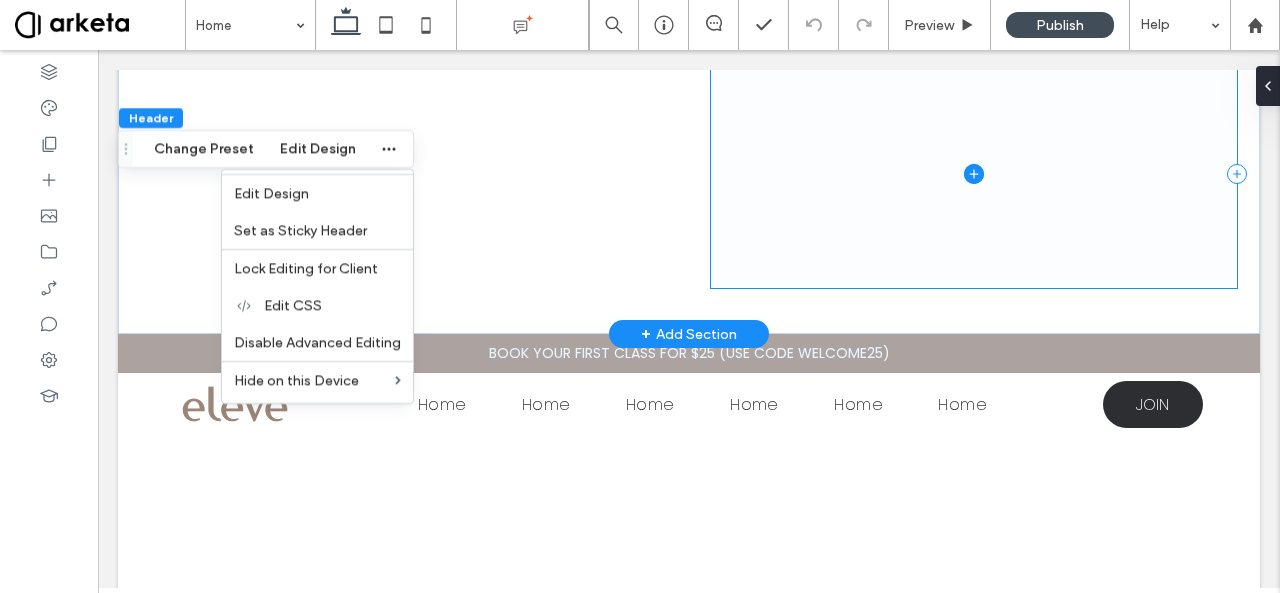 click at bounding box center [974, 174] 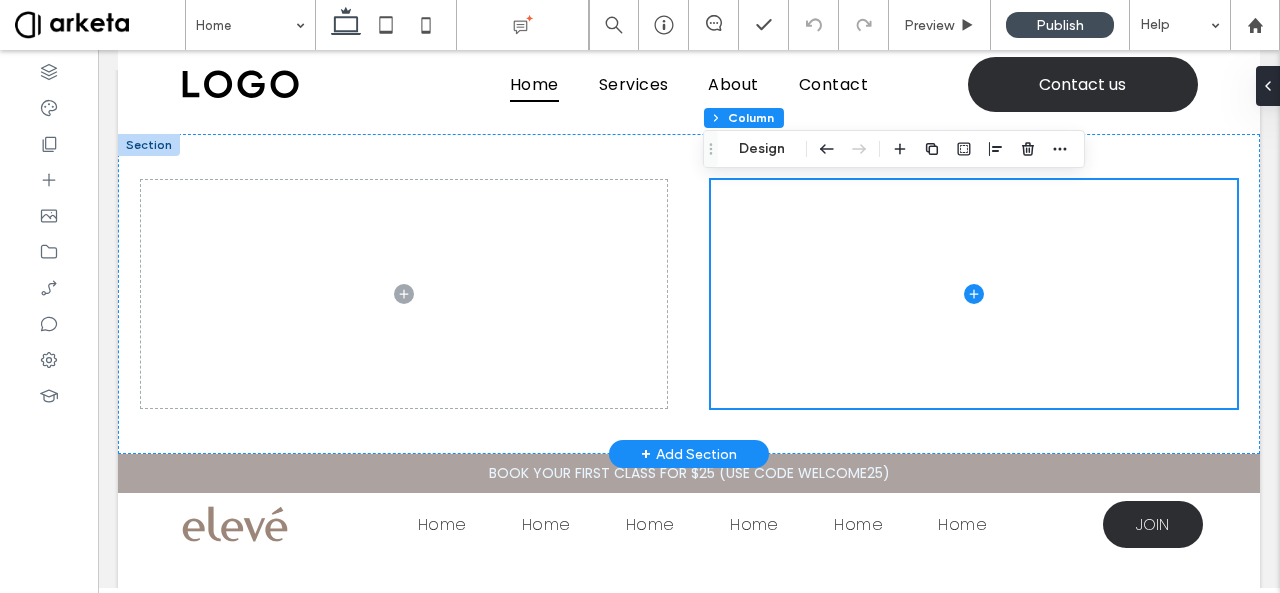 scroll, scrollTop: 36, scrollLeft: 0, axis: vertical 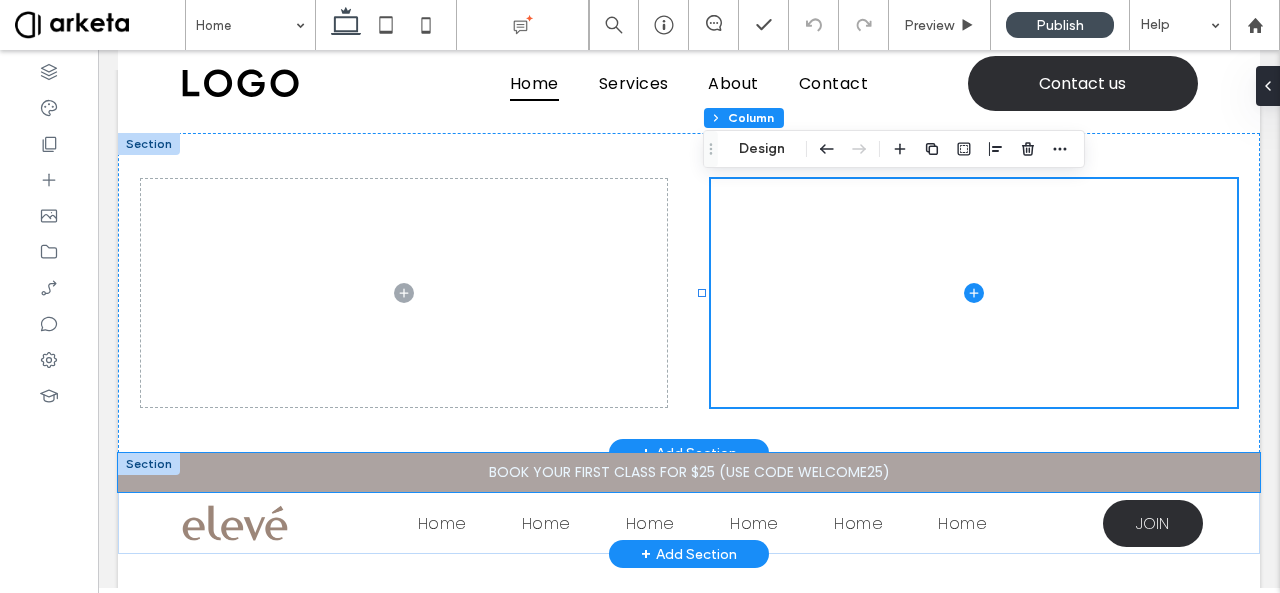 click on "BOOK YOUR FIRST CLASS FOR $25 (USE CODE WELCOME25)" at bounding box center [689, 472] 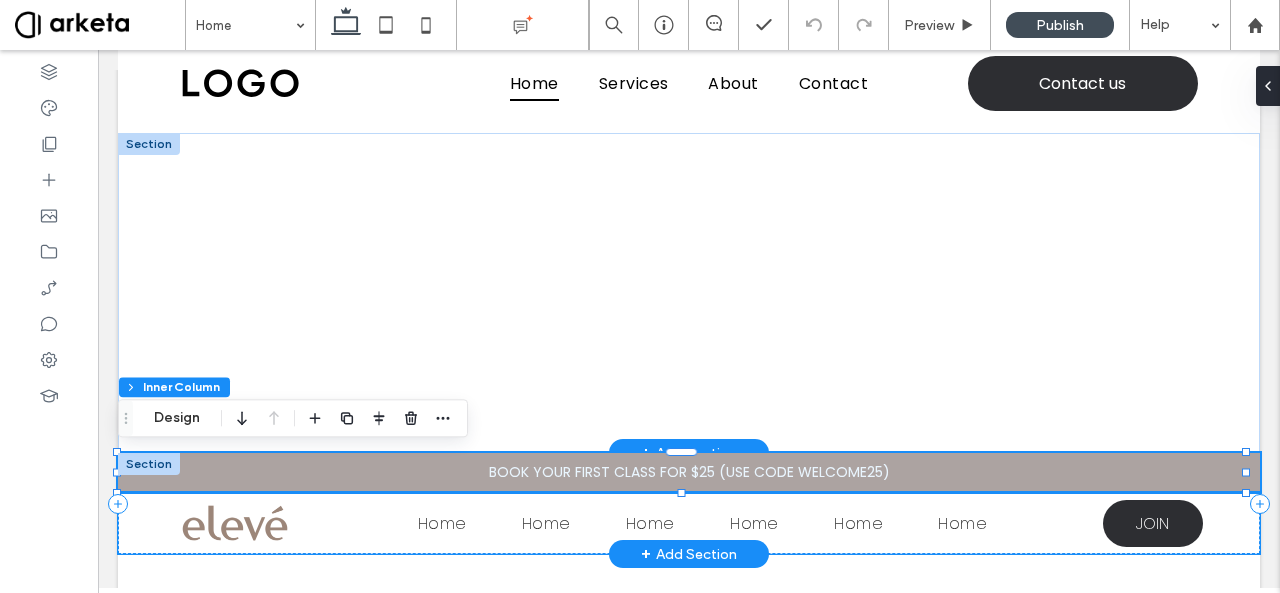 click on "Home
Home
Home
Home
Home
Home
JOIN" at bounding box center [689, 523] 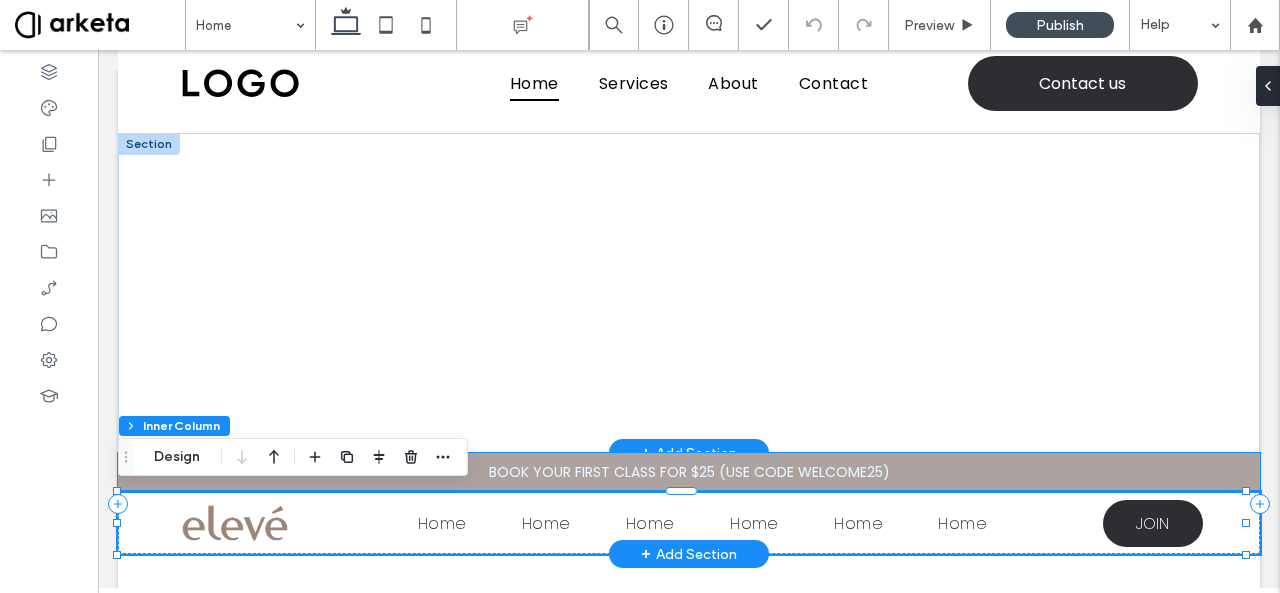 click on "BOOK YOUR FIRST CLASS FOR $25 (USE CODE WELCOME25)" at bounding box center (689, 472) 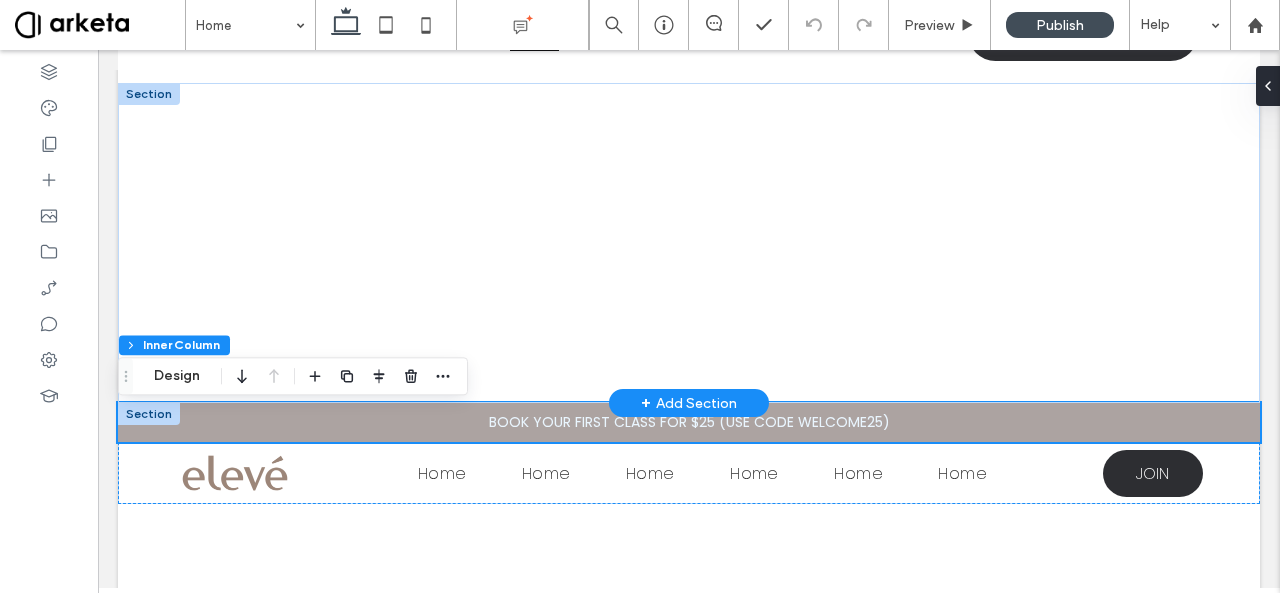 scroll, scrollTop: 90, scrollLeft: 0, axis: vertical 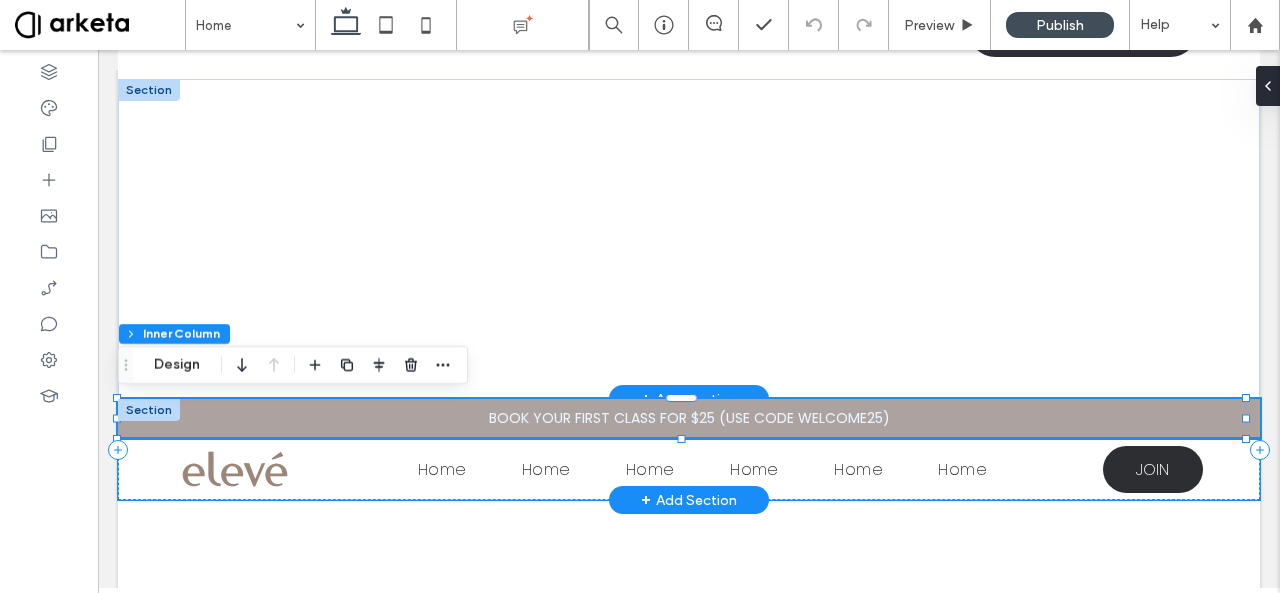 click on "Home
Home
Home
Home
Home
Home" at bounding box center (699, 469) 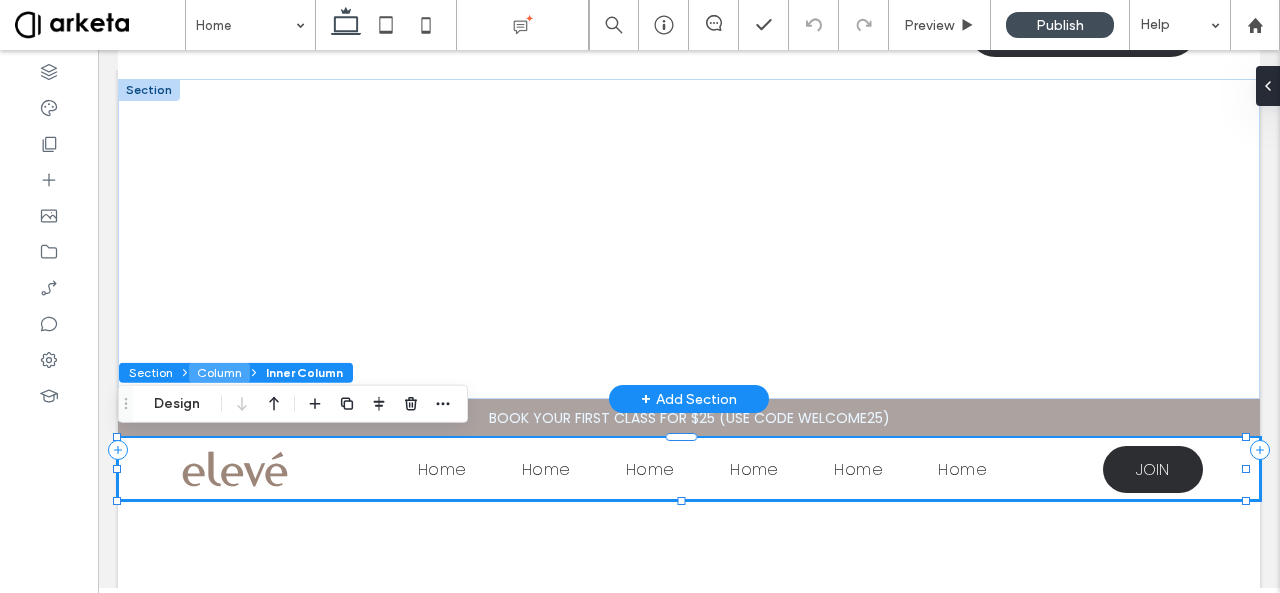 click on "Column" at bounding box center [219, 373] 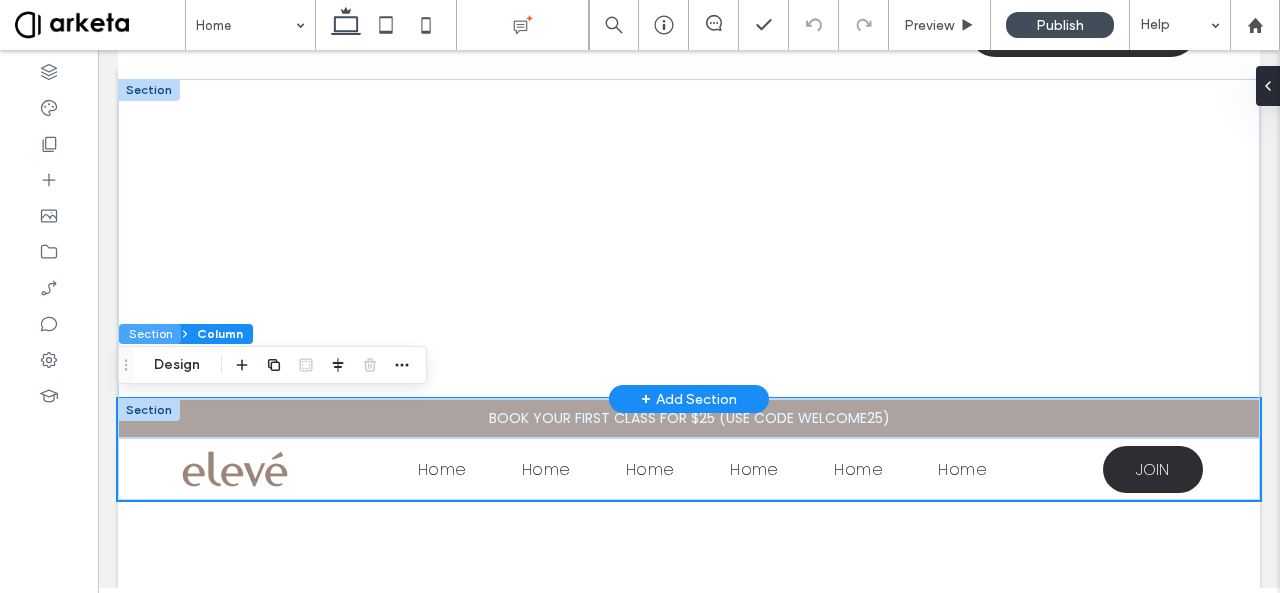 click on "Section" at bounding box center (150, 334) 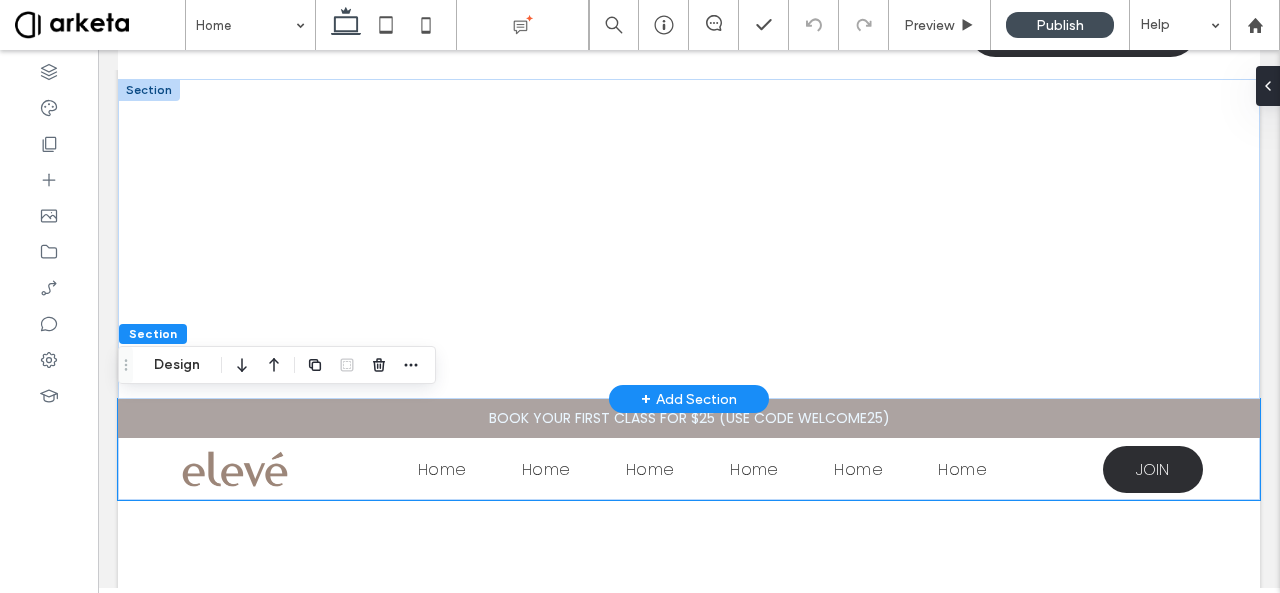 scroll, scrollTop: 0, scrollLeft: 0, axis: both 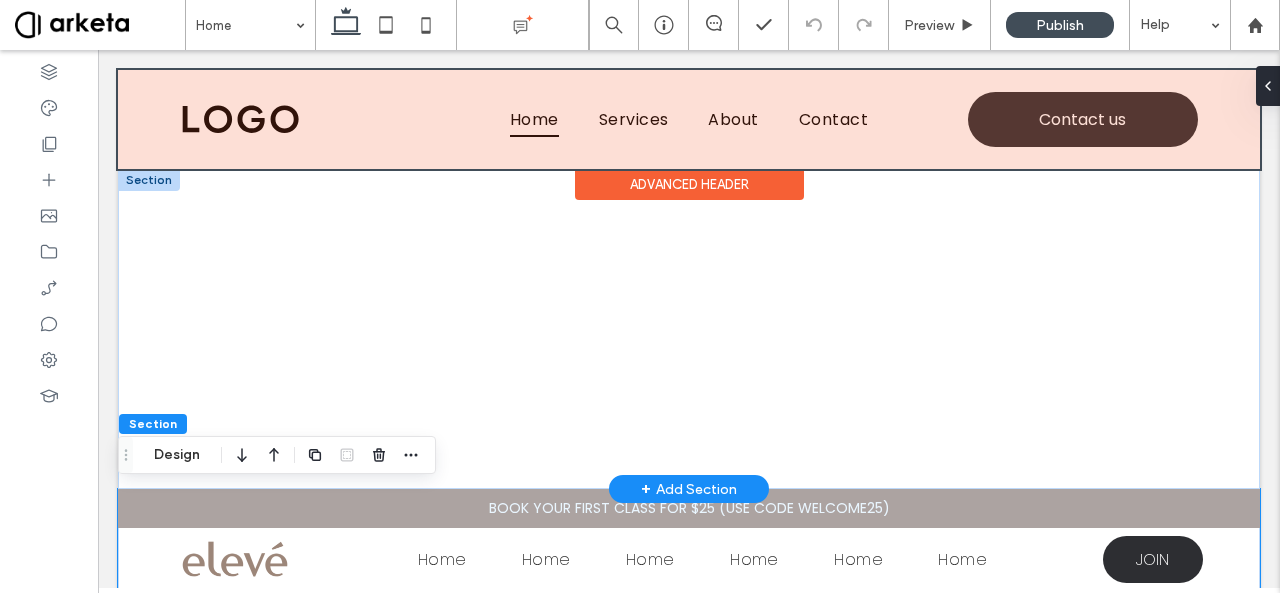 click at bounding box center (689, 119) 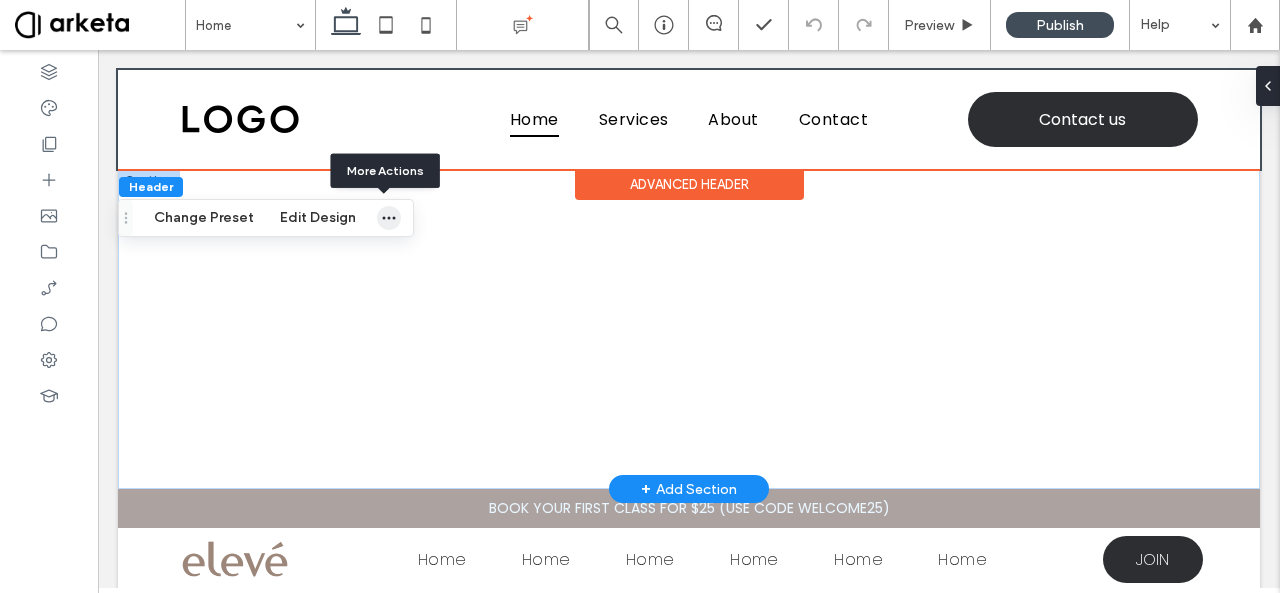 click 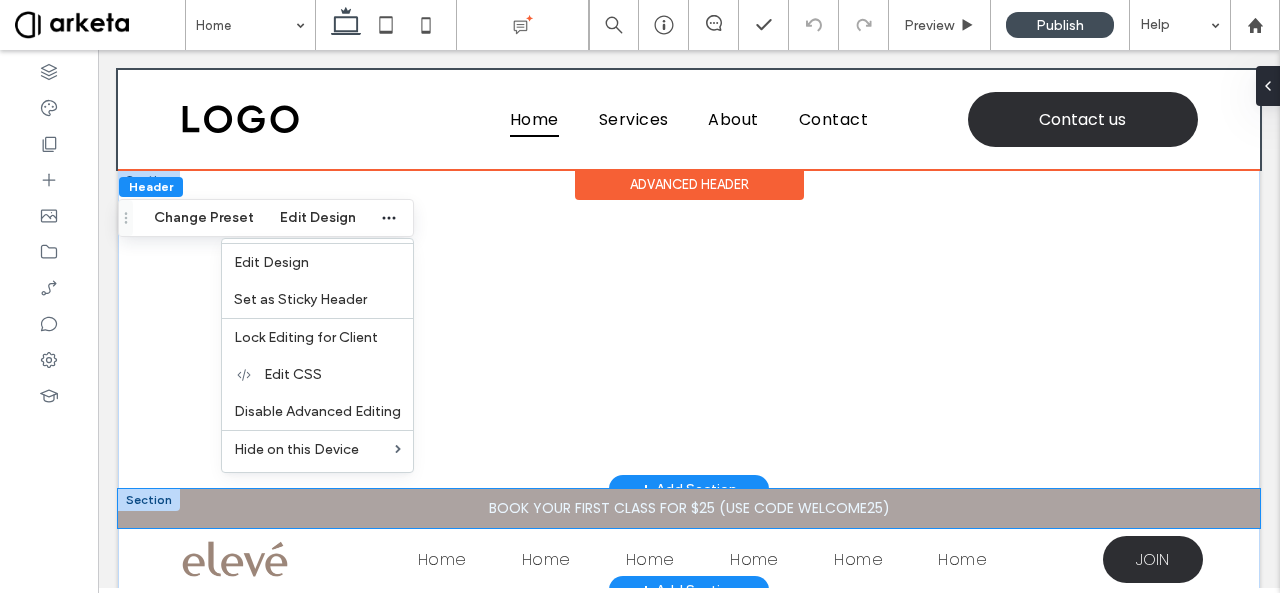 click on "BOOK YOUR FIRST CLASS FOR $25 (USE CODE WELCOME25)" at bounding box center [689, 508] 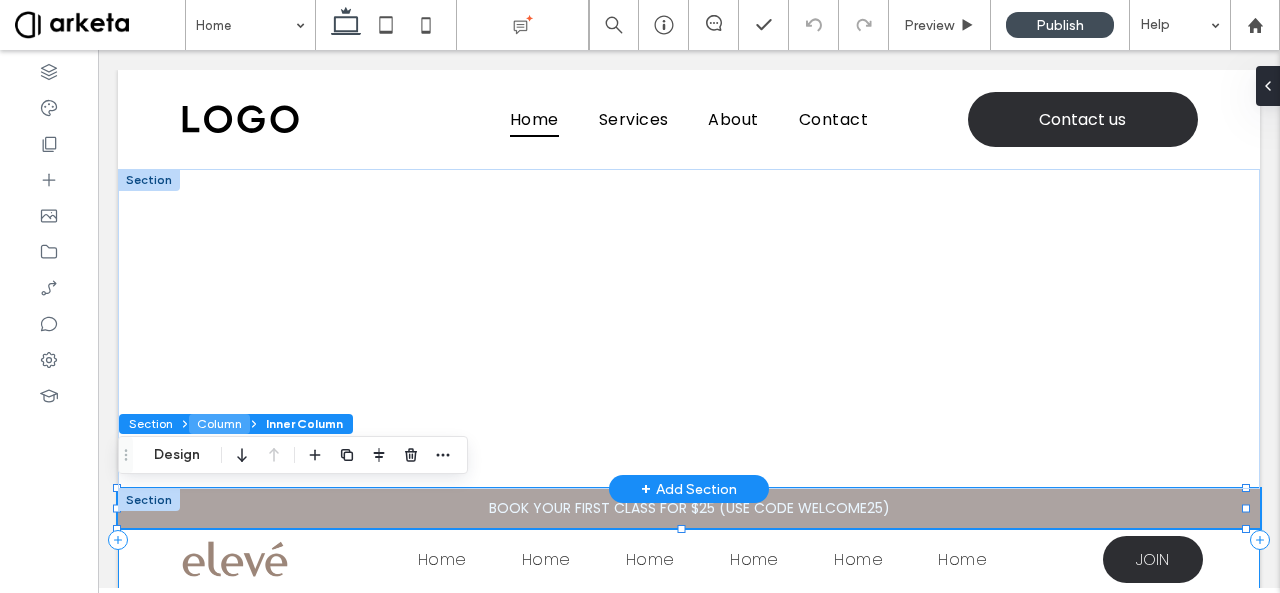 click on "Column" at bounding box center [219, 424] 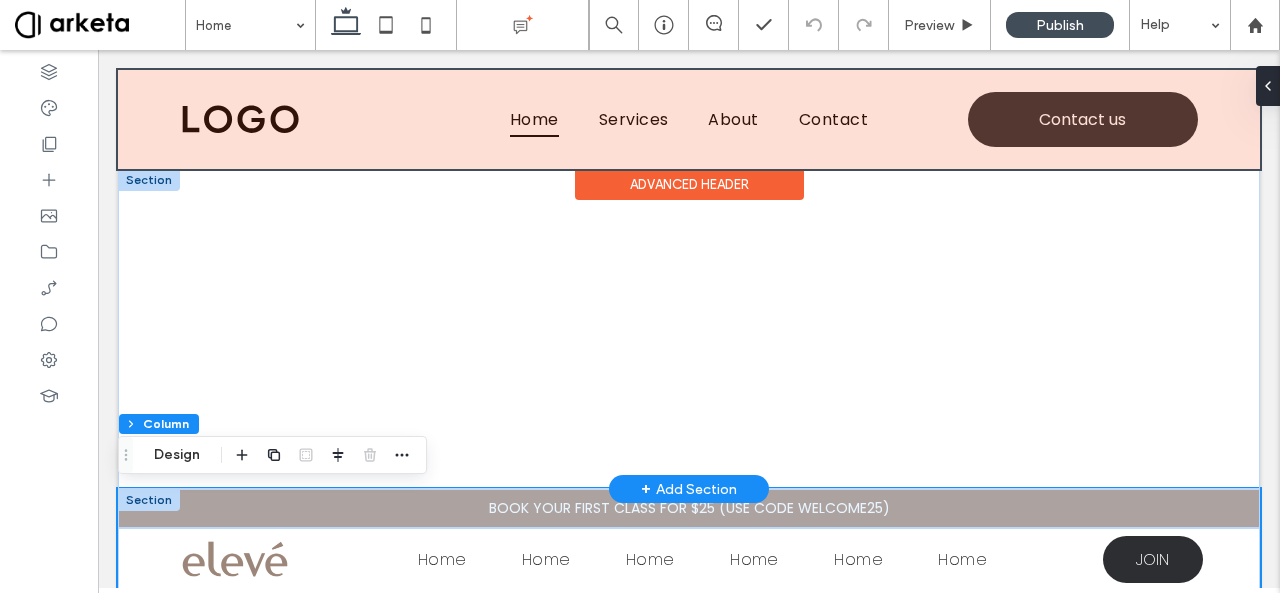 click at bounding box center [689, 119] 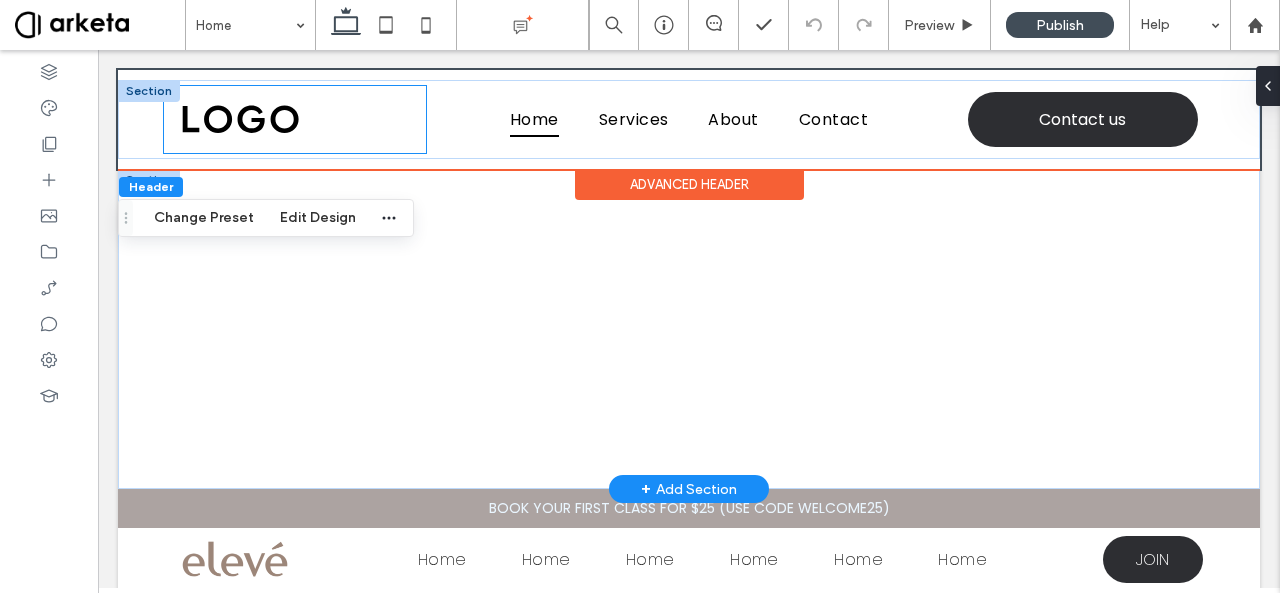 click at bounding box center (295, 119) 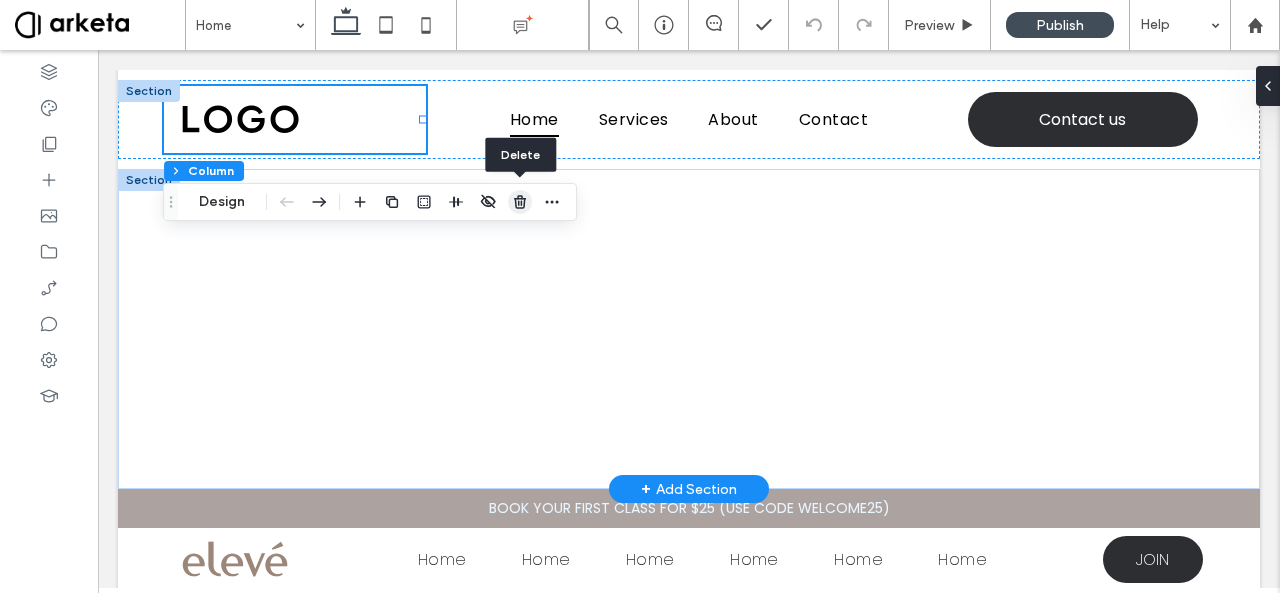 click 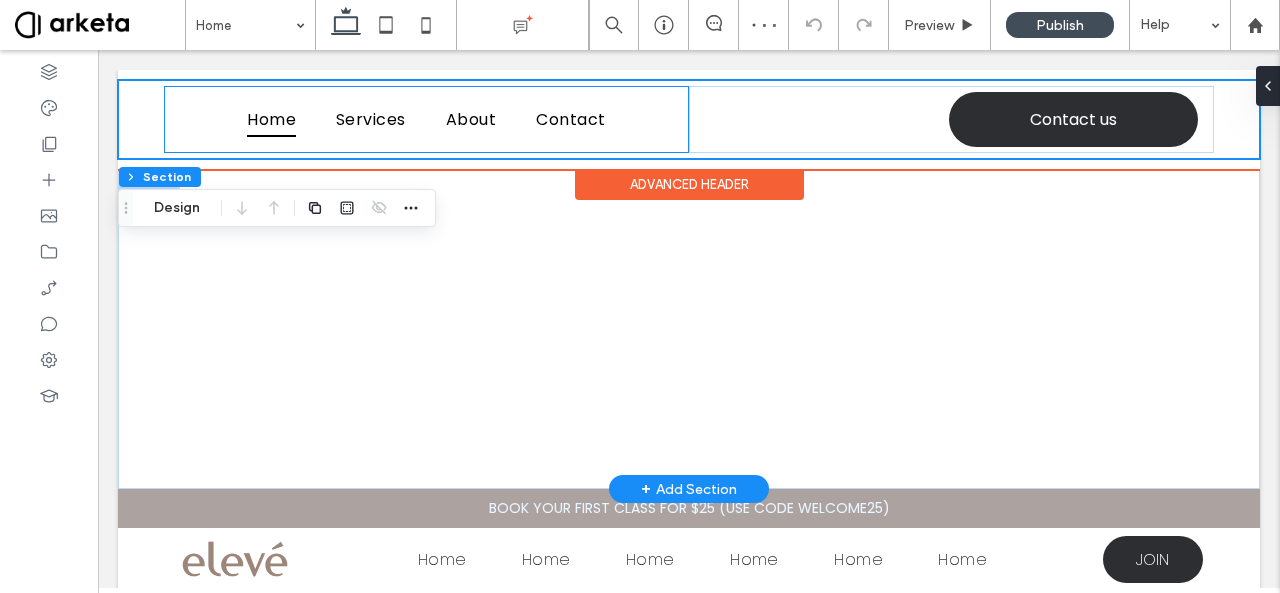 click on "Home
Services
About
Contact" at bounding box center (426, 119) 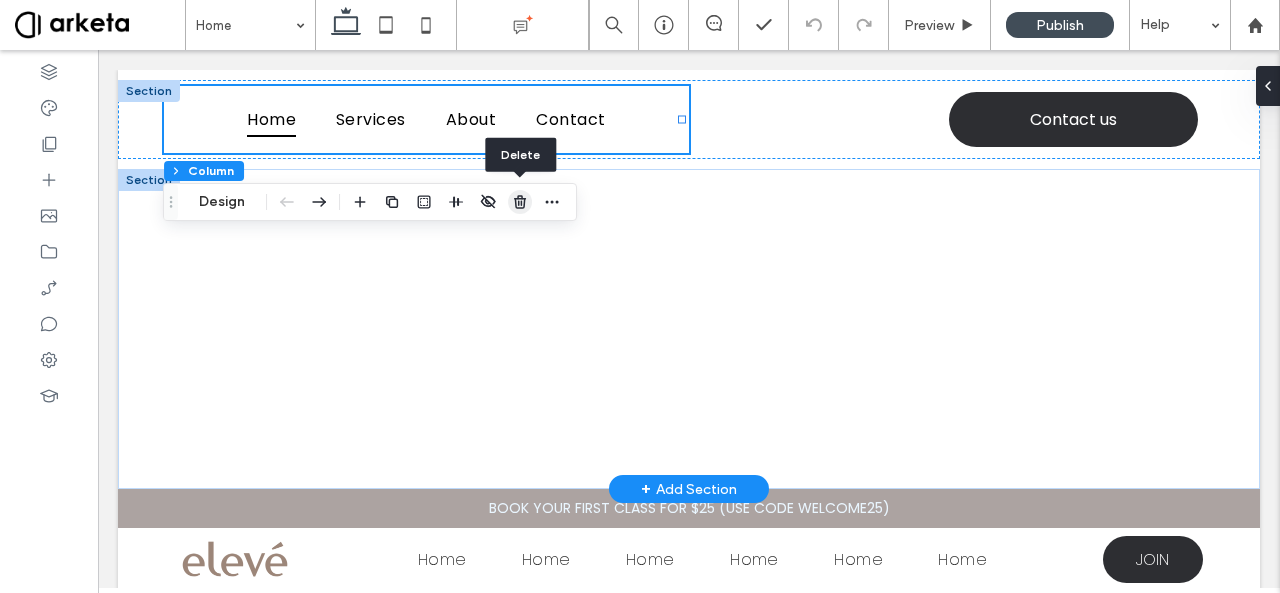 click 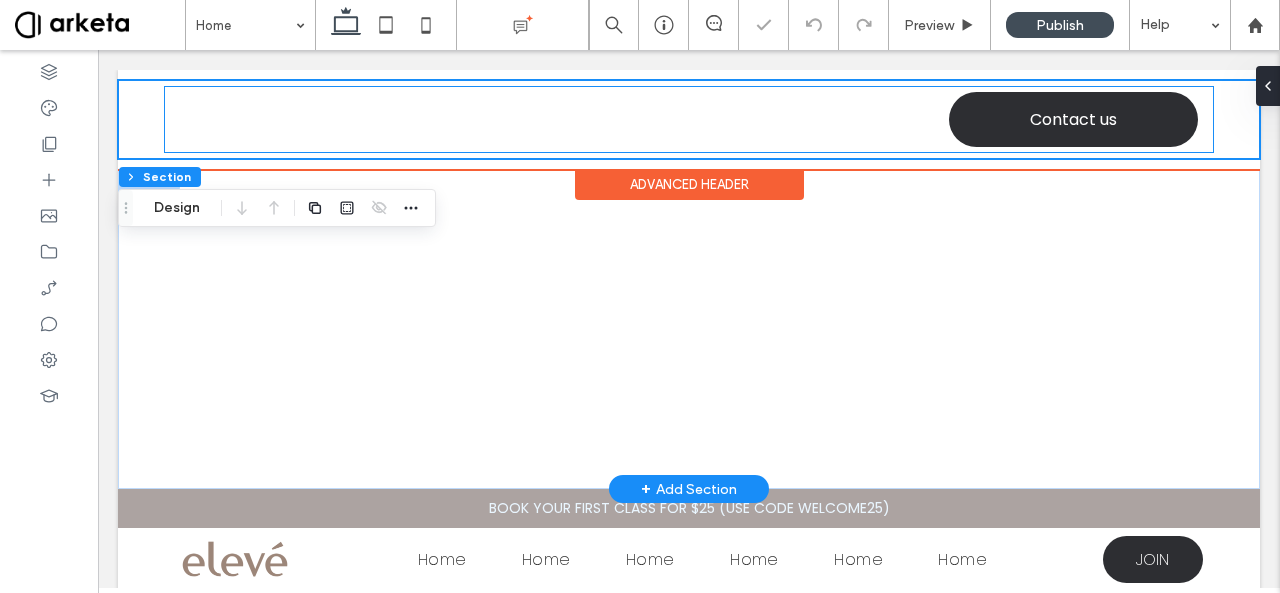 click on "Contact us" at bounding box center (689, 119) 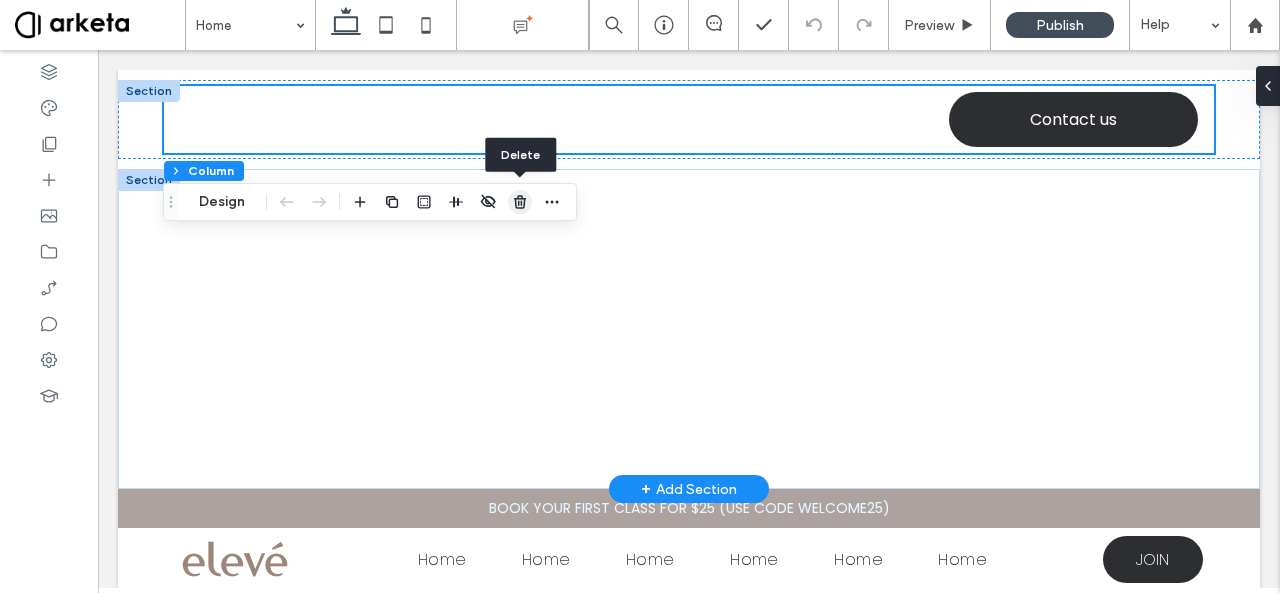 click 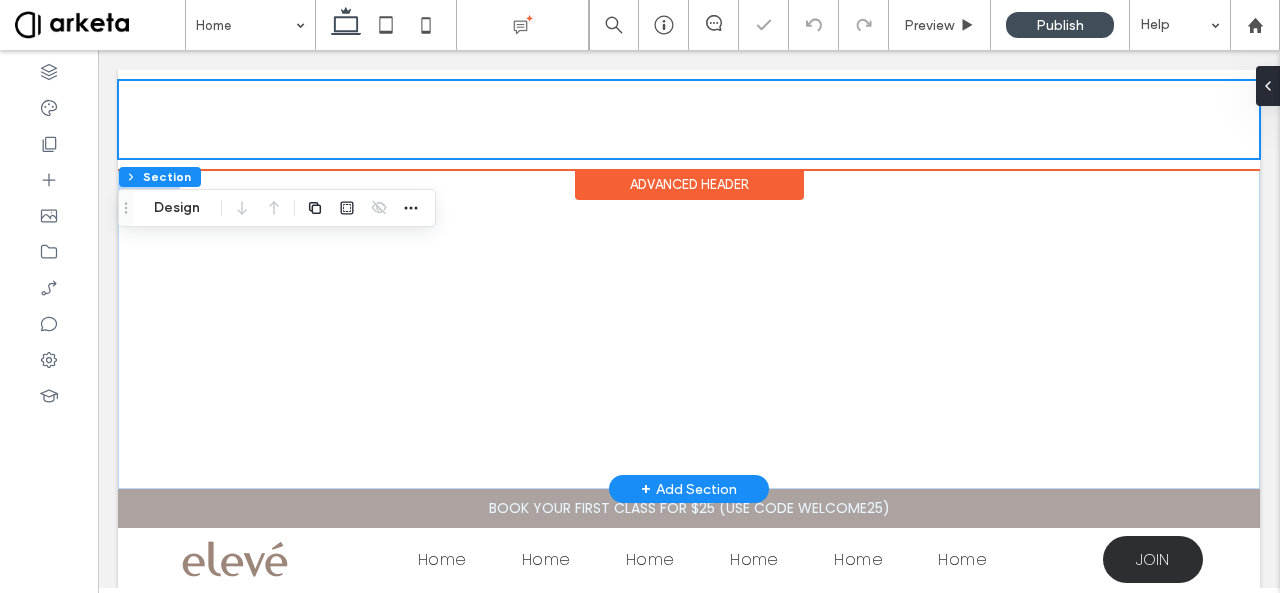 click at bounding box center (689, 119) 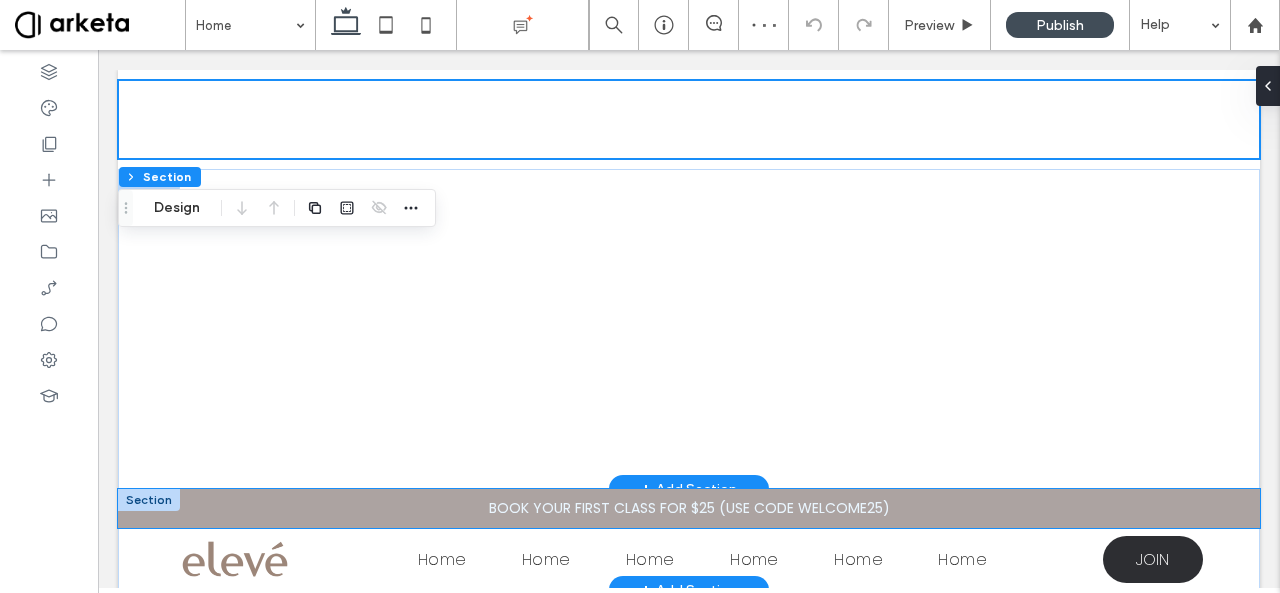 click on "BOOK YOUR FIRST CLASS FOR $25 (USE CODE WELCOME25)" at bounding box center (689, 508) 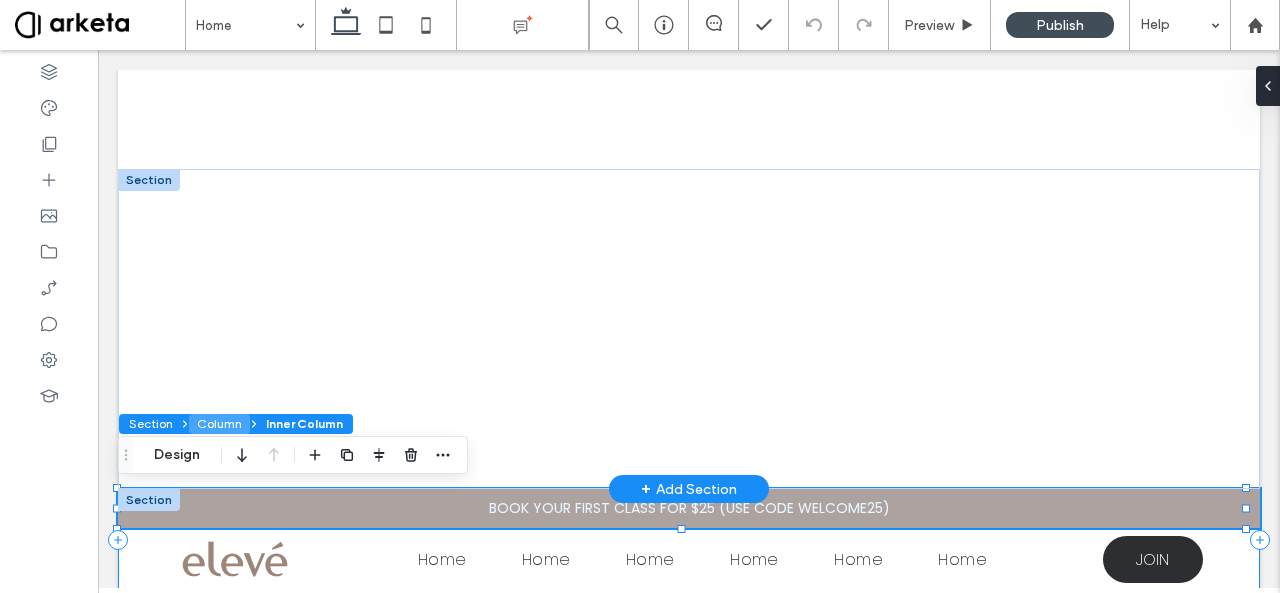 click on "Column" at bounding box center (219, 424) 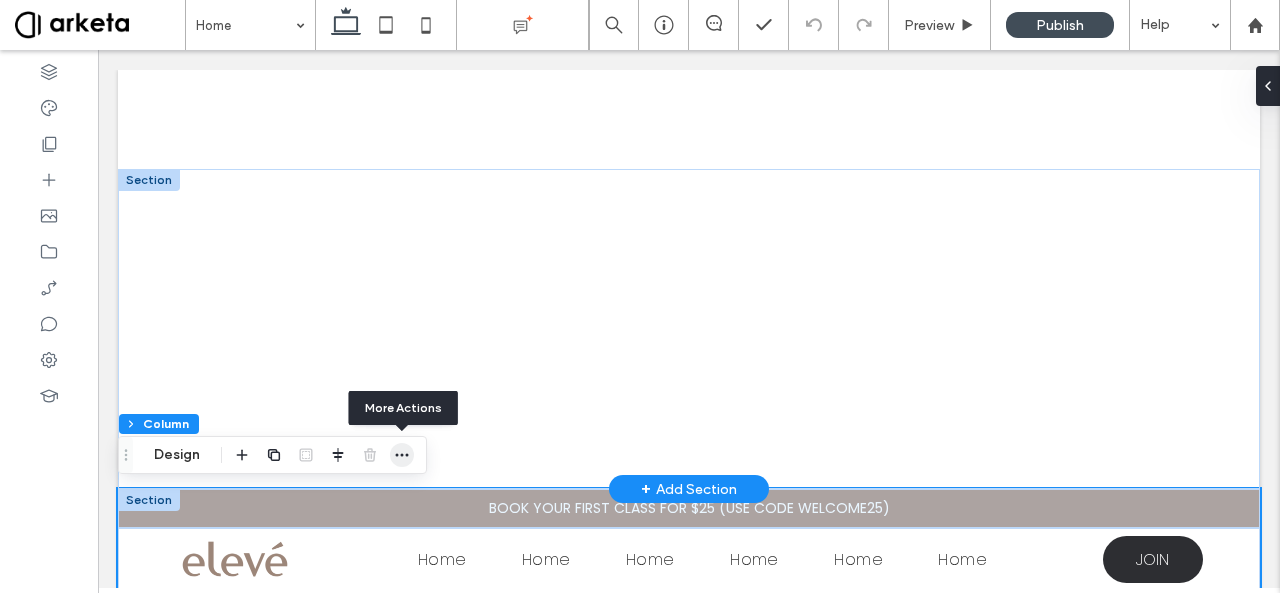click 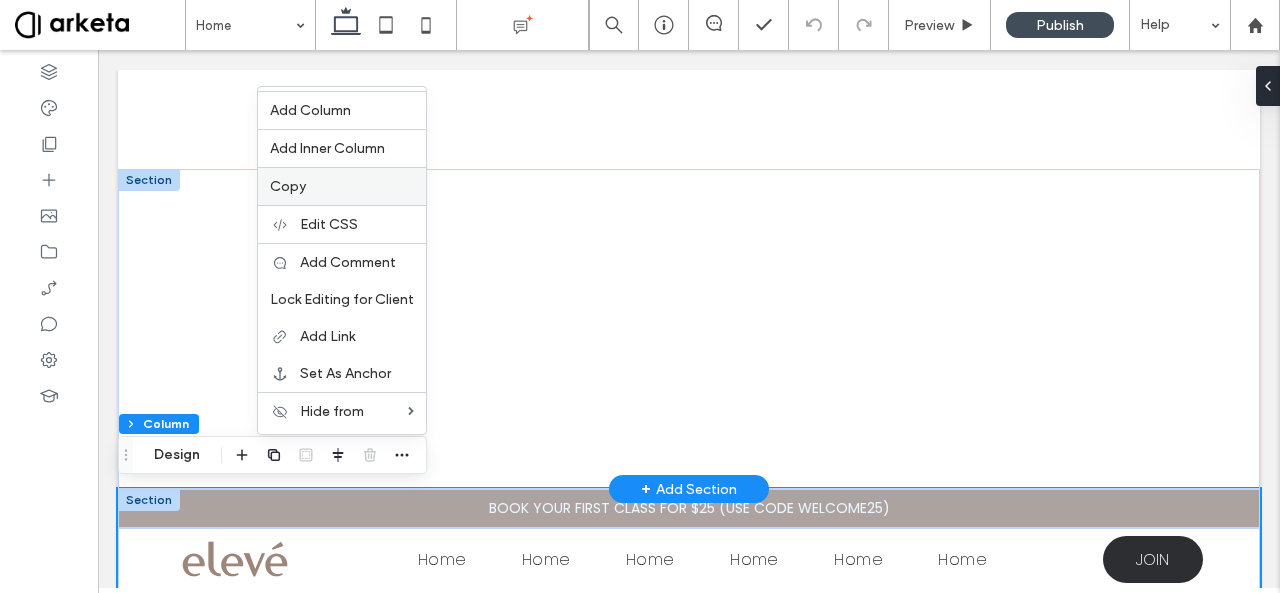click on "Copy" at bounding box center (342, 186) 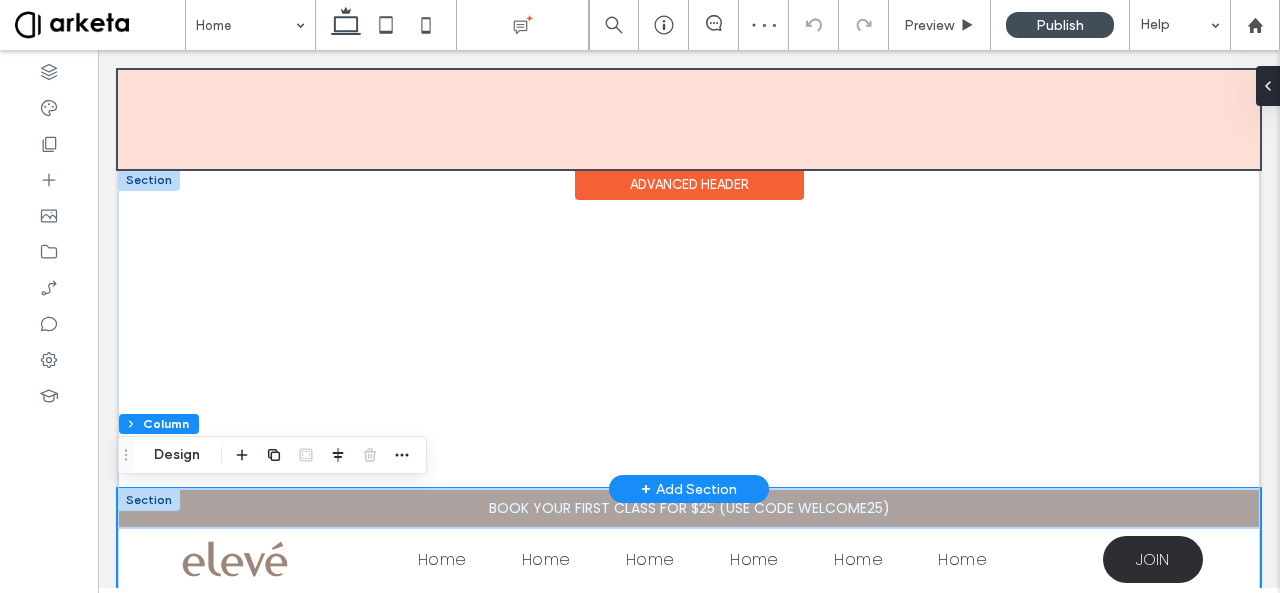 click at bounding box center (689, 119) 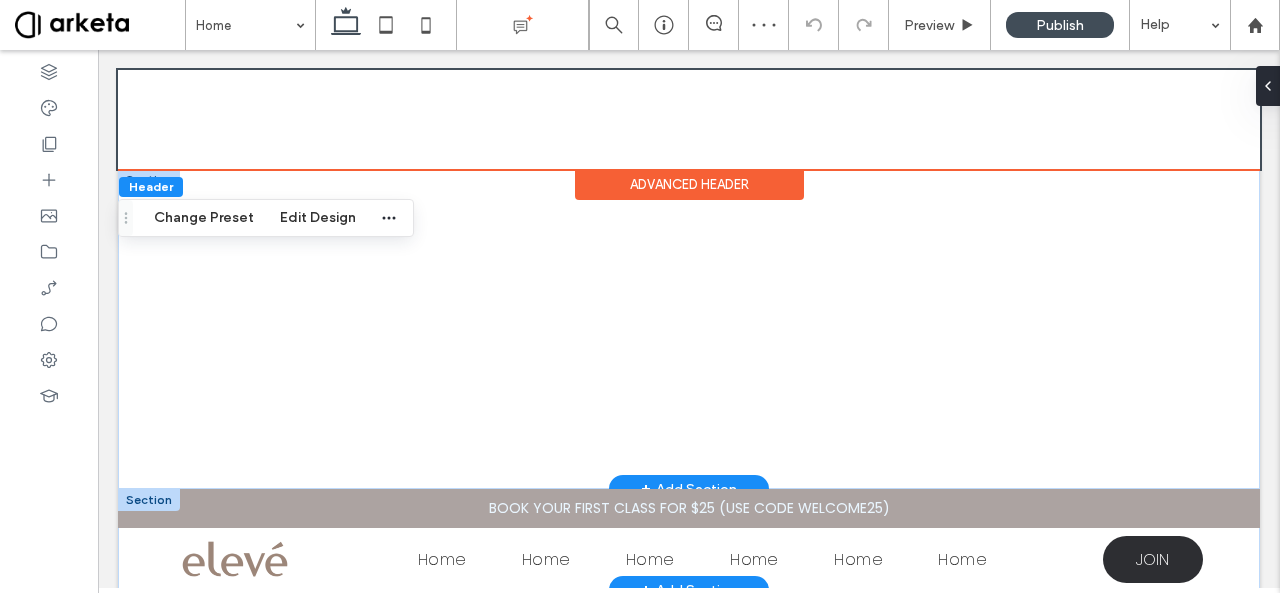 click at bounding box center [149, 500] 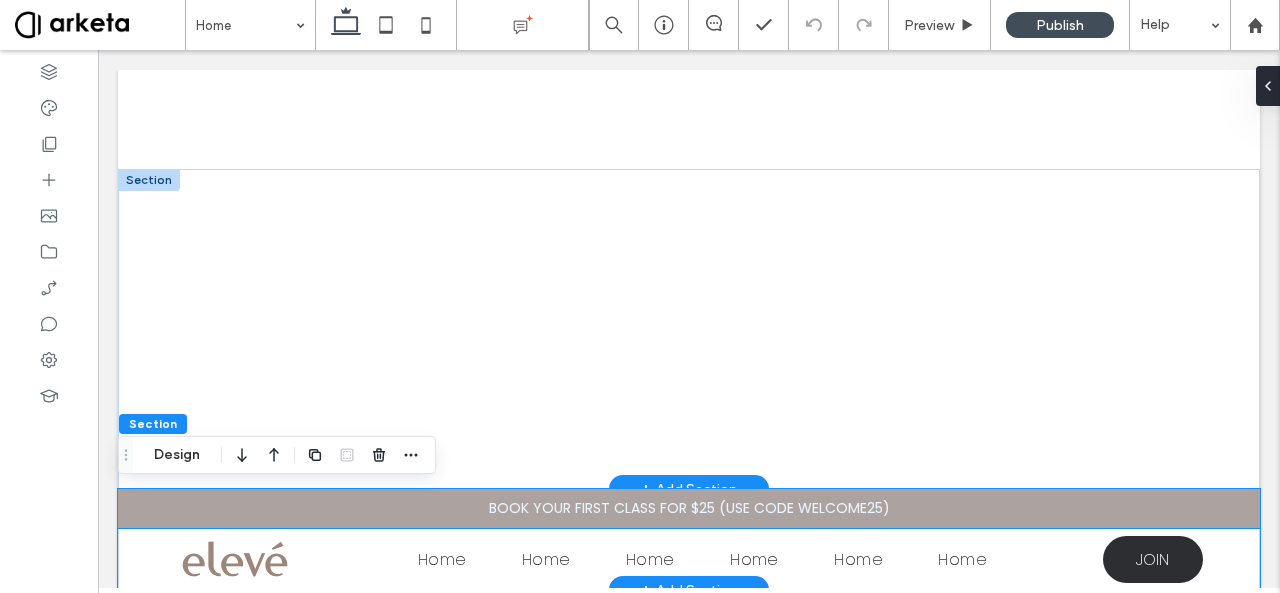 click on "BOOK YOUR FIRST CLASS FOR $25 (USE CODE WELCOME25)" at bounding box center (689, 508) 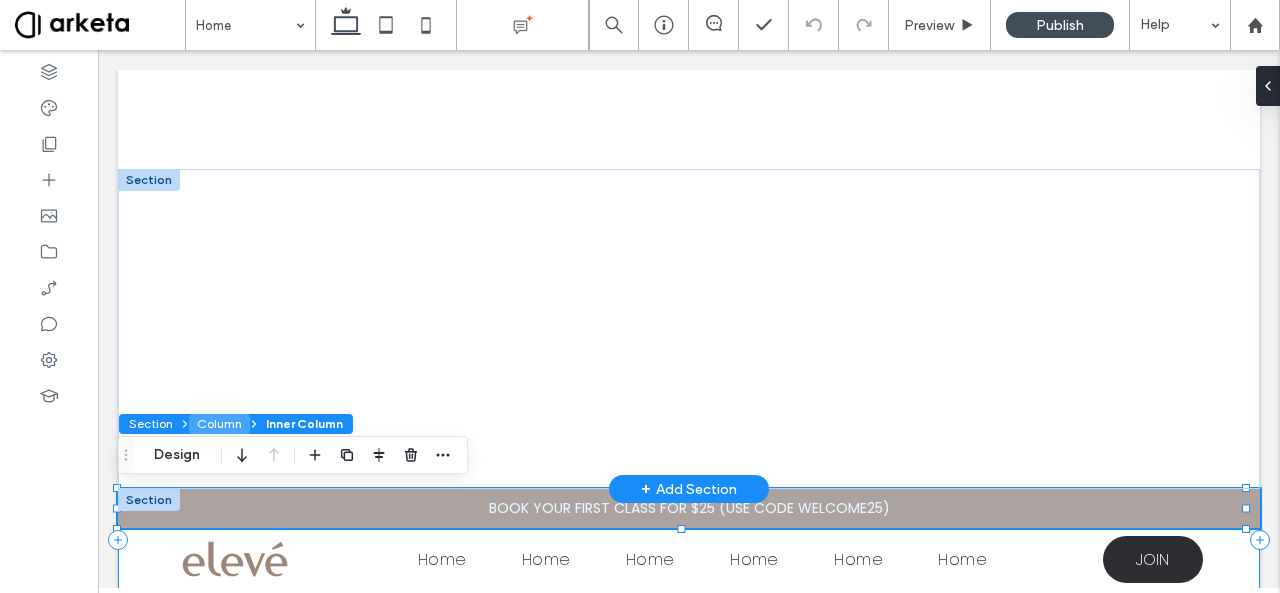 click on "Column" at bounding box center (219, 424) 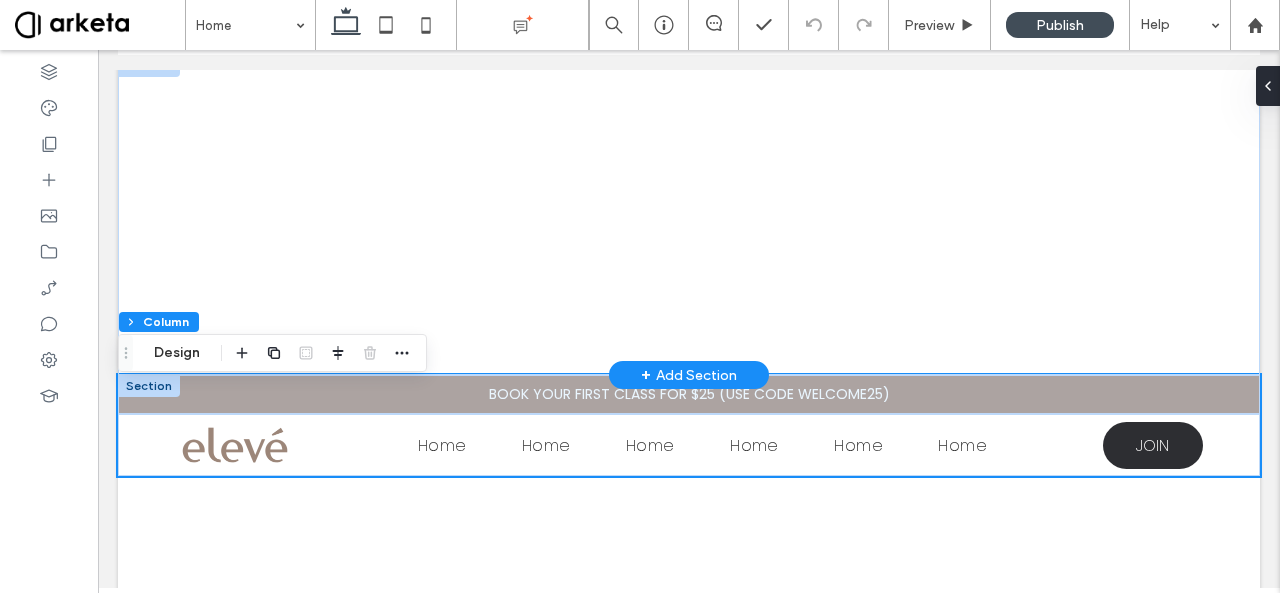 scroll, scrollTop: 129, scrollLeft: 0, axis: vertical 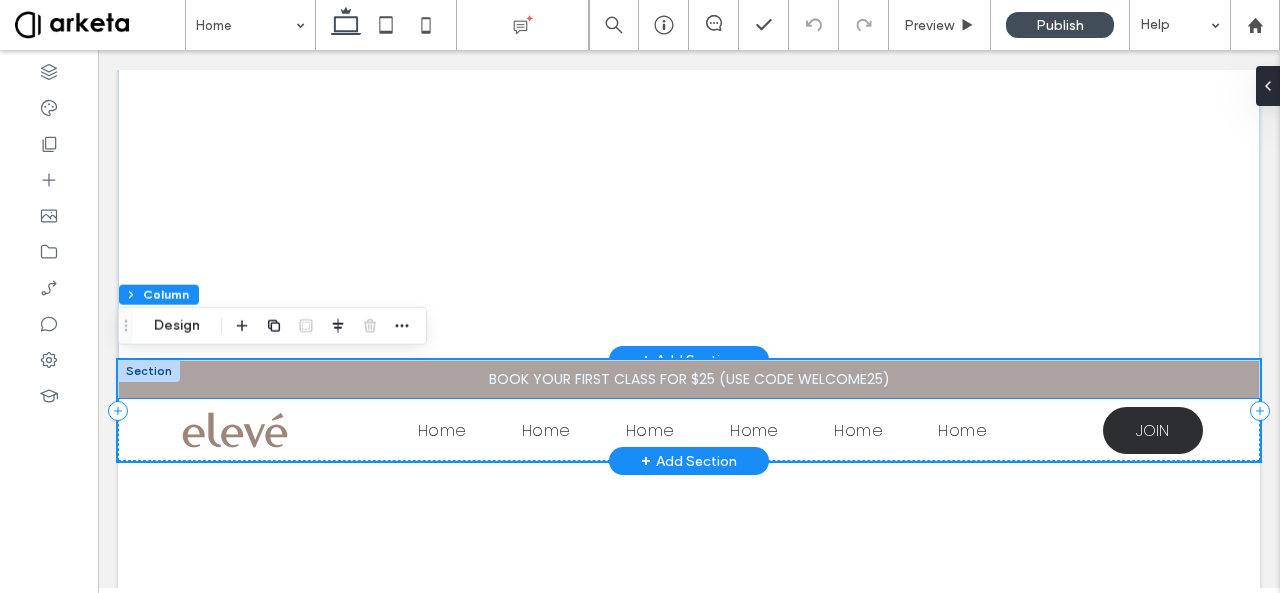 click on "Home
Home
Home
Home
Home
Home" at bounding box center [699, 430] 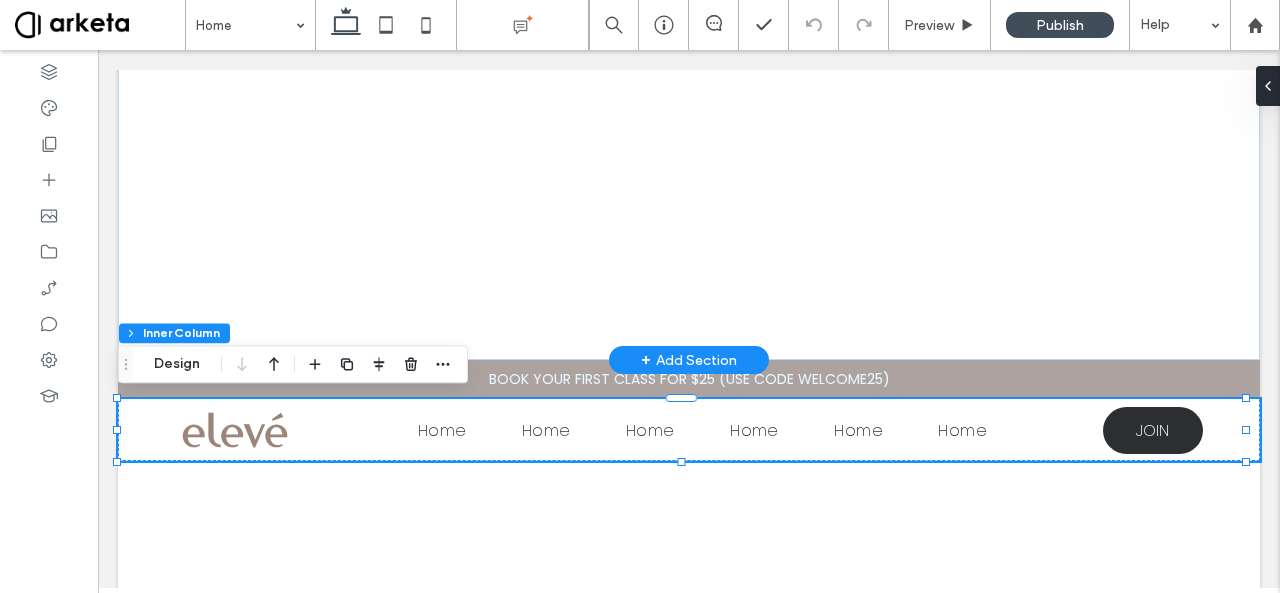 drag, startPoint x: 1279, startPoint y: 227, endPoint x: 1372, endPoint y: 135, distance: 130.81667 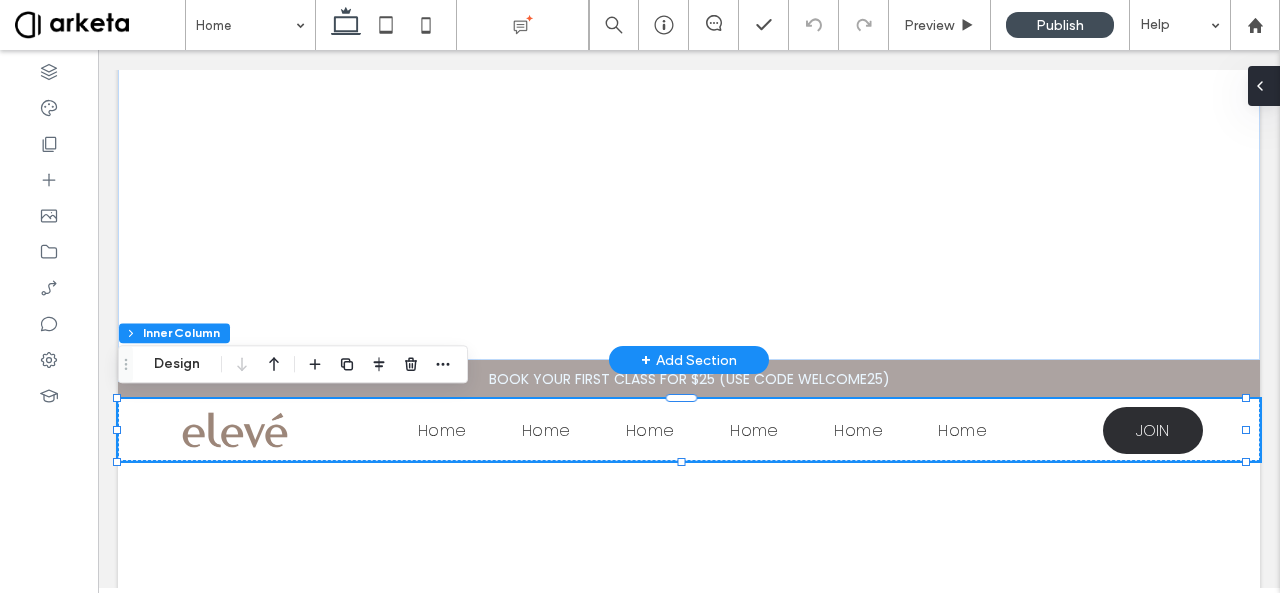 scroll, scrollTop: 0, scrollLeft: 0, axis: both 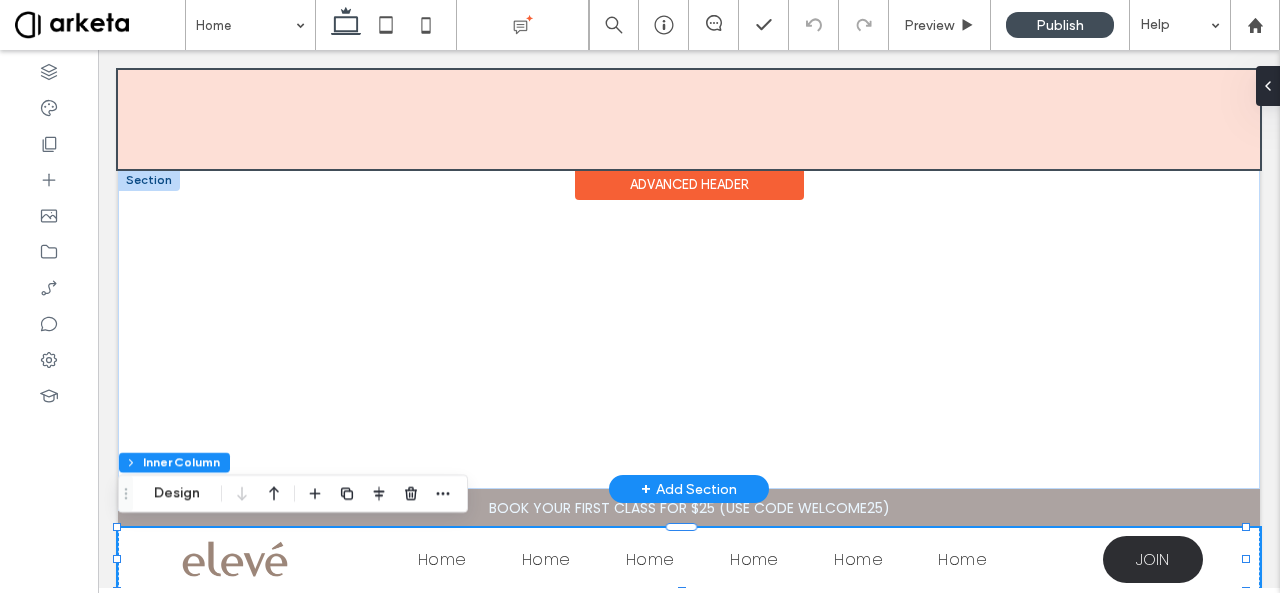 click at bounding box center [689, 119] 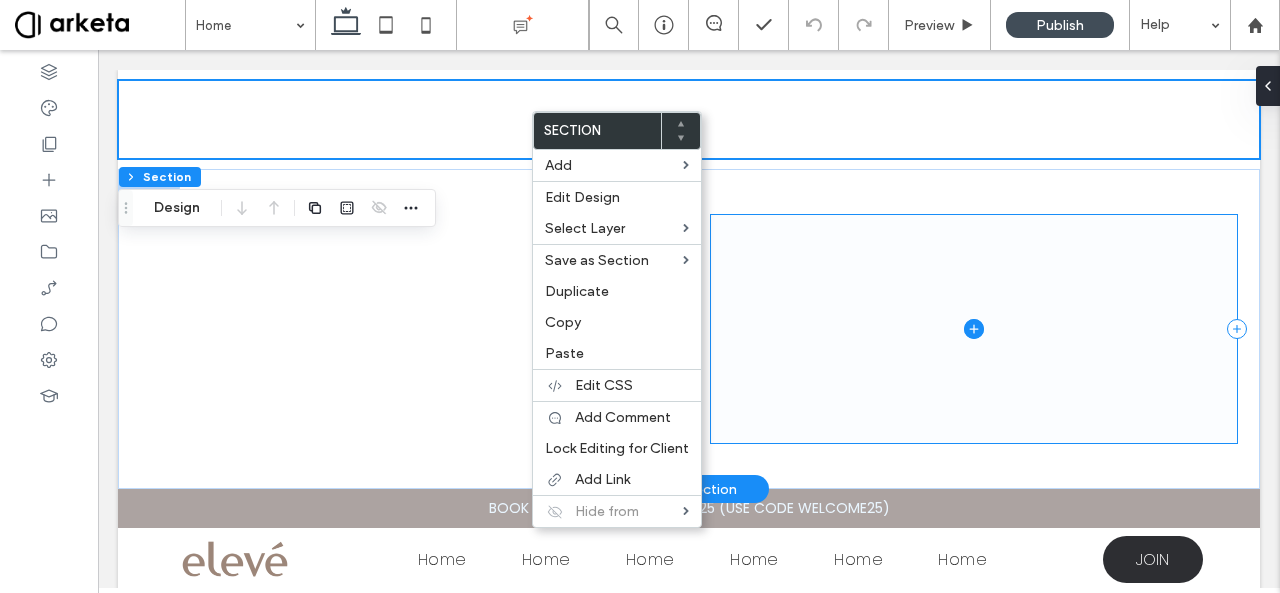 click at bounding box center (974, 329) 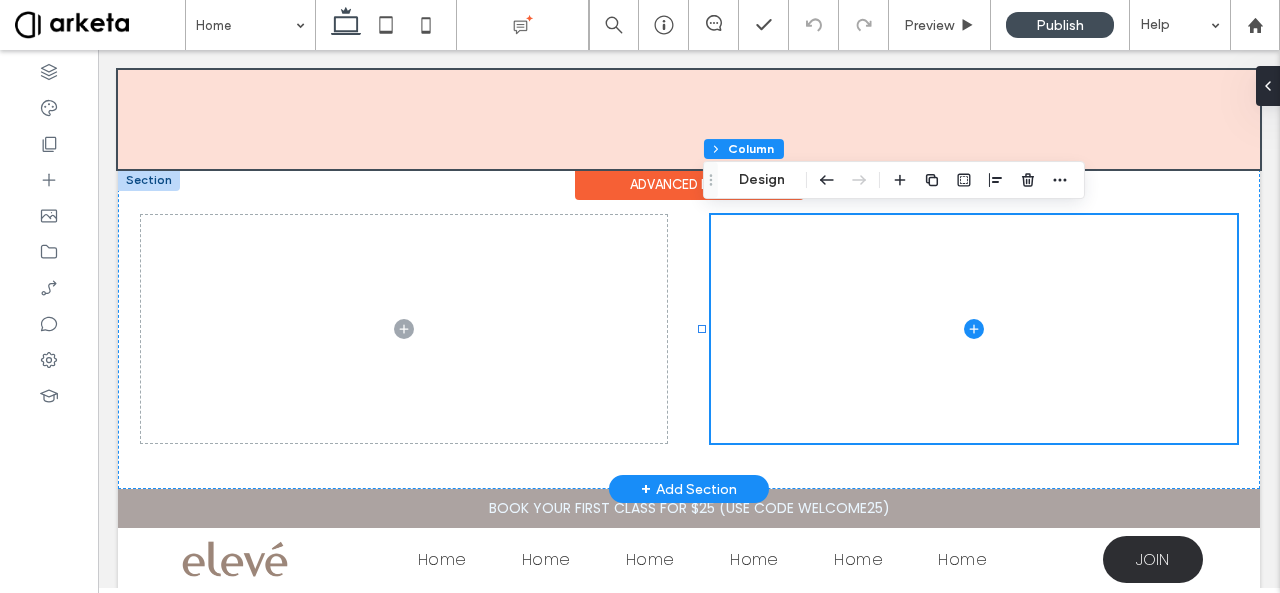 click at bounding box center [689, 119] 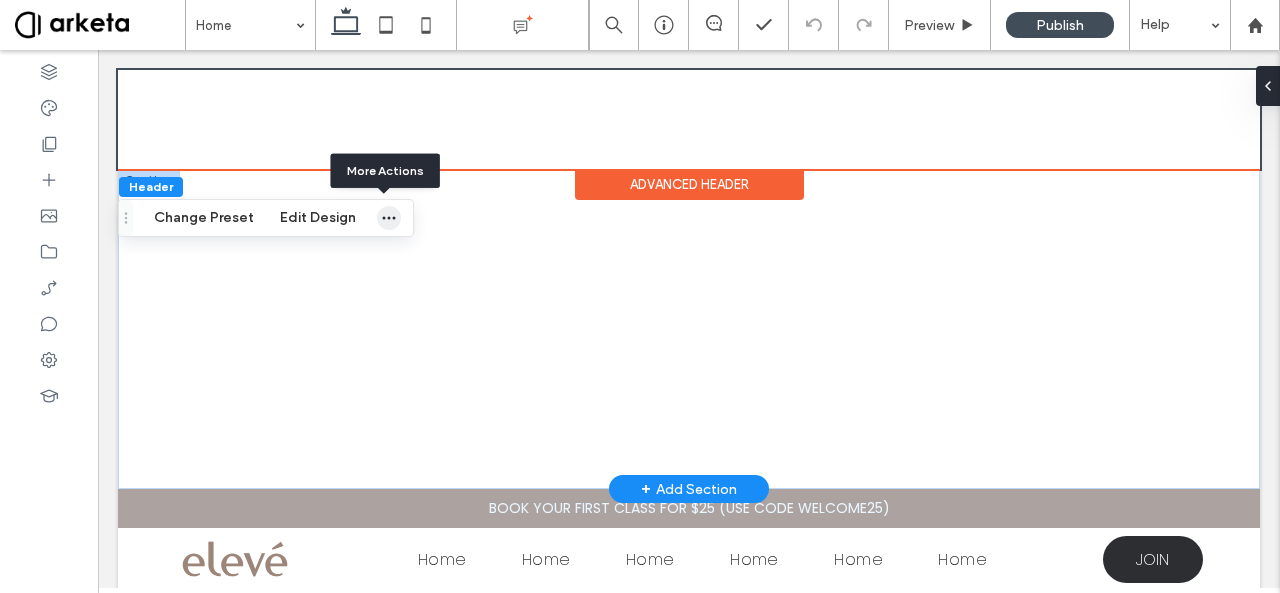 click 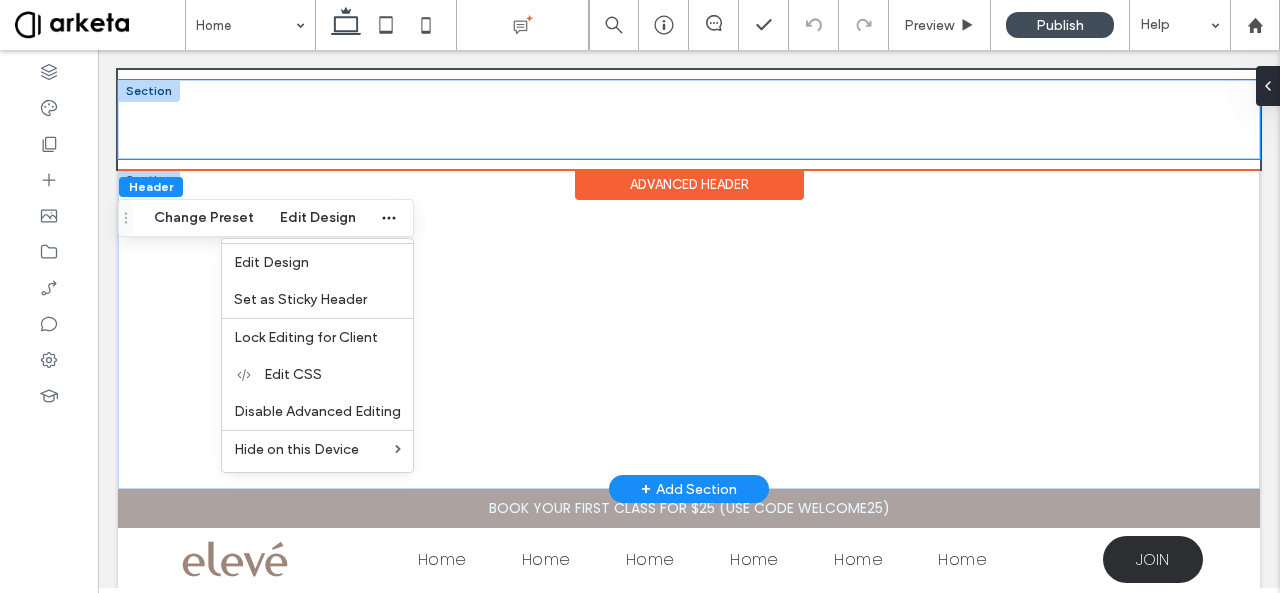 click at bounding box center [689, 119] 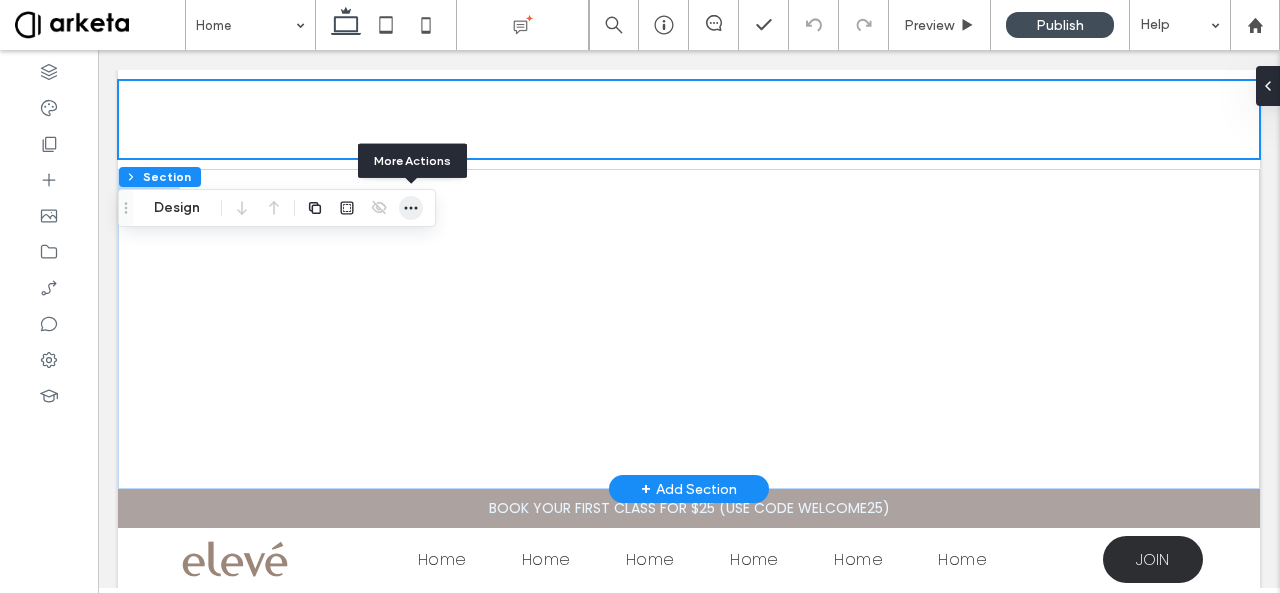 click 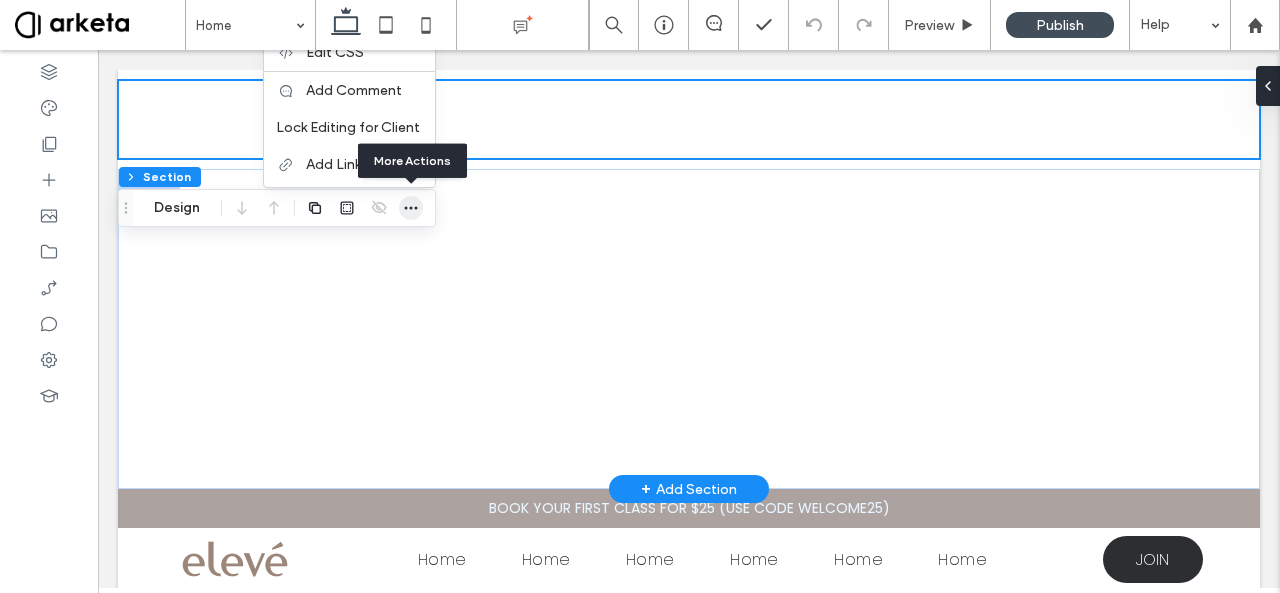 click 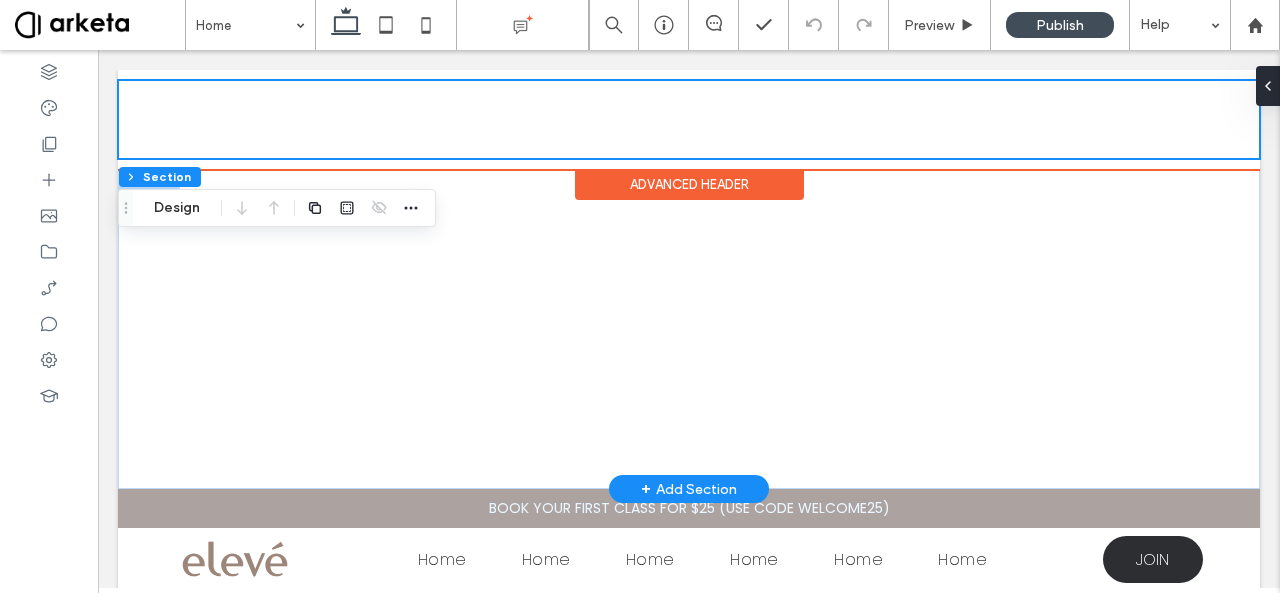 type 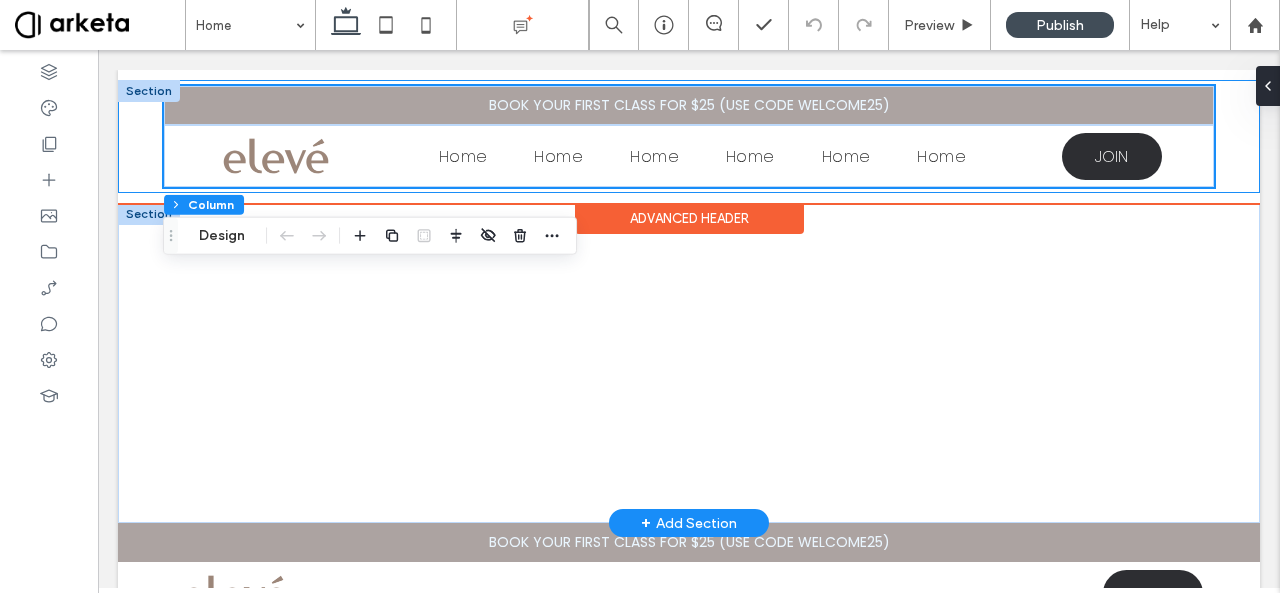 click on "BOOK YOUR FIRST CLASS FOR $25 (USE CODE WELCOME25)
Home
Home
Home
Home
Home
Home
JOIN" at bounding box center (689, 136) 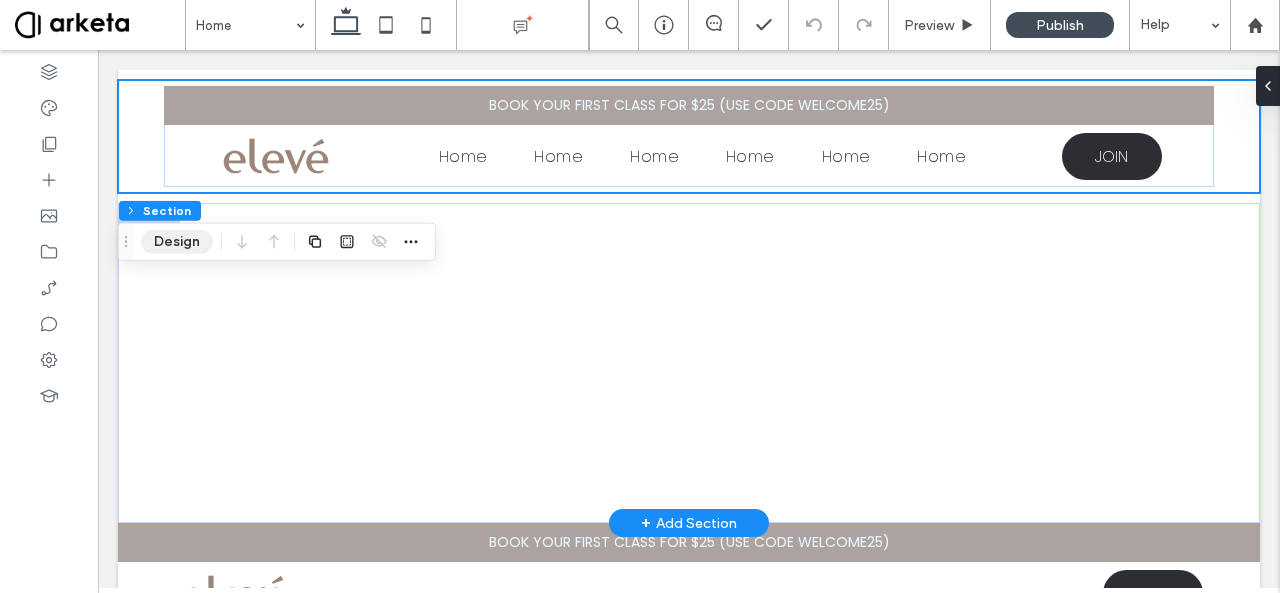 click on "Design" at bounding box center (177, 242) 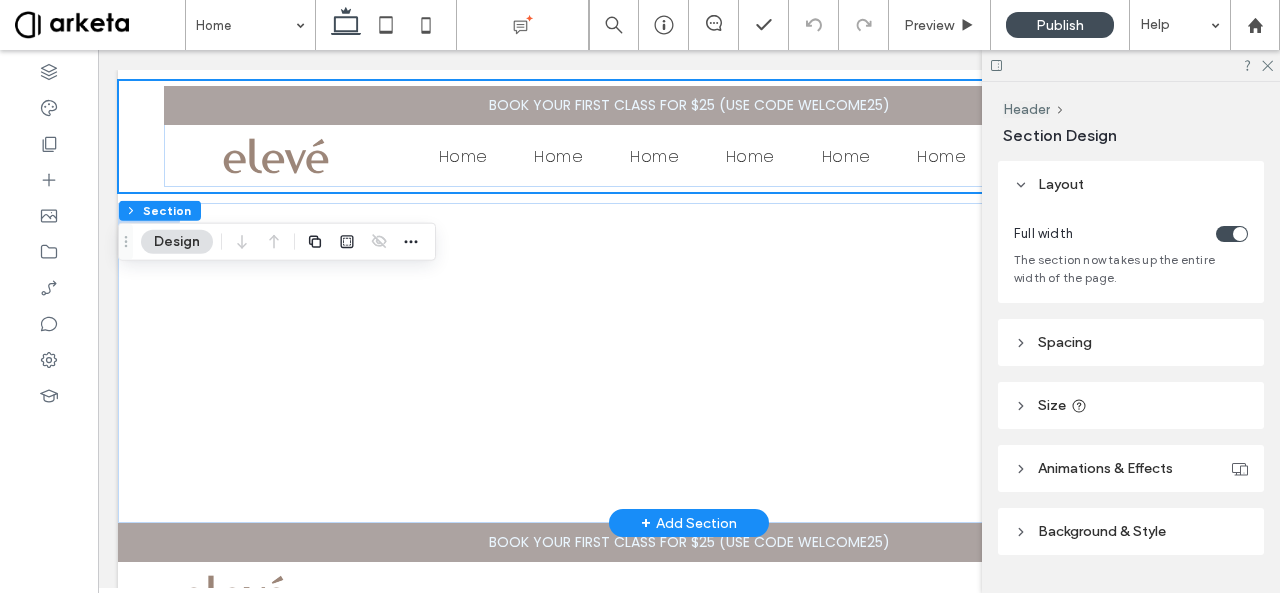 click at bounding box center (1240, 234) 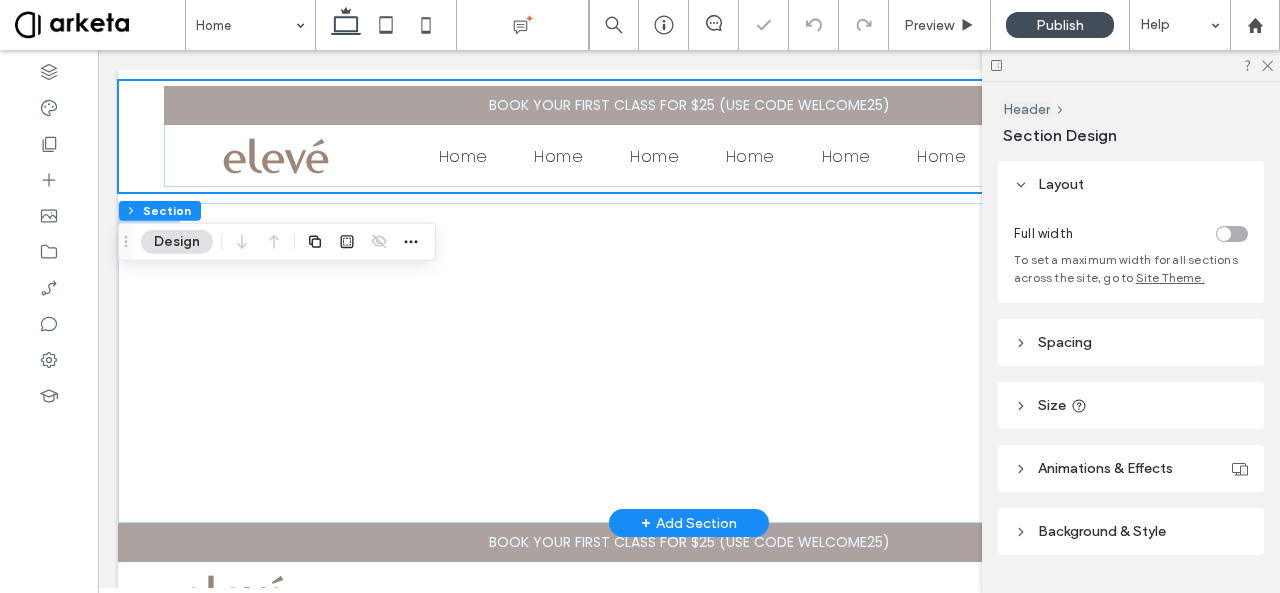click at bounding box center (1232, 234) 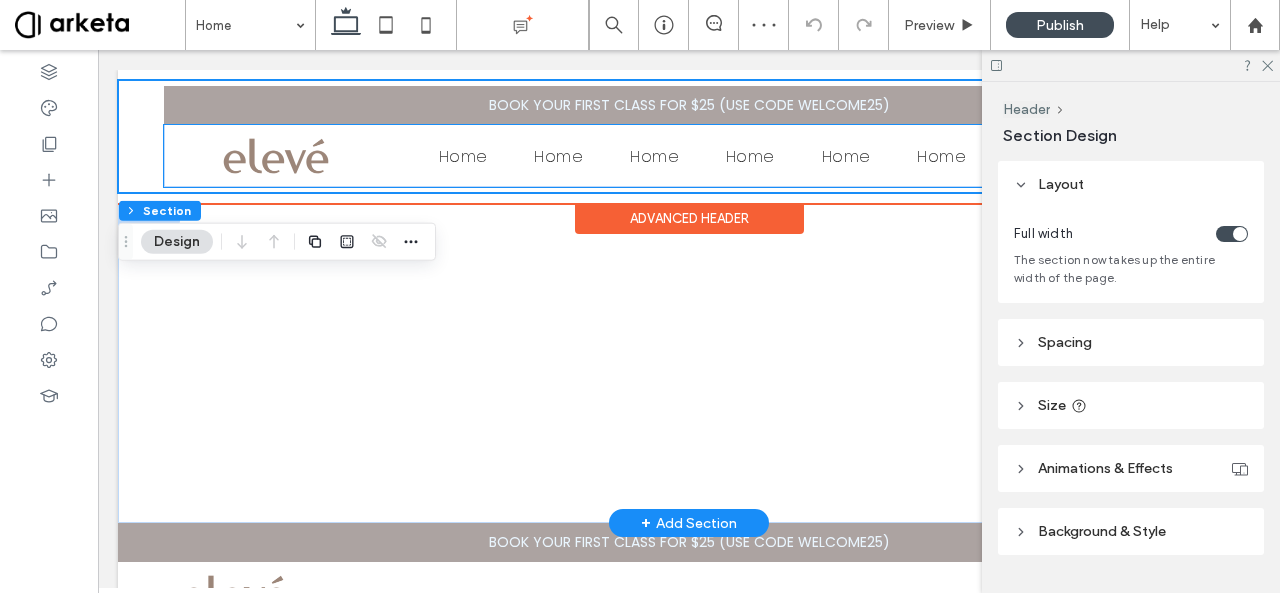 click on "Home
Home
Home
Home
Home
Home
JOIN" at bounding box center [689, 156] 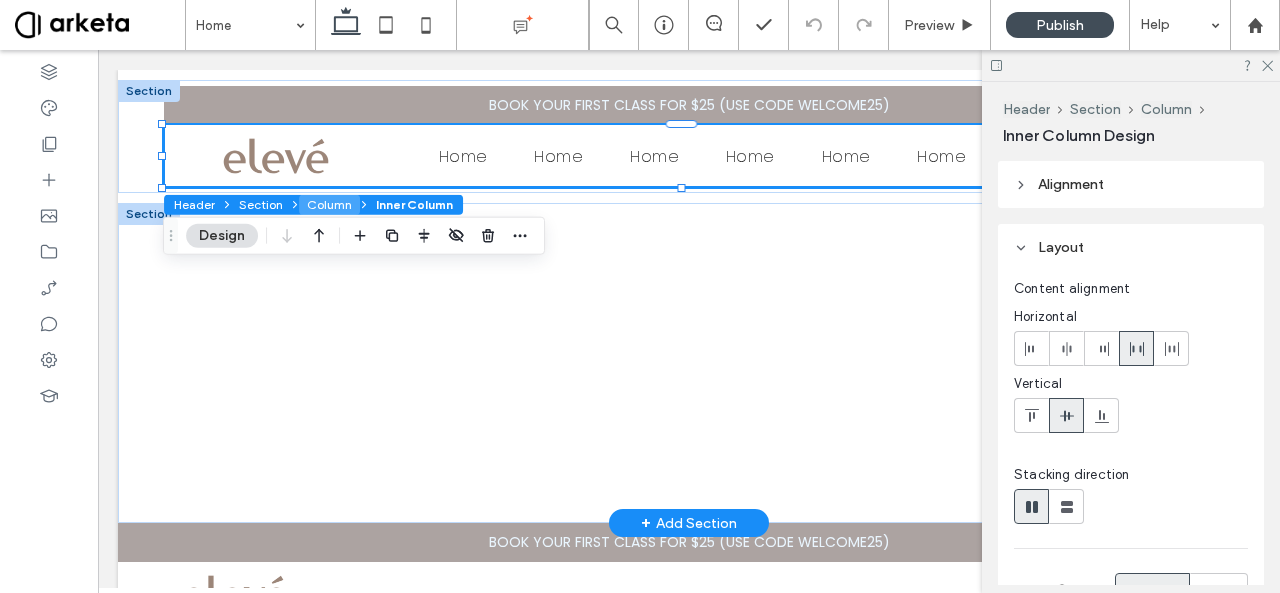 click on "Column" at bounding box center (329, 205) 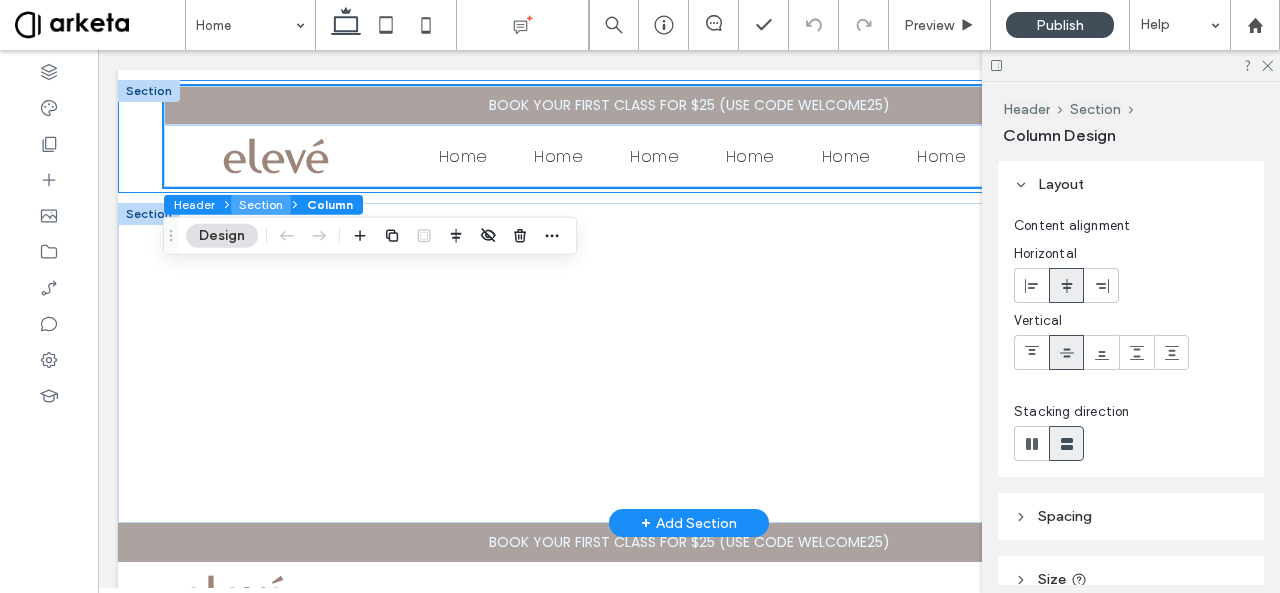 click on "Section" at bounding box center [261, 205] 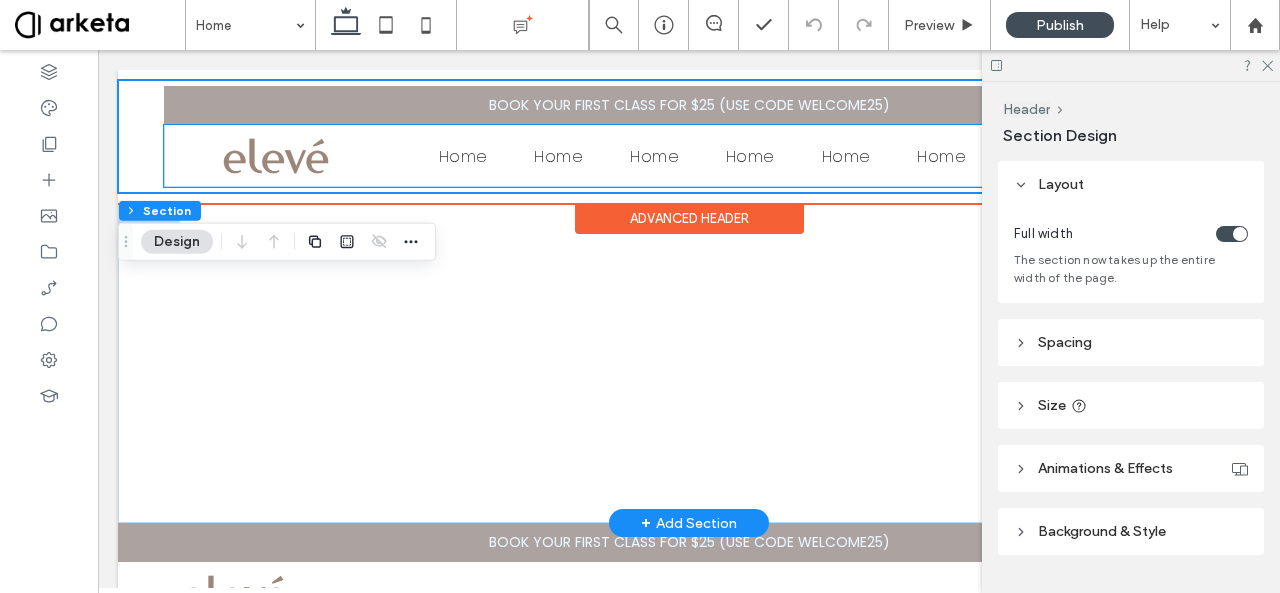 click on "Home
Home
Home
Home
Home
Home
JOIN" at bounding box center [689, 156] 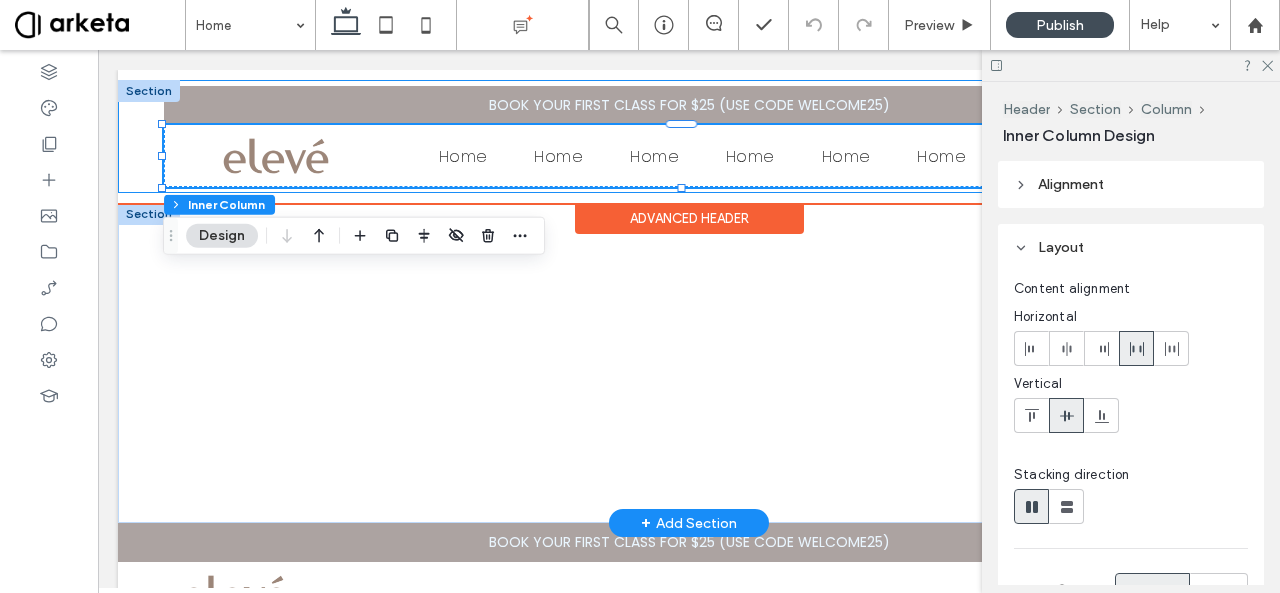 click on "BOOK YOUR FIRST CLASS FOR $25 (USE CODE WELCOME25)
Home
Home
Home
Home
Home
Home
JOIN" at bounding box center (689, 136) 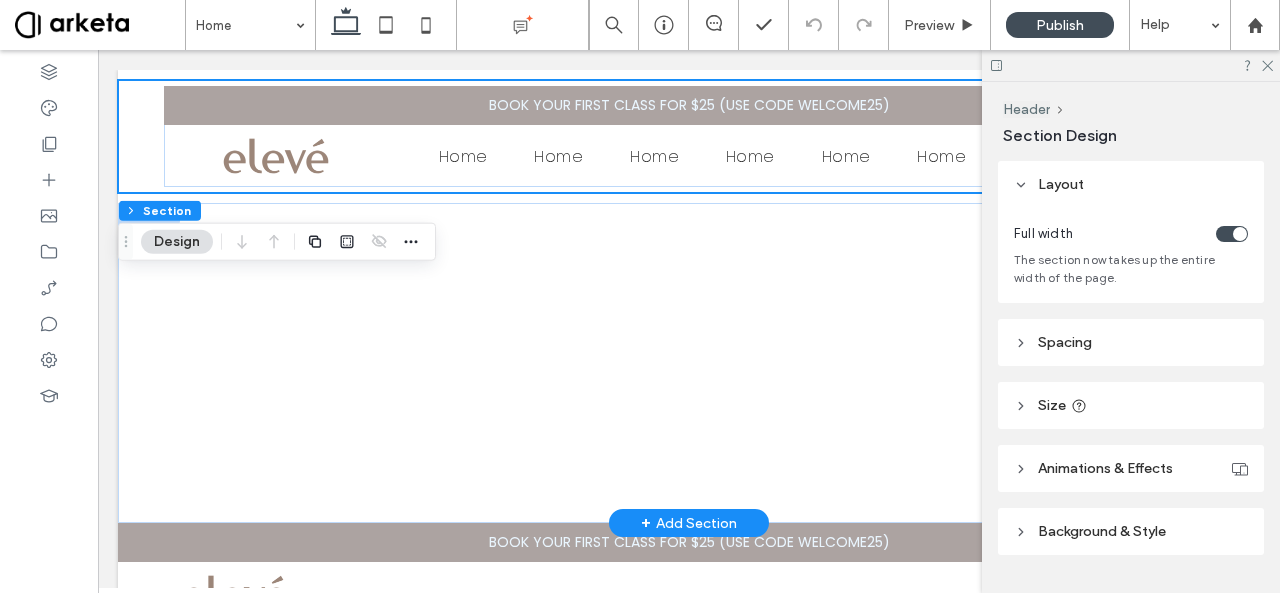 click on "Spacing" at bounding box center [1131, 342] 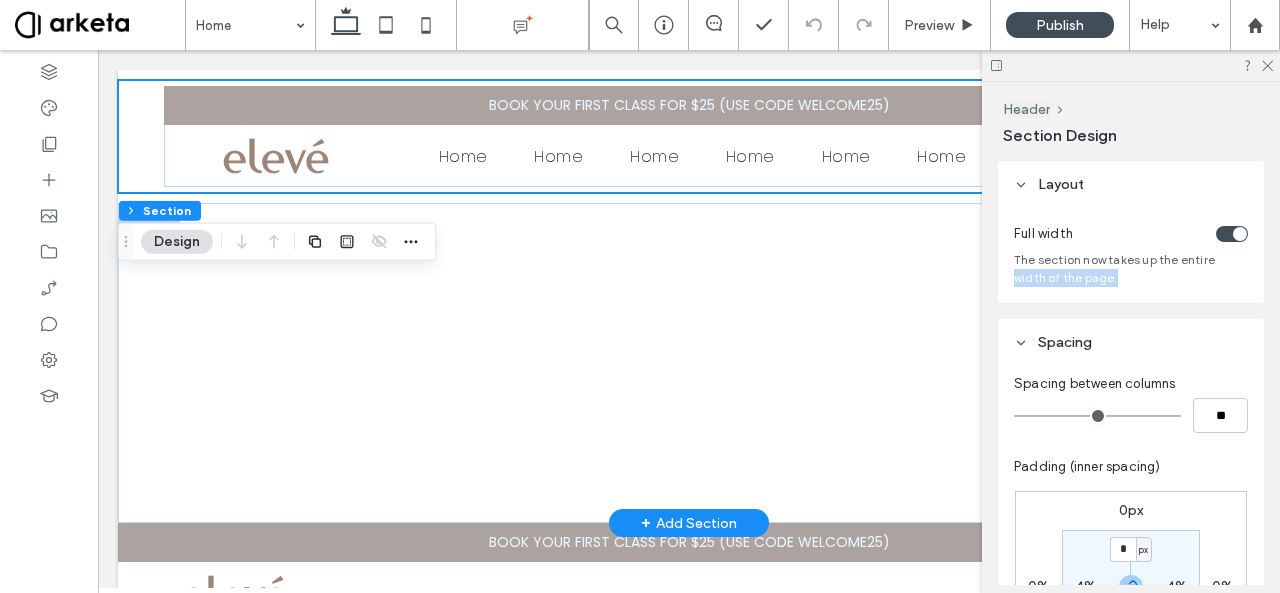 drag, startPoint x: 1279, startPoint y: 273, endPoint x: 1276, endPoint y: 256, distance: 17.262676 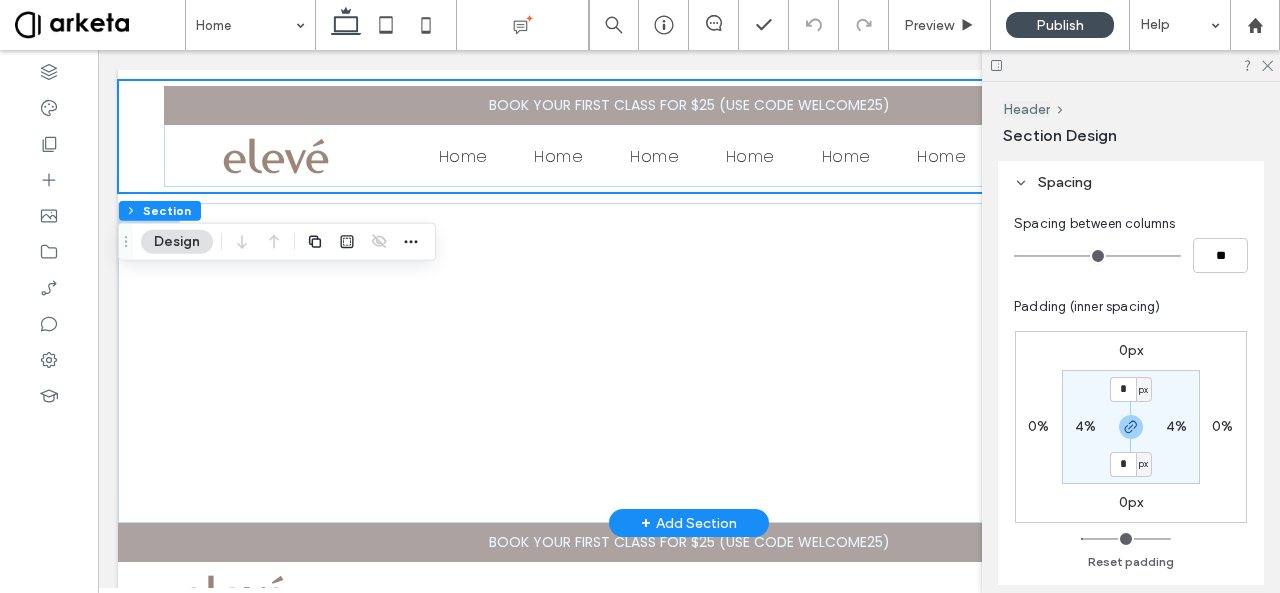 scroll, scrollTop: 178, scrollLeft: 0, axis: vertical 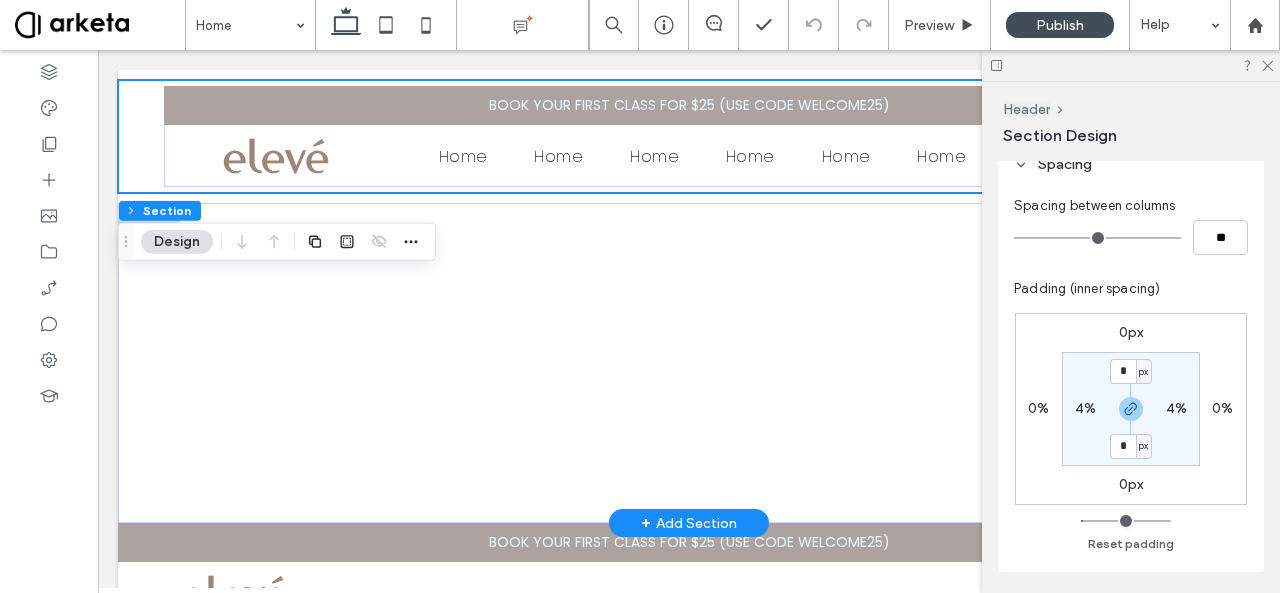 click on "4%" at bounding box center (1085, 408) 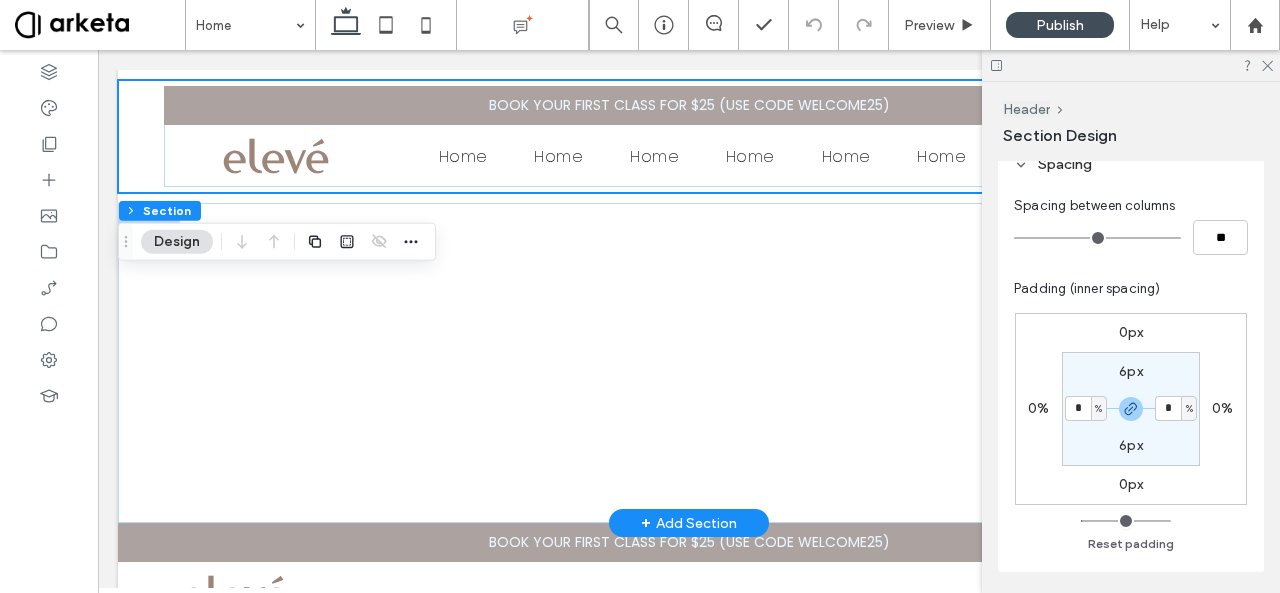 type on "*" 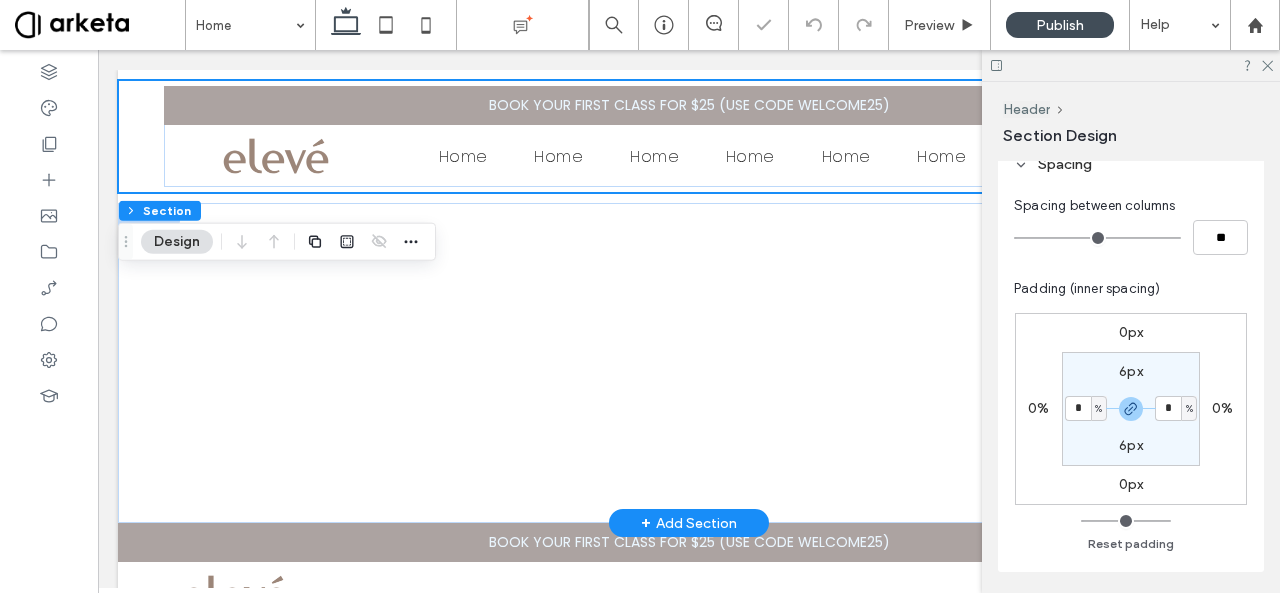 type on "*" 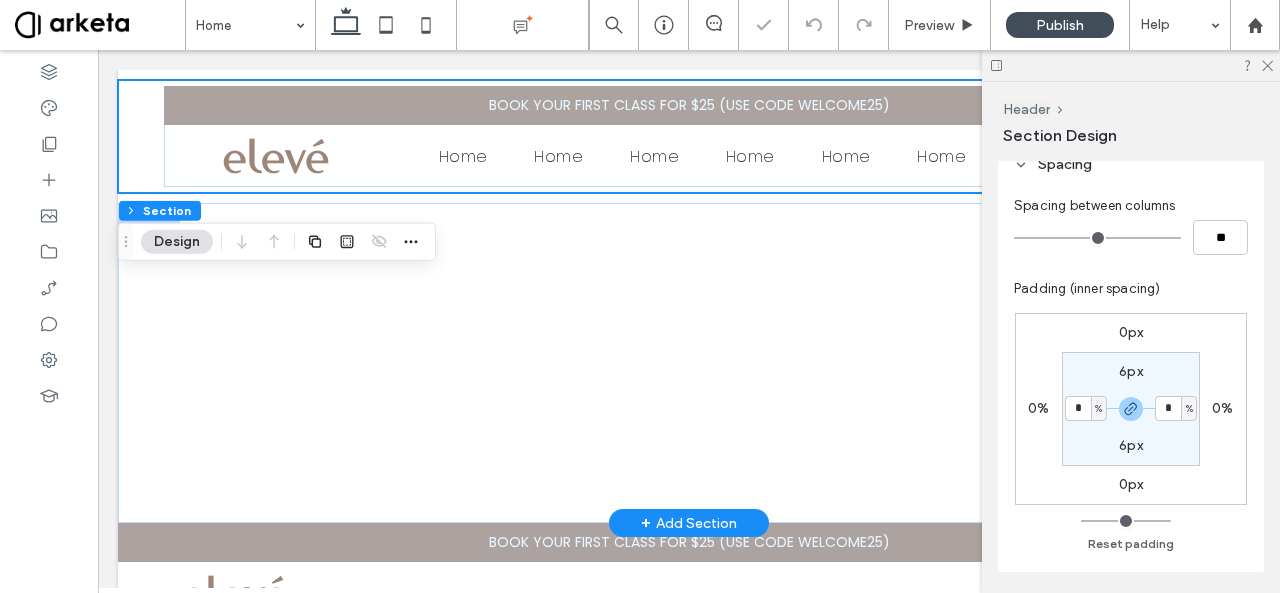 type on "*" 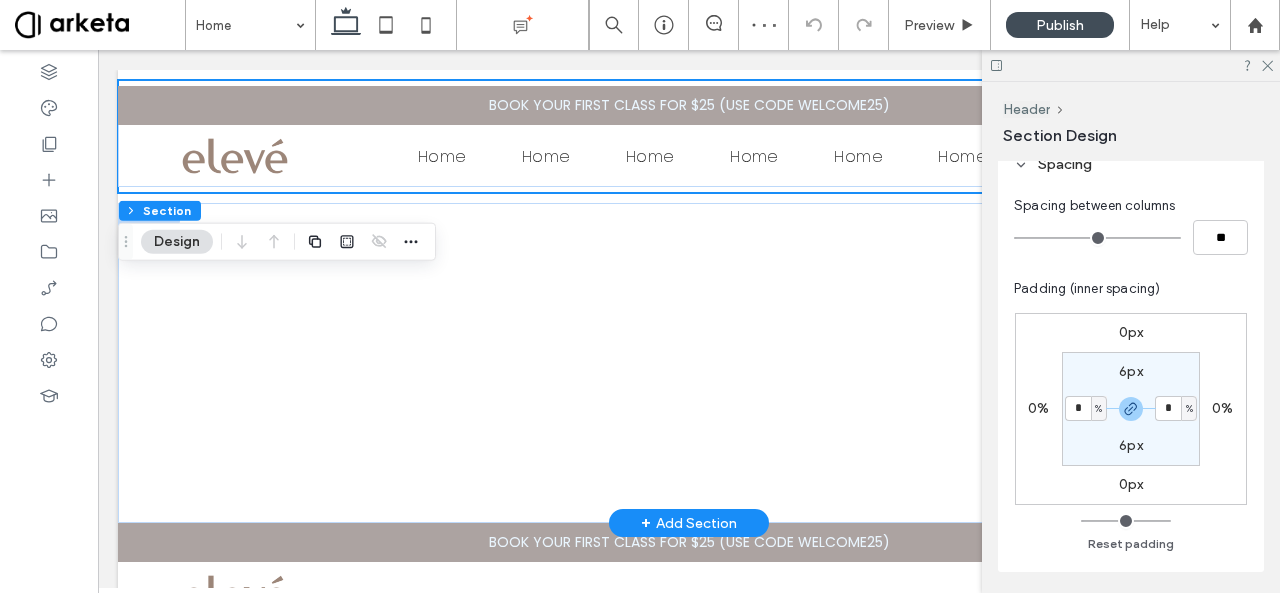 click on "6px" at bounding box center (1131, 371) 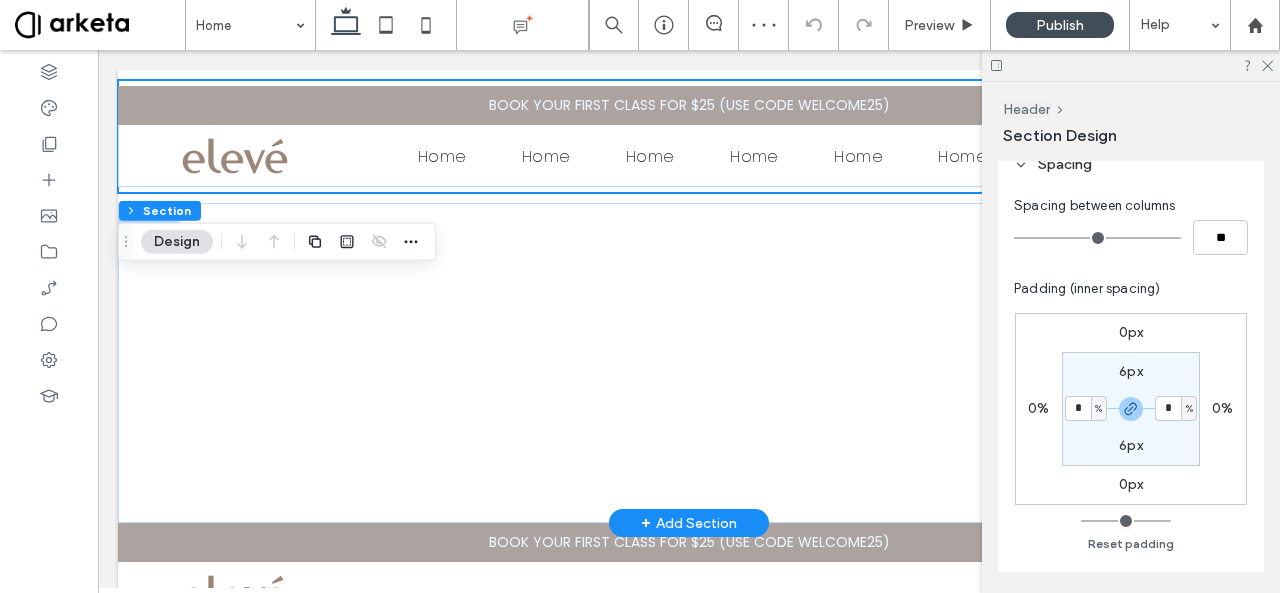 type on "*" 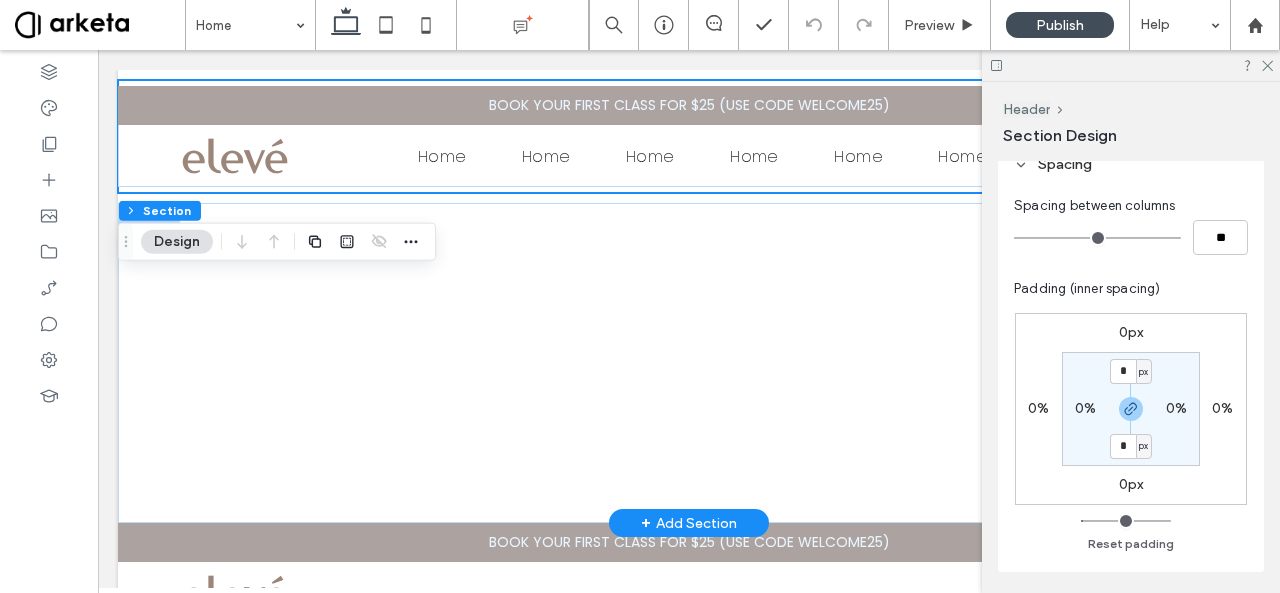 type on "*" 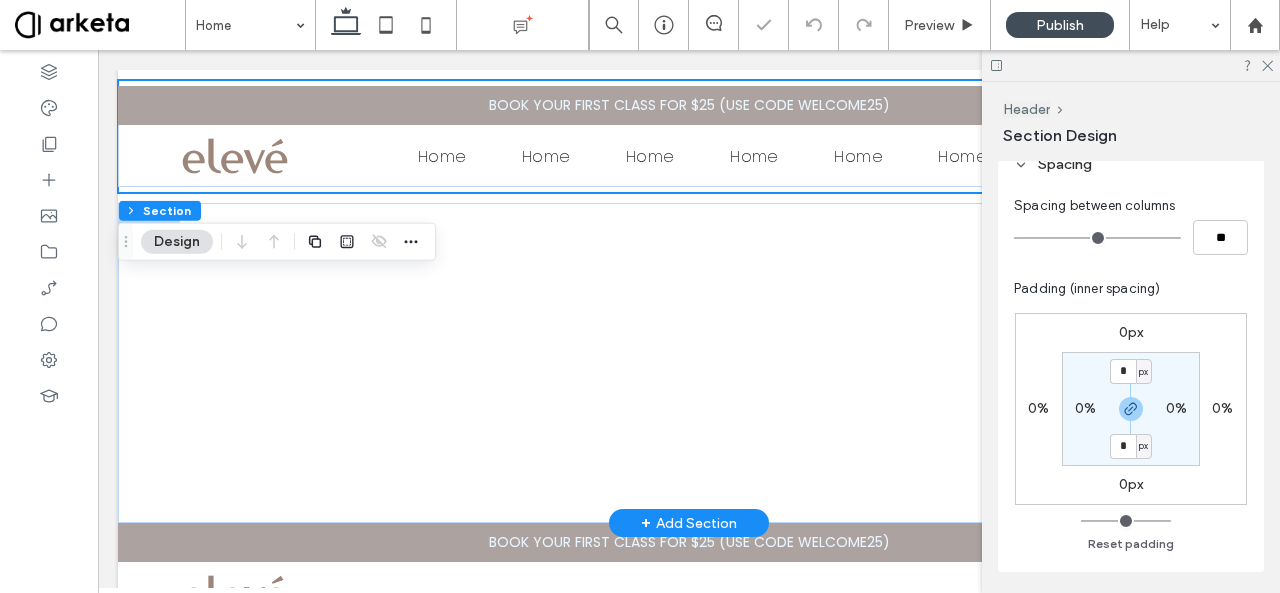 type on "*" 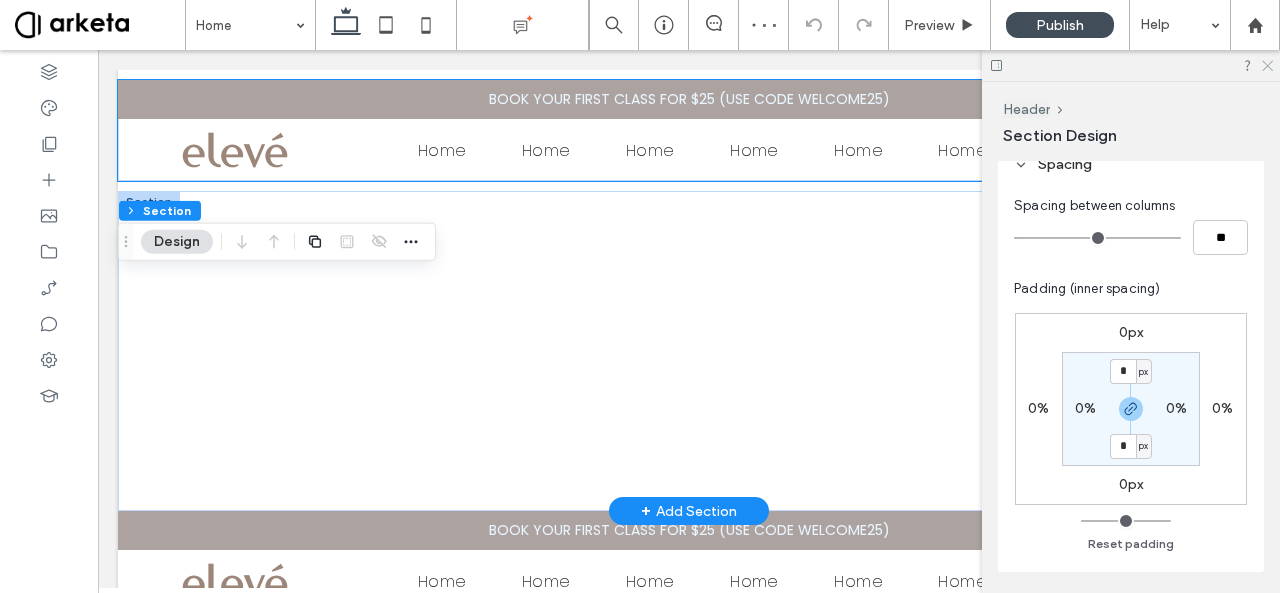 click 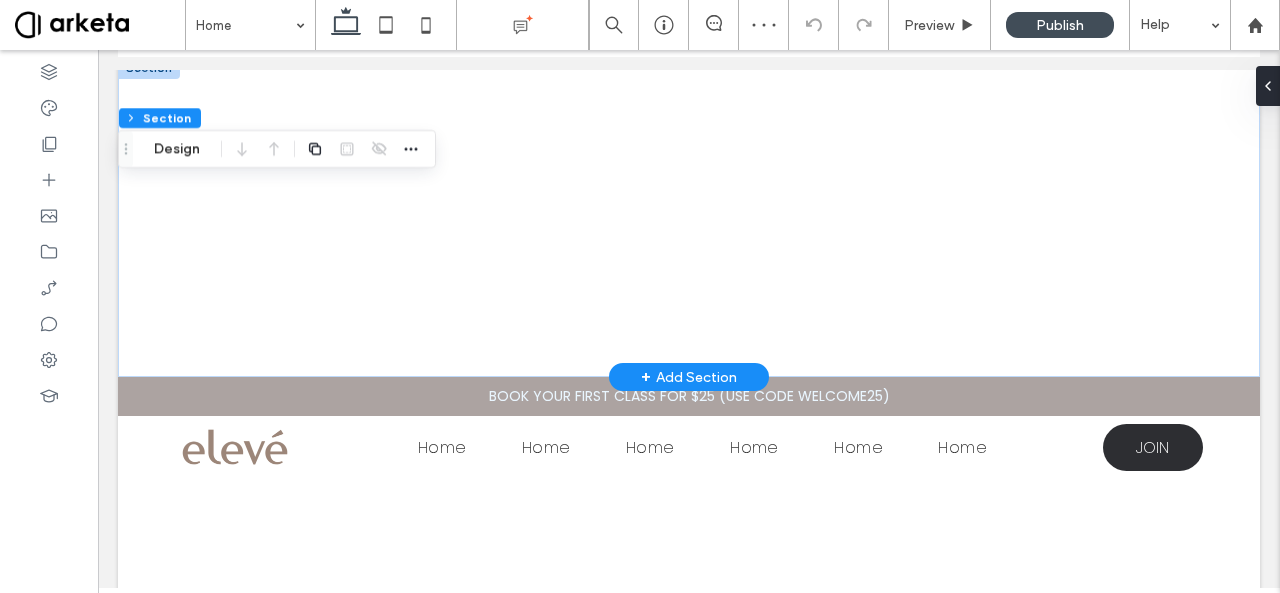scroll, scrollTop: 178, scrollLeft: 0, axis: vertical 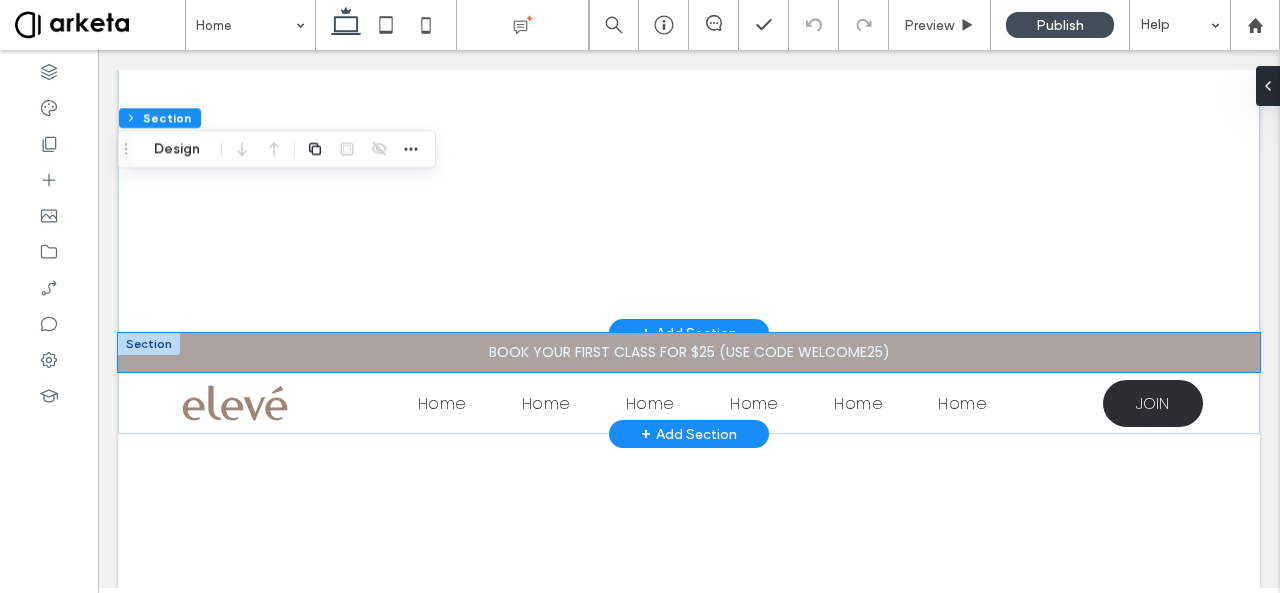 click on "BOOK YOUR FIRST CLASS FOR $25 (USE CODE WELCOME25)" at bounding box center (689, 352) 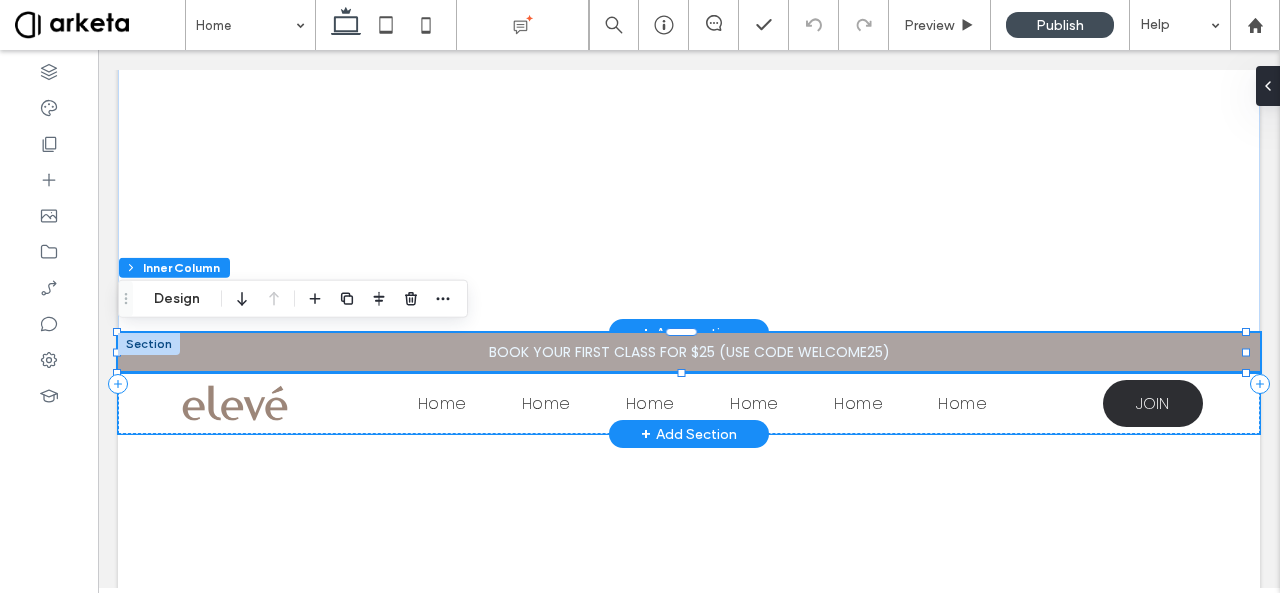 click on "Home
Home
Home
Home
Home
Home
JOIN" at bounding box center (689, 403) 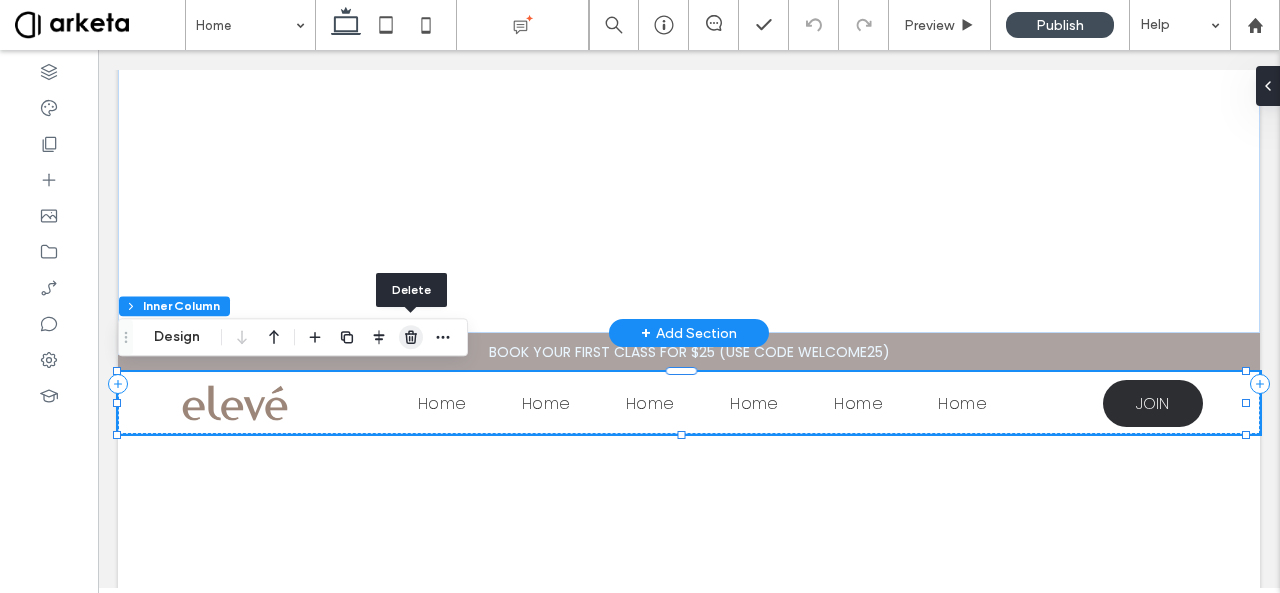 click 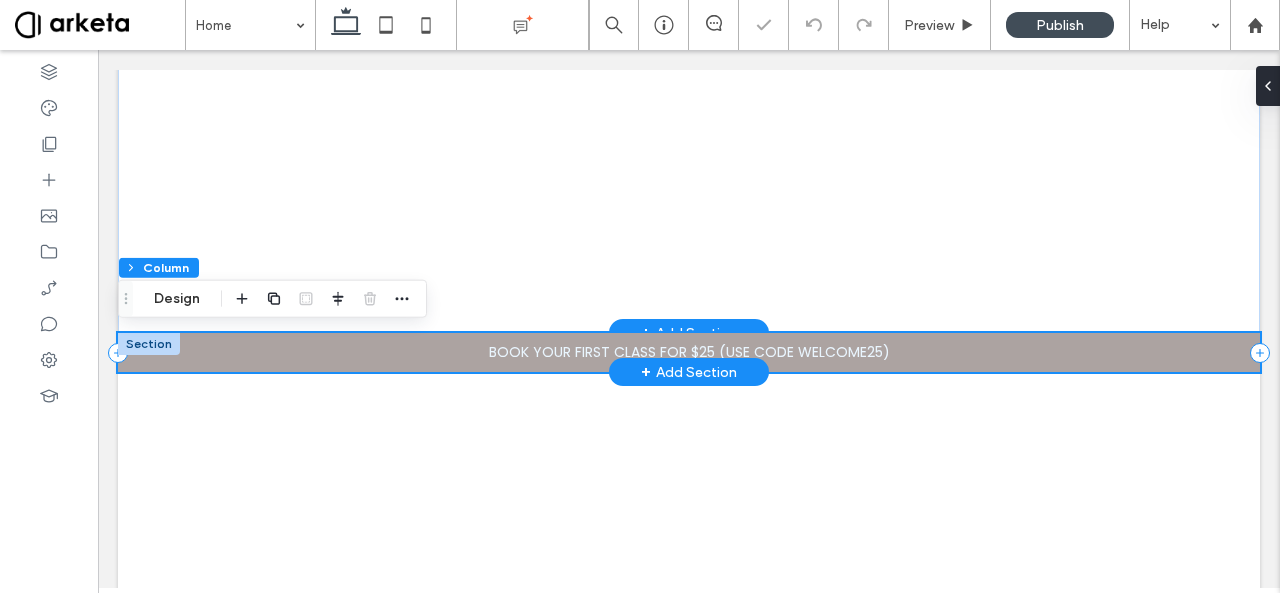 click on "BOOK YOUR FIRST CLASS FOR $25 (USE CODE WELCOME25)" at bounding box center [689, 352] 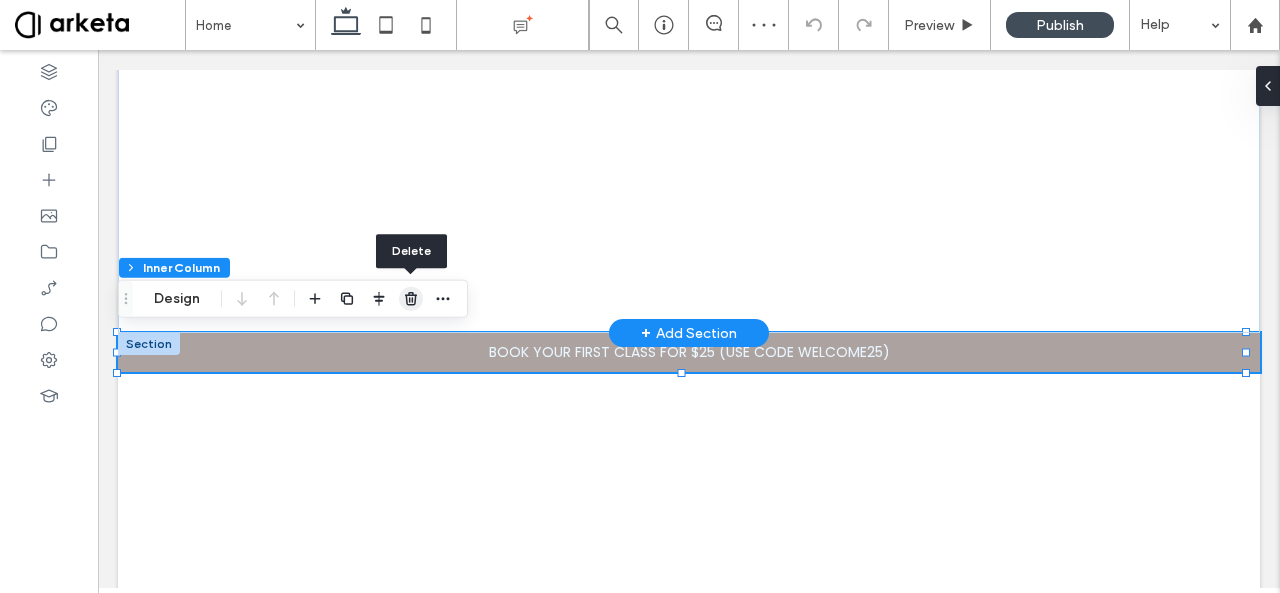 click 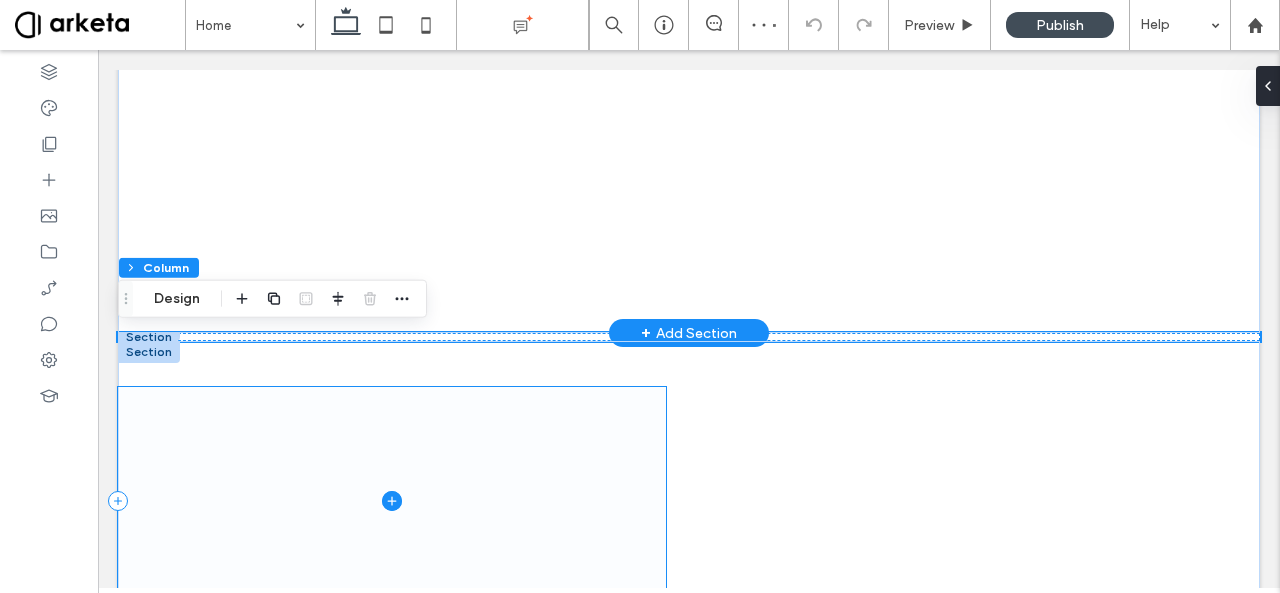 click at bounding box center [392, 501] 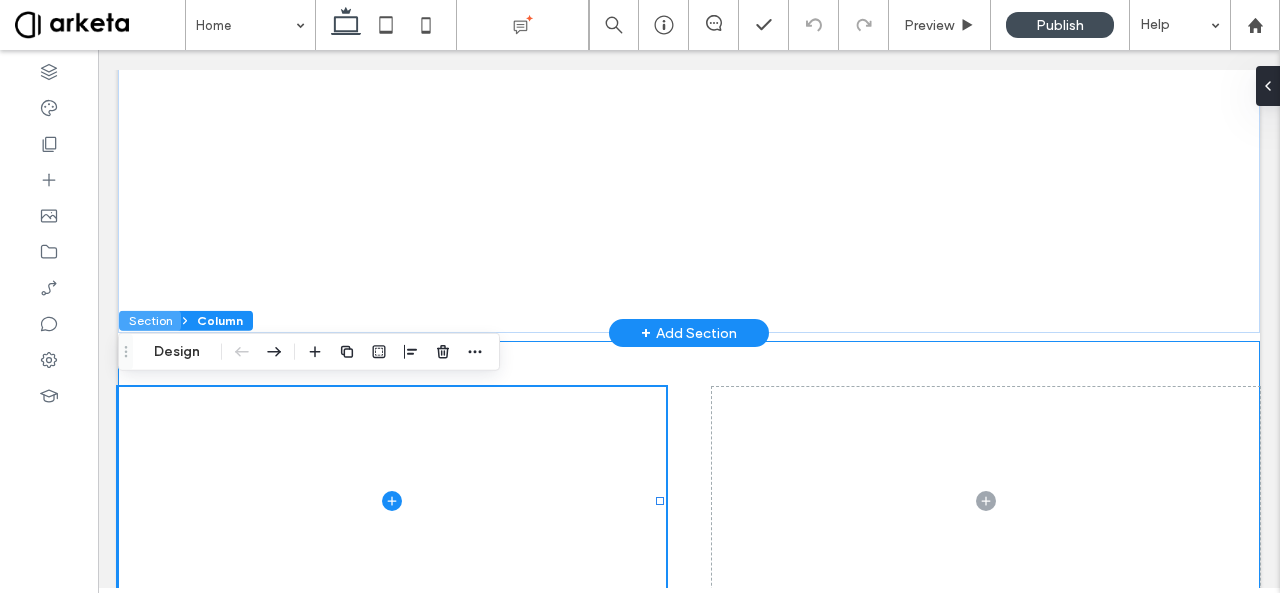 click on "Section" at bounding box center (150, 321) 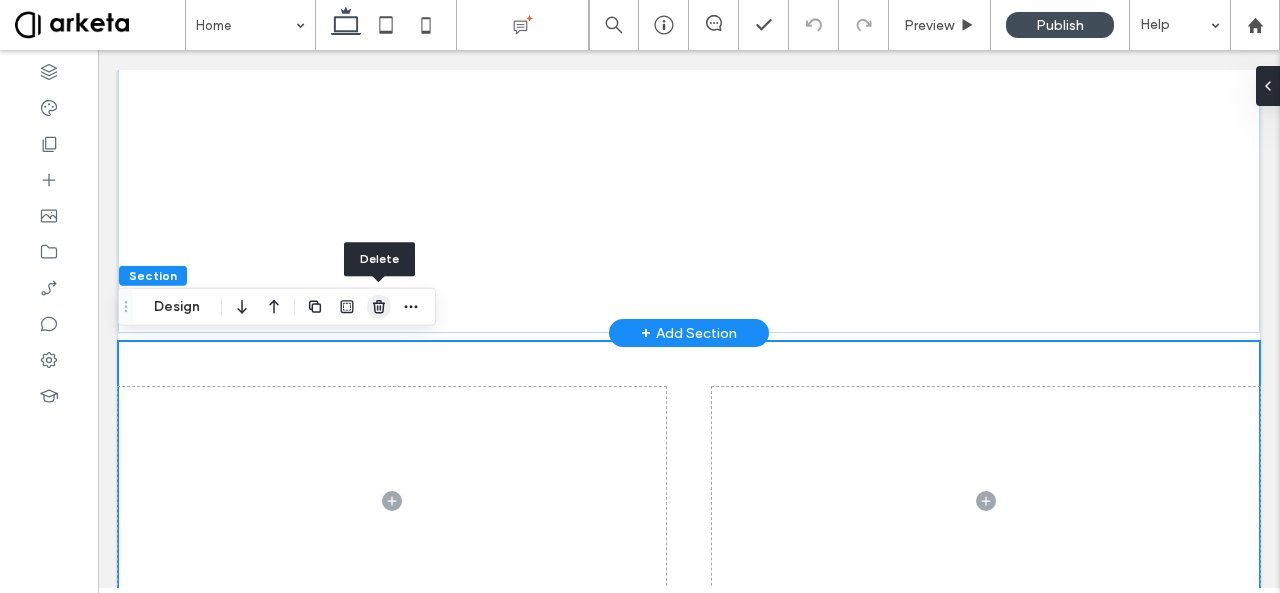 click 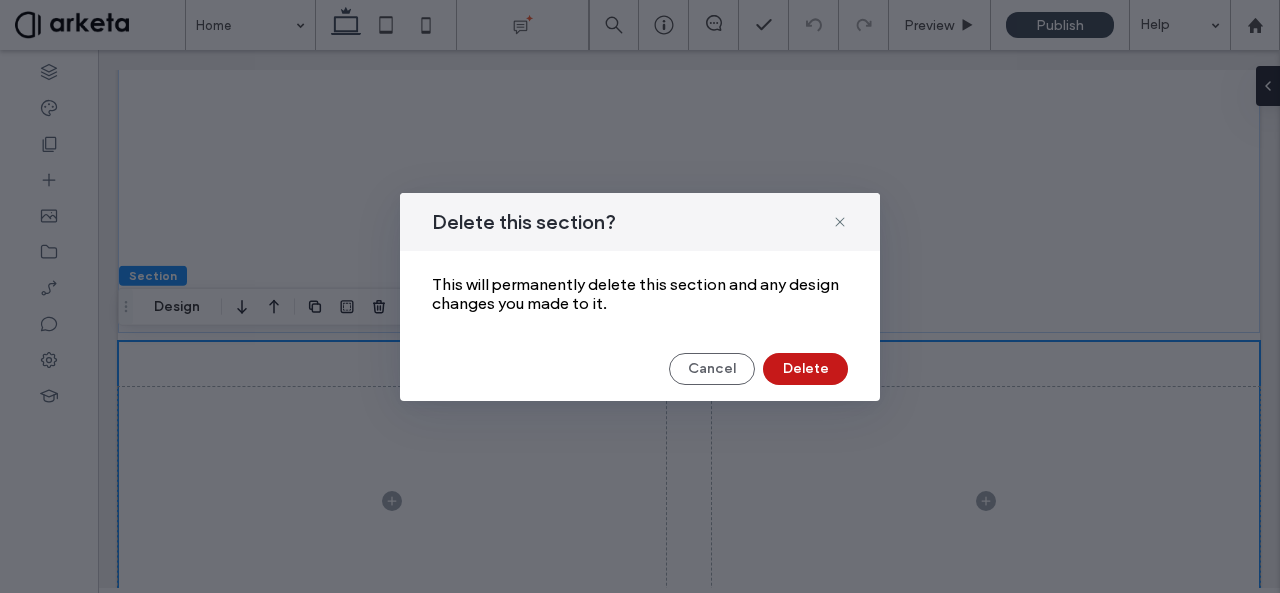 click on "Delete" at bounding box center [805, 369] 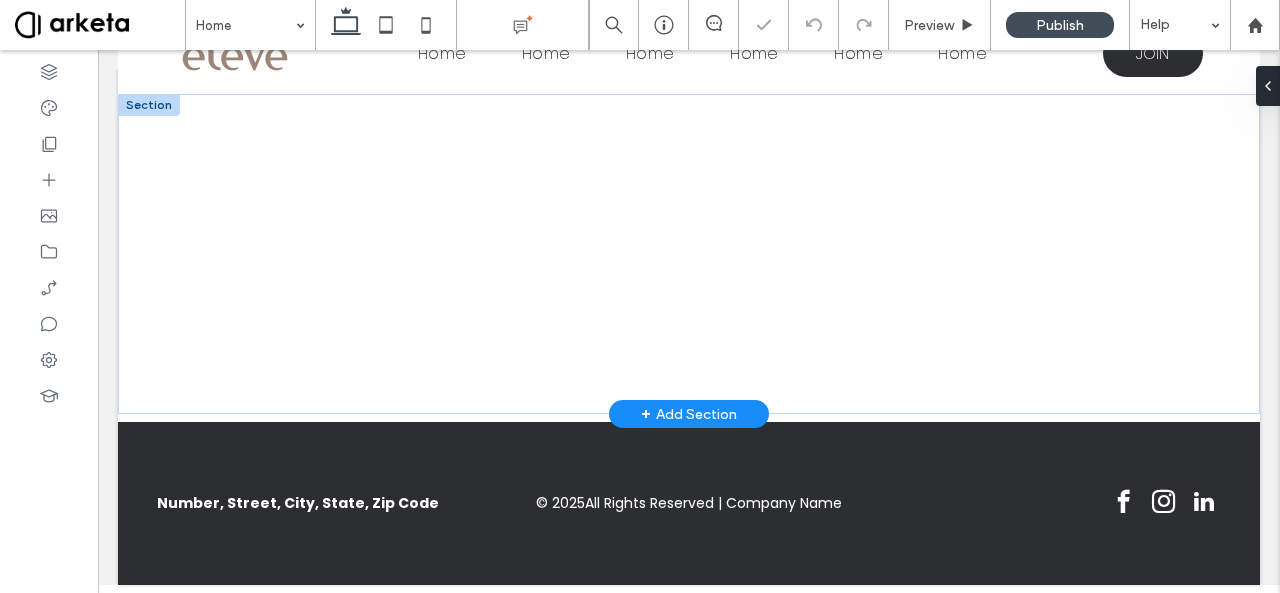 scroll, scrollTop: 0, scrollLeft: 0, axis: both 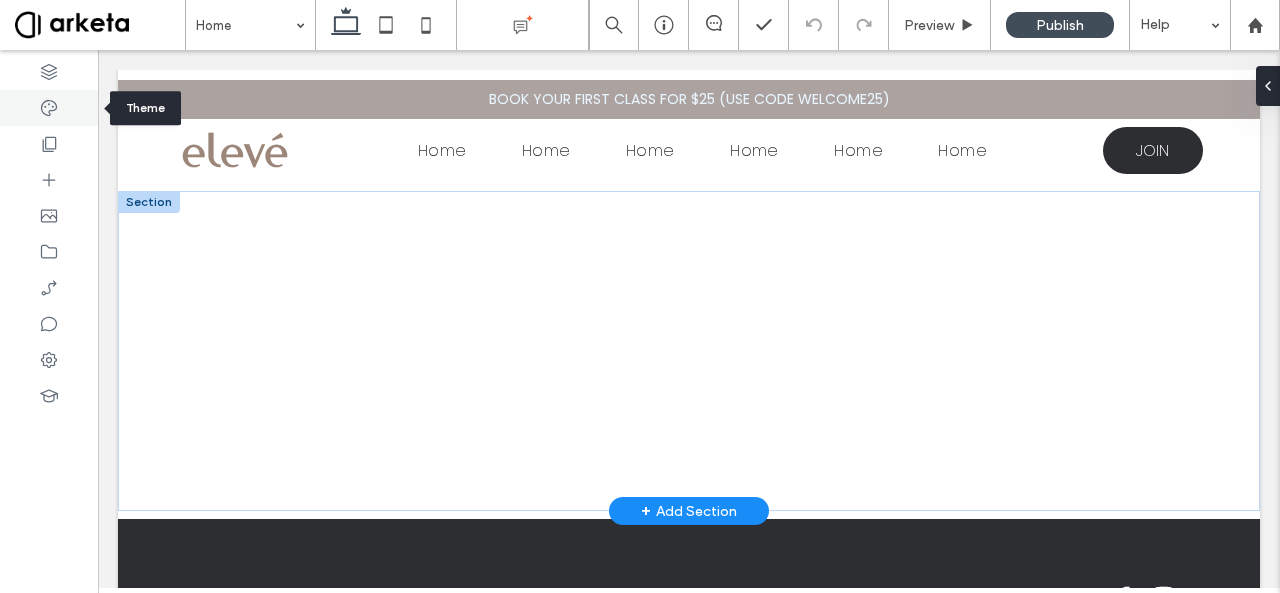 click 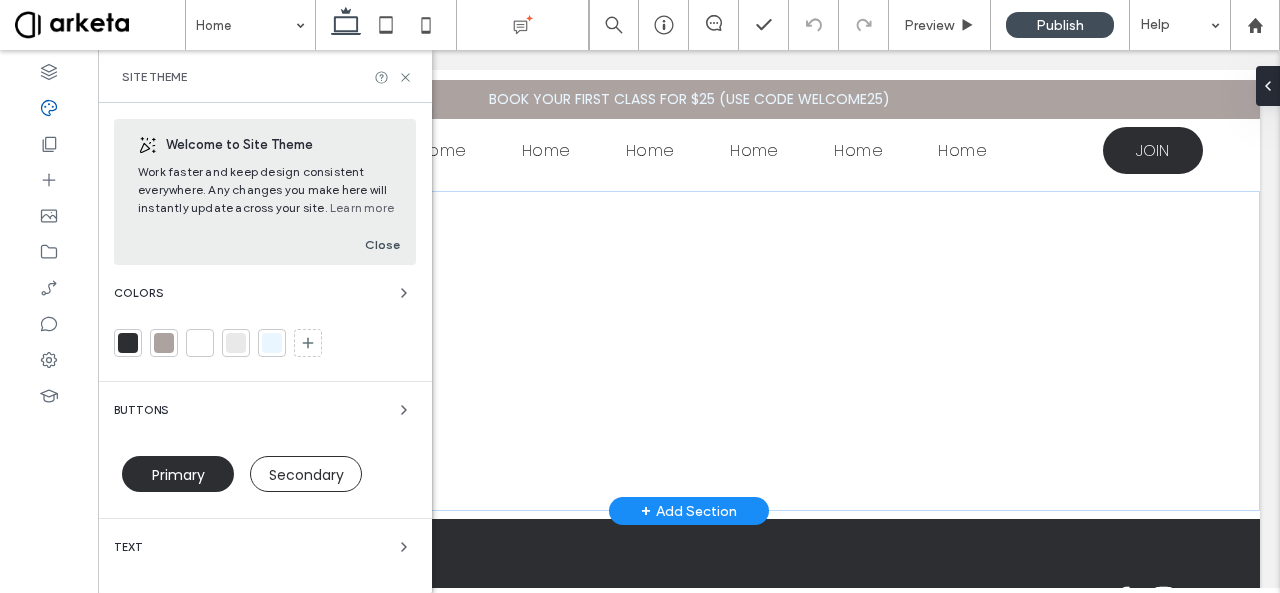 click at bounding box center [272, 343] 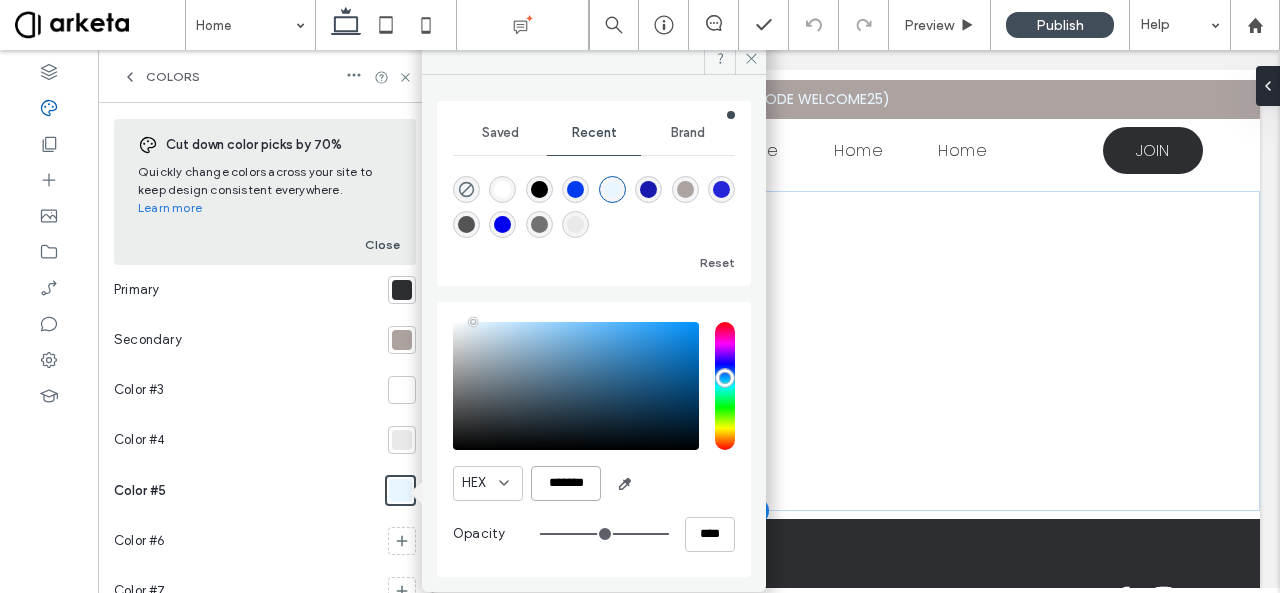 click on "*******" at bounding box center [566, 483] 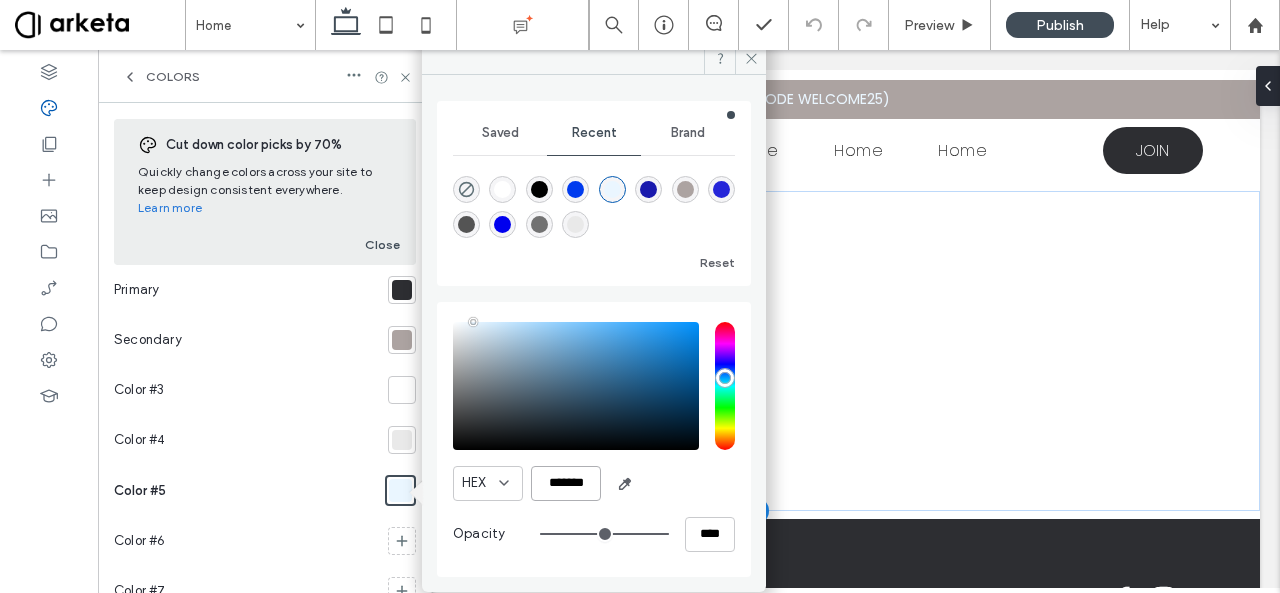 click on "*******" at bounding box center (566, 483) 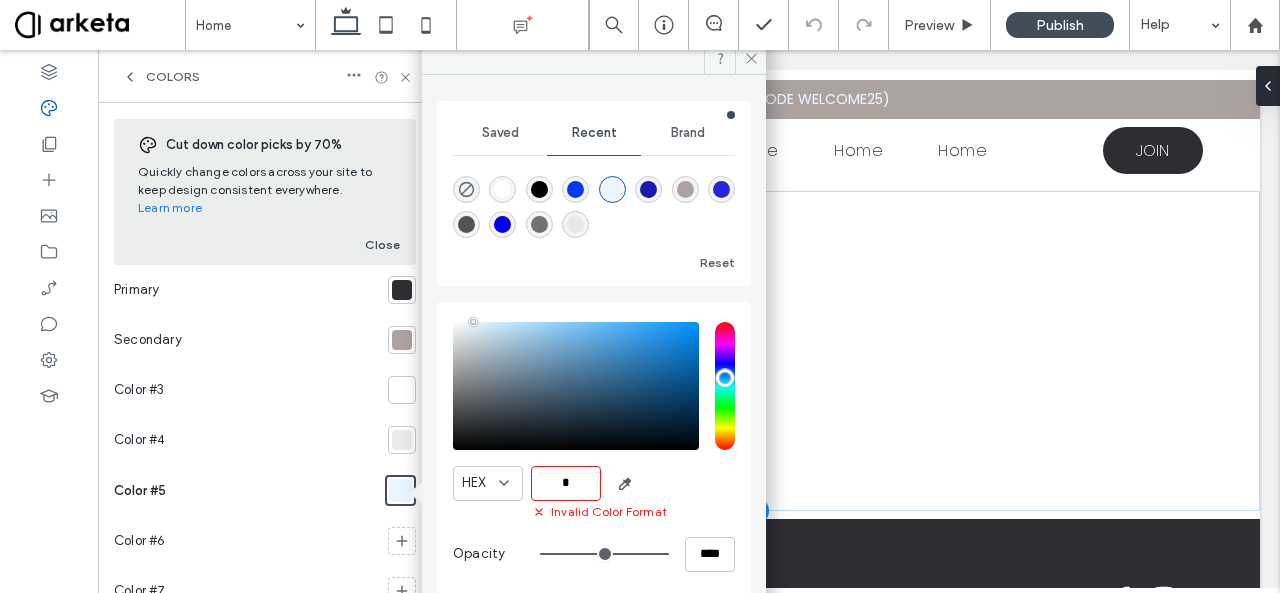 paste on "*******" 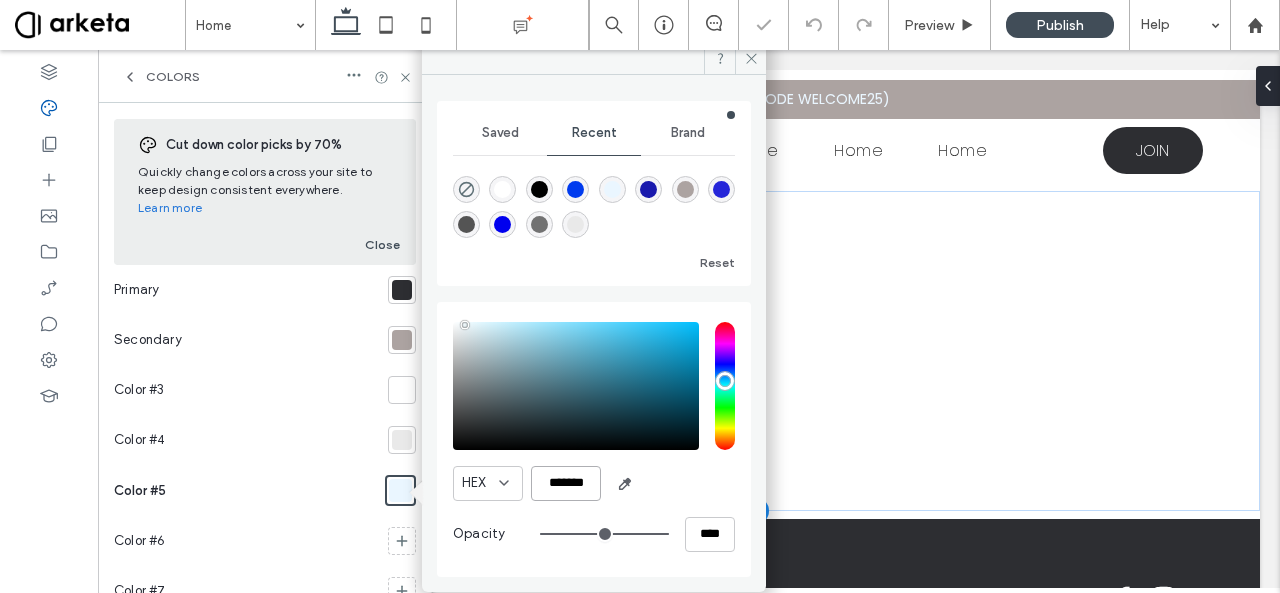 scroll, scrollTop: 0, scrollLeft: 0, axis: both 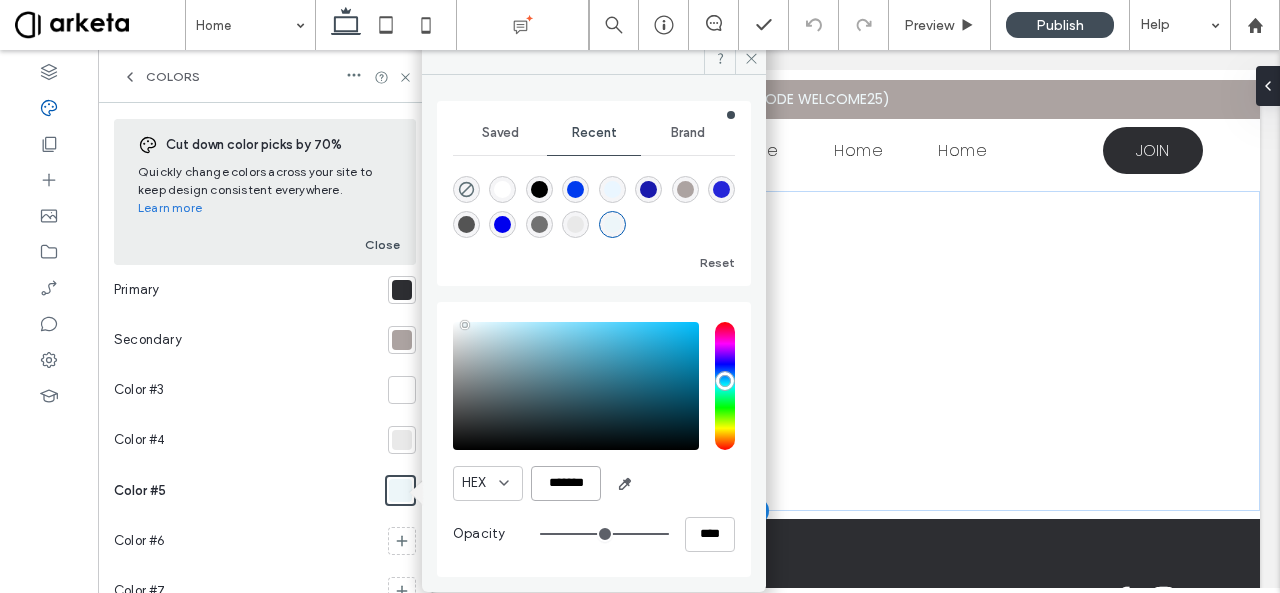 type on "*******" 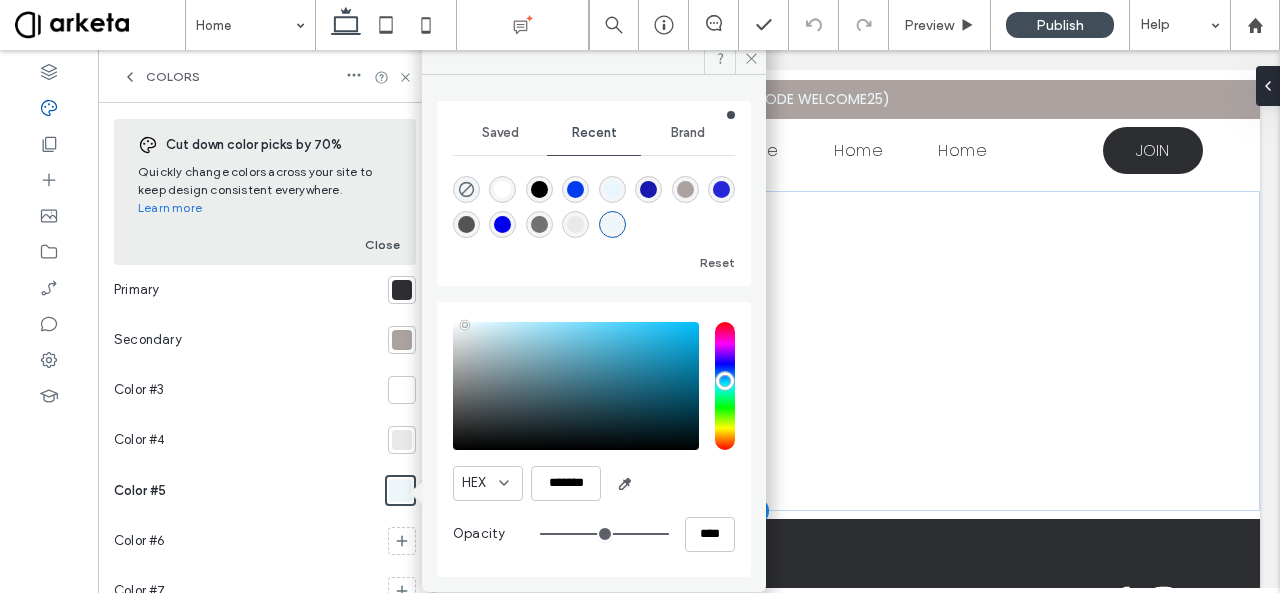 click on "HEX *******" at bounding box center [594, 483] 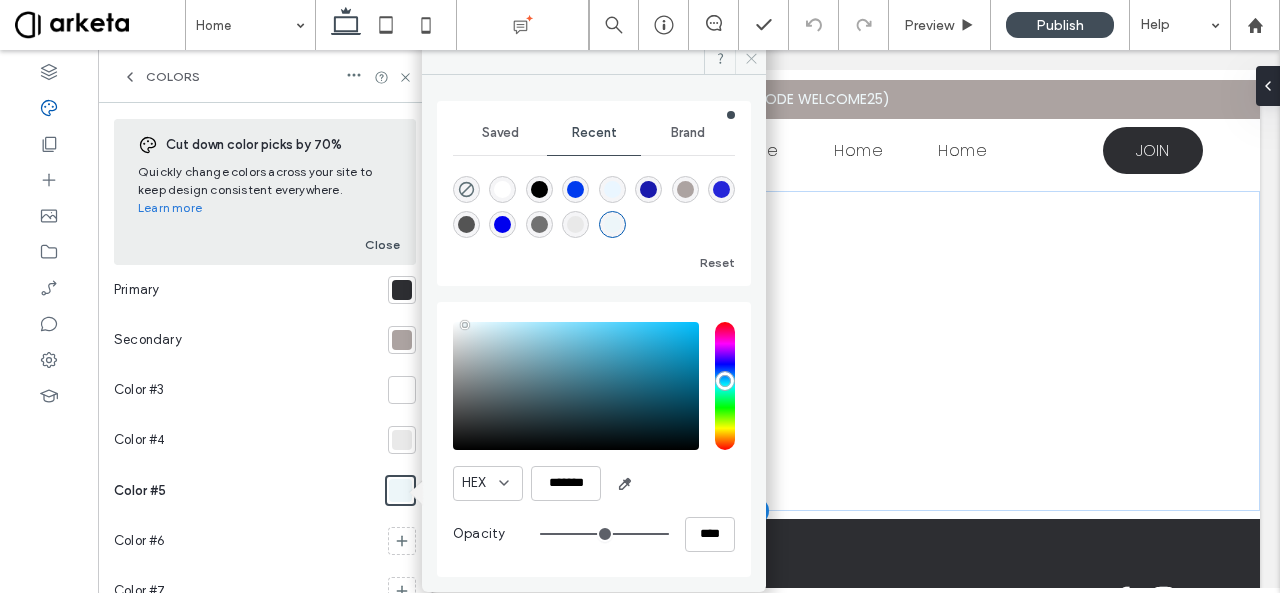 click 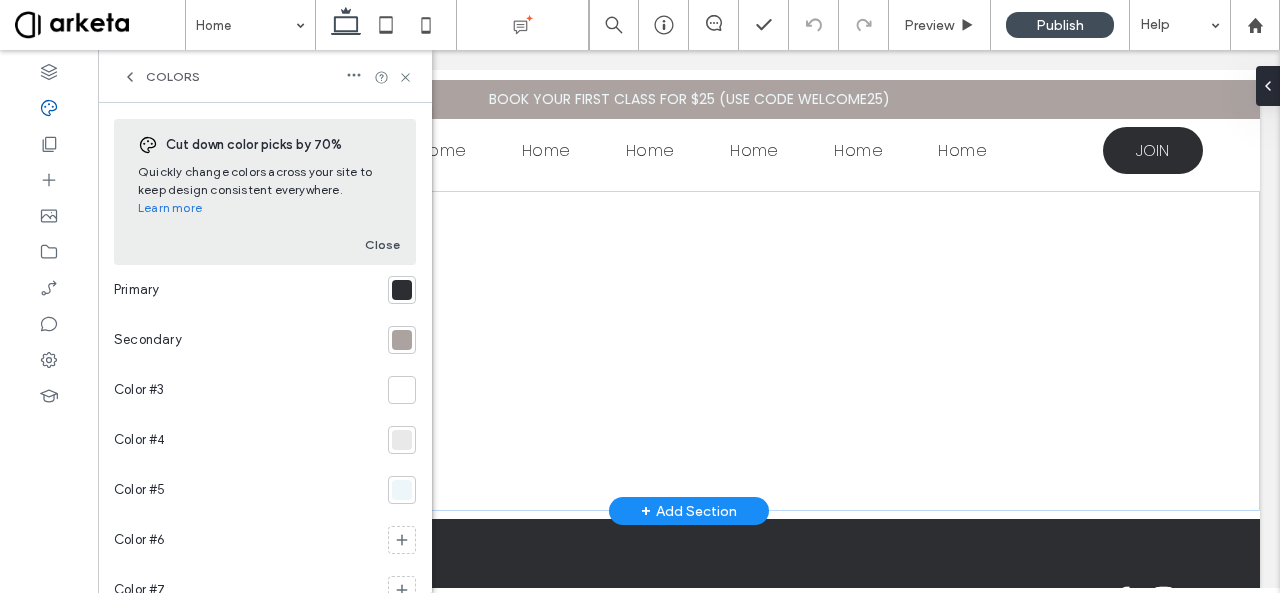 click at bounding box center (402, 490) 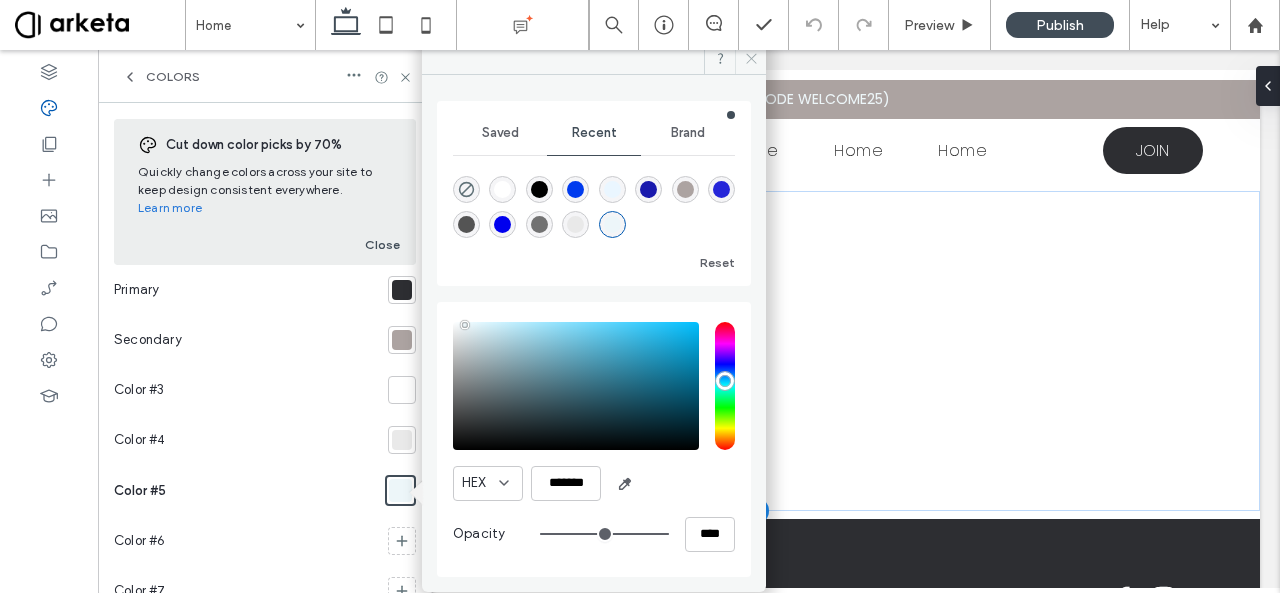 click at bounding box center (750, 59) 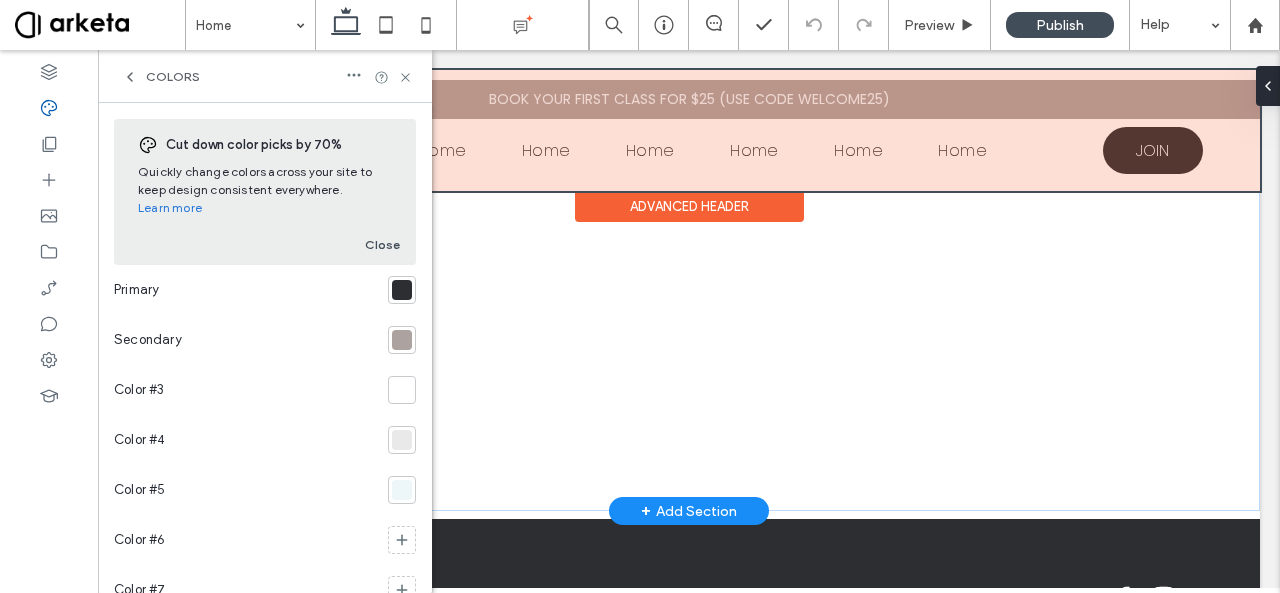 click at bounding box center [689, 130] 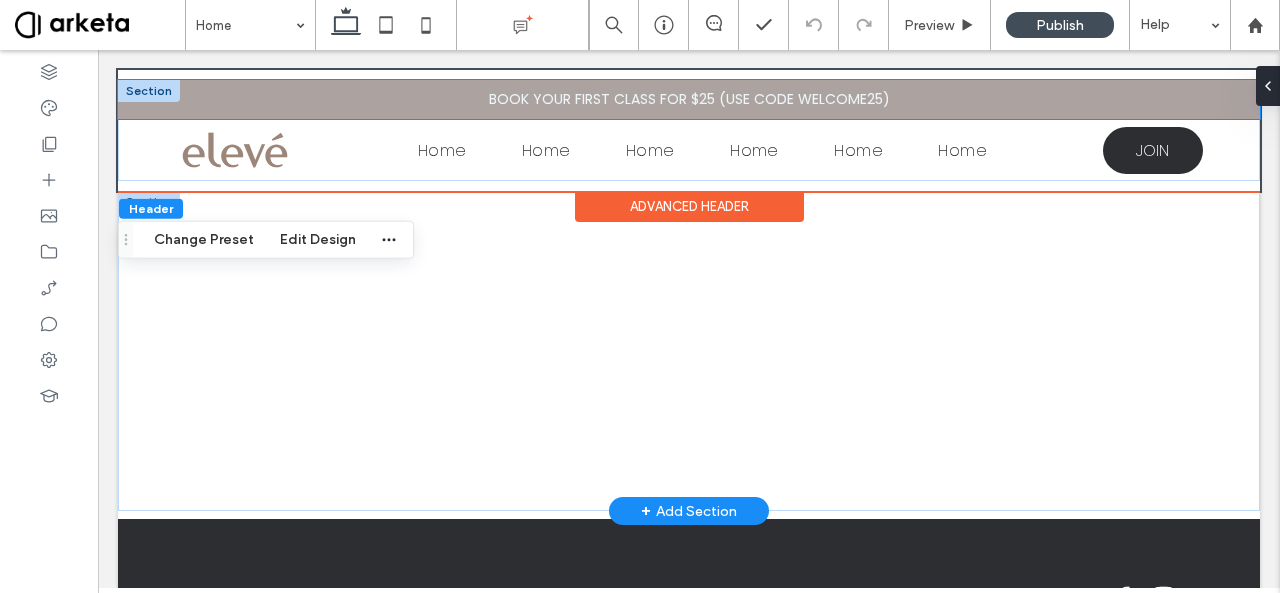 click on "BOOK YOUR FIRST CLASS FOR $25 (USE CODE WELCOME25)" at bounding box center (689, 99) 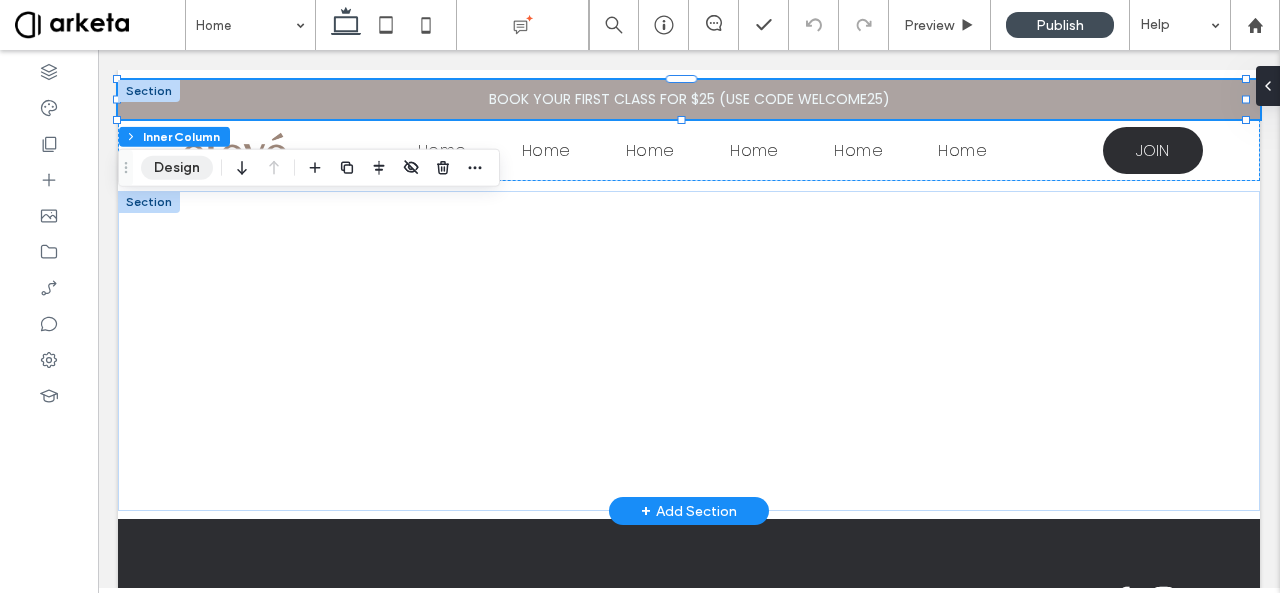 click on "Design" at bounding box center (177, 168) 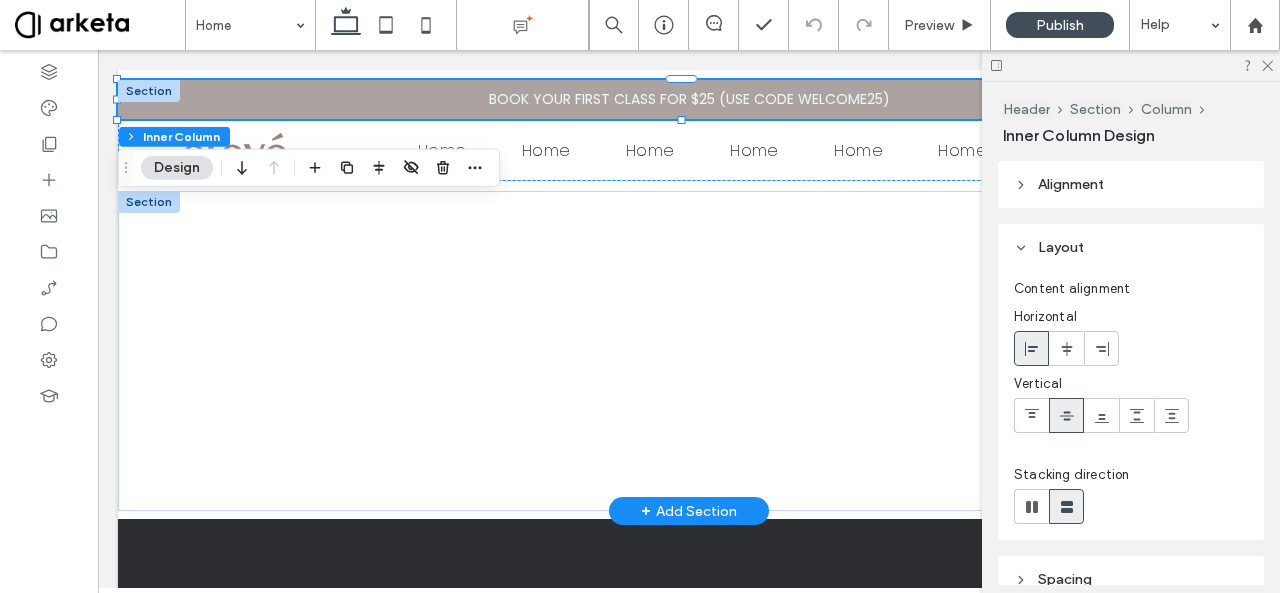 click on "Header Section Column Inner Column Design Alignment Layout Content alignment Horizontal Vertical Stacking direction Spacing Spacing between elements **** Set margins and padding 0px 0% 0px 0% * px 0% * px 0% Reset padding Size Width *** % Height ** px More Size Options Animations & Effects Choose a trigger None Position Position type Default Background & Style Color Image Video Background color Corner radius * px Border *** Shadow" at bounding box center [1131, 337] 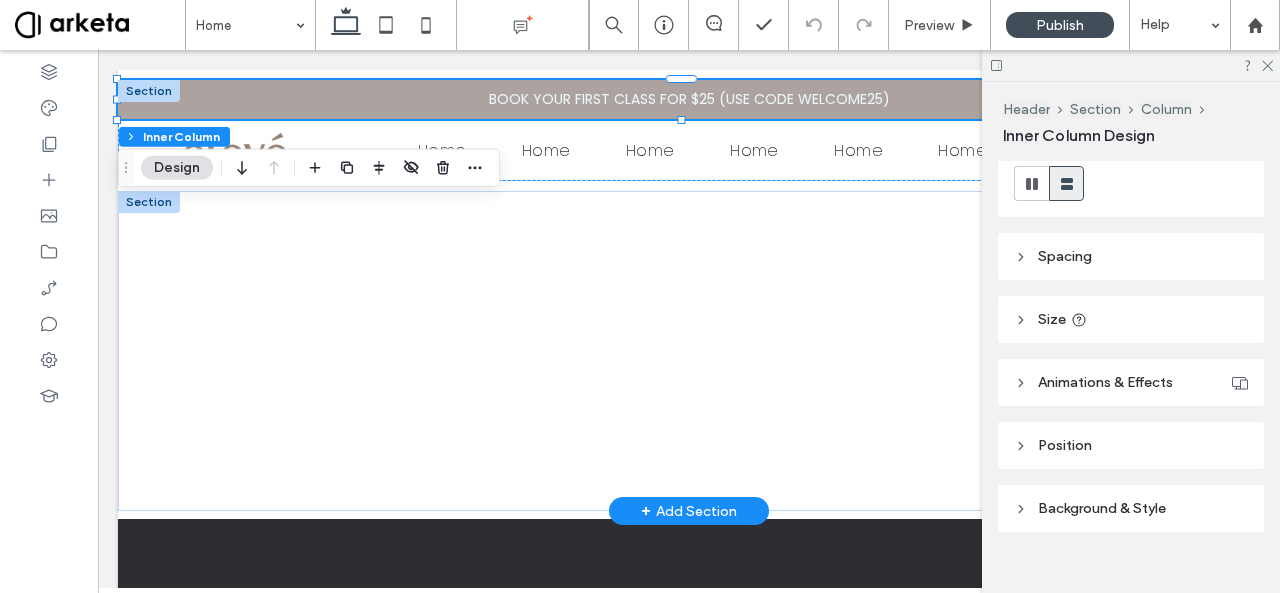 scroll, scrollTop: 327, scrollLeft: 0, axis: vertical 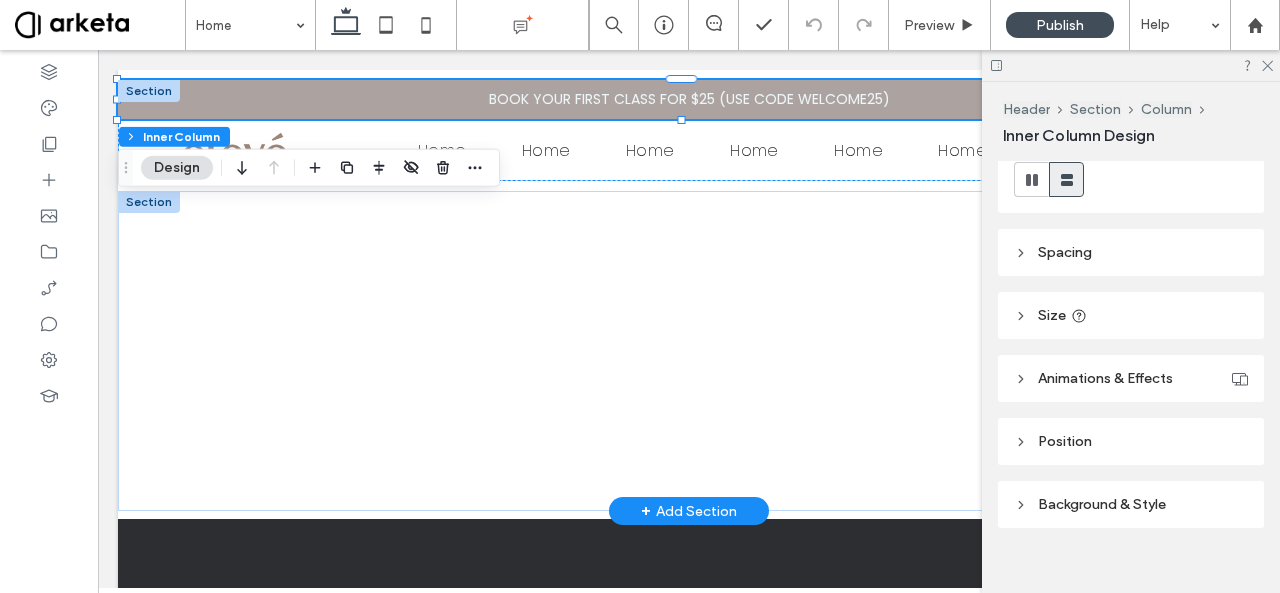 click on "Background & Style" at bounding box center (1102, 504) 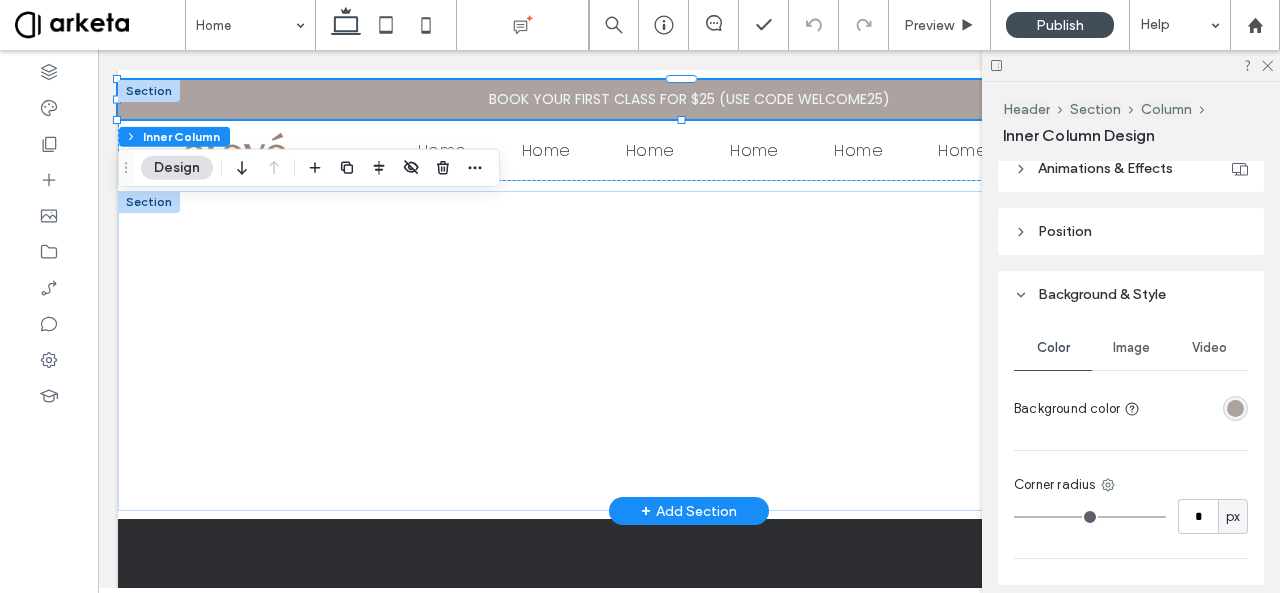 scroll, scrollTop: 555, scrollLeft: 0, axis: vertical 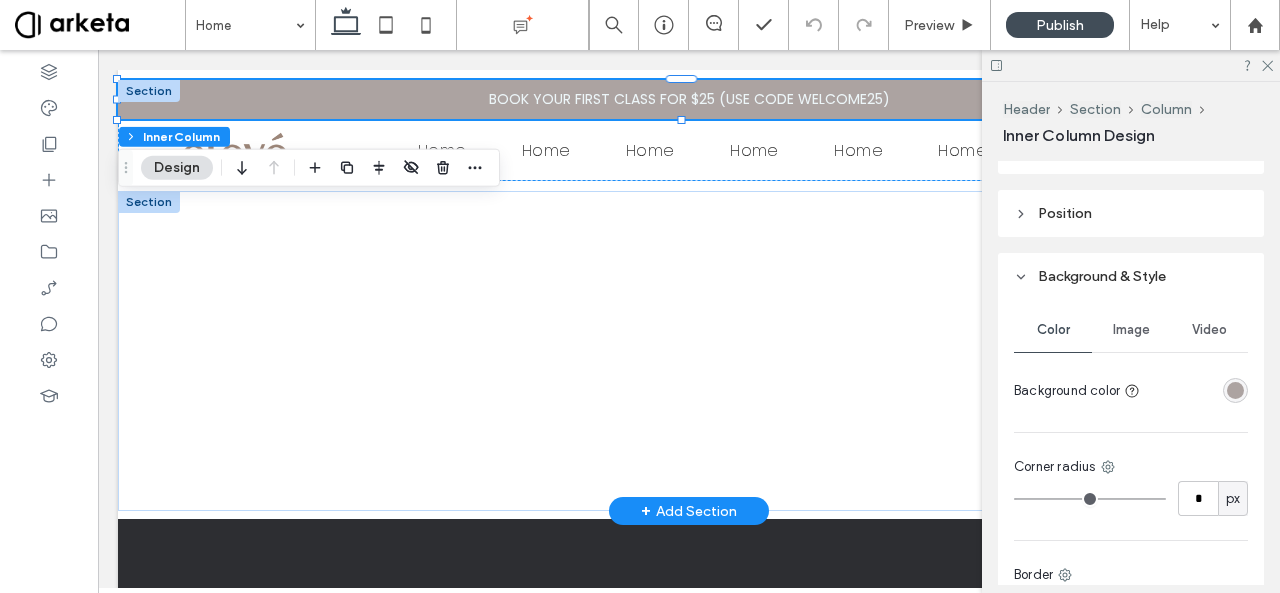 click at bounding box center [1235, 390] 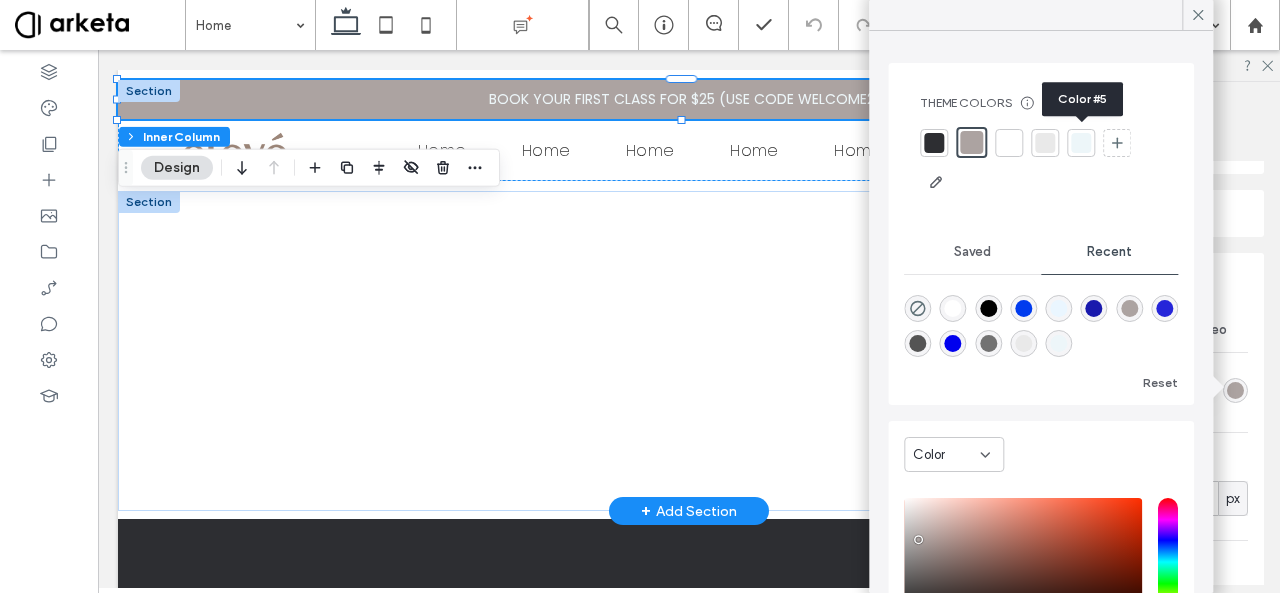 click at bounding box center (1081, 143) 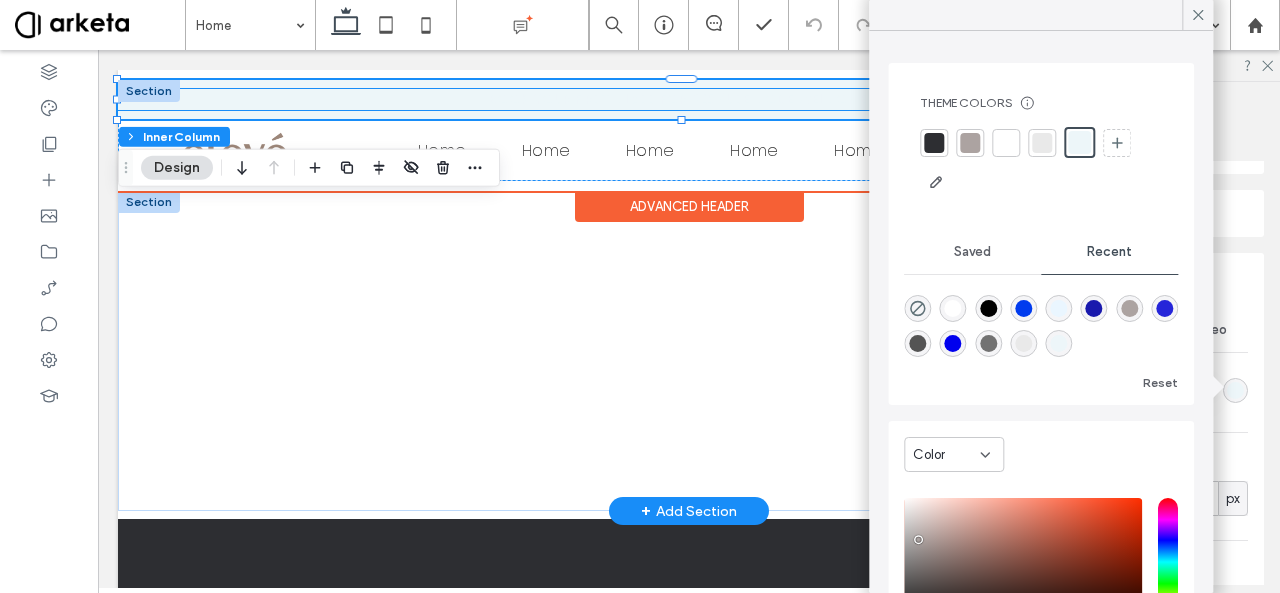 click on "BOOK YOUR FIRST CLASS FOR $25 (USE CODE WELCOME25)" at bounding box center (689, 99) 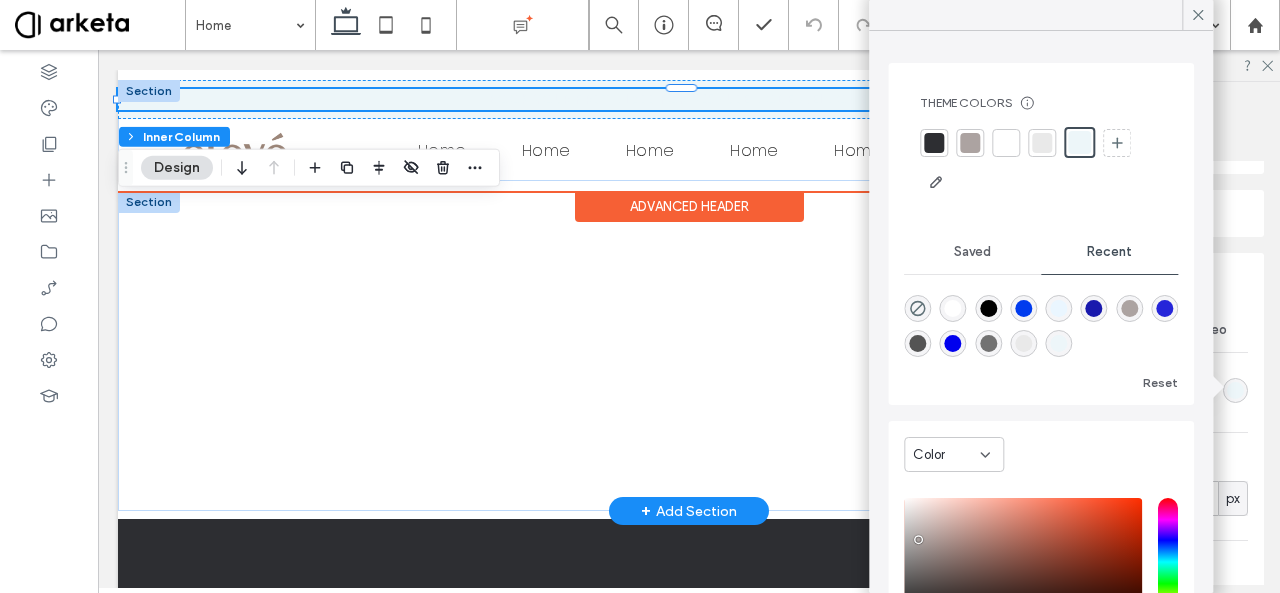 click on "BOOK YOUR FIRST CLASS FOR $25 (USE CODE WELCOME25)" at bounding box center [689, 99] 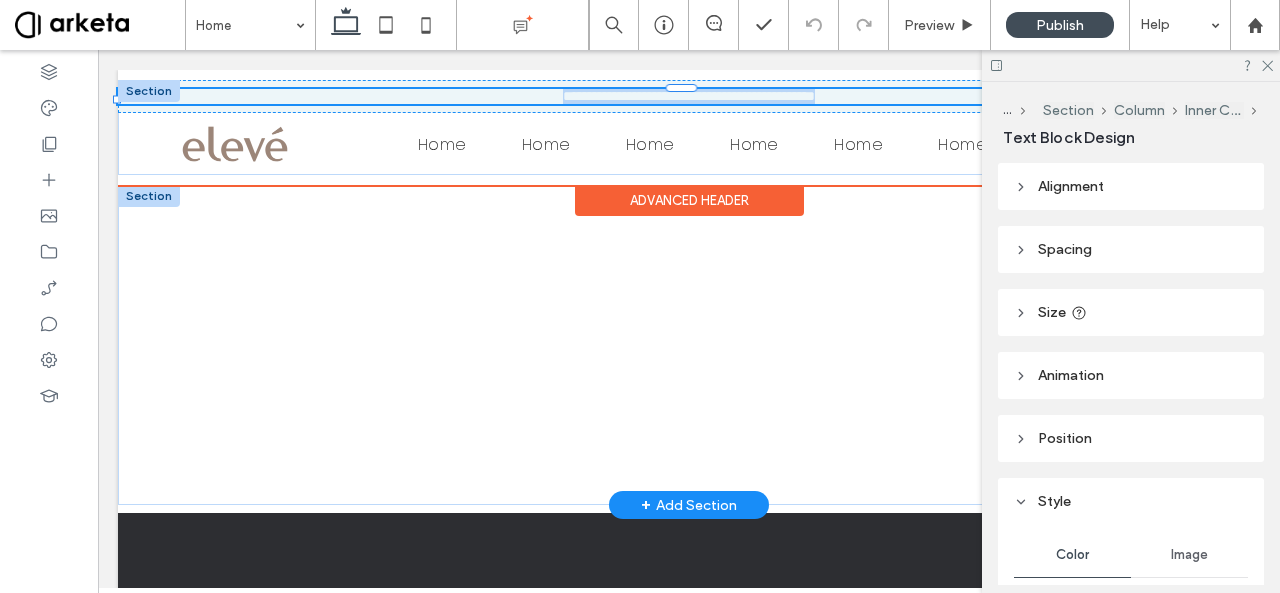 type on "*******" 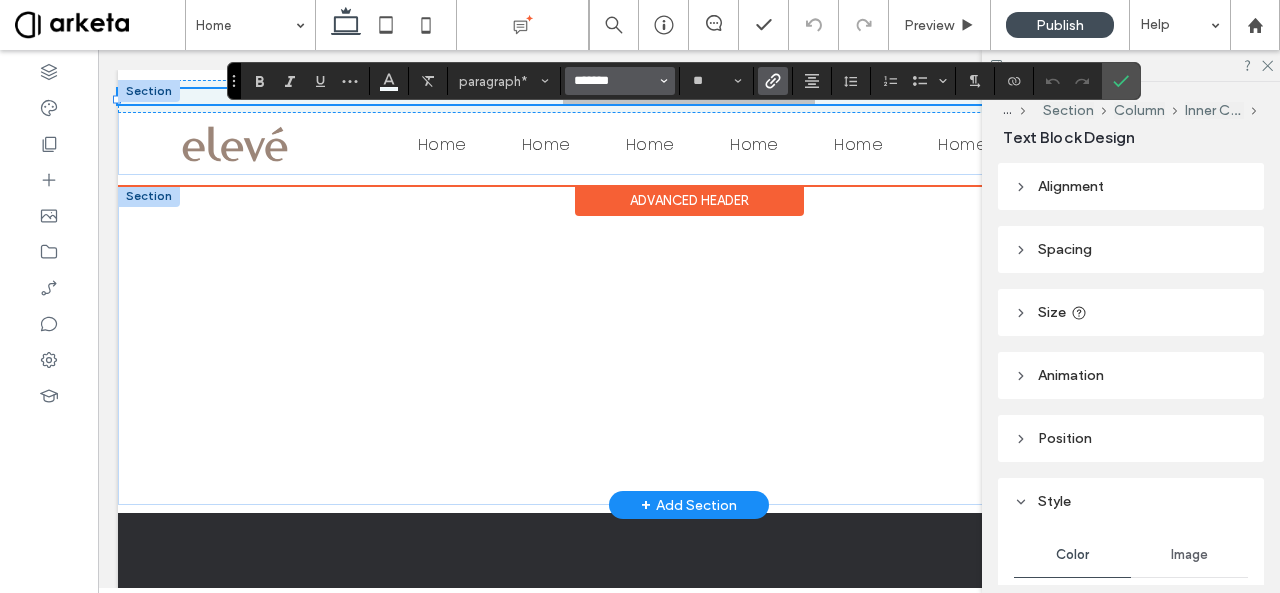 click on "*******" at bounding box center (614, 81) 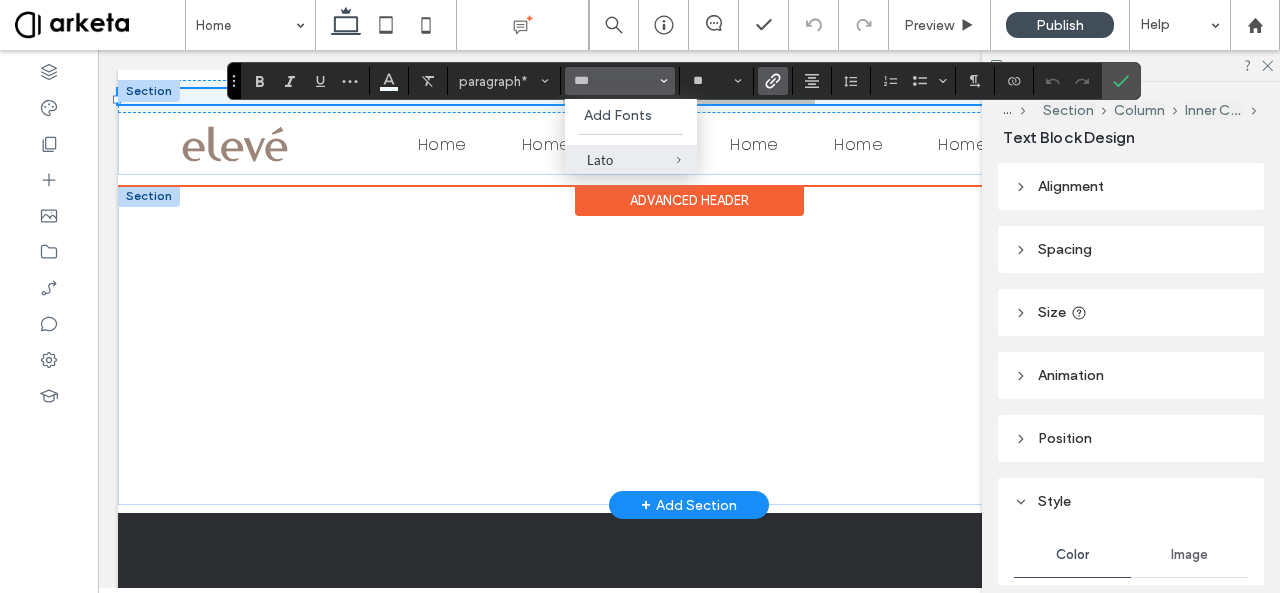click on "Lato" at bounding box center (631, 160) 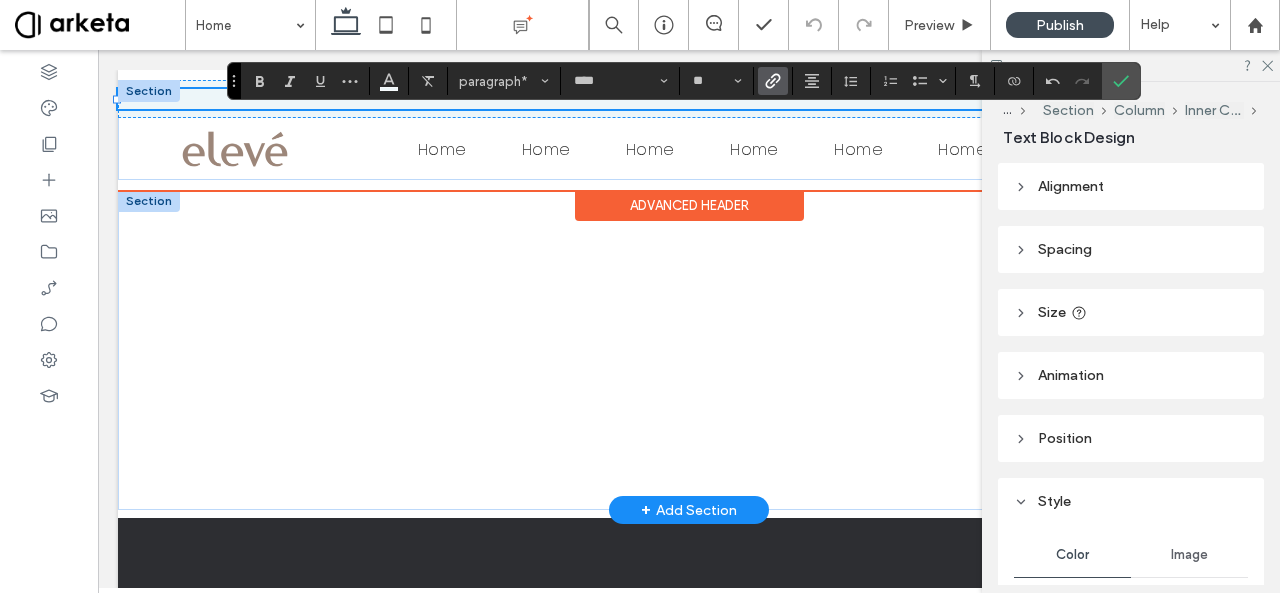 type on "*******" 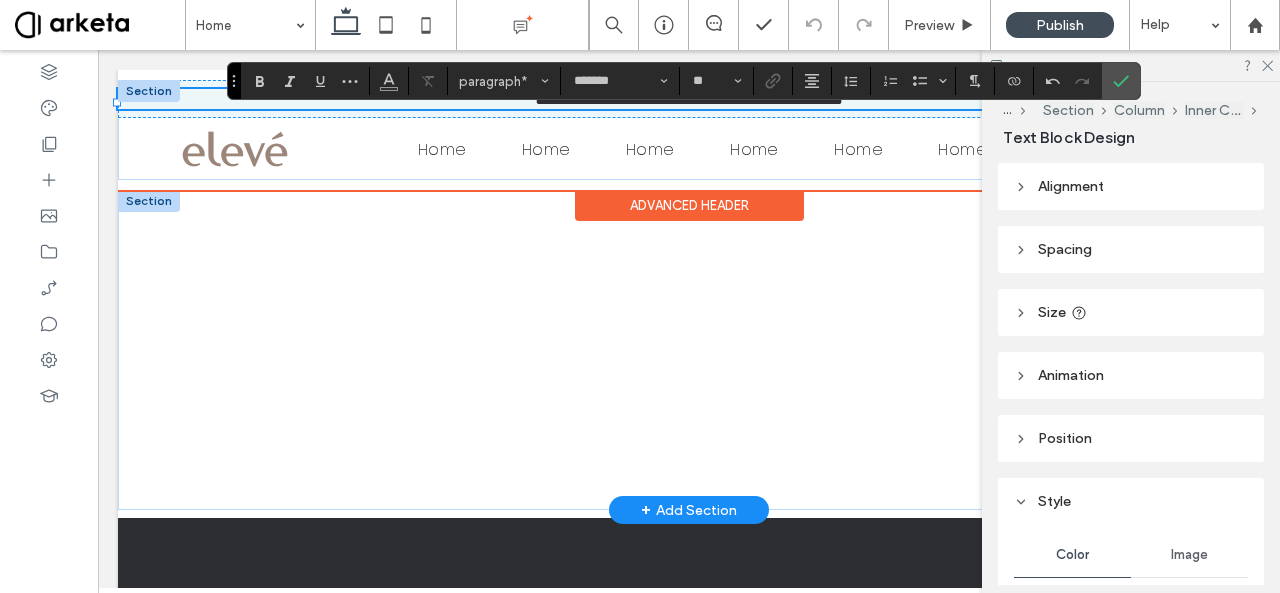 scroll, scrollTop: 0, scrollLeft: 0, axis: both 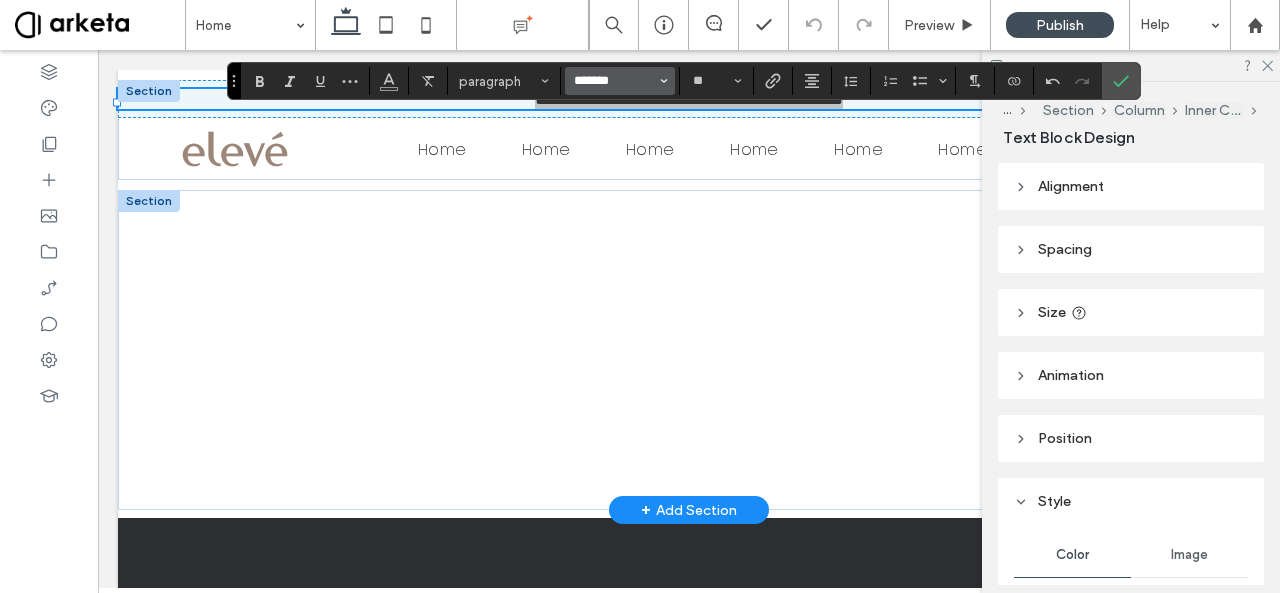 click on "*******" at bounding box center [614, 81] 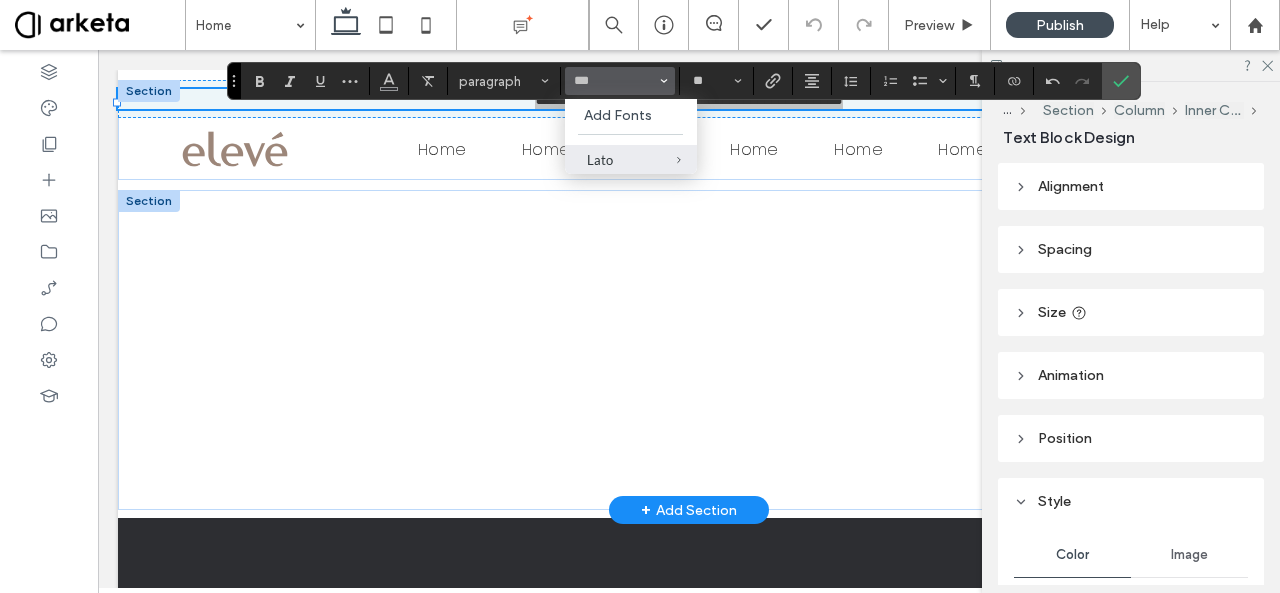 click on "Lato" at bounding box center [631, 160] 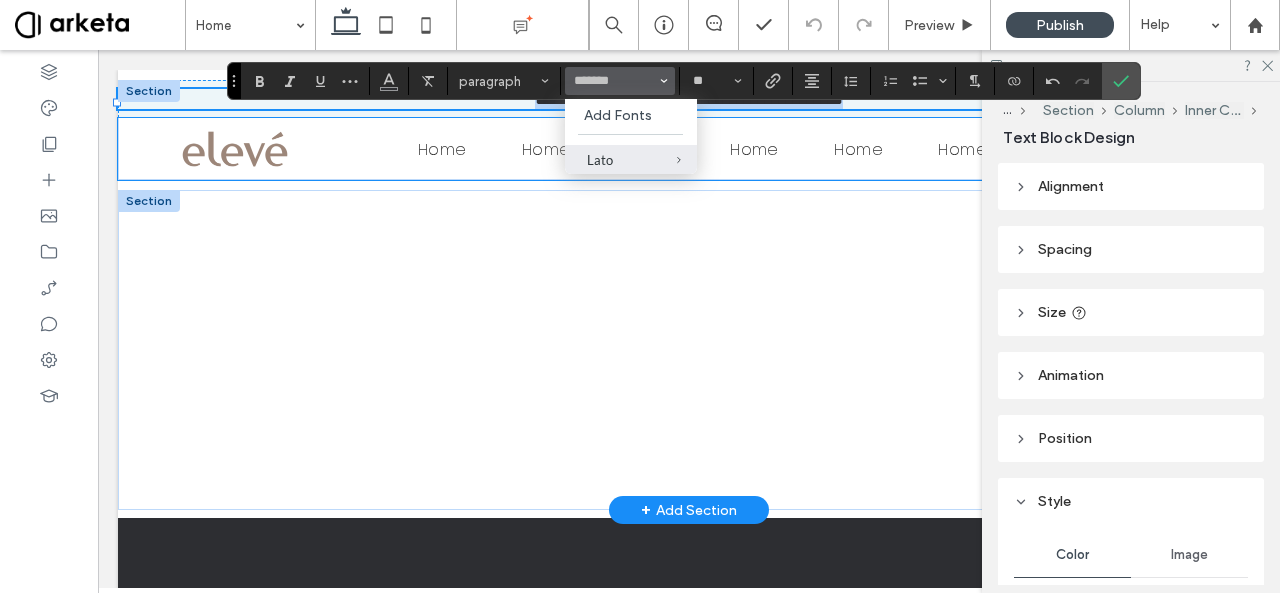 type on "****" 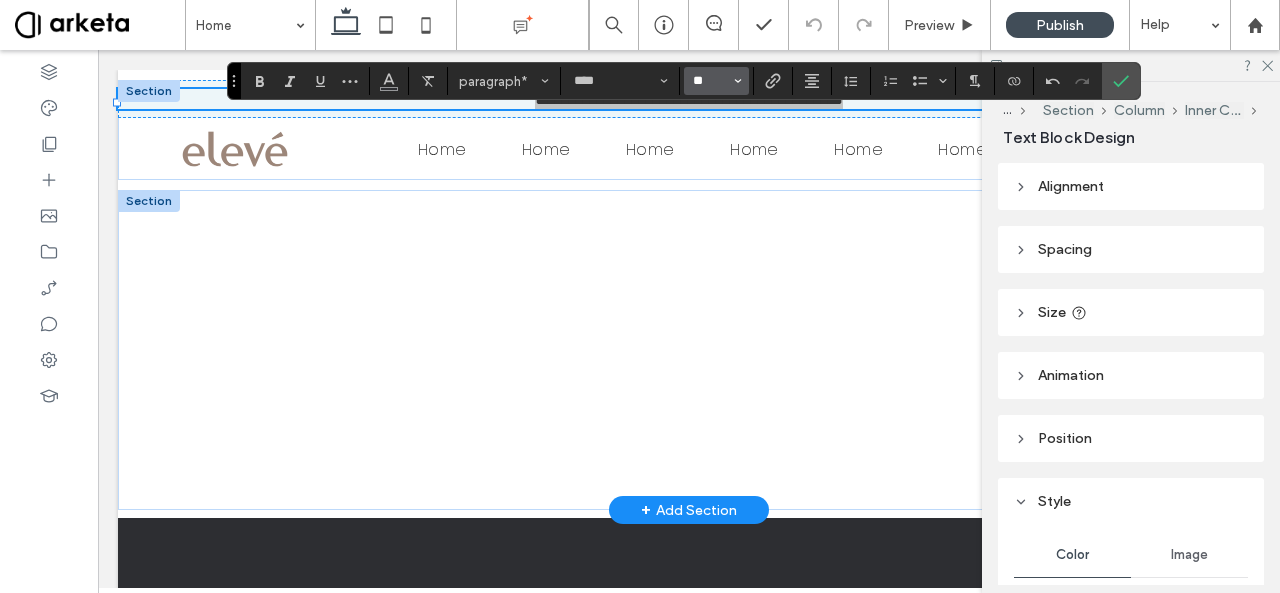 click on "**" at bounding box center (710, 81) 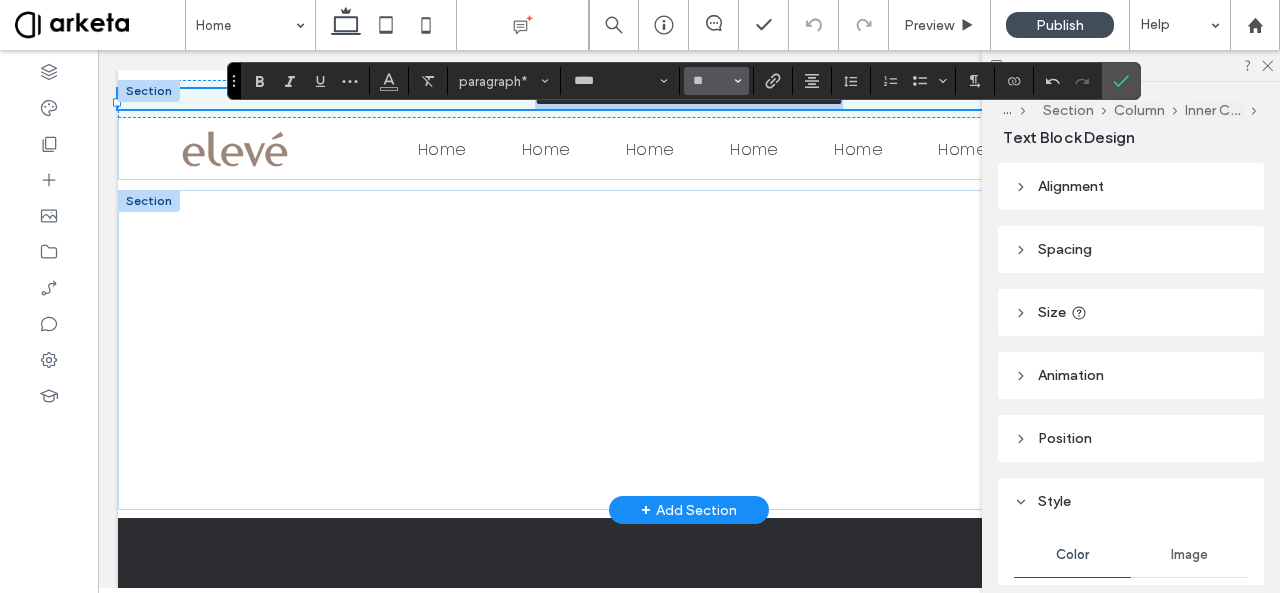 type on "**" 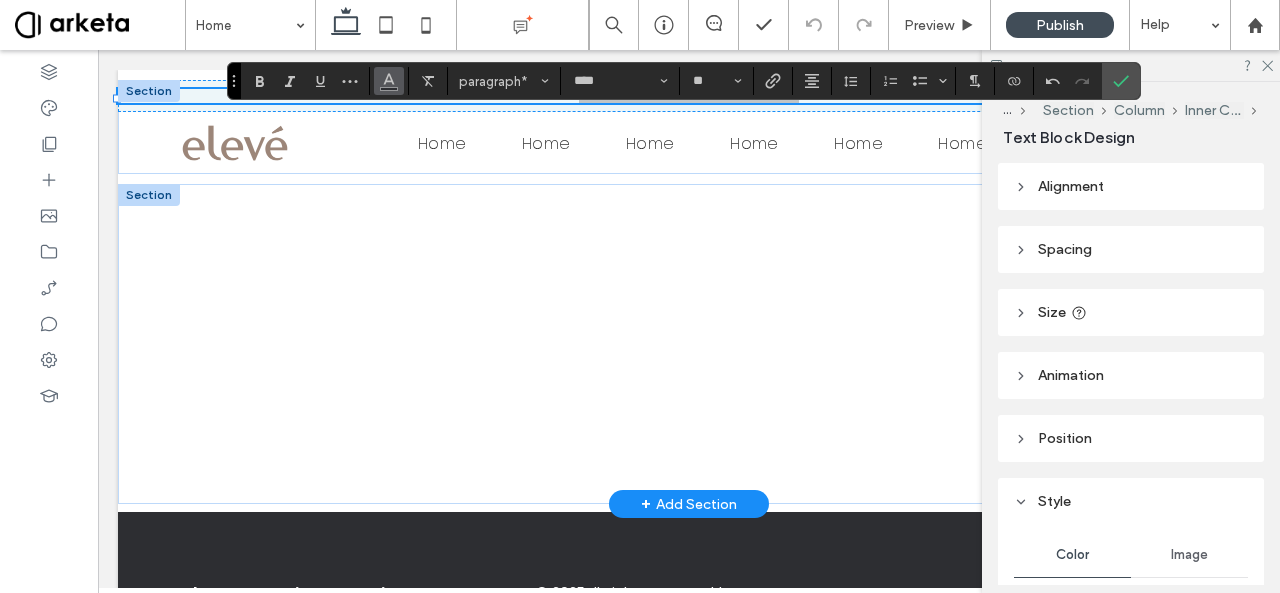 click at bounding box center (389, 79) 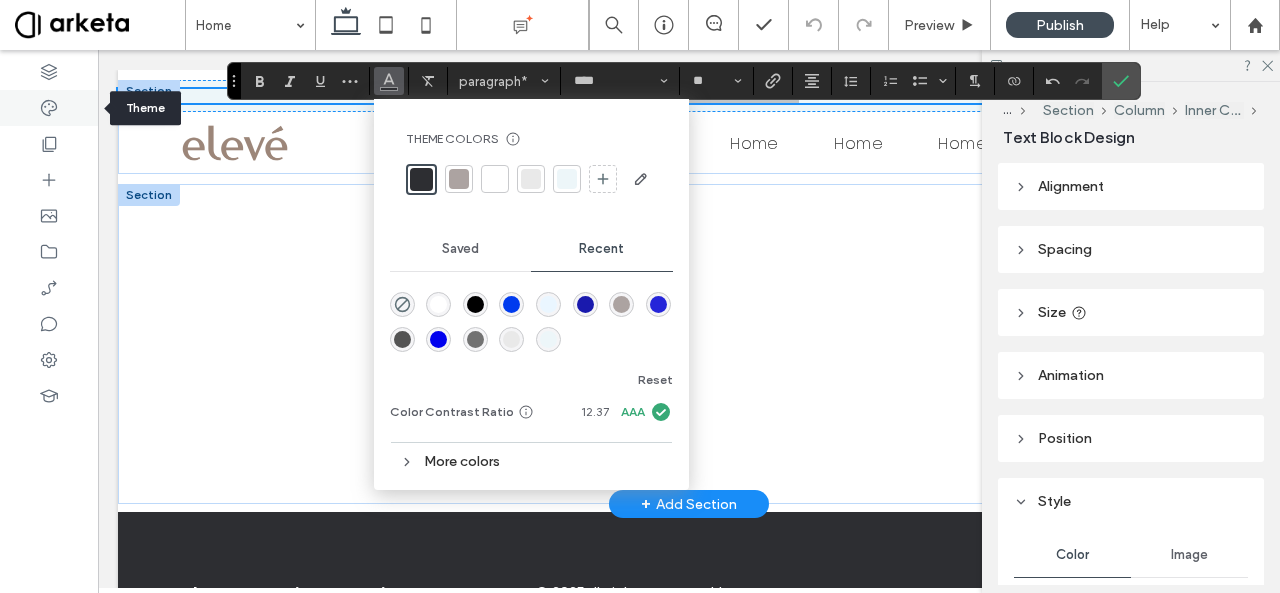 click 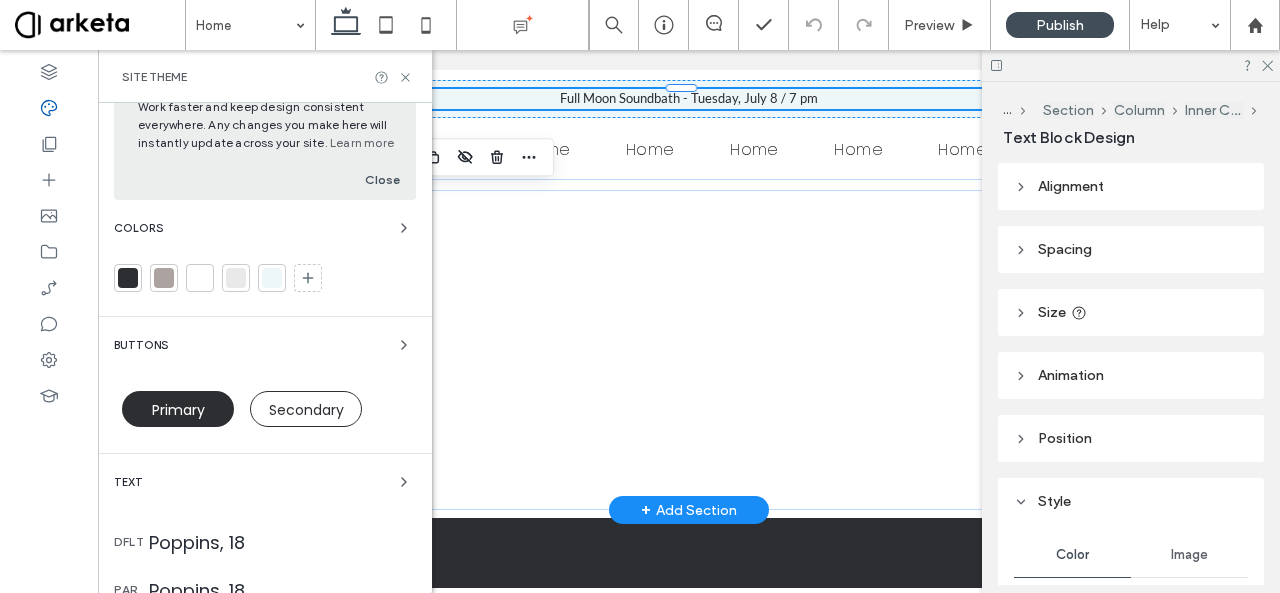 scroll, scrollTop: 0, scrollLeft: 0, axis: both 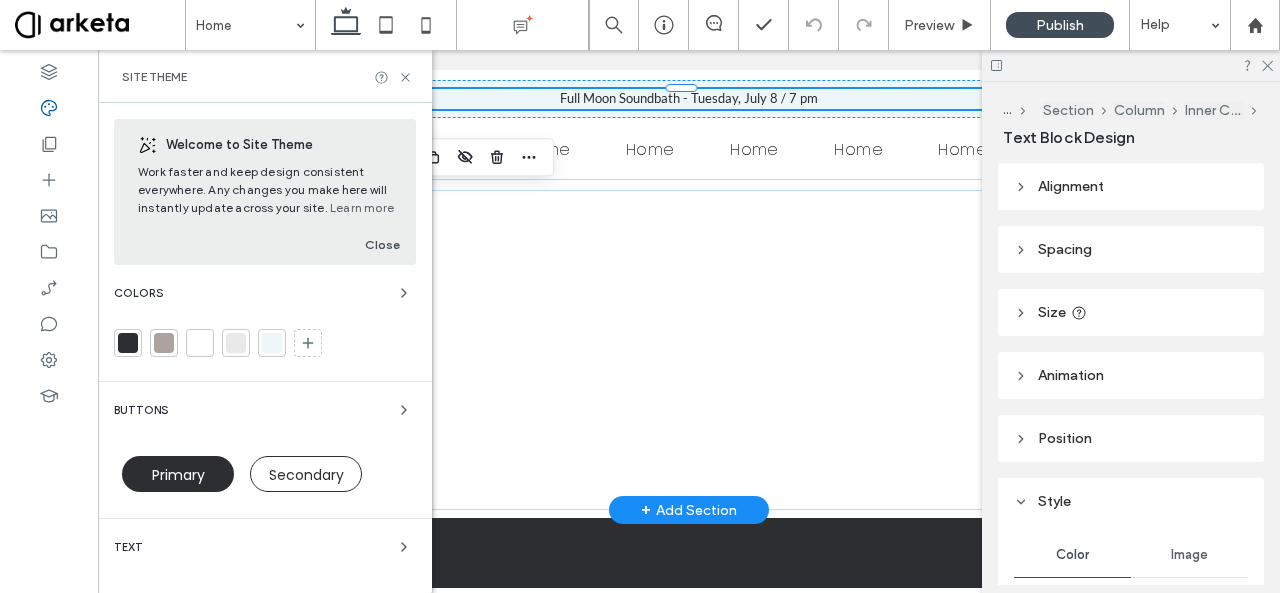 drag, startPoint x: 426, startPoint y: 285, endPoint x: 346, endPoint y: 237, distance: 93.29523 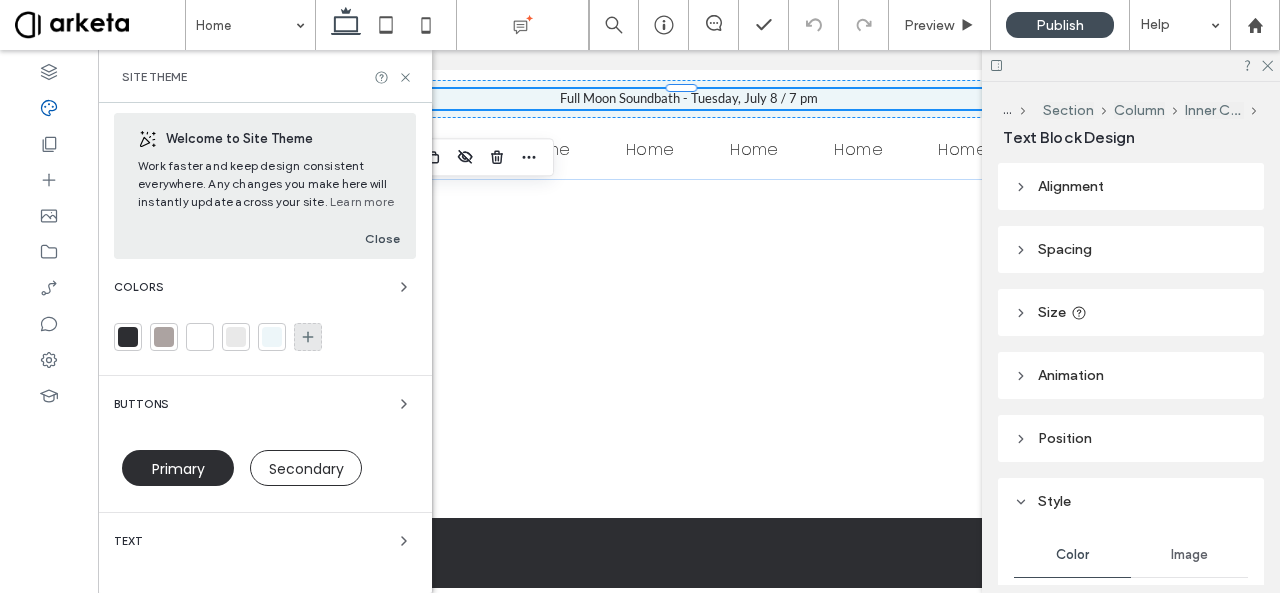 click at bounding box center (308, 337) 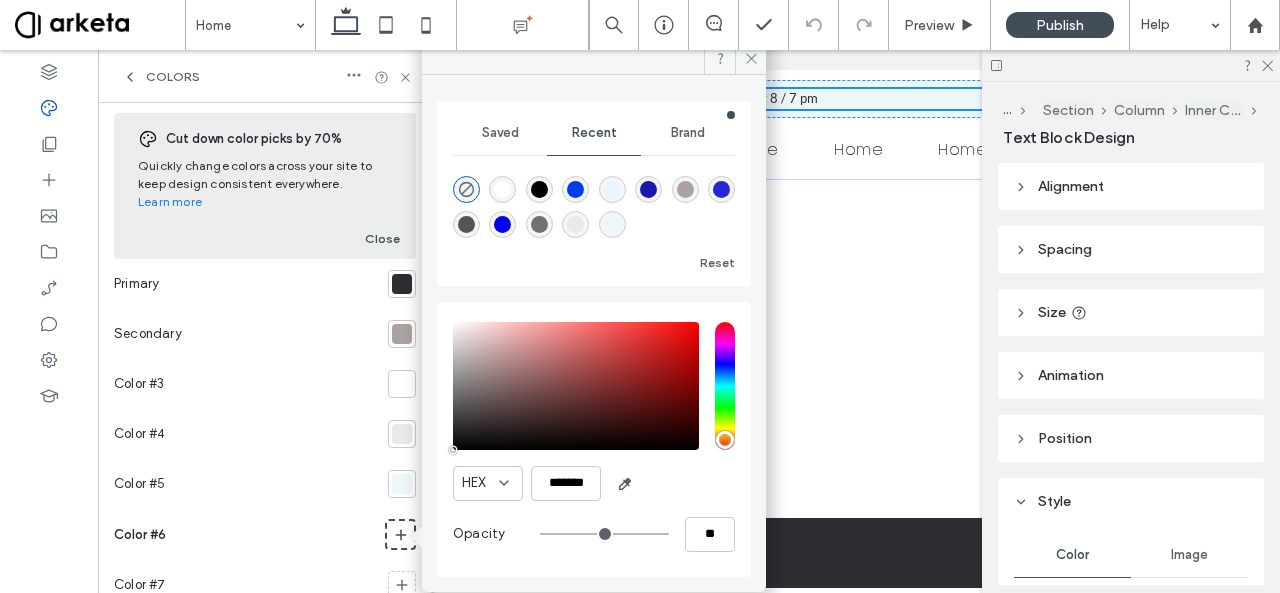 click on "Saved" at bounding box center [500, 133] 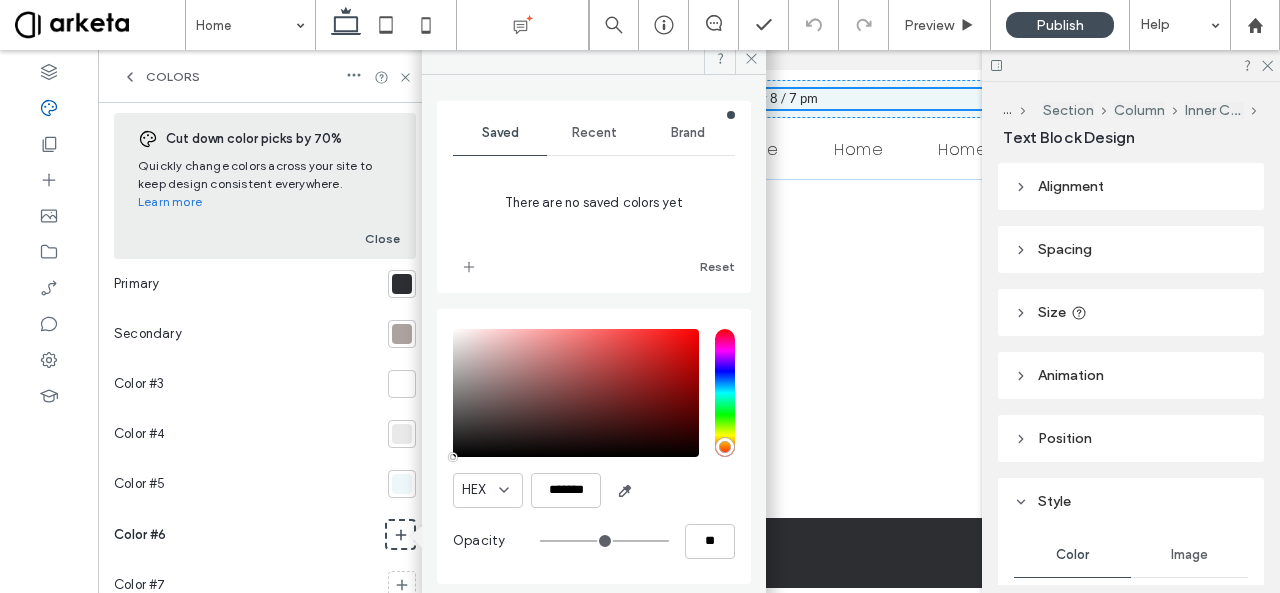 click on "Brand" at bounding box center [688, 133] 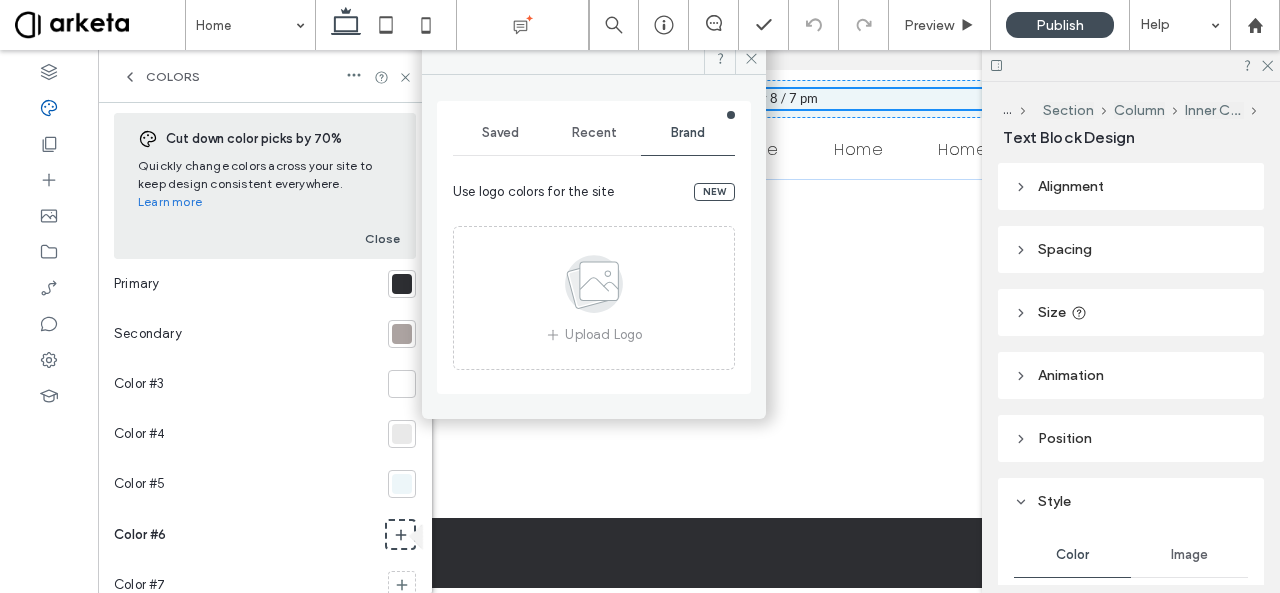 click on "Recent" at bounding box center [594, 133] 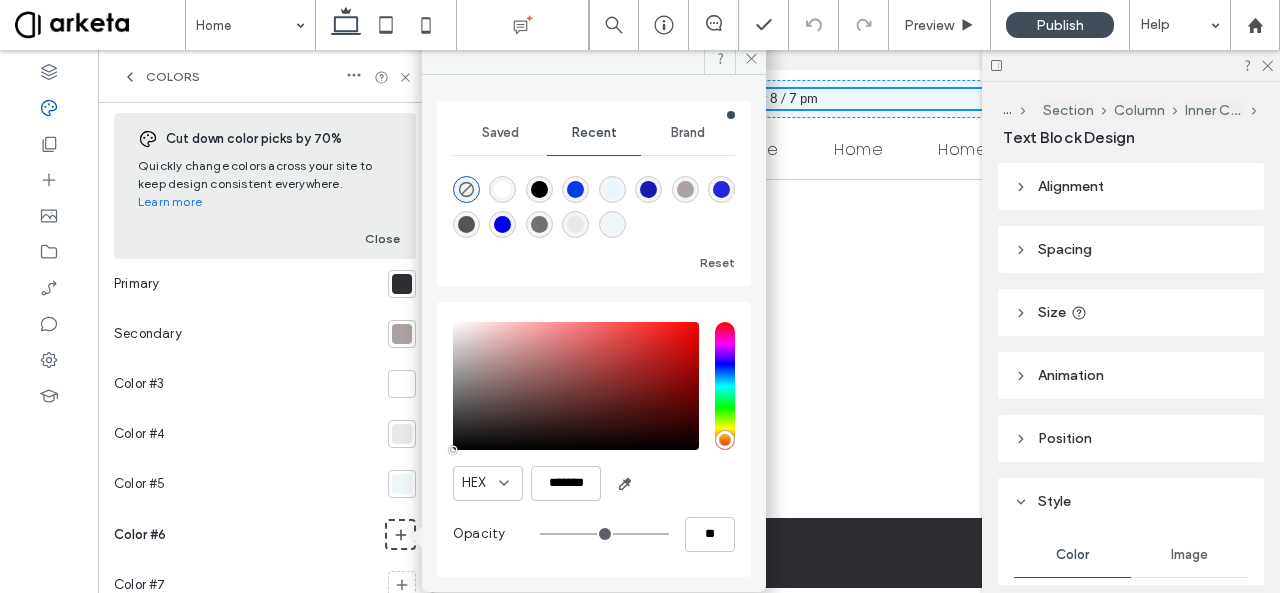 click at bounding box center [402, 284] 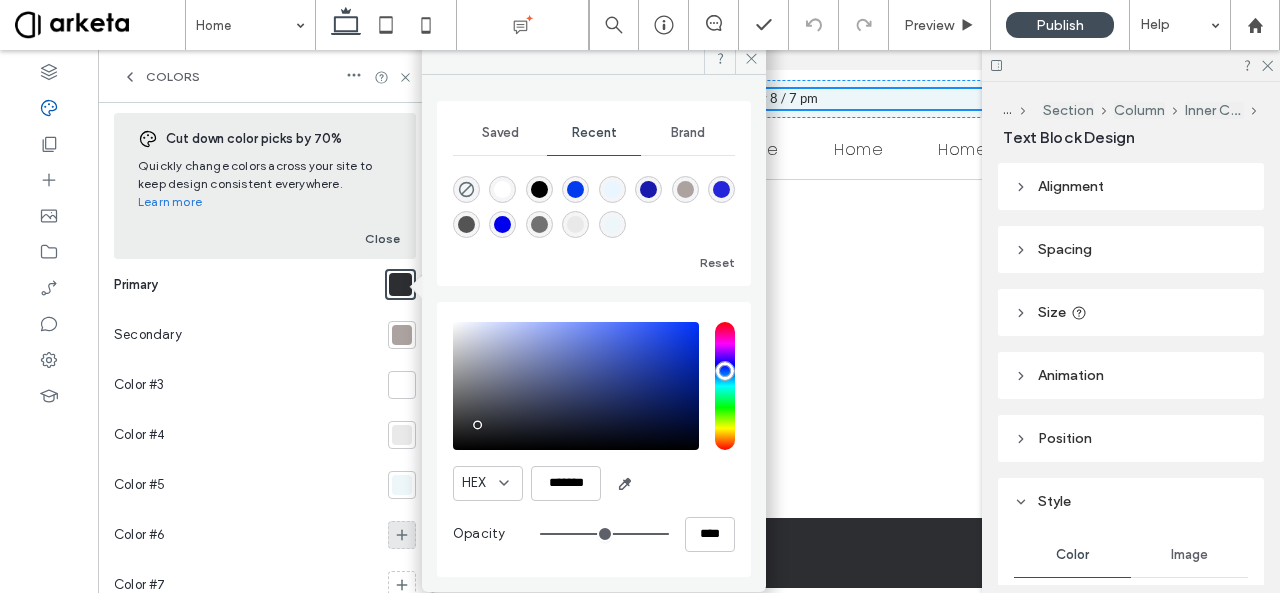 click at bounding box center (402, 535) 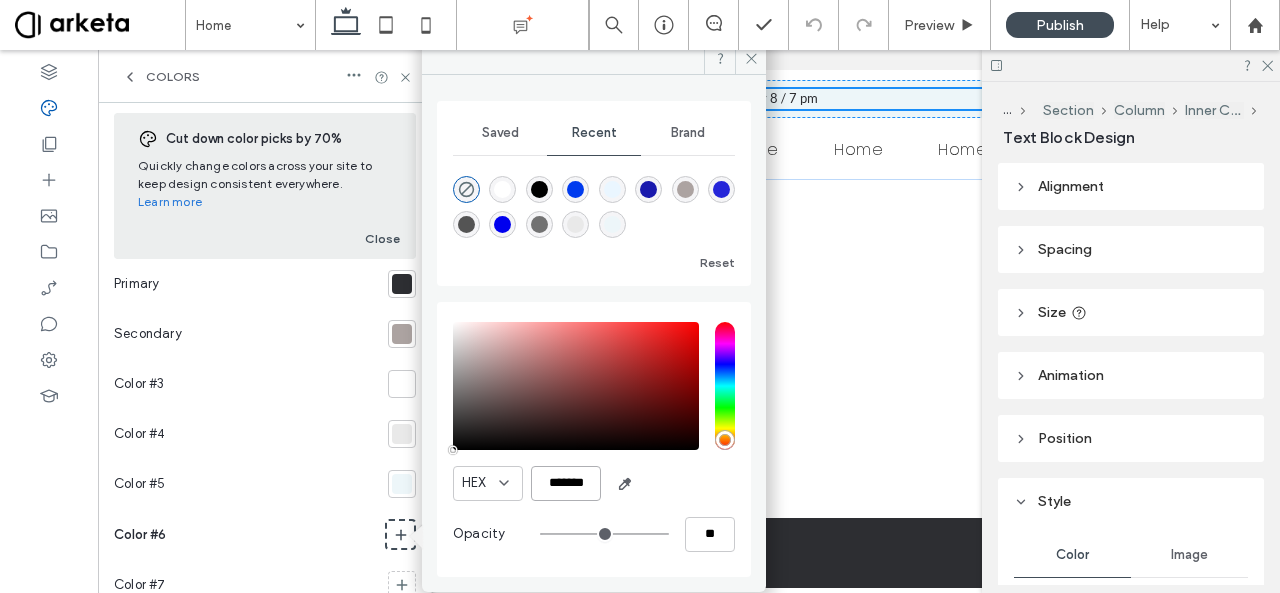 click on "*******" at bounding box center [566, 483] 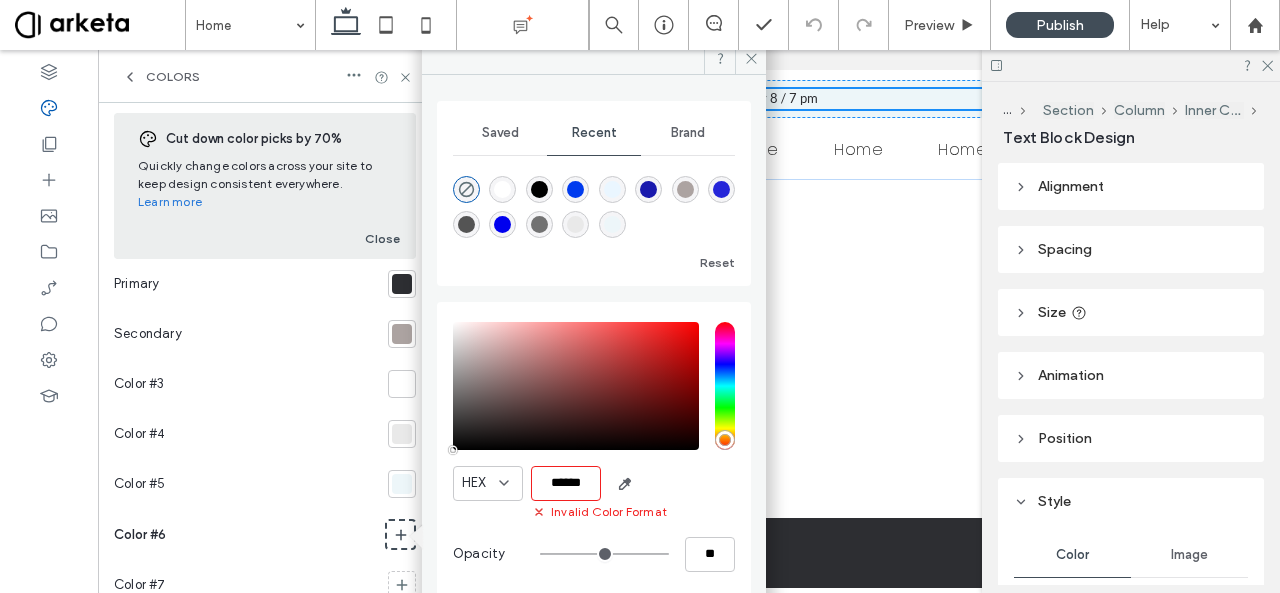 scroll, scrollTop: 0, scrollLeft: 0, axis: both 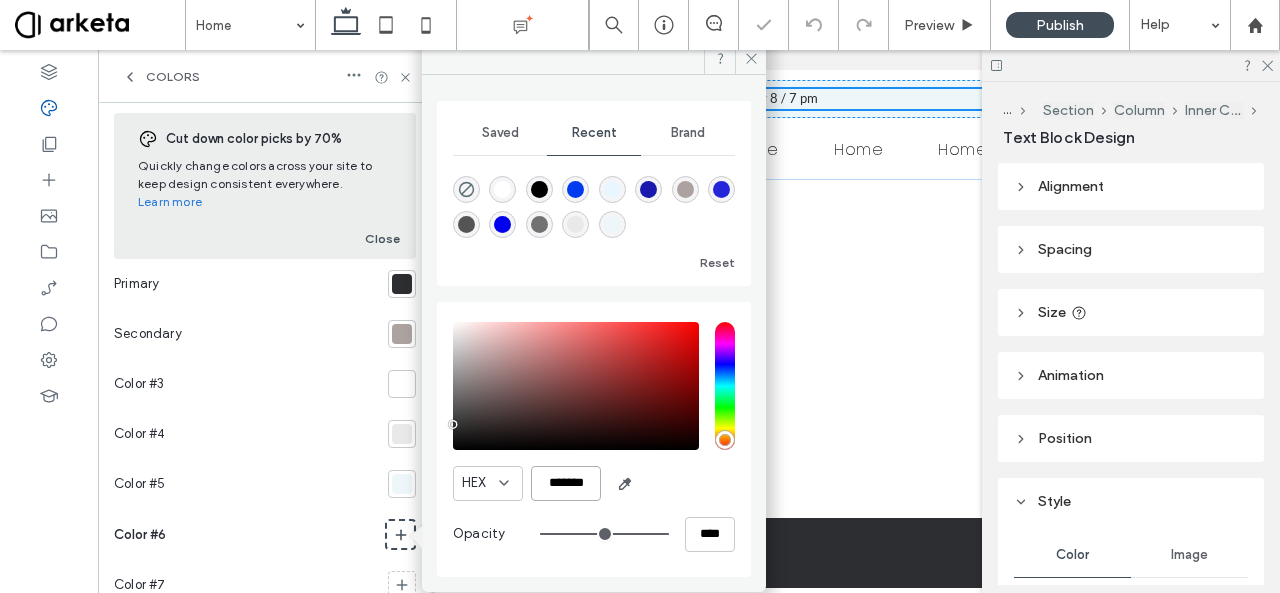 type on "***" 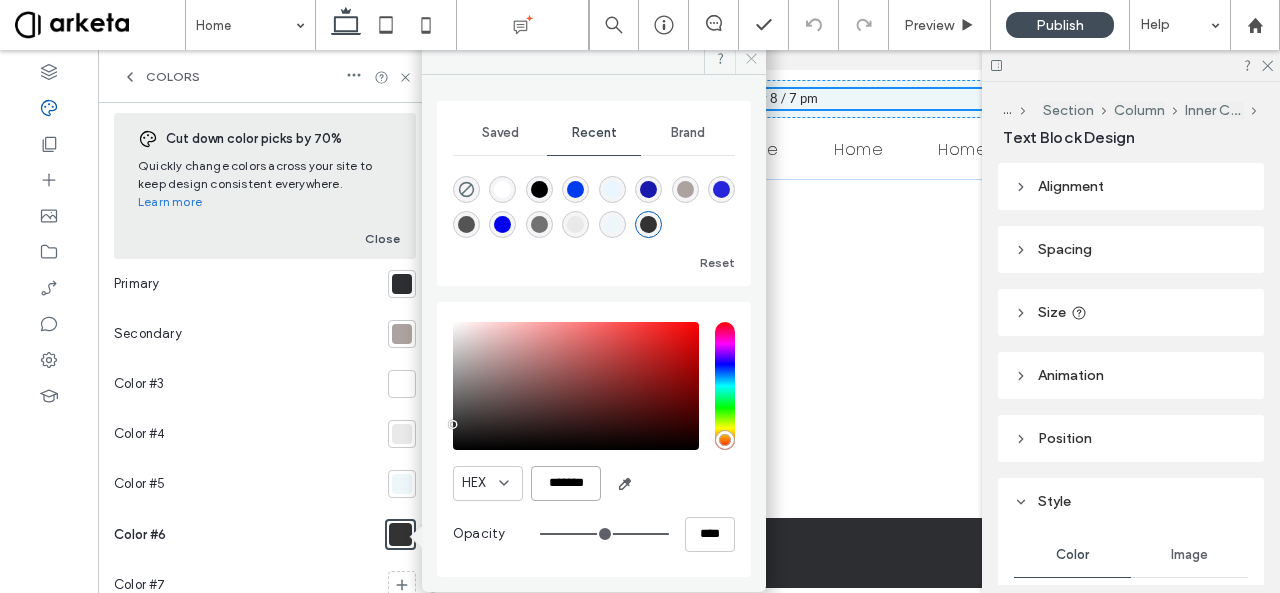 type on "*******" 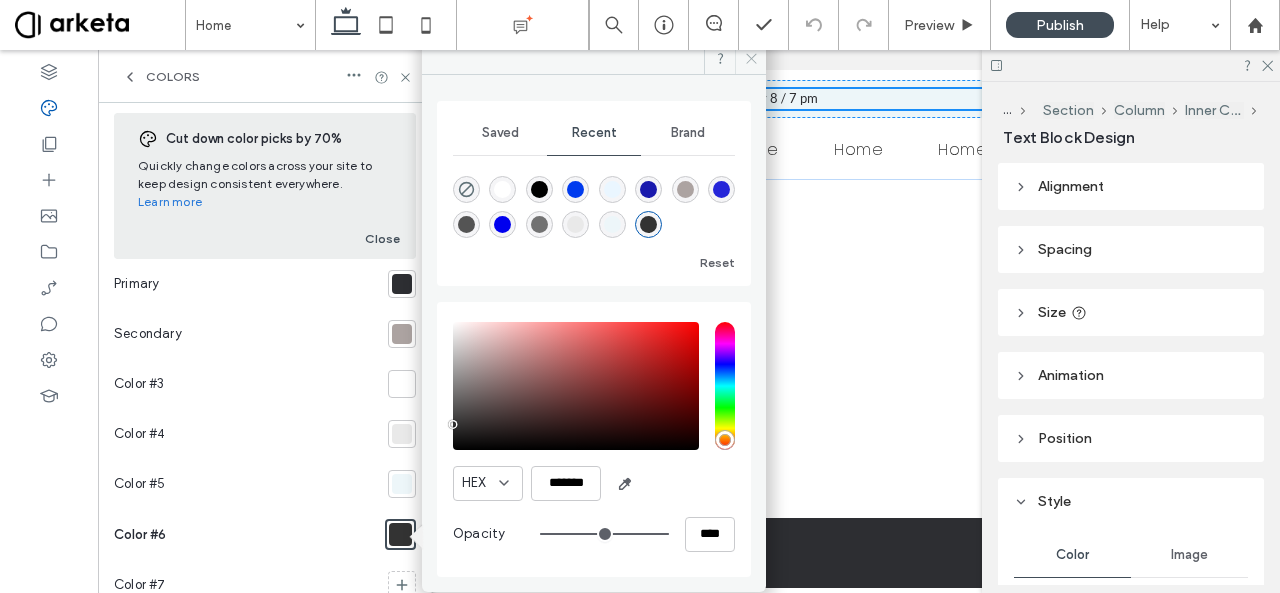 click 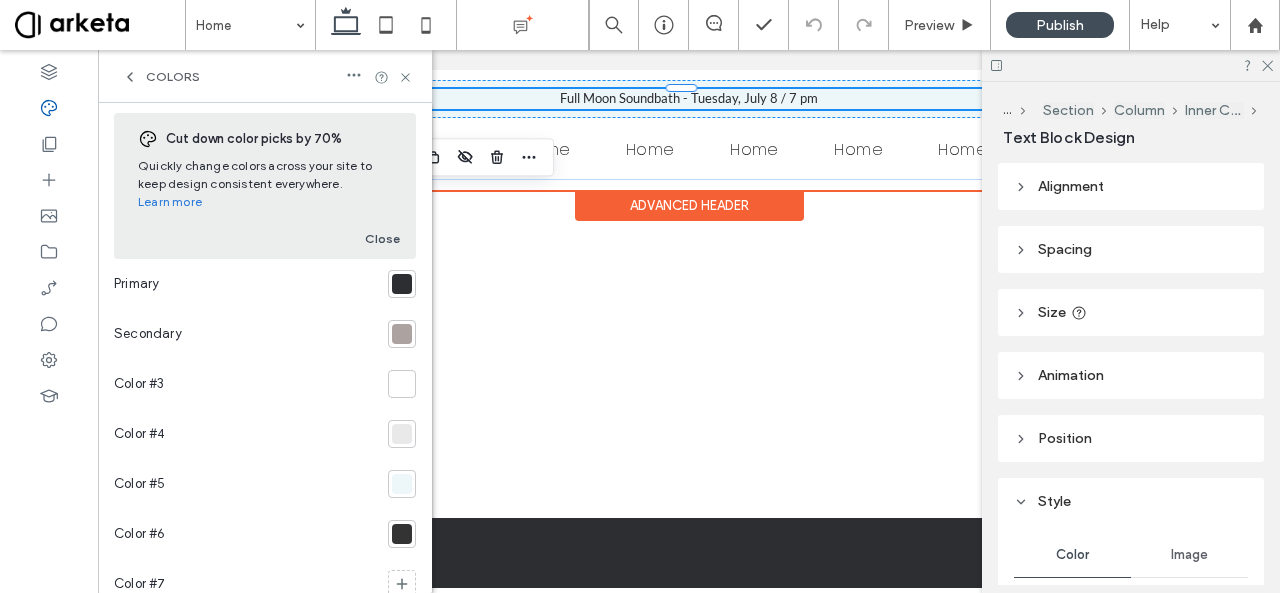 click on "Full Moon Soundbath - Tuesday, July 8 / 7 pm" at bounding box center (689, 99) 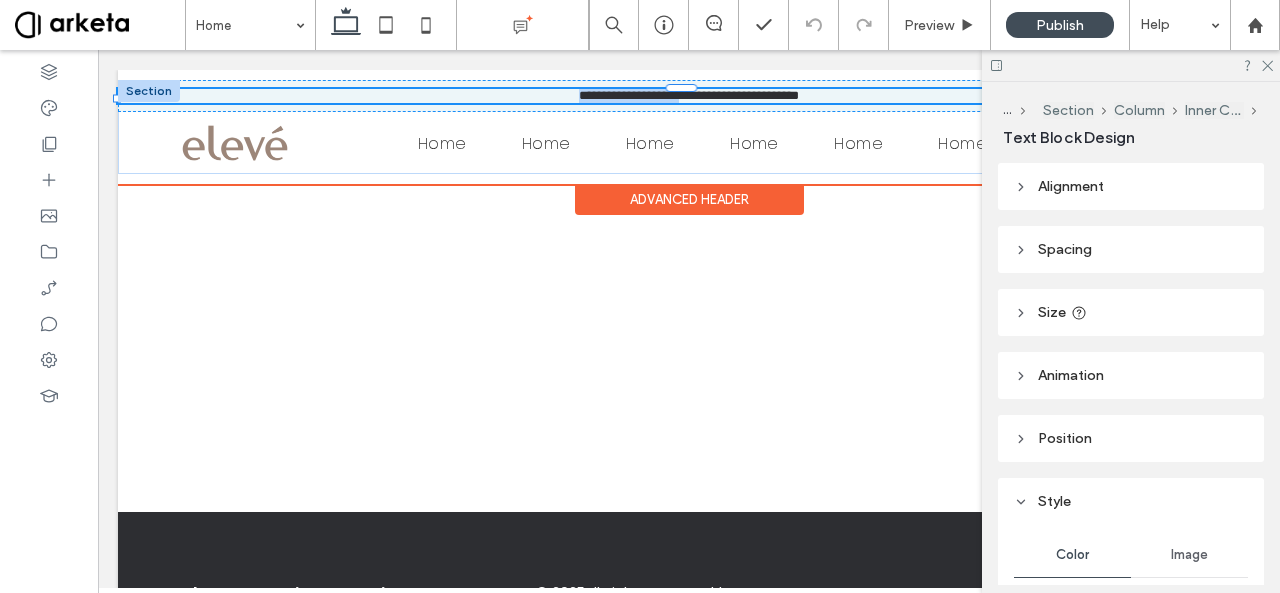 type on "****" 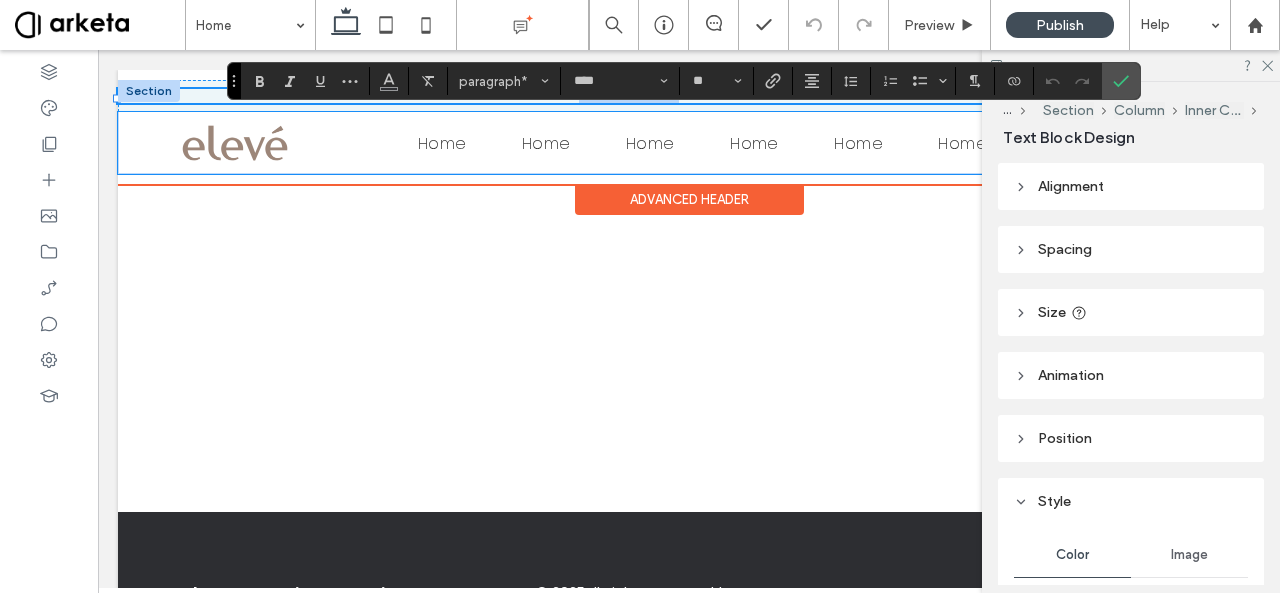 click on "Home
Home
Home
Home
Home
Home" at bounding box center (699, 143) 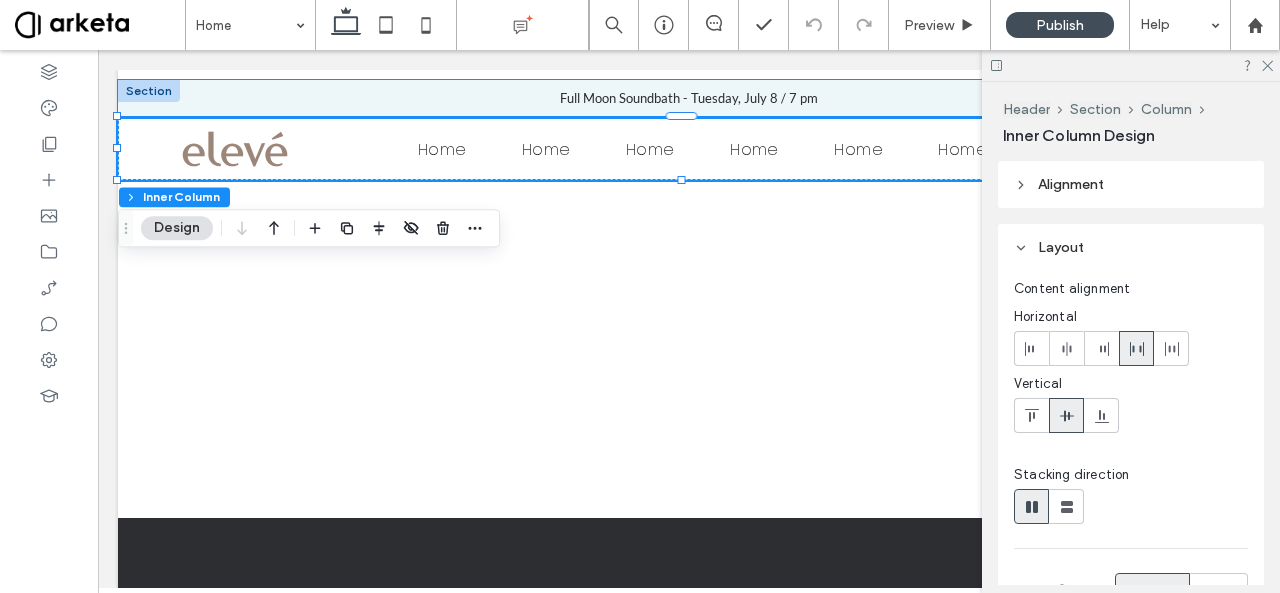 click on "Full Moon Soundbath - Tuesday, July 8 / 7 pm" at bounding box center (689, 98) 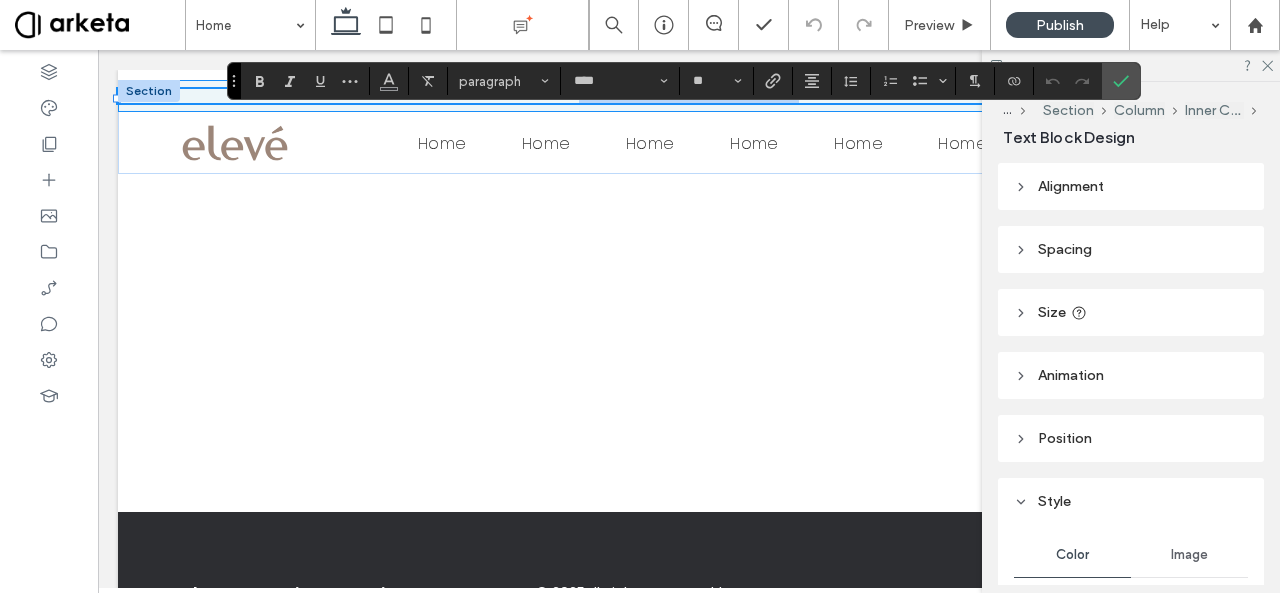 type on "****" 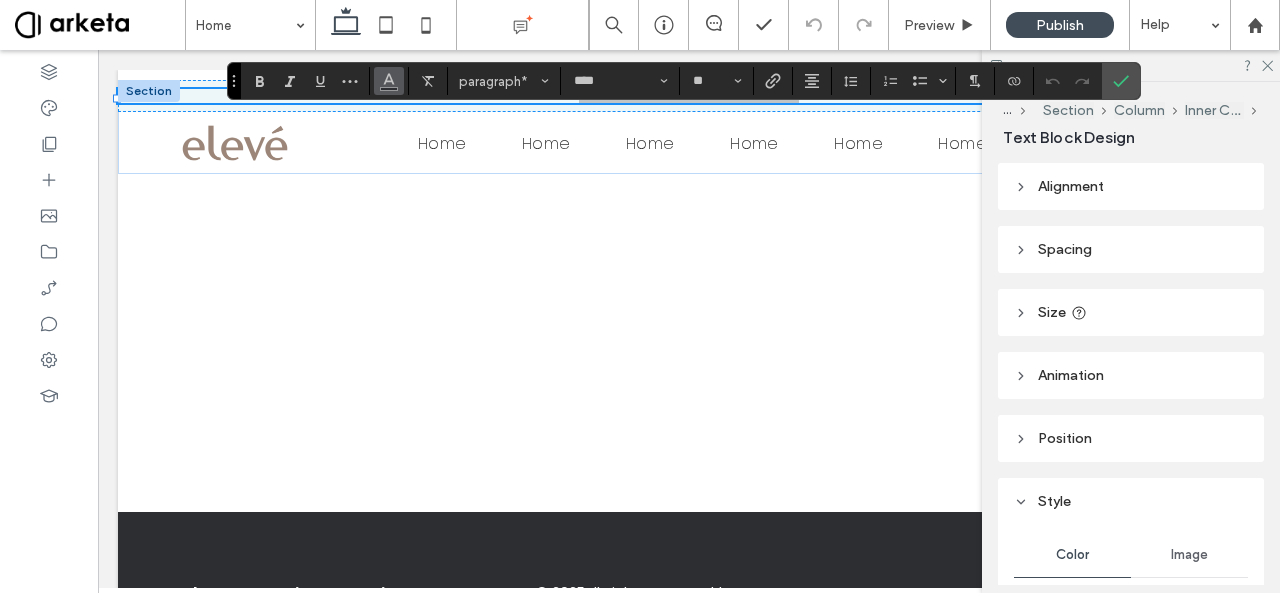 click 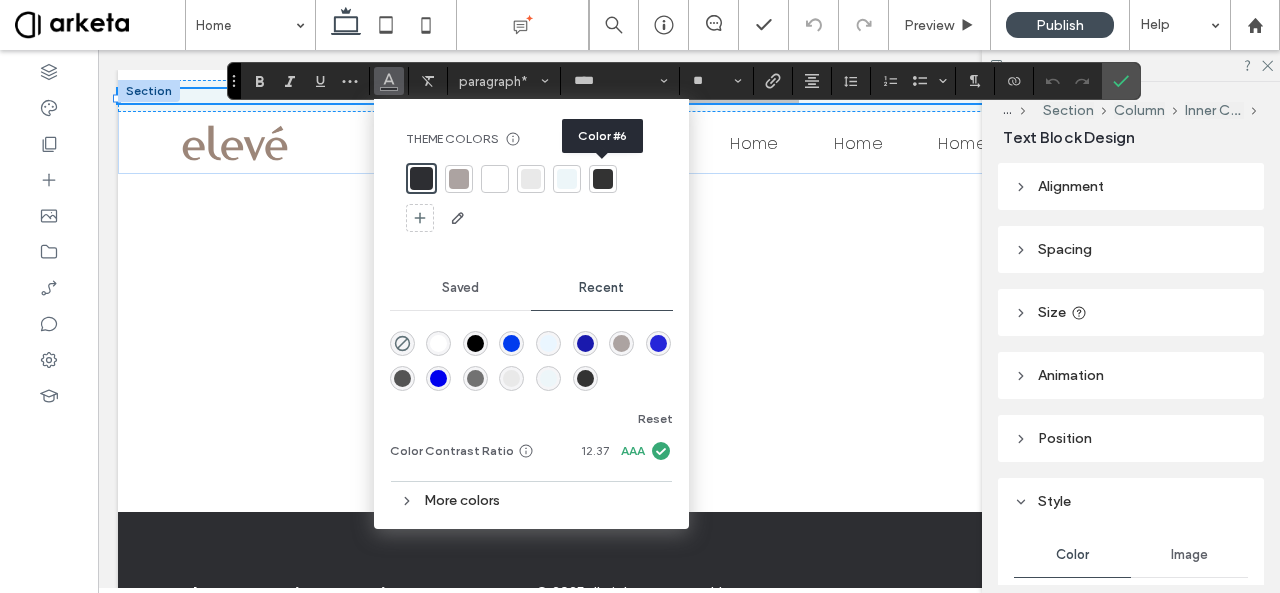 click at bounding box center [603, 179] 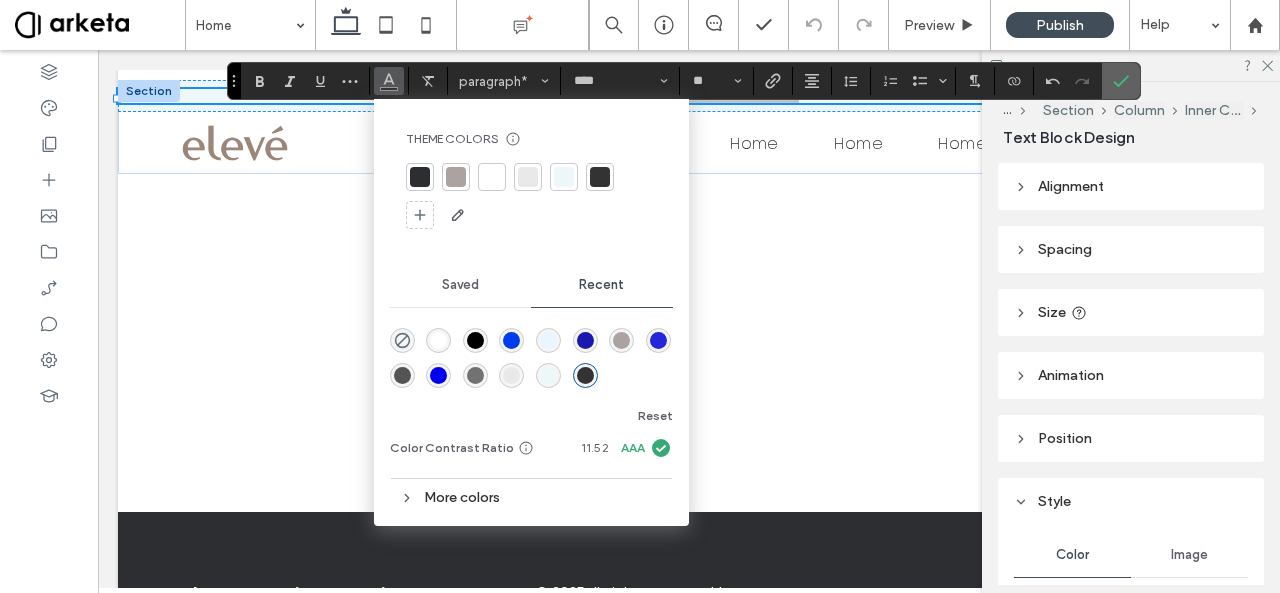 click 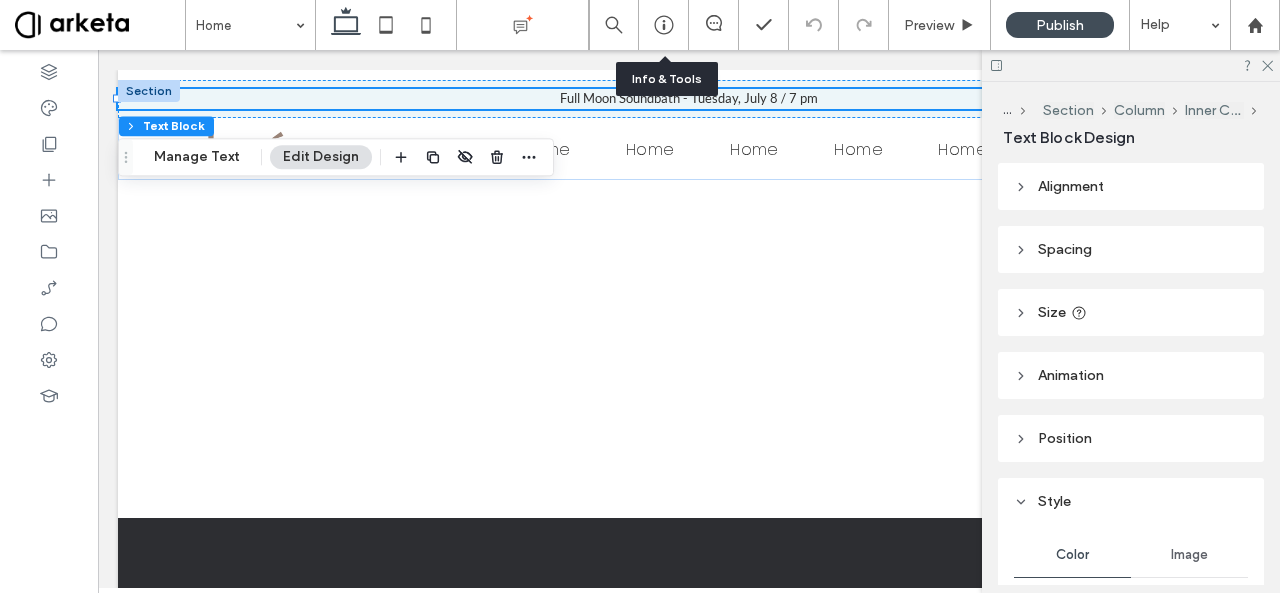 click on "Info & Tools" at bounding box center (667, 79) 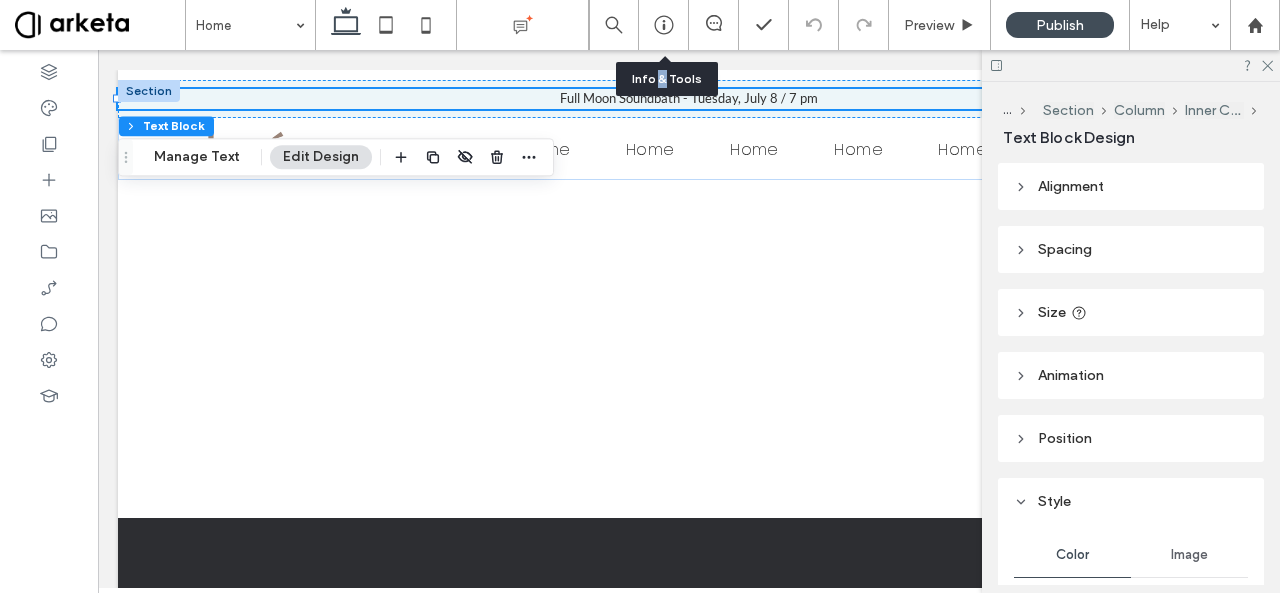 click on "Info & Tools" at bounding box center (667, 79) 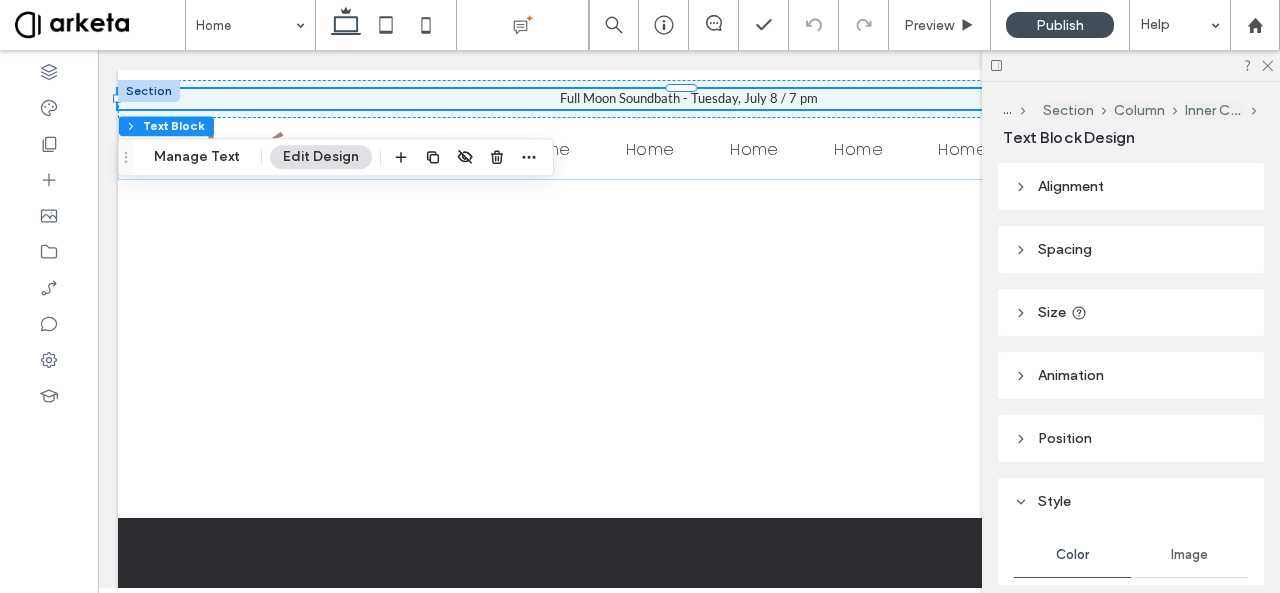 click on "Full Moon Soundbath - Tuesday, July 8 / 7 pm" at bounding box center [689, 98] 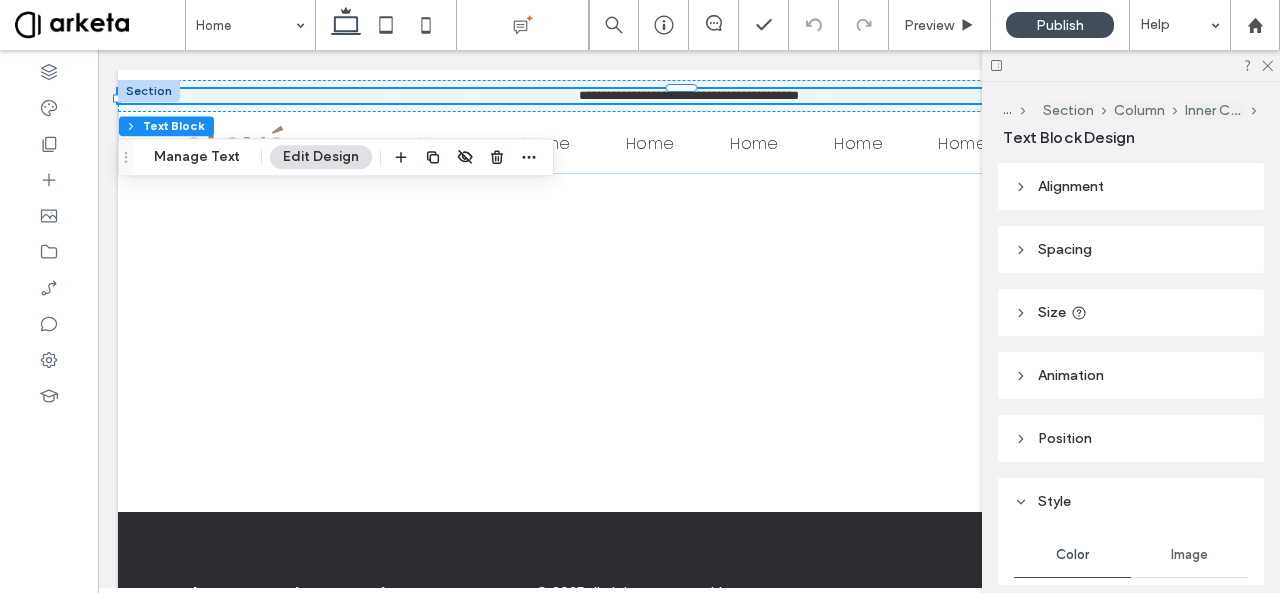 click on "**********" at bounding box center [689, 95] 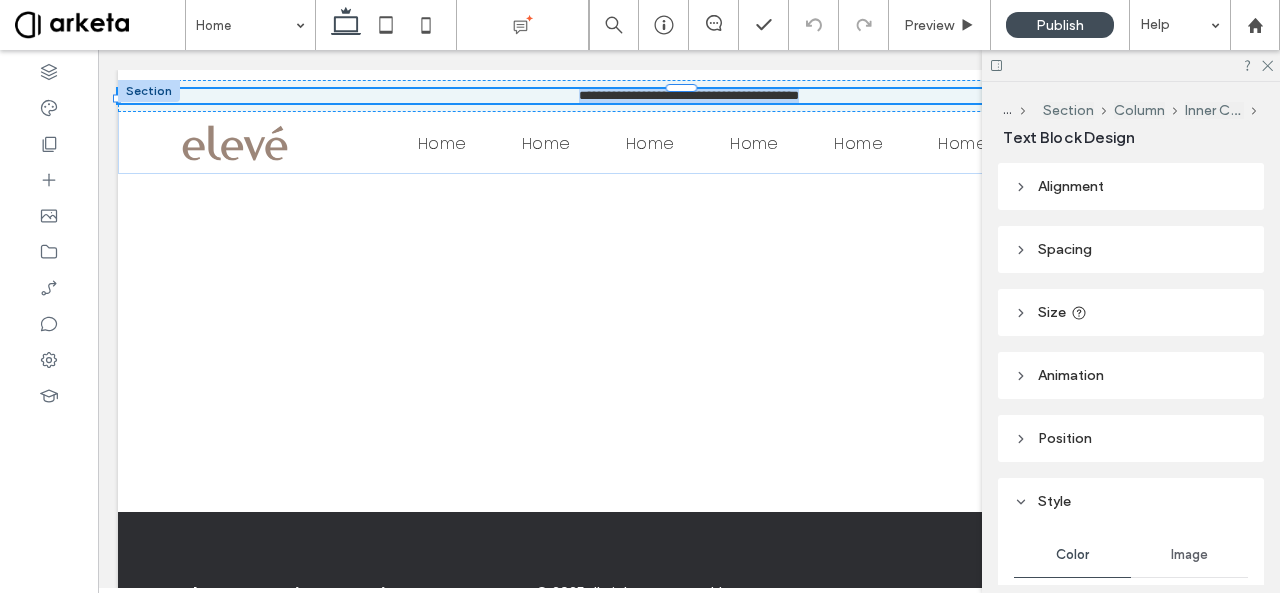 type on "****" 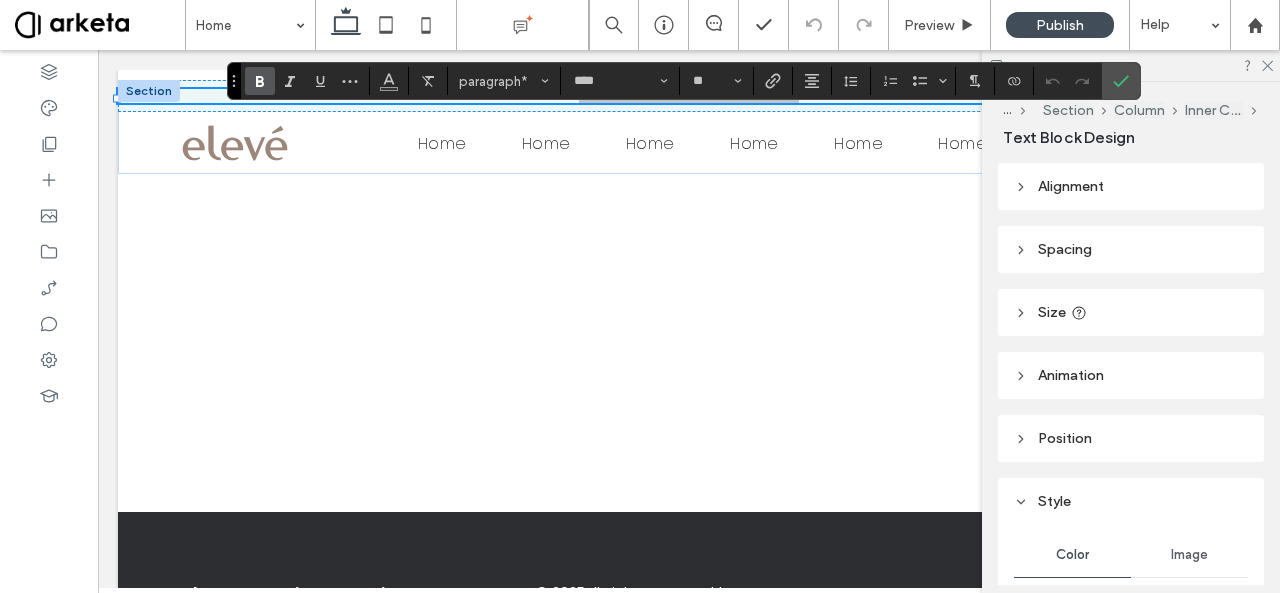 click at bounding box center [260, 81] 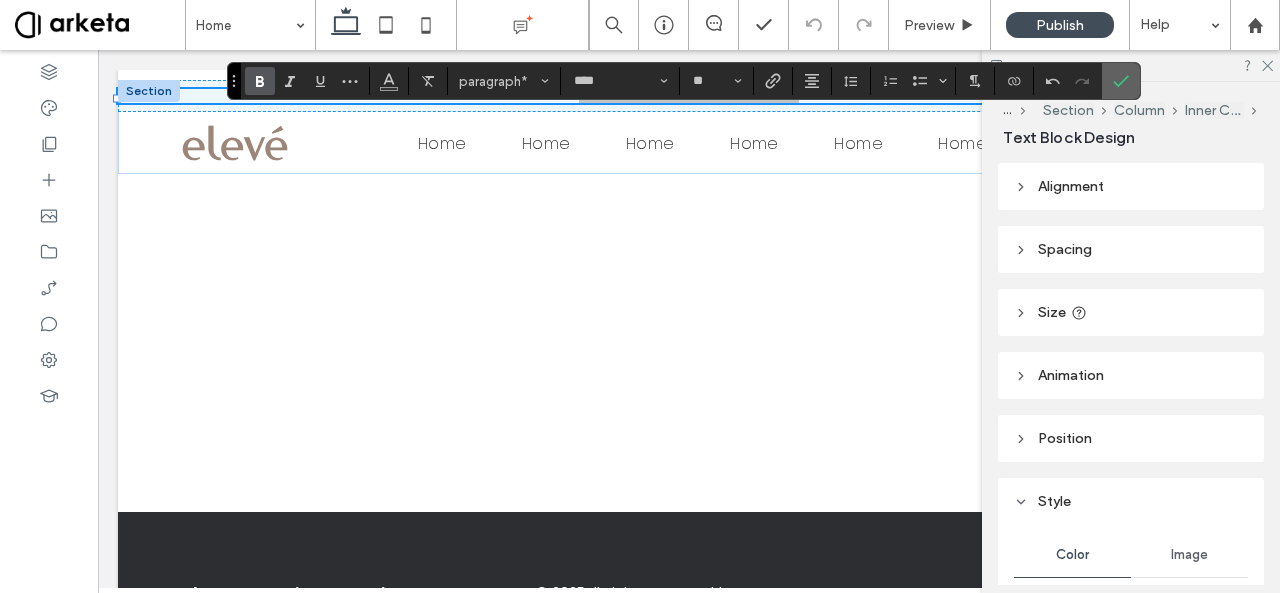 click at bounding box center (1121, 81) 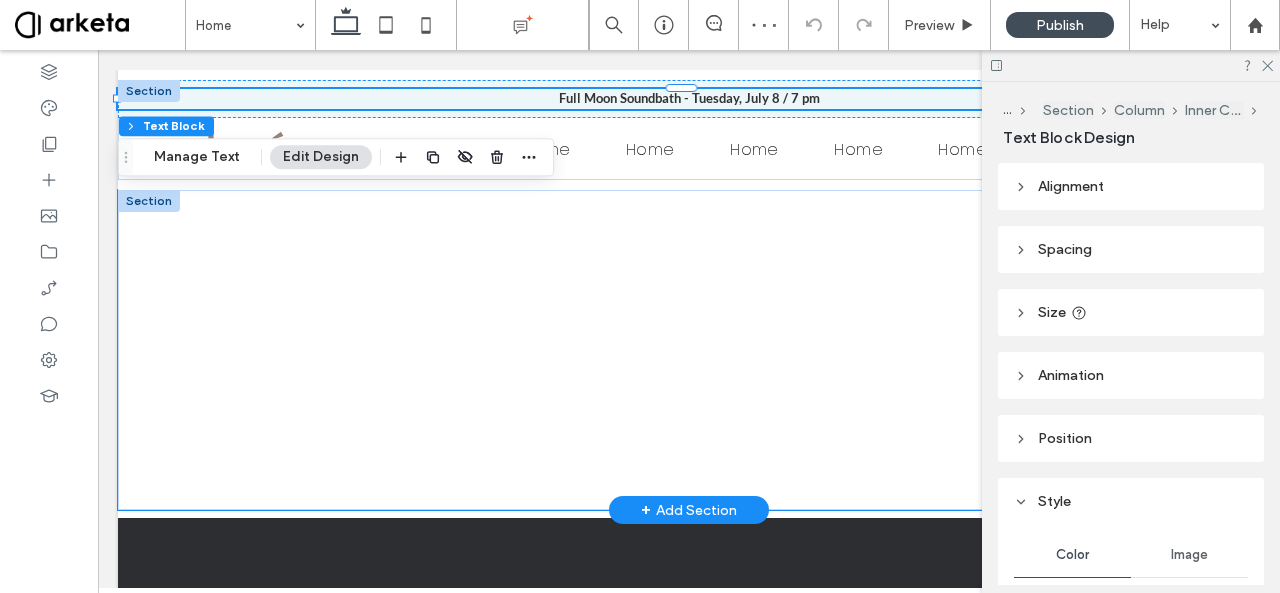 click at bounding box center [689, 350] 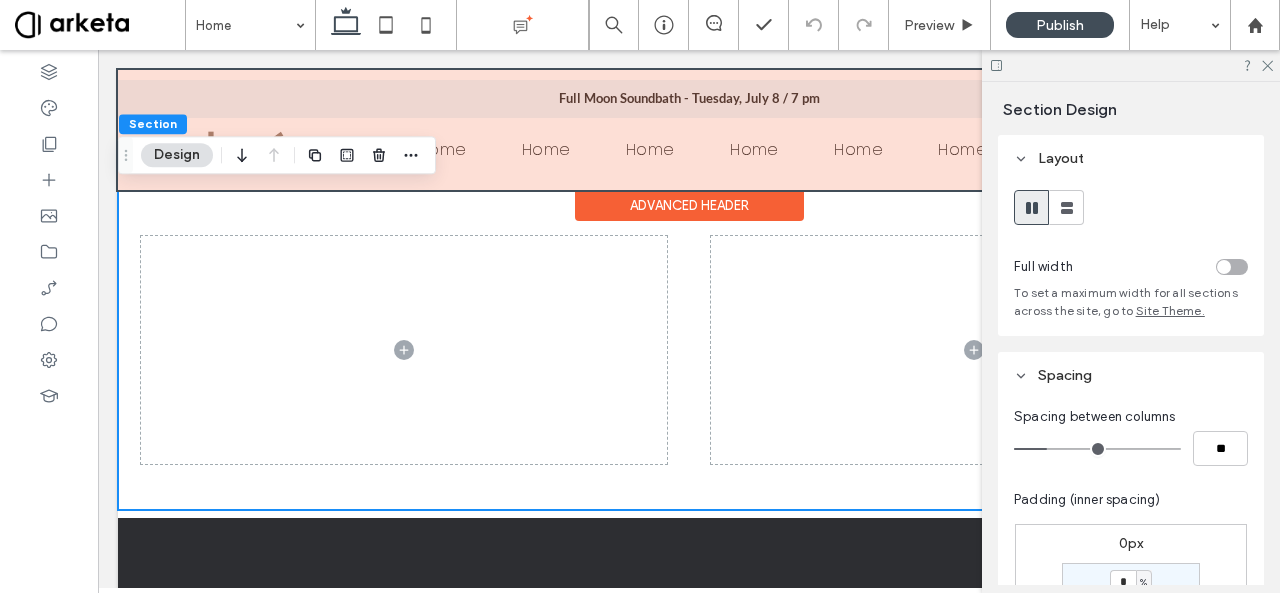 click at bounding box center (689, 130) 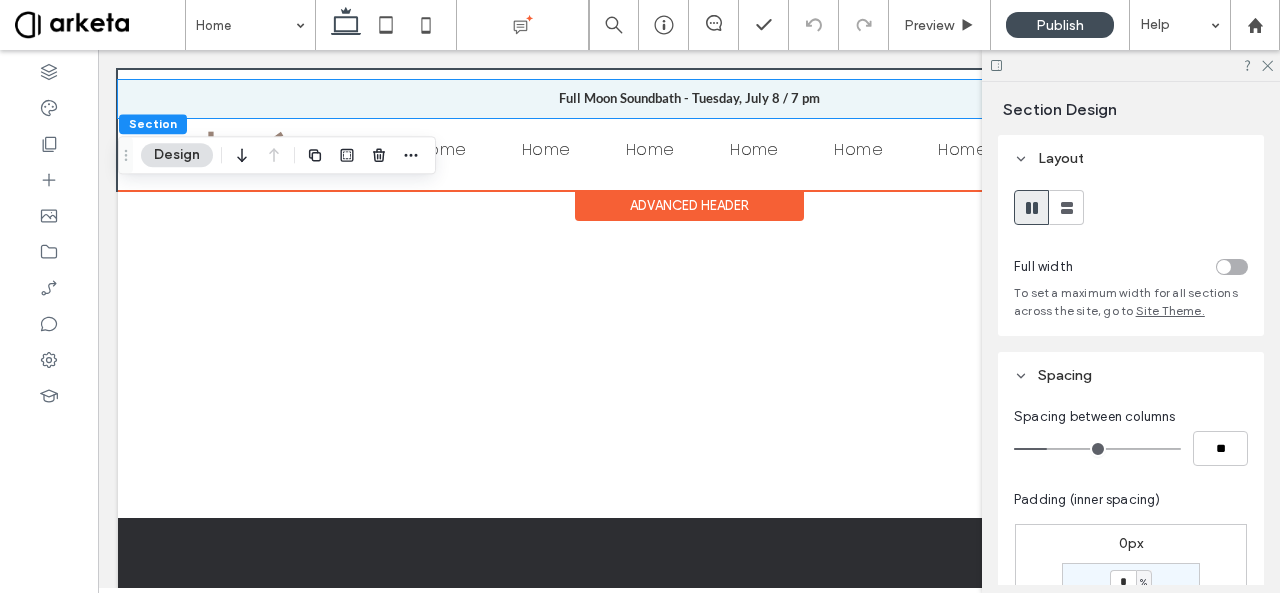 click on "Full Moon Soundbath - Tuesday, July 8 / 7 pm
Home
Home
Home
Home
Home
Home
JOIN
Section
Advanced Header" at bounding box center (689, 130) 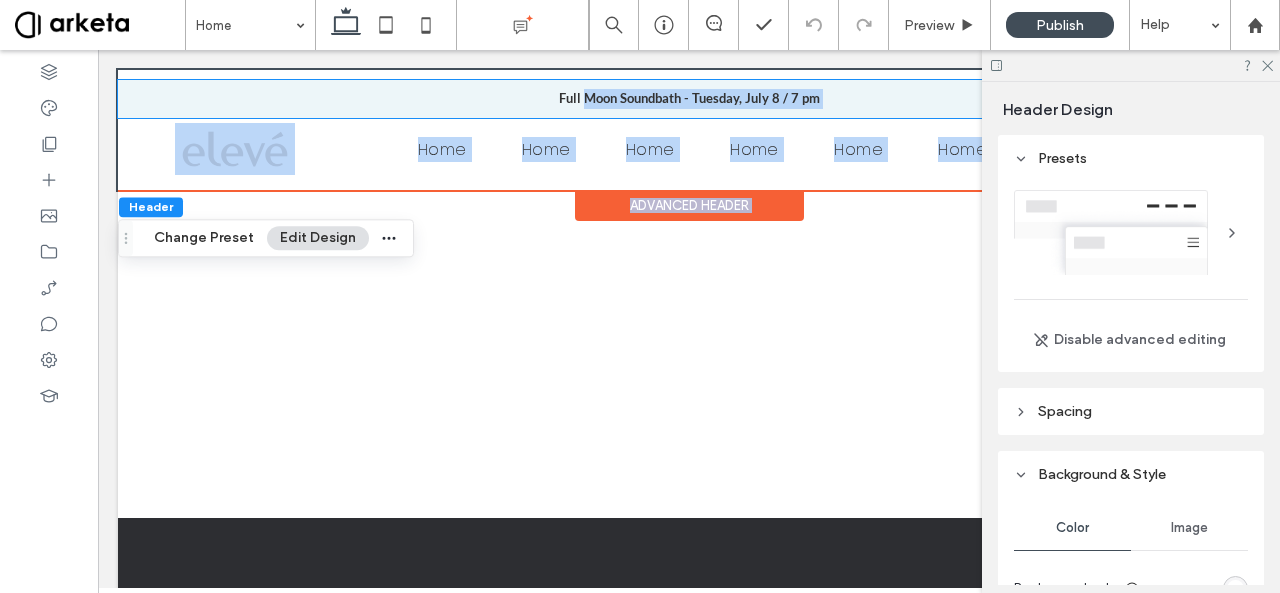 click on "Full Moon Soundbath - Tuesday, July 8 / 7 pm" at bounding box center (689, 99) 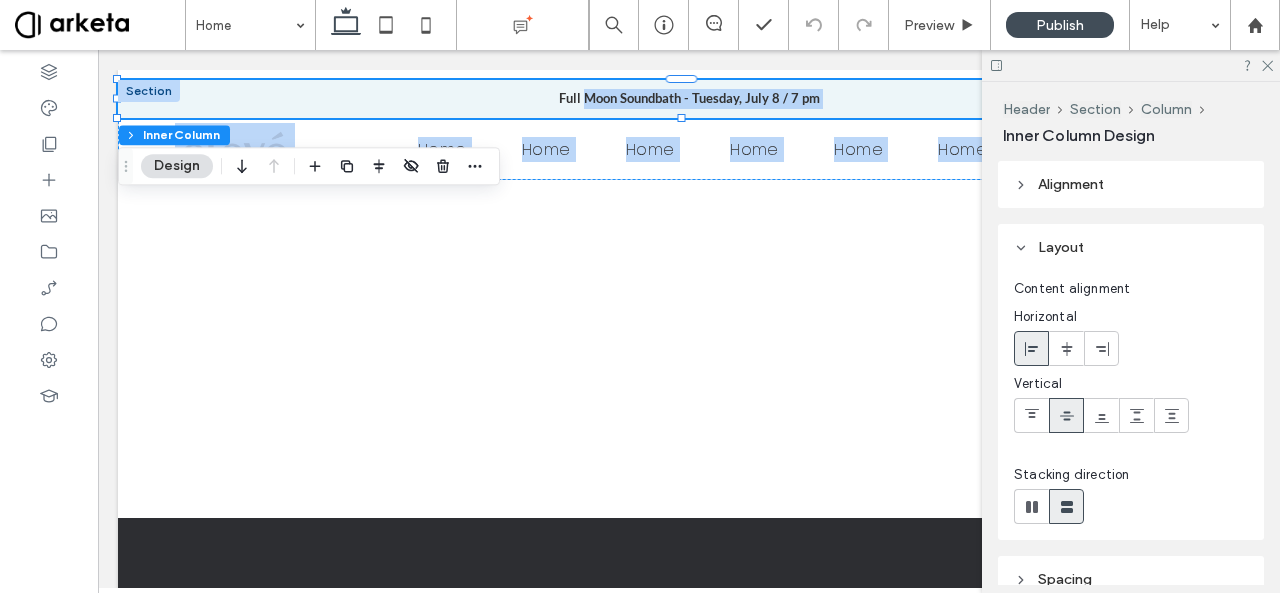 click on "Full Moon Soundbath - Tuesday, July 8 / 7 pm" at bounding box center [689, 99] 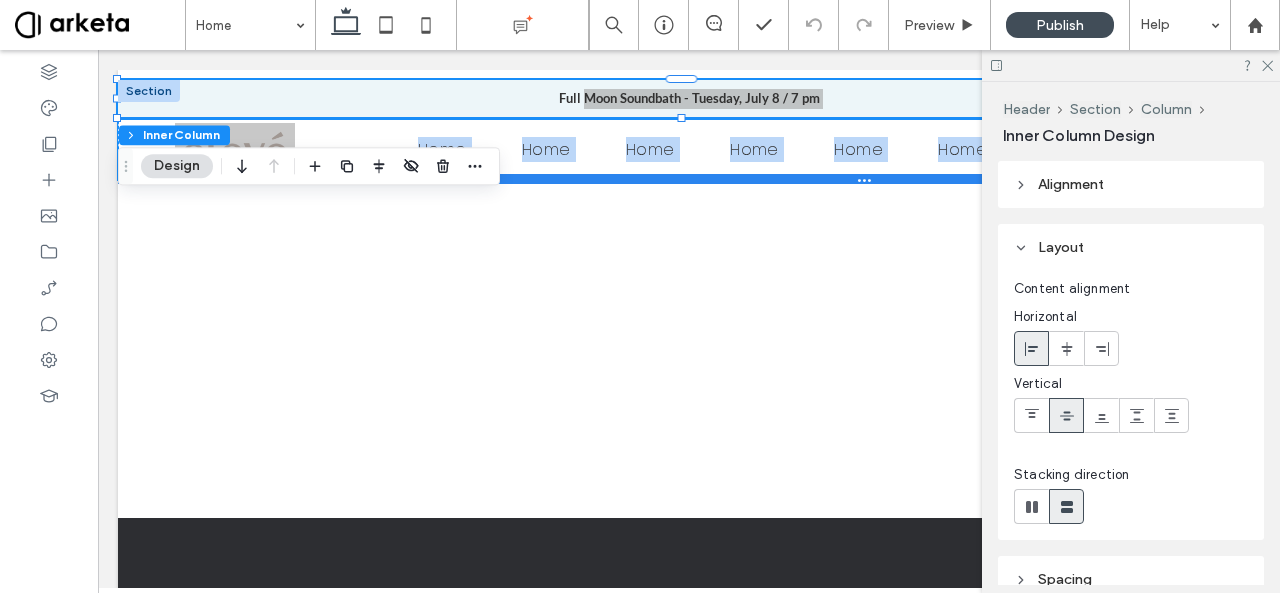 click at bounding box center [681, 179] 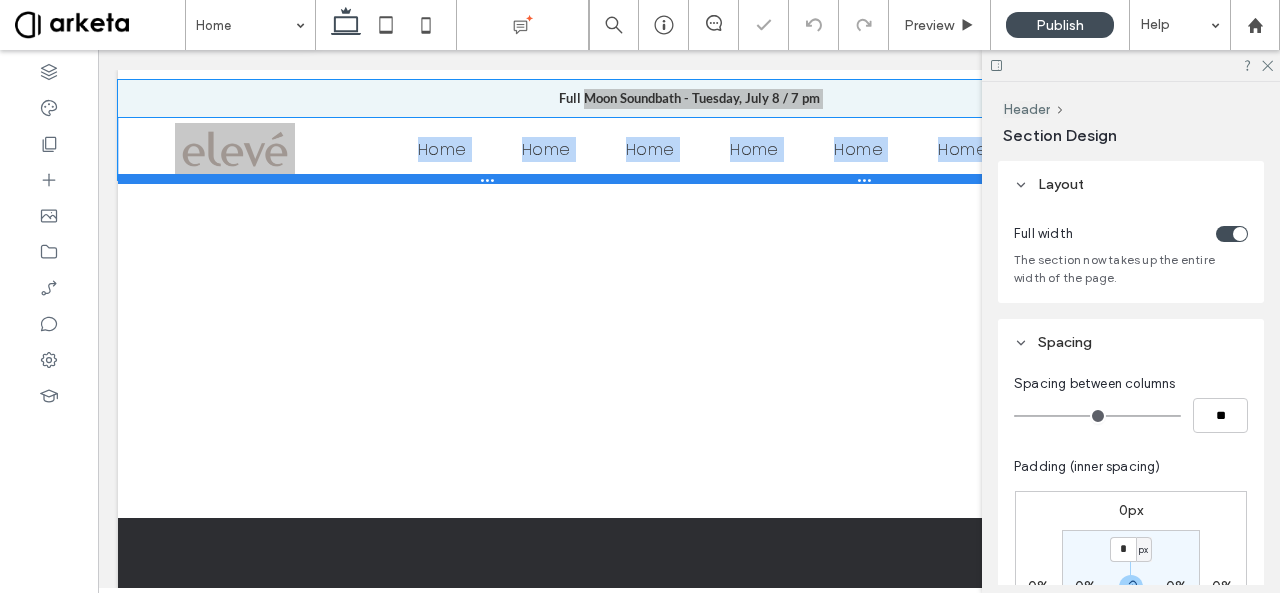 type on "**" 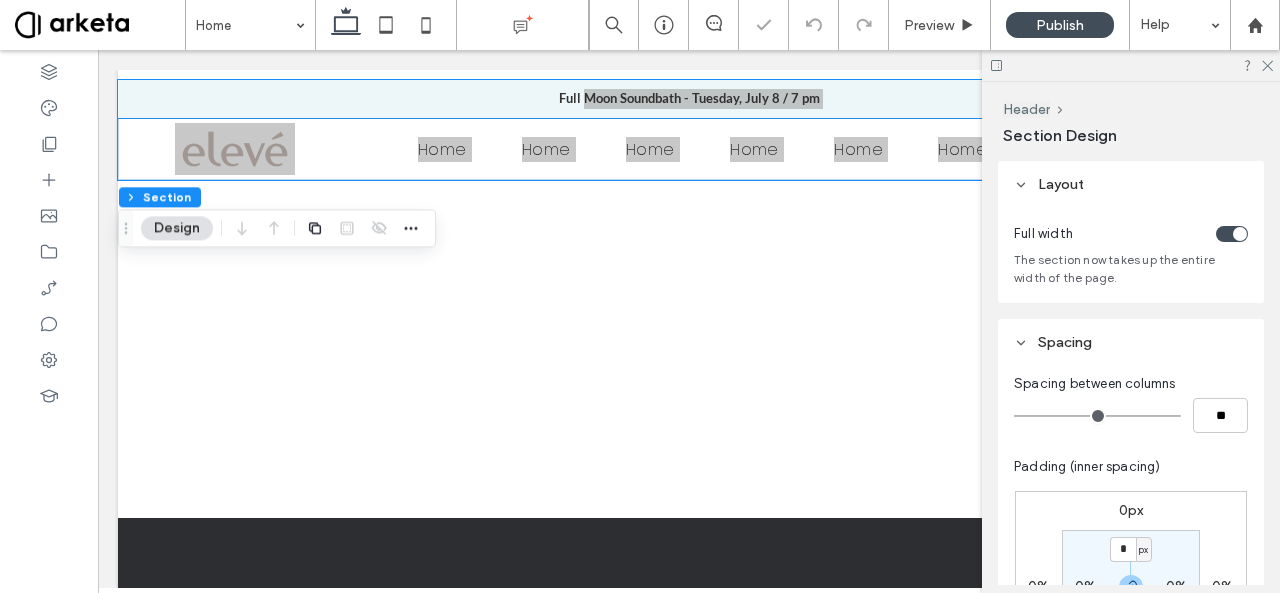 click on "Full Moon Soundbath - Tuesday, July 8 / 7 pm" at bounding box center (689, 98) 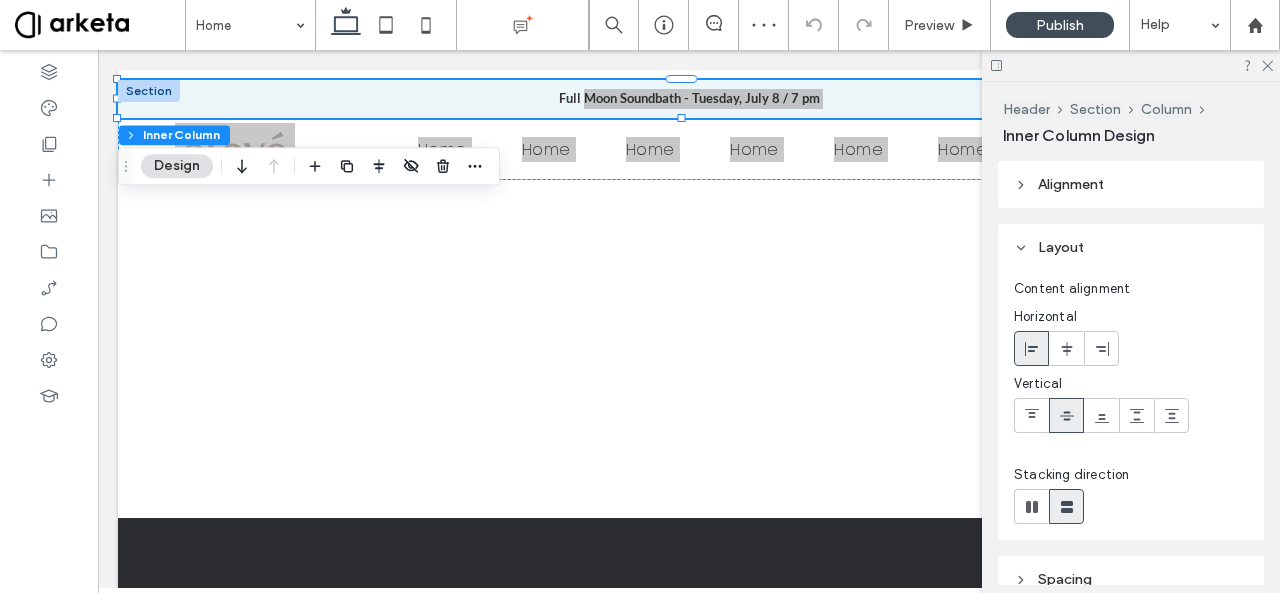 click on "Full Moon Soundbath - Tuesday, July 8 / 7 pm" at bounding box center [689, 98] 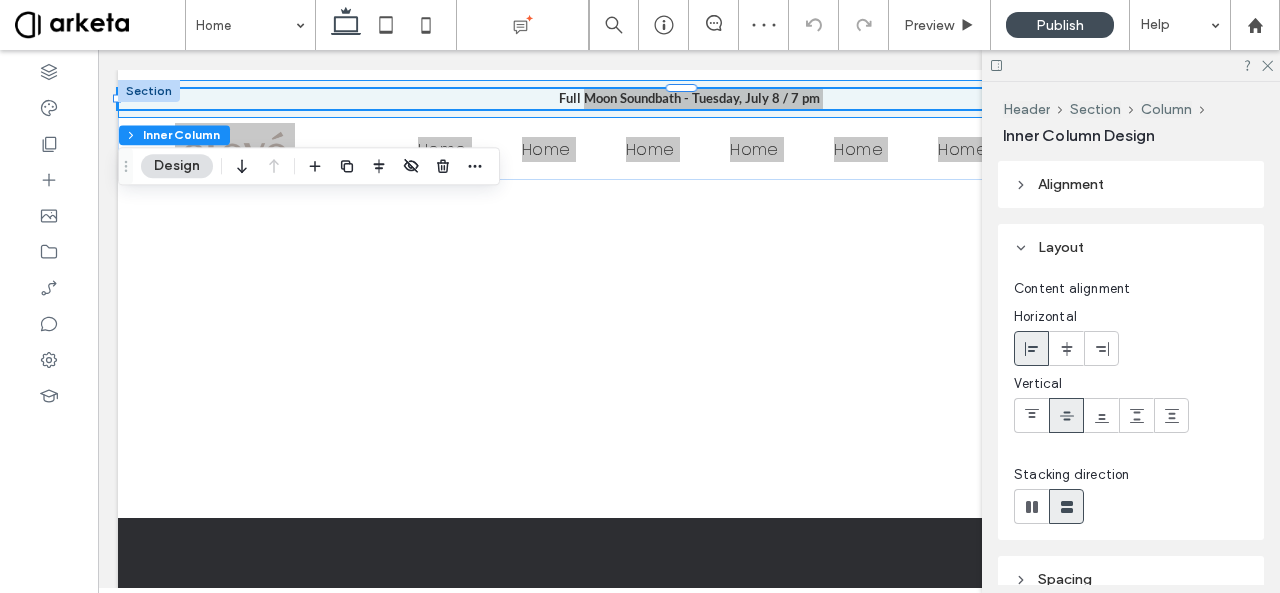 click on "Full Moon Soundbath - Tuesday, July 8 / 7 pm" at bounding box center [689, 99] 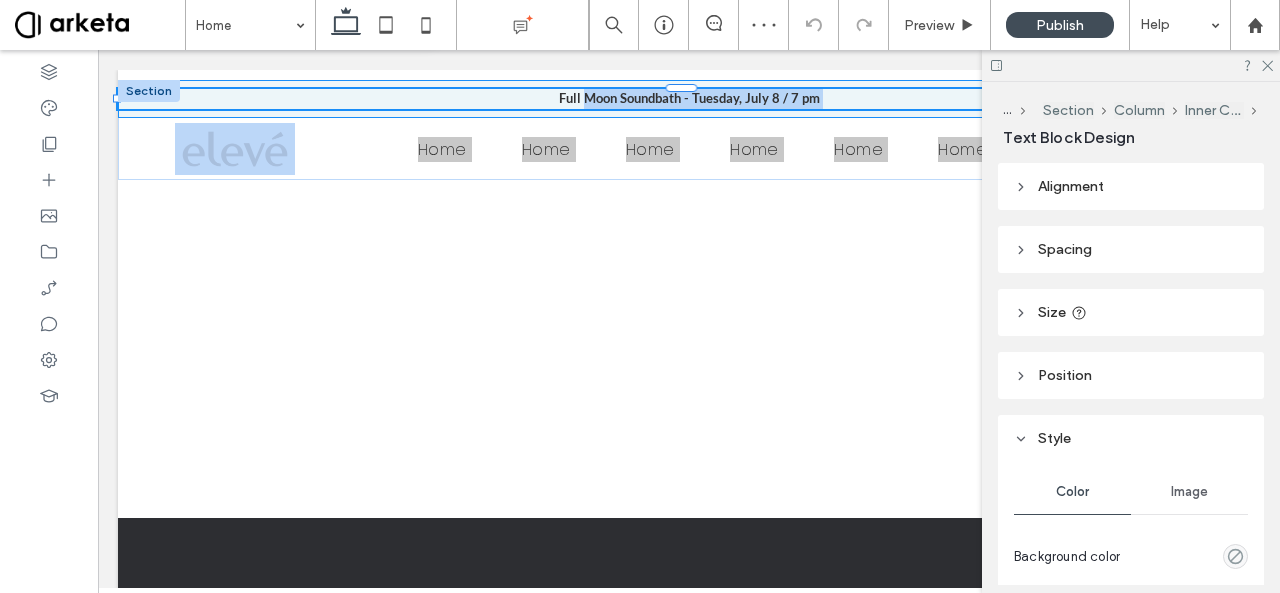 click on "Full Moon Soundbath - Tuesday, July 8 / 7 pm" at bounding box center [689, 99] 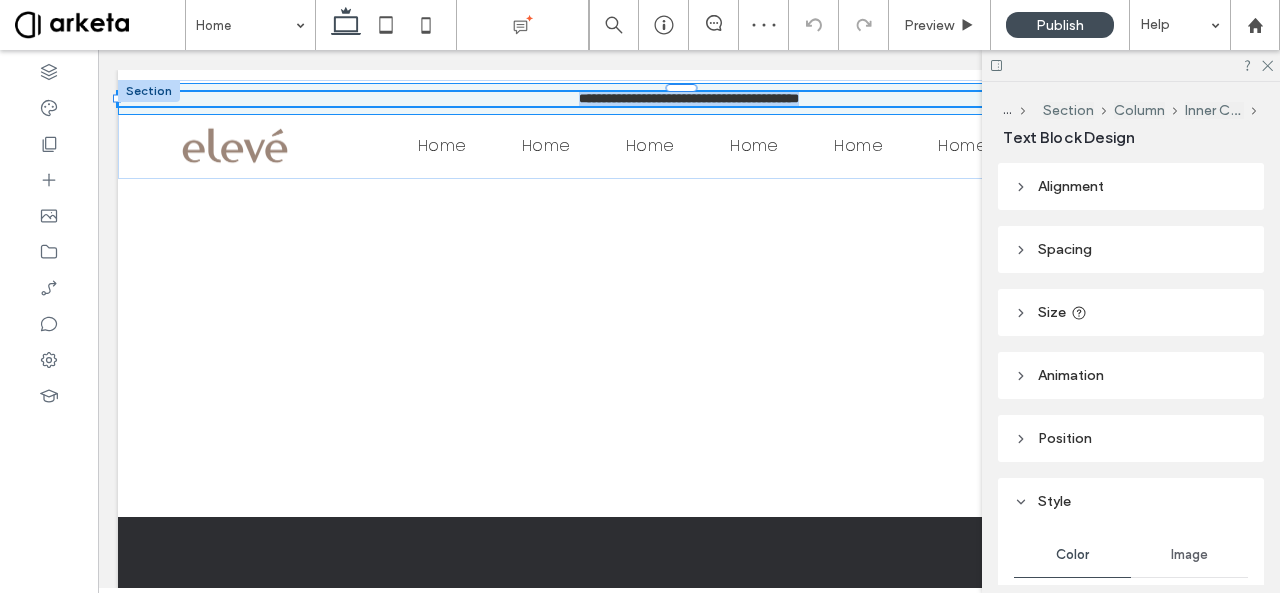 type on "****" 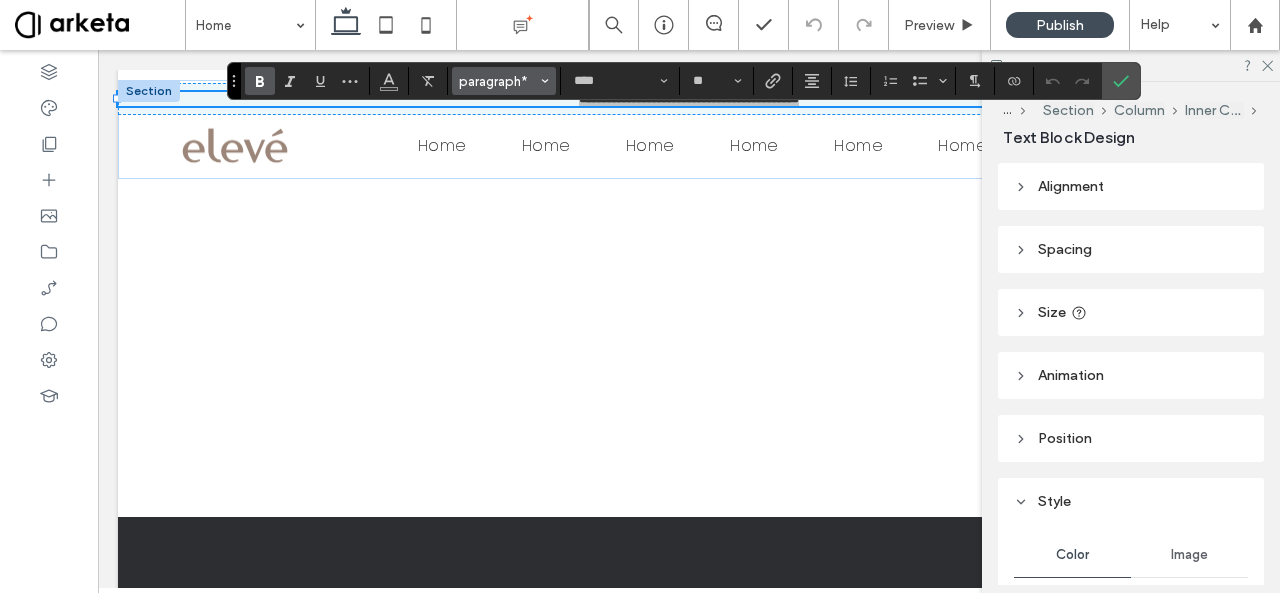 click 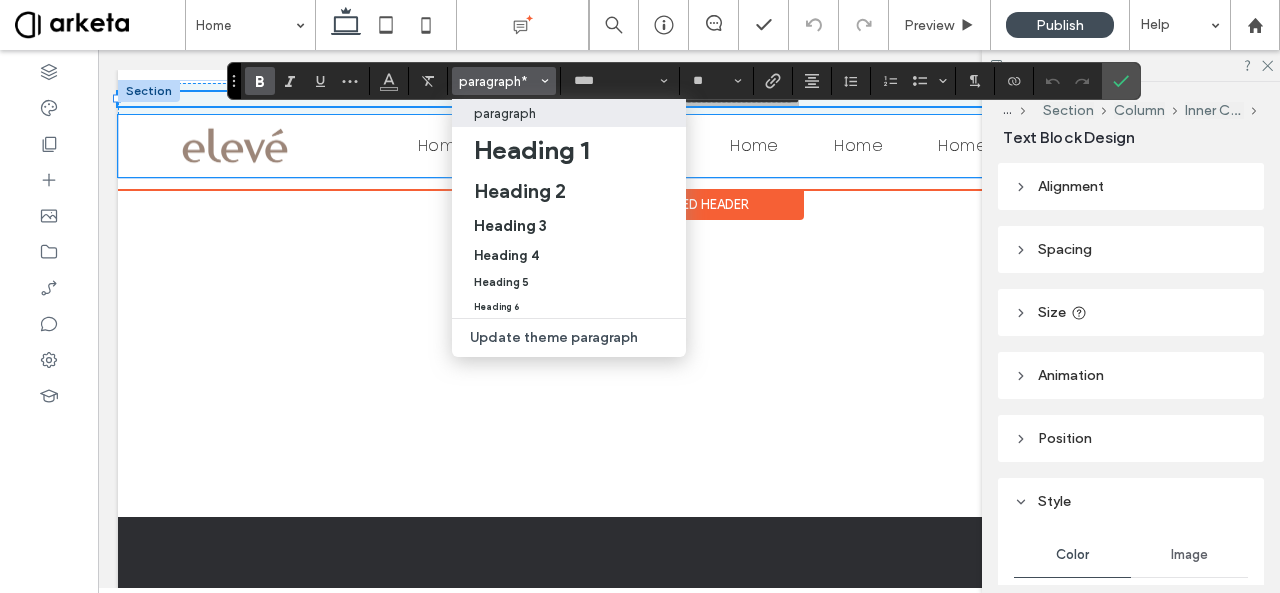 click on "Home
Home
Home
Home
Home
Home
JOIN" at bounding box center (689, 146) 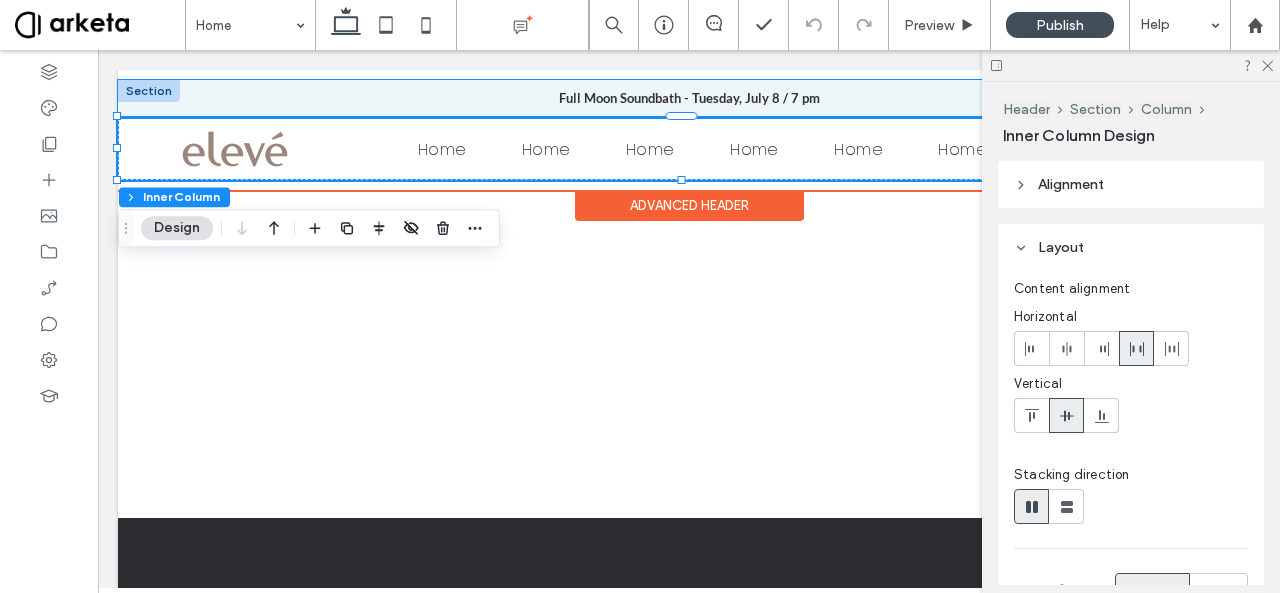 click on "Full Moon Soundbath - Tuesday, July 8 / 7 pm" at bounding box center (689, 98) 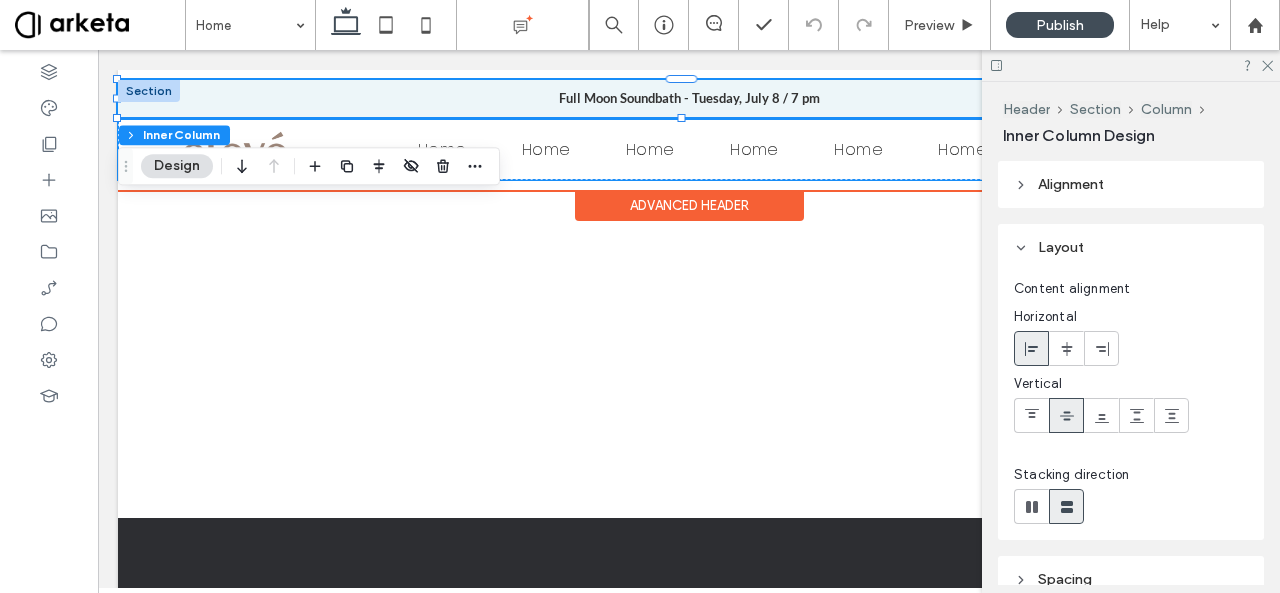 click on "Home
Home
Home
Home
Home
Home
JOIN" at bounding box center (689, 149) 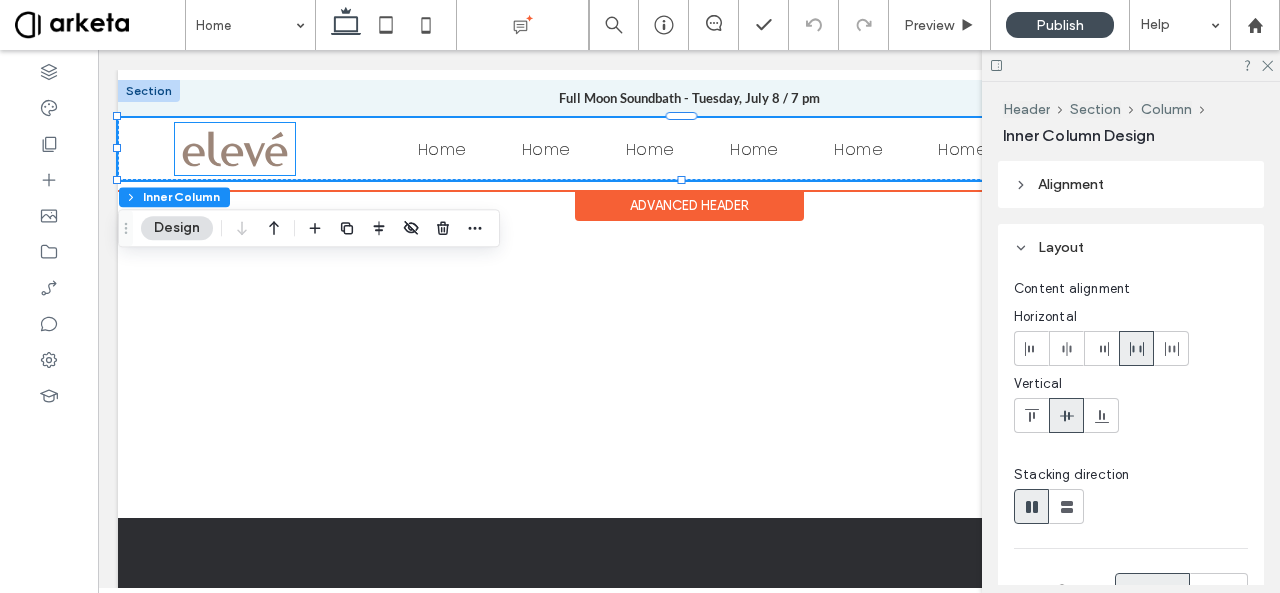 click at bounding box center [235, 149] 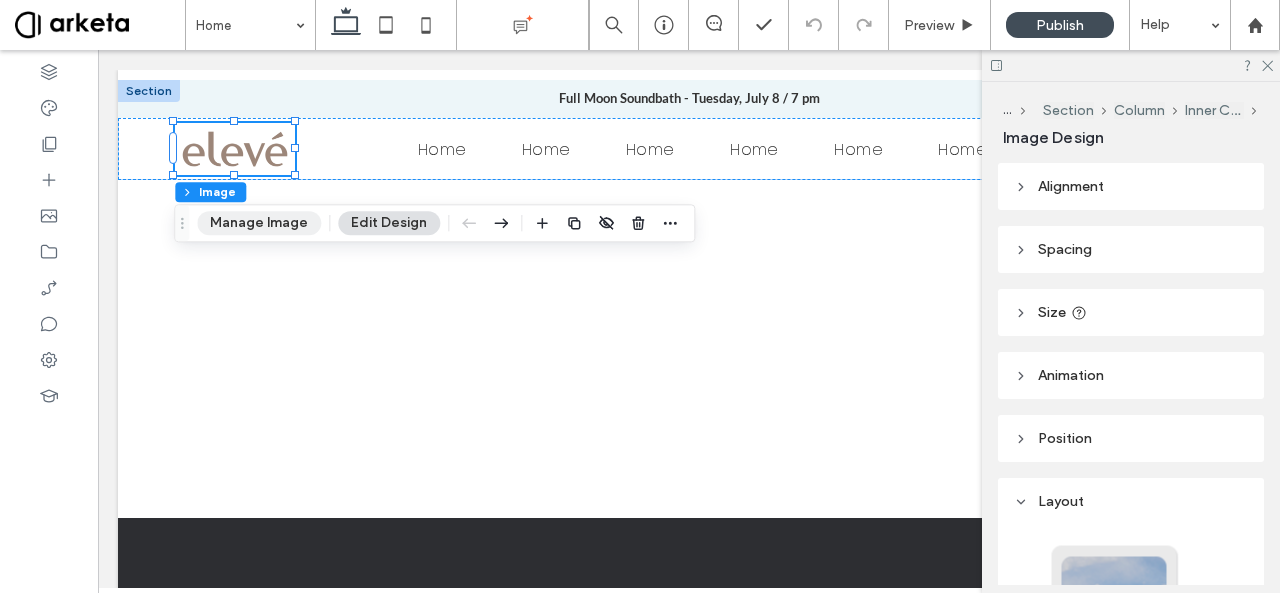 click on "Manage Image" at bounding box center (259, 223) 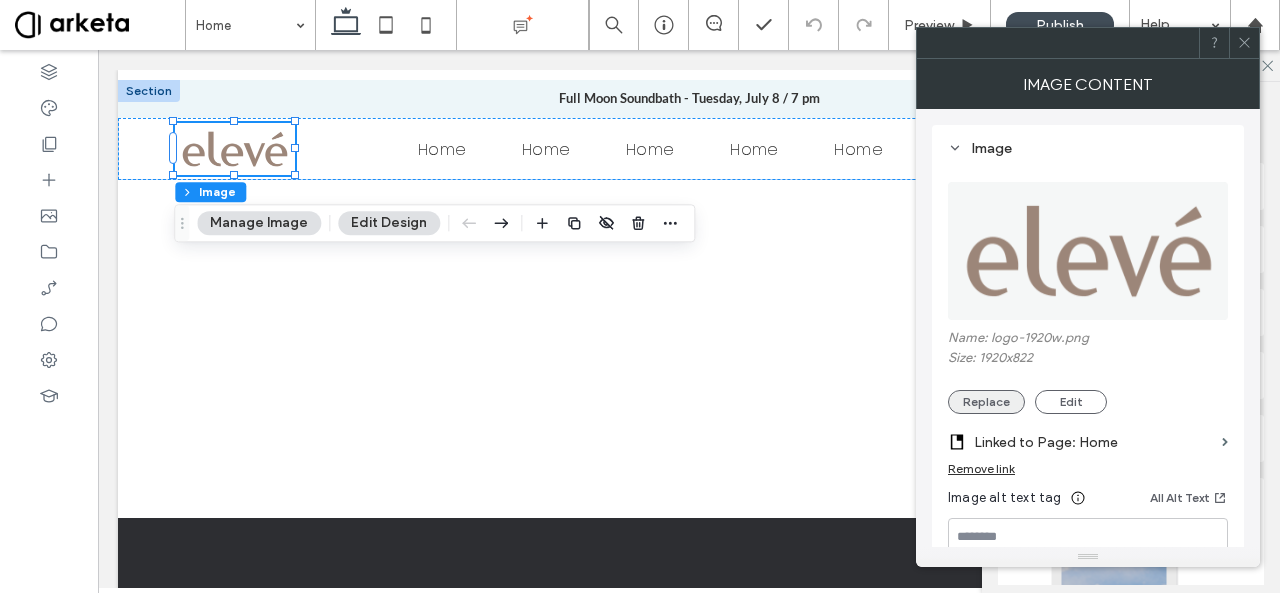 click on "Replace" at bounding box center (986, 402) 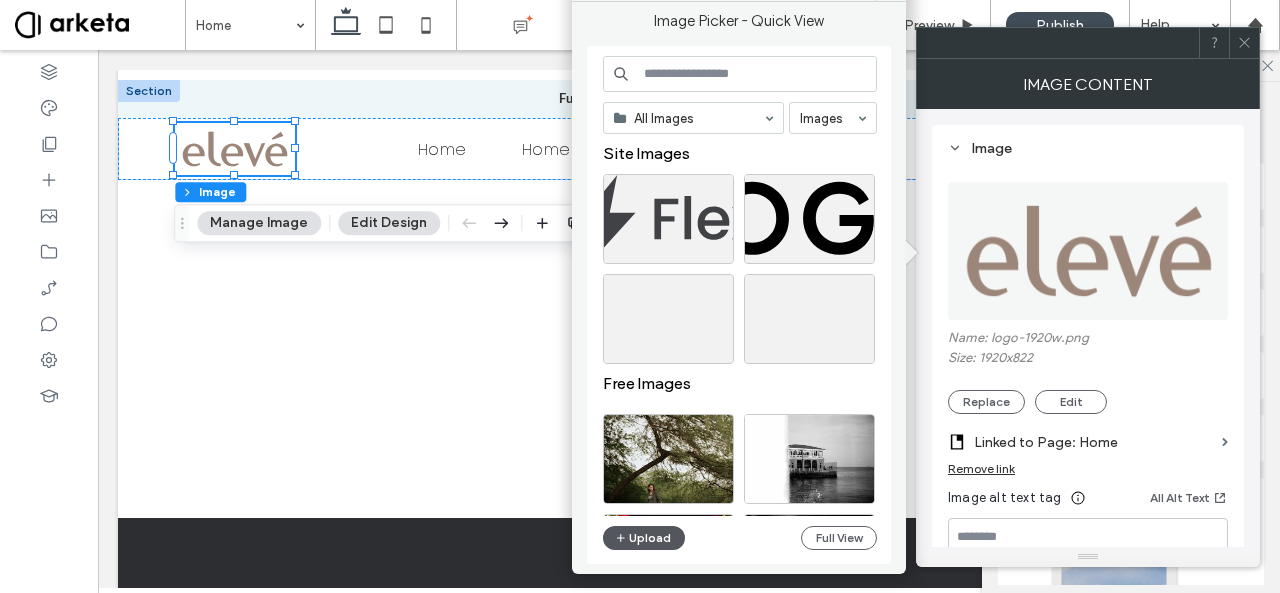click on "Upload" at bounding box center (644, 538) 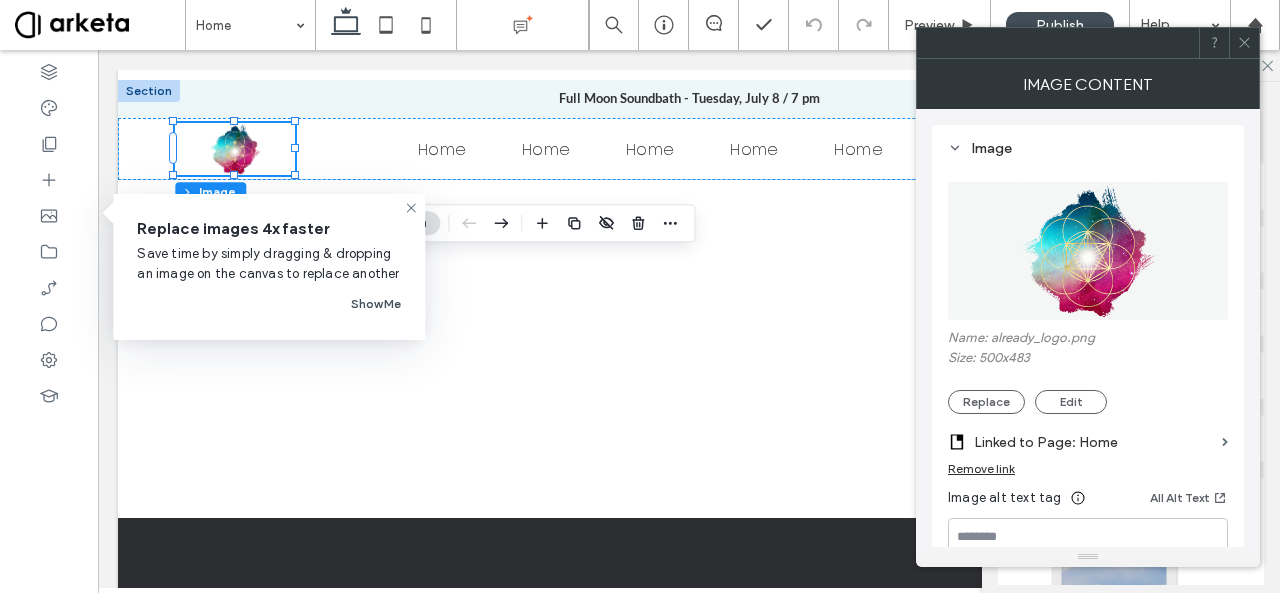 click 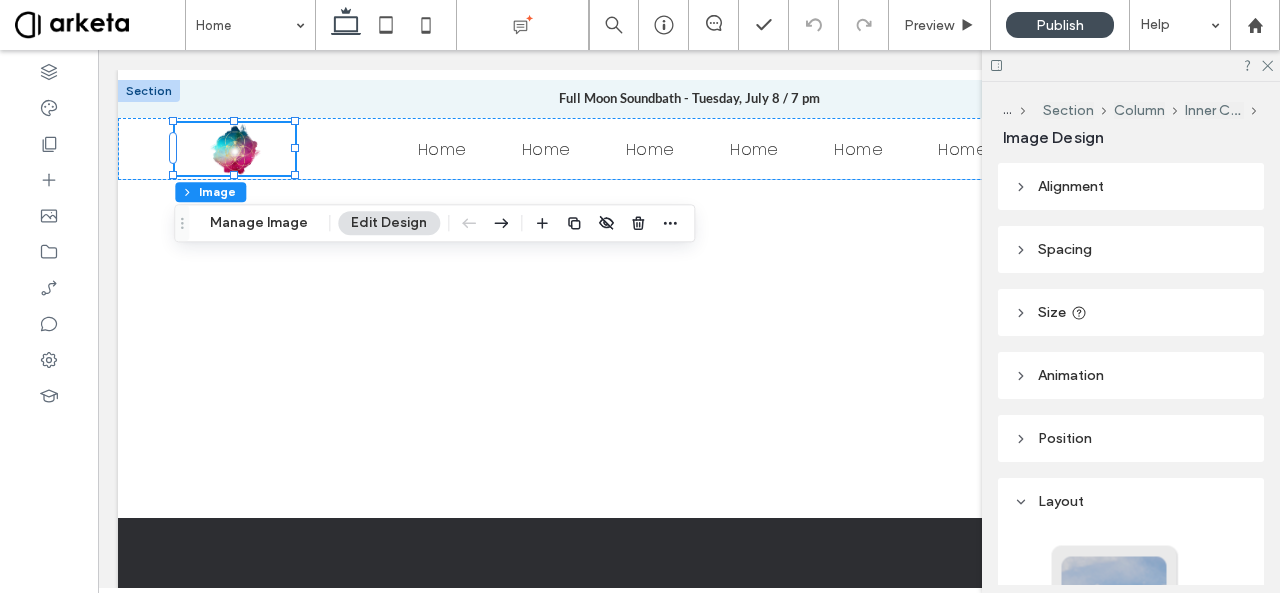 click on "Edit Design" at bounding box center (389, 223) 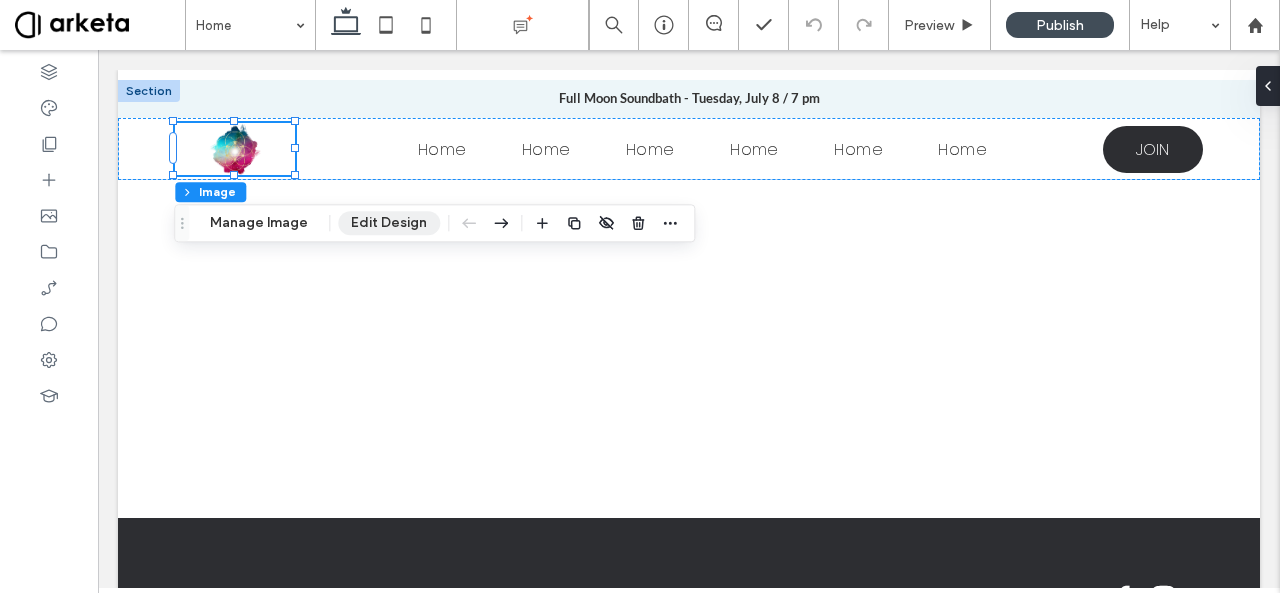 click on "Edit Design" at bounding box center [389, 223] 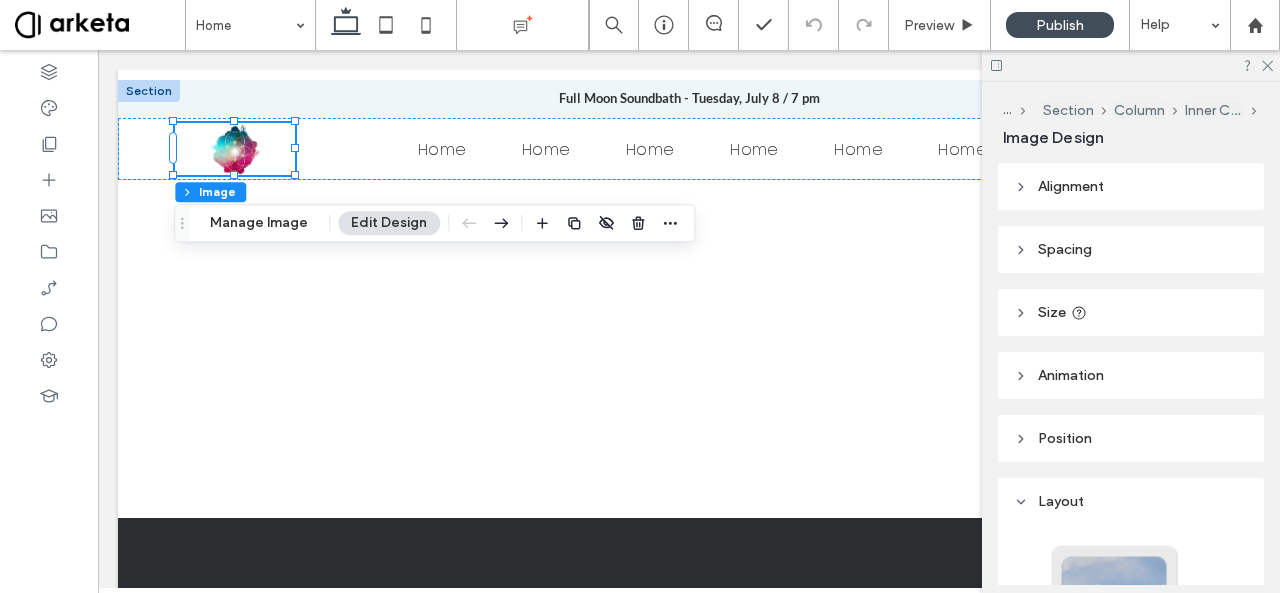click on "Size" at bounding box center (1052, 312) 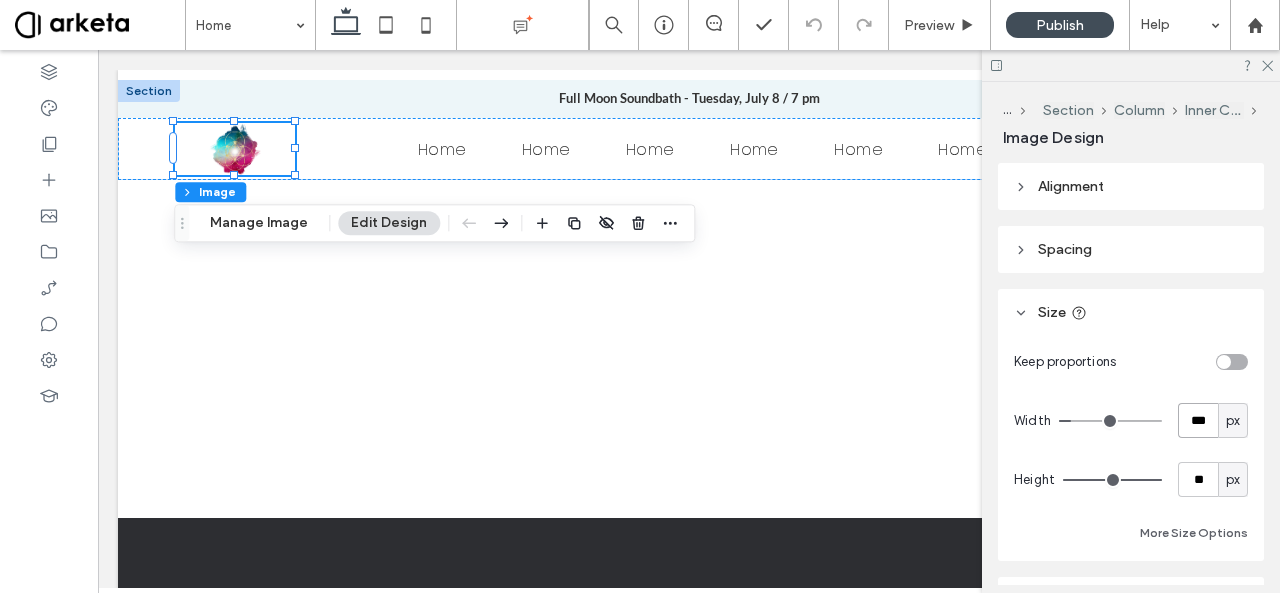click on "***" at bounding box center (1198, 420) 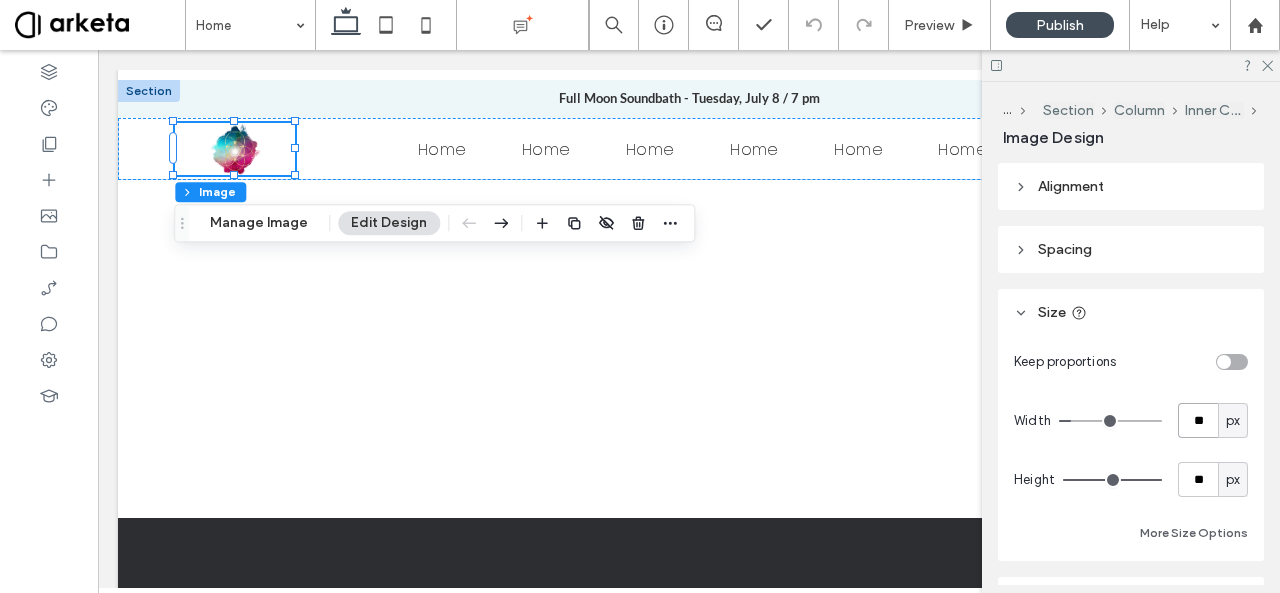 type on "**" 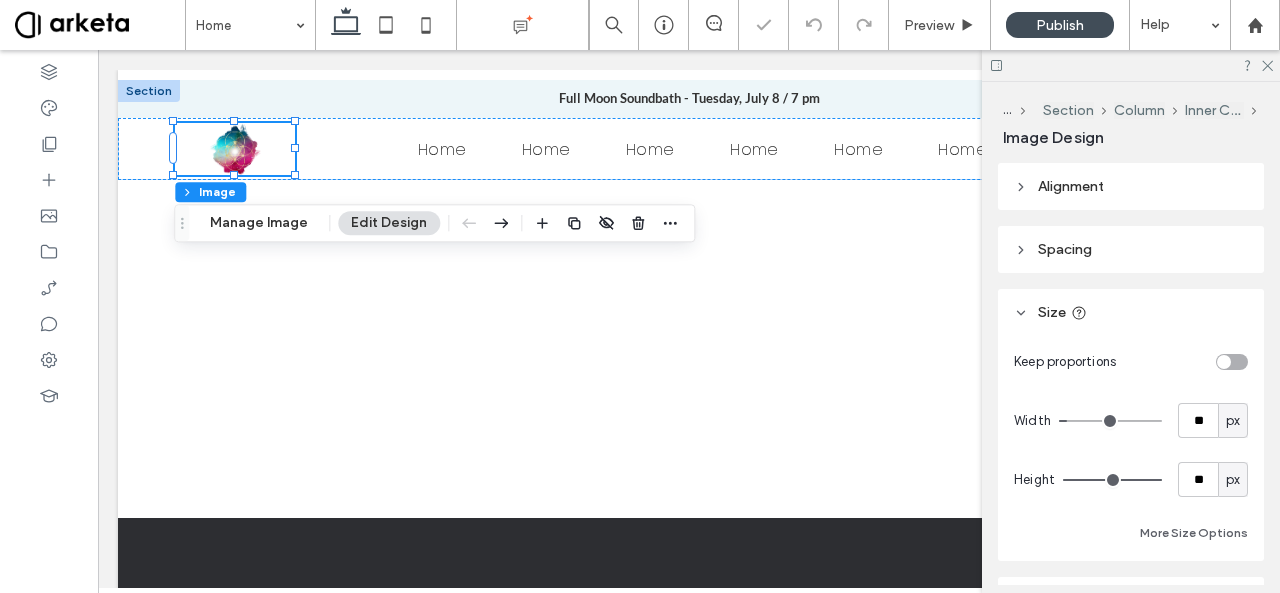 type on "**" 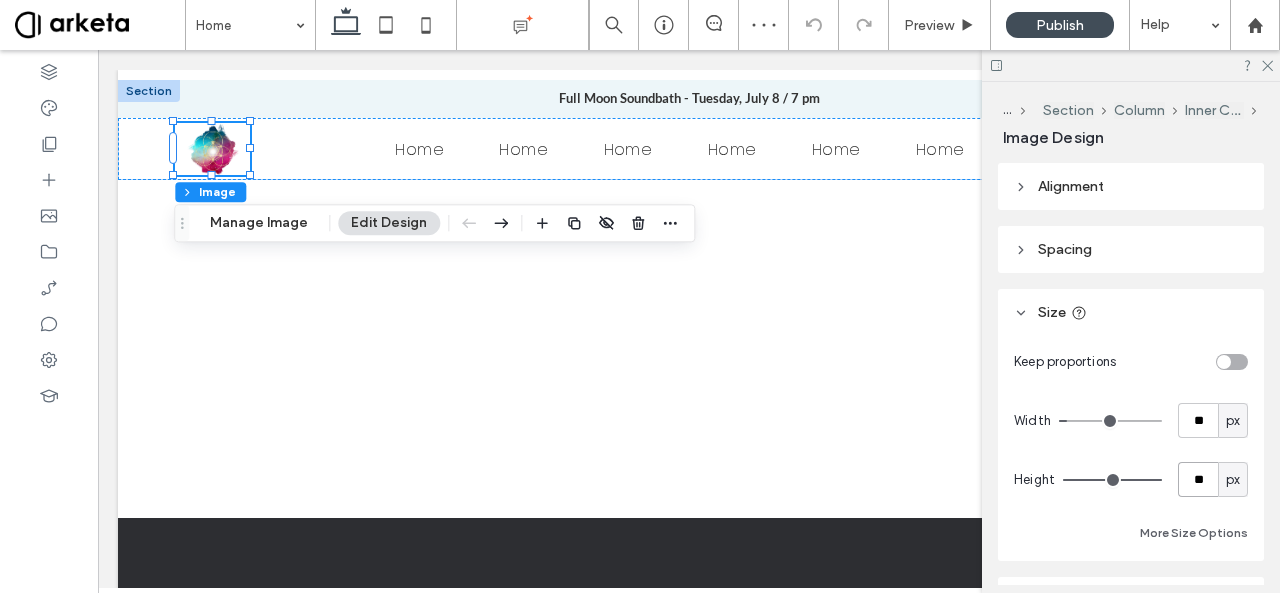 click on "**" at bounding box center (1198, 479) 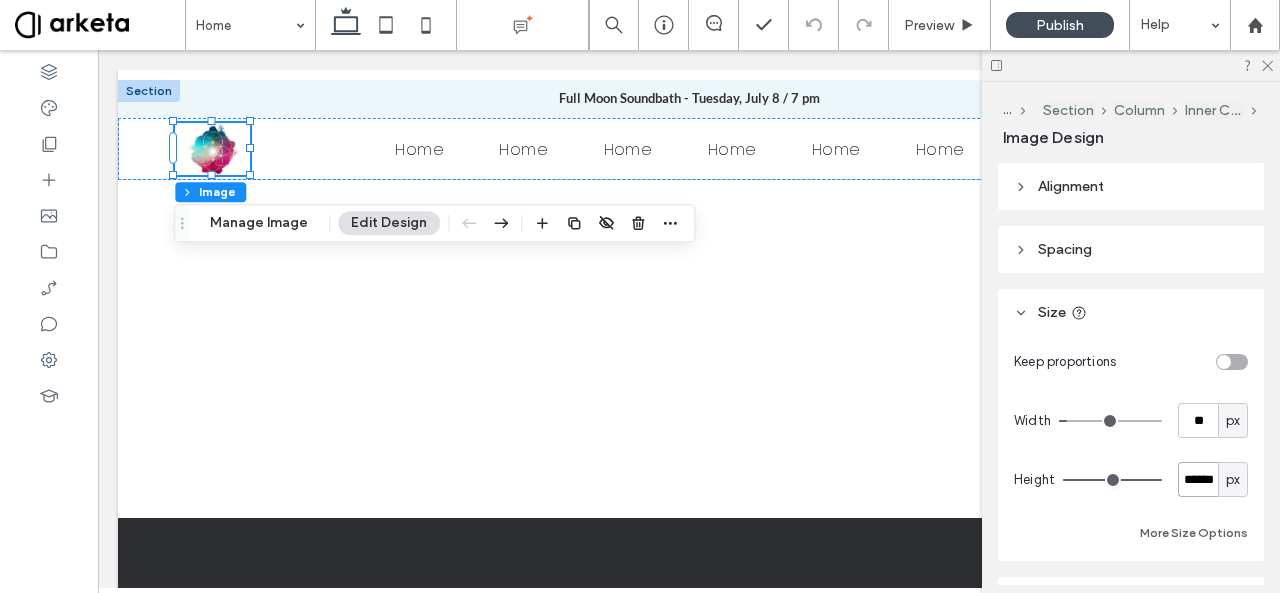 scroll, scrollTop: 0, scrollLeft: 1, axis: horizontal 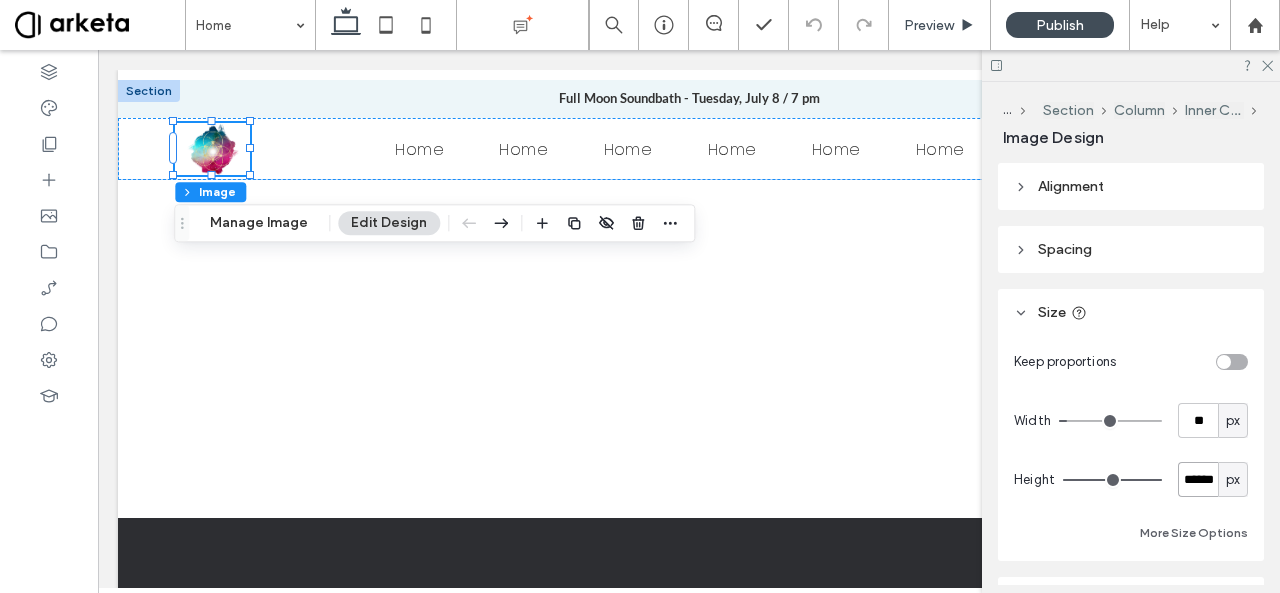 type on "******" 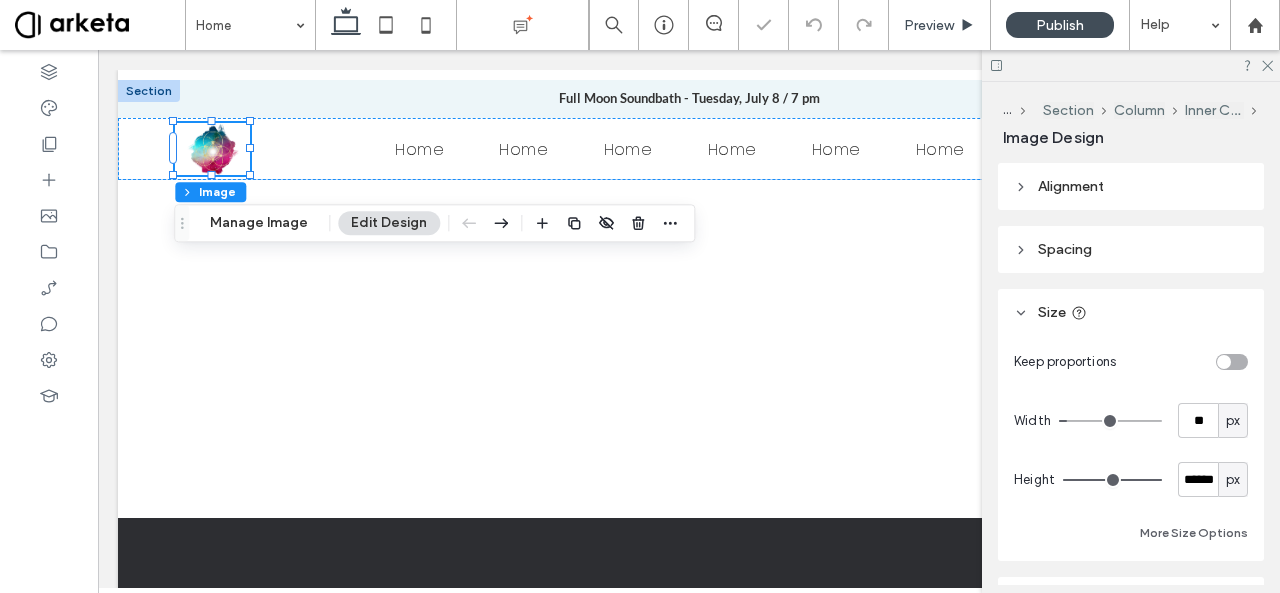 type on "**" 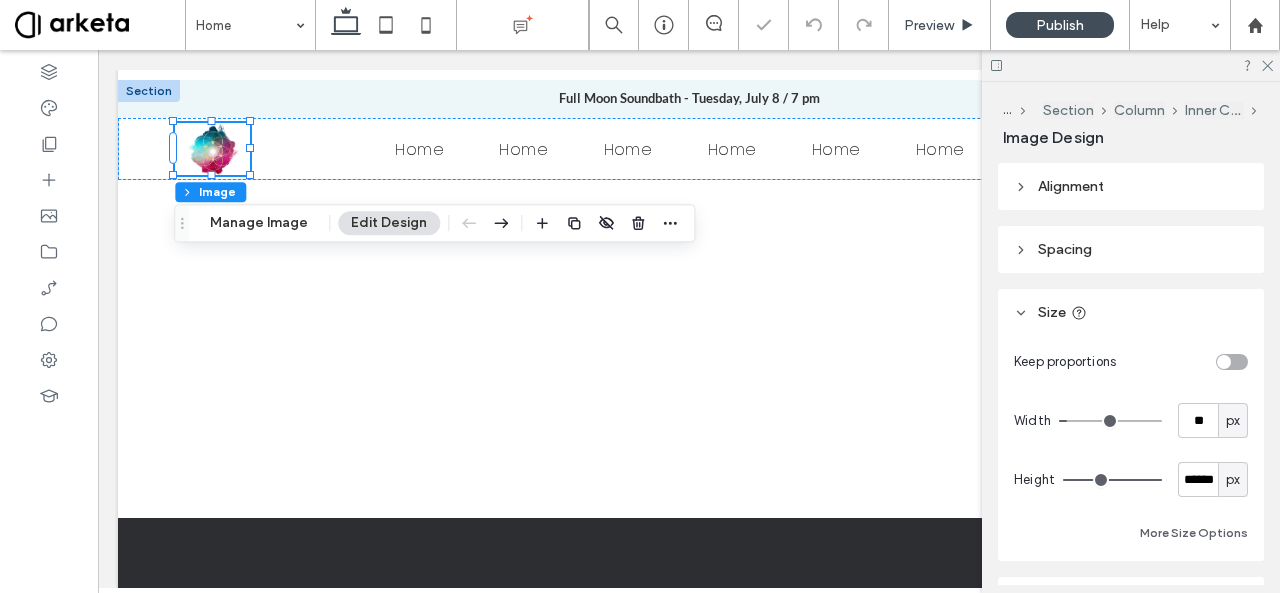 type on "****" 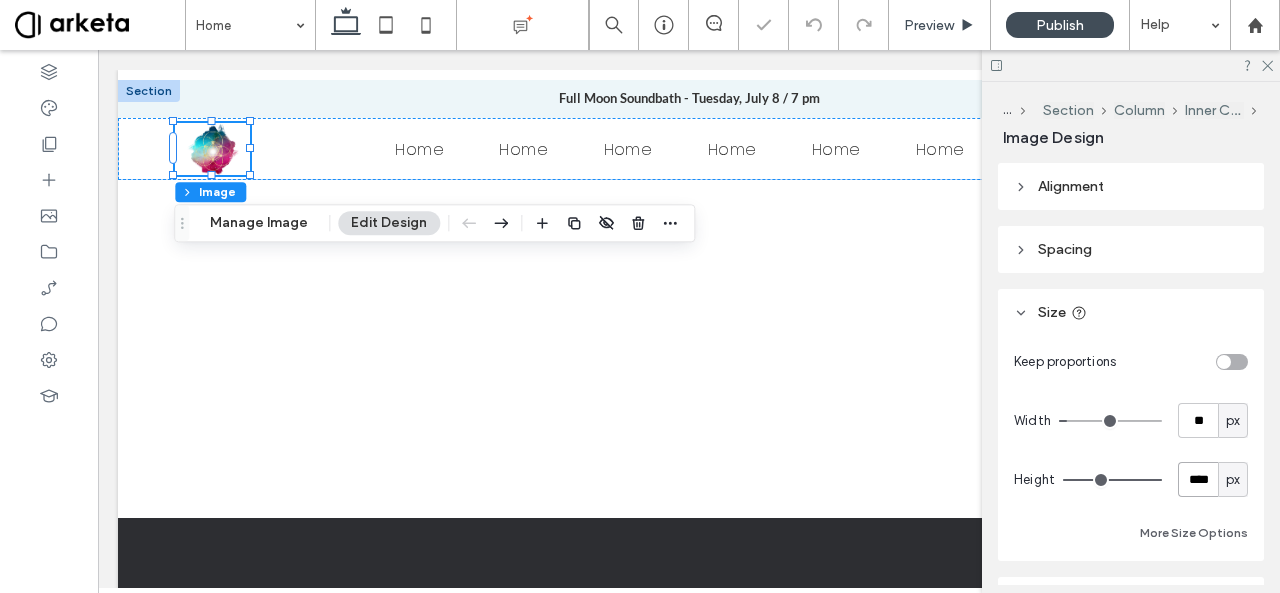 scroll, scrollTop: 0, scrollLeft: 0, axis: both 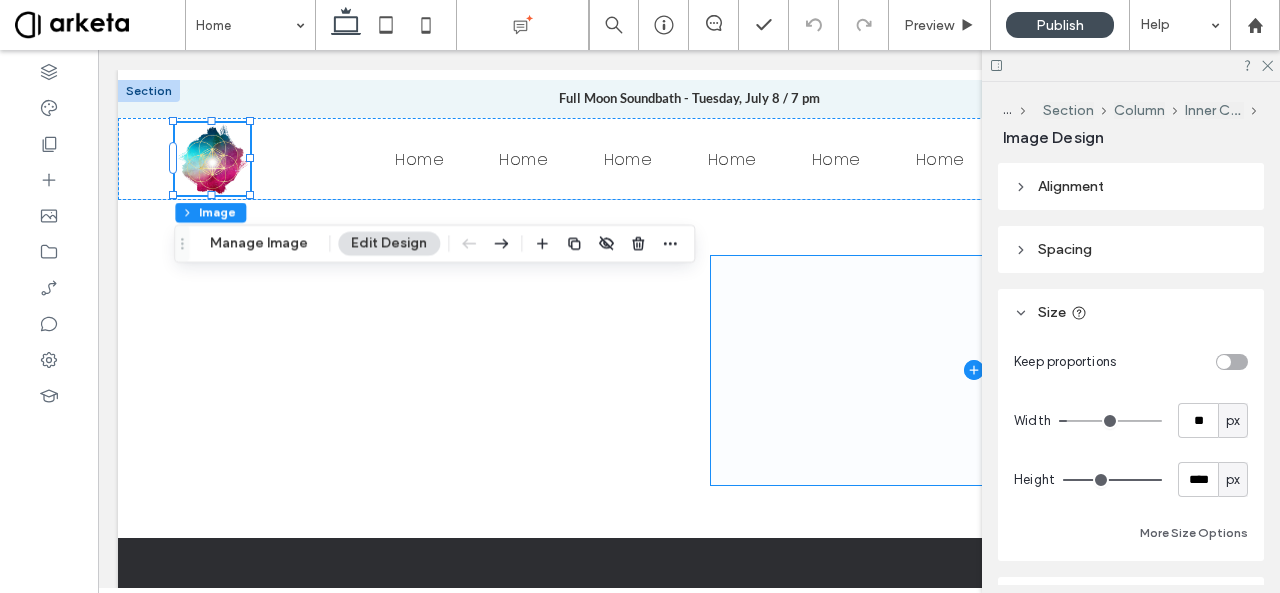 click at bounding box center (974, 370) 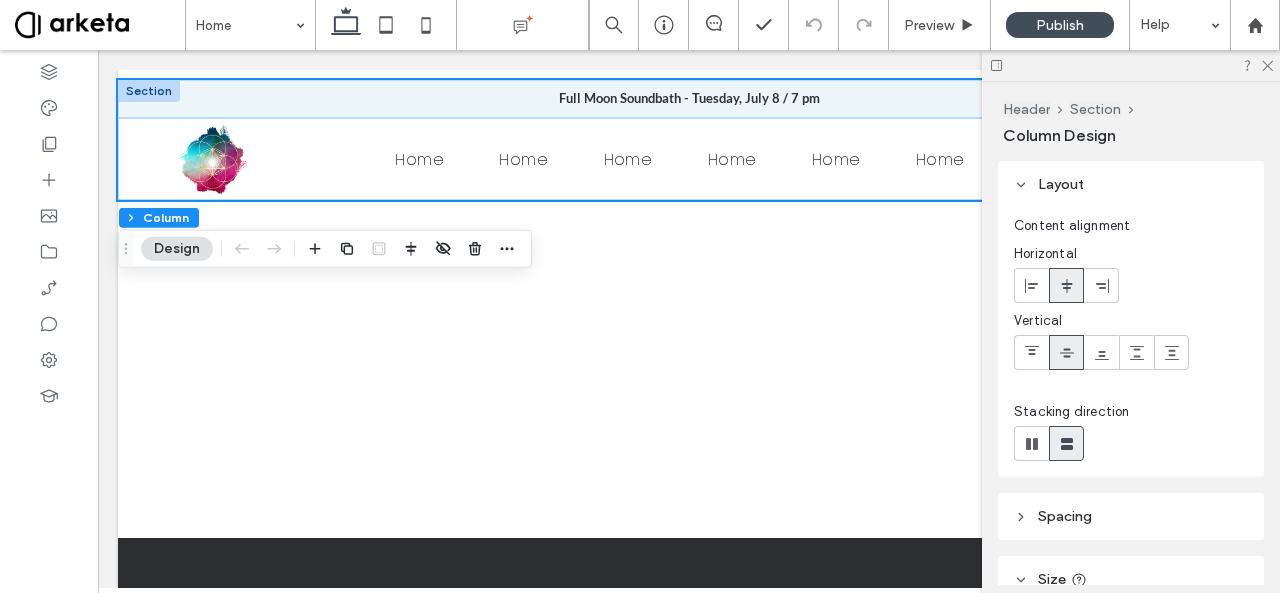 scroll, scrollTop: 0, scrollLeft: 0, axis: both 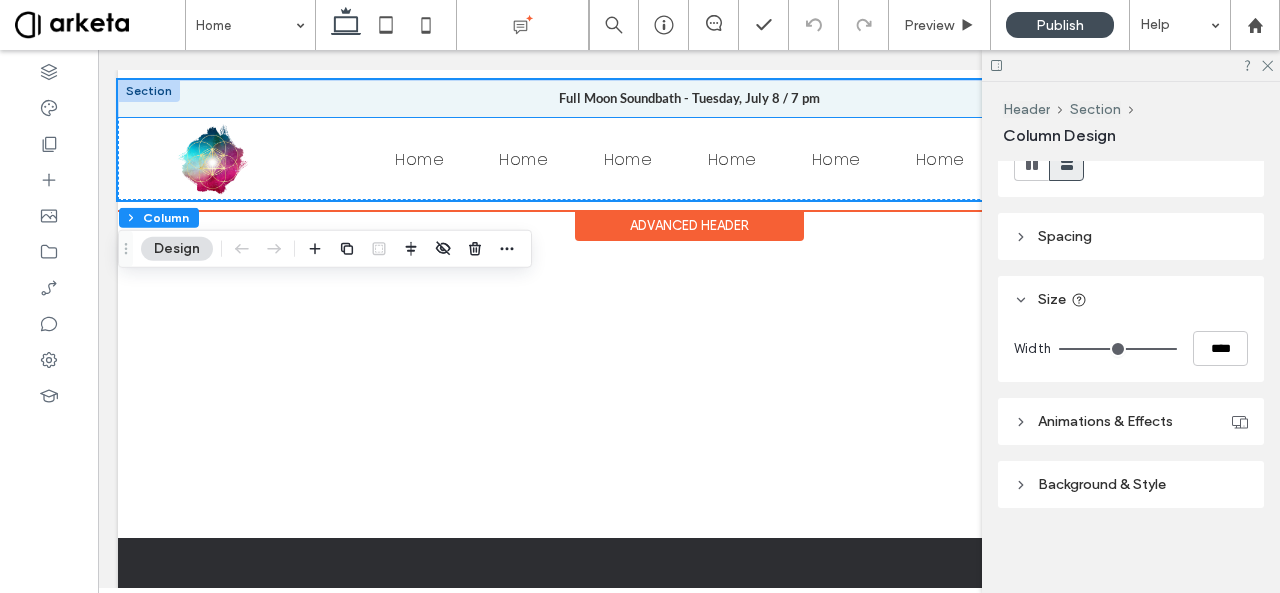 click on "Home" at bounding box center (419, 159) 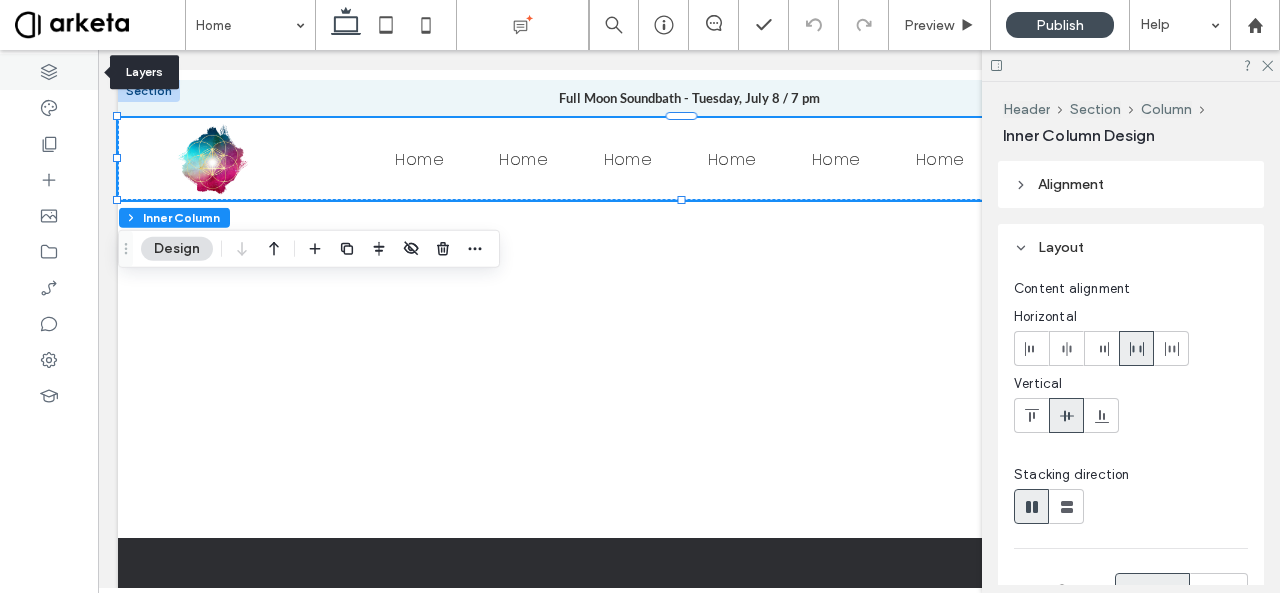 click 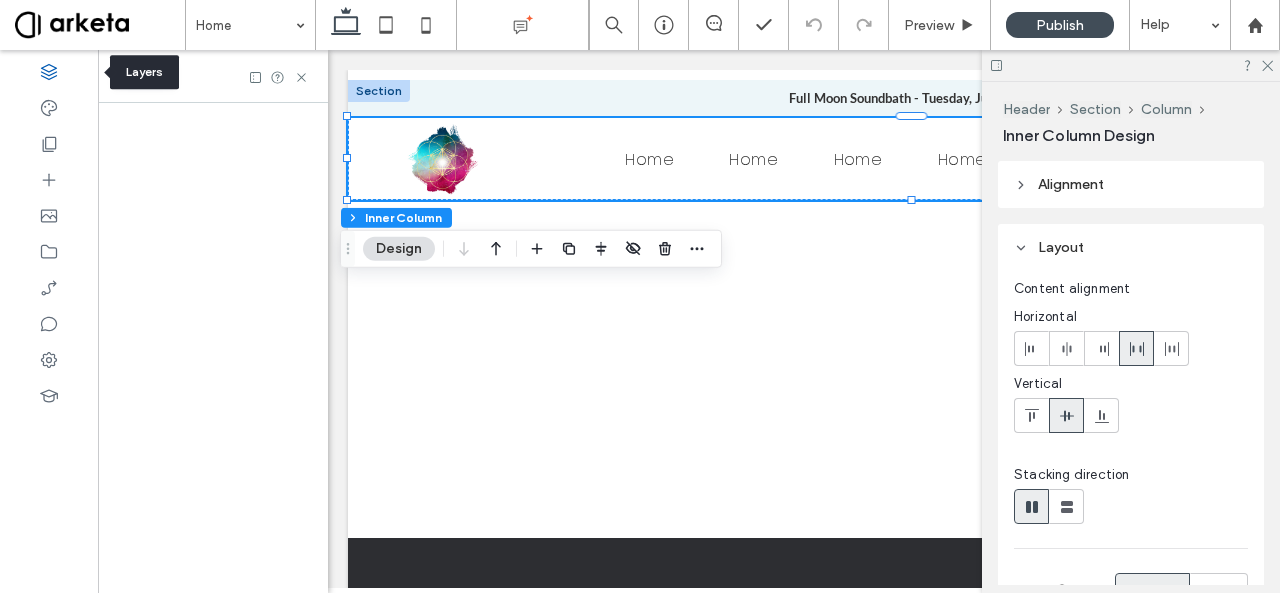 scroll, scrollTop: 0, scrollLeft: 528, axis: horizontal 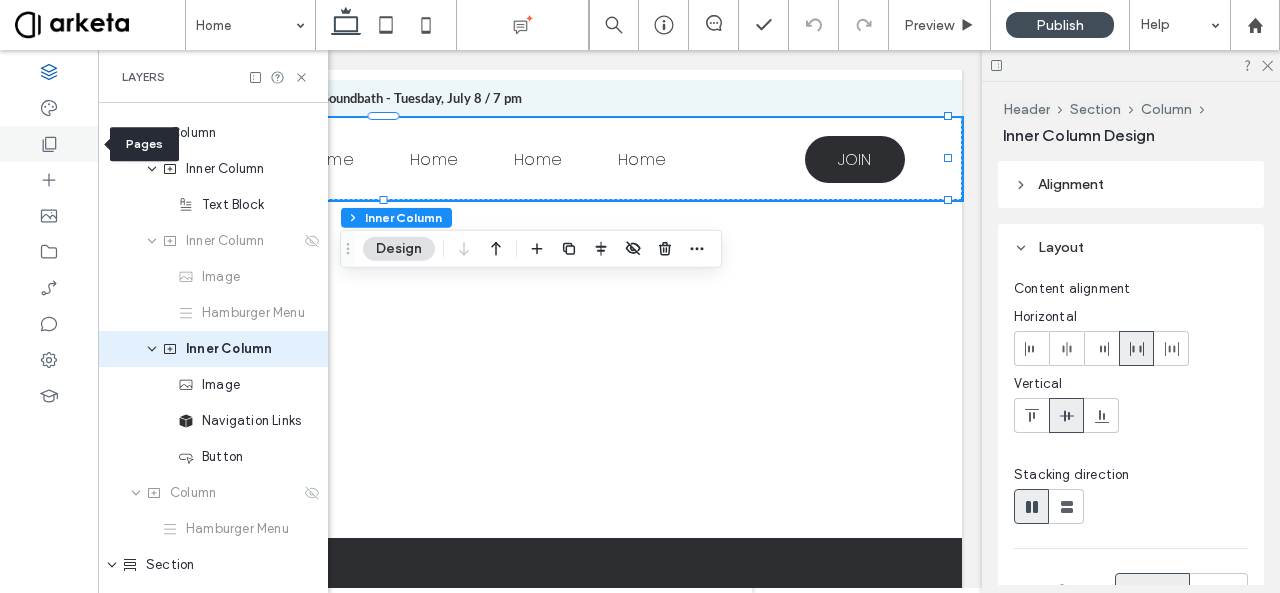 click at bounding box center [49, 144] 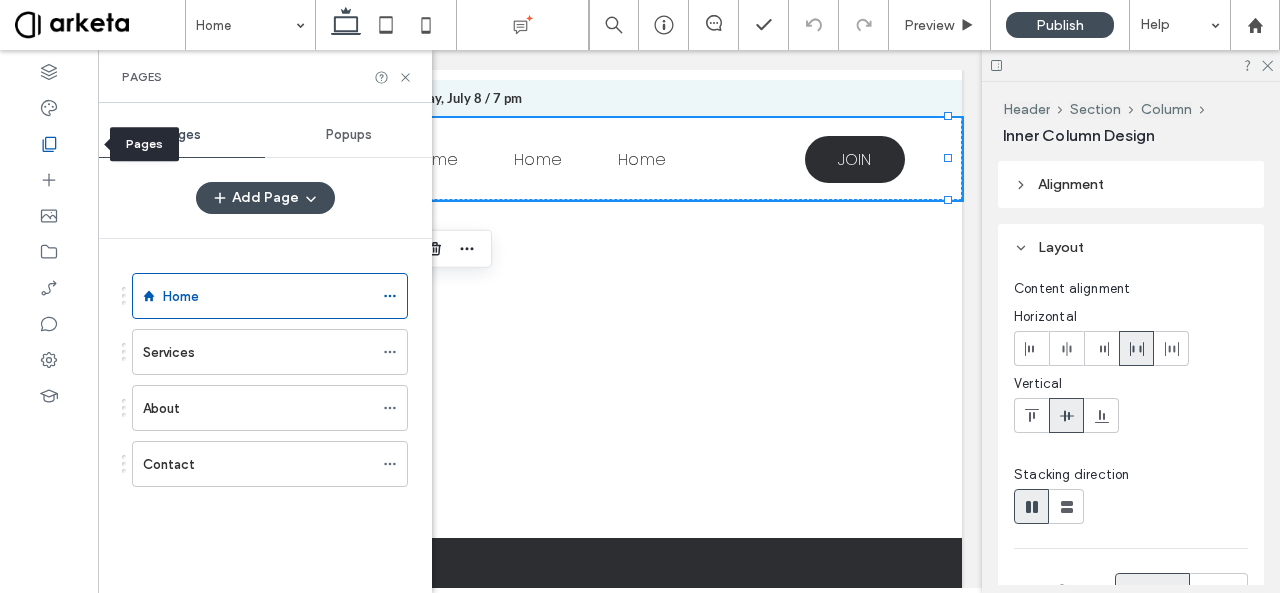 scroll, scrollTop: 0, scrollLeft: 298, axis: horizontal 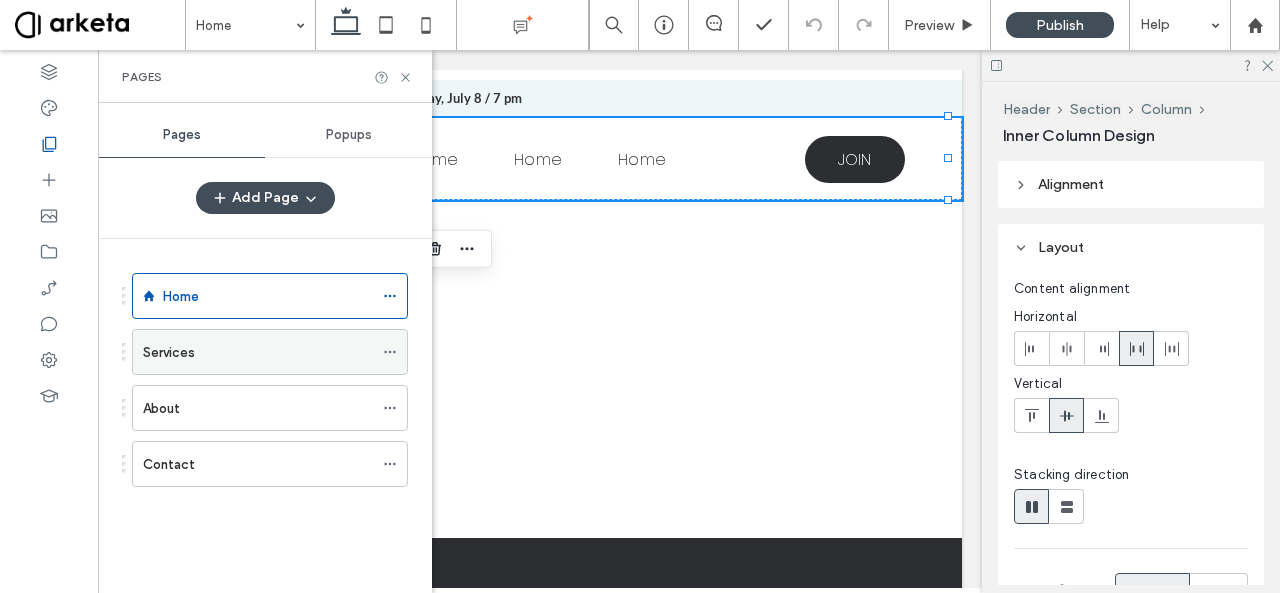 click on "Services" at bounding box center [258, 352] 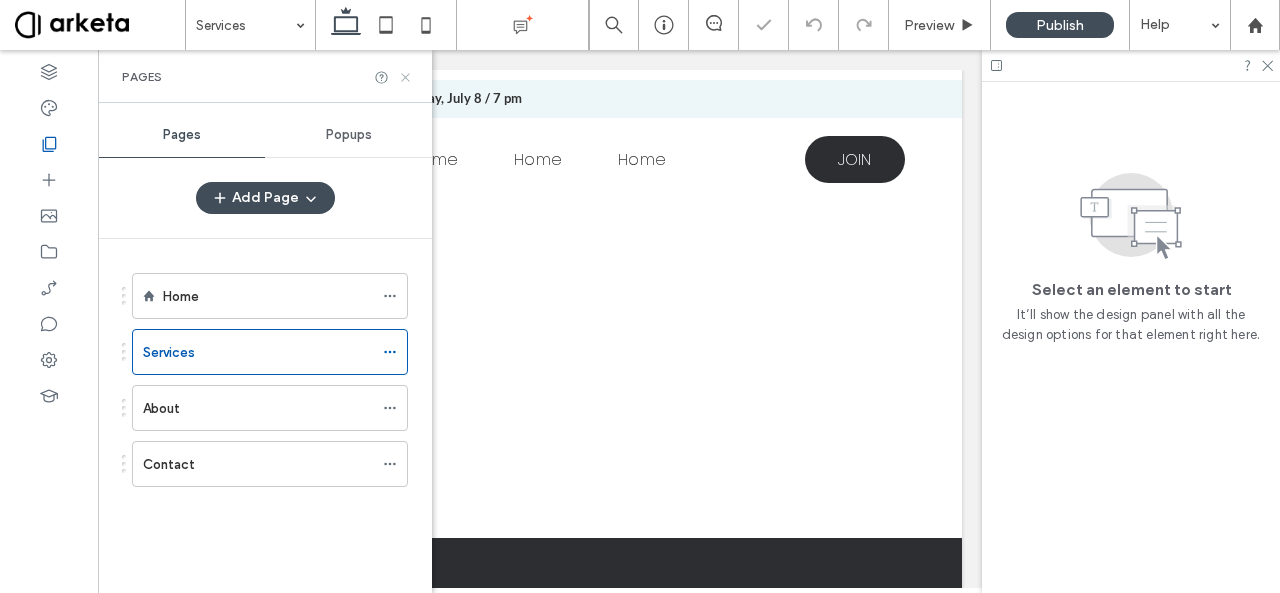 click 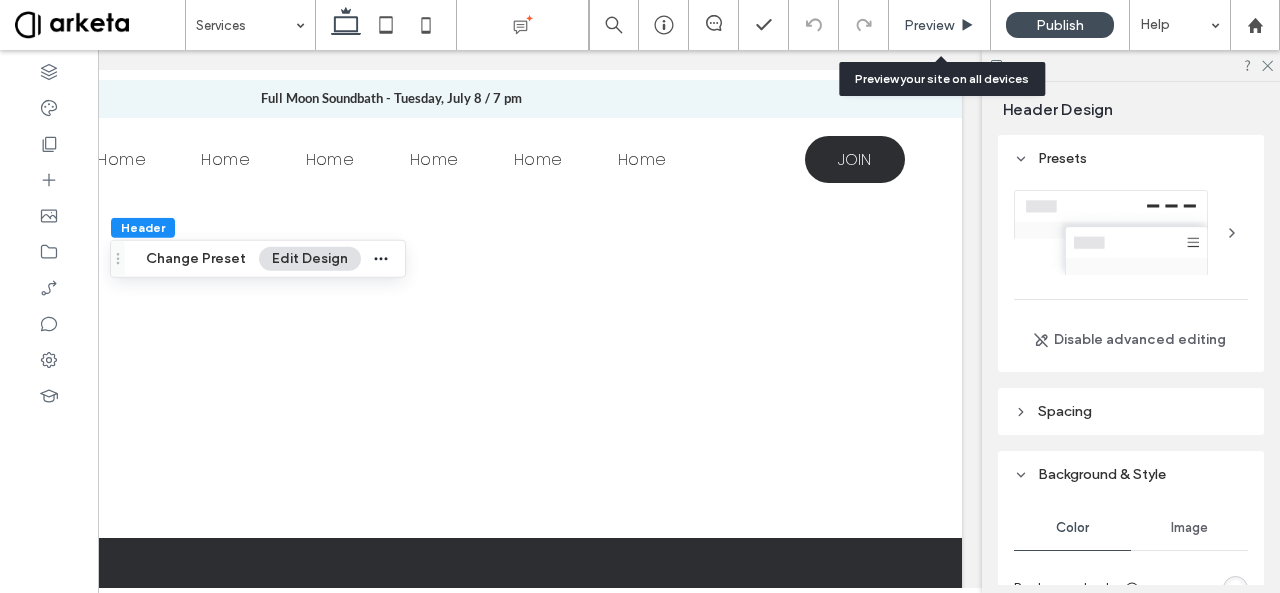 click on "Preview" at bounding box center (940, 25) 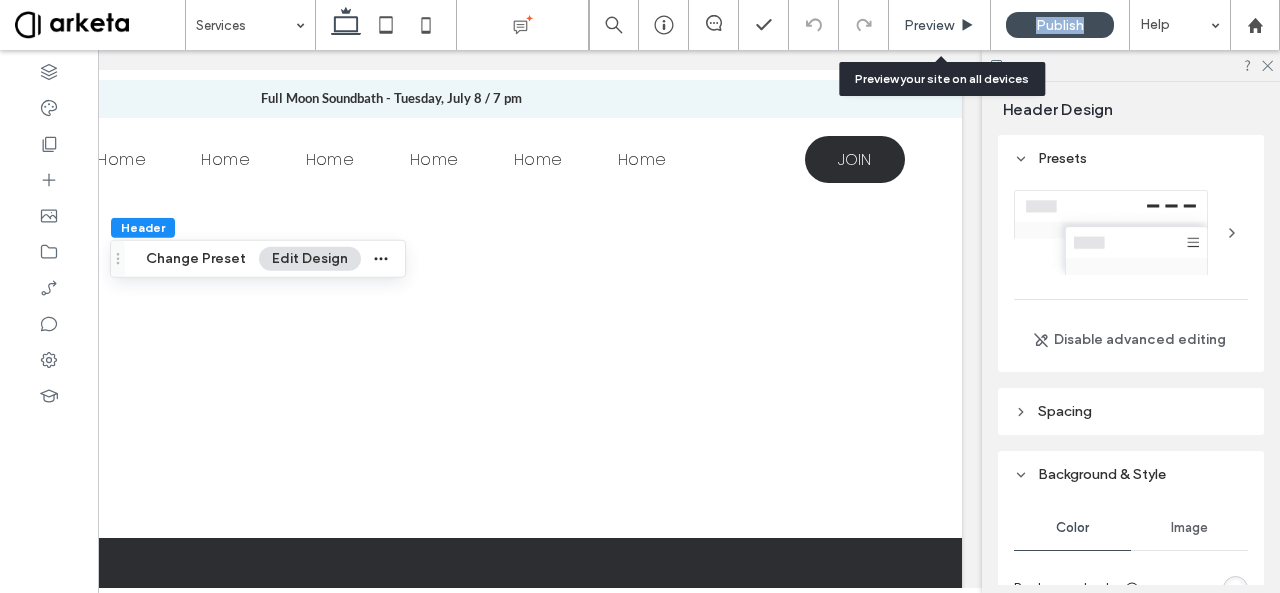 click on "Preview" at bounding box center (940, 25) 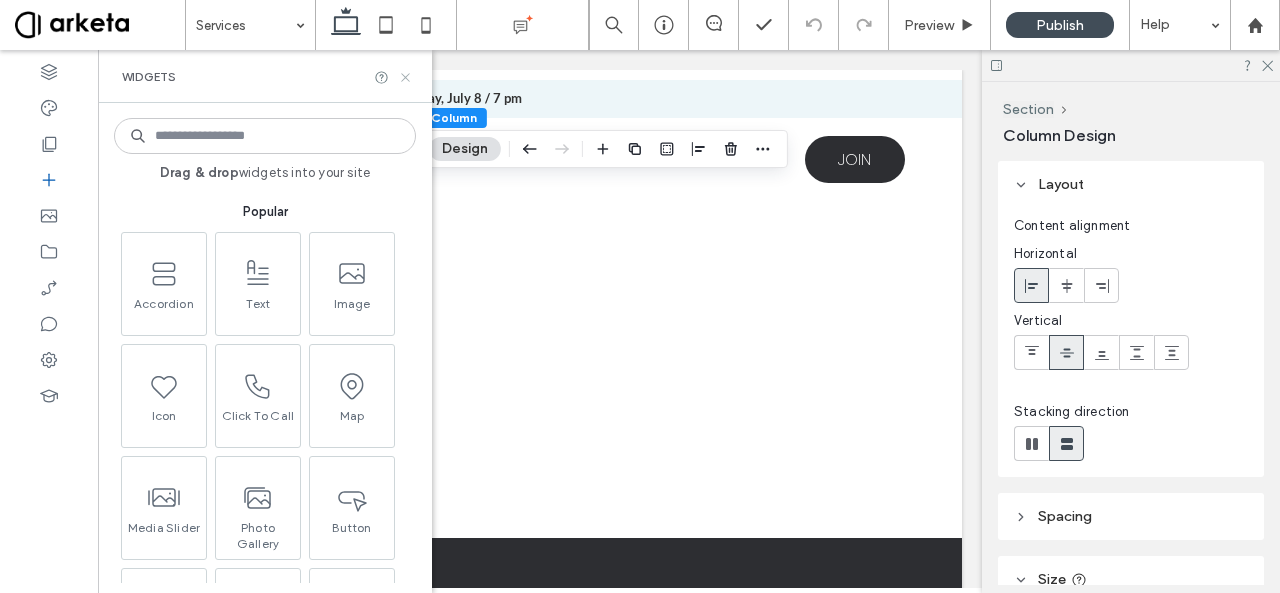 click 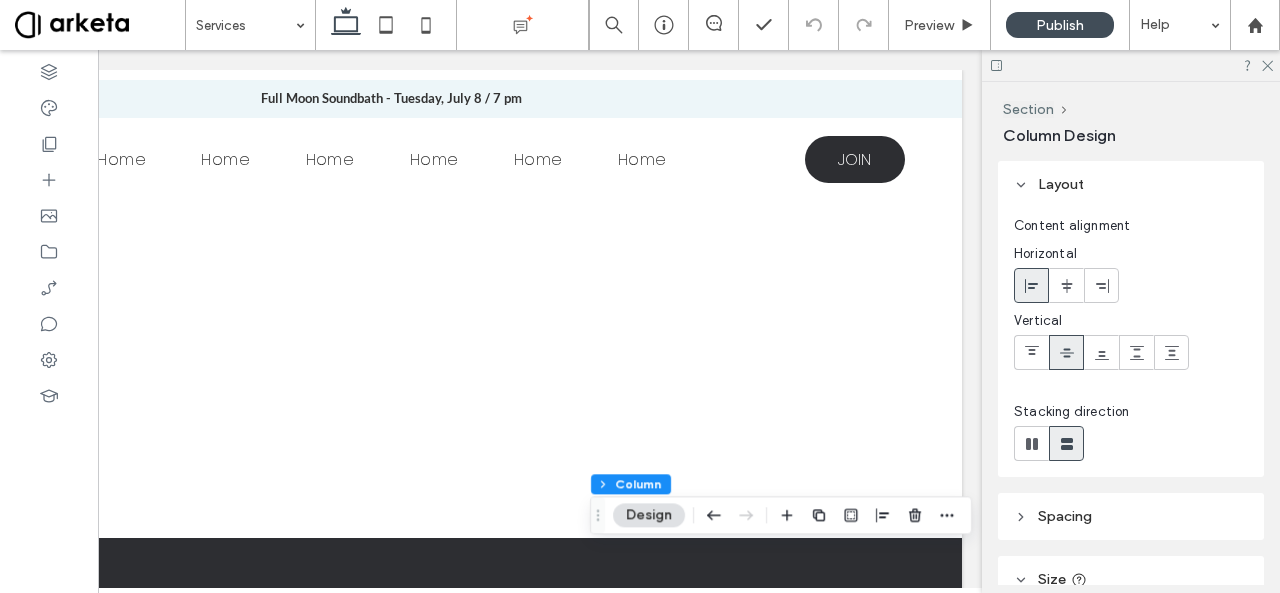 scroll, scrollTop: 0, scrollLeft: 0, axis: both 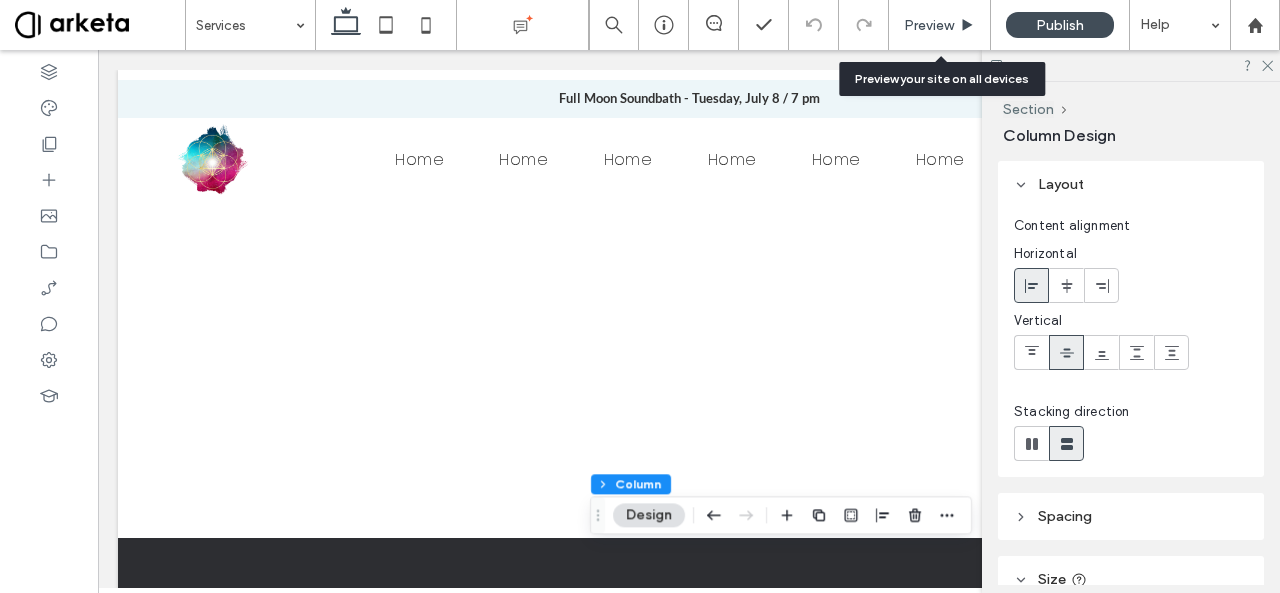 click on "Preview" at bounding box center (940, 25) 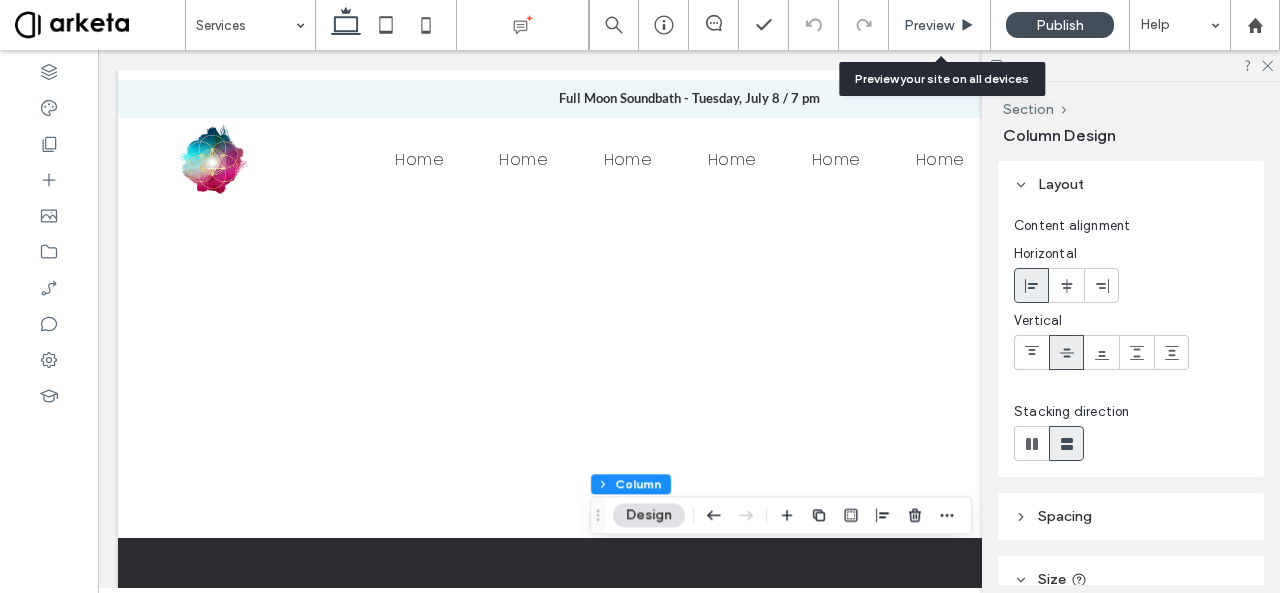 drag, startPoint x: 940, startPoint y: 15, endPoint x: 918, endPoint y: 19, distance: 22.36068 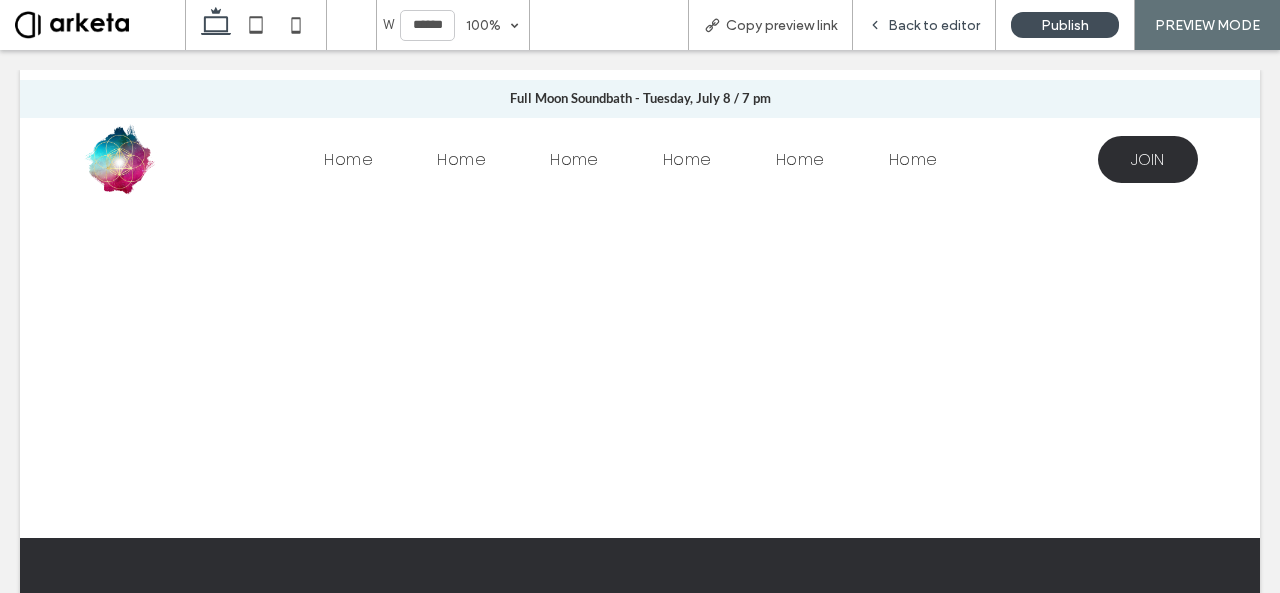 click on "Back to editor" at bounding box center [924, 25] 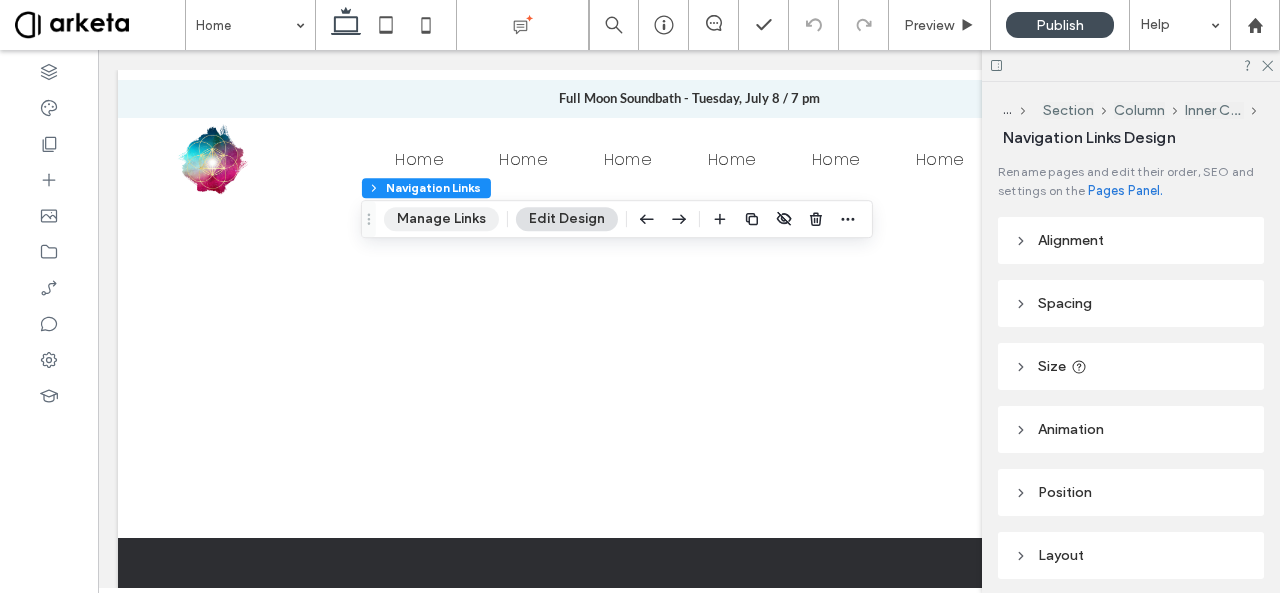 click on "Manage Links" at bounding box center (441, 219) 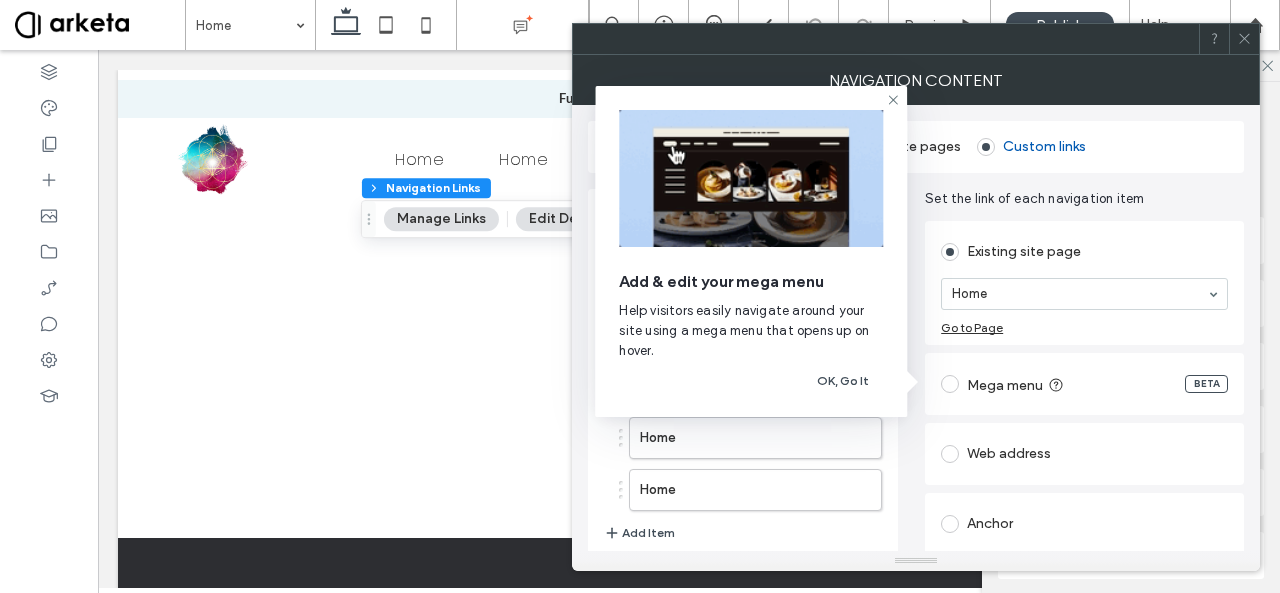 drag, startPoint x: 1279, startPoint y: 265, endPoint x: 1279, endPoint y: 319, distance: 54 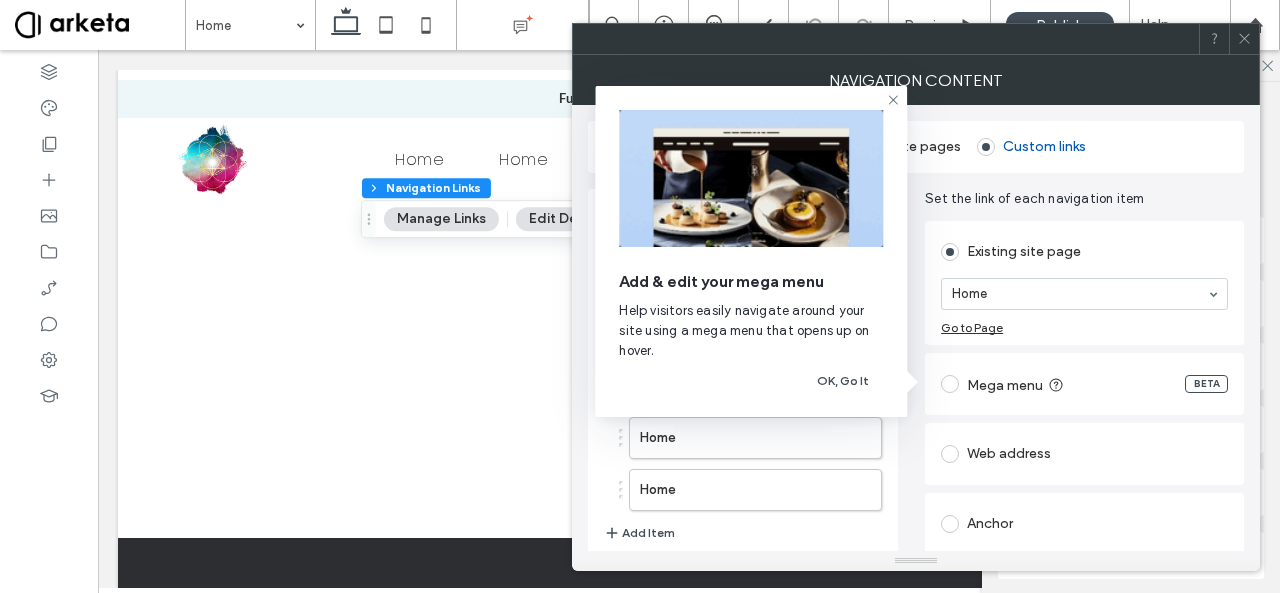 click on "... Section Column Inner Column Navigation Links Design Rename pages and edit their order, SEO and settings on the   Pages Panel. Alignment Spacing Set margins and padding 0px 0% 0px 0% * px 0px * px 0px Reset padding Size Width **** % Height A More Size Options Animation Trigger None Position Position type Default Layout Orientation Horizontal Home Services About Contact Item Style All Pages Link Style Link Text Frame background color Space between items Alignment and distribution Navigation item direction Divider style None Selected page & hover Effect Link Text none center underline side underline top & bottom background border text fill roll over float forward text color" at bounding box center (1131, 337) 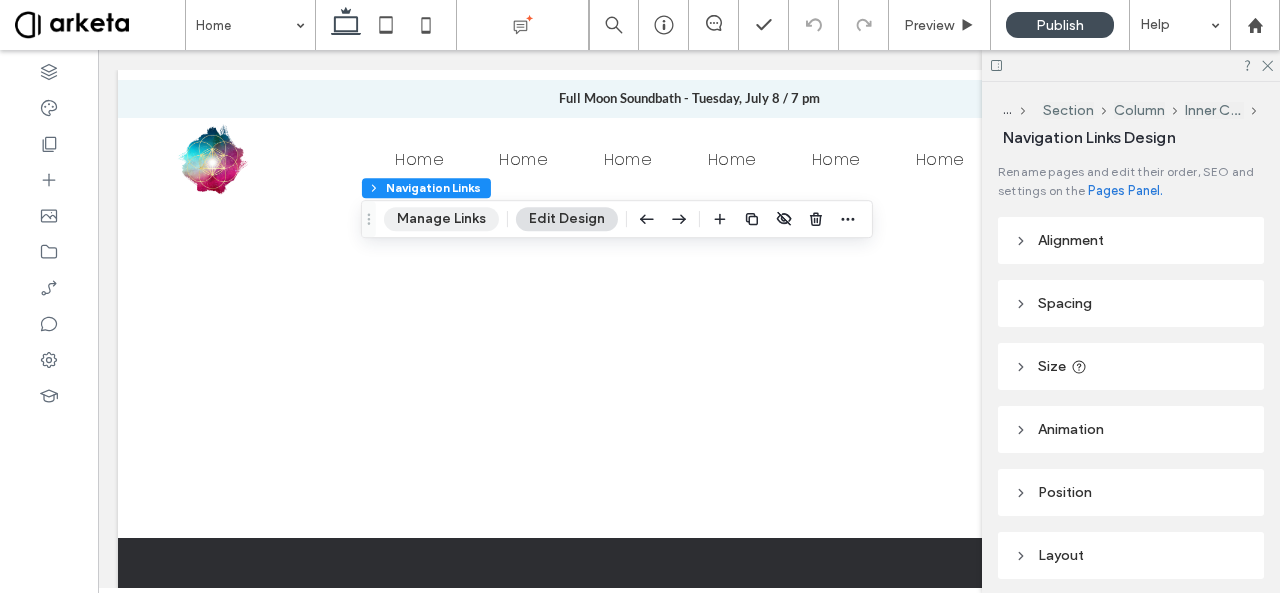 click on "Manage Links" at bounding box center [441, 219] 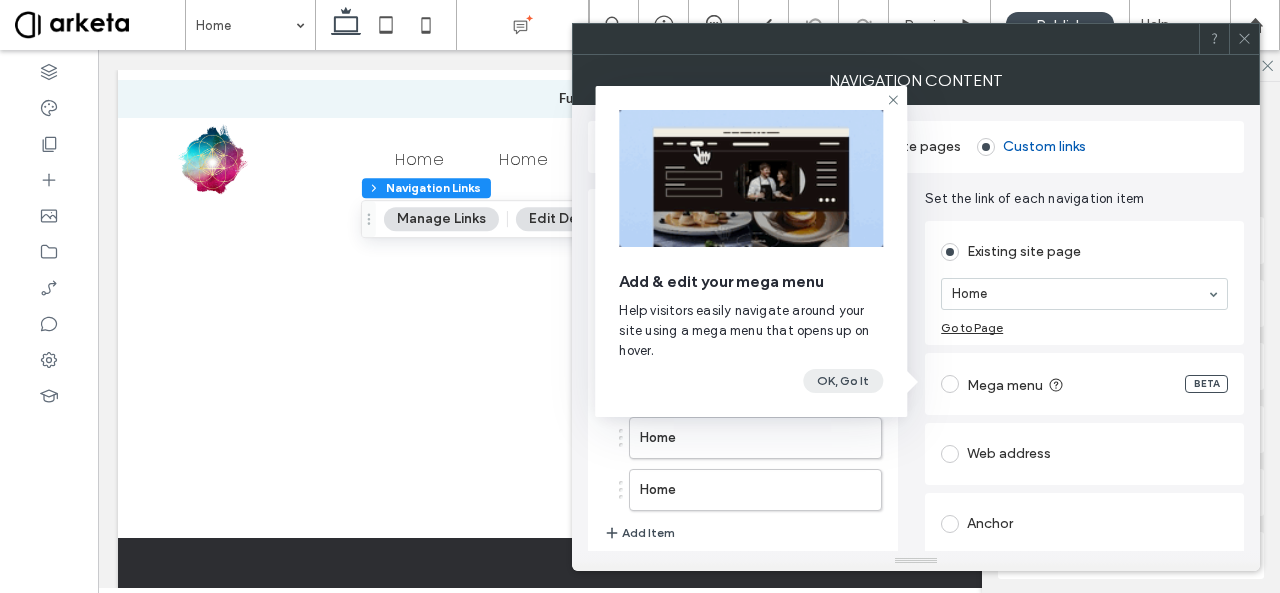 click on "OK, Go It" at bounding box center (843, 381) 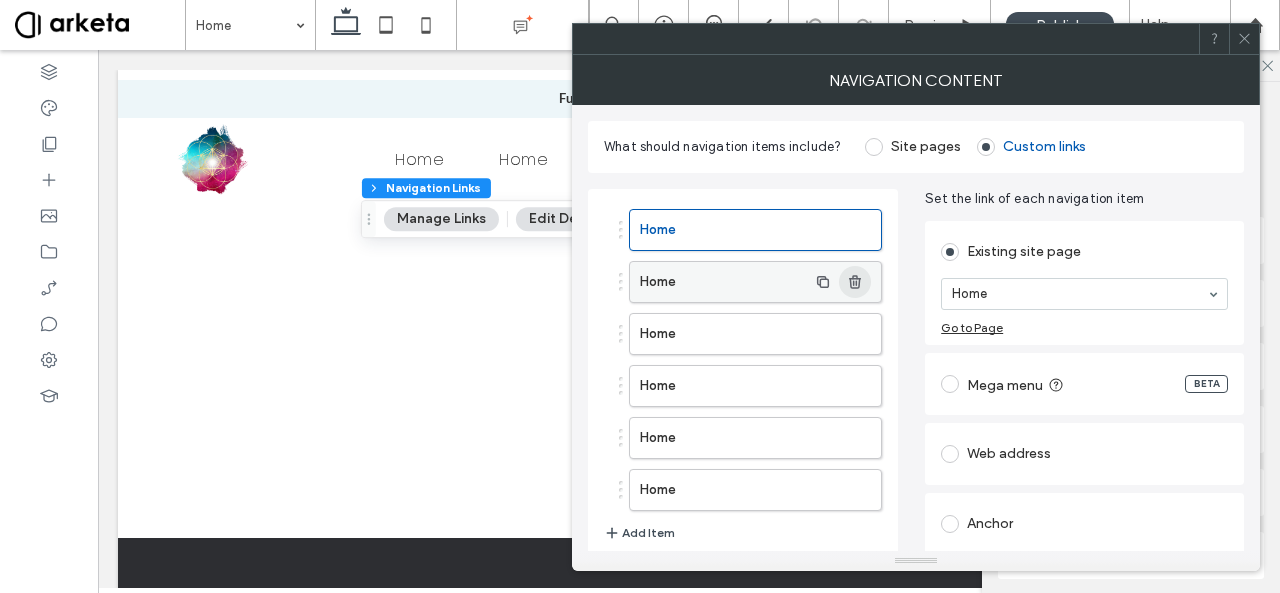 click 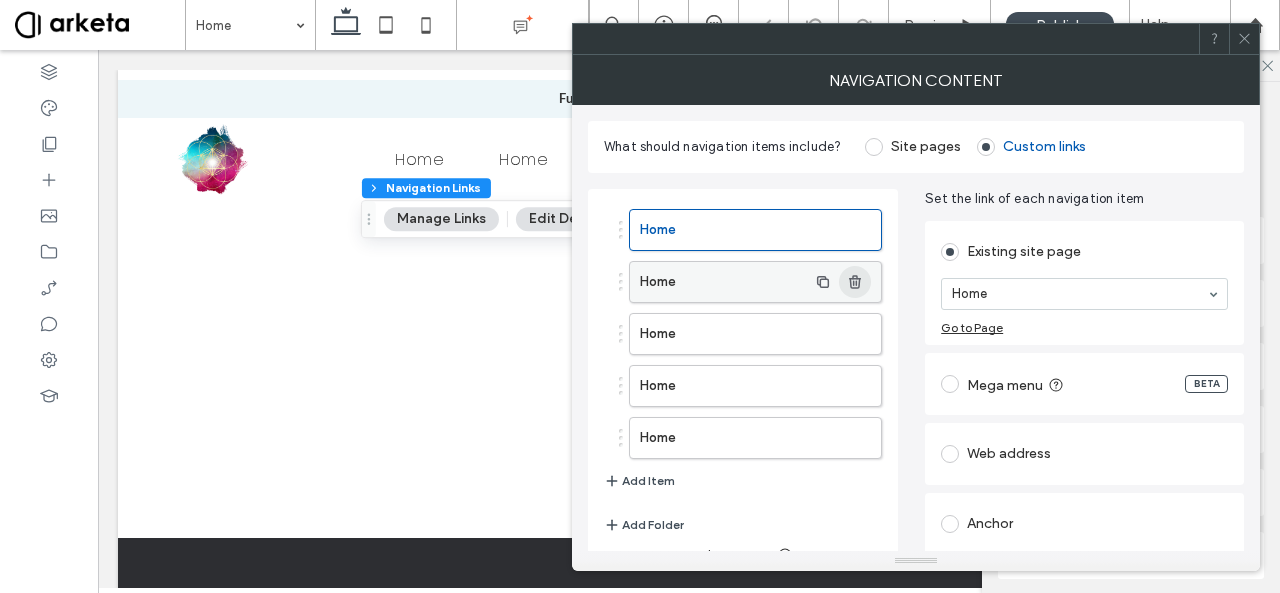 click 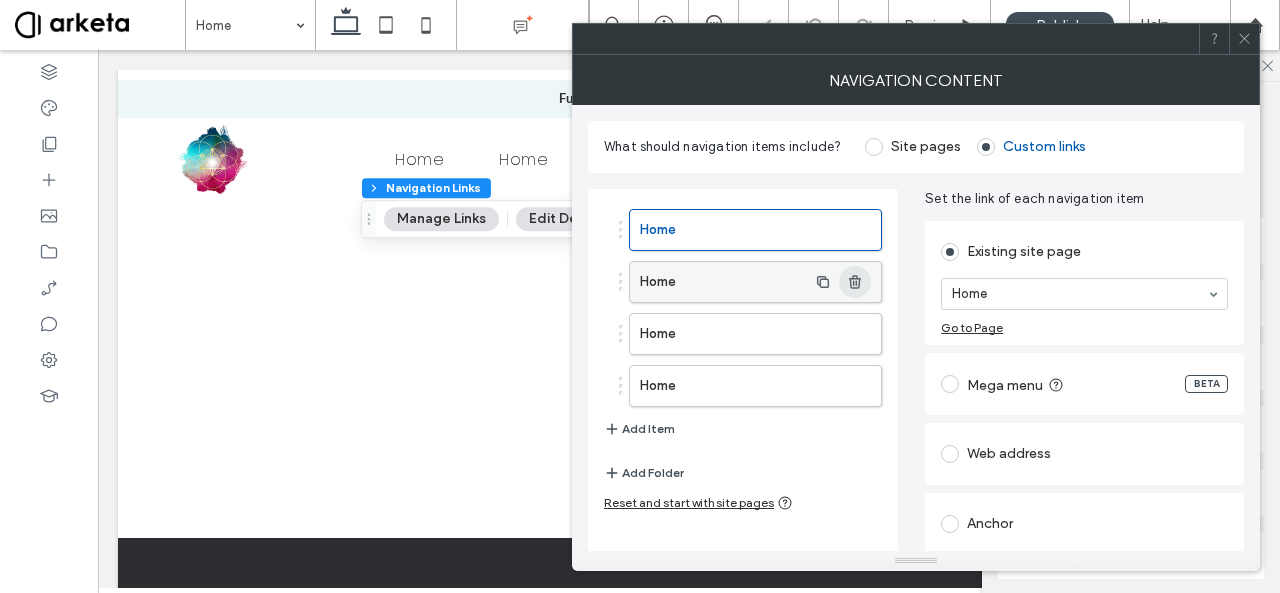 click 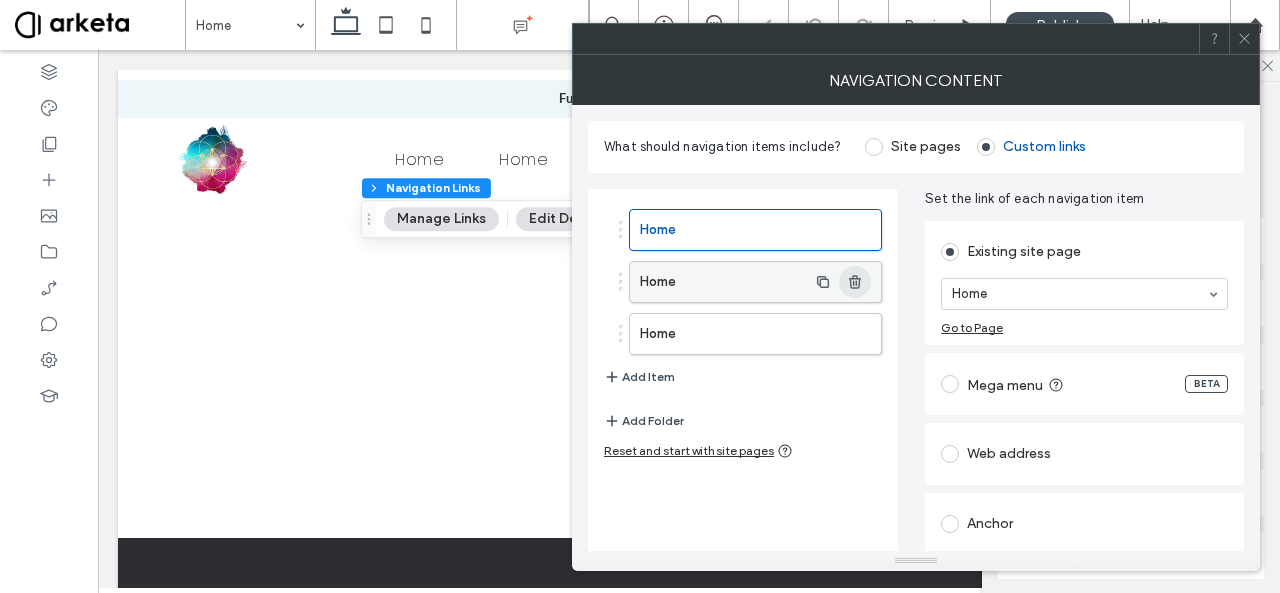 click 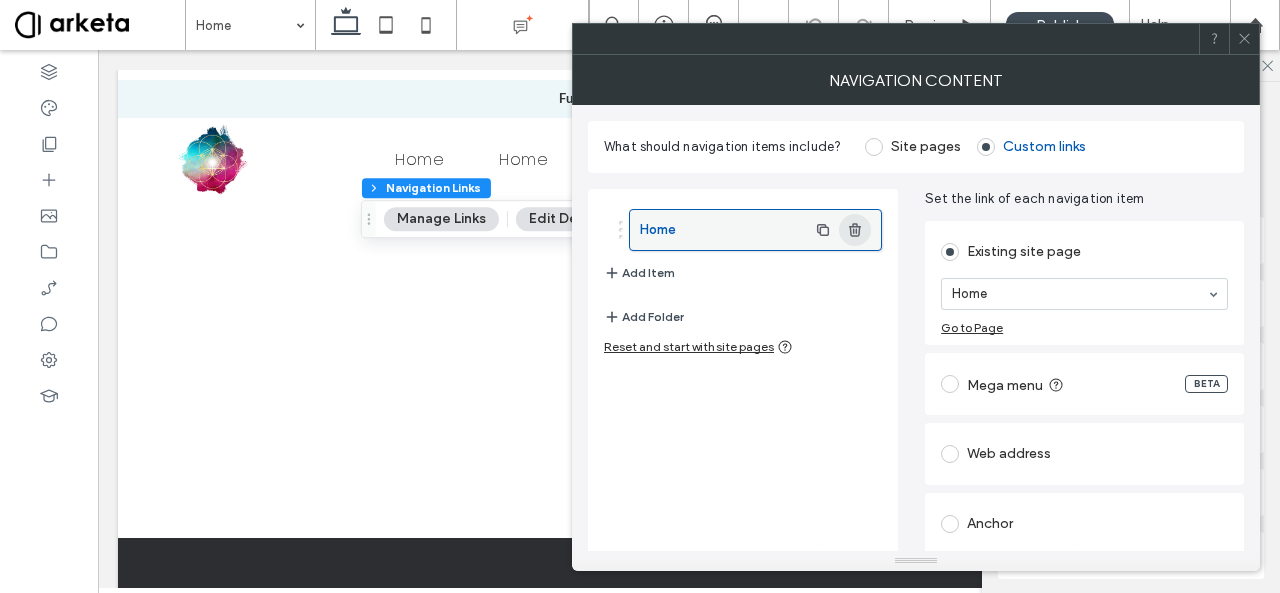 click 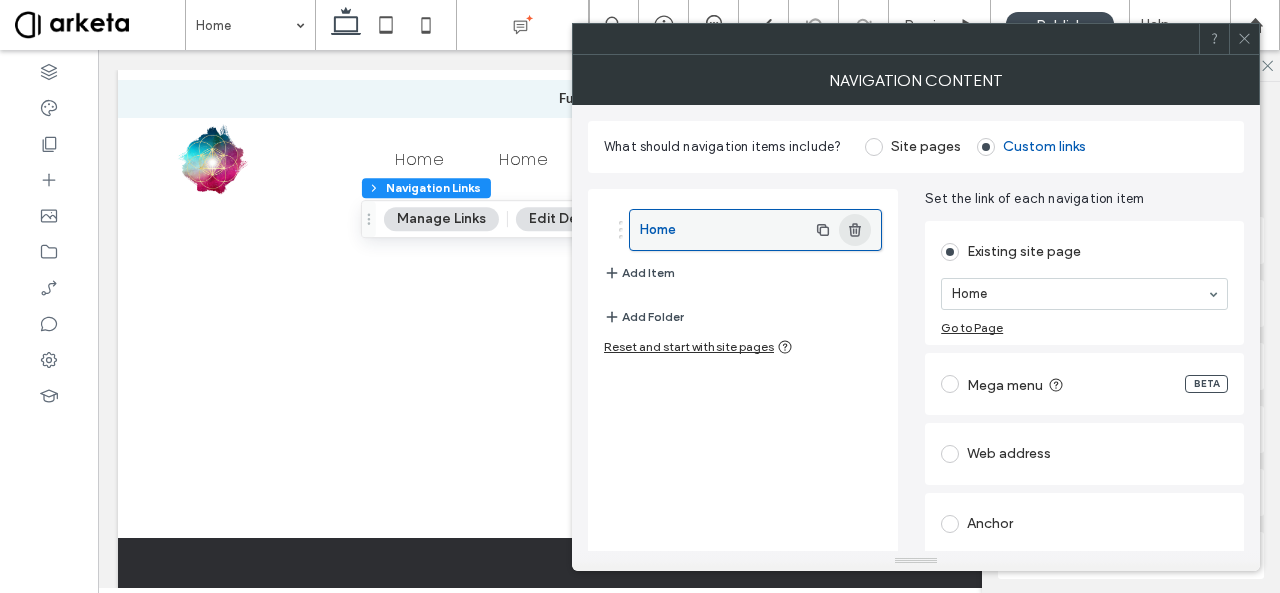 click 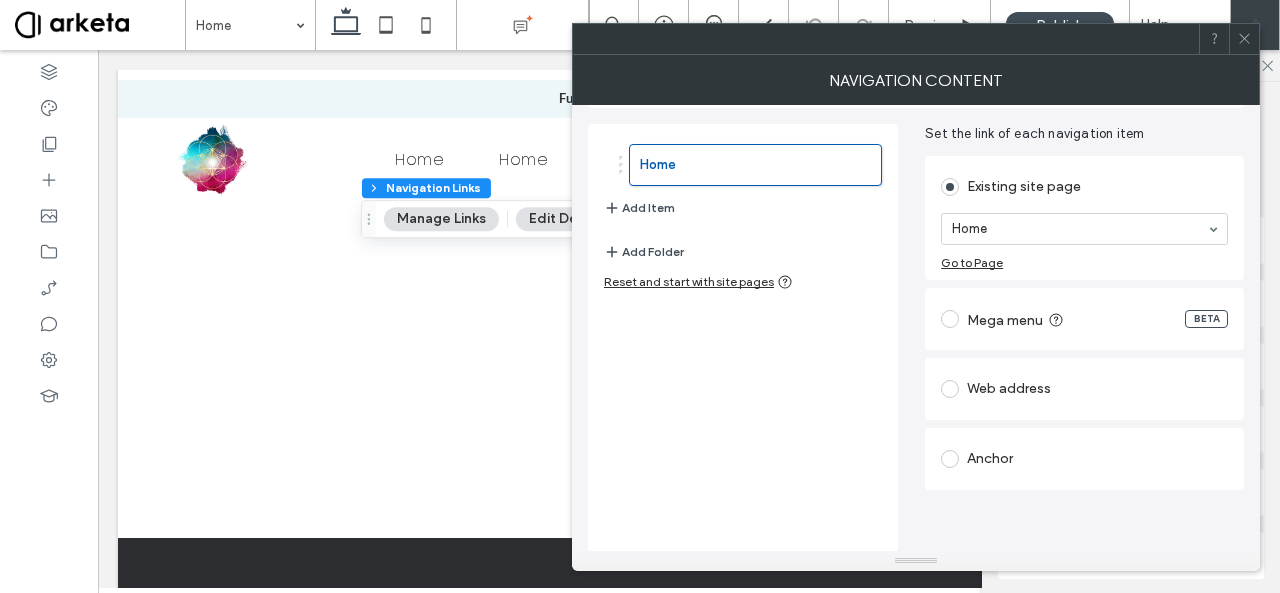 scroll, scrollTop: 0, scrollLeft: 0, axis: both 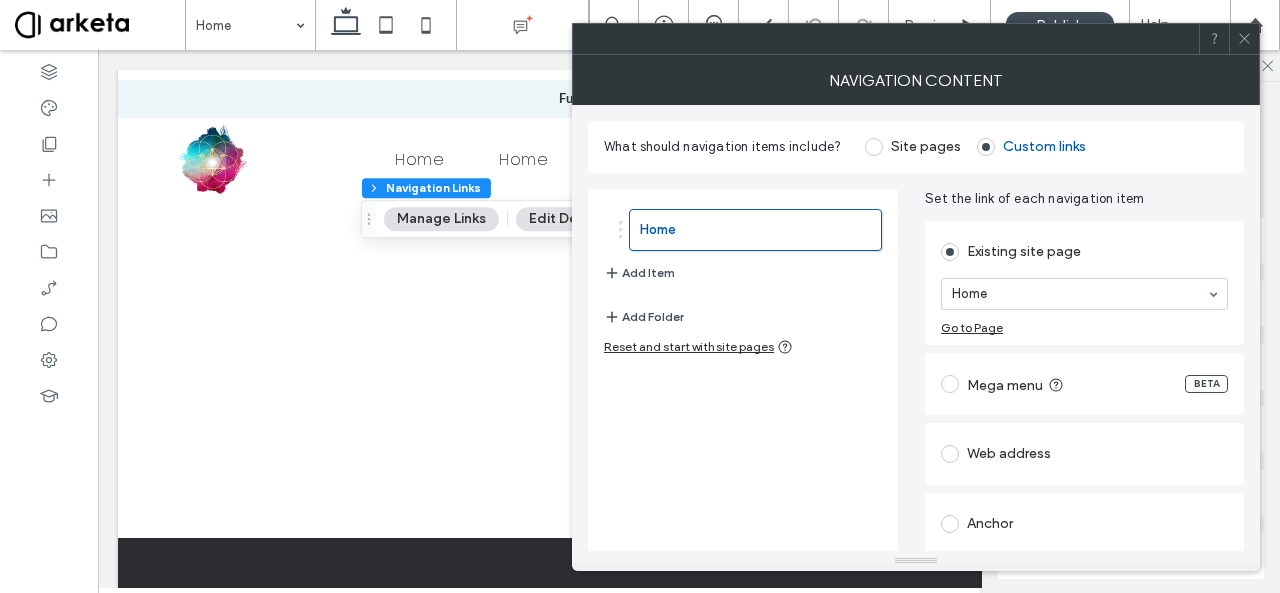 drag, startPoint x: 1260, startPoint y: 316, endPoint x: 1261, endPoint y: 434, distance: 118.004234 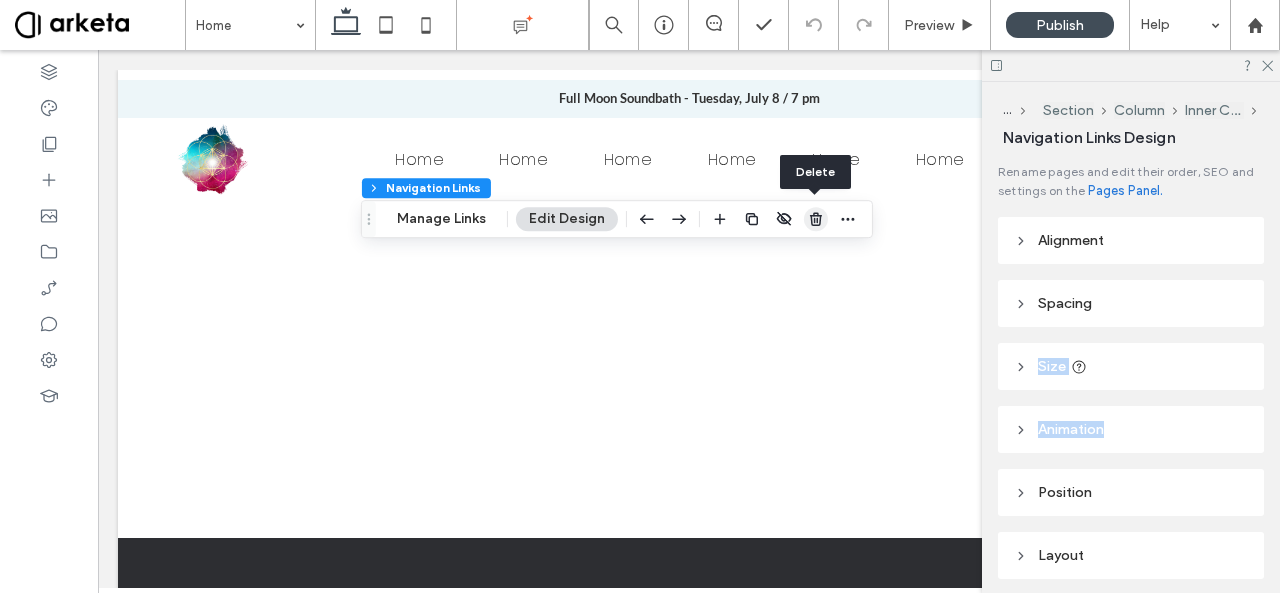 click at bounding box center (816, 219) 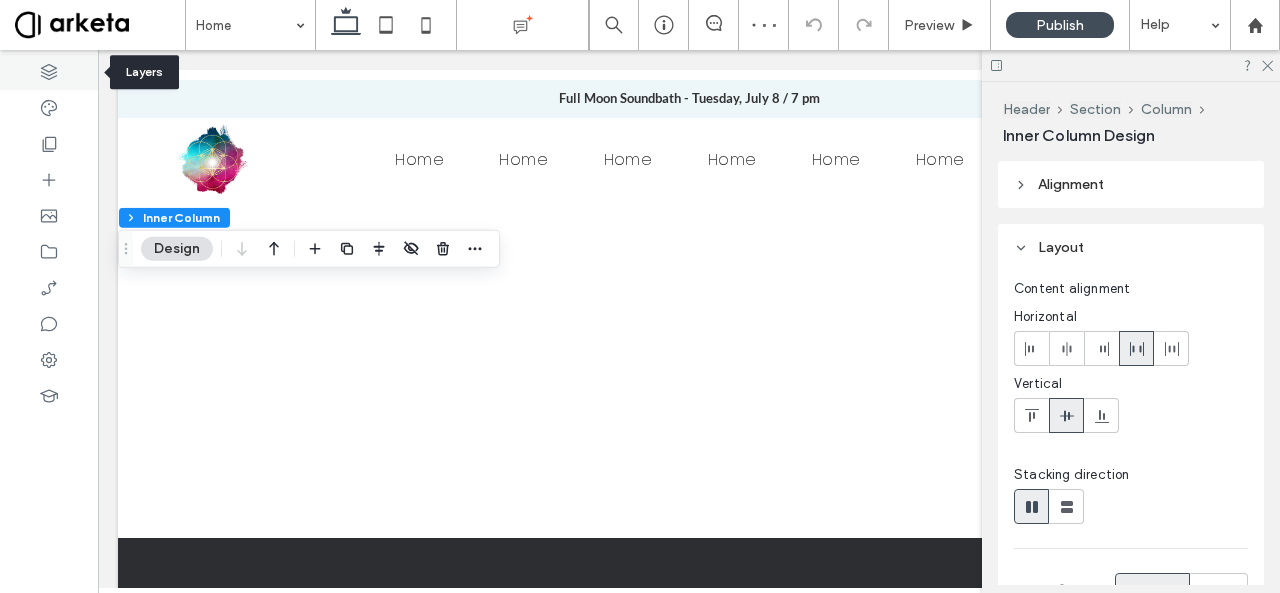 click at bounding box center [49, 72] 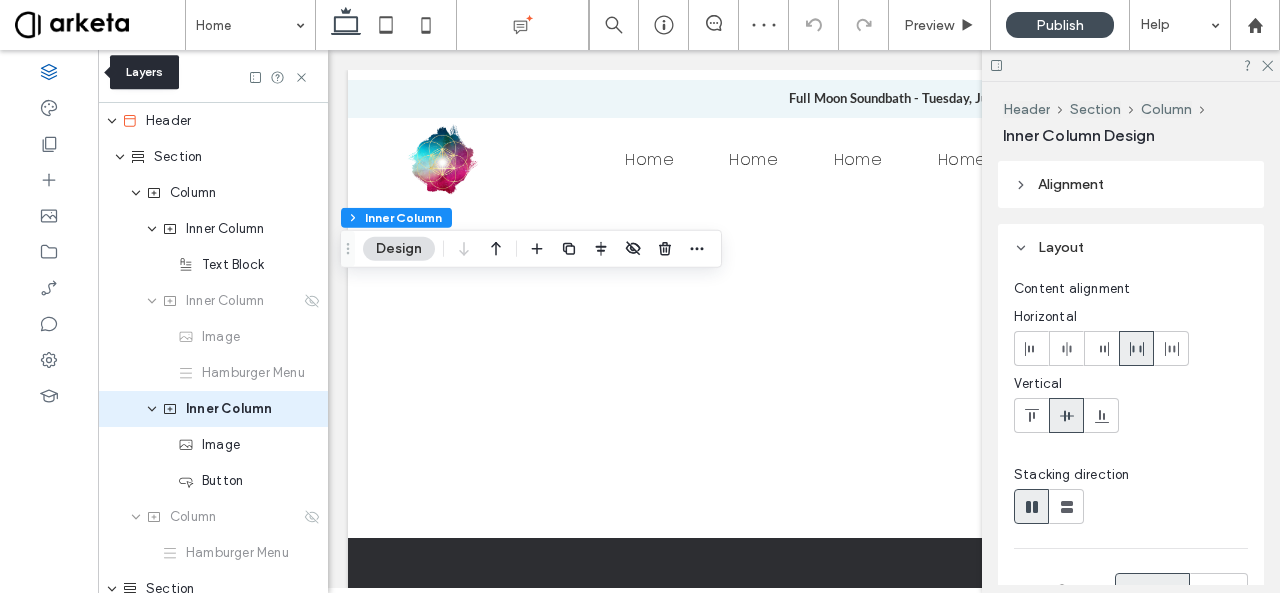scroll, scrollTop: 0, scrollLeft: 528, axis: horizontal 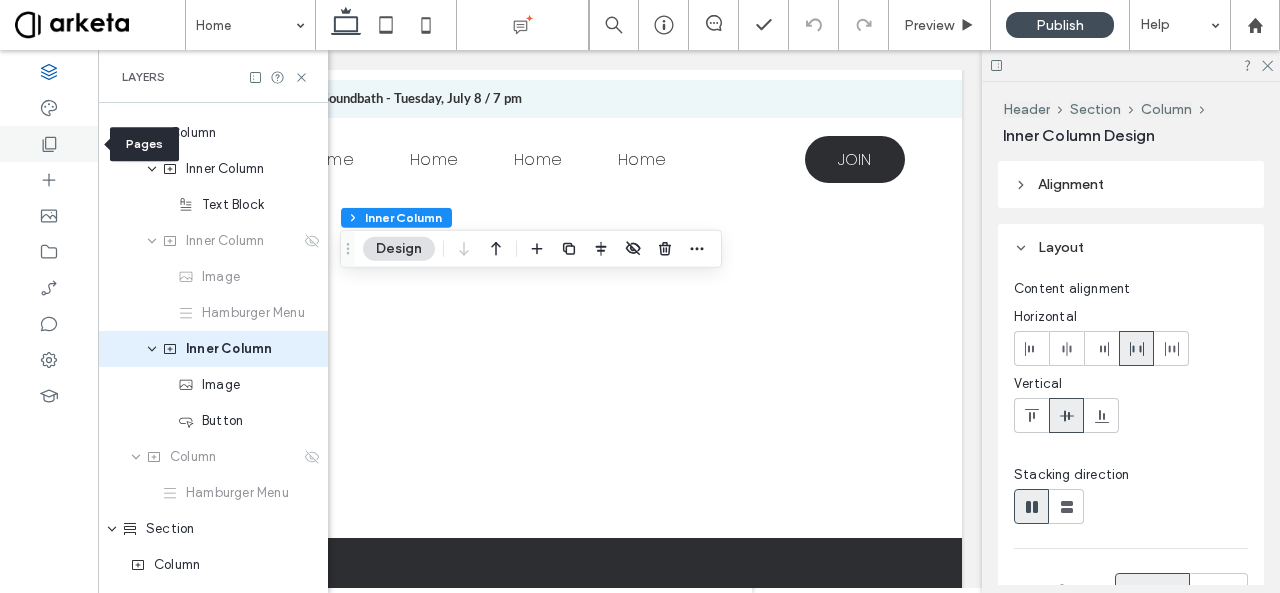 click 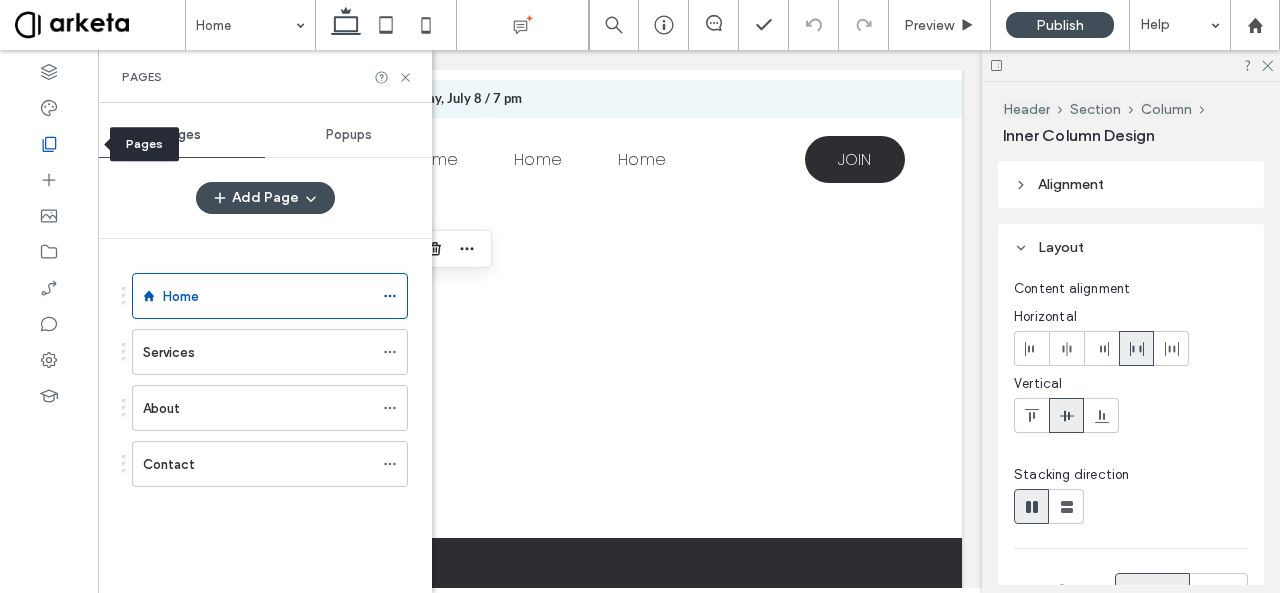 scroll, scrollTop: 0, scrollLeft: 298, axis: horizontal 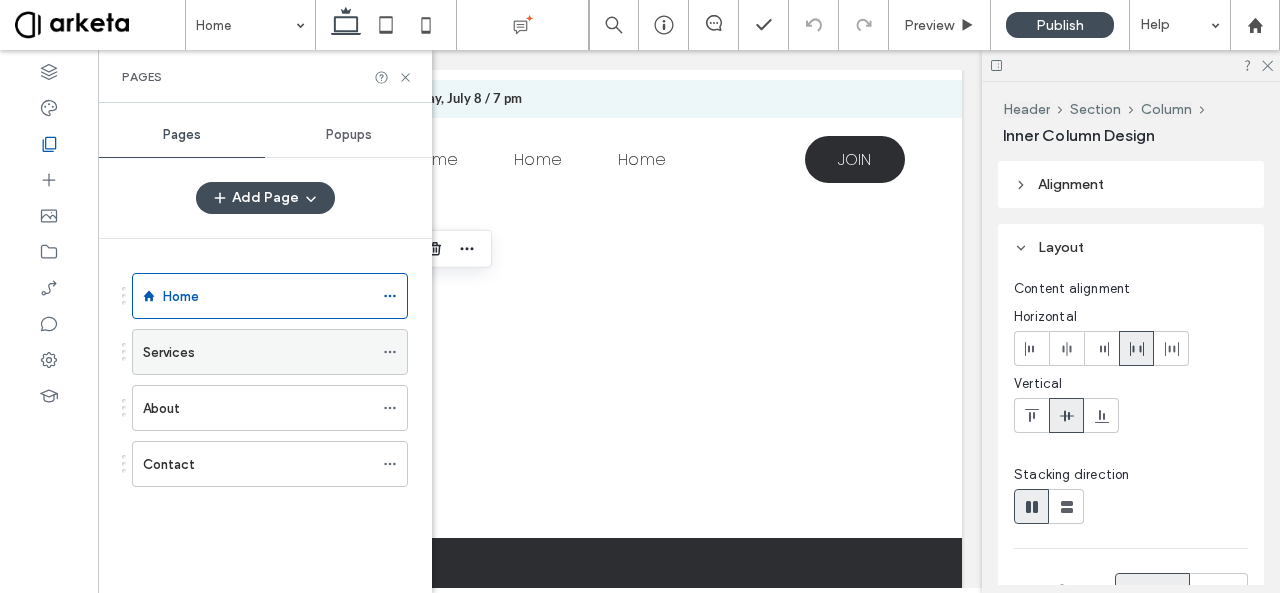 click at bounding box center (390, 352) 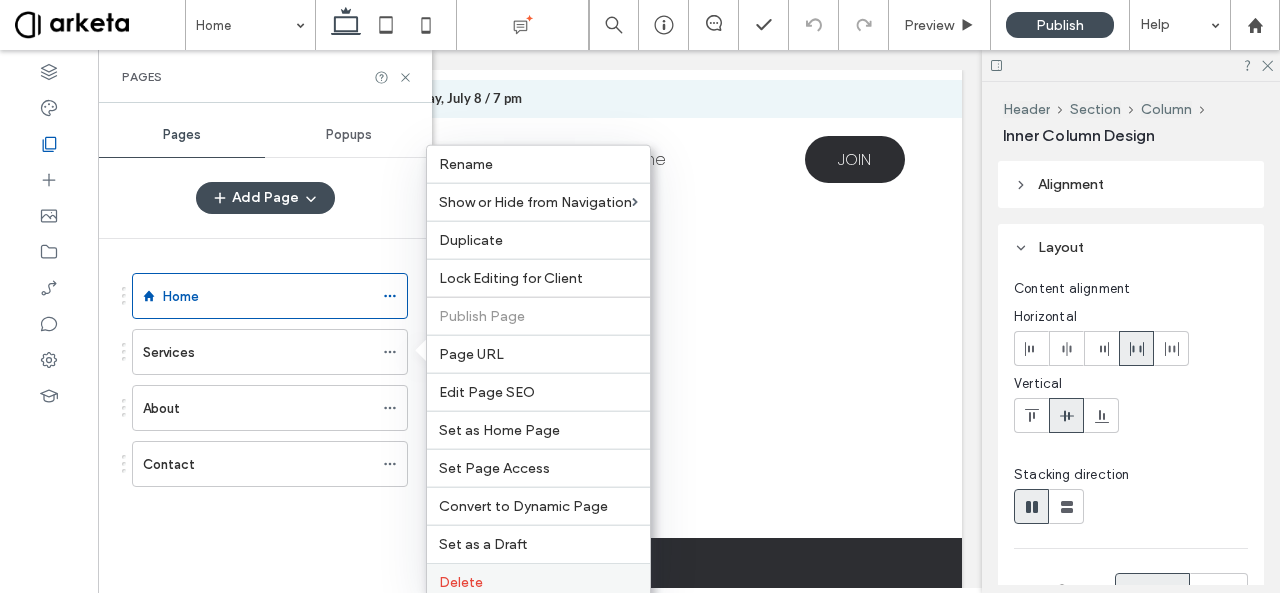 click on "Delete" at bounding box center [461, 582] 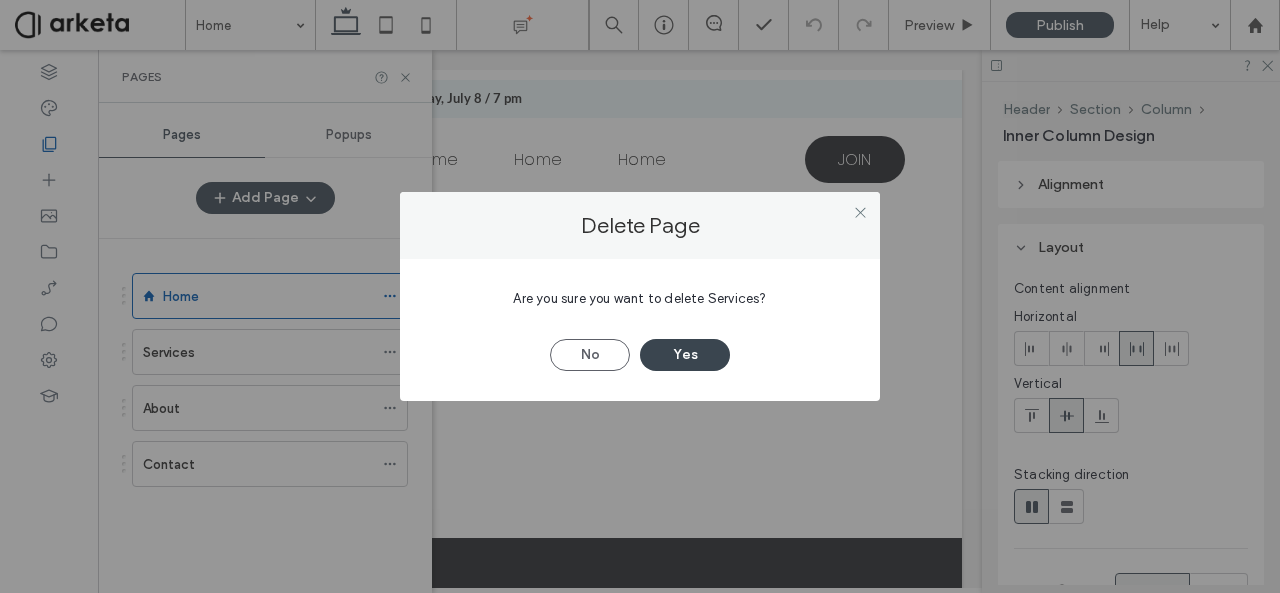 click on "Yes" at bounding box center [685, 355] 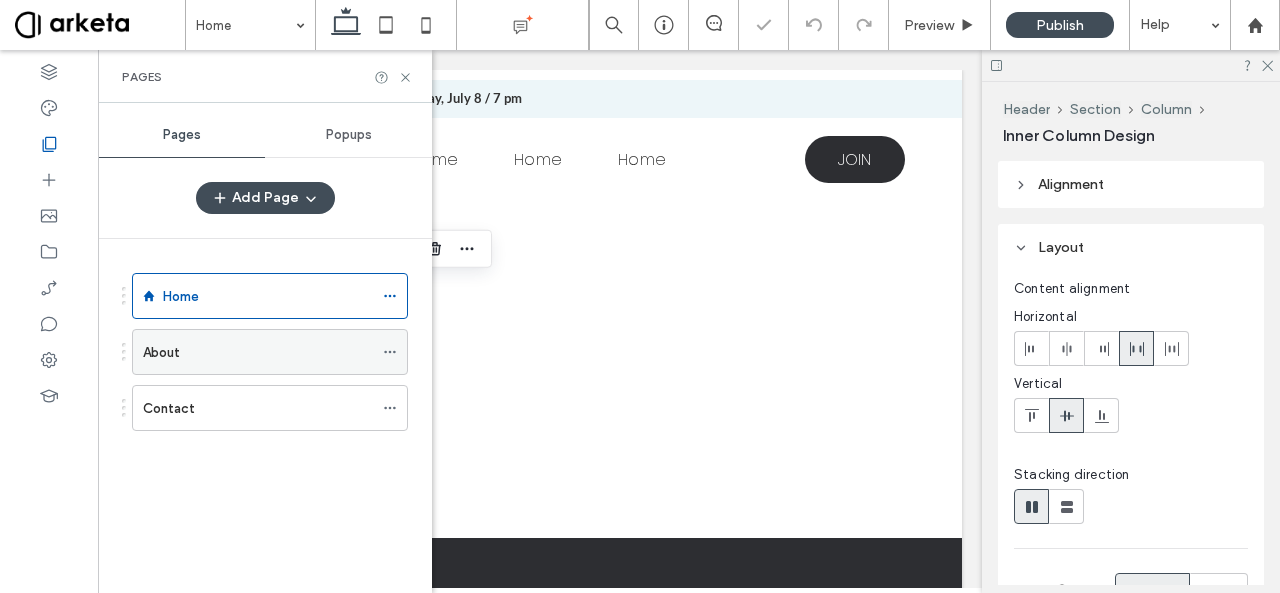 click 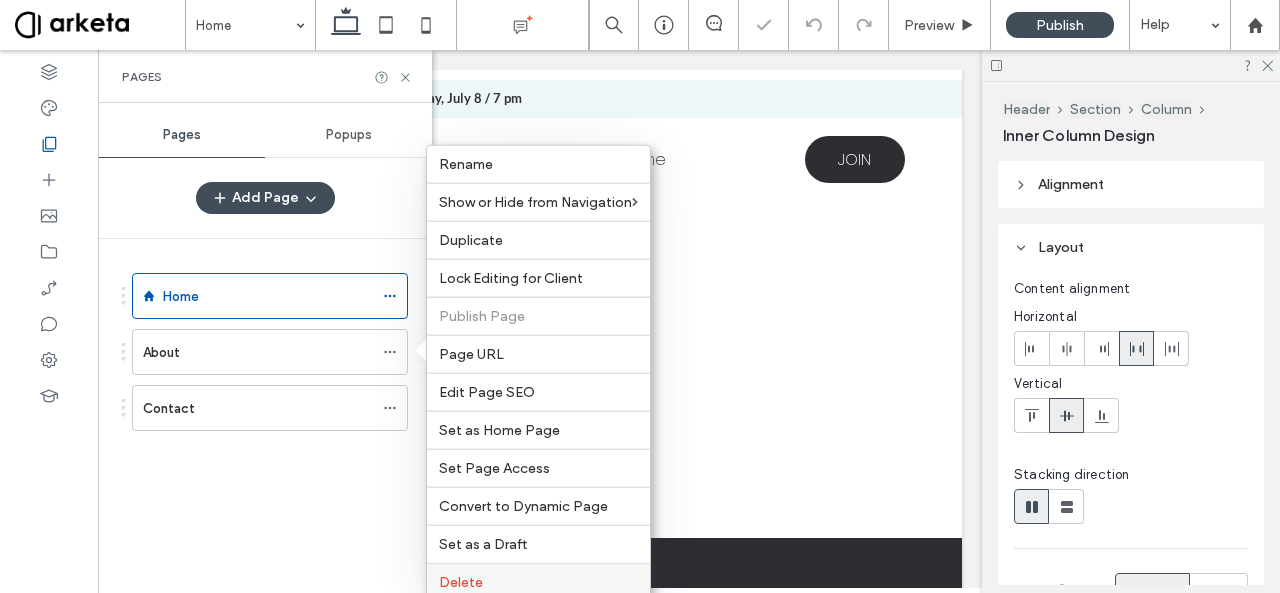 click on "Delete" at bounding box center (461, 582) 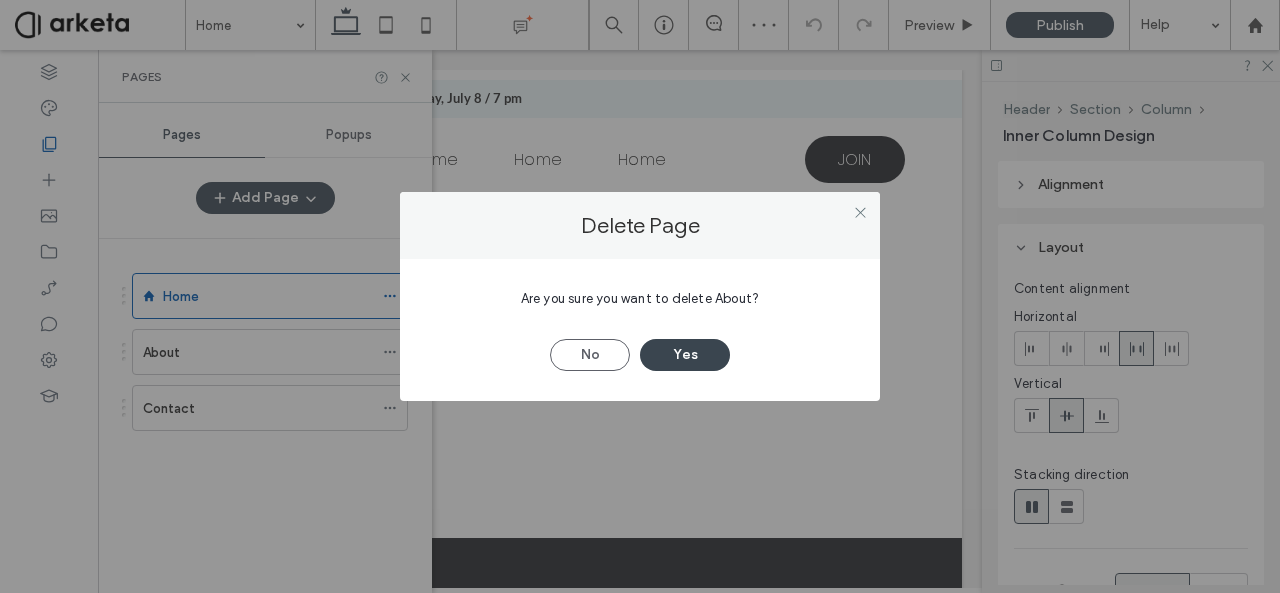 click on "Yes" at bounding box center [685, 355] 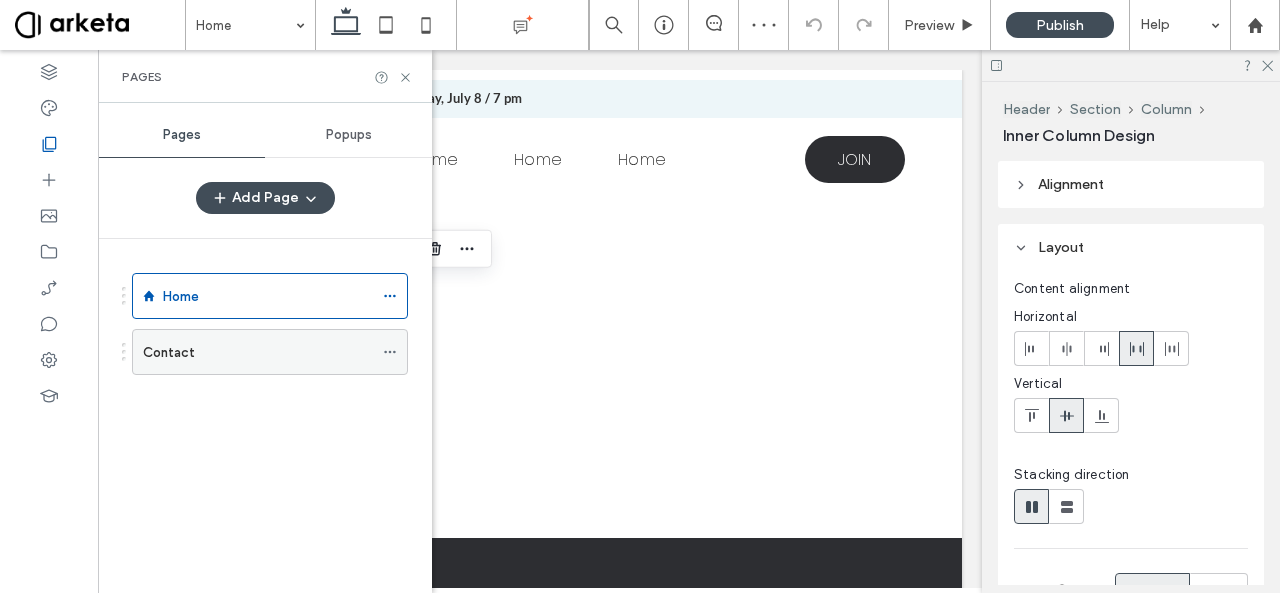 click 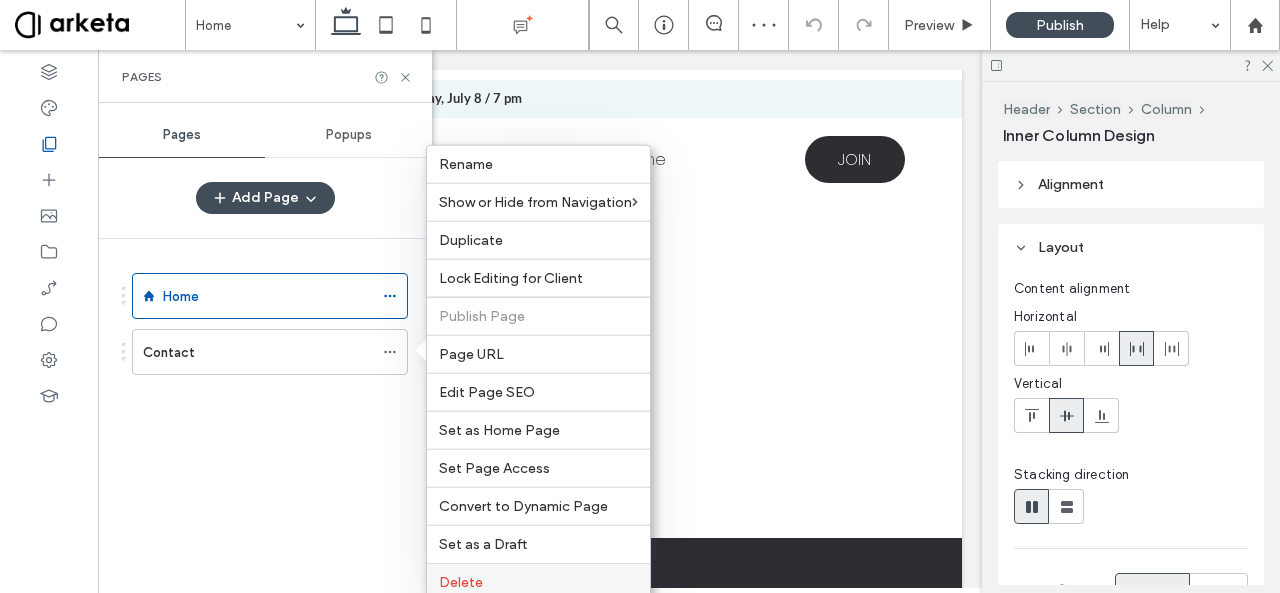 click on "Delete" at bounding box center [461, 582] 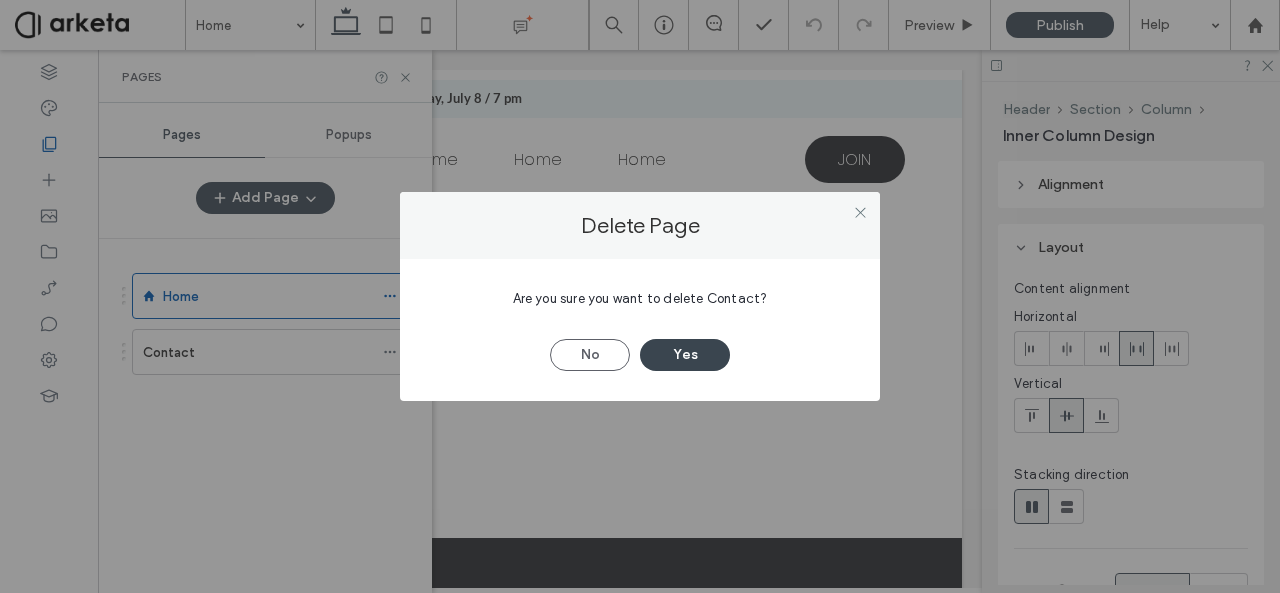 click on "Yes" at bounding box center [685, 355] 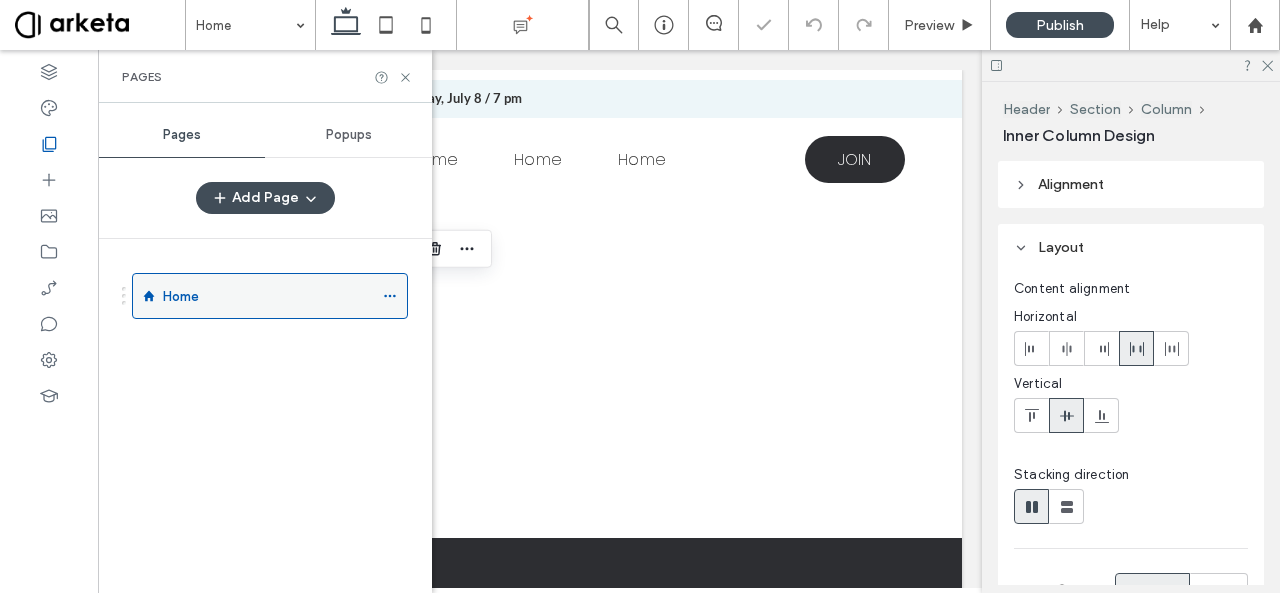 click 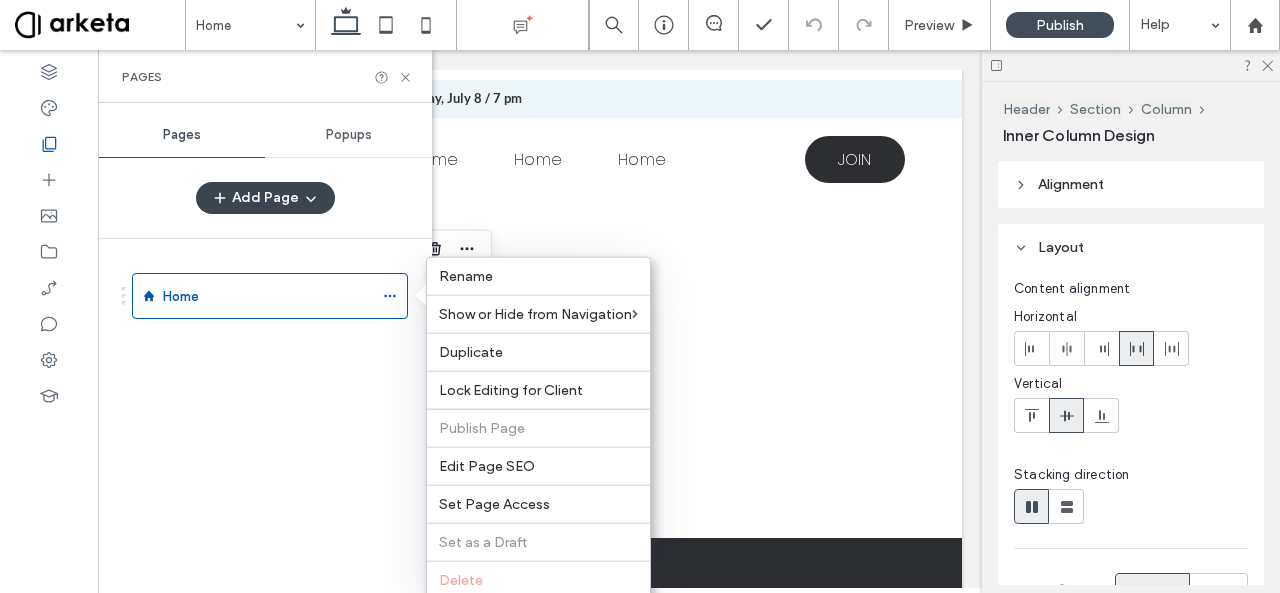 click on "Add Page" at bounding box center (265, 198) 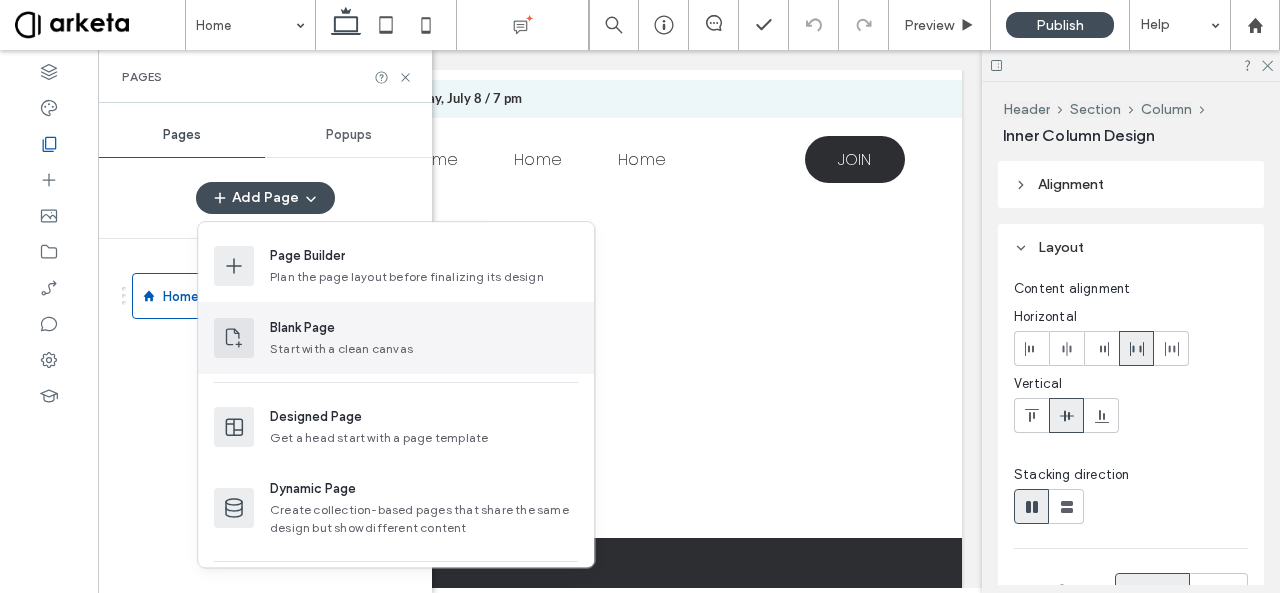 click on "Blank Page" at bounding box center (424, 328) 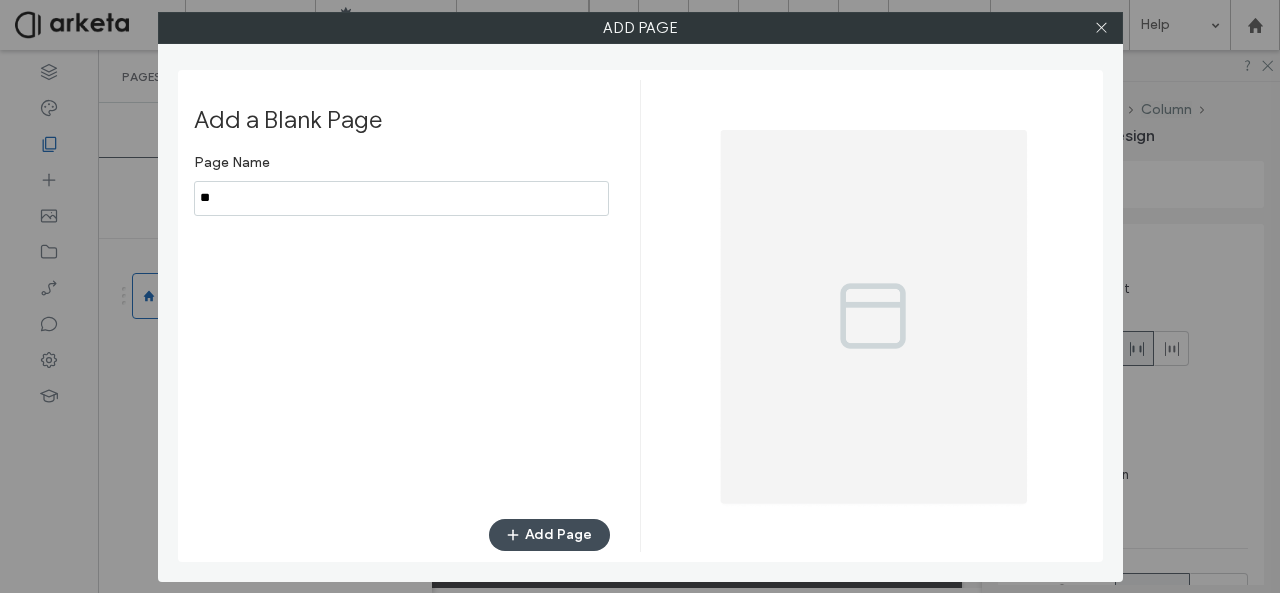 type on "*" 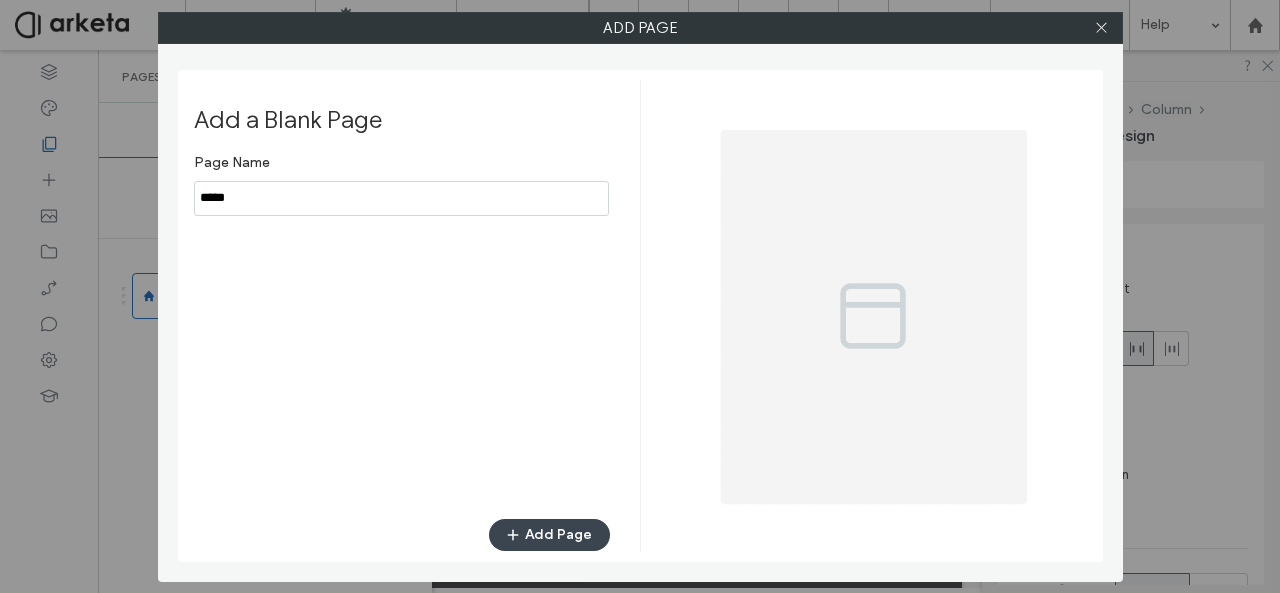 type on "*****" 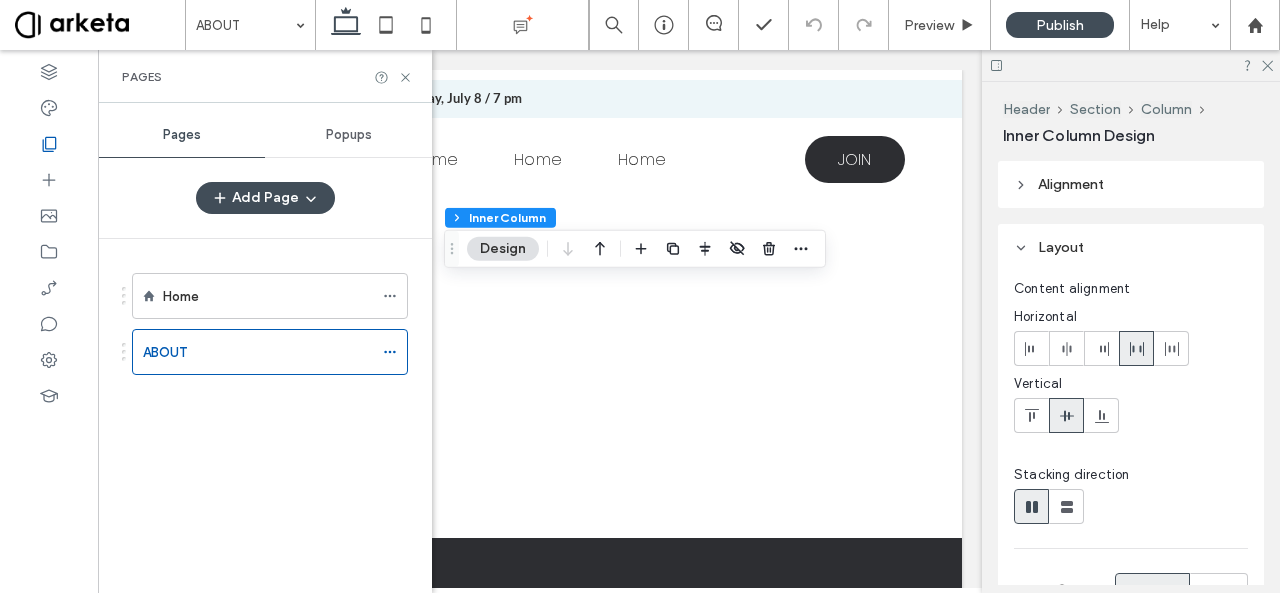 click on "Home ABOUT" at bounding box center [277, 411] 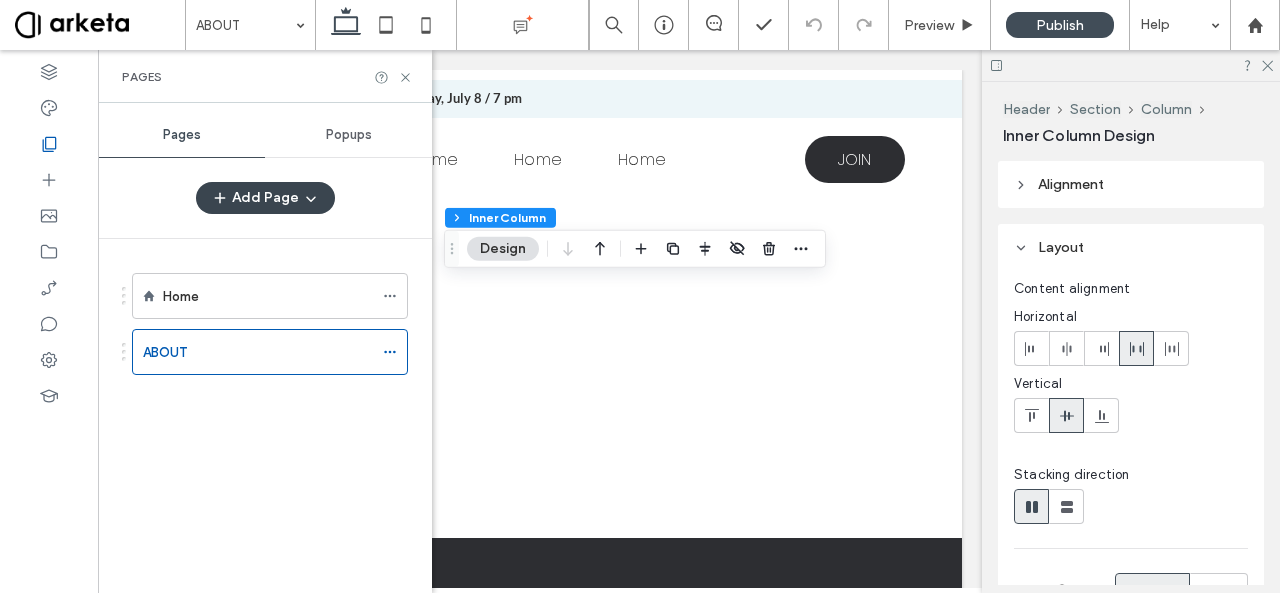 click on "Add Page" at bounding box center [265, 198] 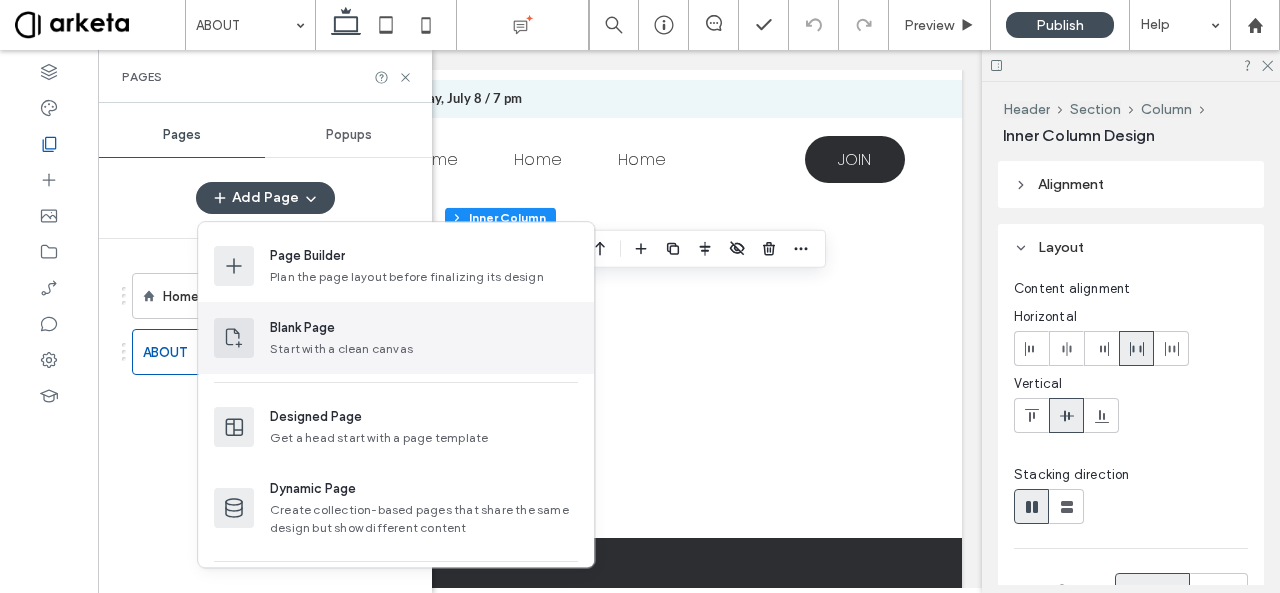 click on "Start with a clean canvas" at bounding box center (424, 349) 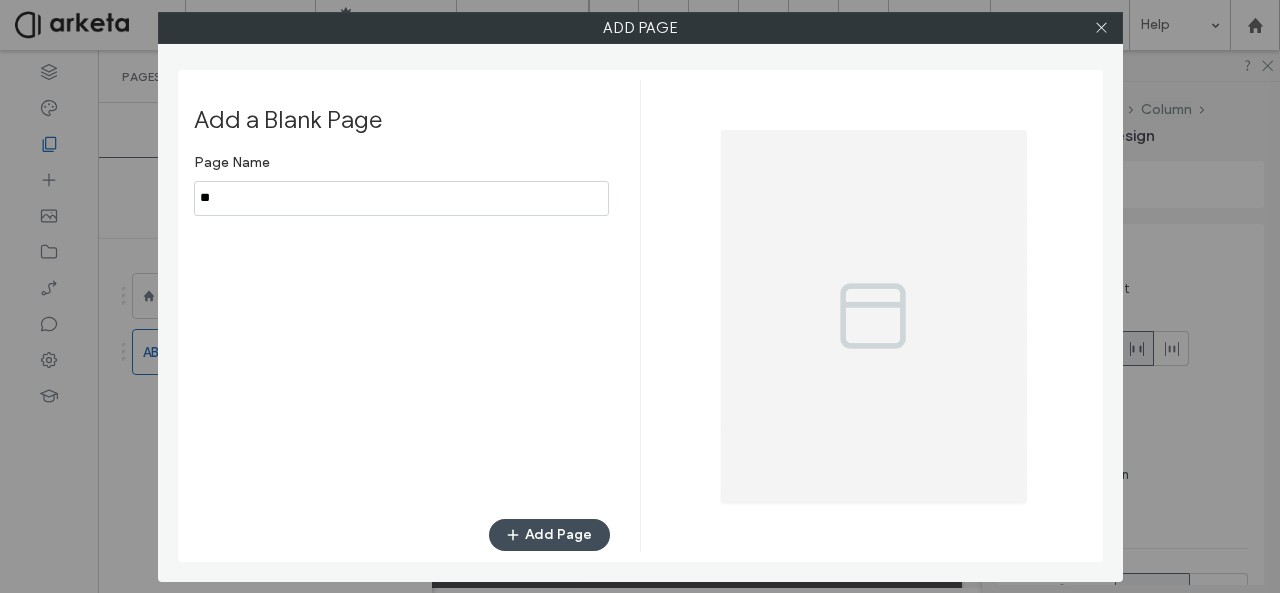 type on "*" 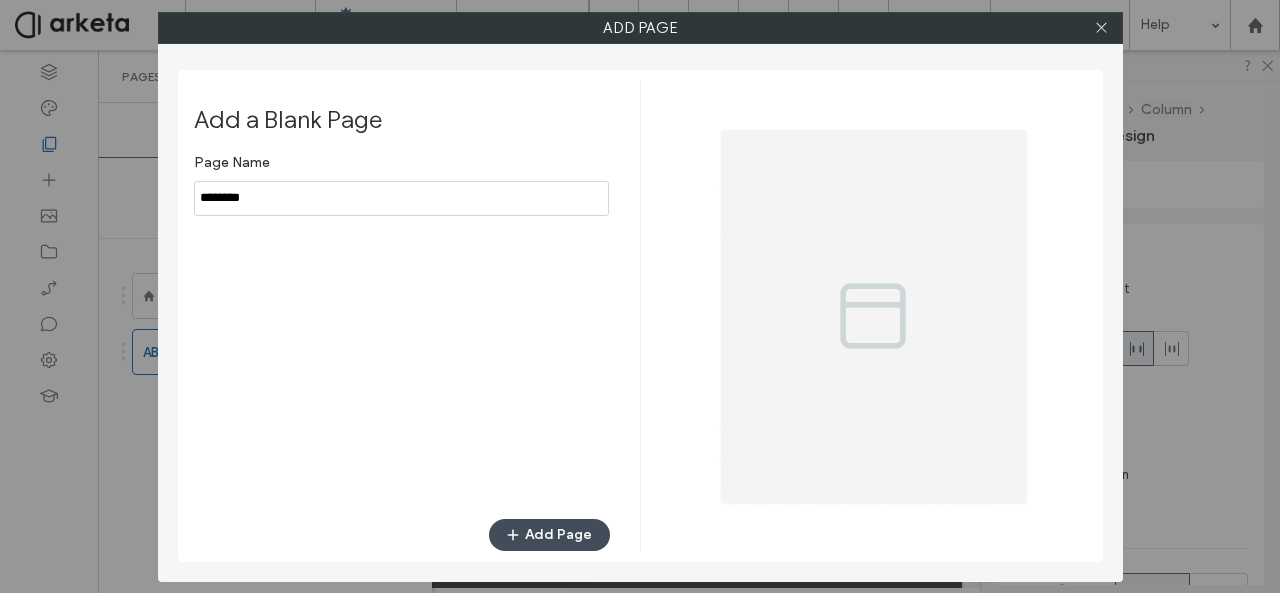 type on "********" 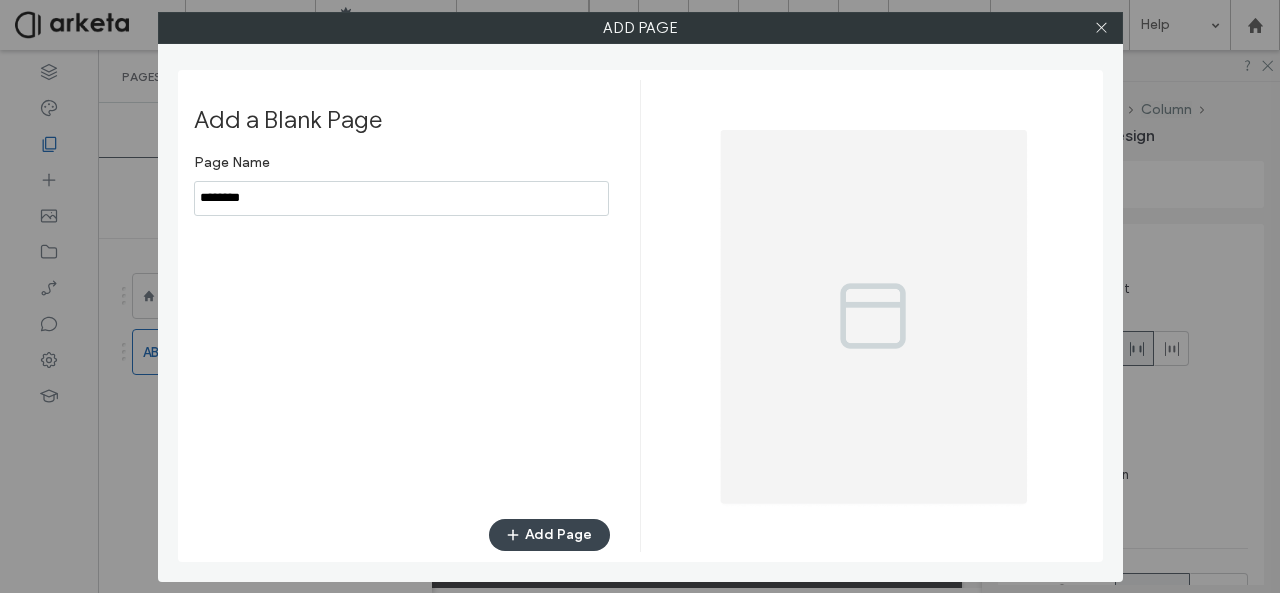 click on "Add Page" at bounding box center [549, 535] 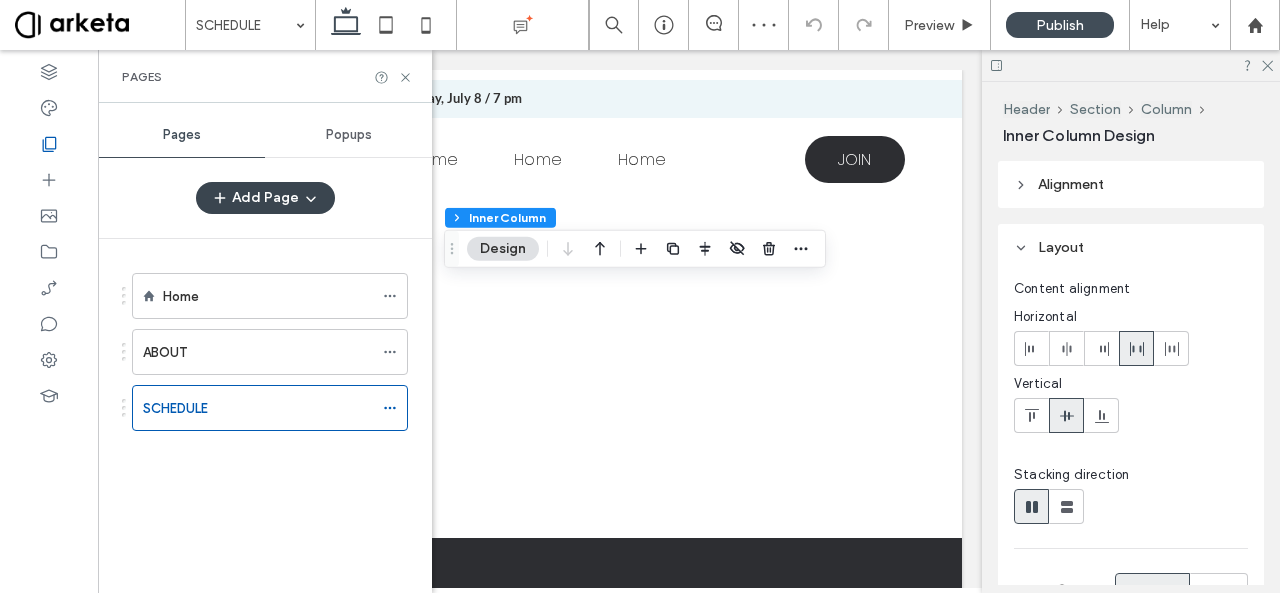 click on "Add Page" at bounding box center (265, 198) 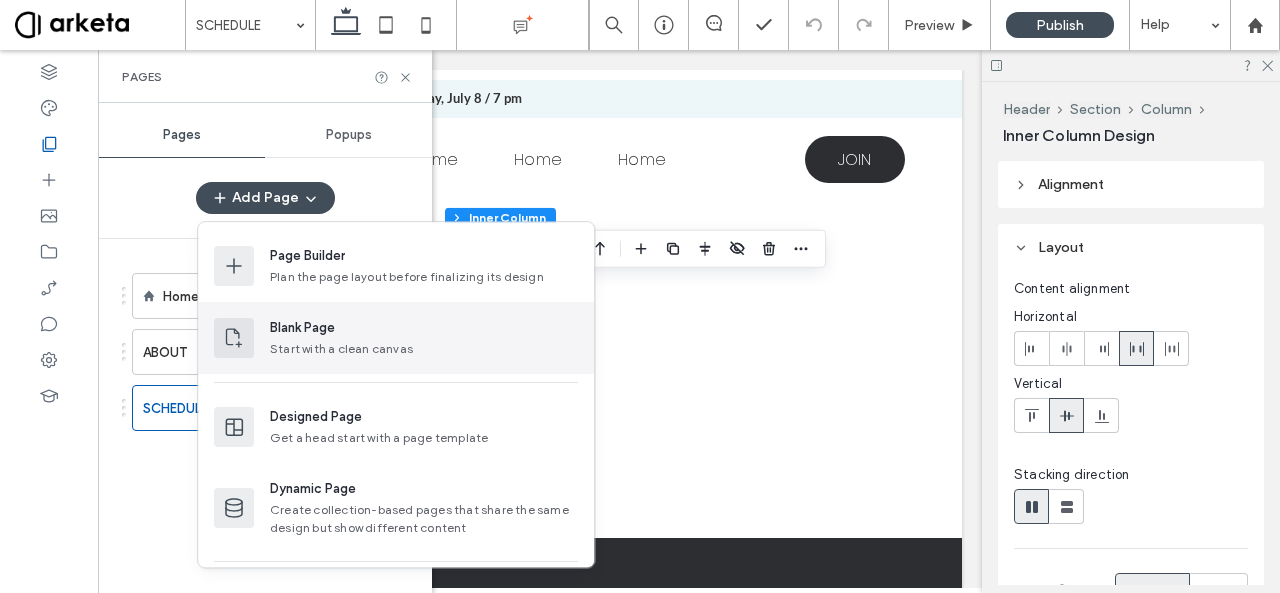 click on "Blank Page Start with a clean canvas" at bounding box center (396, 338) 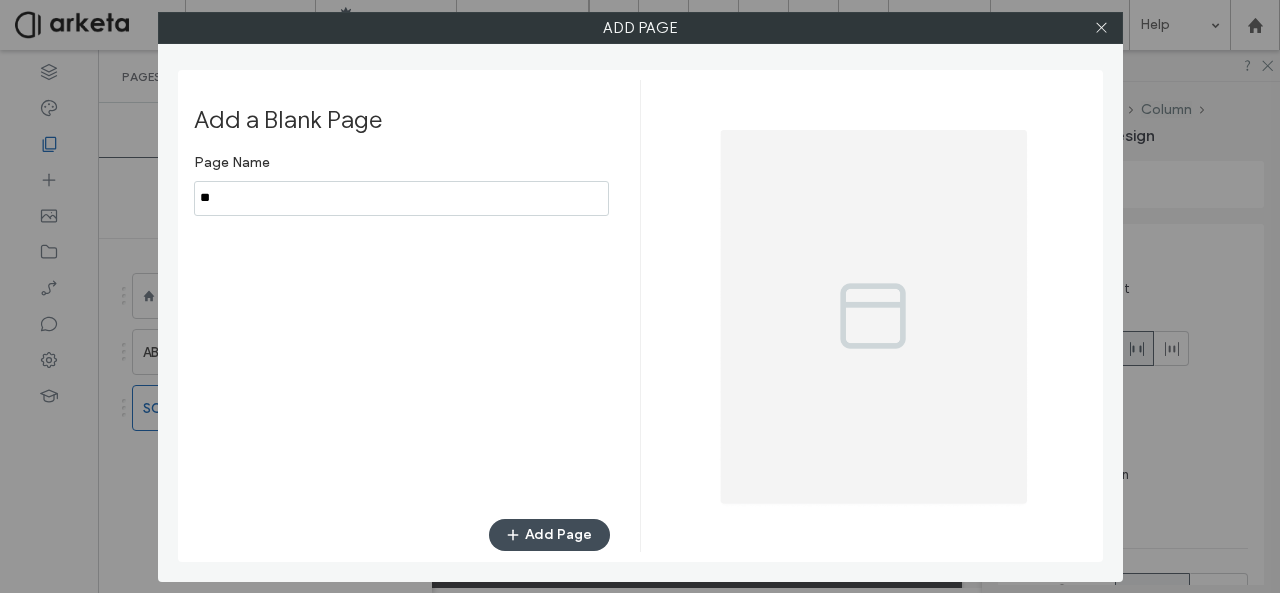 type on "*" 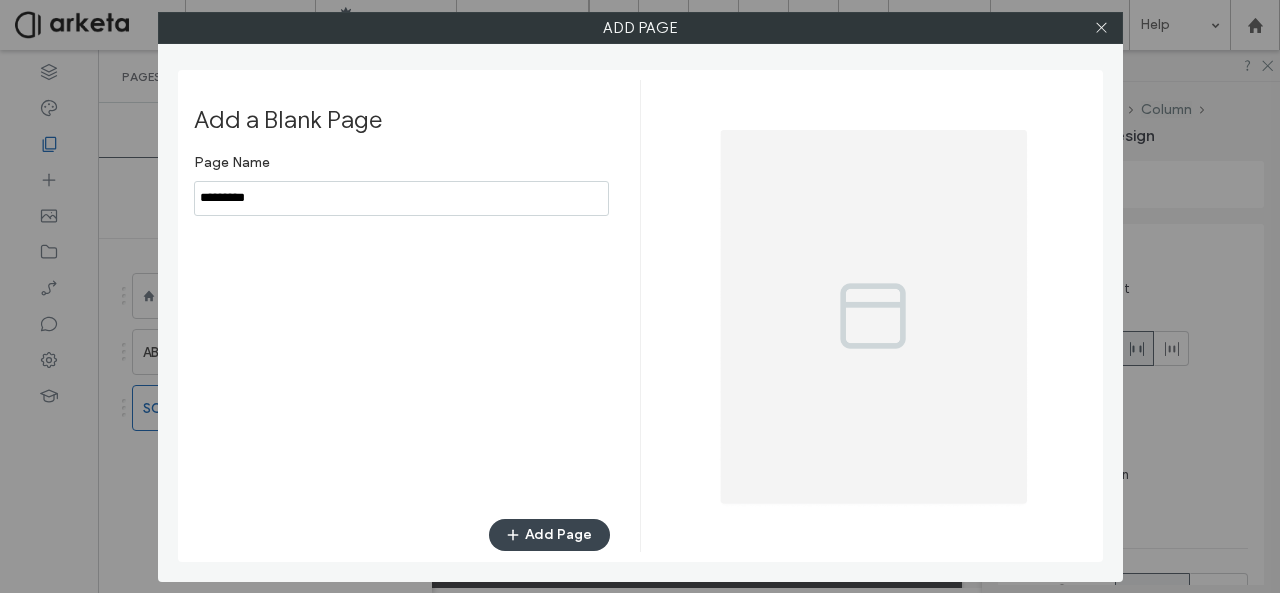 type on "*********" 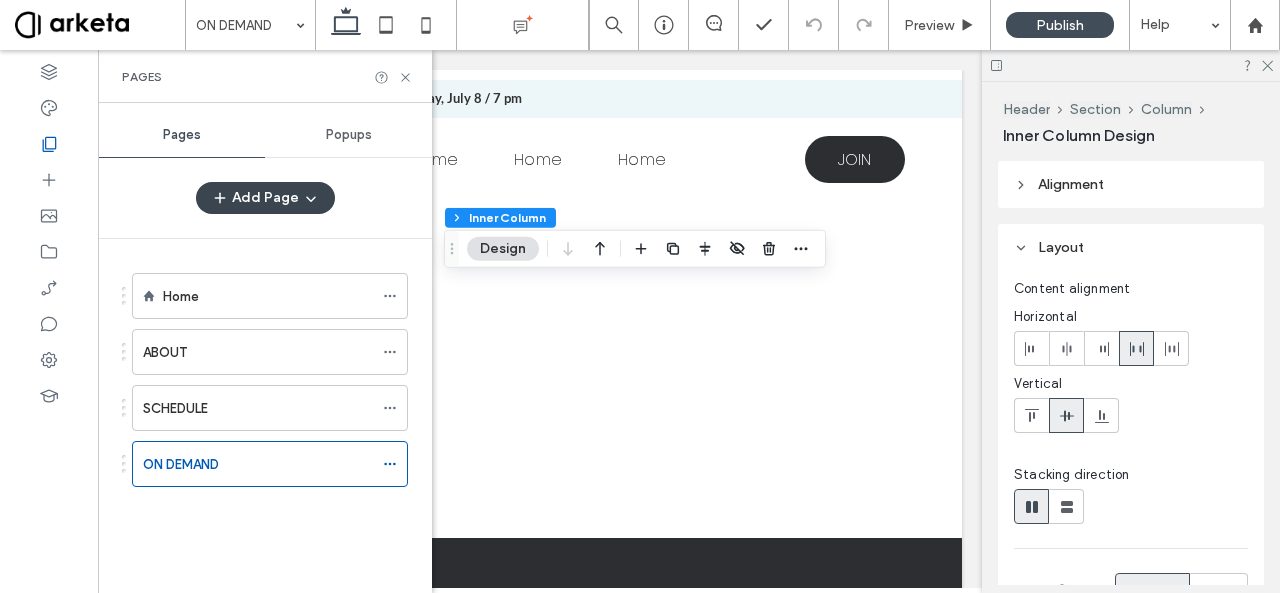 click on "Add Page" at bounding box center (265, 198) 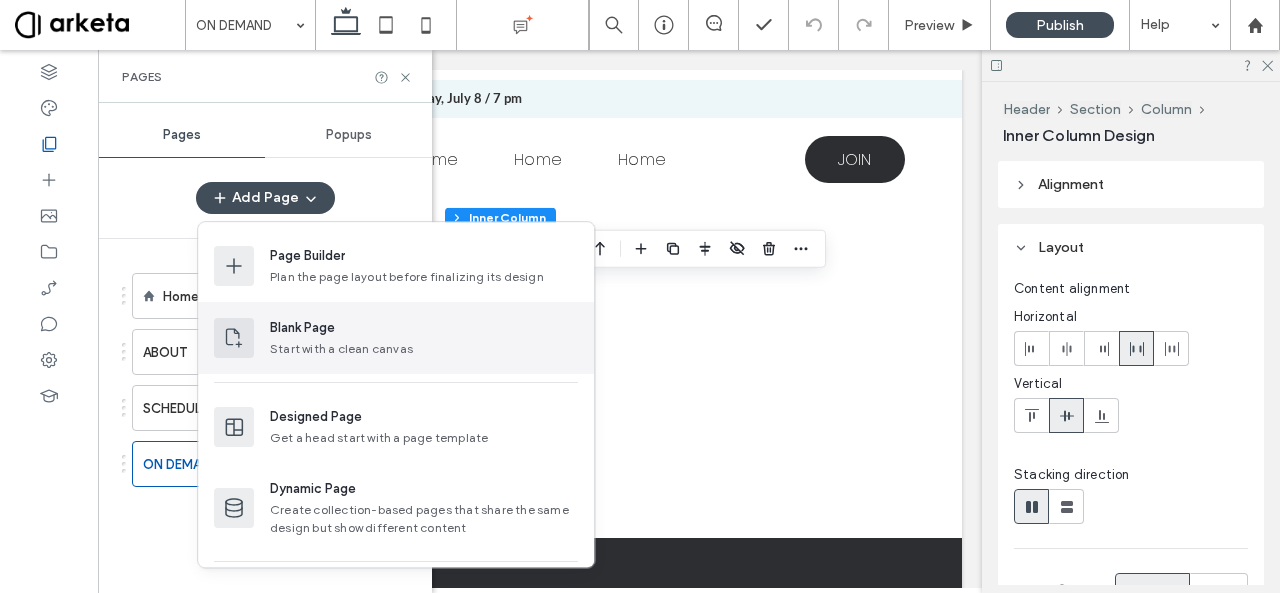 click on "Start with a clean canvas" at bounding box center (424, 349) 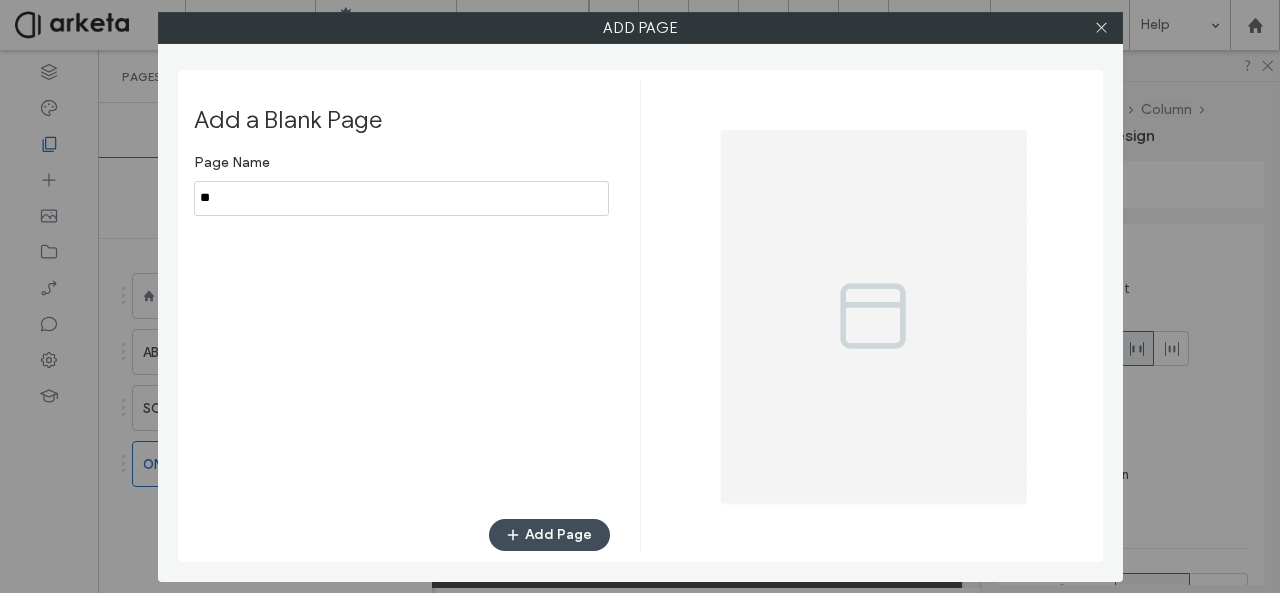 type on "*" 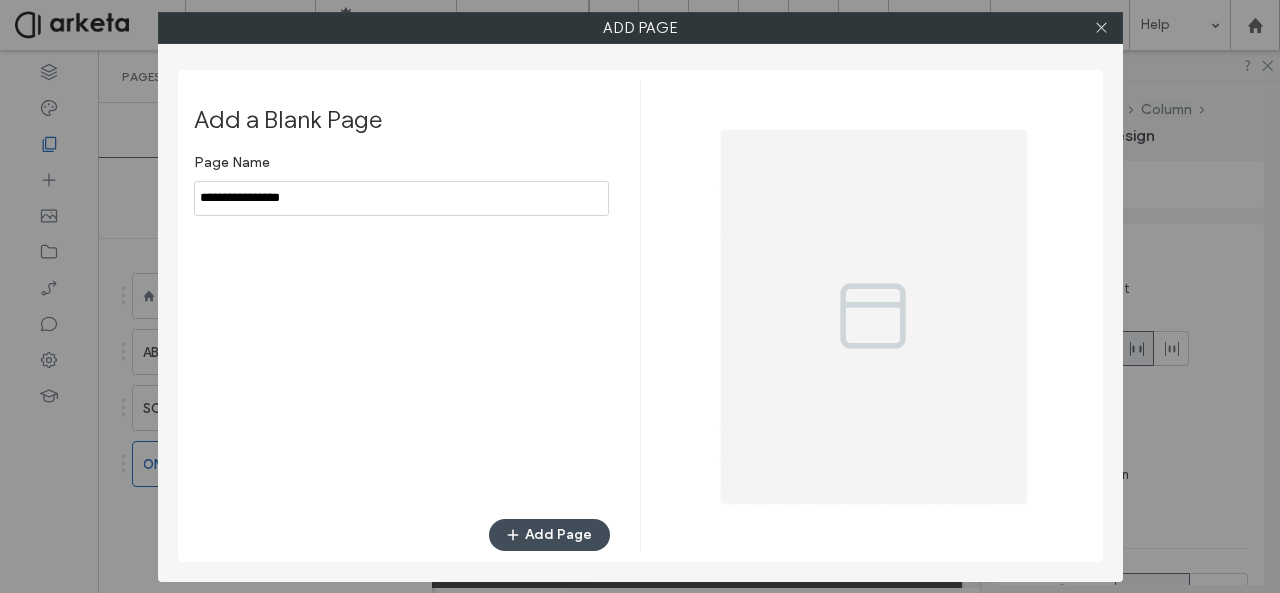 type on "**********" 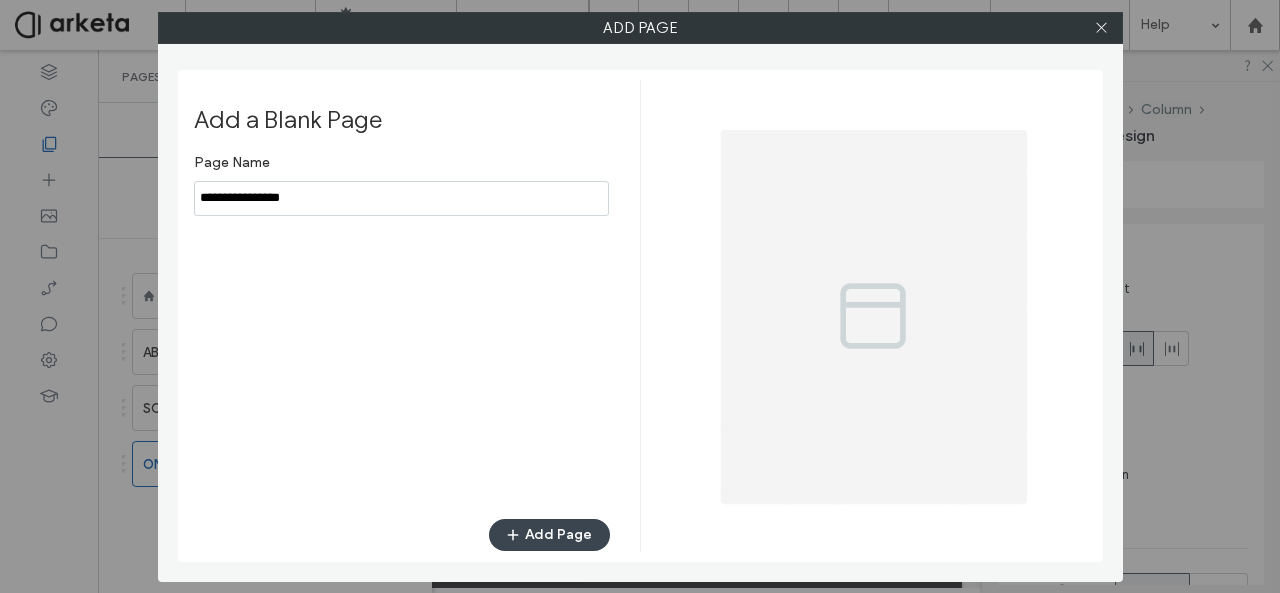 click on "Add Page" at bounding box center [549, 535] 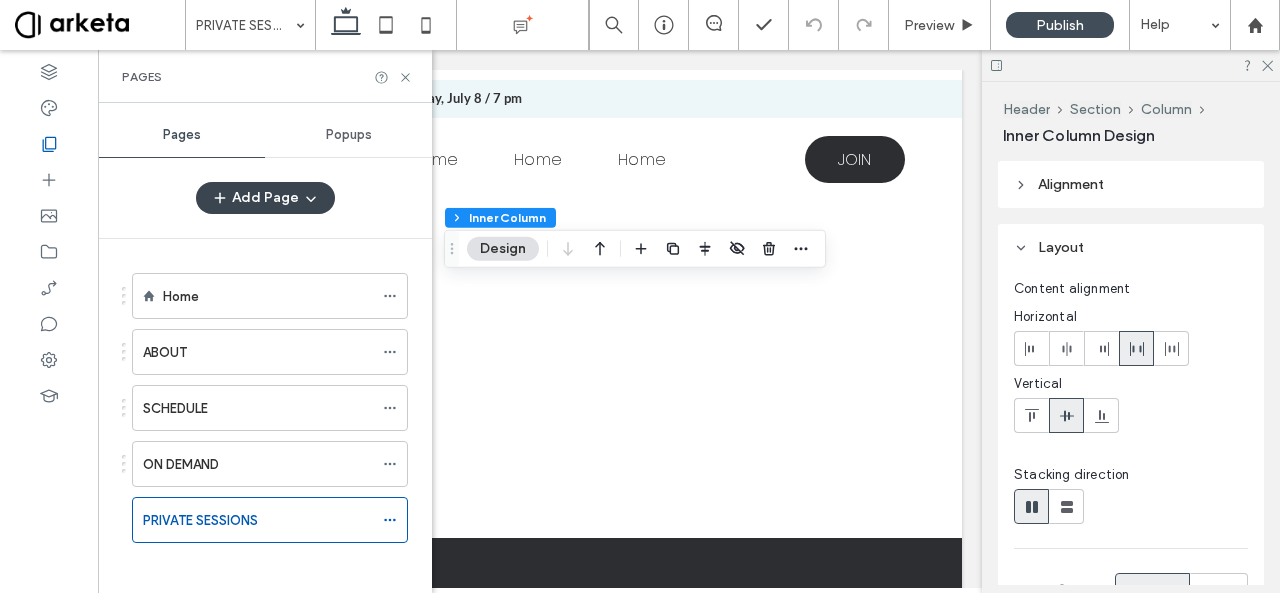 click at bounding box center (222, 198) 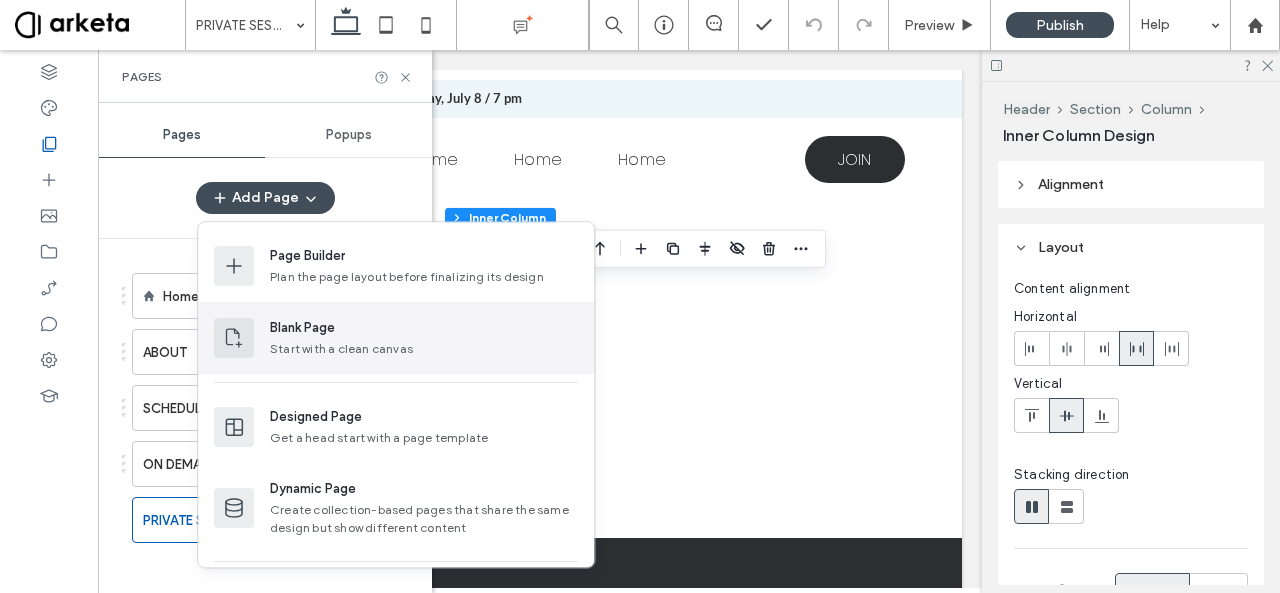 click on "Blank Page" at bounding box center [302, 328] 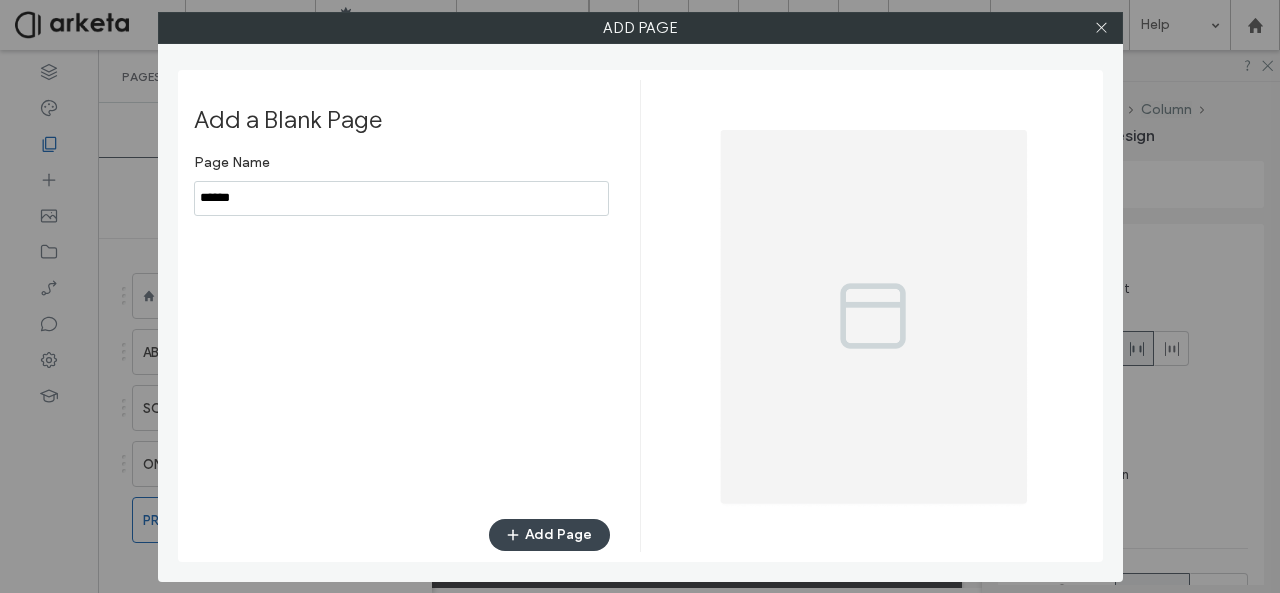 type on "******" 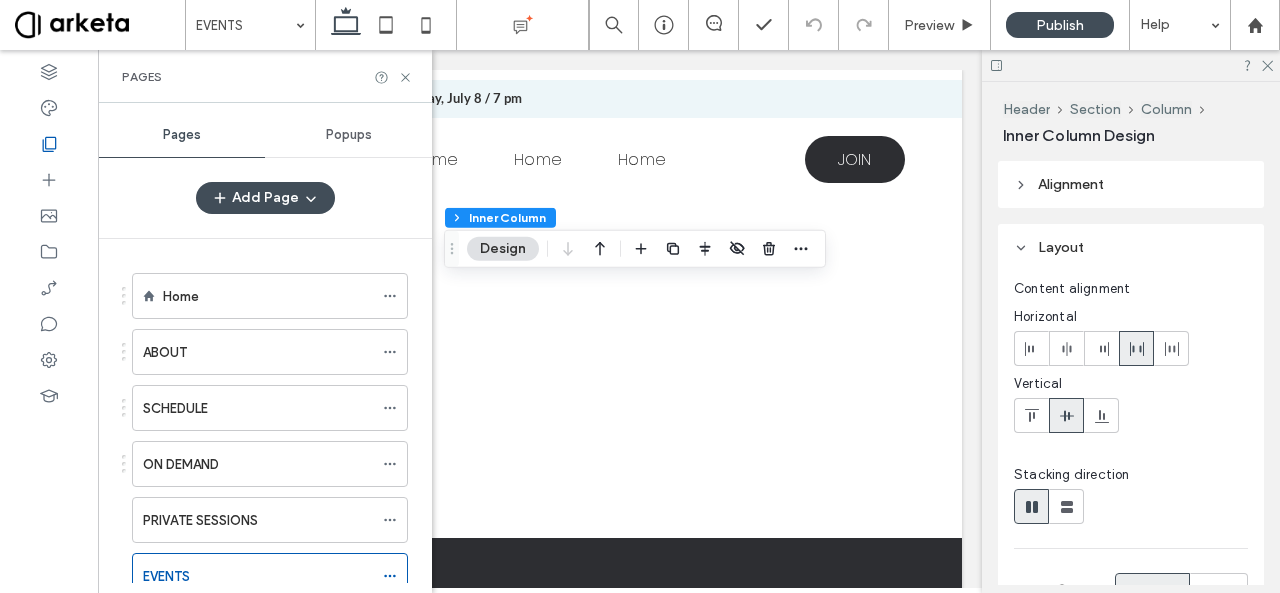 scroll, scrollTop: 60, scrollLeft: 0, axis: vertical 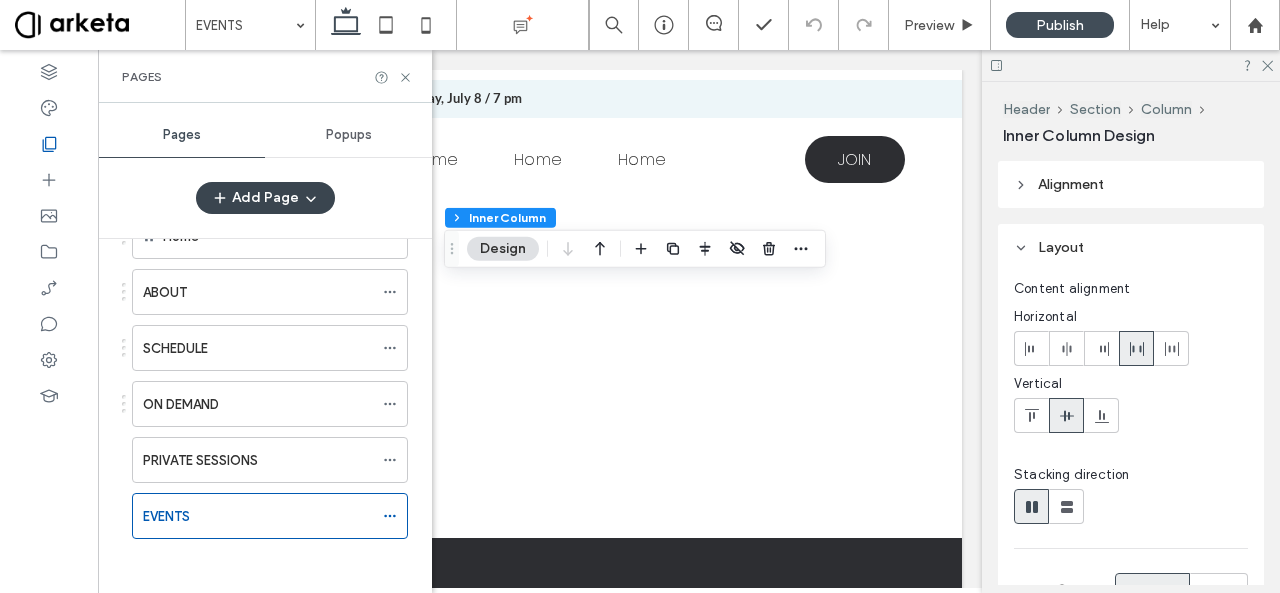 click on "Add Page" at bounding box center (265, 198) 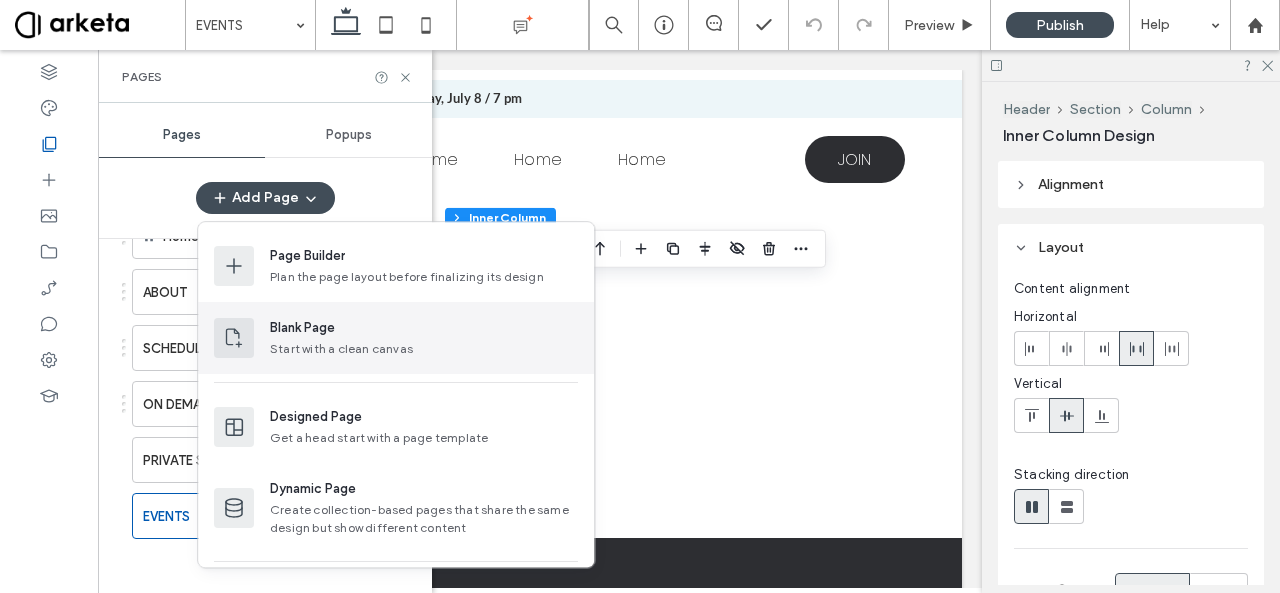click on "Start with a clean canvas" at bounding box center [424, 349] 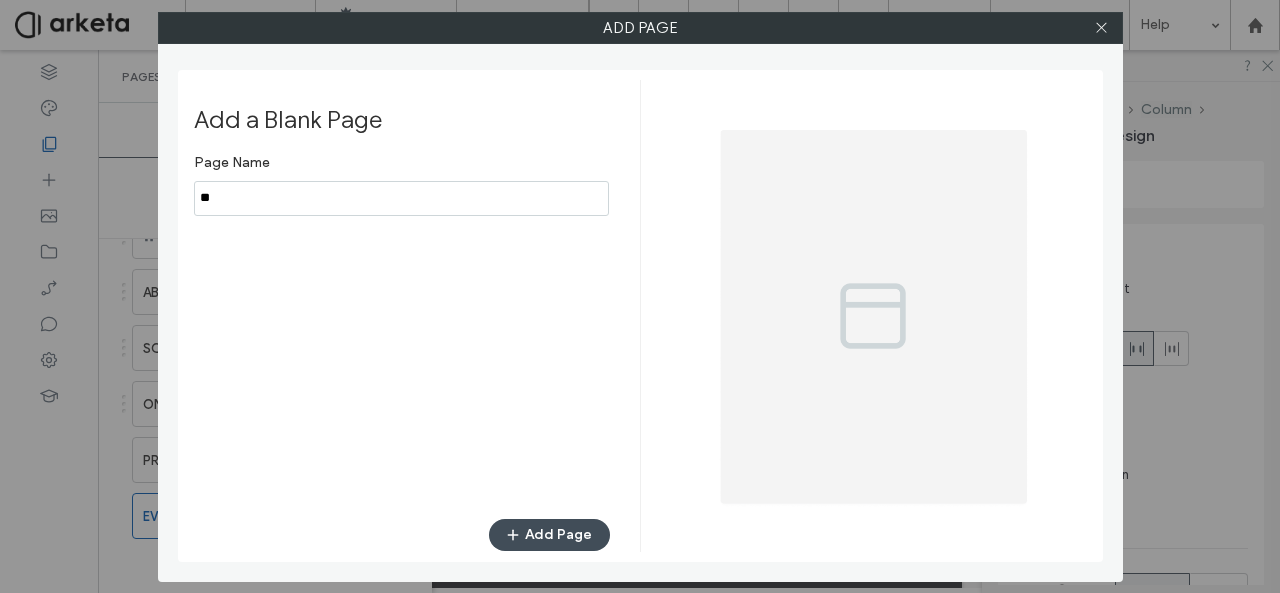 type on "*" 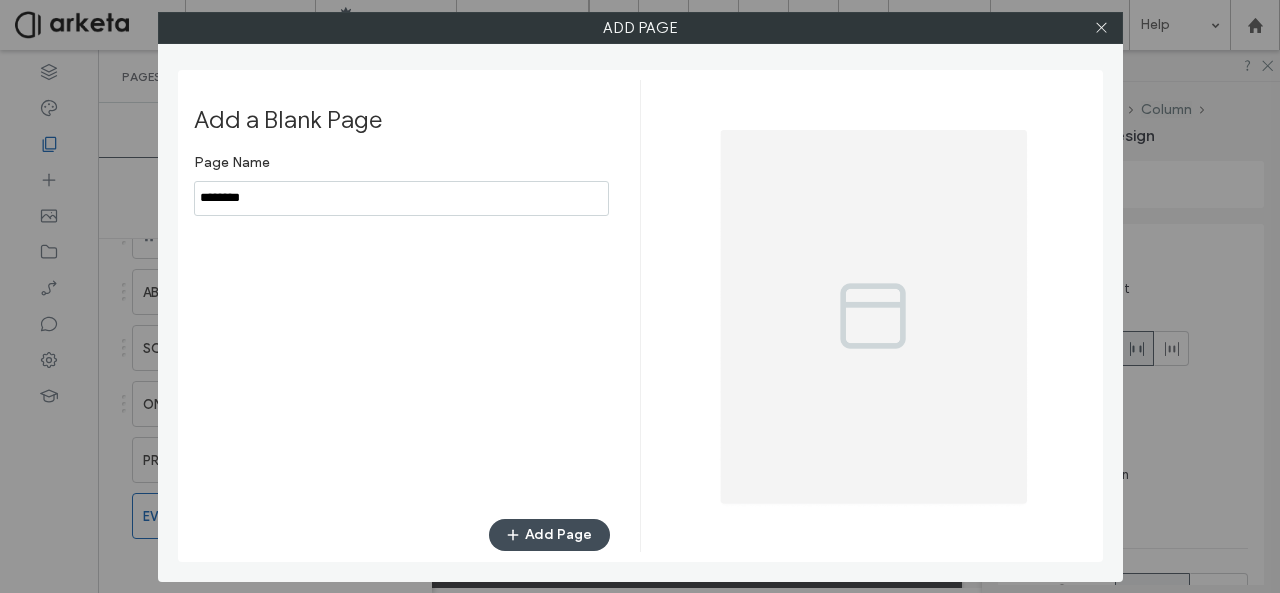 type on "********" 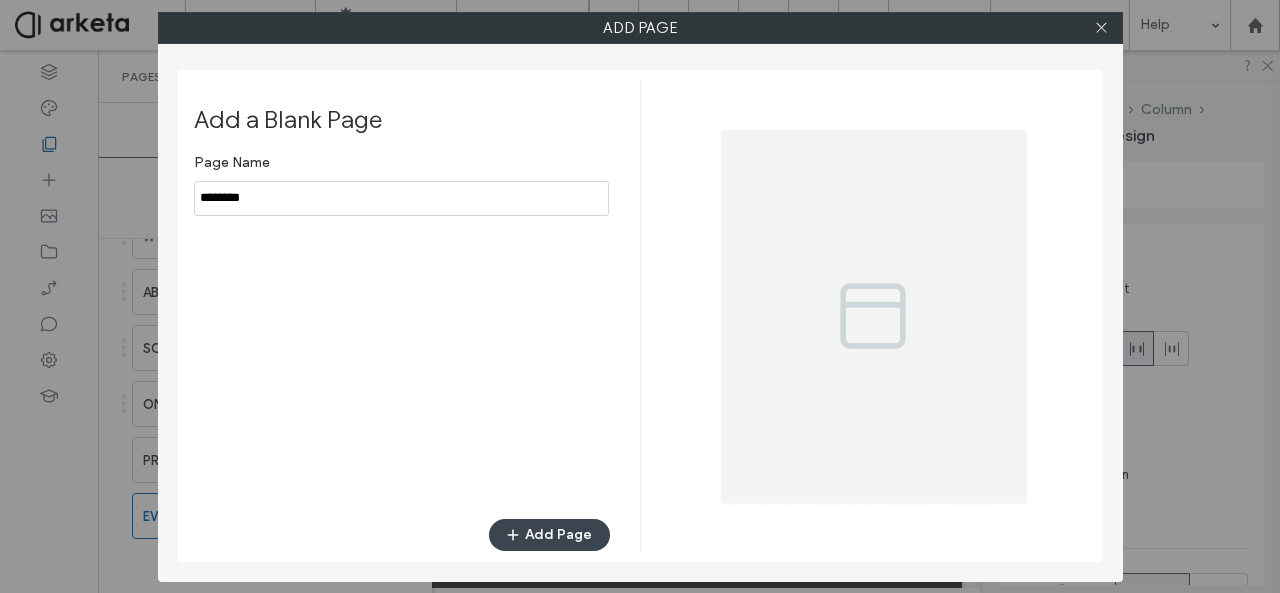 click on "Add Page" at bounding box center [549, 535] 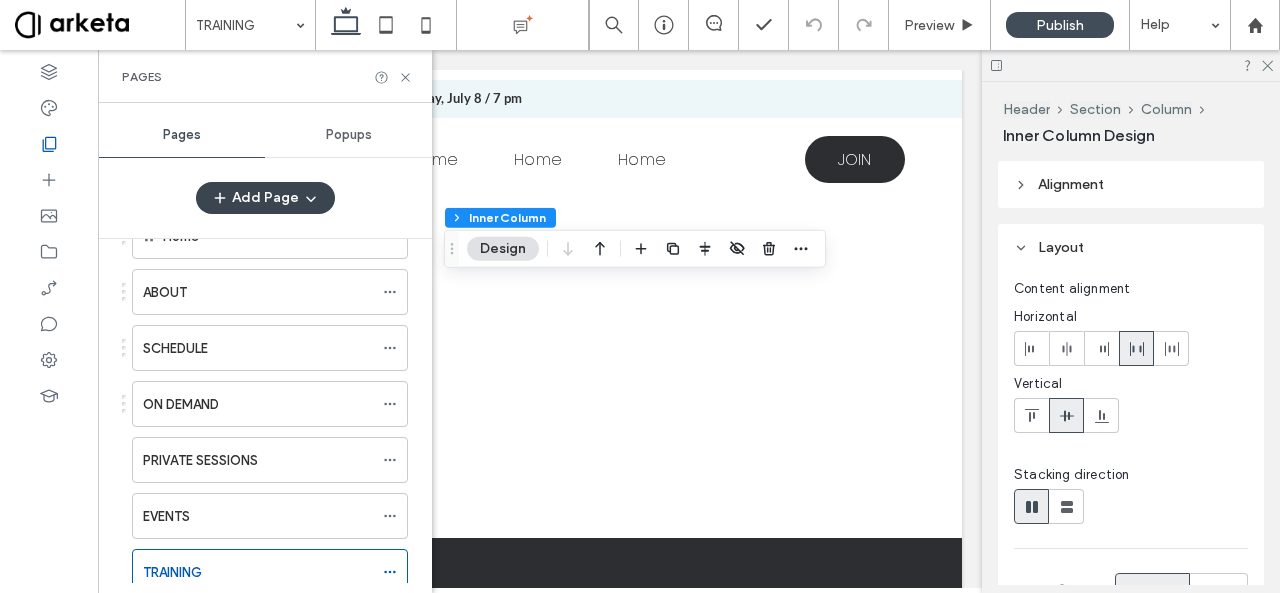 click on "Add Page" at bounding box center [265, 198] 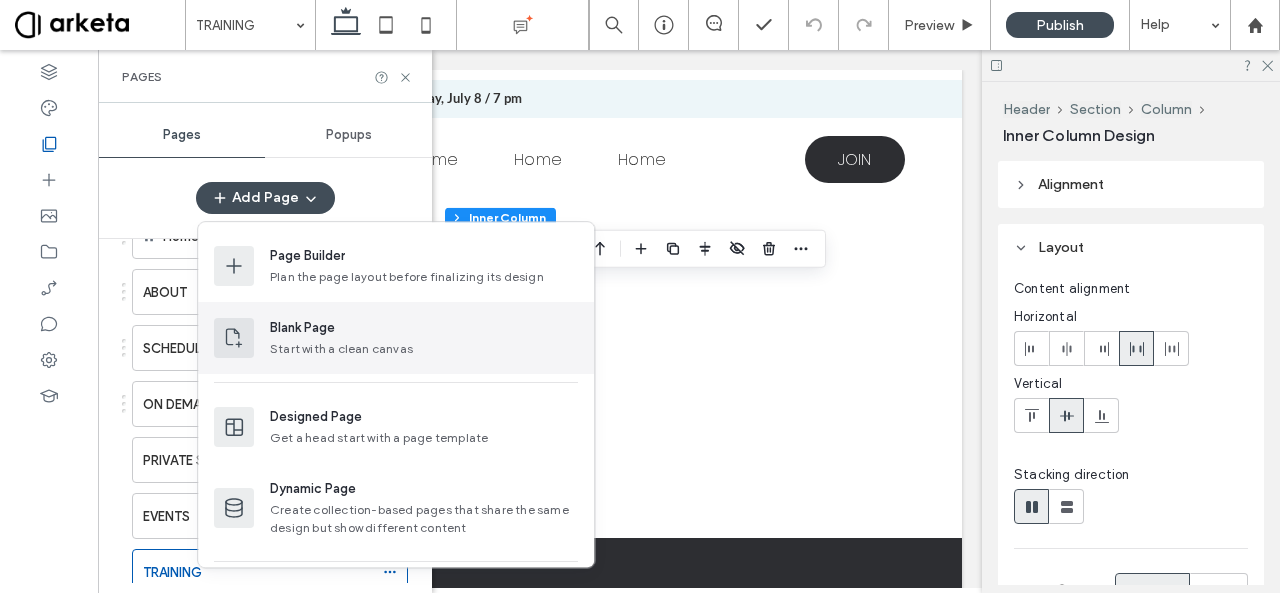 click on "Start with a clean canvas" at bounding box center [424, 349] 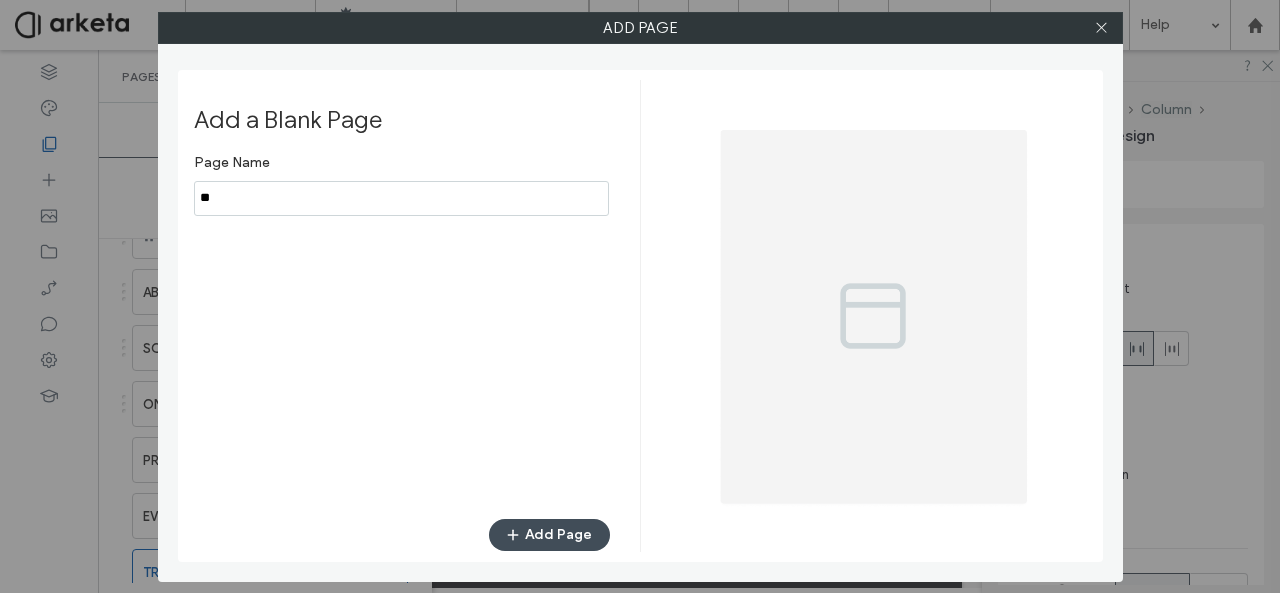 type on "*" 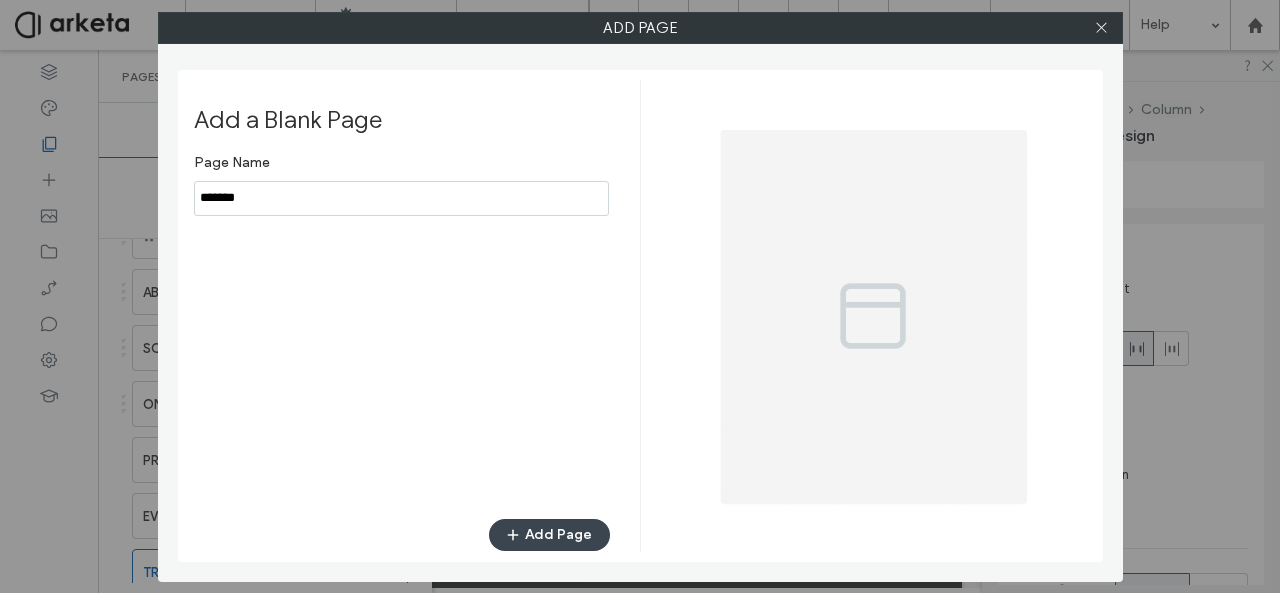 type on "*******" 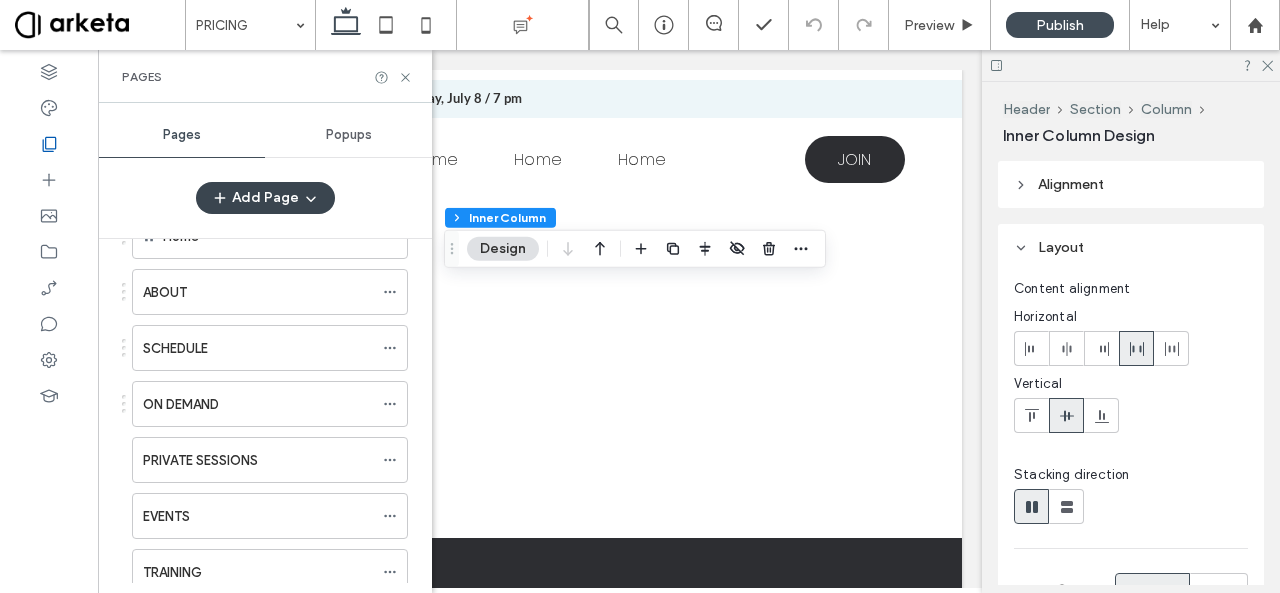 click on "Add Page" at bounding box center [265, 198] 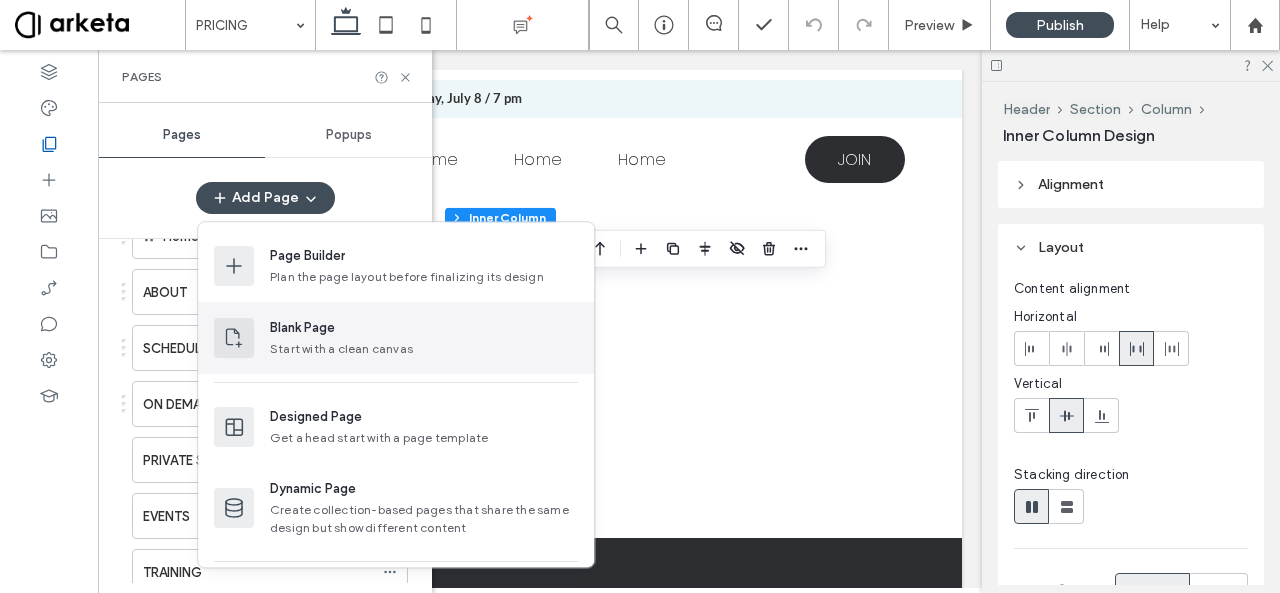 click on "Start with a clean canvas" at bounding box center (424, 349) 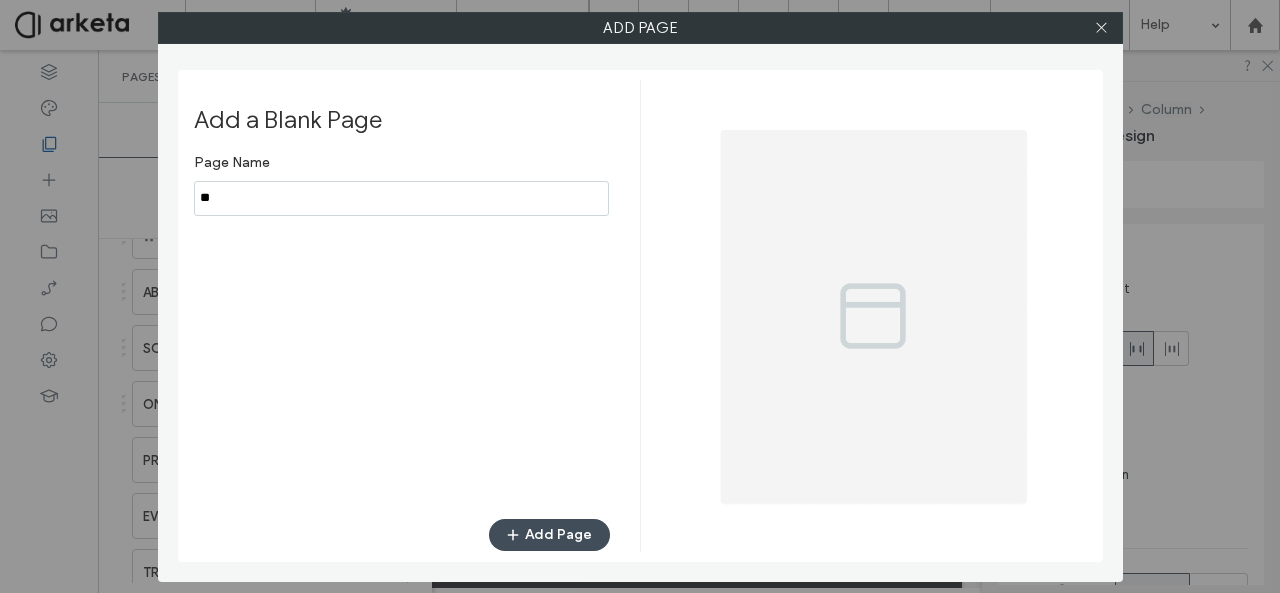 type on "*" 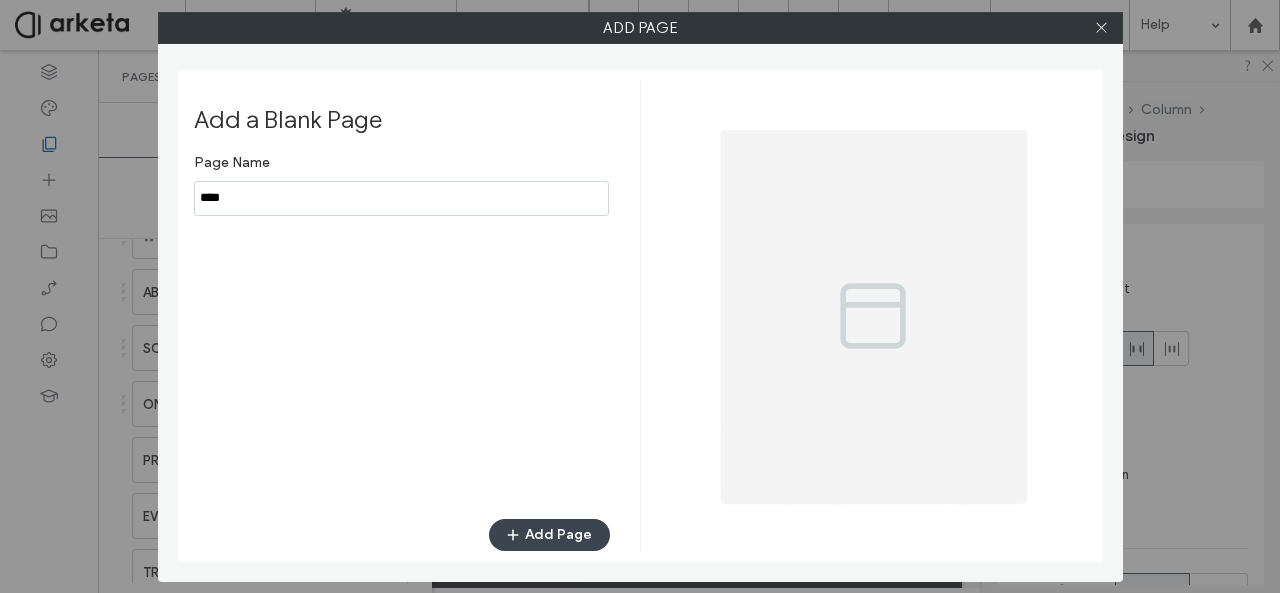 type on "****" 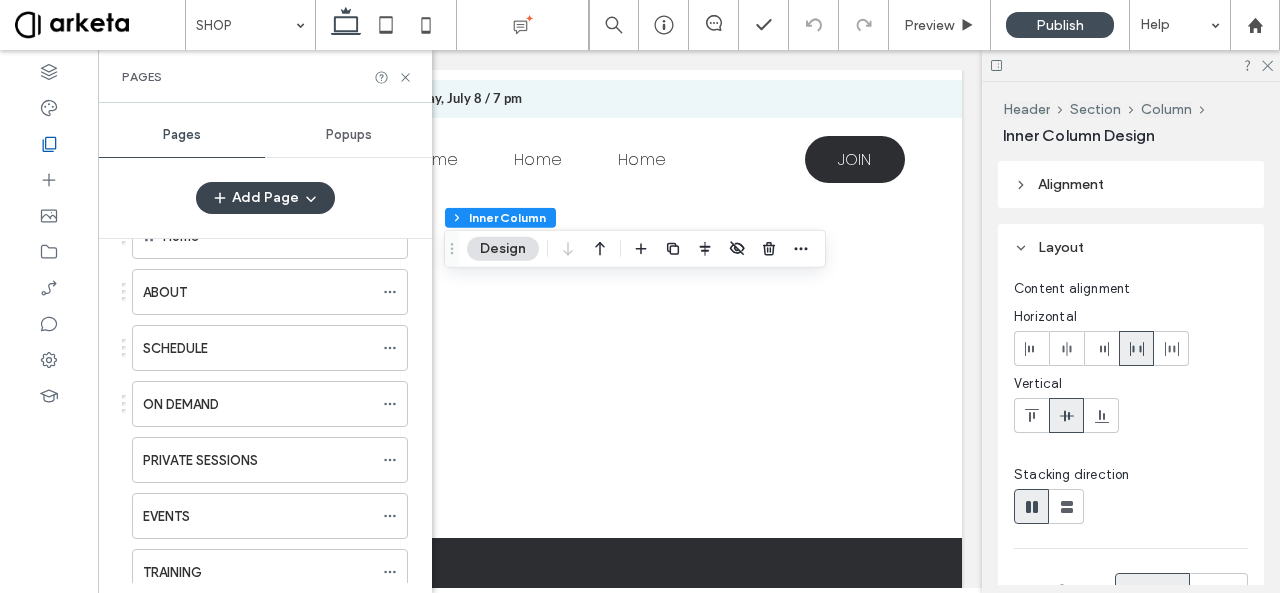 click on "Add Page" at bounding box center [265, 198] 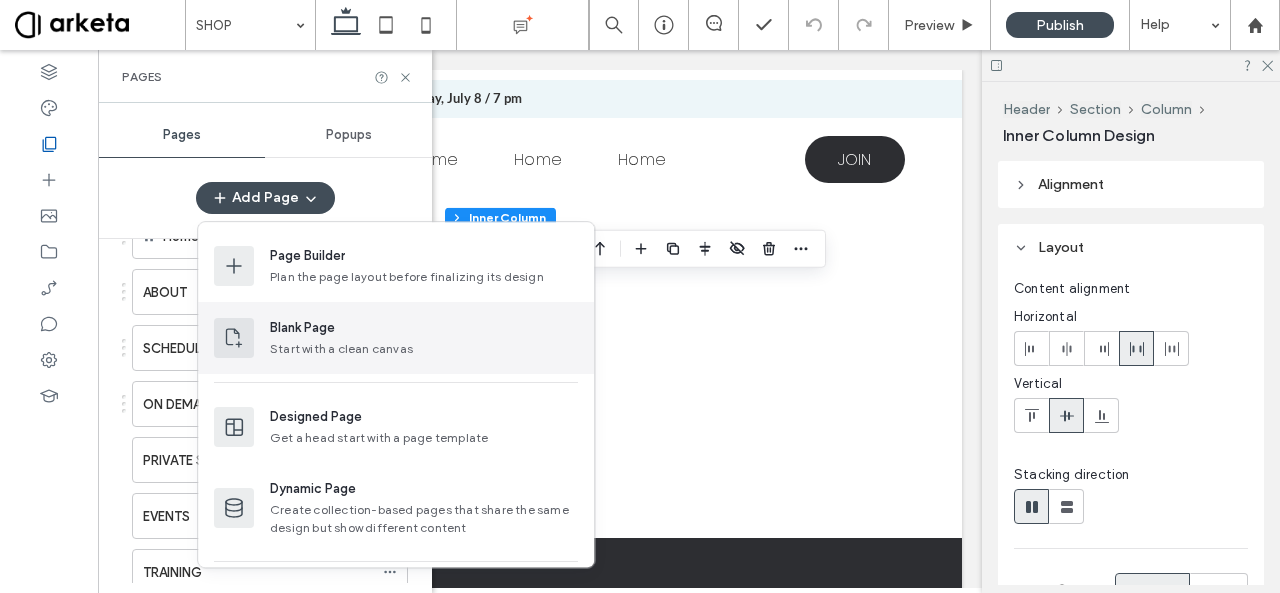 click on "Blank Page Start with a clean canvas" at bounding box center [396, 338] 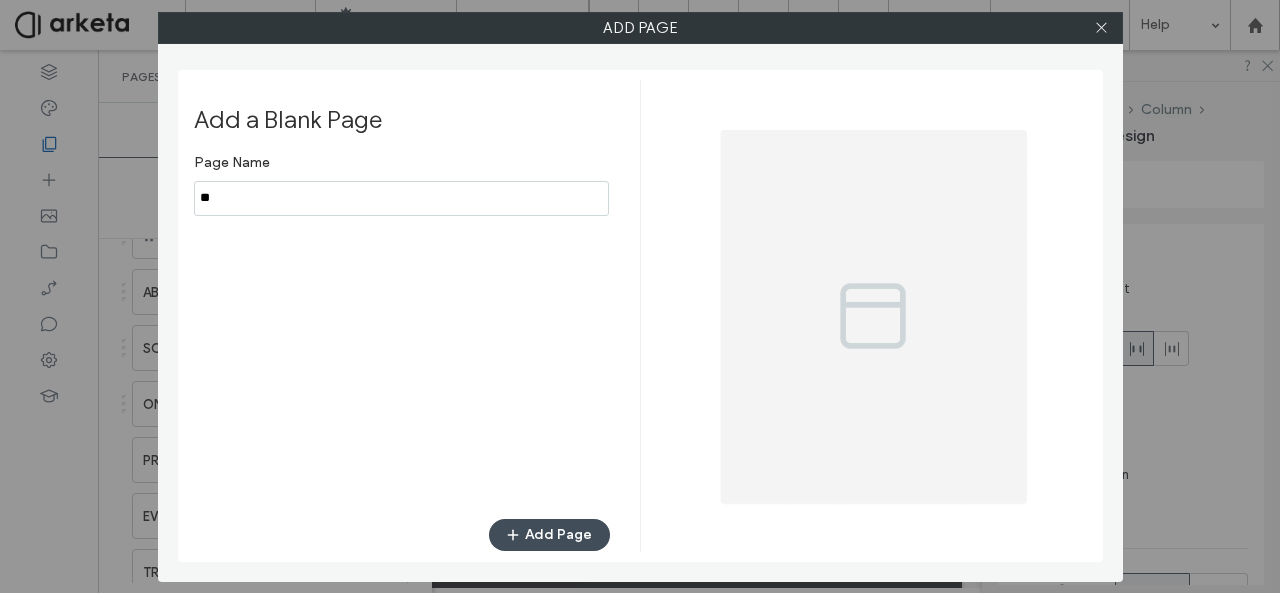 type on "*" 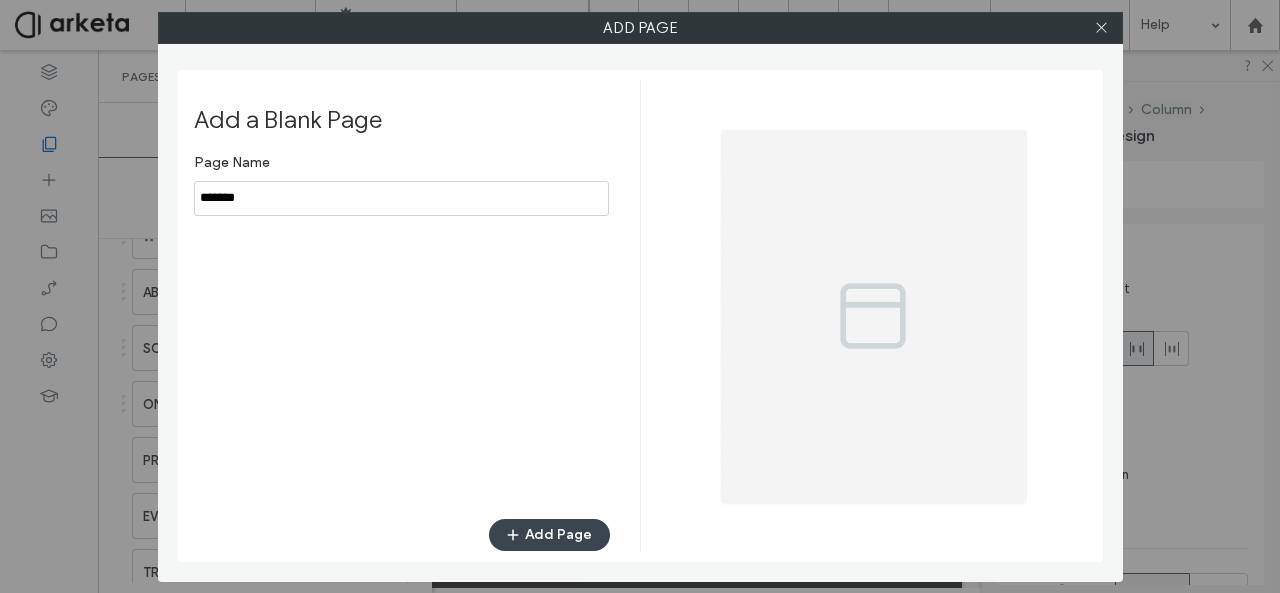 type on "*******" 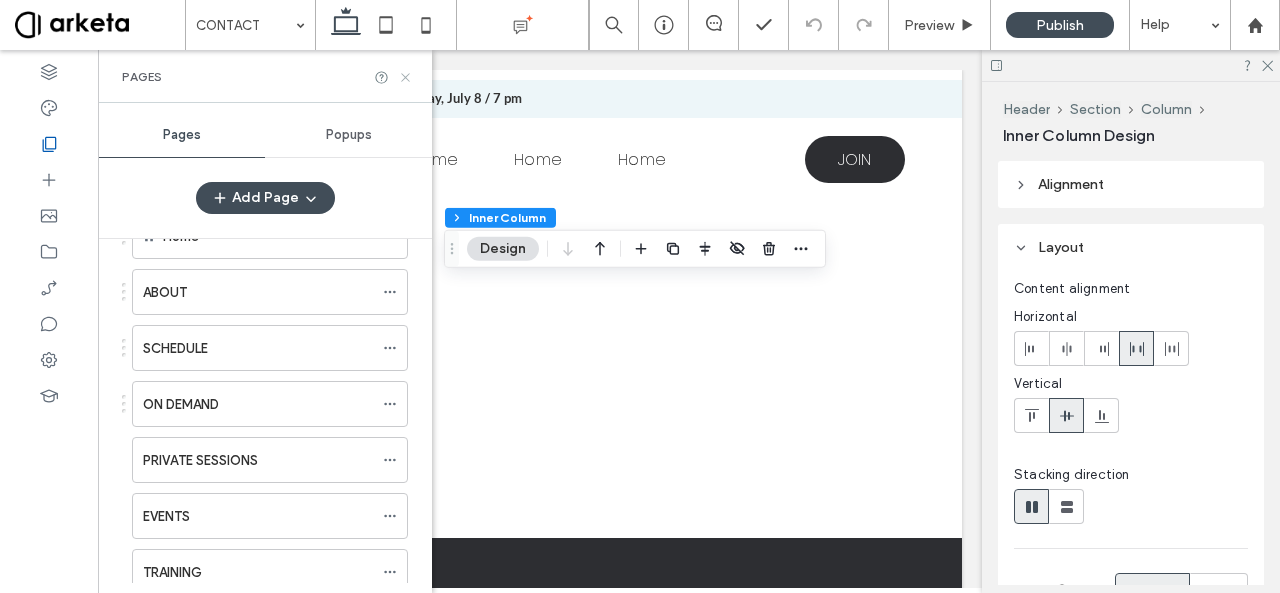 click 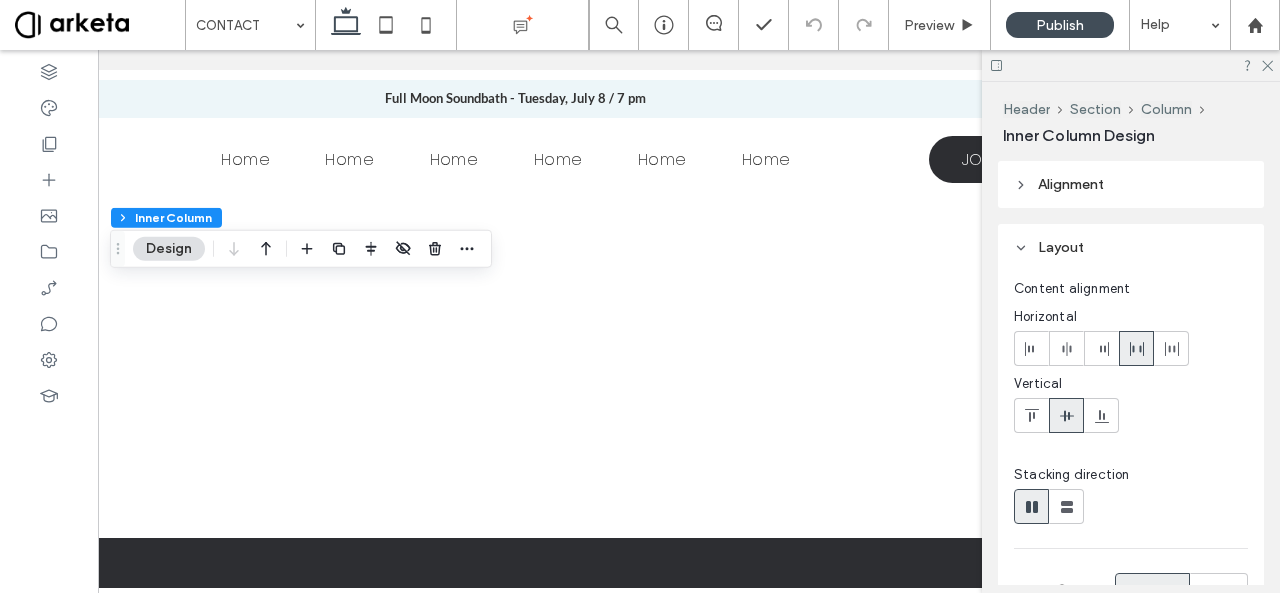scroll, scrollTop: 0, scrollLeft: 0, axis: both 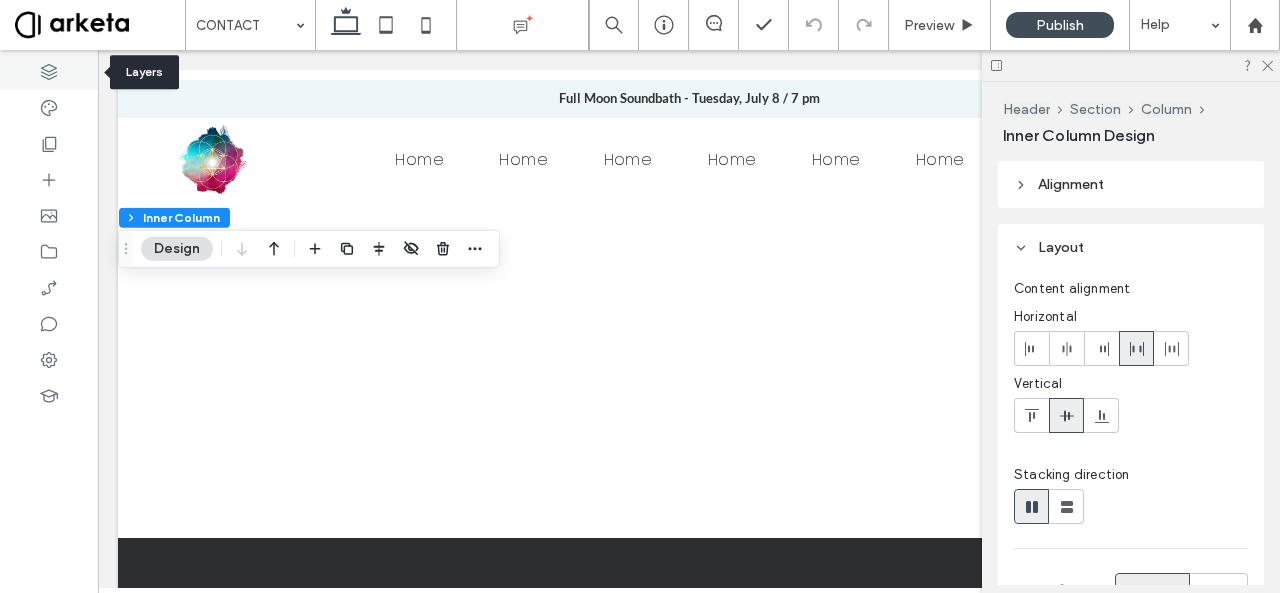 click at bounding box center [49, 72] 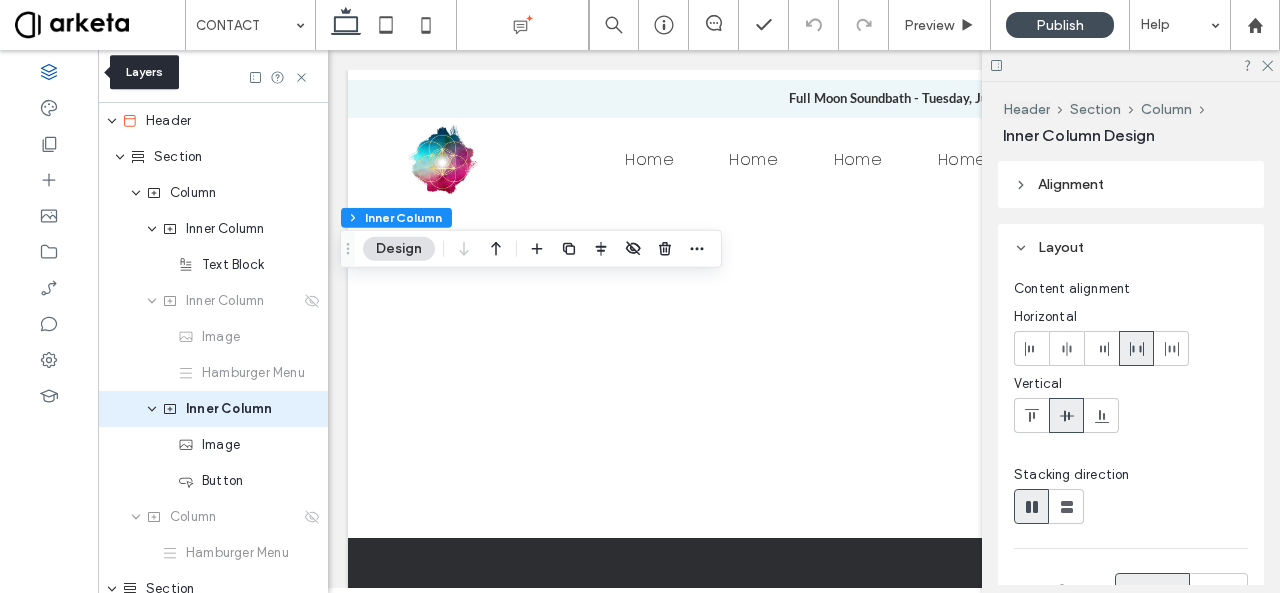 scroll, scrollTop: 0, scrollLeft: 528, axis: horizontal 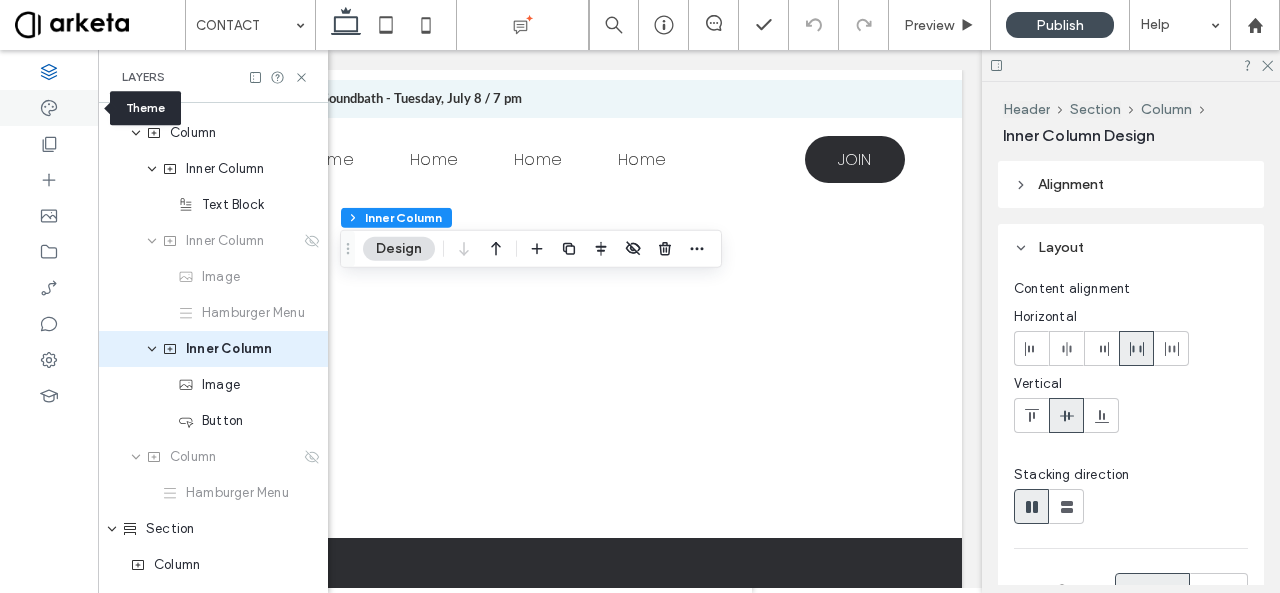 click 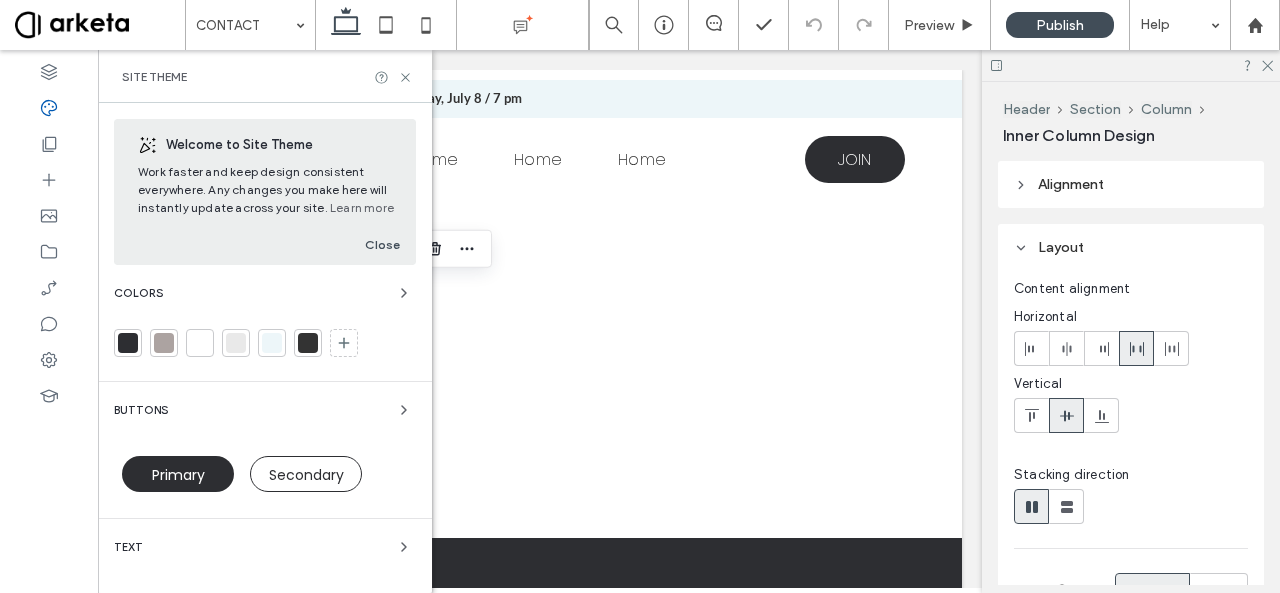 scroll, scrollTop: 0, scrollLeft: 298, axis: horizontal 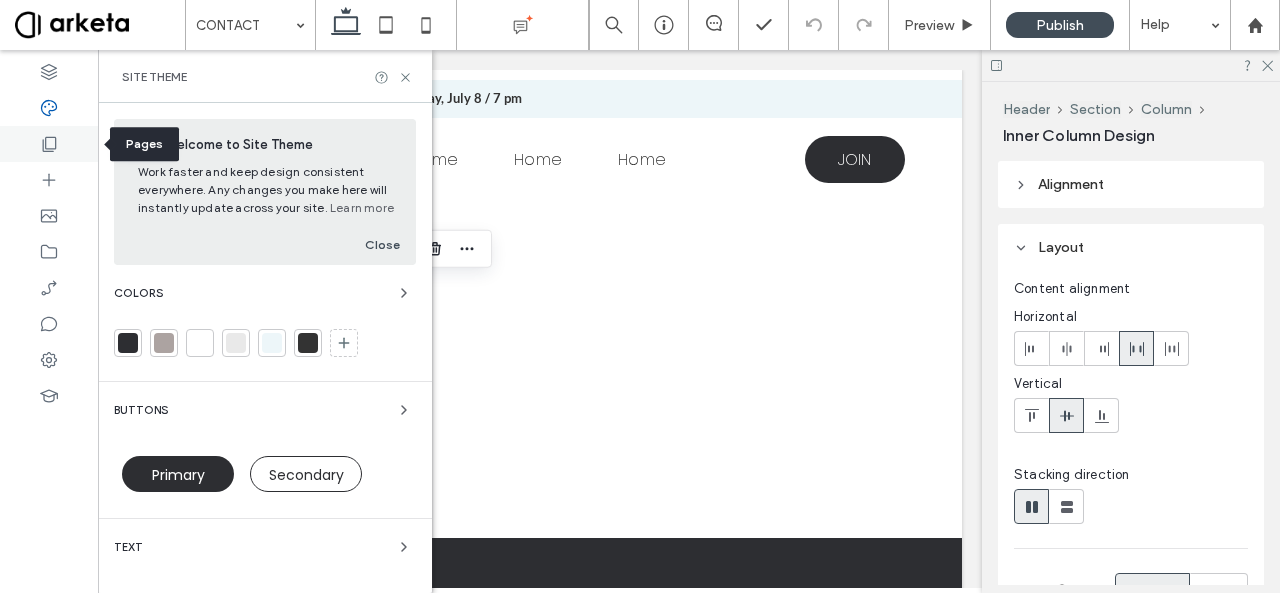 click 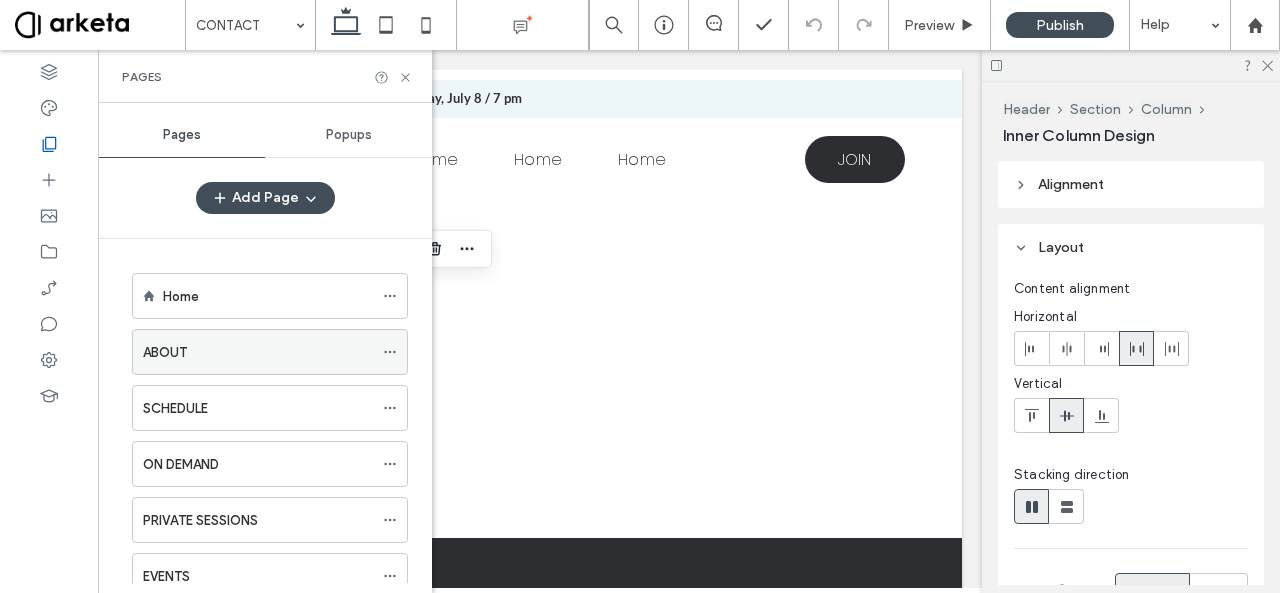 click 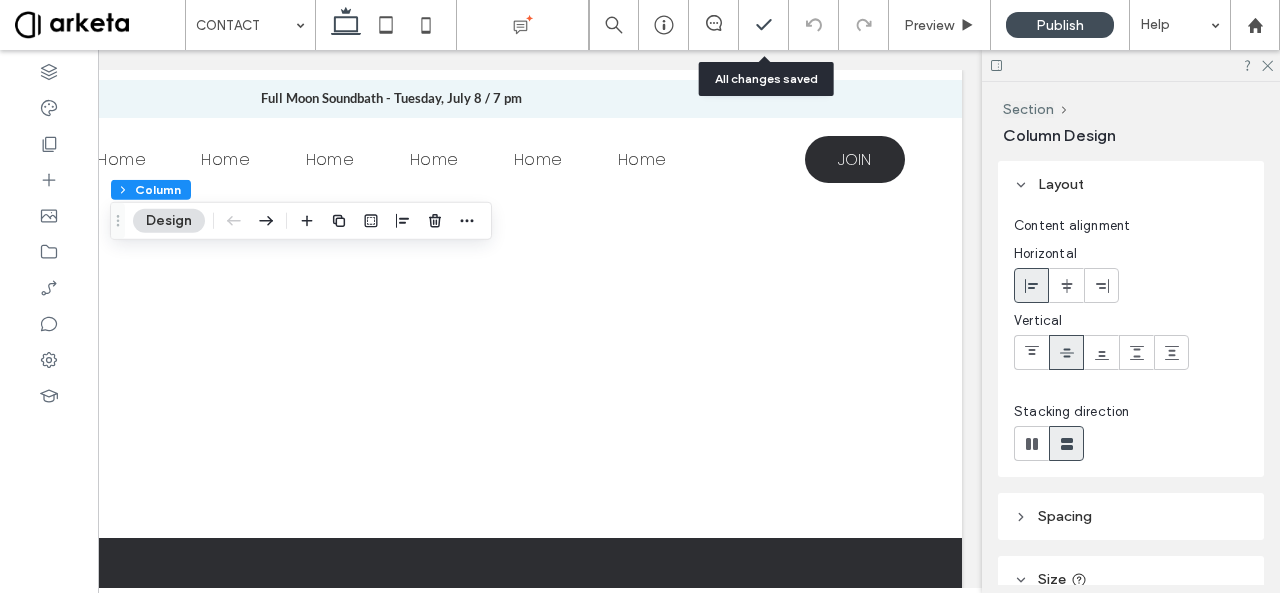 click at bounding box center (764, 25) 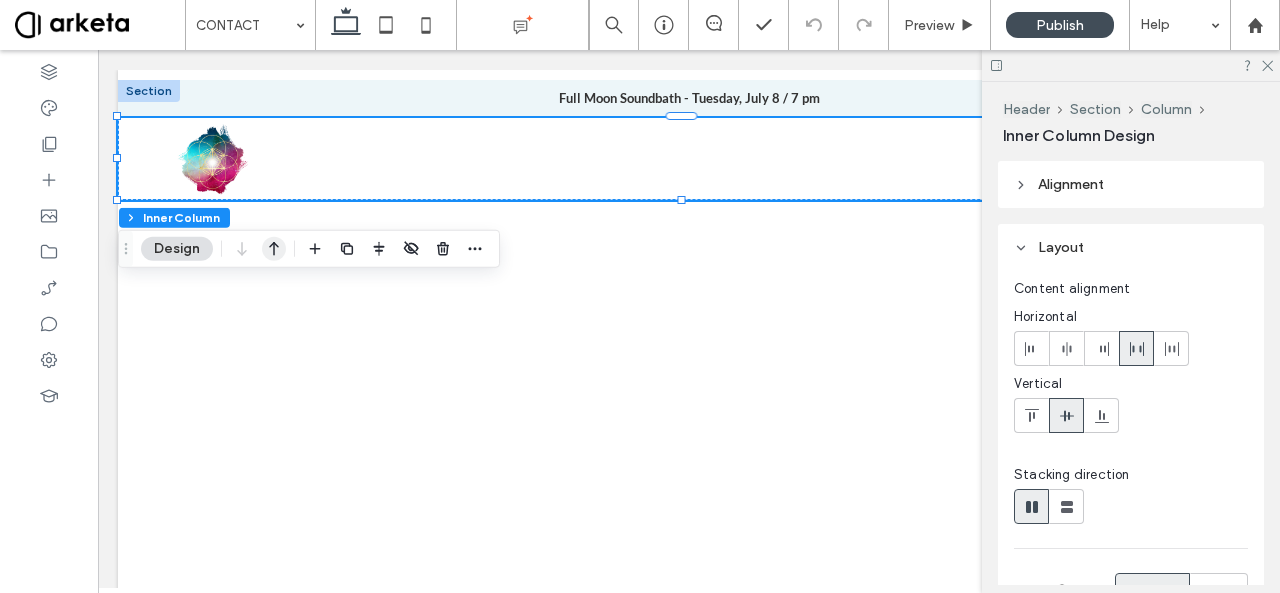 scroll, scrollTop: 0, scrollLeft: 0, axis: both 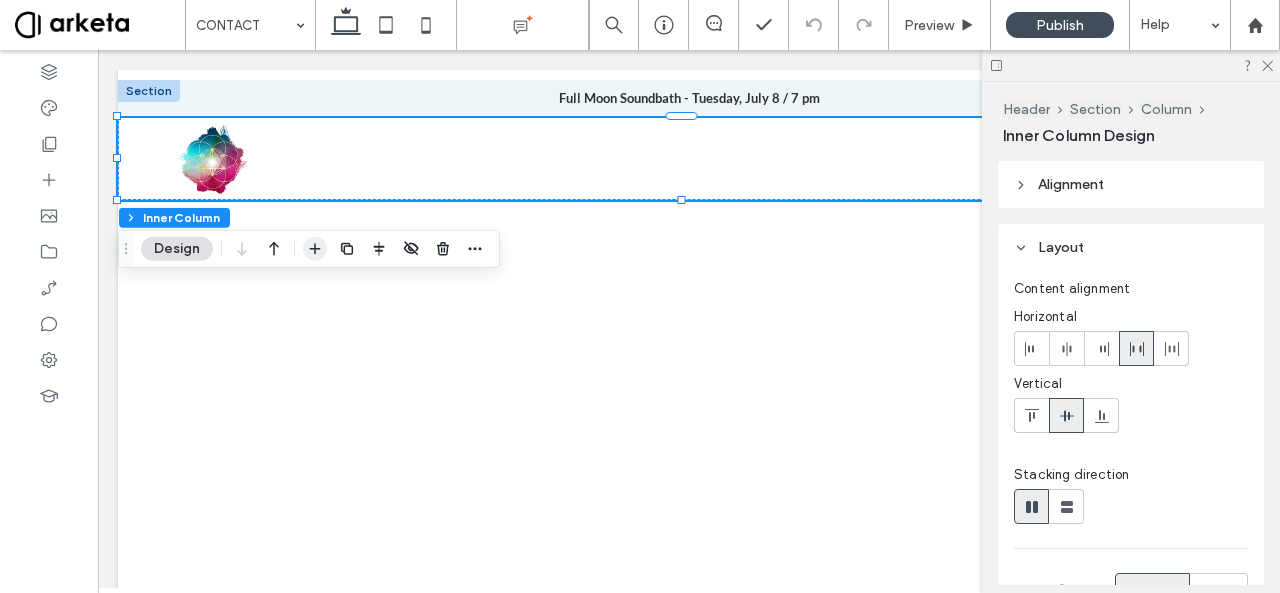 click 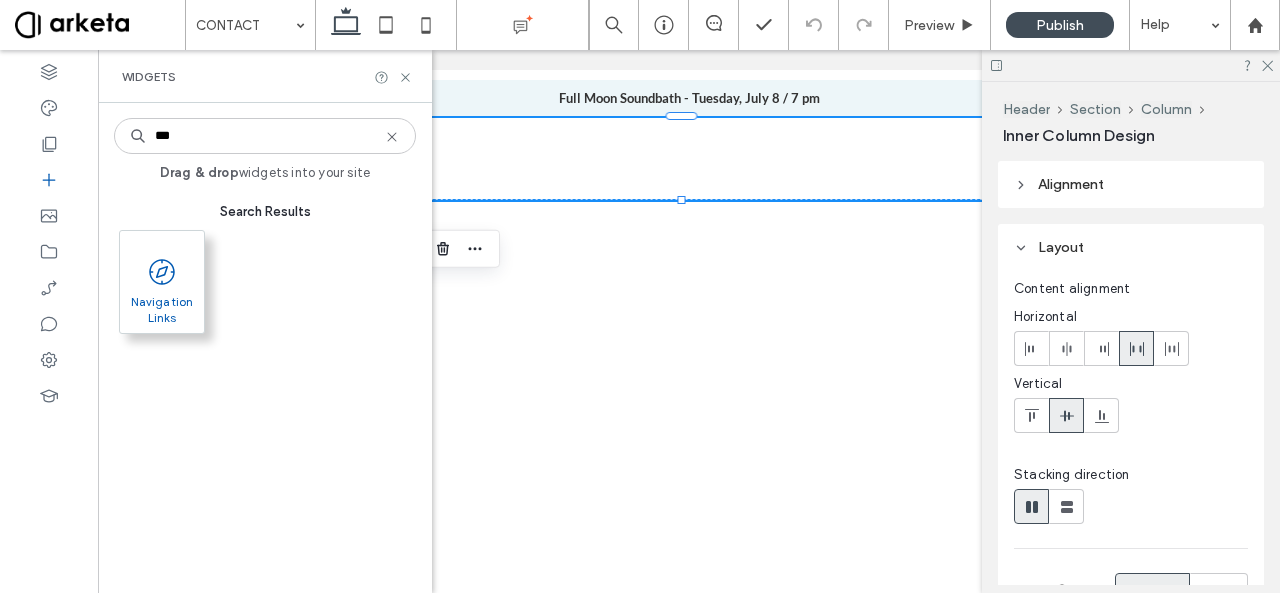 type on "***" 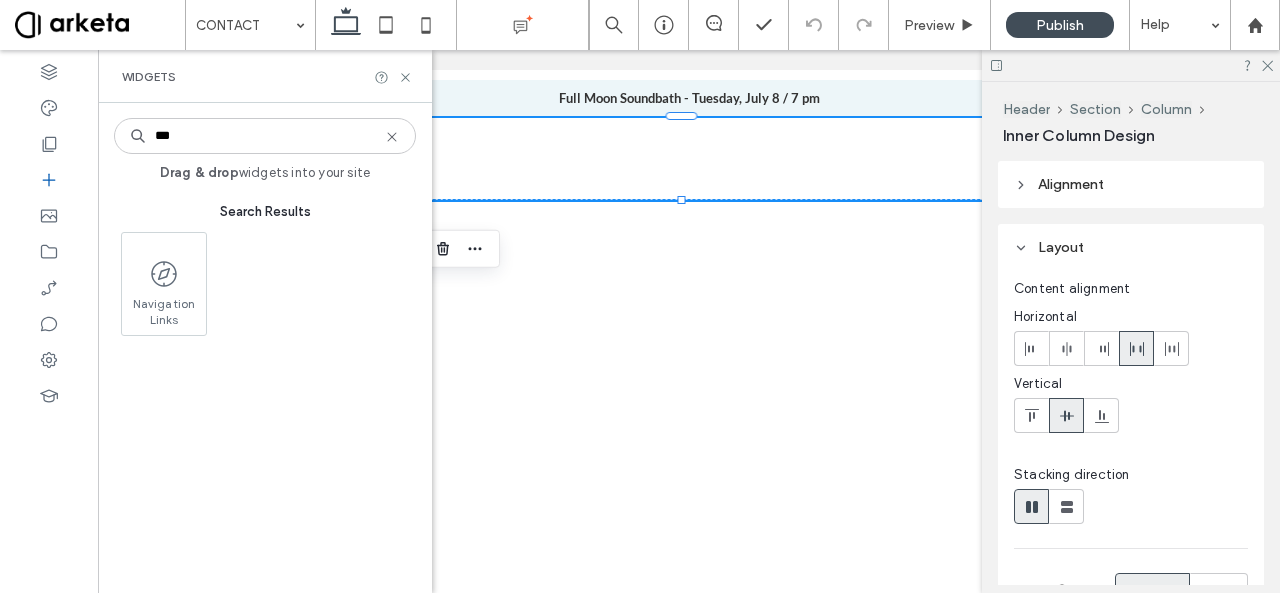 click 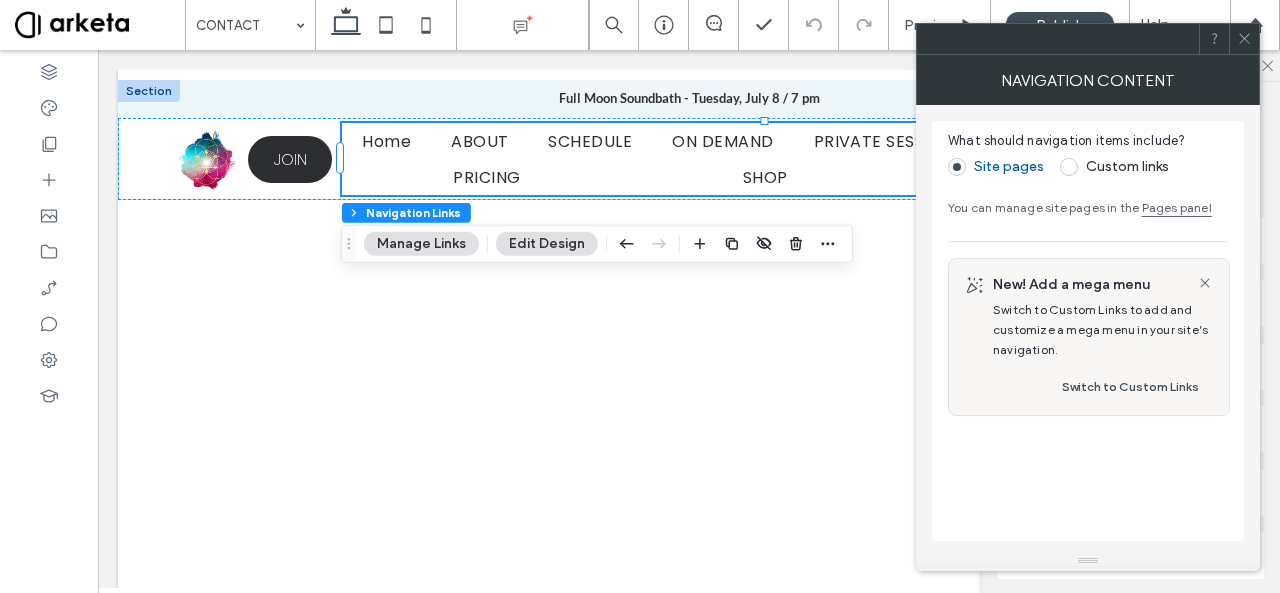 click 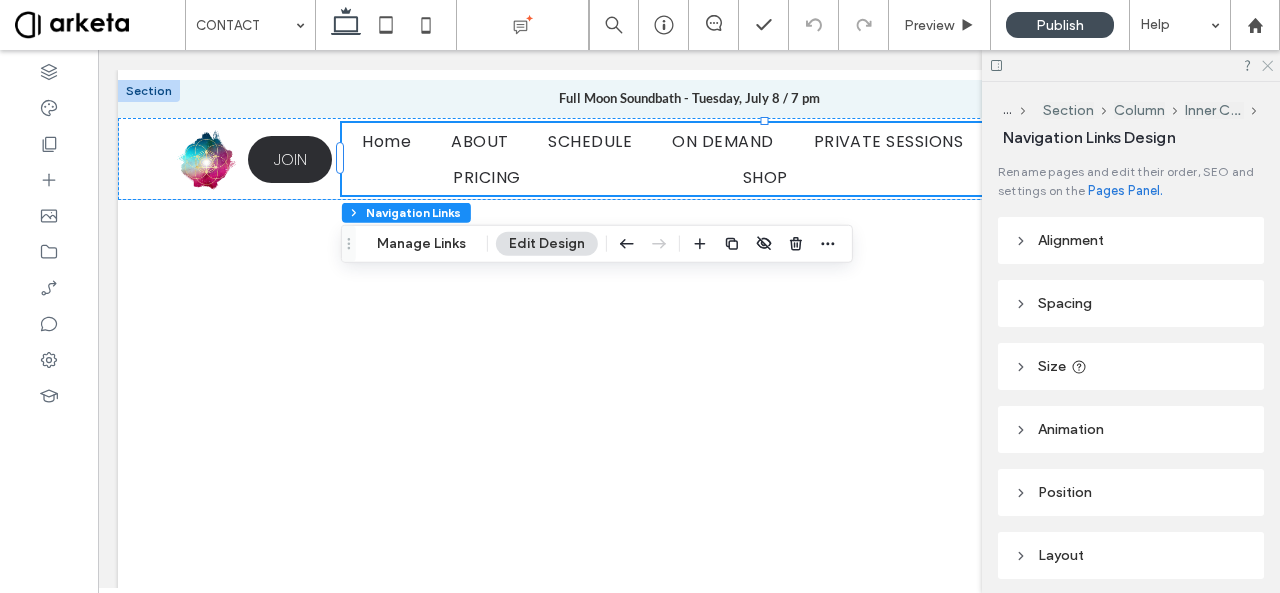 click 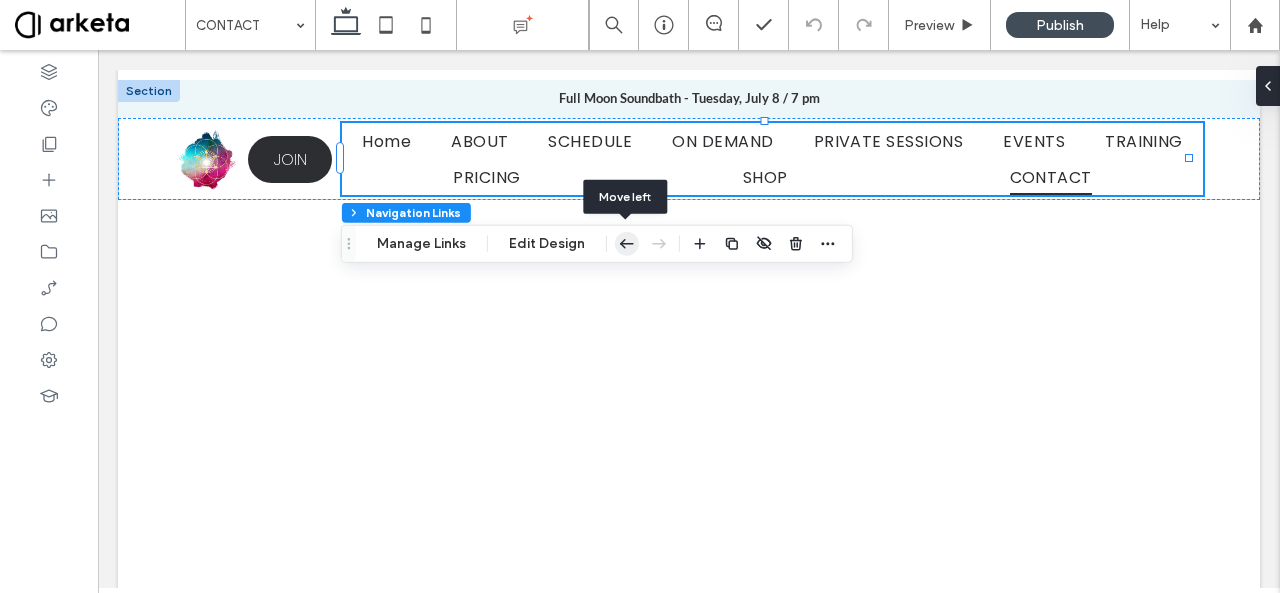 click 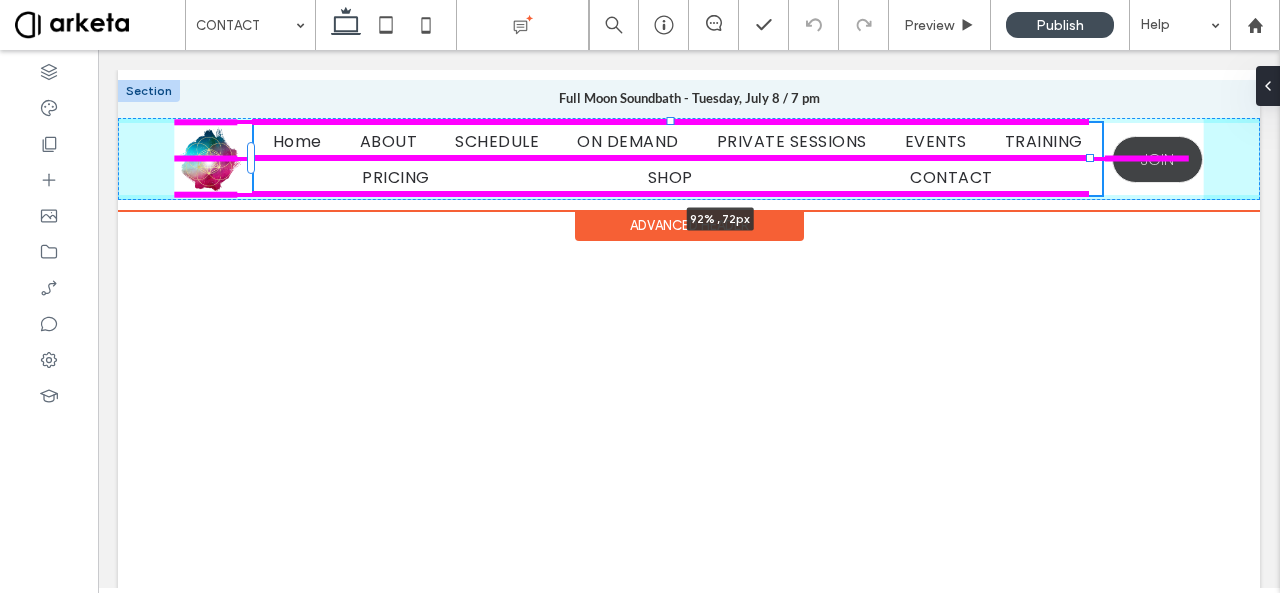 drag, startPoint x: 1093, startPoint y: 154, endPoint x: 1178, endPoint y: 151, distance: 85.052925 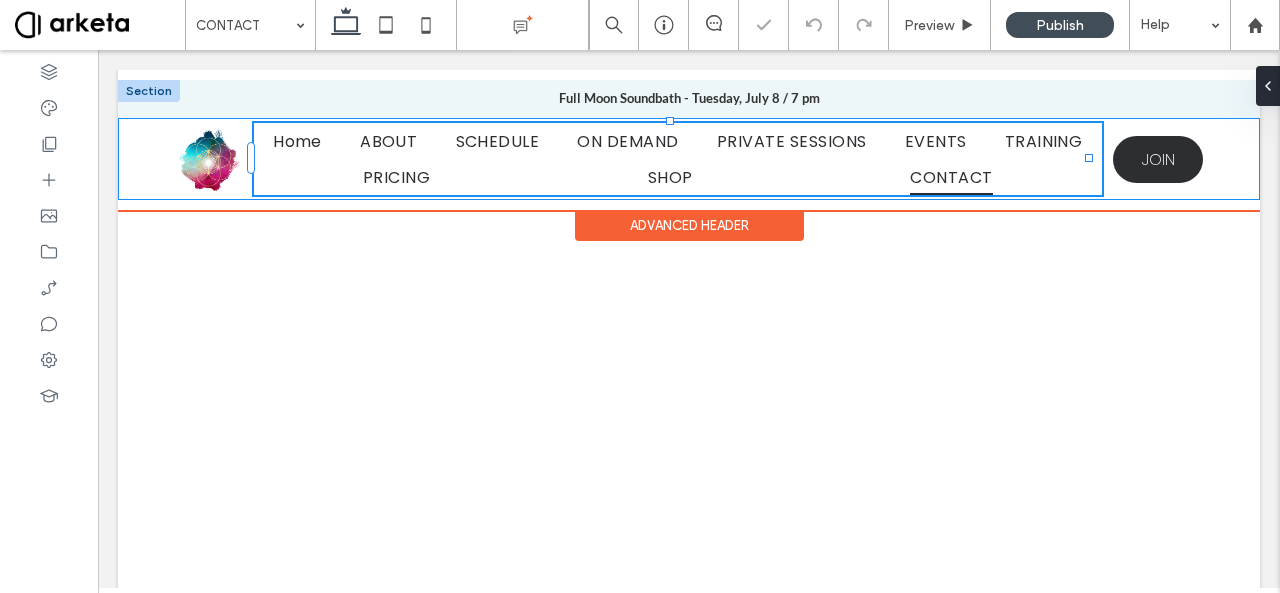 type on "**" 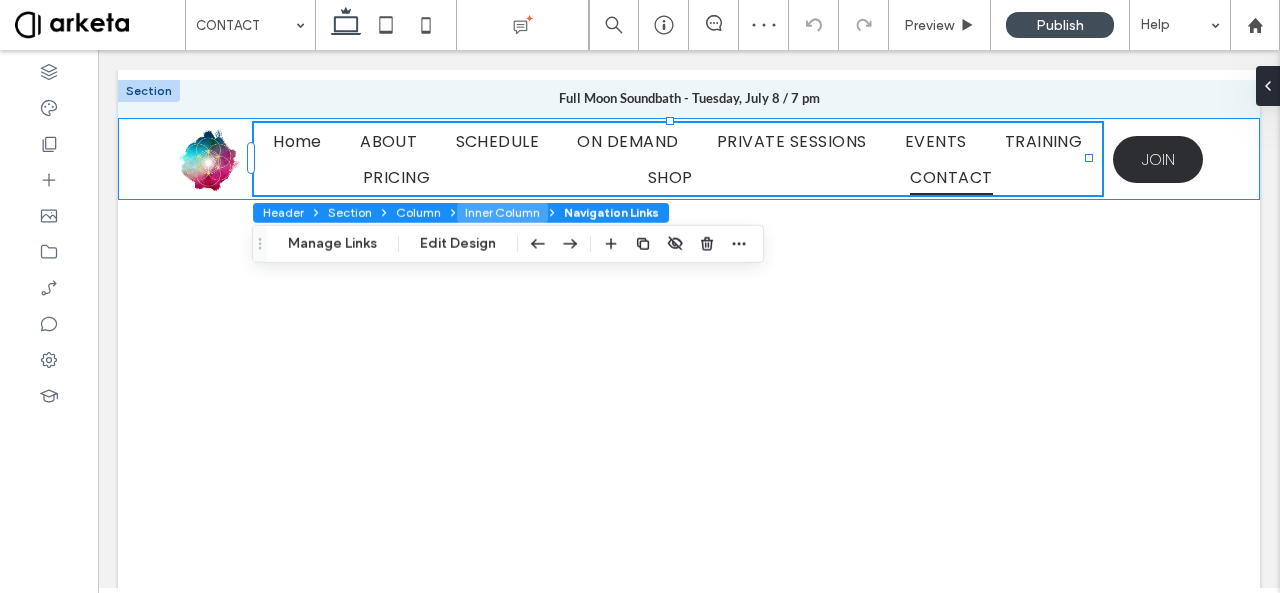 click on "Inner Column" at bounding box center (502, 213) 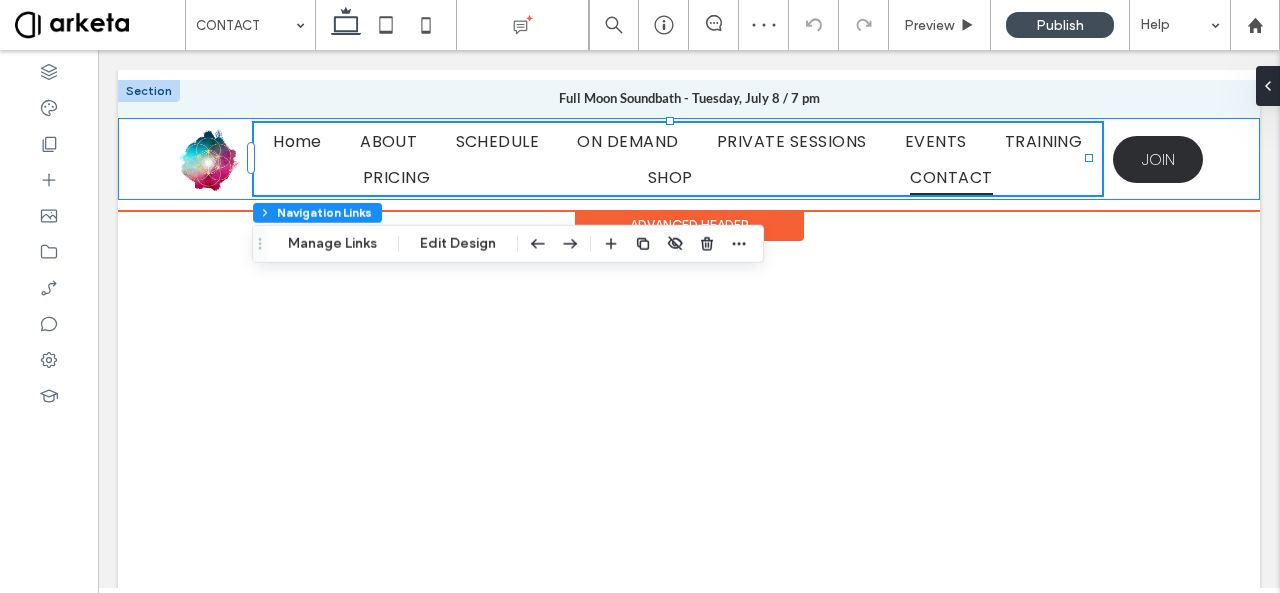 click on "Full Moon Soundbath - Tuesday, July 8 / 7 pm
Home
ABOUT
SCHEDULE
ON DEMAND
PRIVATE SESSIONS
EVENTS
TRAINING
PRICING
SHOP
CONTACT
92% , 72px
JOIN
Section
Advanced Header" at bounding box center [689, 140] 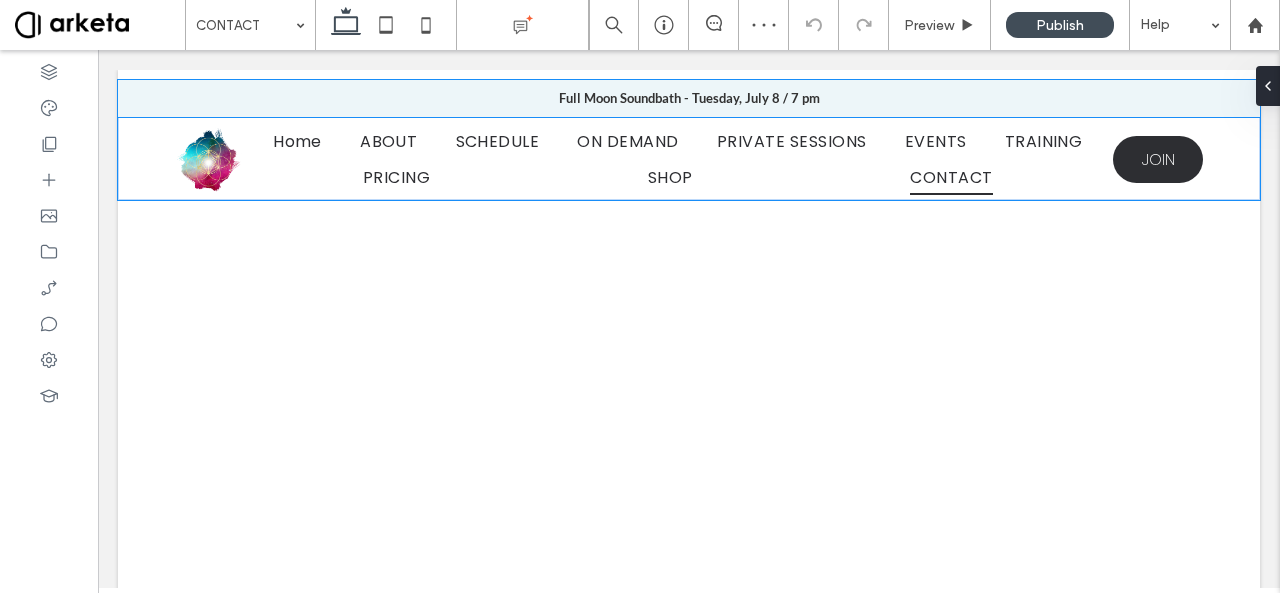 scroll, scrollTop: 42, scrollLeft: 0, axis: vertical 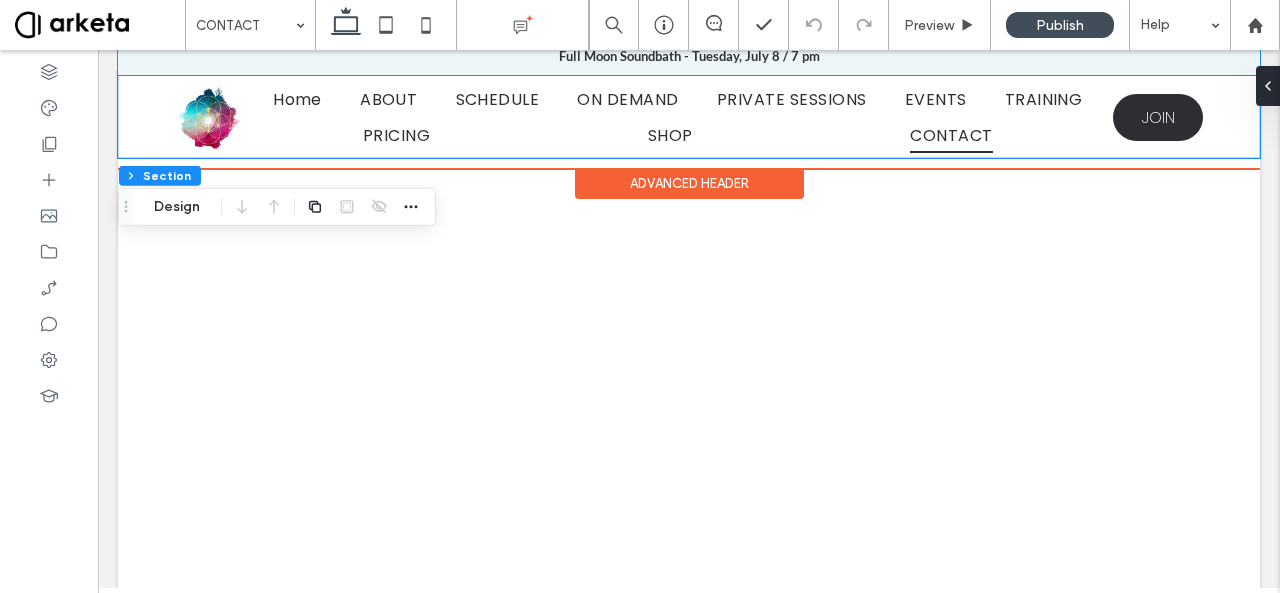 click on "Home
ABOUT
SCHEDULE
ON DEMAND
PRIVATE SESSIONS
EVENTS
TRAINING
PRICING
SHOP
CONTACT" at bounding box center [678, 117] 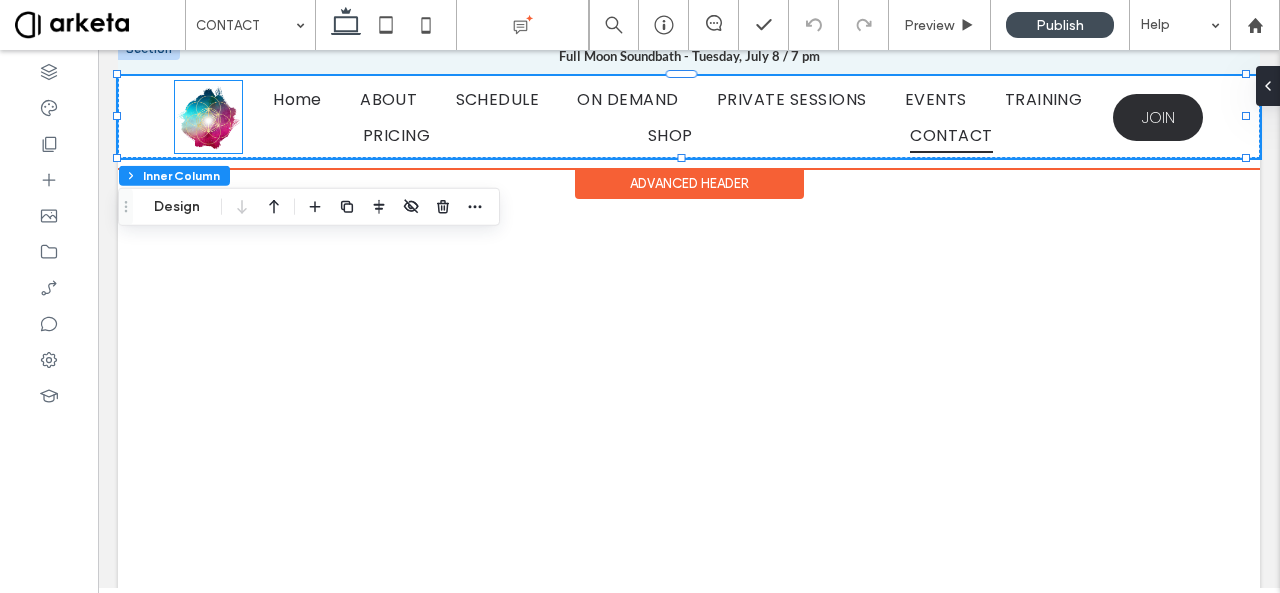 scroll, scrollTop: 0, scrollLeft: 0, axis: both 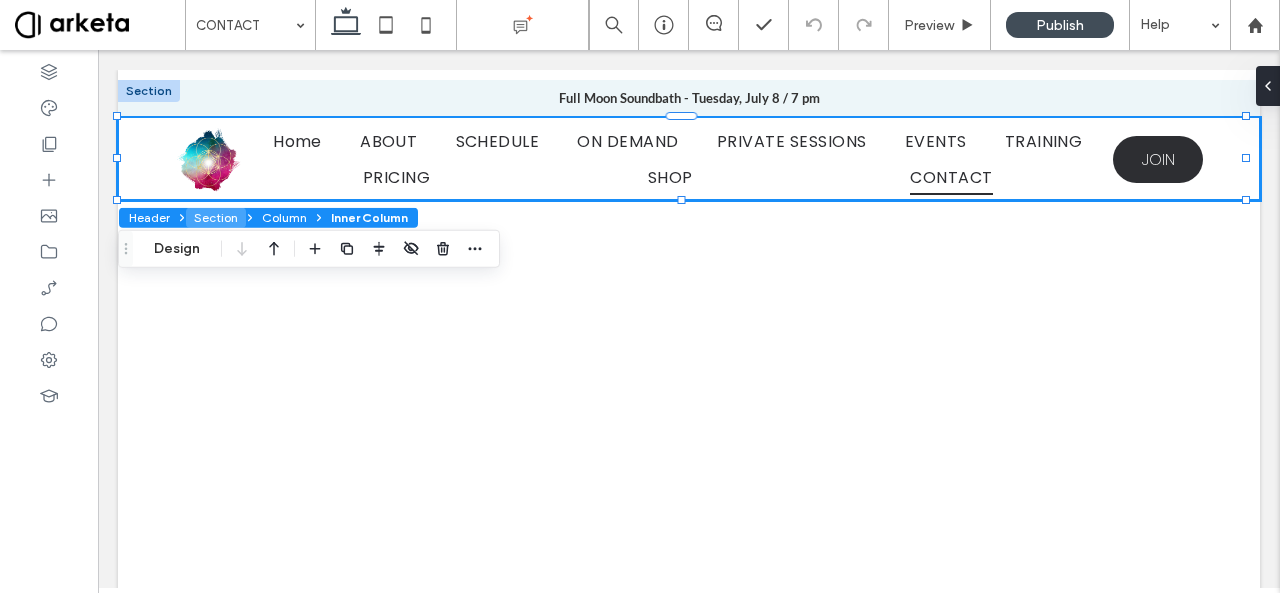 click on "Section" at bounding box center (216, 218) 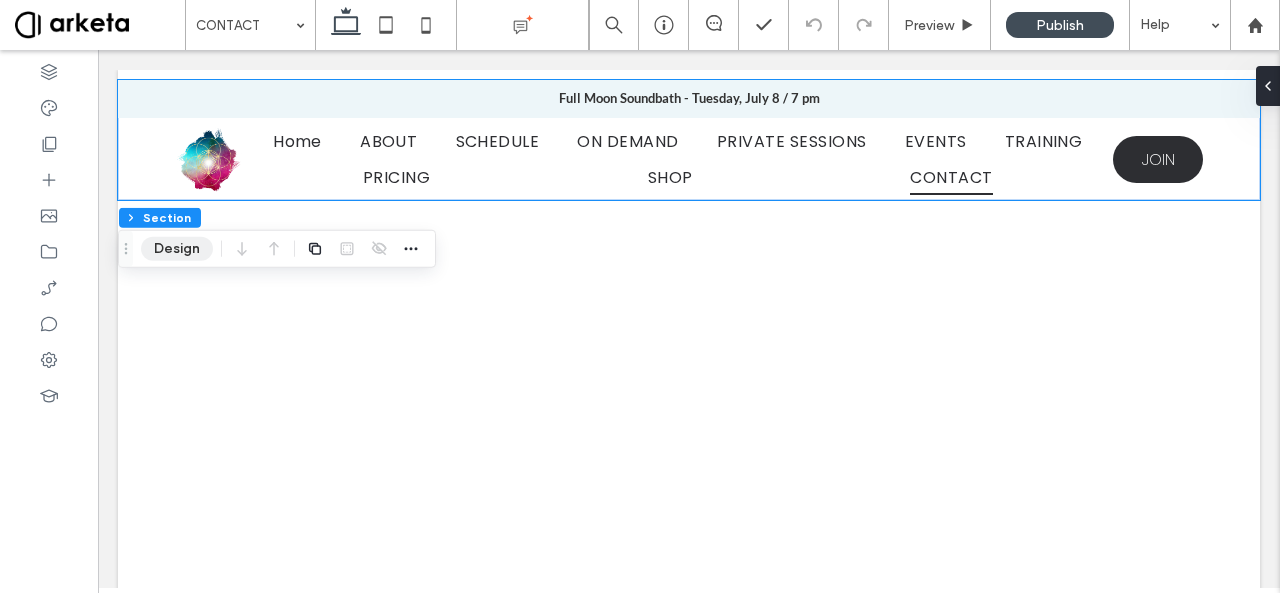 click on "Design" at bounding box center [177, 249] 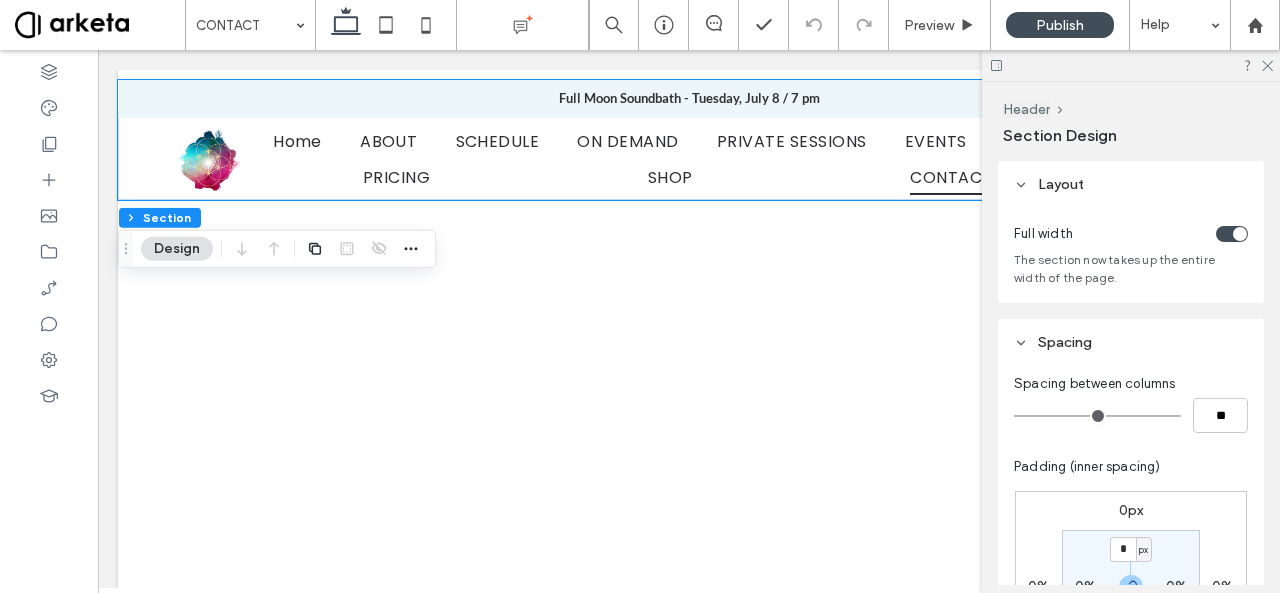 scroll, scrollTop: 200, scrollLeft: 0, axis: vertical 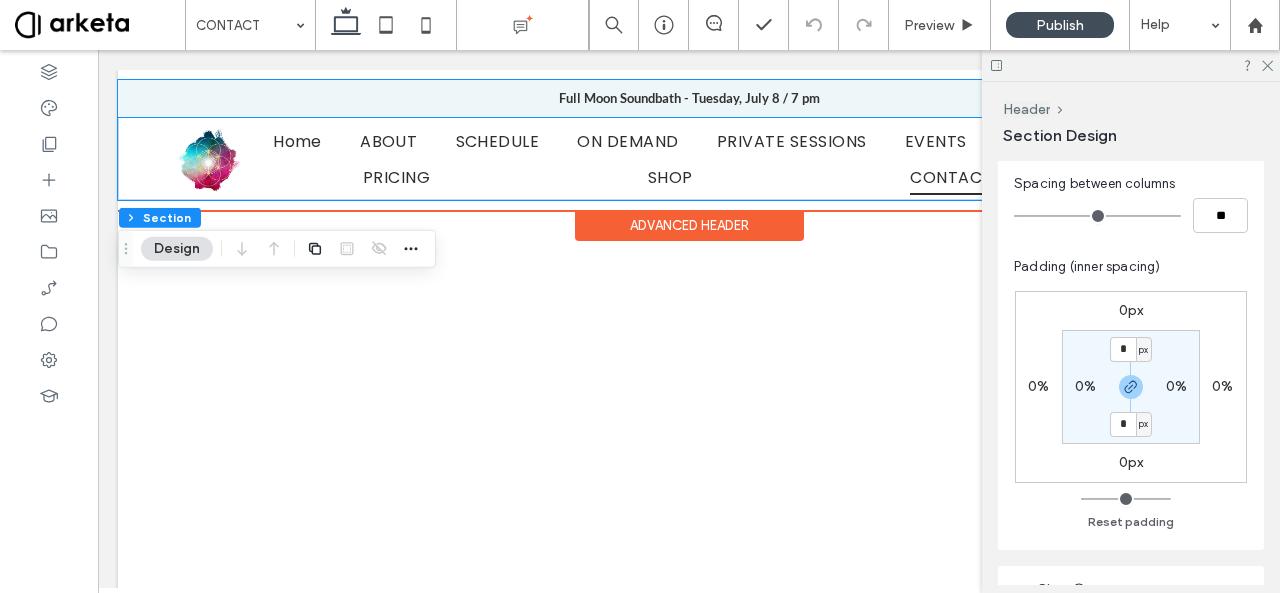 click on "Home
ABOUT
SCHEDULE
ON DEMAND
PRIVATE SESSIONS
EVENTS
TRAINING
PRICING
SHOP
CONTACT
JOIN" at bounding box center [689, 159] 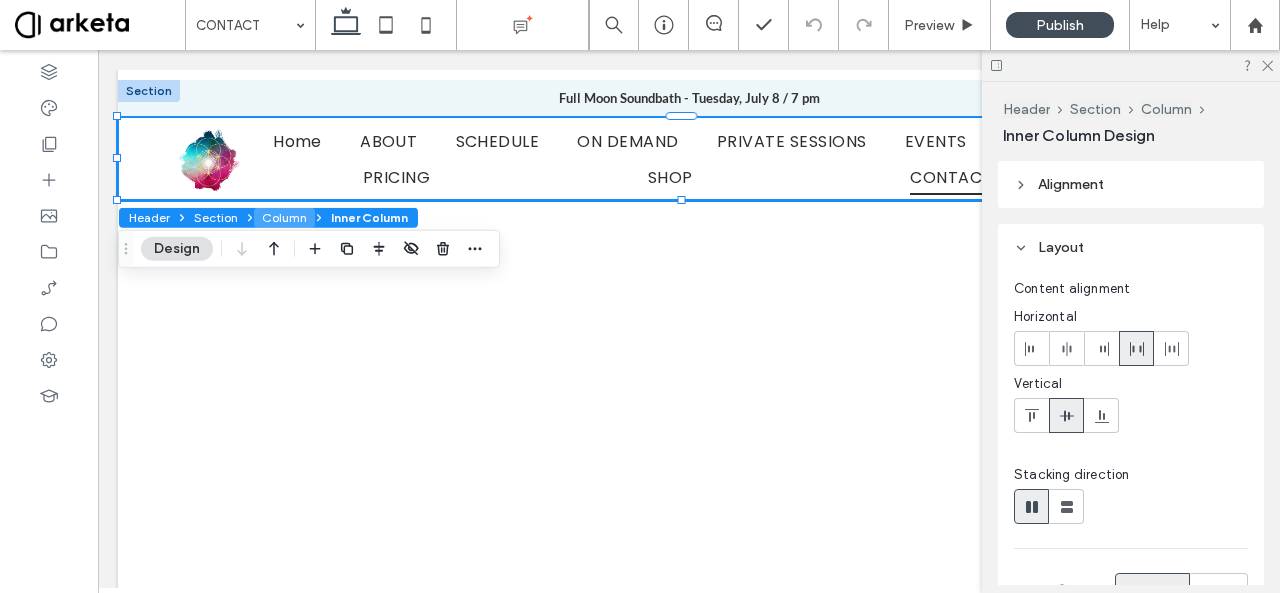 click on "Column" at bounding box center [284, 218] 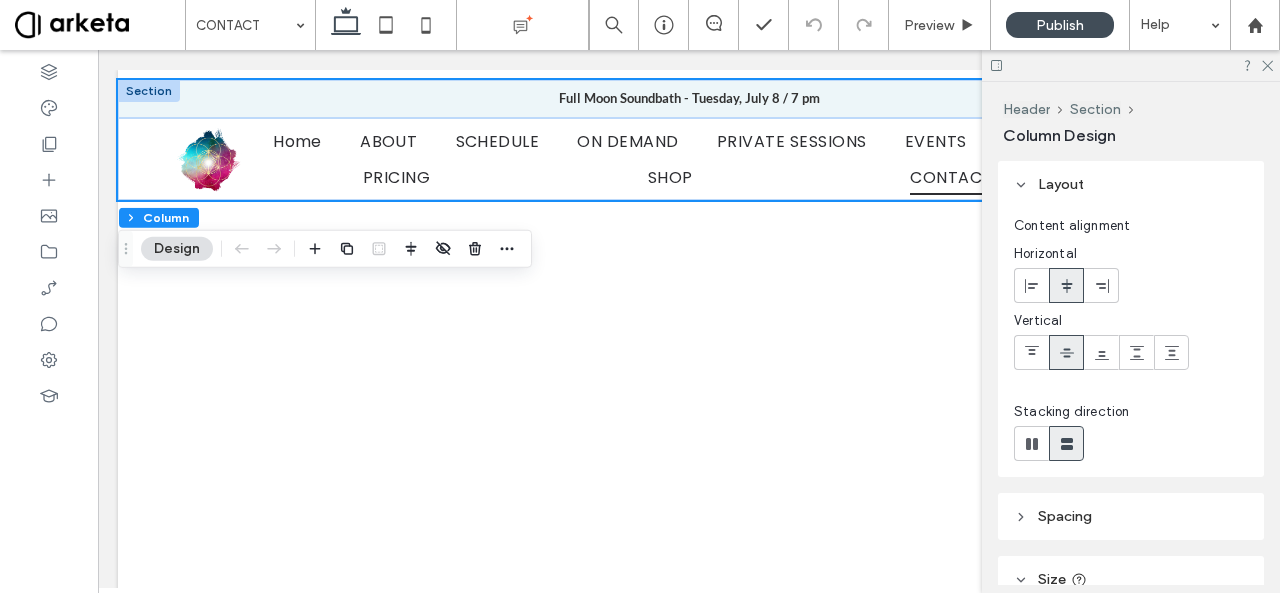 scroll, scrollTop: 280, scrollLeft: 0, axis: vertical 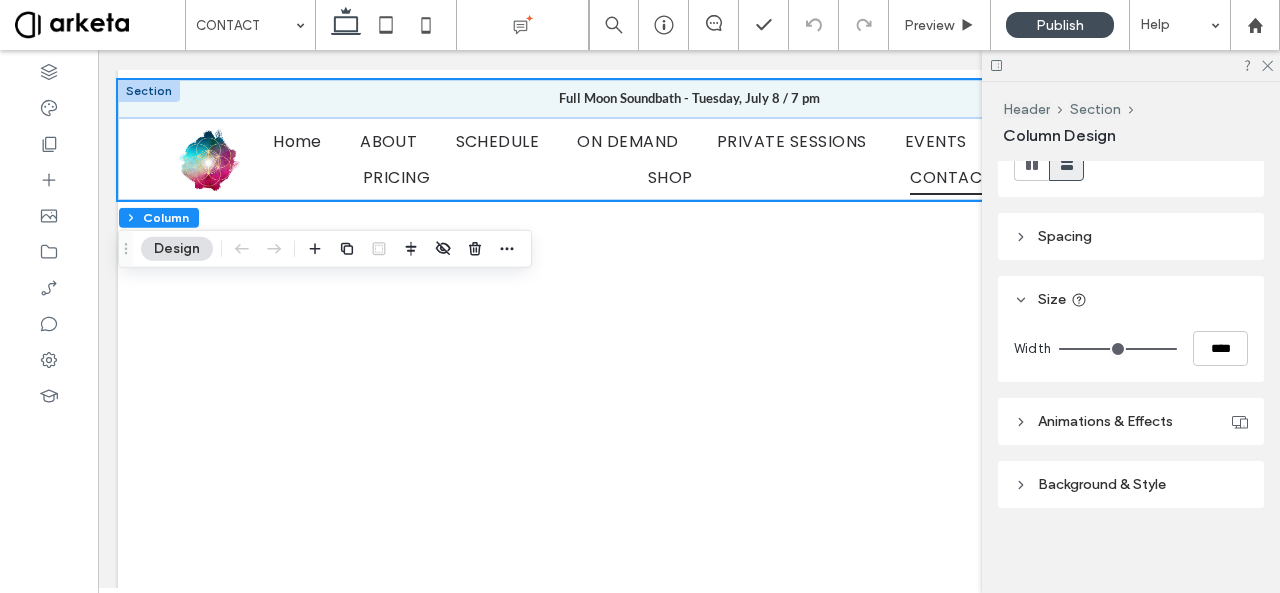 click on "Spacing" at bounding box center (1065, 236) 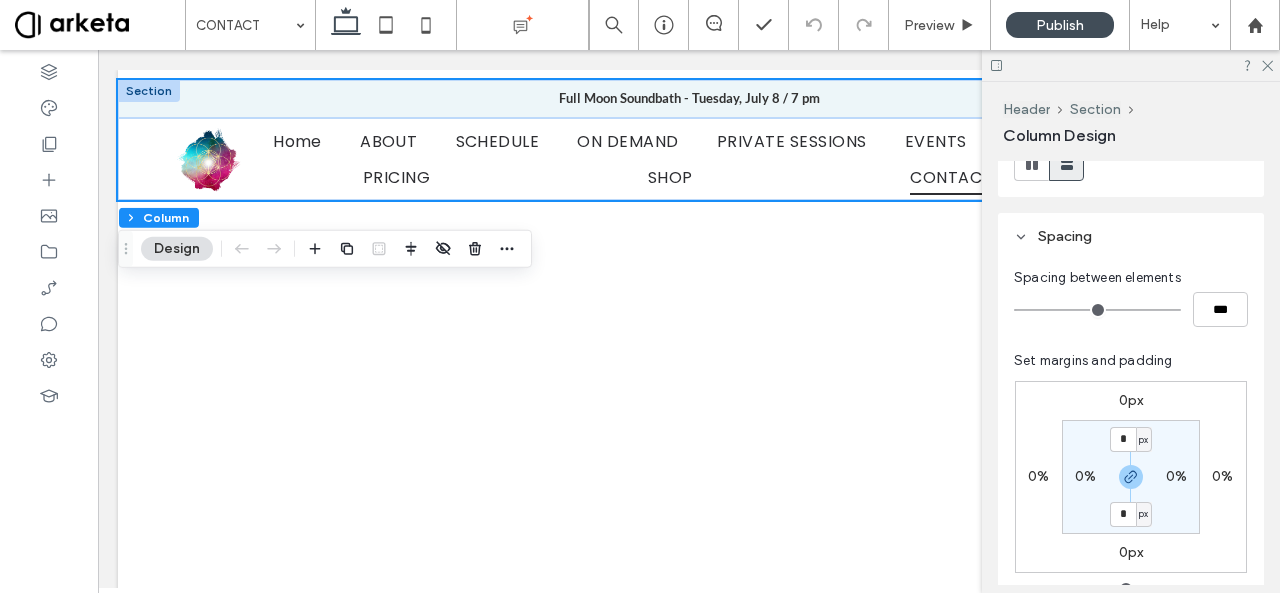 scroll, scrollTop: 380, scrollLeft: 0, axis: vertical 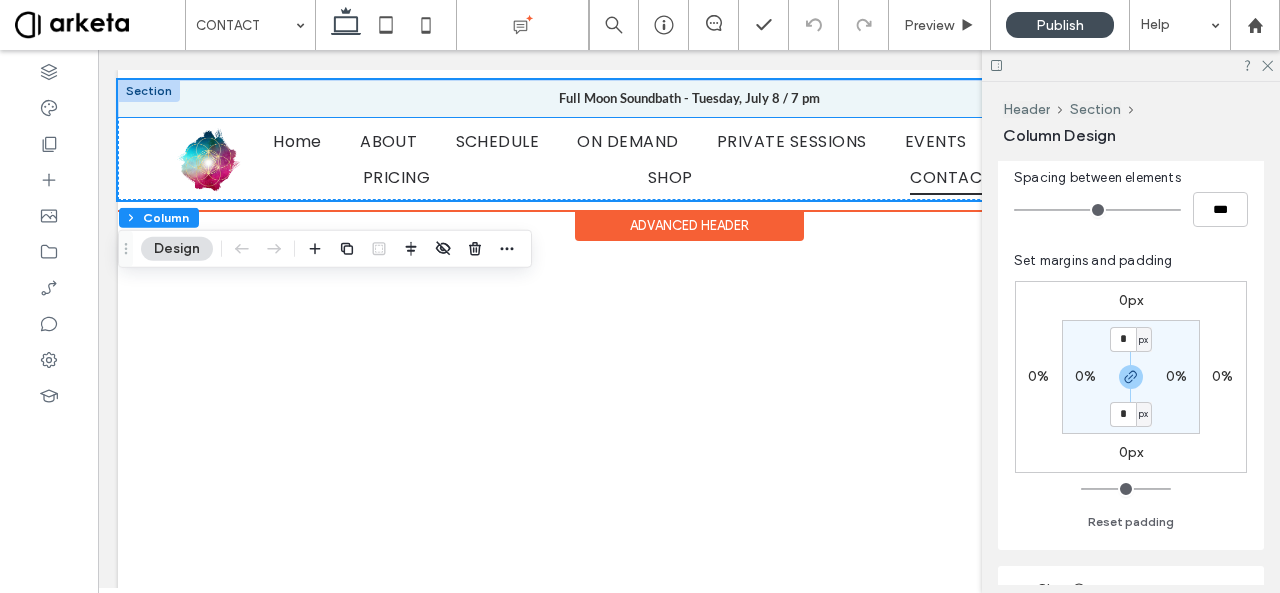 click on "Home
ABOUT
SCHEDULE
ON DEMAND
PRIVATE SESSIONS
EVENTS
TRAINING
PRICING
SHOP
CONTACT" at bounding box center [678, 159] 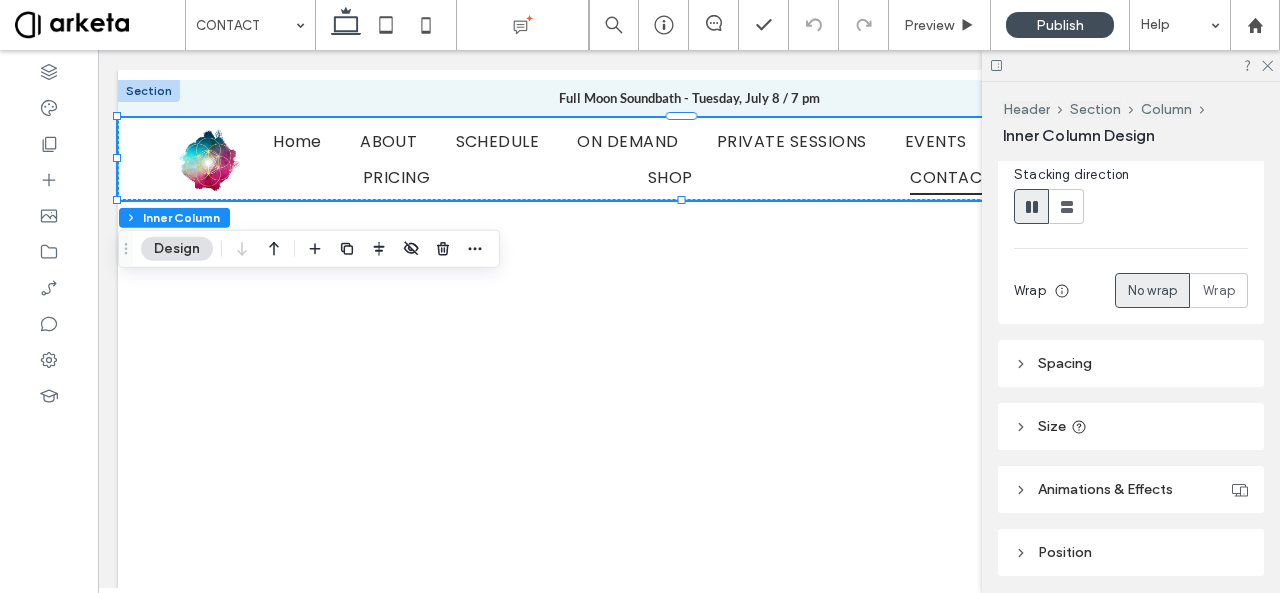 scroll, scrollTop: 400, scrollLeft: 0, axis: vertical 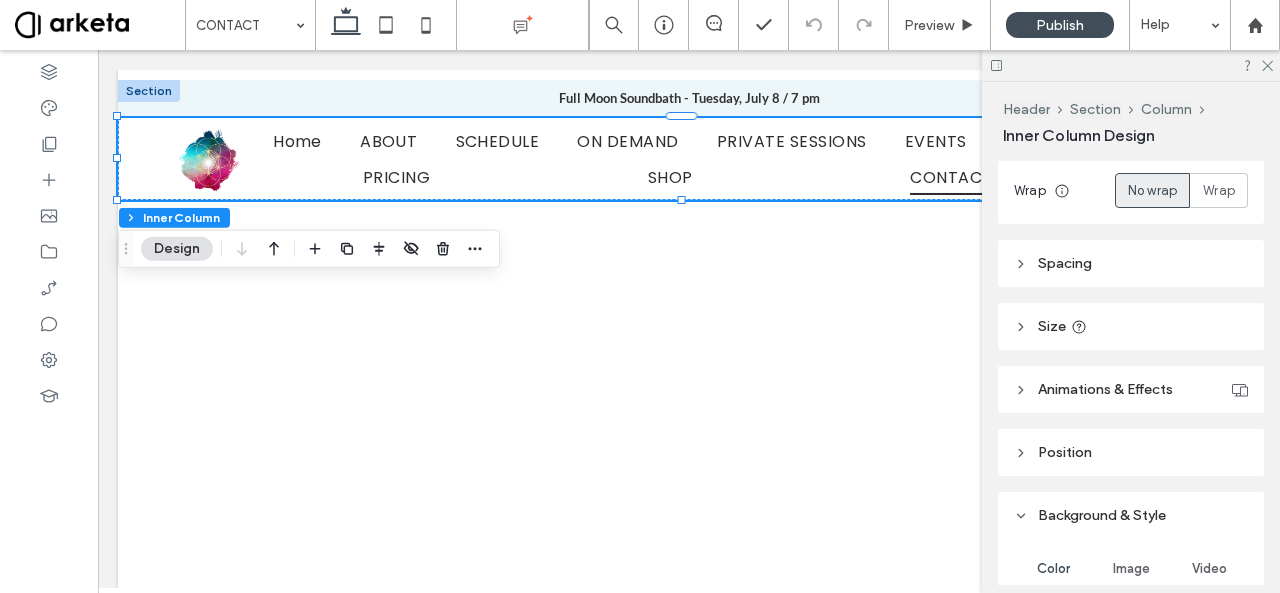 click on "Spacing" at bounding box center [1065, 263] 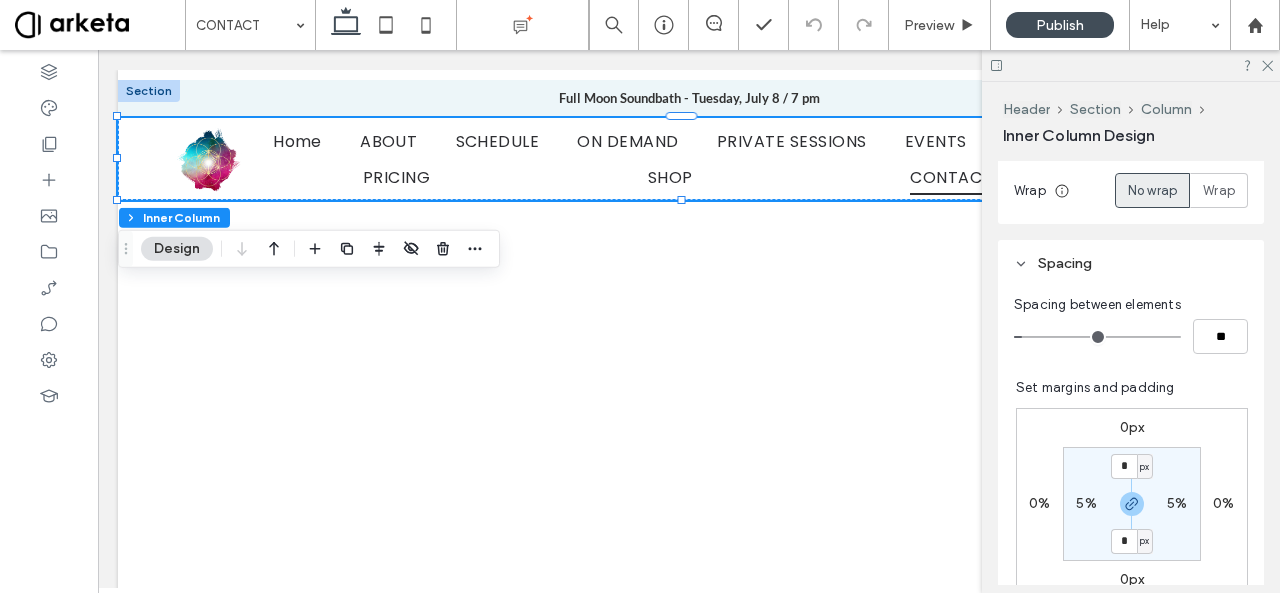 scroll, scrollTop: 500, scrollLeft: 0, axis: vertical 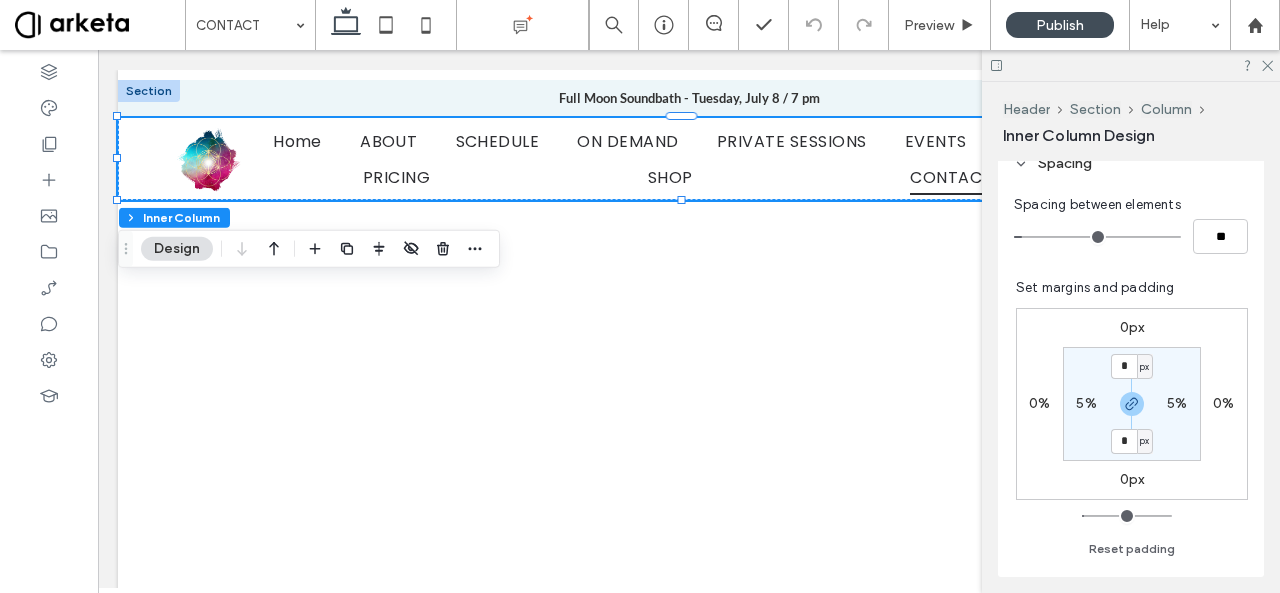 click on "5%" at bounding box center (1086, 403) 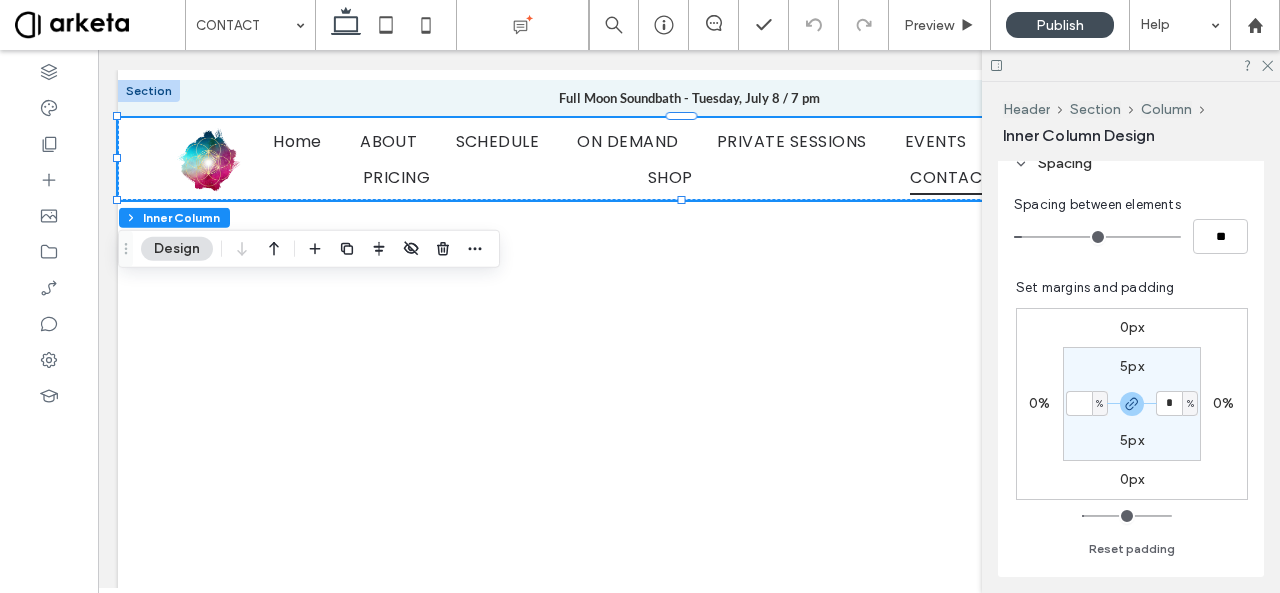 type on "*" 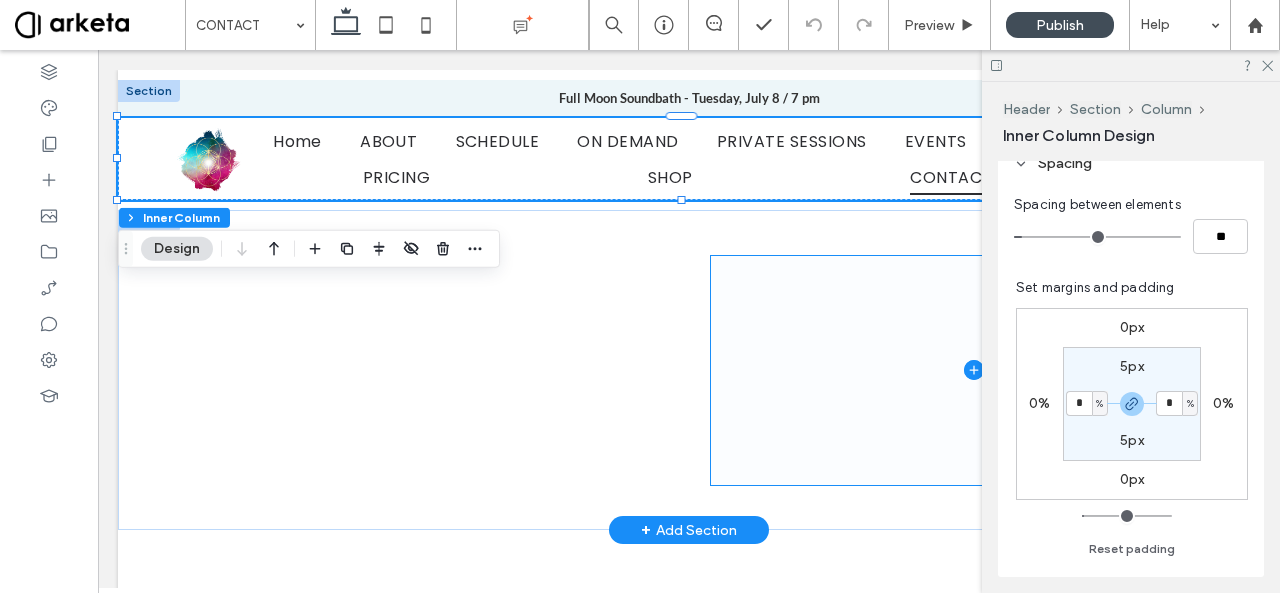 click at bounding box center (974, 370) 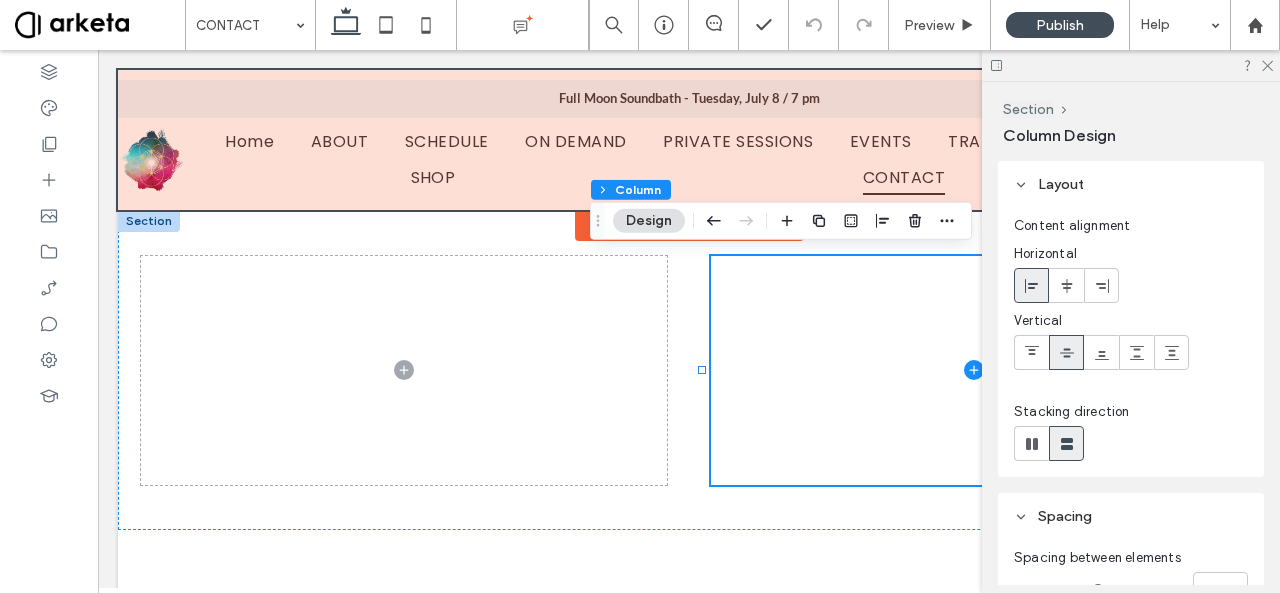 click at bounding box center (689, 140) 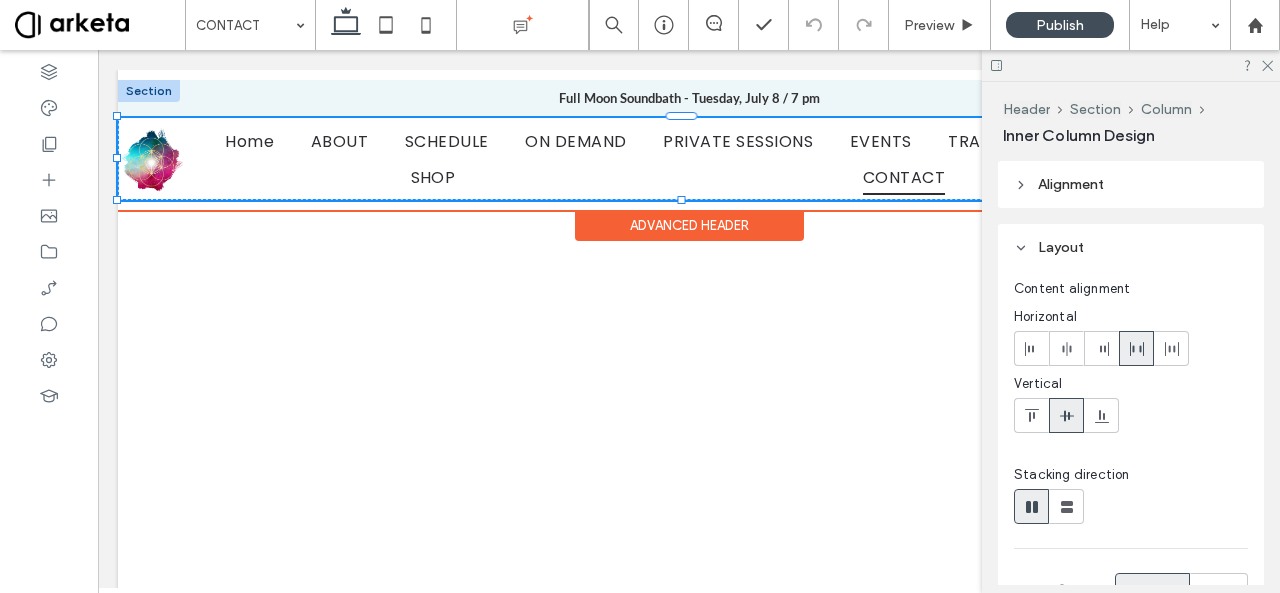 click on "SCHEDULE" at bounding box center (447, 141) 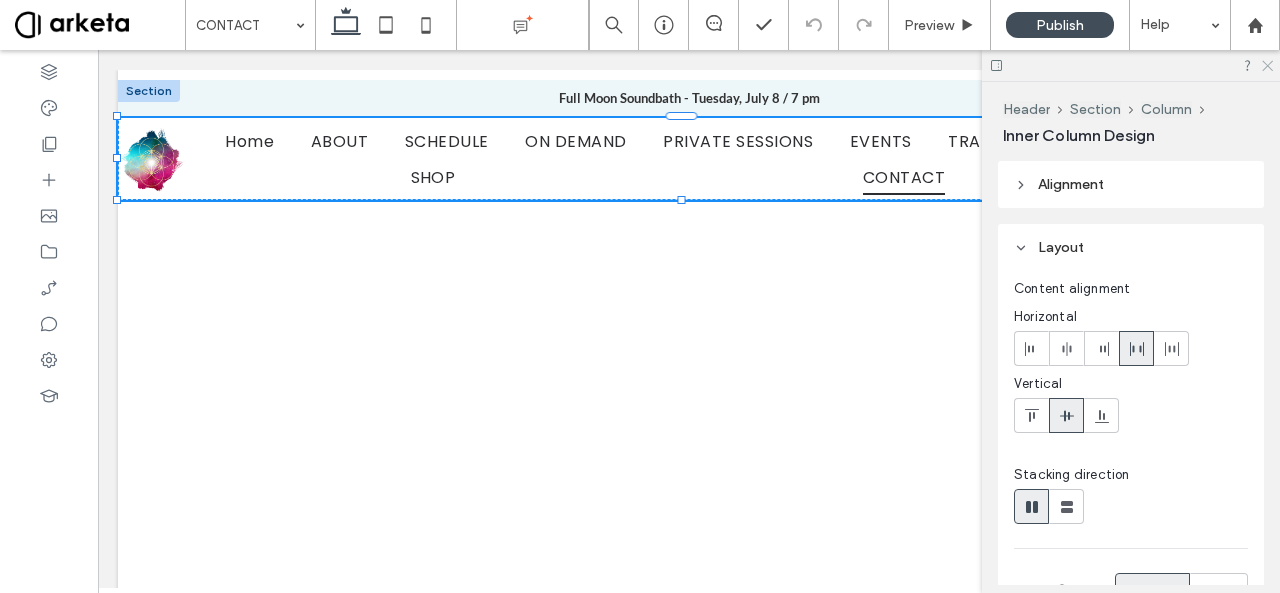 click 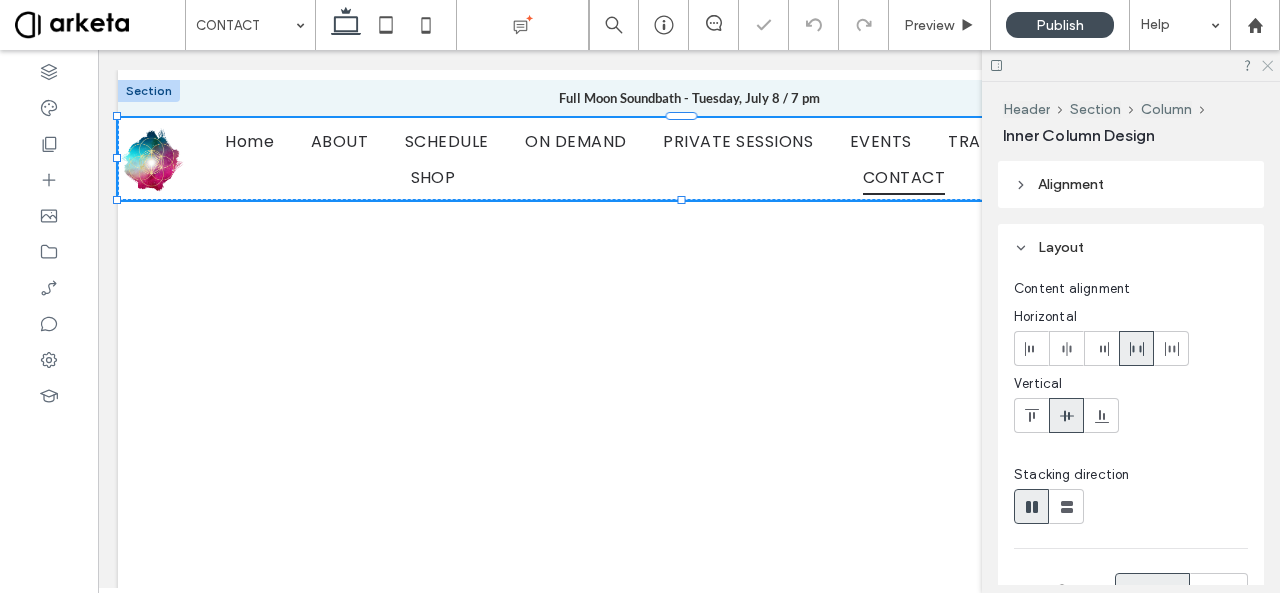 click on "Full Moon Soundbath - Tuesday, July 8 / 7 pm
Home
ABOUT
SCHEDULE
ON DEMAND
PRIVATE SESSIONS
EVENTS
TRAINING
PRICING
SHOP
CONTACT
JOIN
Section
Advanced Header" at bounding box center [689, 140] 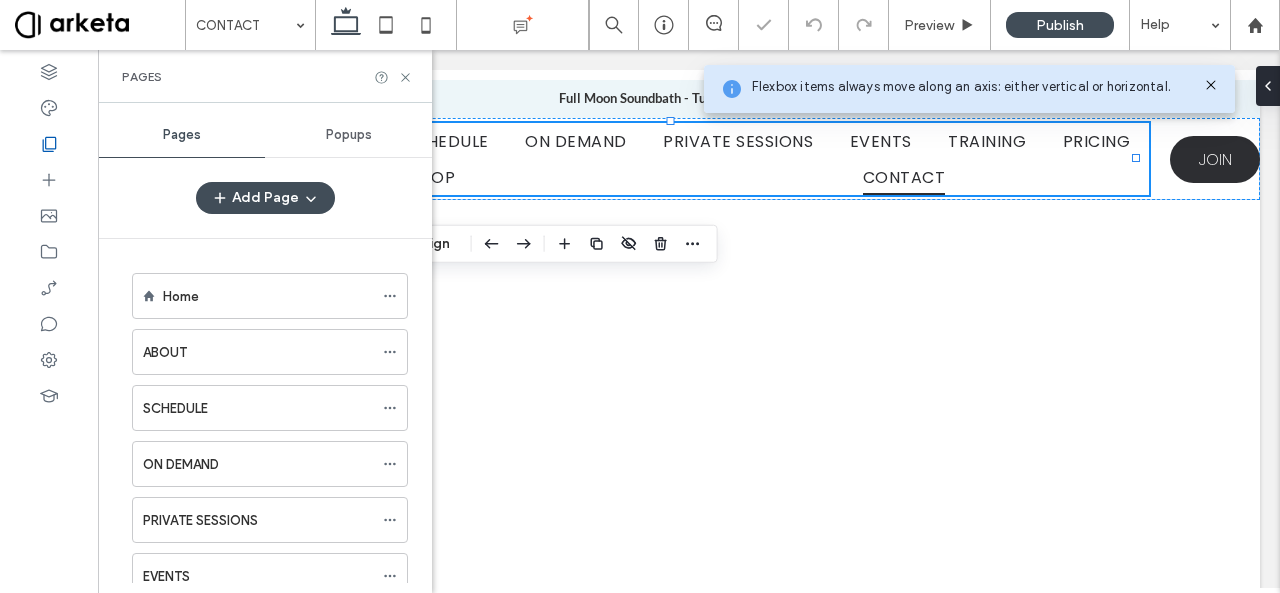 scroll, scrollTop: 0, scrollLeft: 0, axis: both 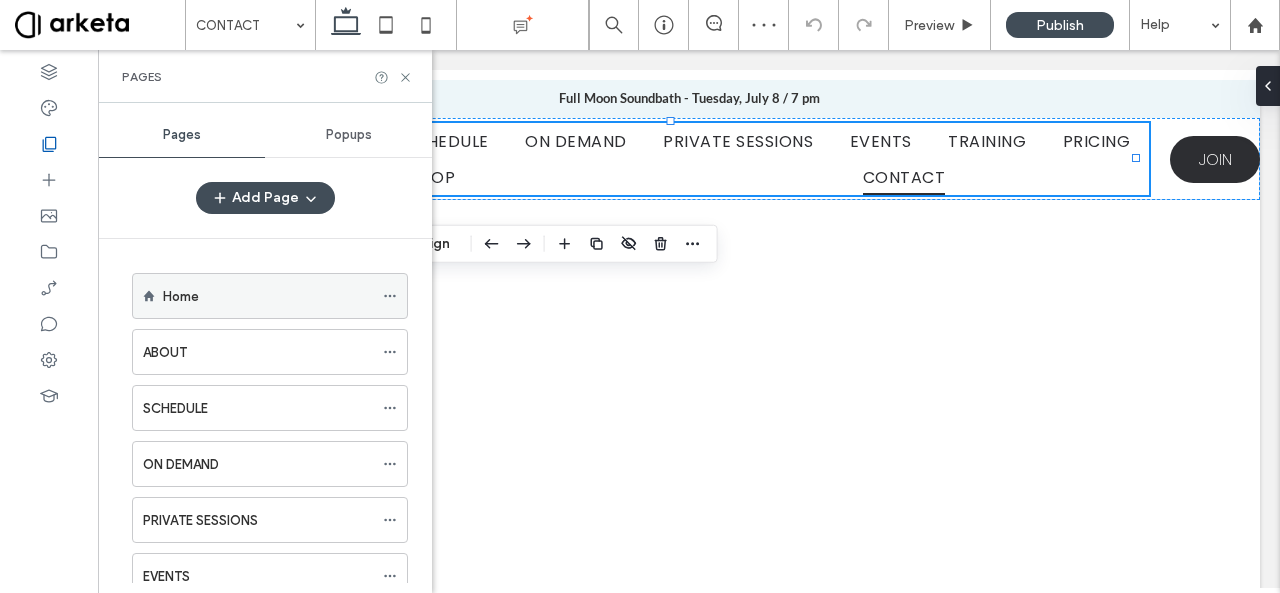 click 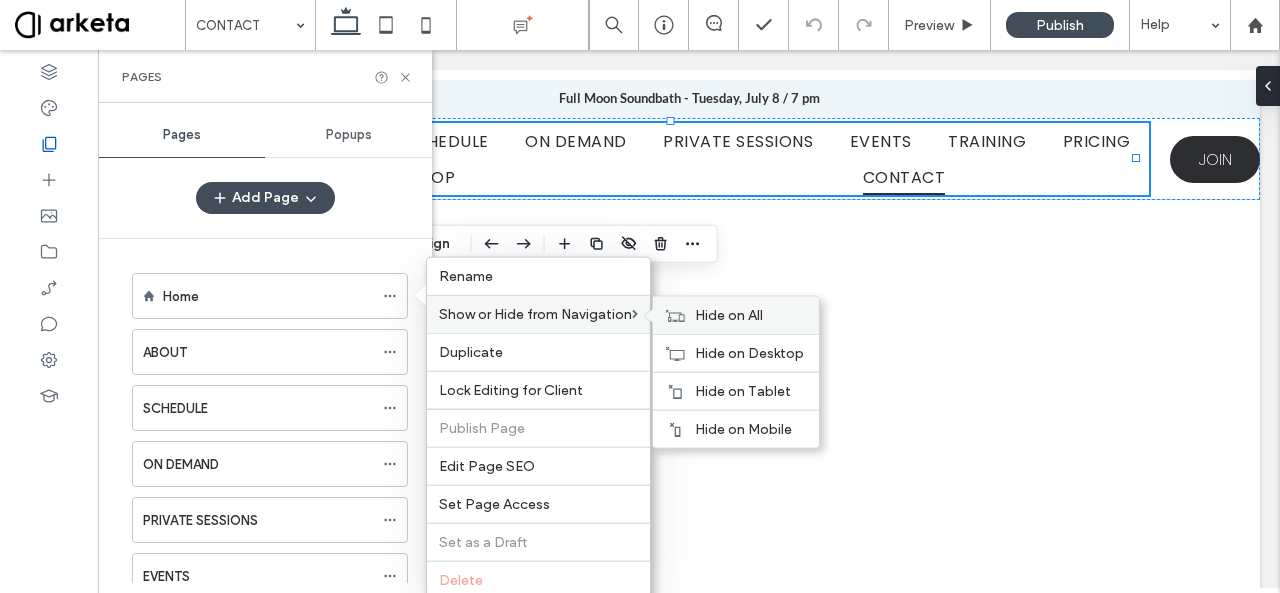click on "Hide on All" at bounding box center [736, 315] 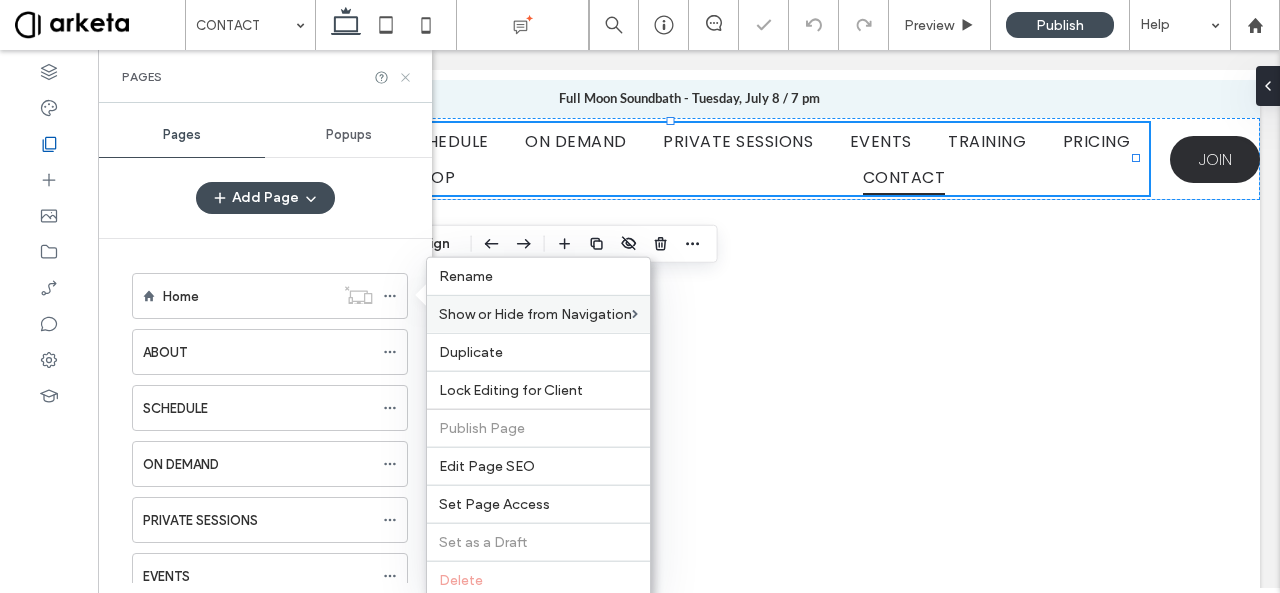 click 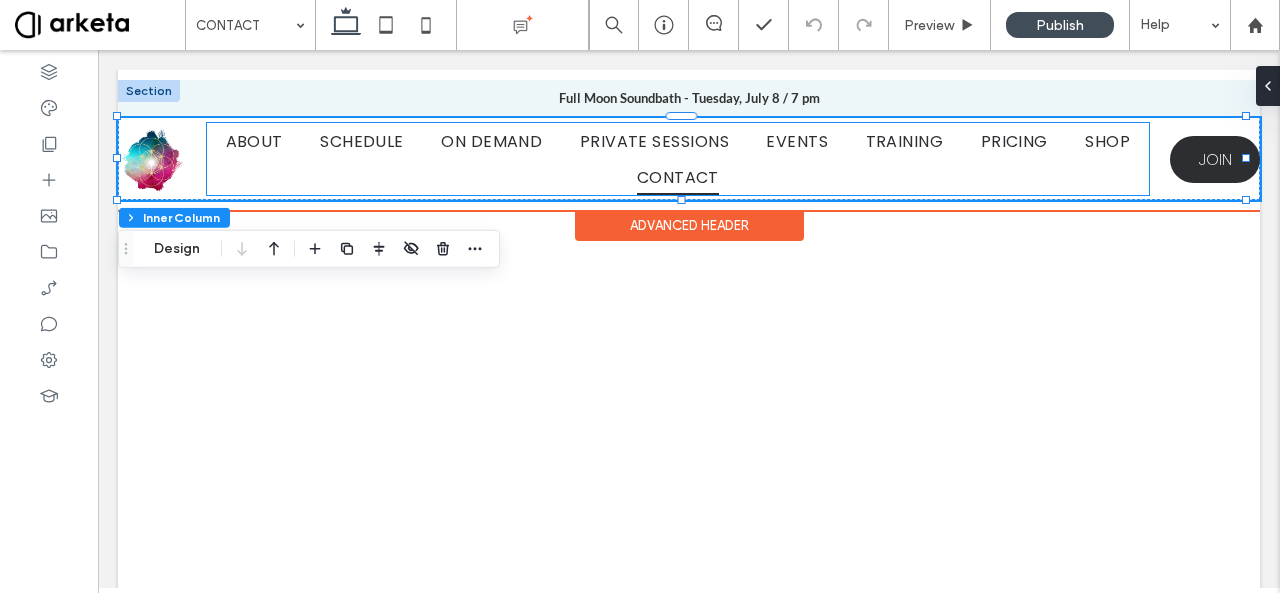 click on "ABOUT
SCHEDULE
ON DEMAND
PRIVATE SESSIONS
EVENTS
TRAINING
PRICING
SHOP
CONTACT" at bounding box center [678, 159] 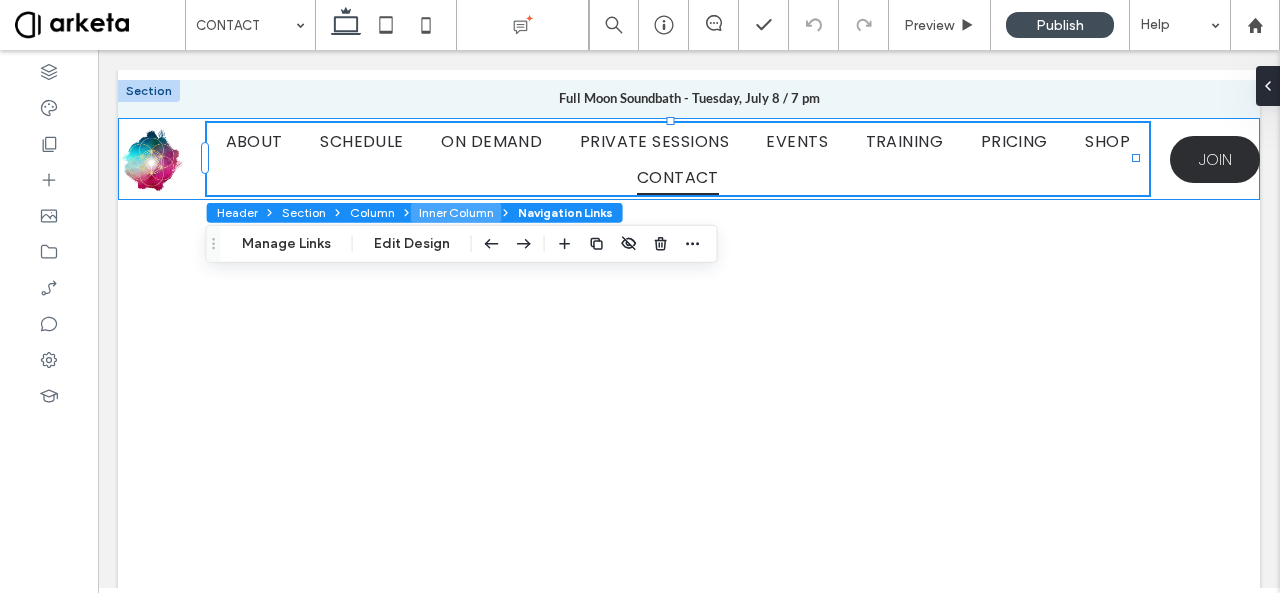 click on "Inner Column" at bounding box center (456, 213) 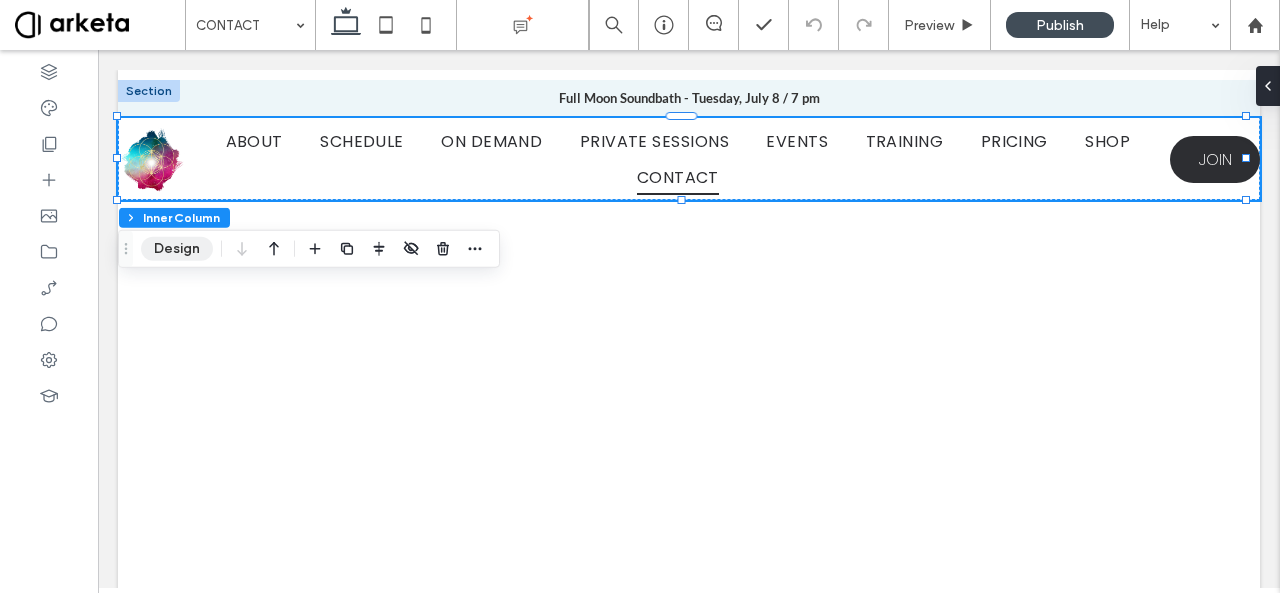 click on "Design" at bounding box center (177, 249) 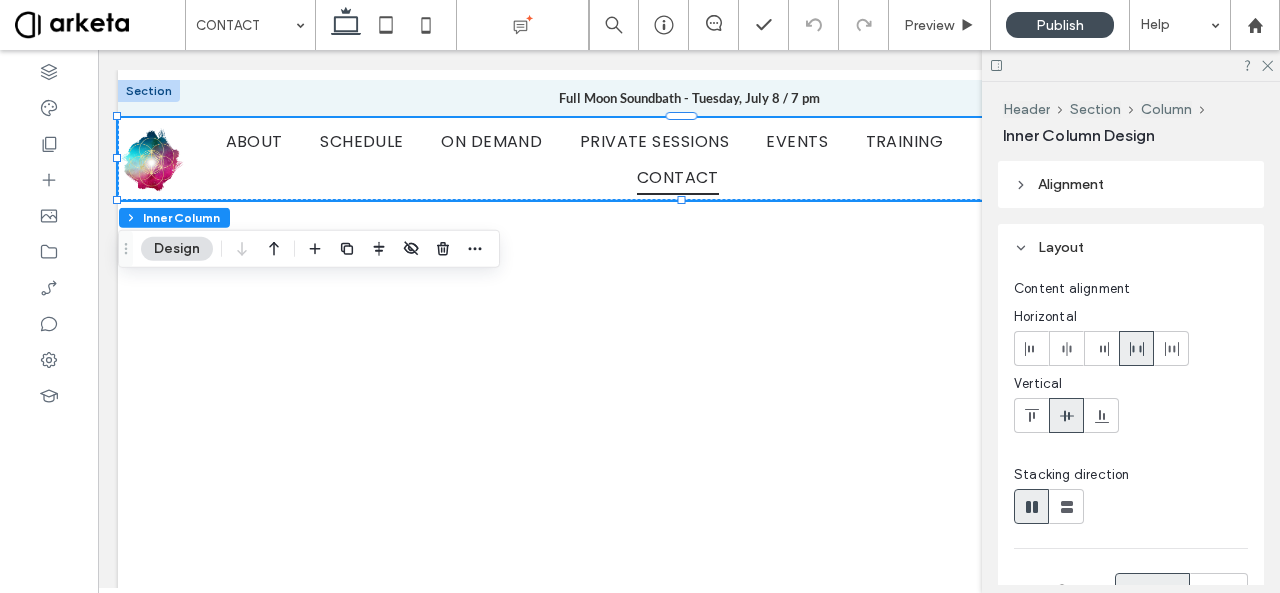 scroll, scrollTop: 300, scrollLeft: 0, axis: vertical 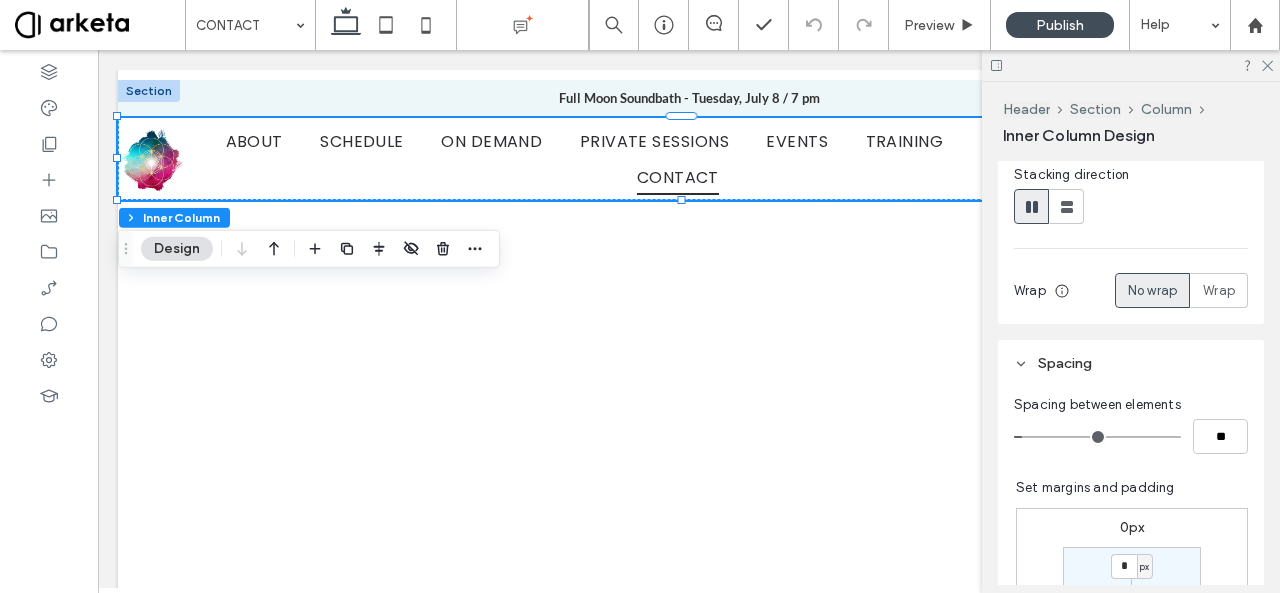 type on "*" 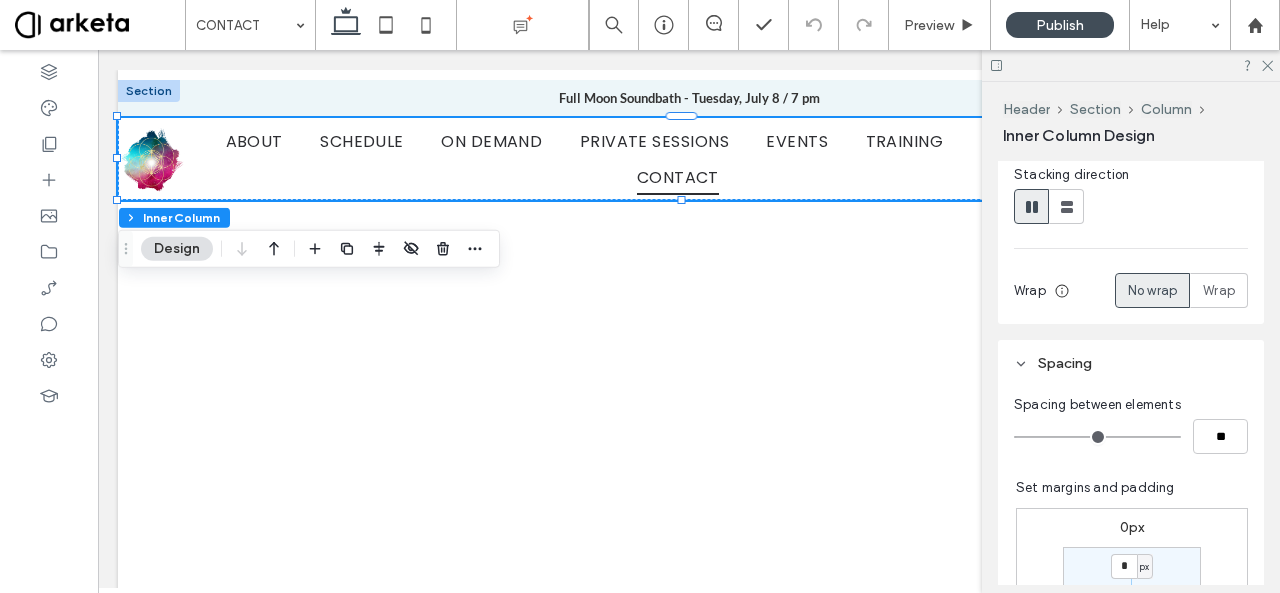 drag, startPoint x: 1031, startPoint y: 431, endPoint x: 986, endPoint y: 433, distance: 45.044422 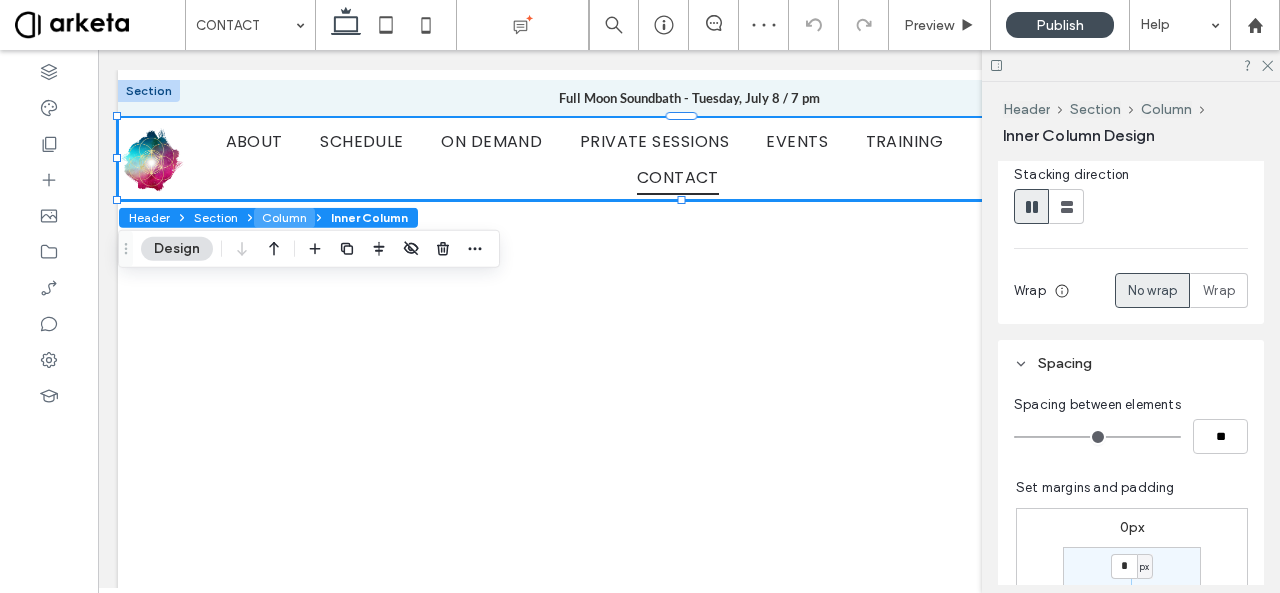 click on "Column" at bounding box center (284, 218) 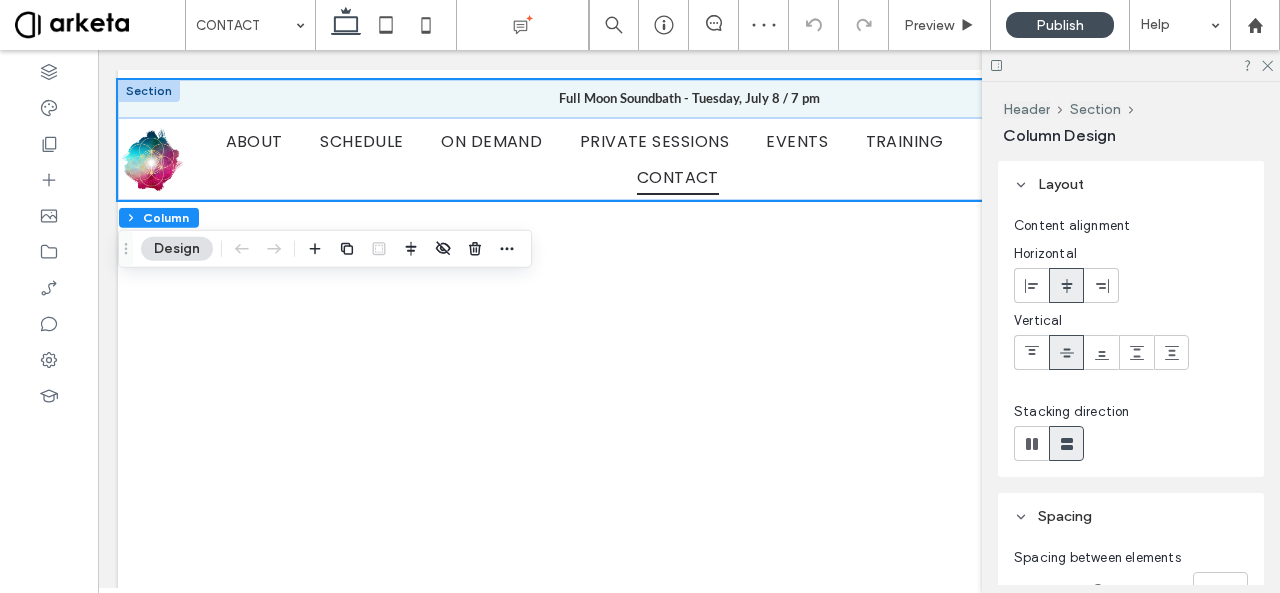 scroll, scrollTop: 300, scrollLeft: 0, axis: vertical 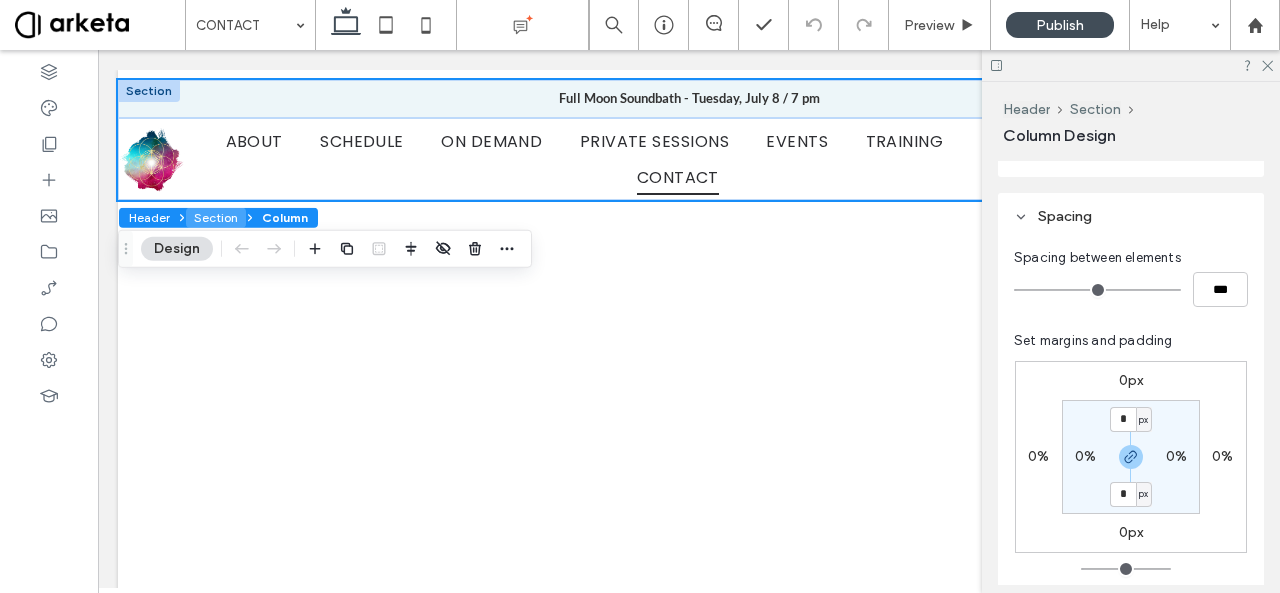 click on "Section" at bounding box center [216, 218] 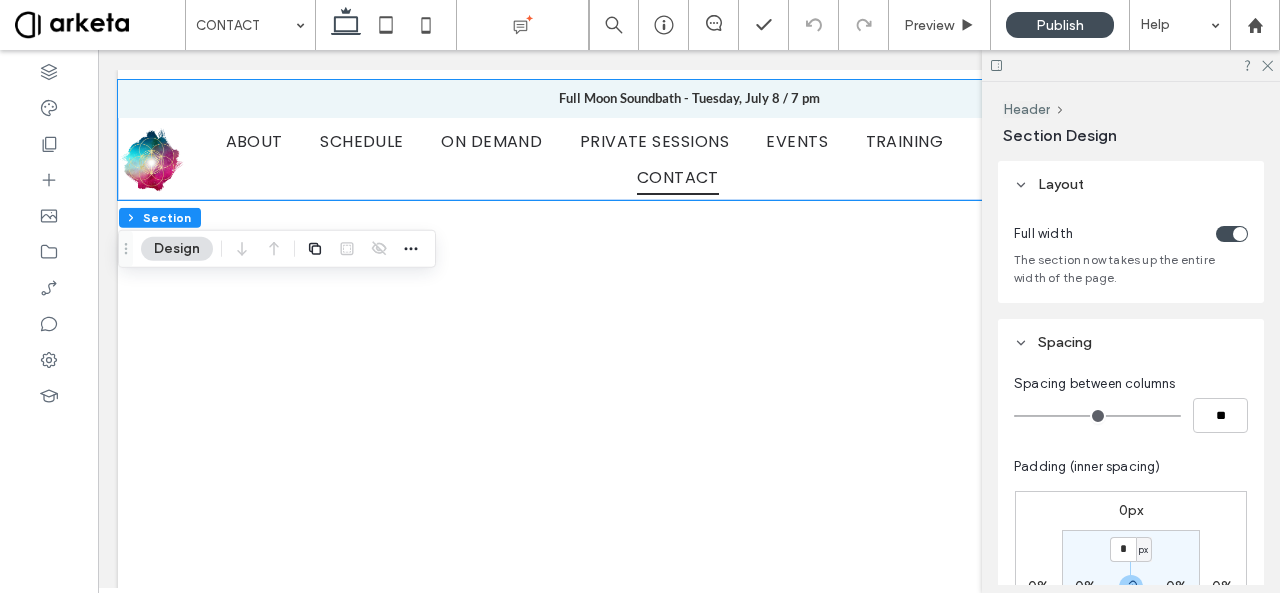 scroll, scrollTop: 200, scrollLeft: 0, axis: vertical 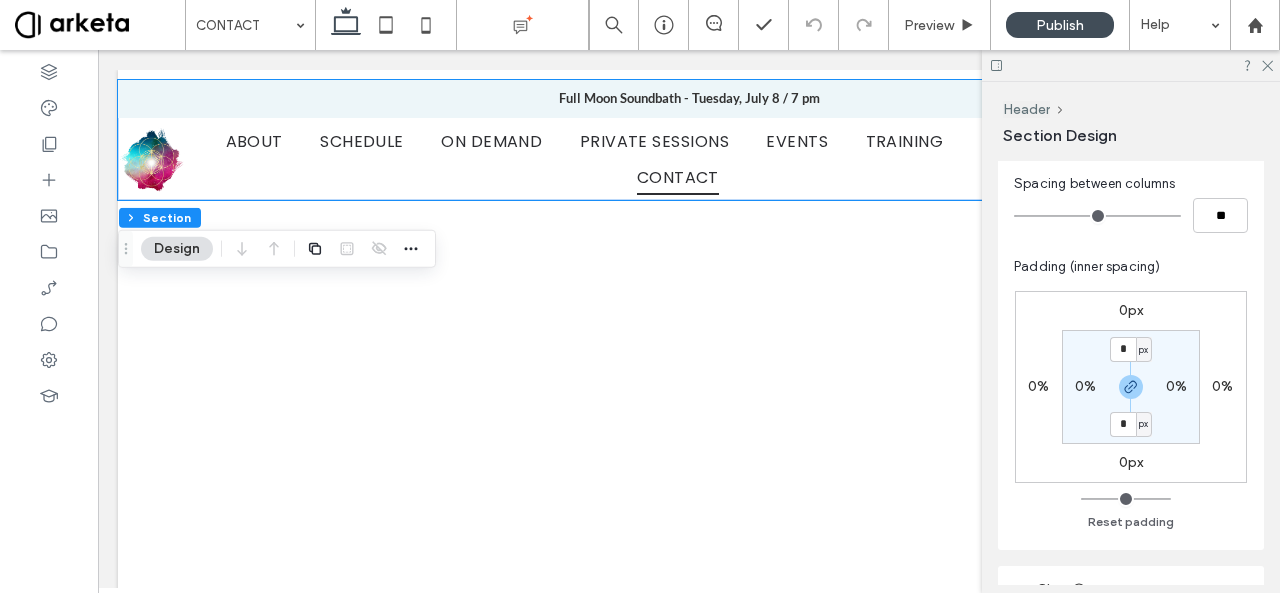 click at bounding box center [1131, 65] 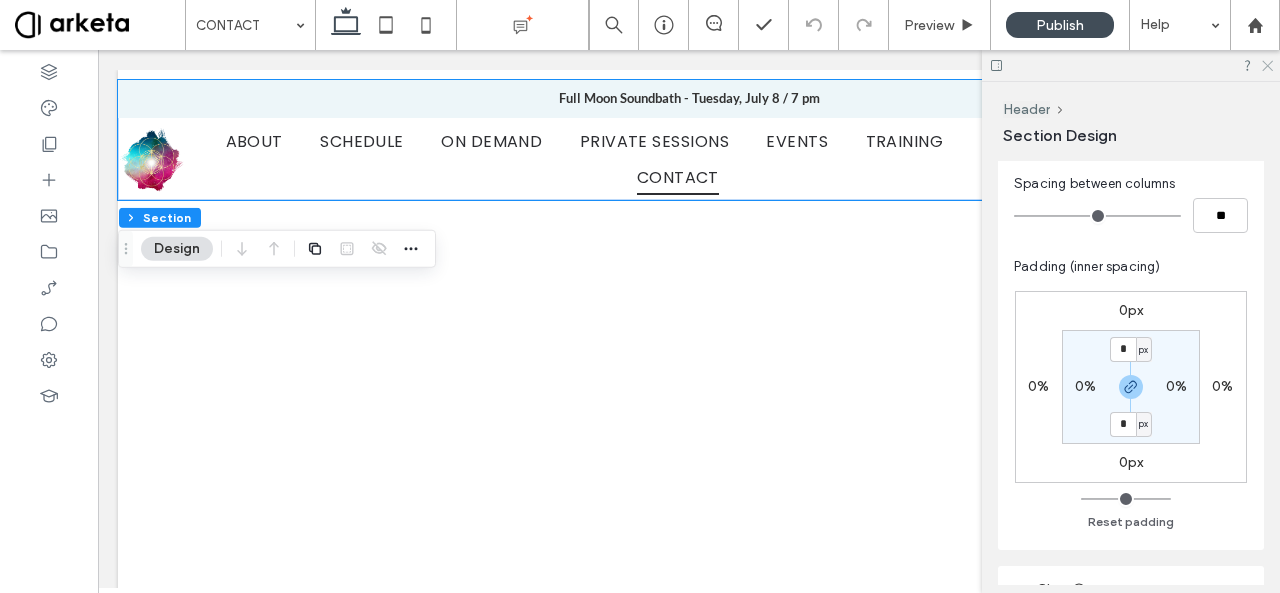 click 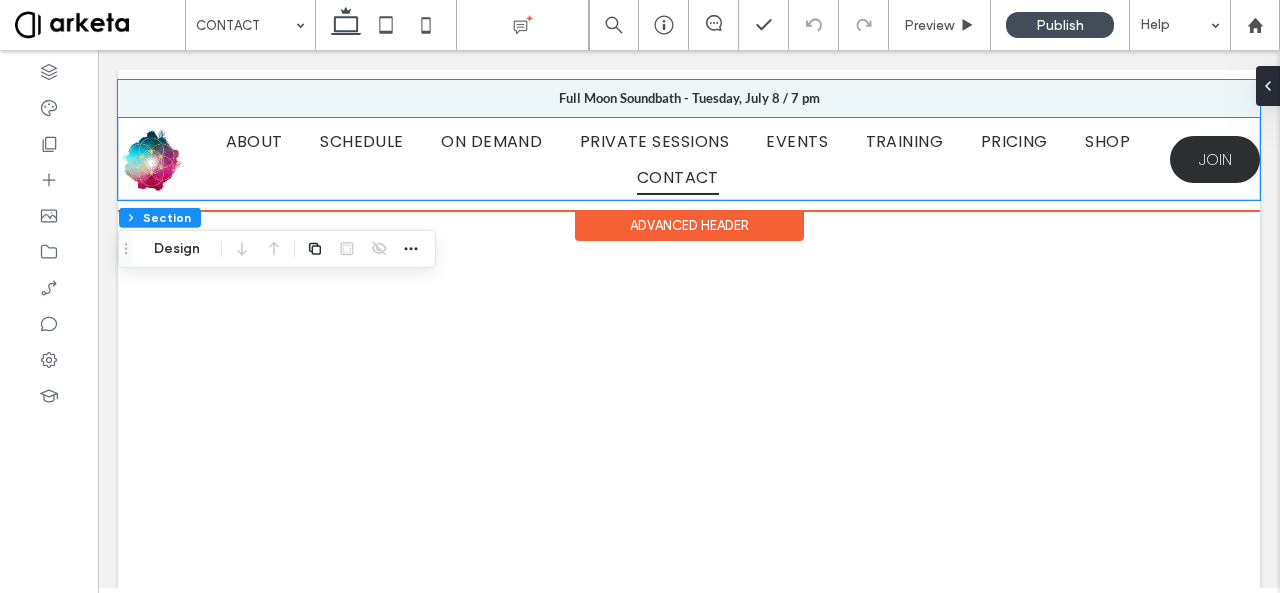 click on "ABOUT
SCHEDULE
ON DEMAND
PRIVATE SESSIONS
EVENTS
TRAINING
PRICING
SHOP
CONTACT" at bounding box center [678, 159] 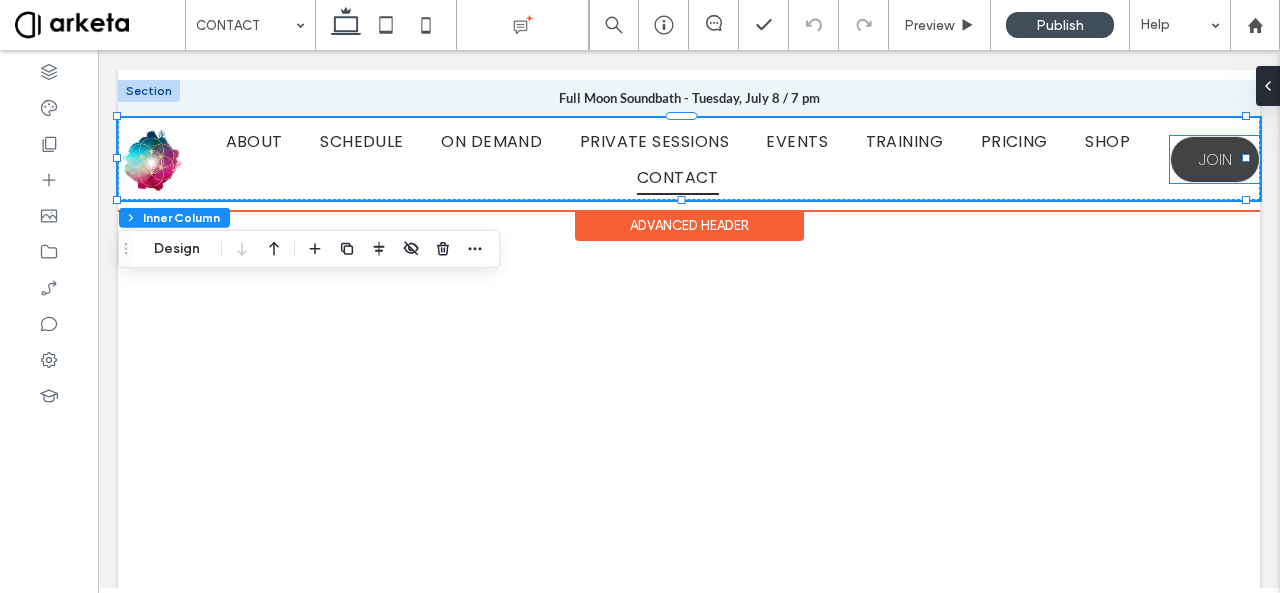 click on "JOIN" at bounding box center [1215, 159] 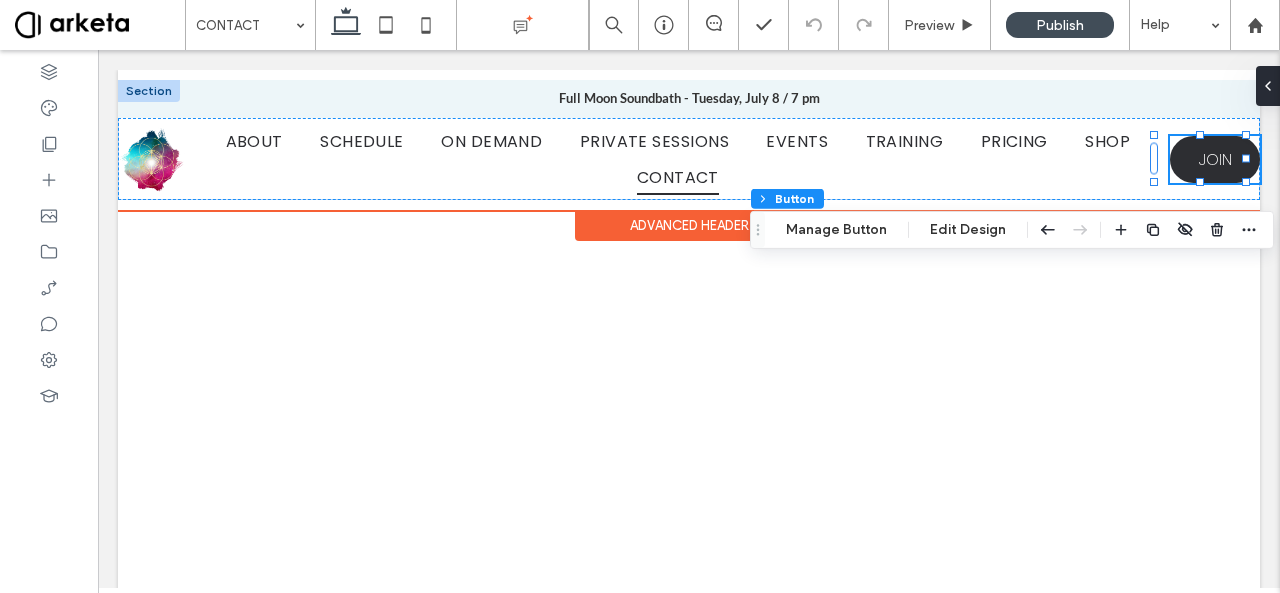 type on "**" 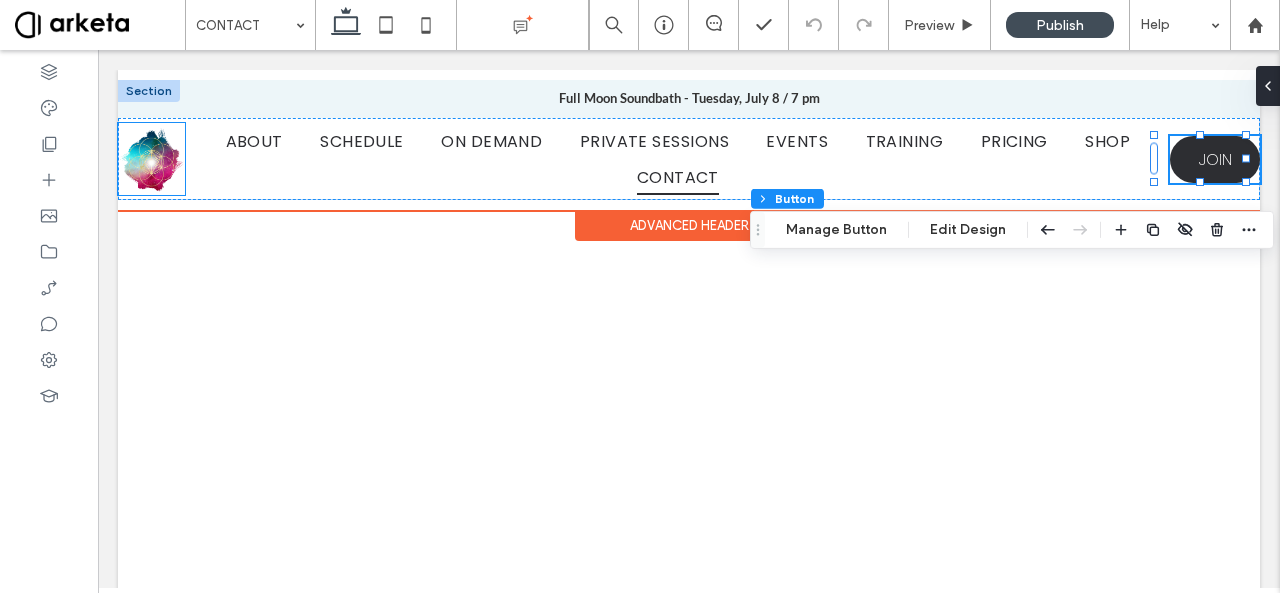click at bounding box center [151, 159] 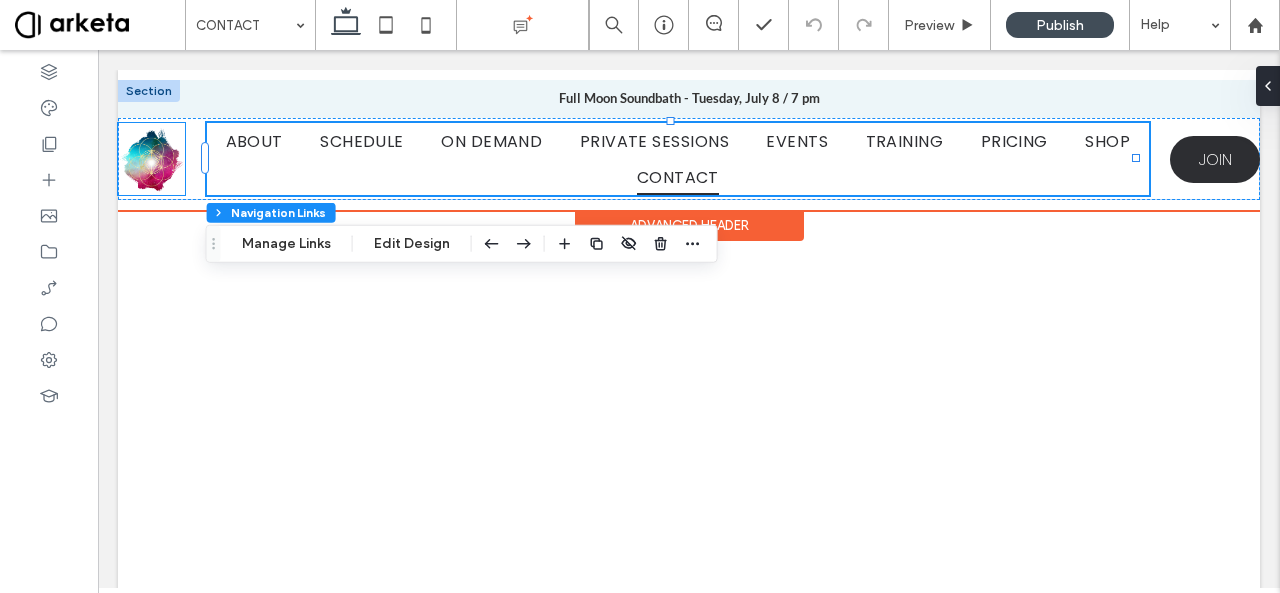 click at bounding box center [151, 159] 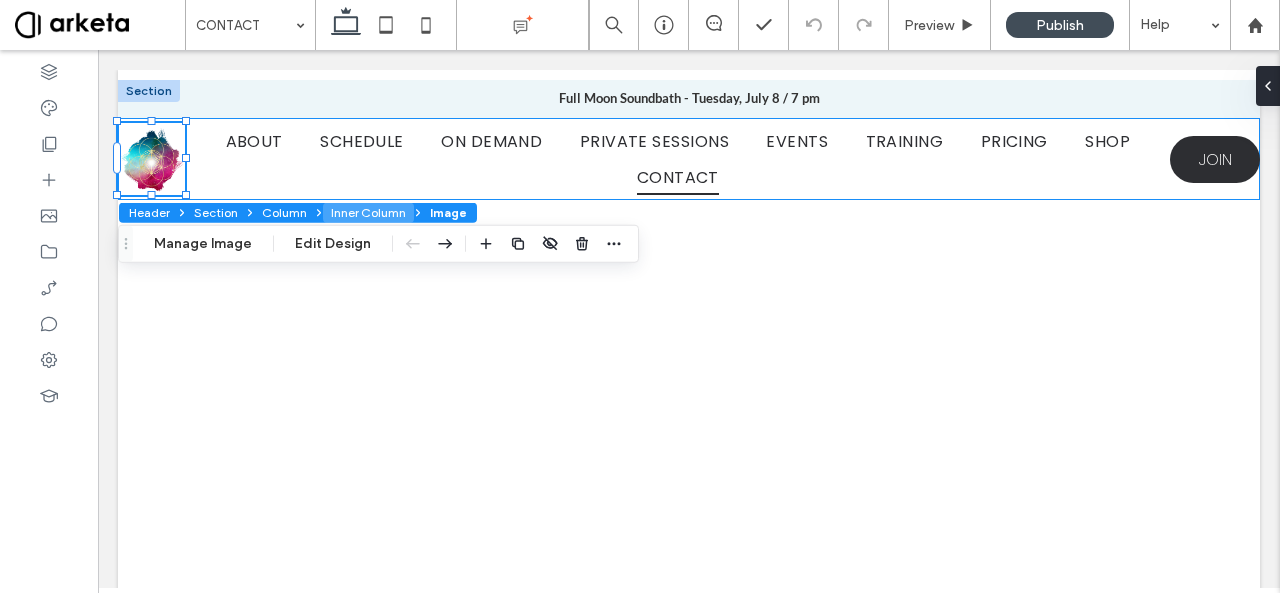 click on "Inner Column" at bounding box center [368, 213] 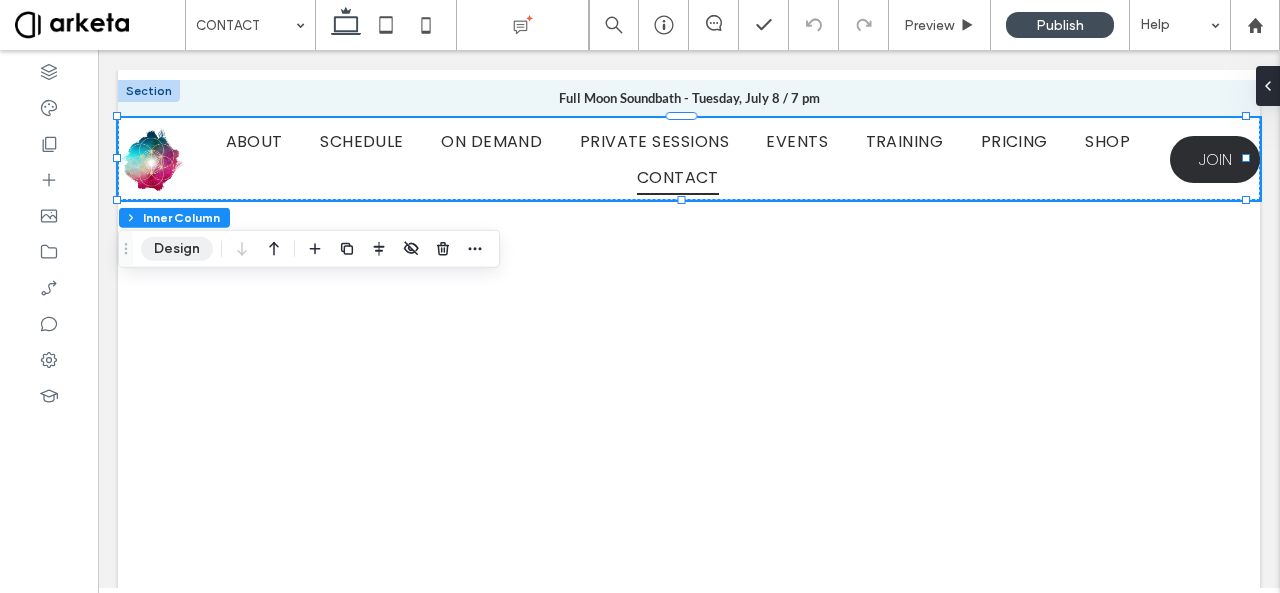 click on "Design" at bounding box center [177, 249] 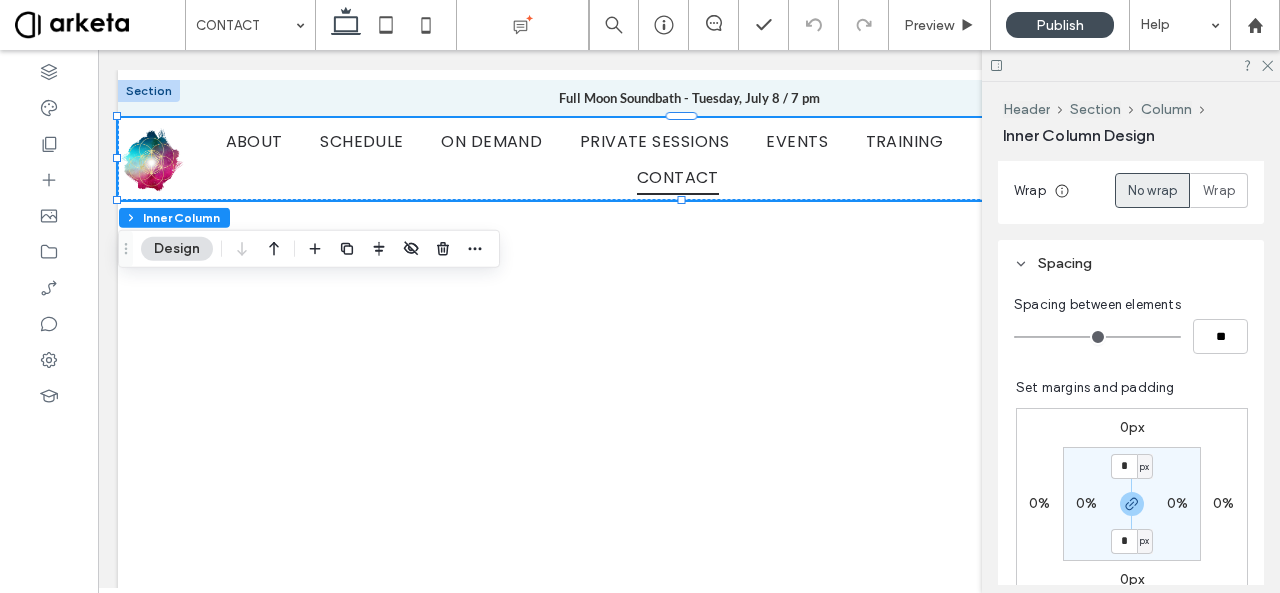 scroll, scrollTop: 500, scrollLeft: 0, axis: vertical 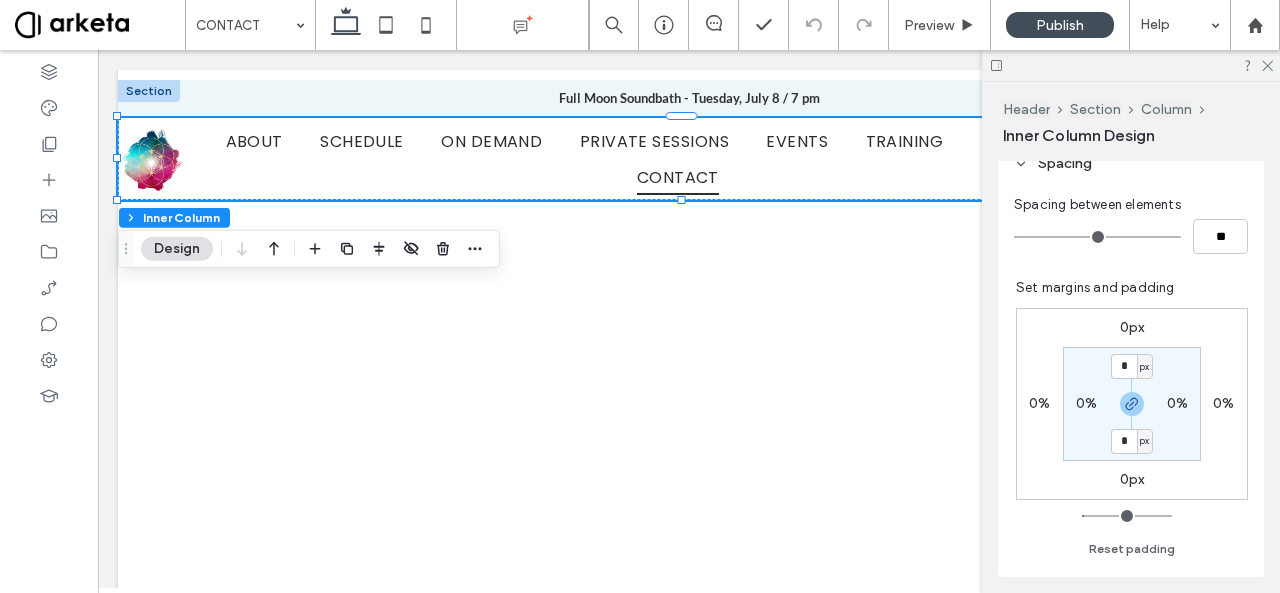type on "*" 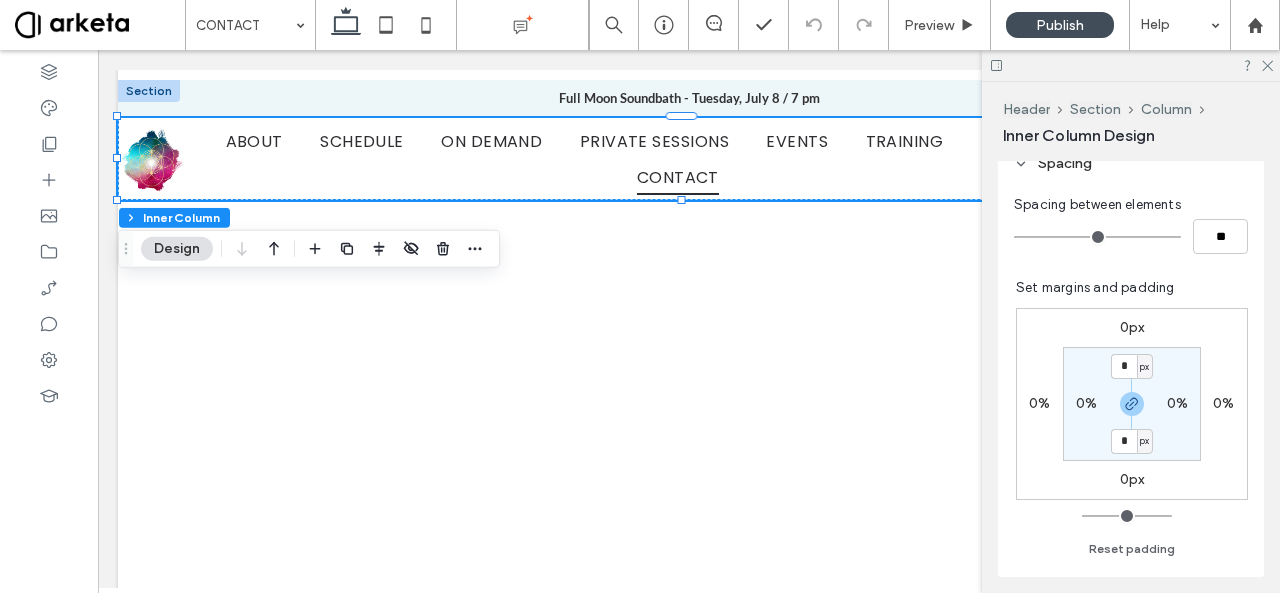 drag, startPoint x: 1085, startPoint y: 513, endPoint x: 1052, endPoint y: 513, distance: 33 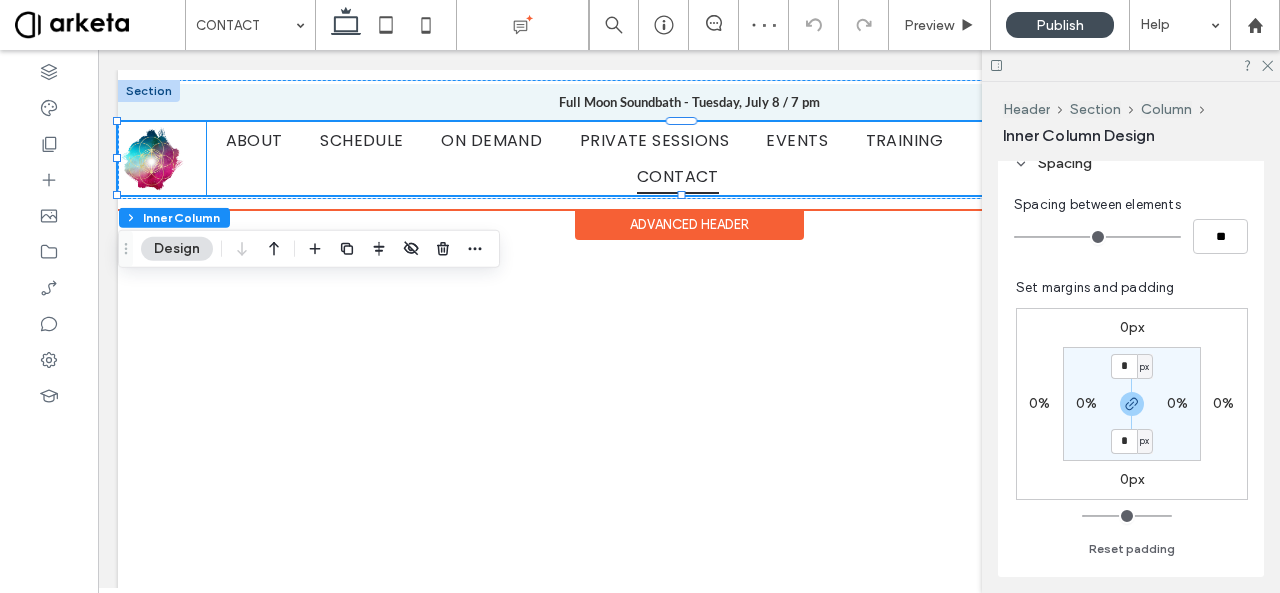 click on "ABOUT
SCHEDULE
ON DEMAND
PRIVATE SESSIONS
EVENTS
TRAINING
PRICING
SHOP
CONTACT" at bounding box center (678, 158) 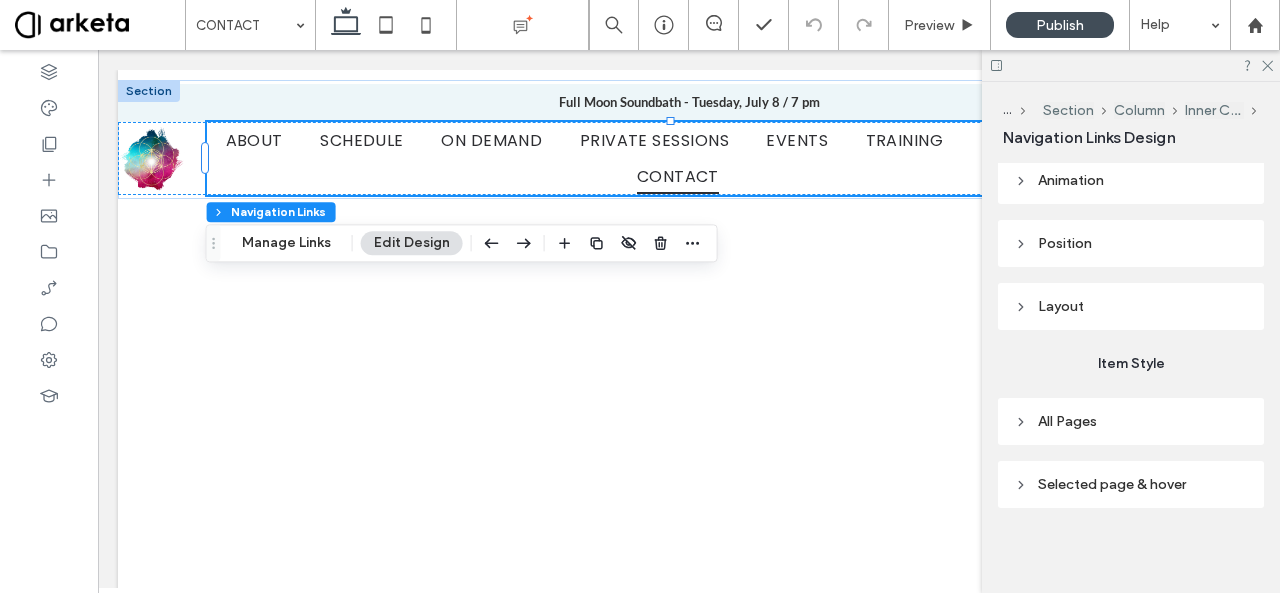 scroll, scrollTop: 49, scrollLeft: 0, axis: vertical 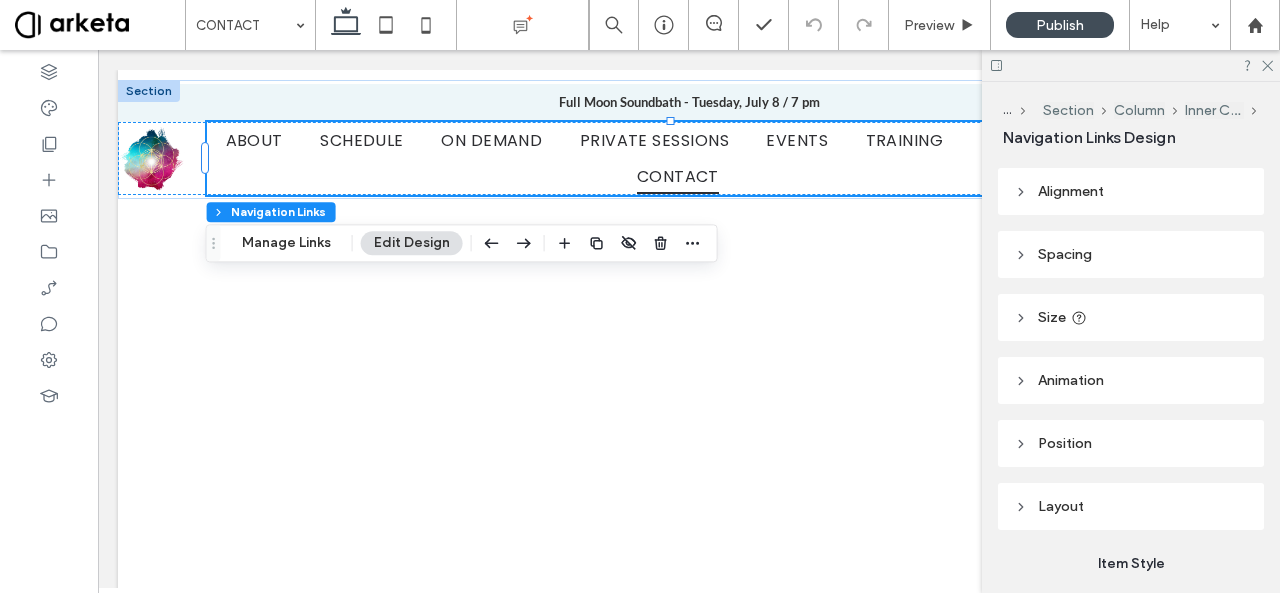 click on "Alignment" at bounding box center (1071, 191) 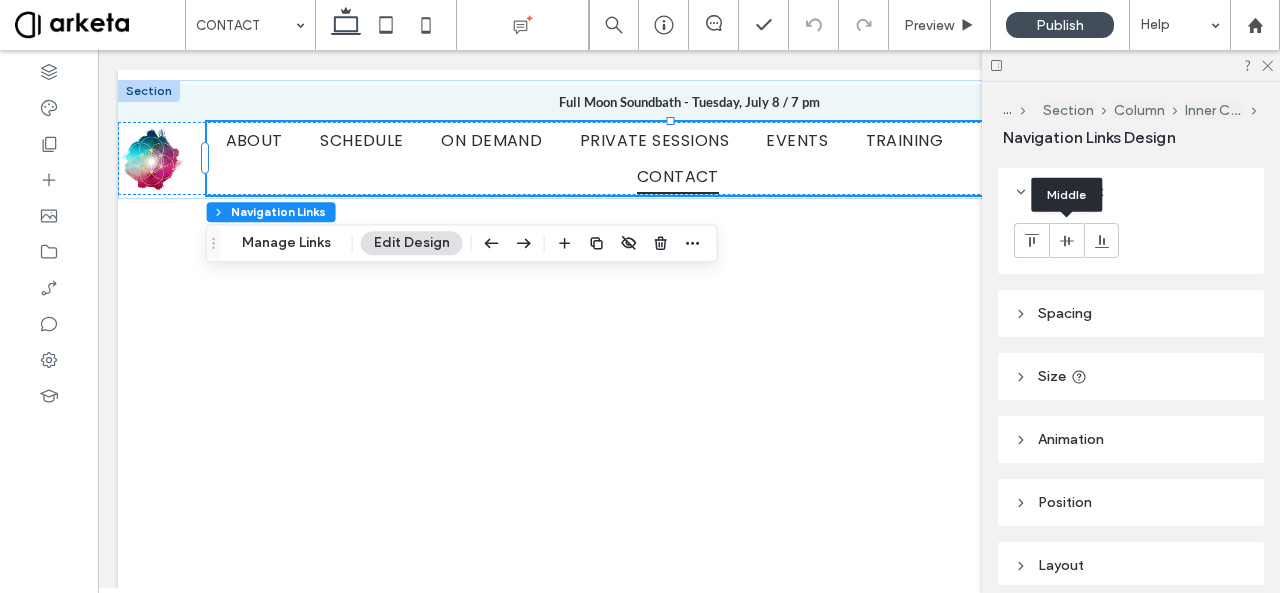click 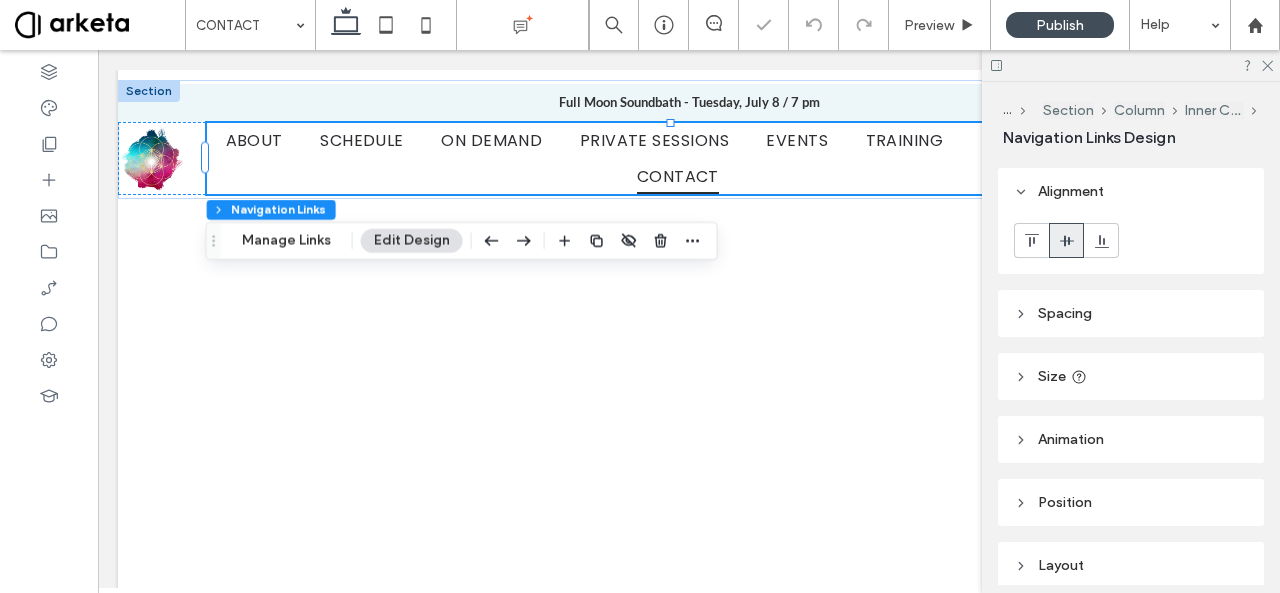 click 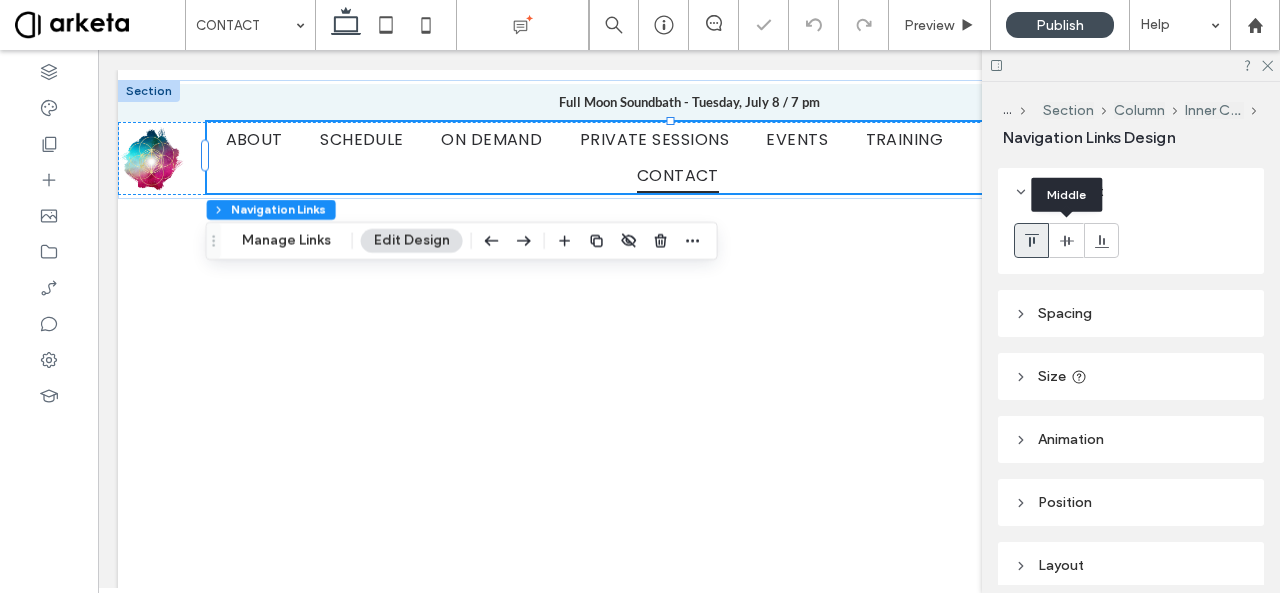 click 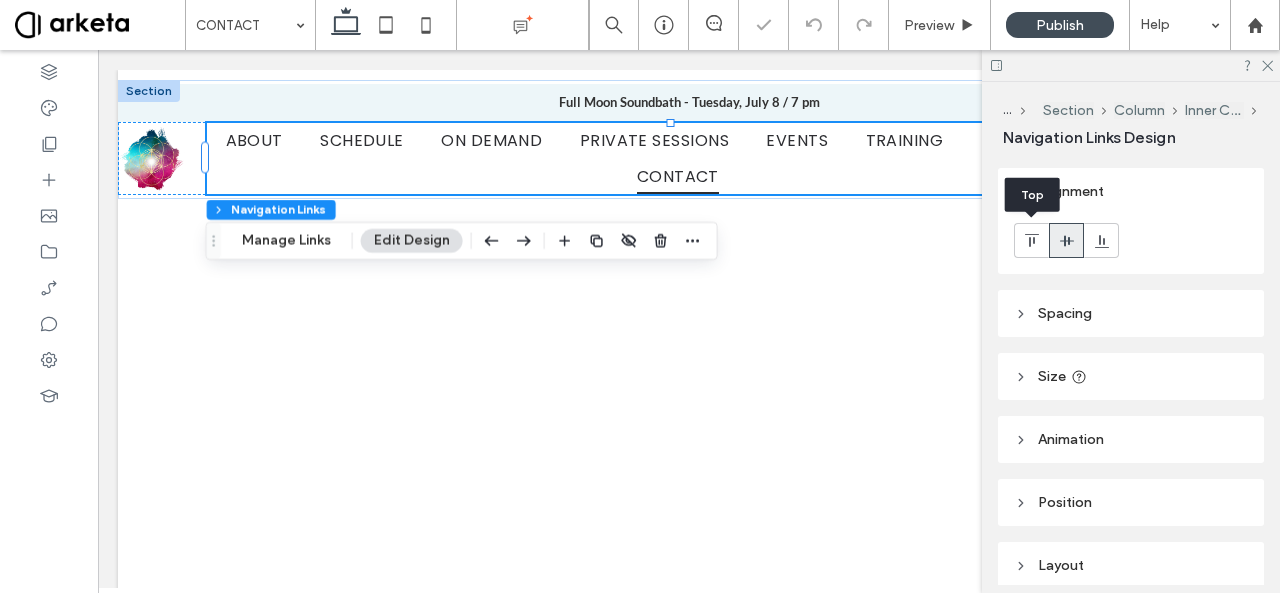 click 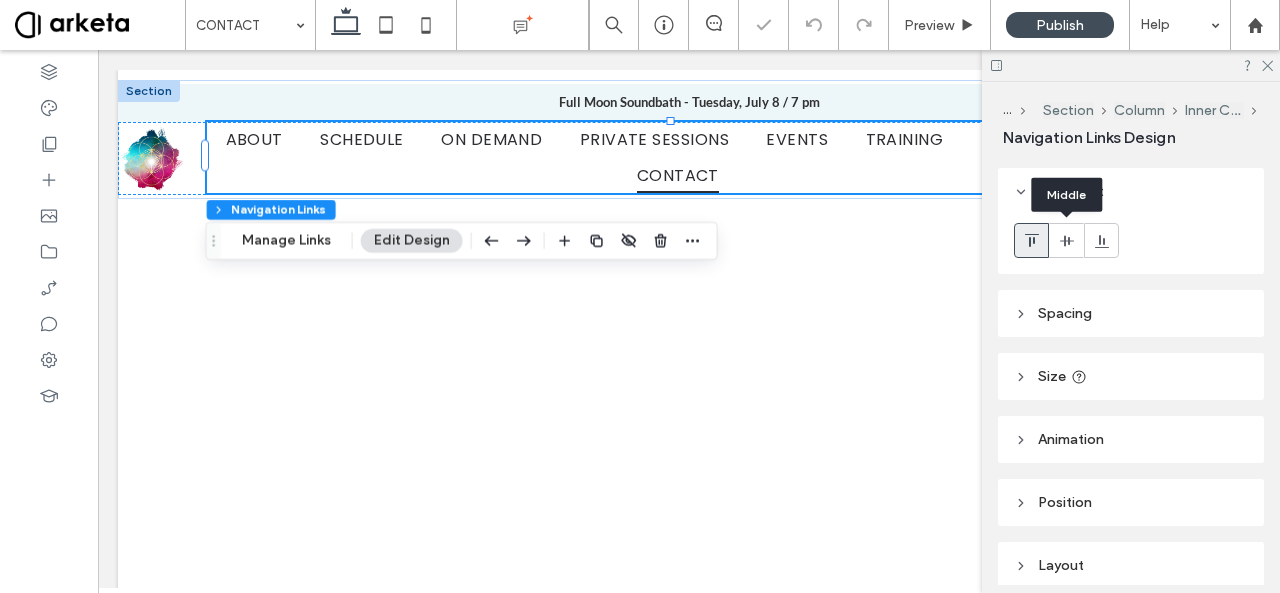 click 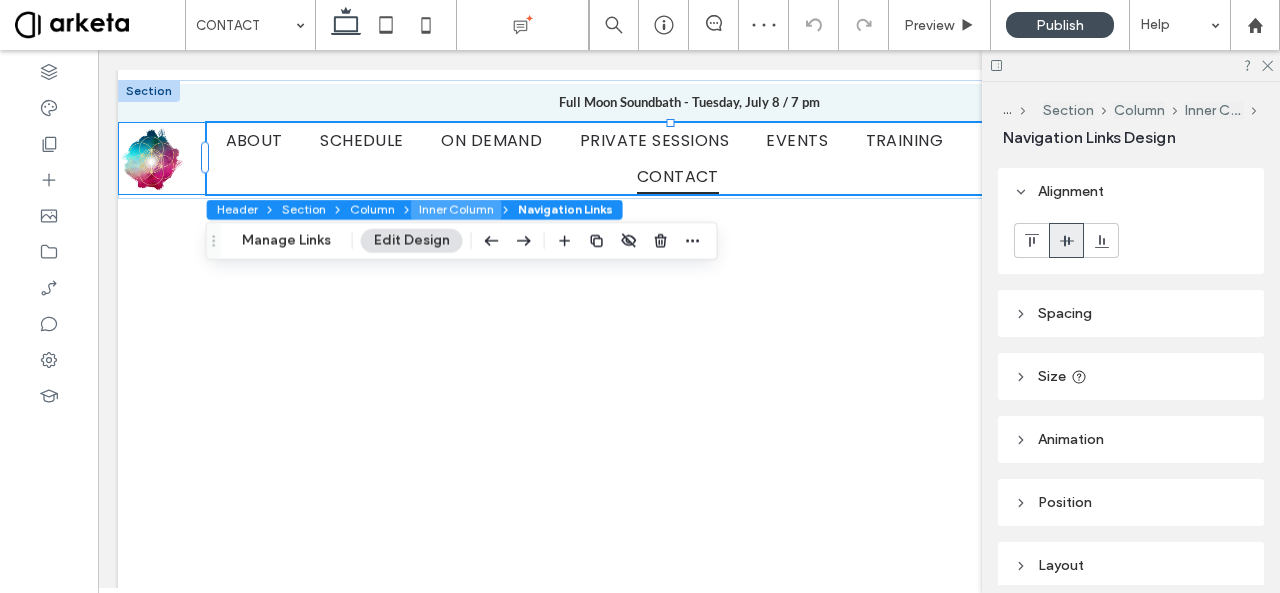 click on "Inner Column" at bounding box center [456, 210] 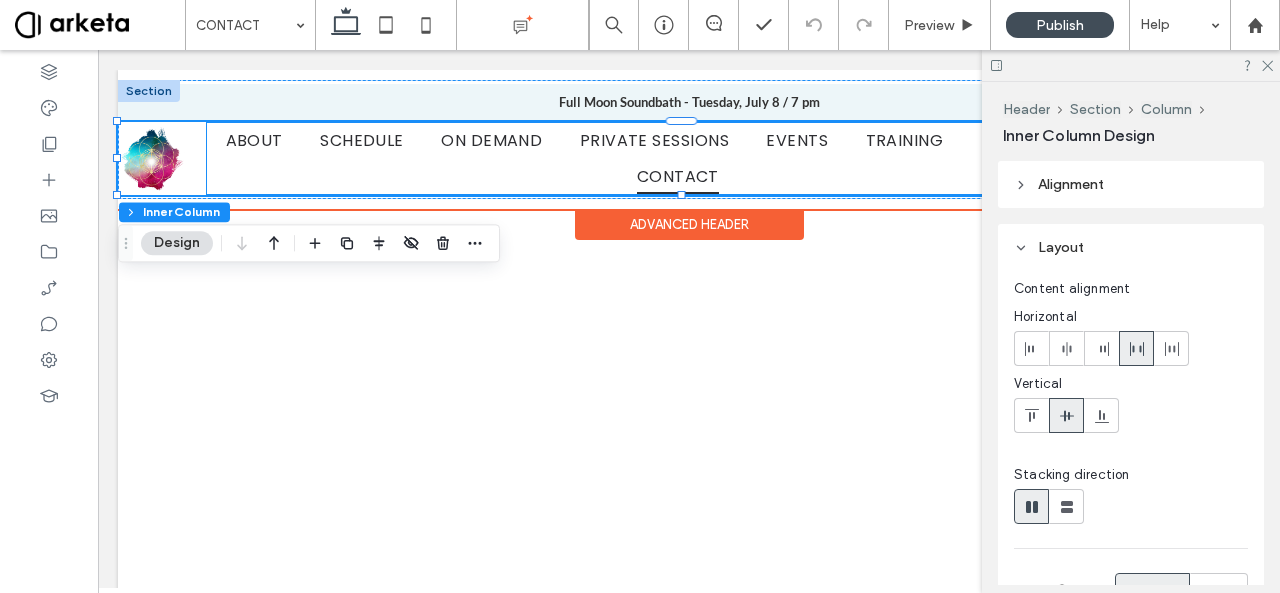 click on "ABOUT
SCHEDULE
ON DEMAND
PRIVATE SESSIONS
EVENTS
TRAINING
PRICING
SHOP
CONTACT" at bounding box center (678, 158) 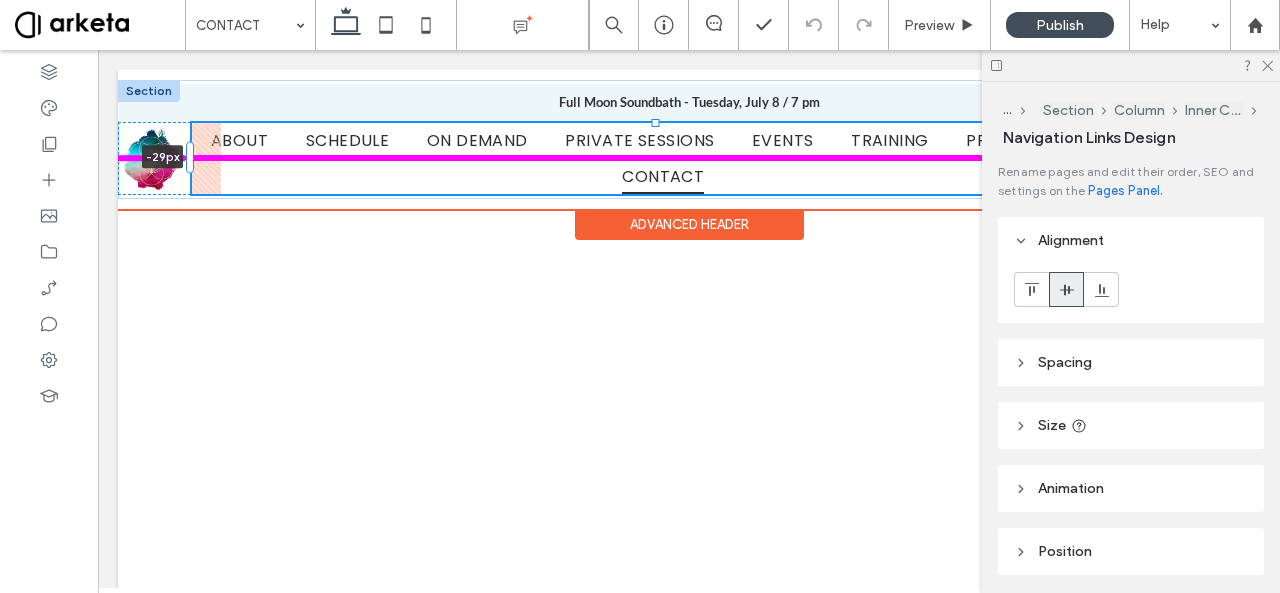drag, startPoint x: 206, startPoint y: 165, endPoint x: 177, endPoint y: 161, distance: 29.274563 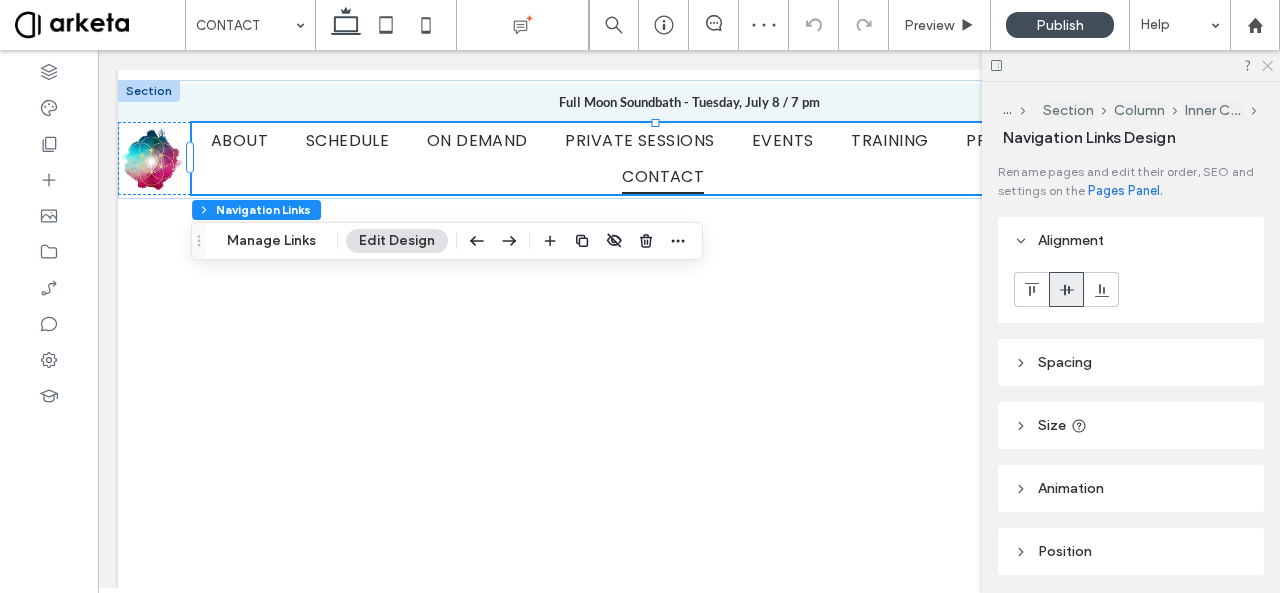 click 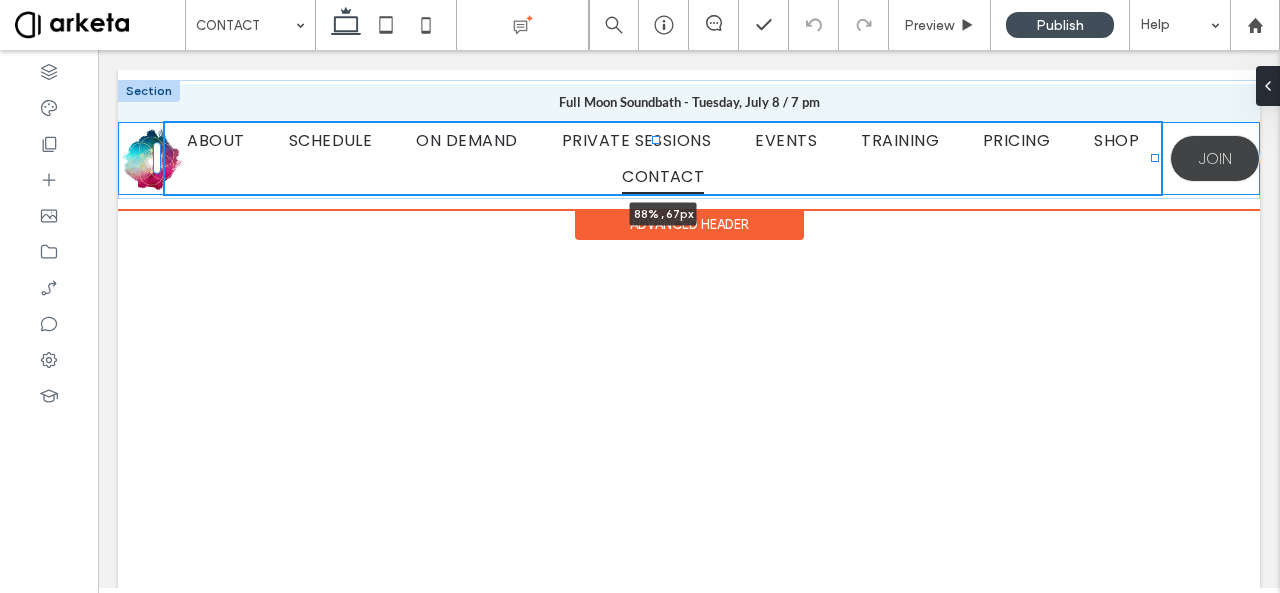 drag, startPoint x: 1123, startPoint y: 160, endPoint x: 1190, endPoint y: 154, distance: 67.26812 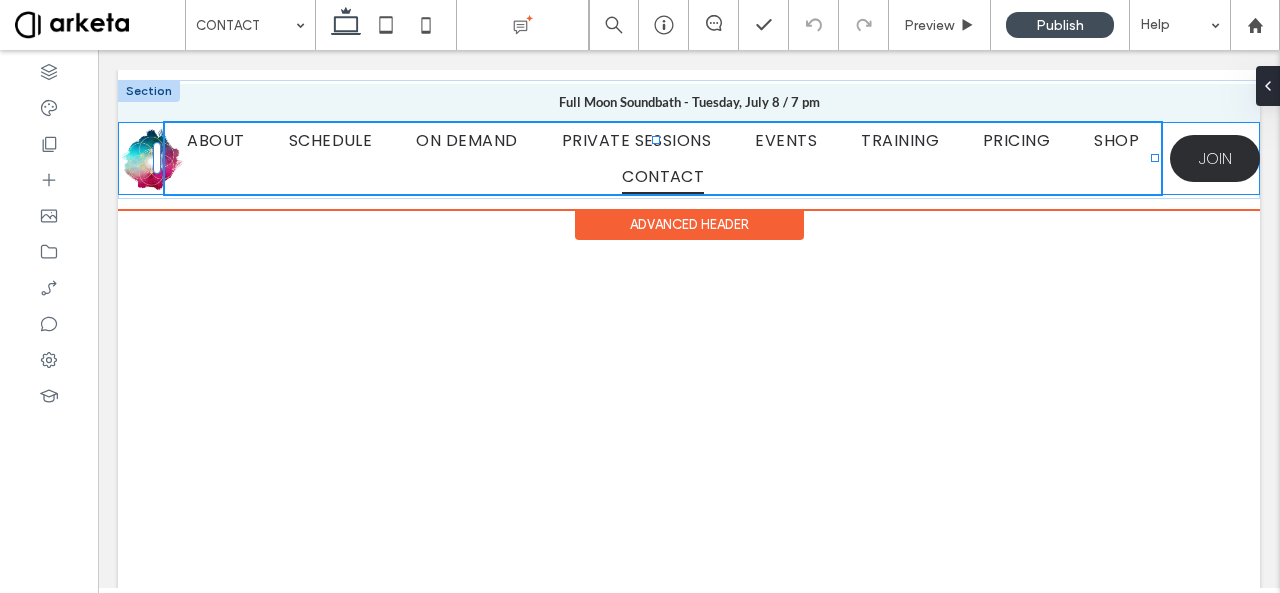 type on "**" 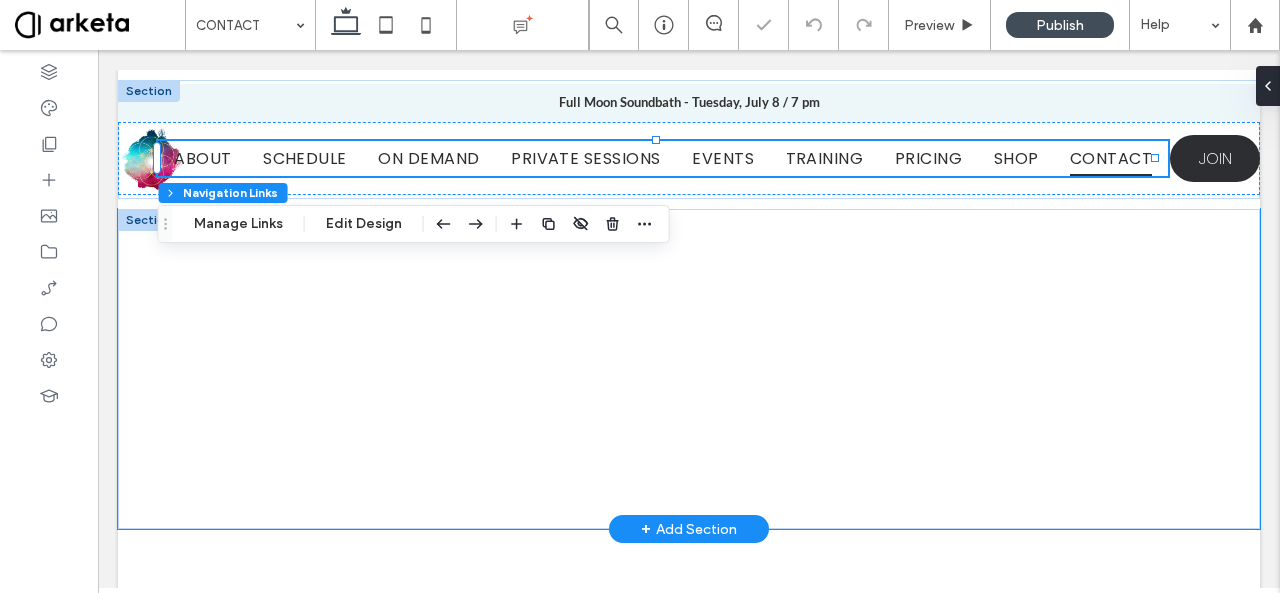 type on "****" 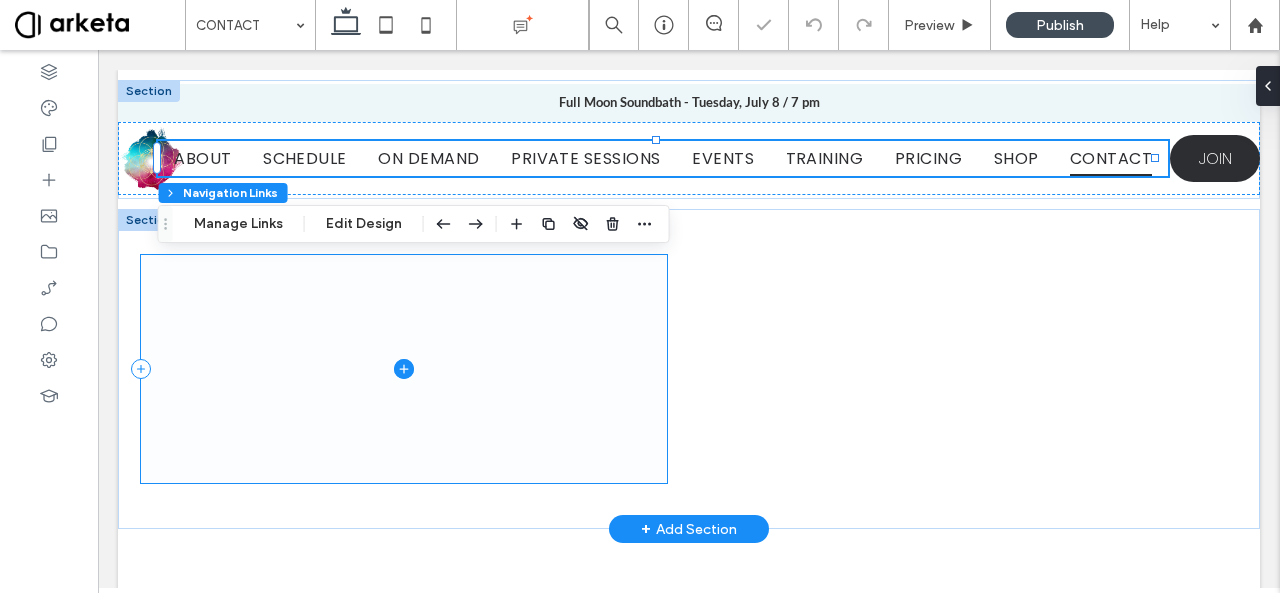 click at bounding box center (404, 369) 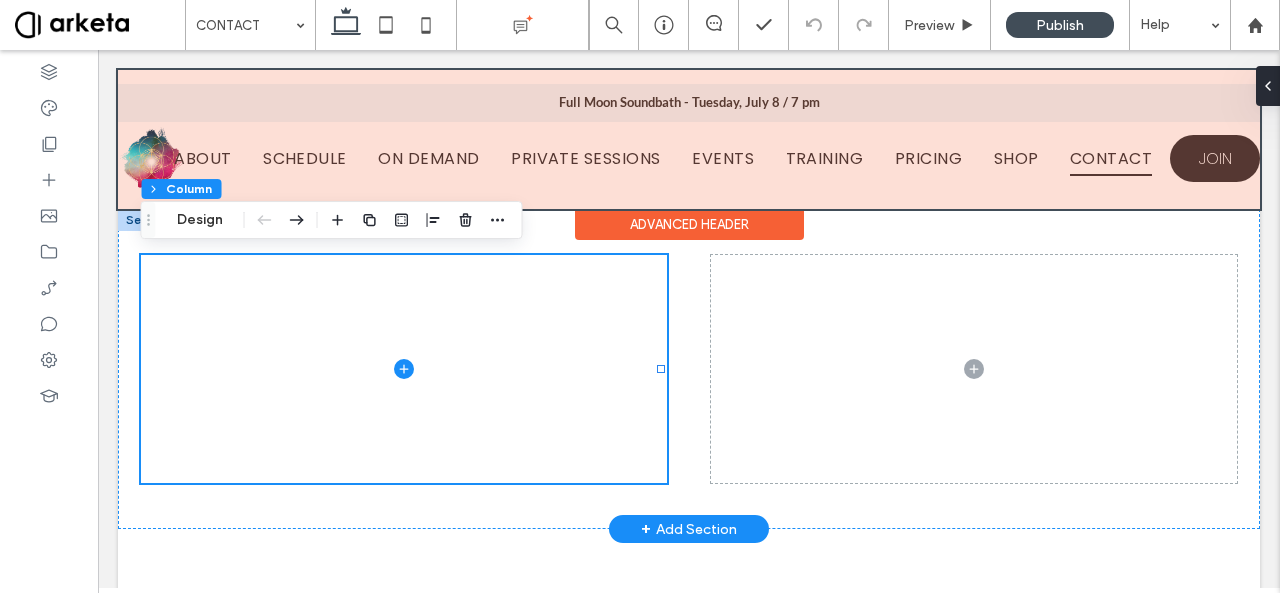 click at bounding box center [689, 139] 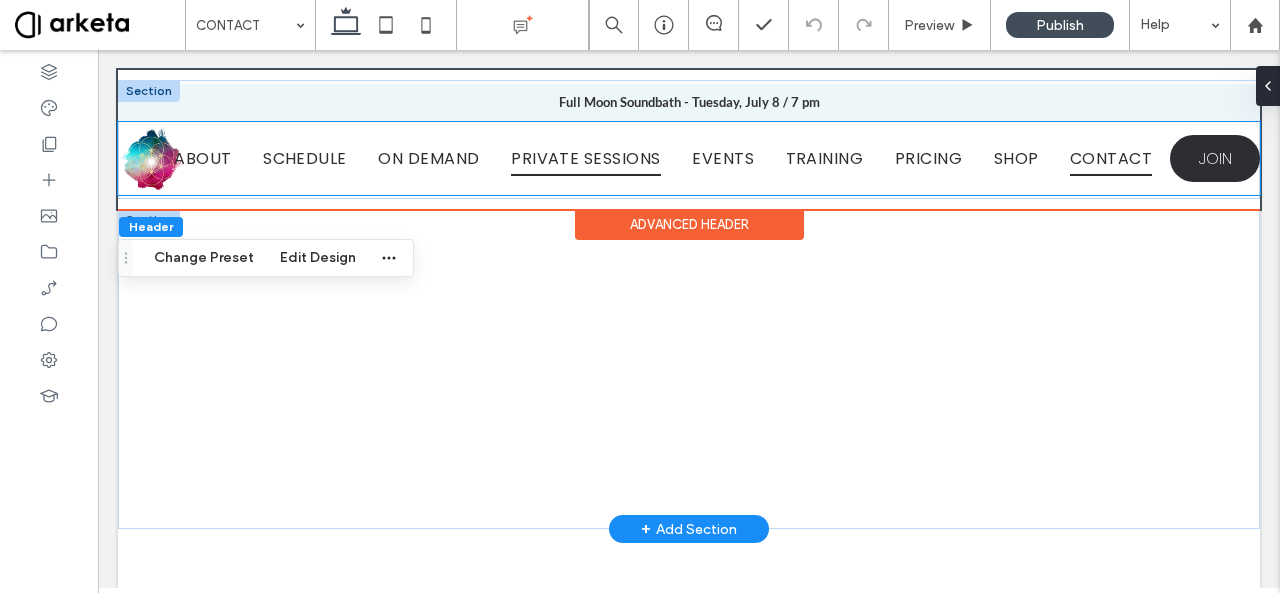 scroll, scrollTop: 0, scrollLeft: 0, axis: both 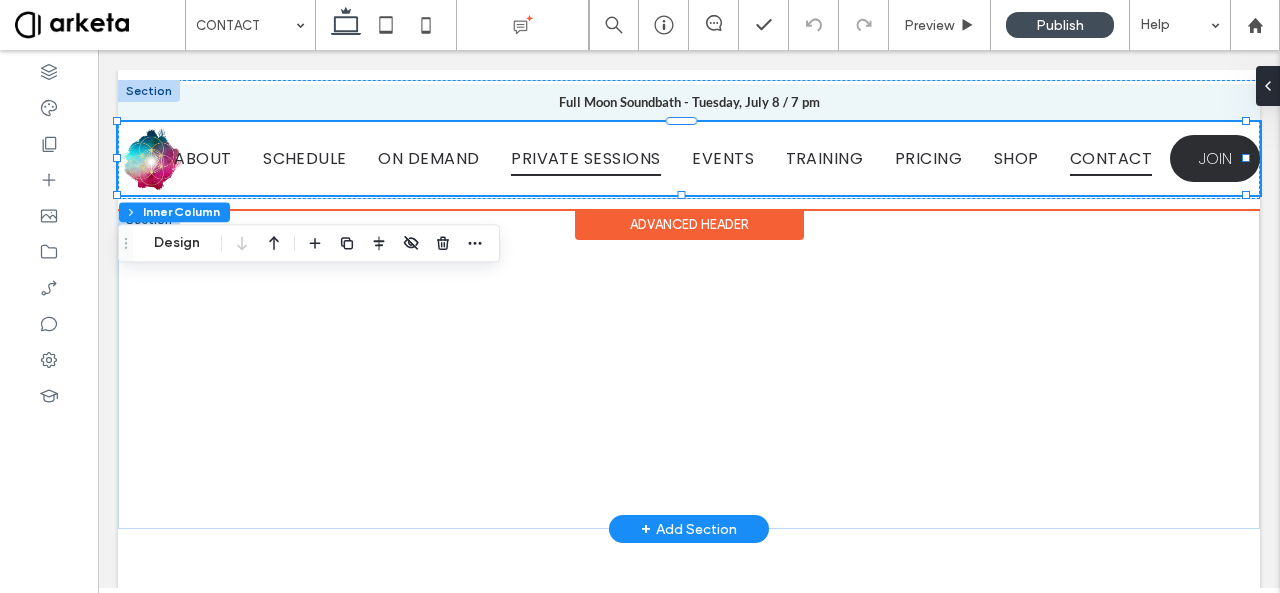 click on "PRIVATE SESSIONS" at bounding box center (586, 158) 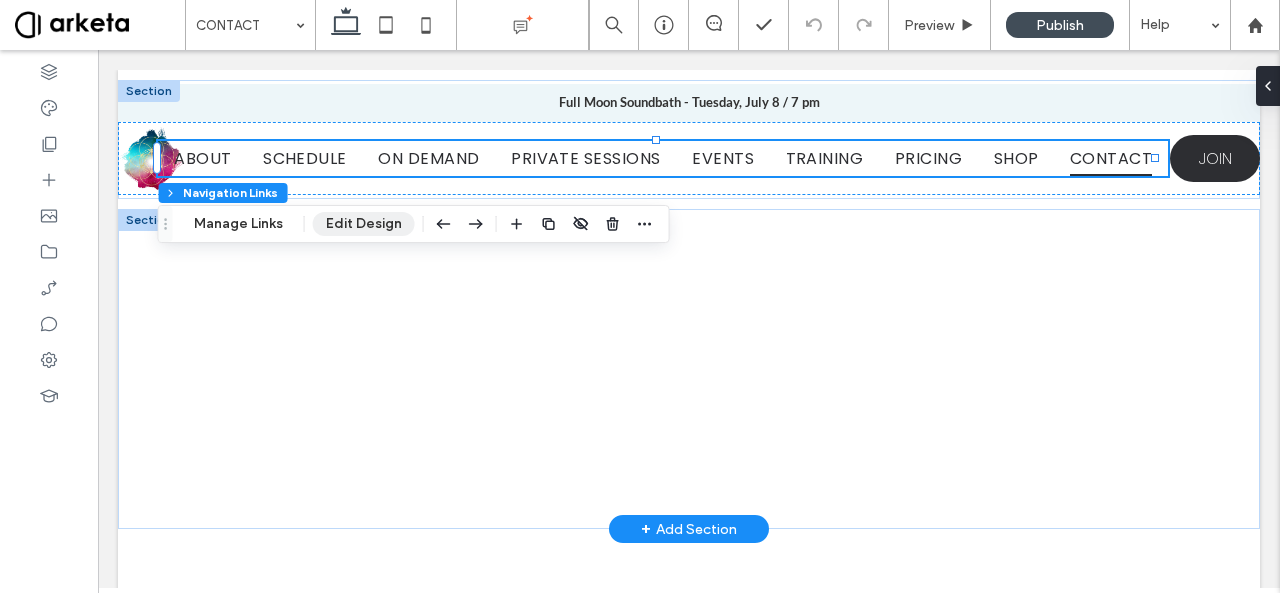 click on "Edit Design" at bounding box center (364, 224) 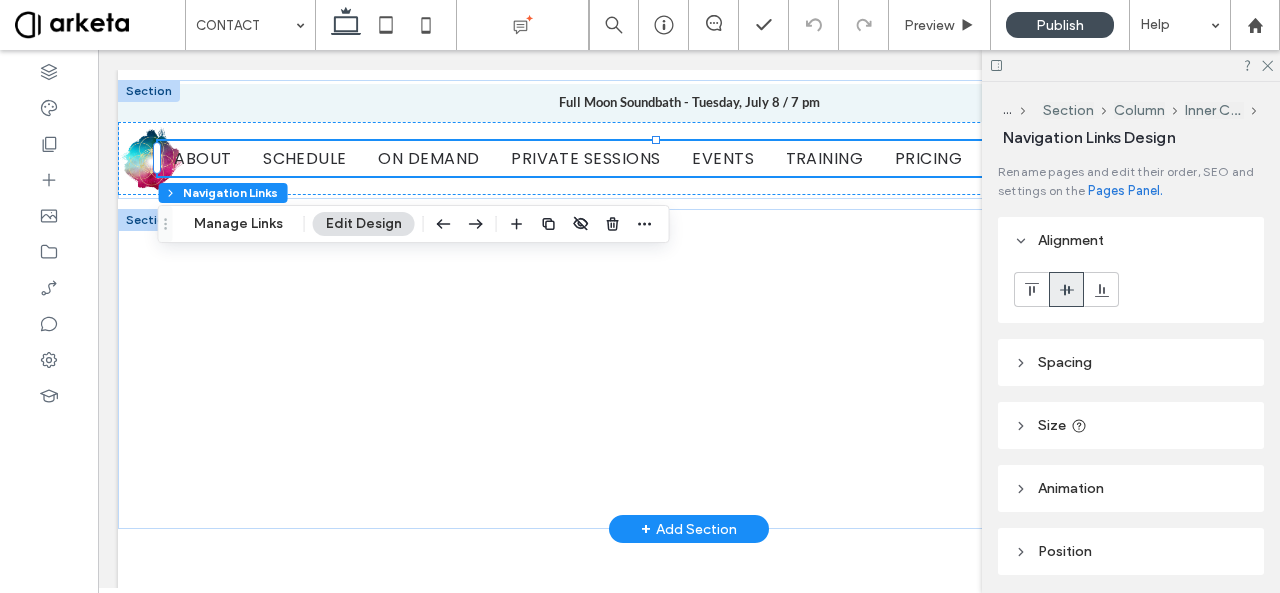 click on "Spacing" at bounding box center [1065, 362] 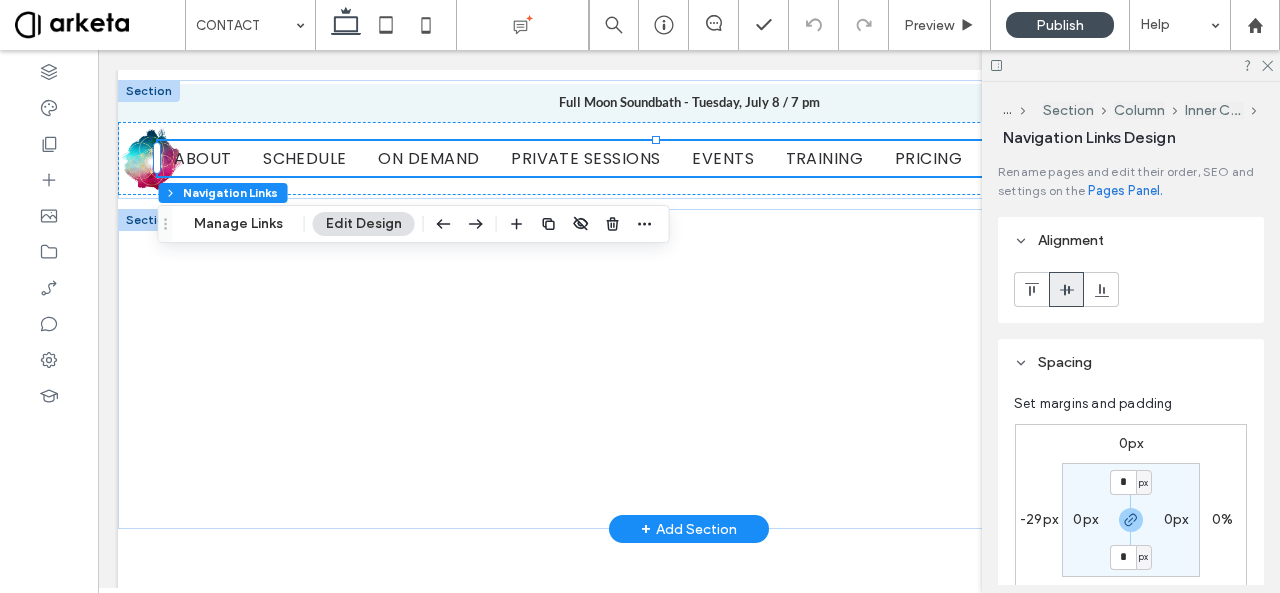 scroll, scrollTop: 300, scrollLeft: 0, axis: vertical 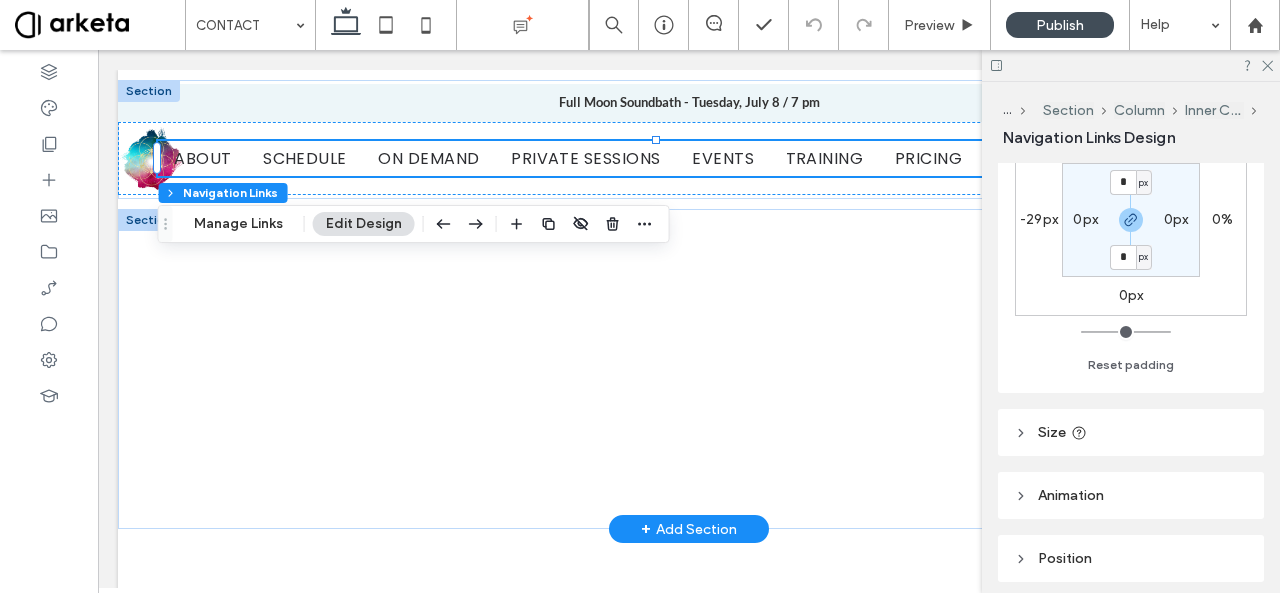 click on "Size" at bounding box center (1052, 432) 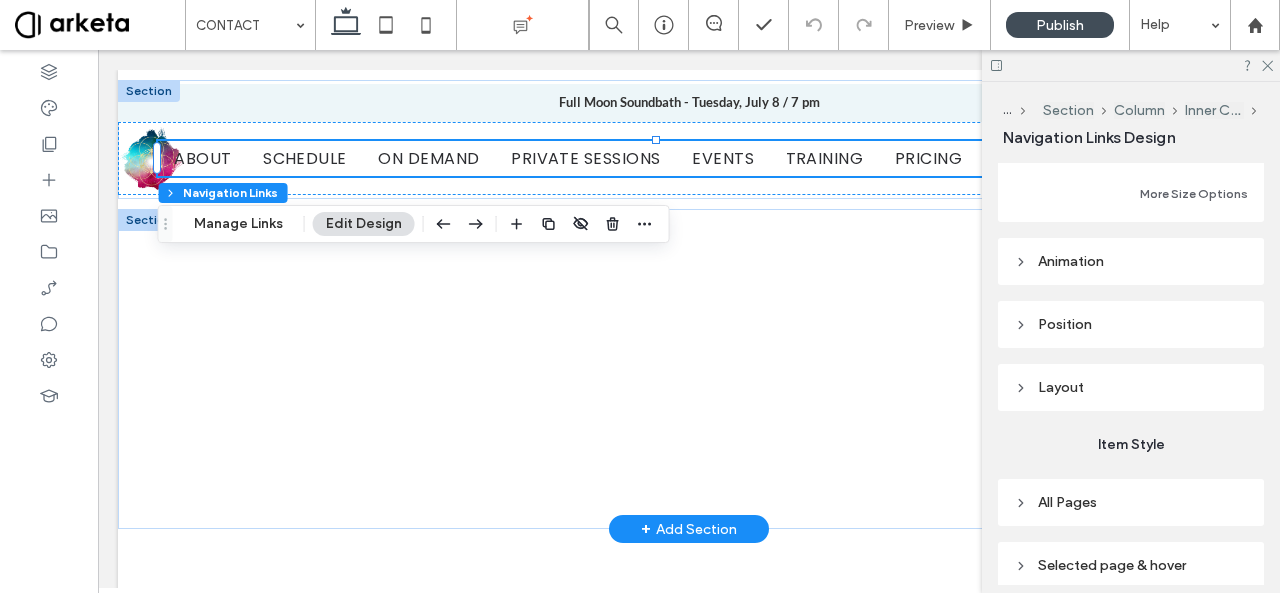 scroll, scrollTop: 781, scrollLeft: 0, axis: vertical 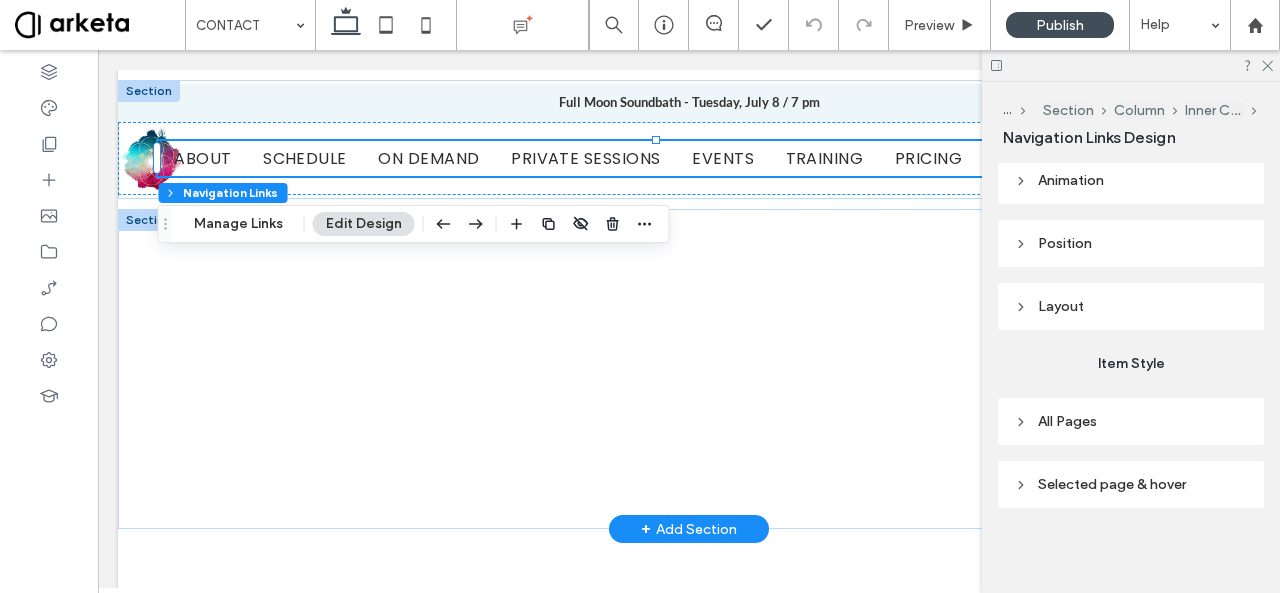 click on "All Pages" at bounding box center [1067, 421] 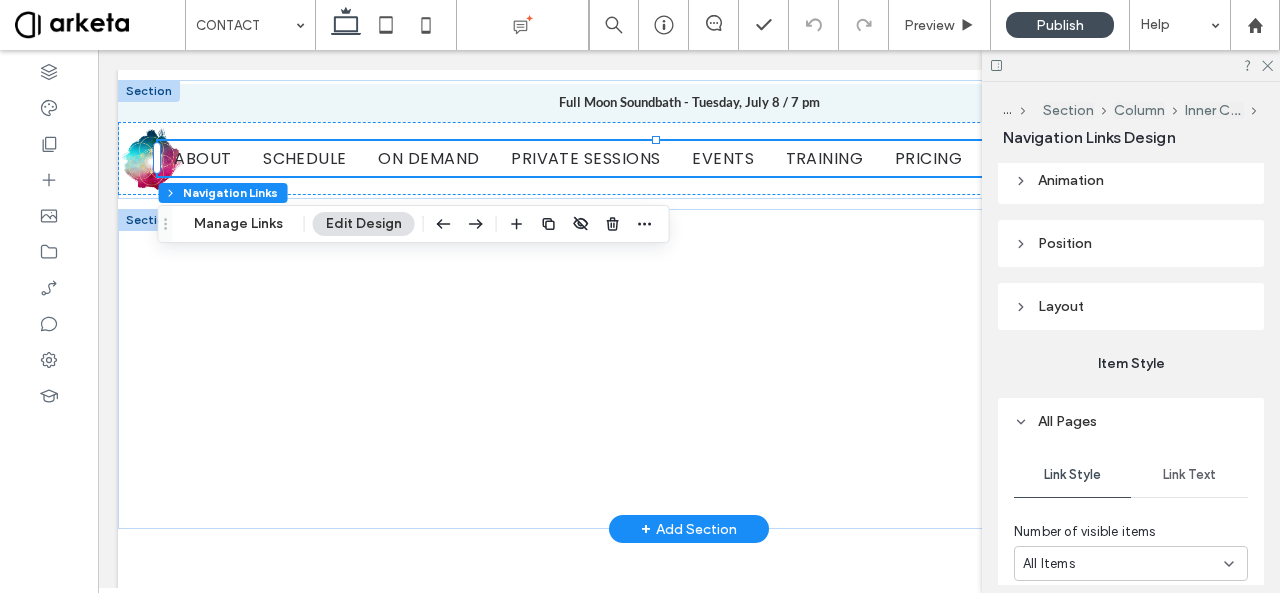 scroll, scrollTop: 981, scrollLeft: 0, axis: vertical 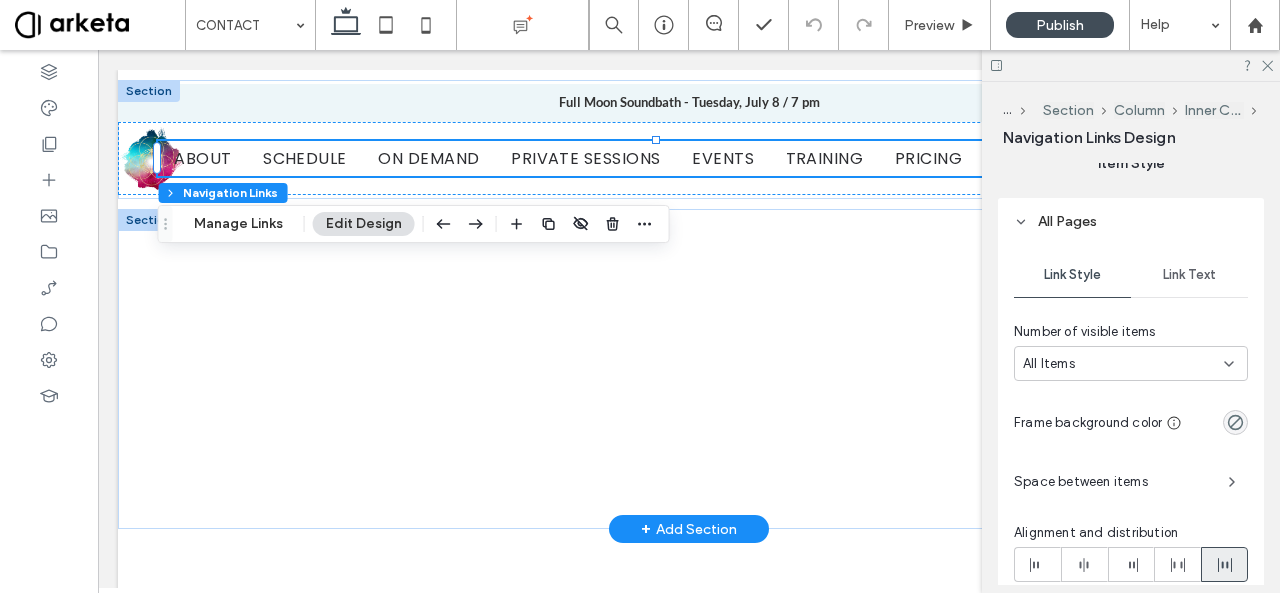 click on "Link Text" at bounding box center (1189, 275) 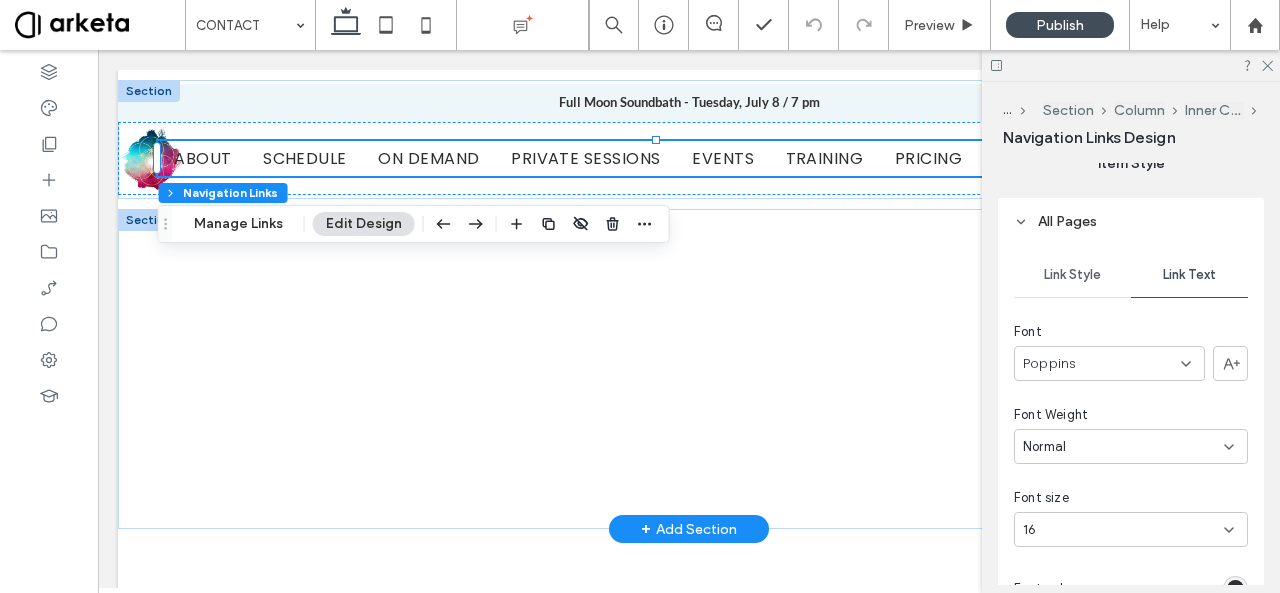 click on "Poppins" at bounding box center [1109, 363] 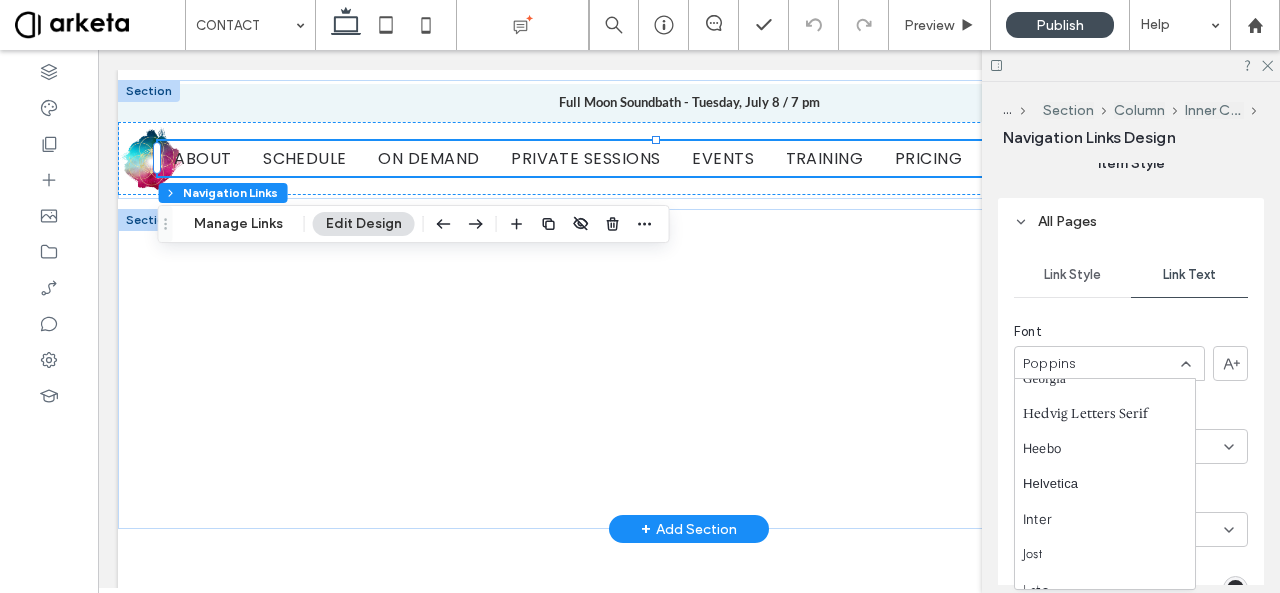 scroll, scrollTop: 805, scrollLeft: 0, axis: vertical 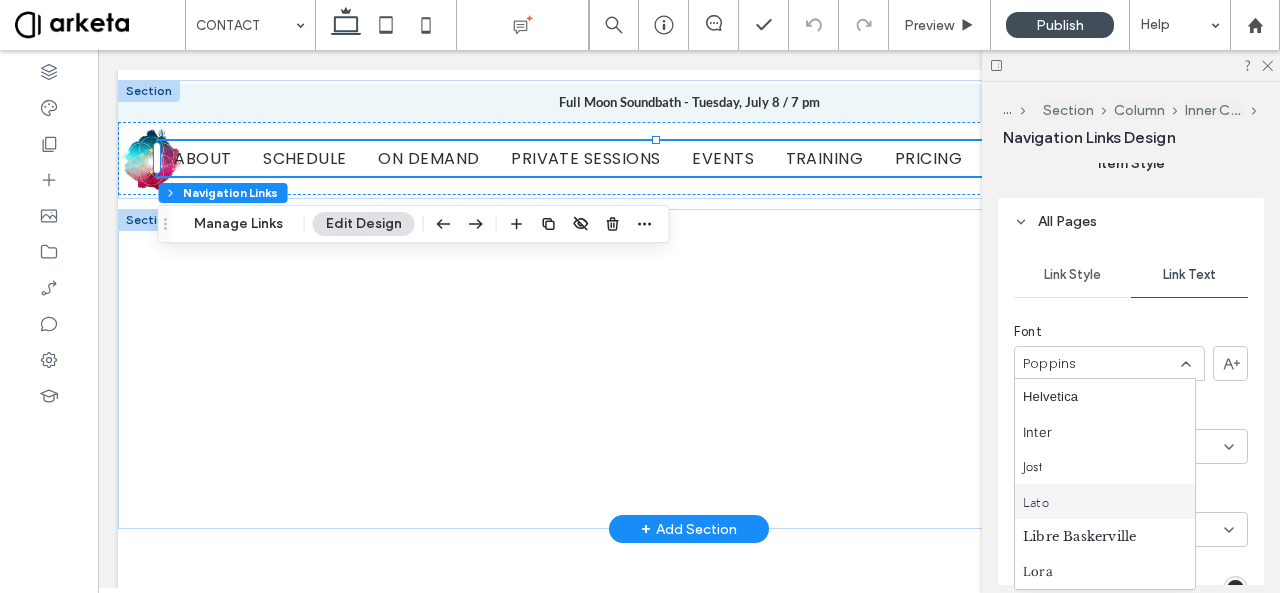 click on "Lato" at bounding box center [1036, 502] 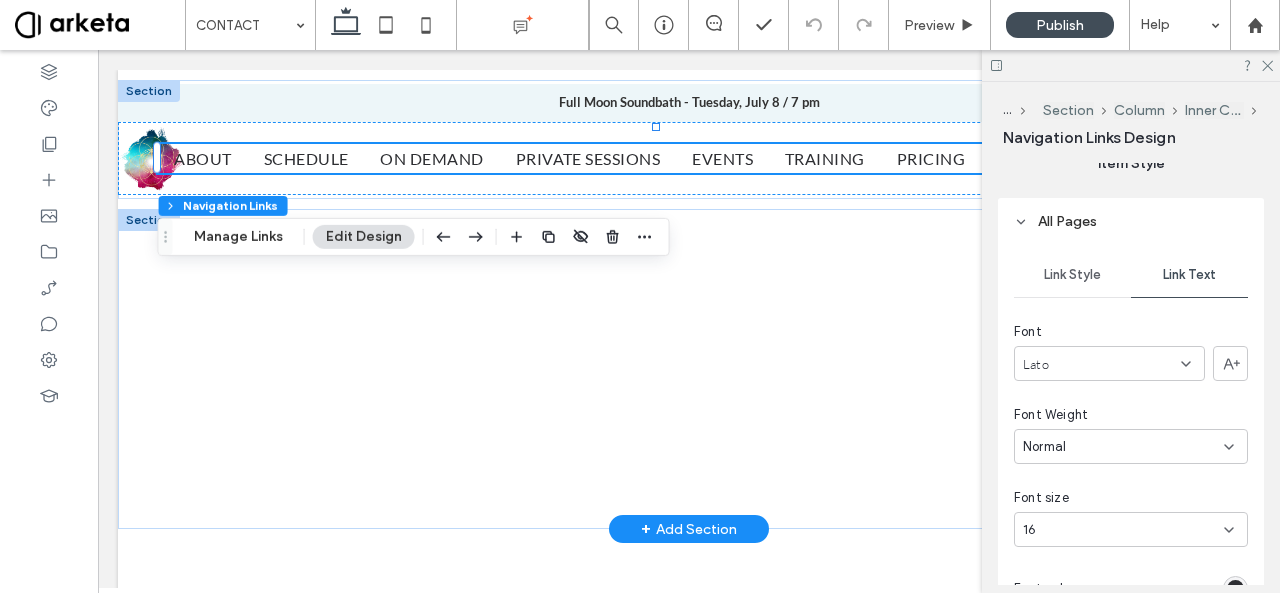 scroll, scrollTop: 1181, scrollLeft: 0, axis: vertical 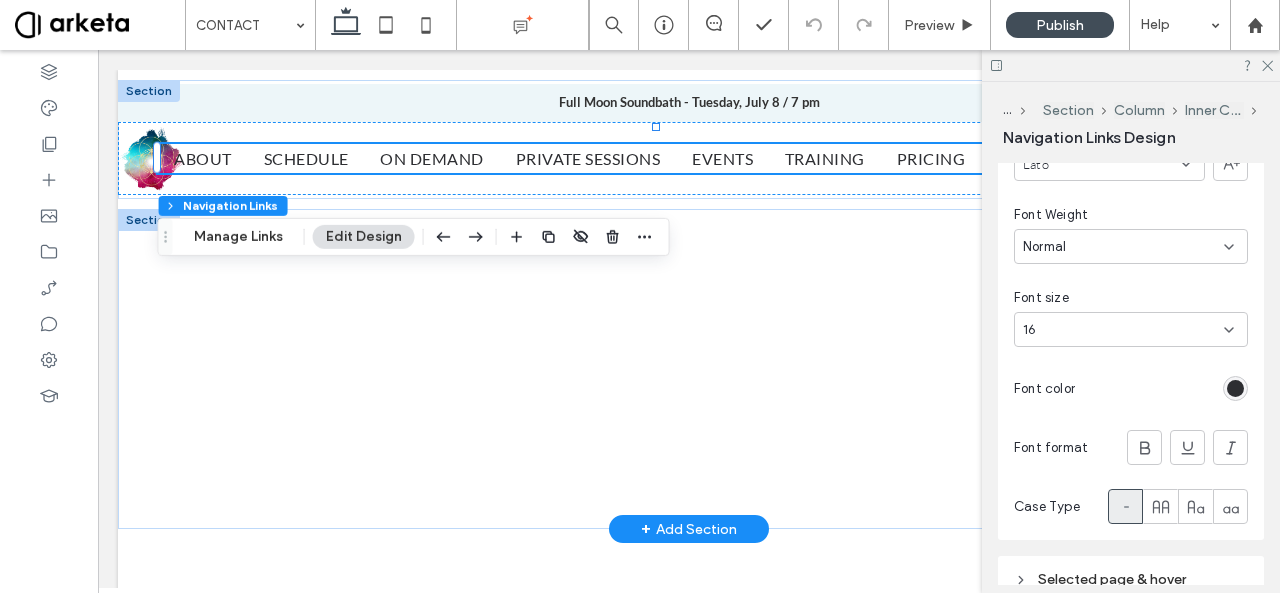 click at bounding box center (1235, 388) 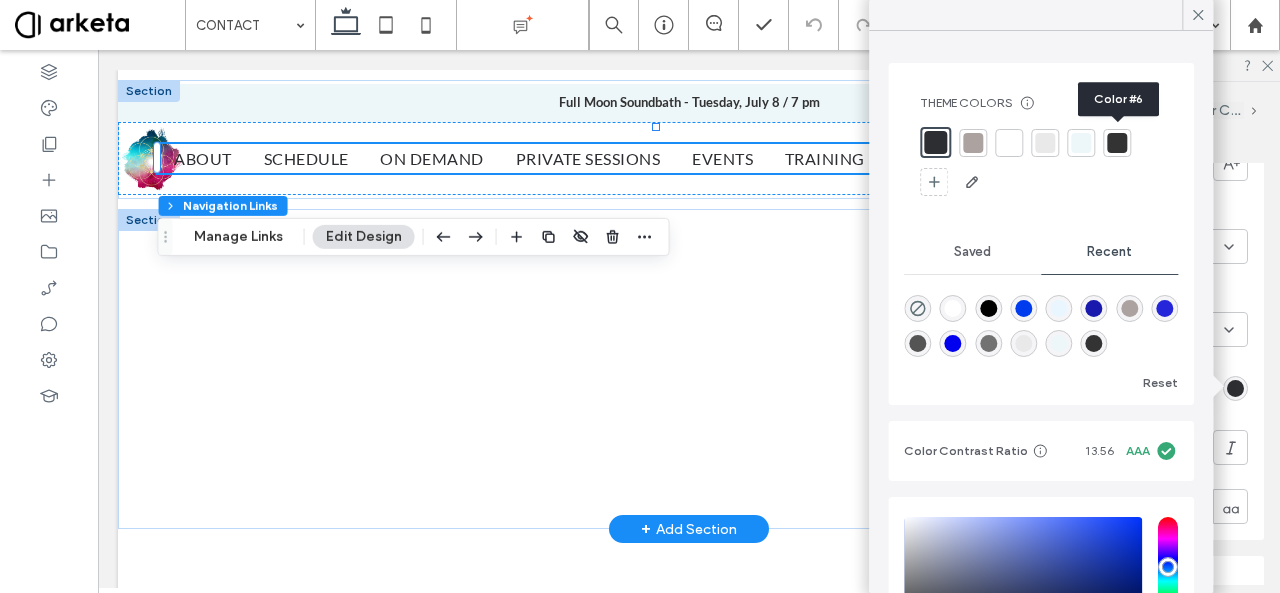 click at bounding box center (1117, 143) 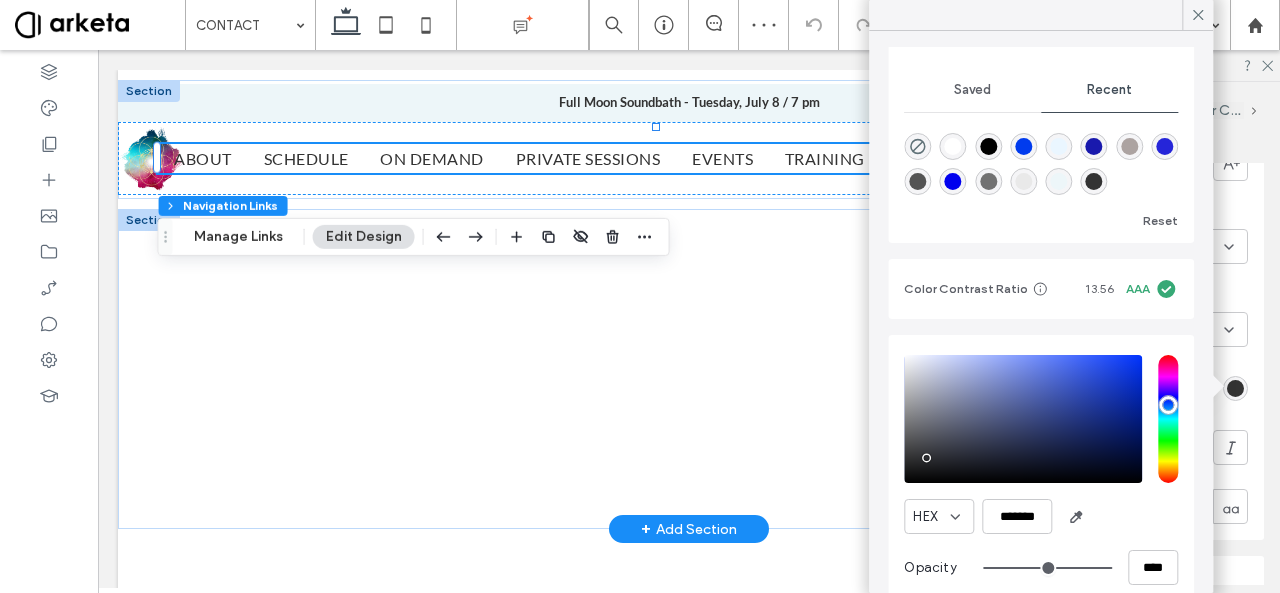 scroll, scrollTop: 174, scrollLeft: 0, axis: vertical 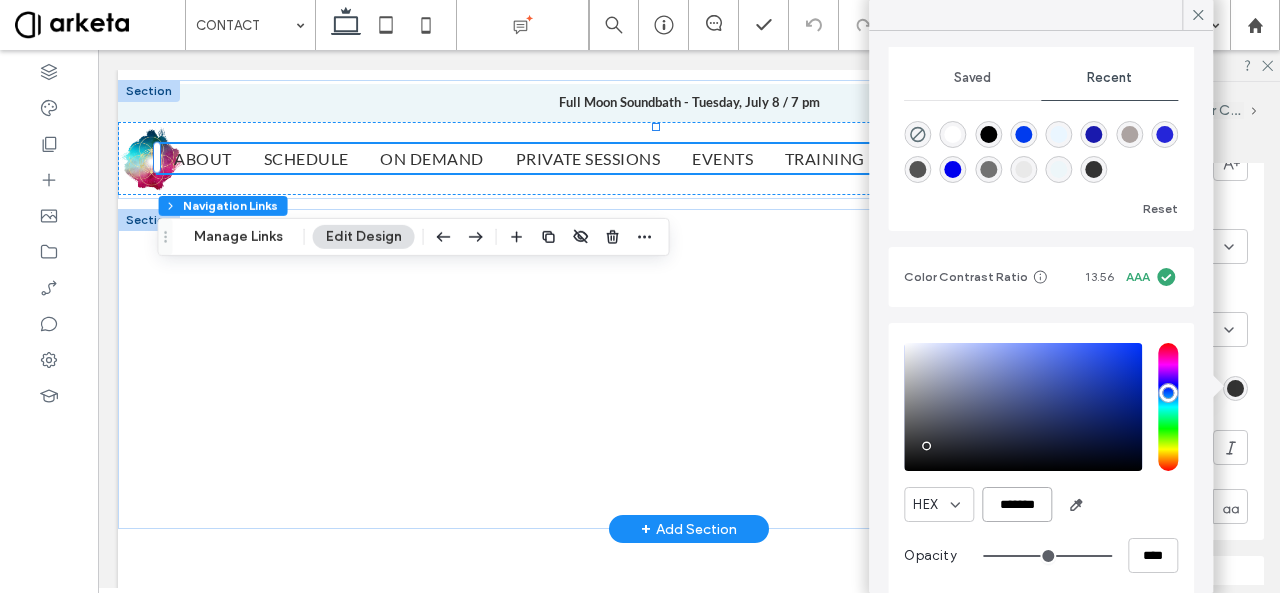 click on "*******" at bounding box center [1017, 504] 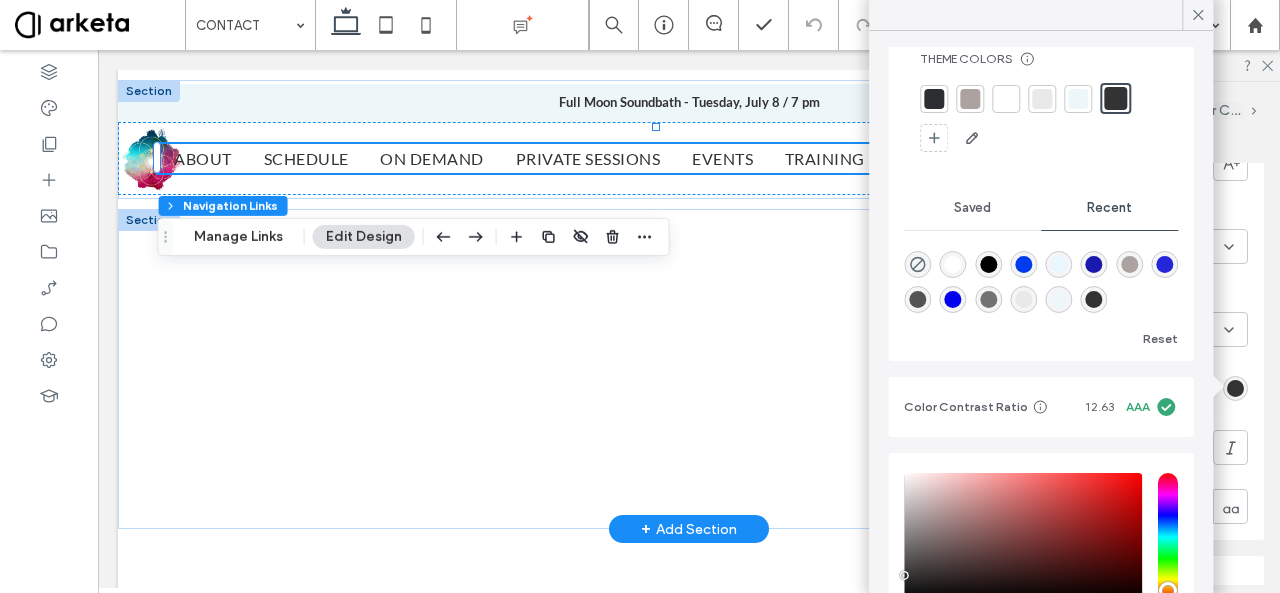 scroll, scrollTop: 67, scrollLeft: 0, axis: vertical 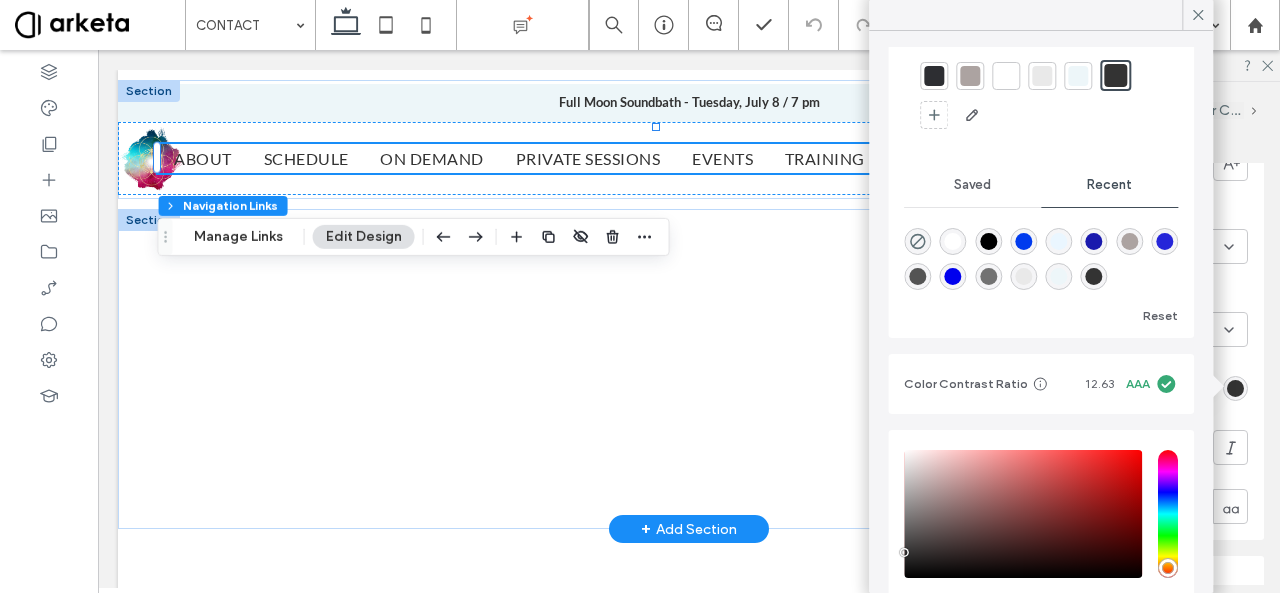 click on "Saved" at bounding box center (972, 185) 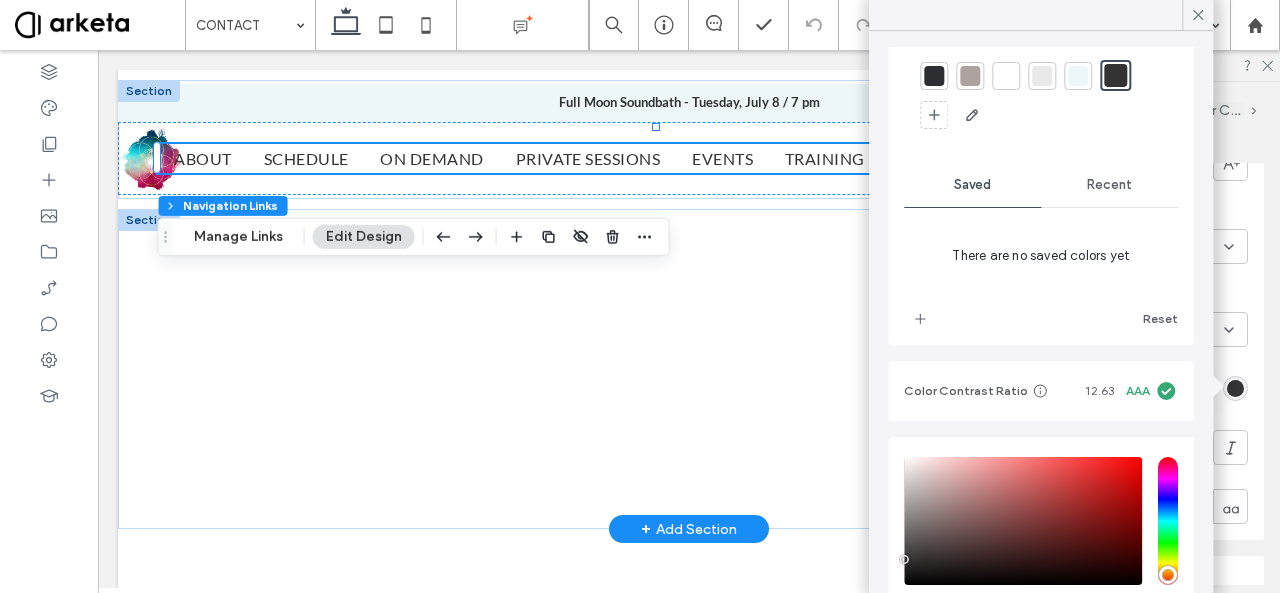 click on "Theme Colors Save time with Theme Colors Create a color palette to instantly add or change colors of connected site elements.    Learn more" at bounding box center [1041, 79] 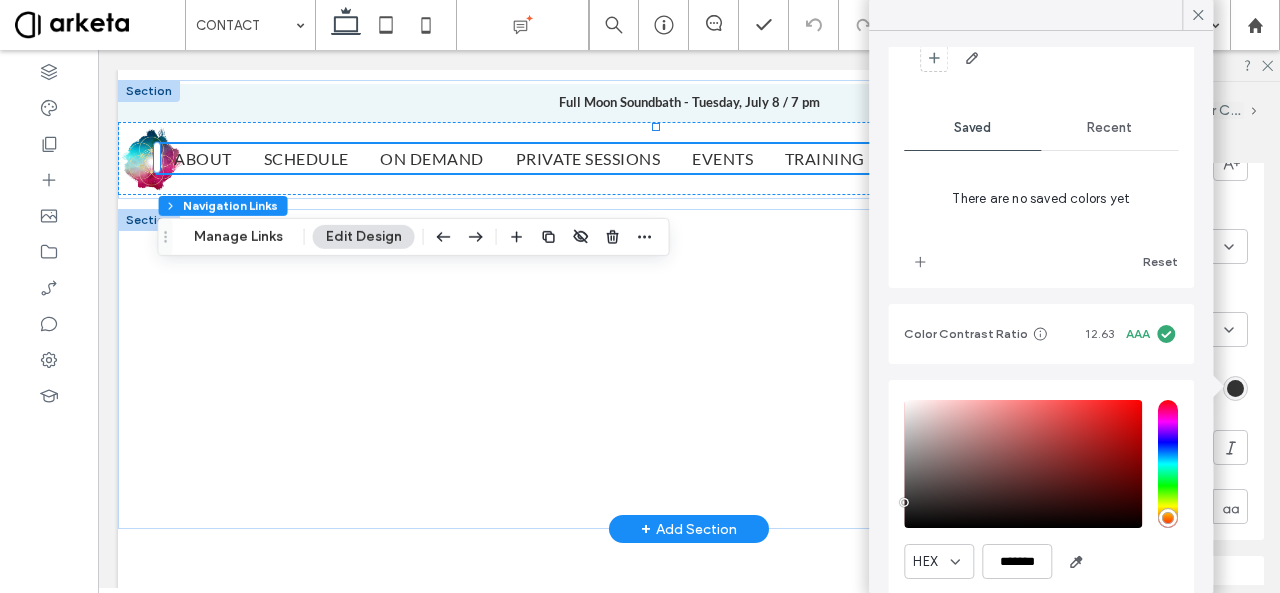 scroll, scrollTop: 182, scrollLeft: 0, axis: vertical 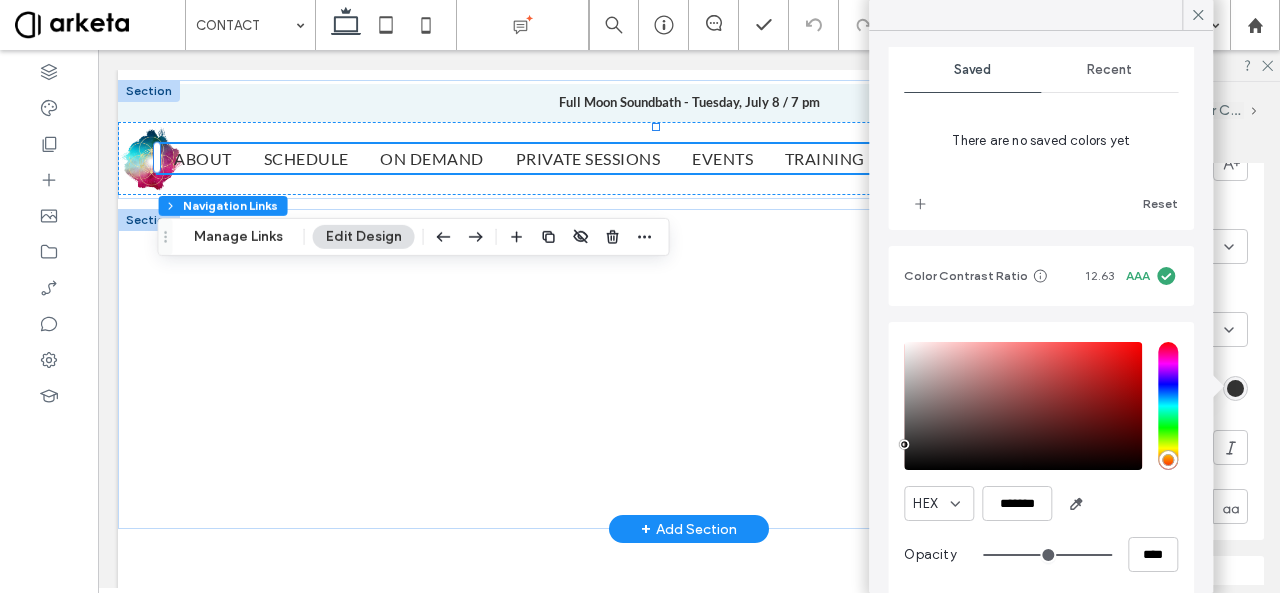 click at bounding box center [904, 444] 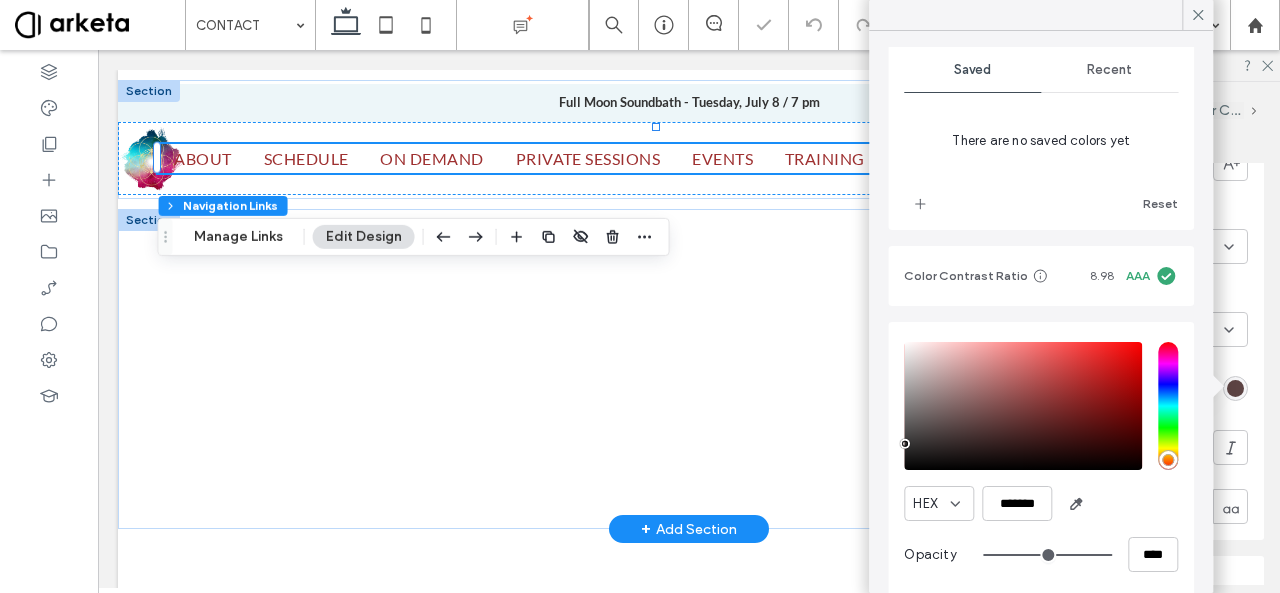 drag, startPoint x: 904, startPoint y: 443, endPoint x: 1066, endPoint y: 384, distance: 172.4094 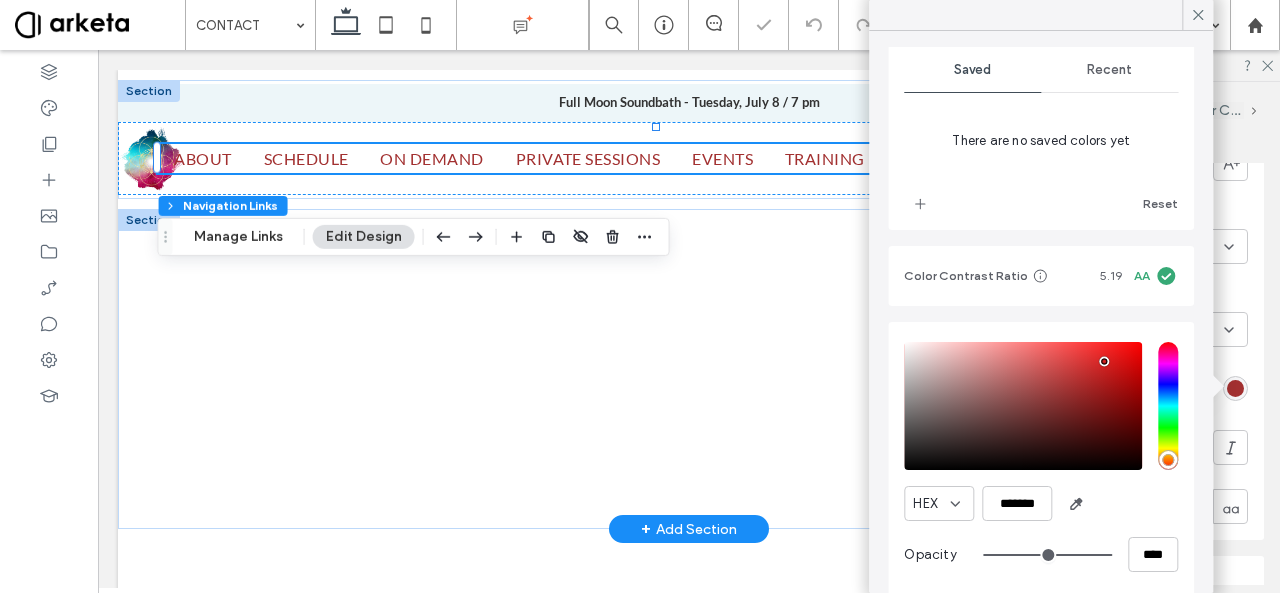 drag, startPoint x: 1064, startPoint y: 383, endPoint x: 1104, endPoint y: 361, distance: 45.65085 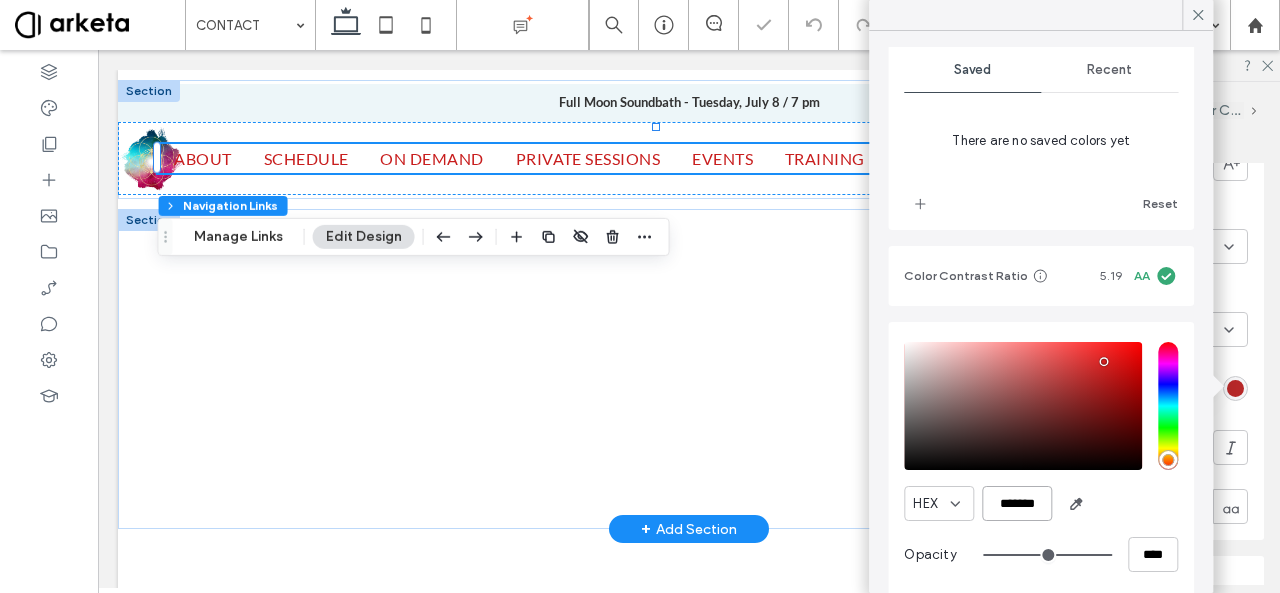 click on "*******" at bounding box center [1017, 503] 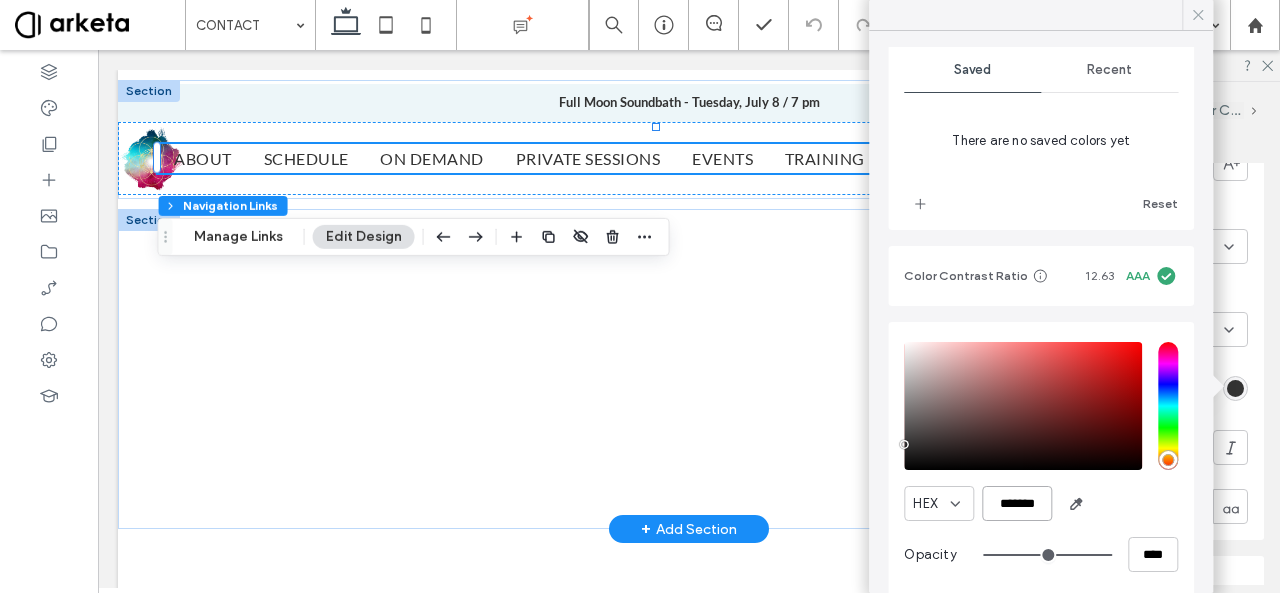 type on "*******" 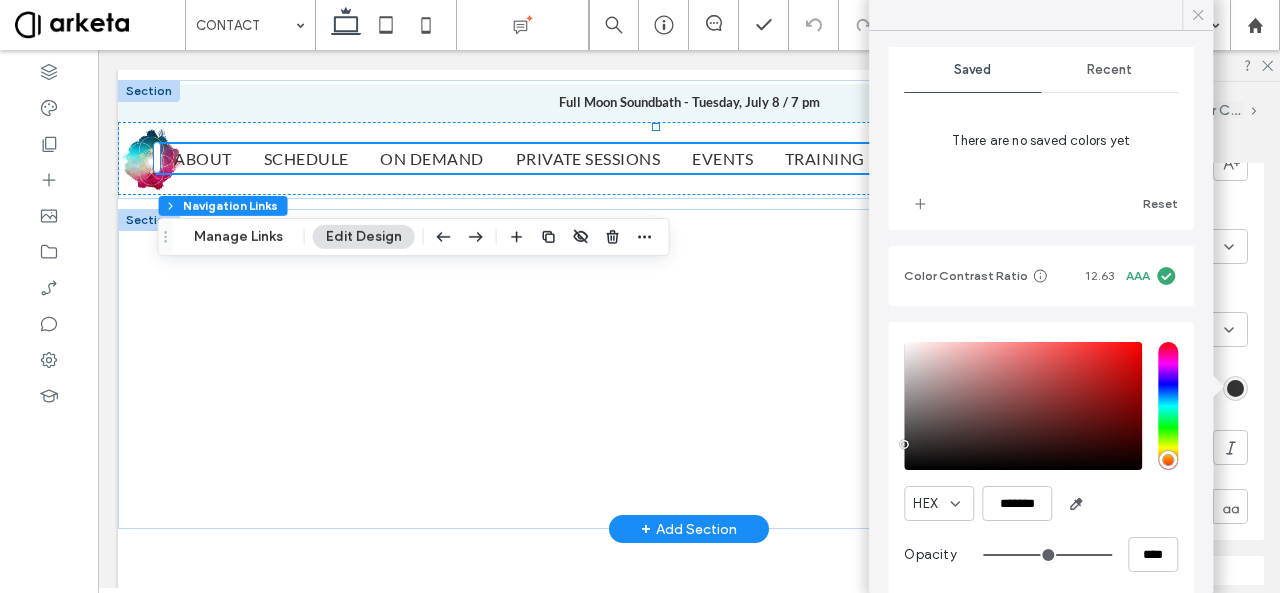click 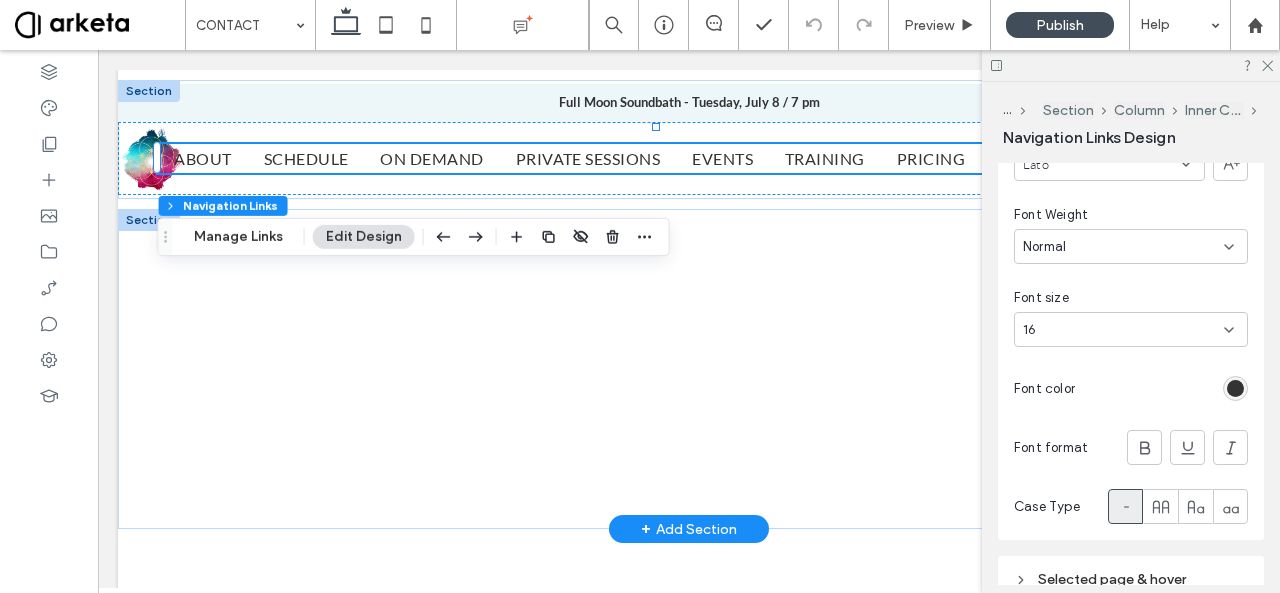 click at bounding box center [1131, 65] 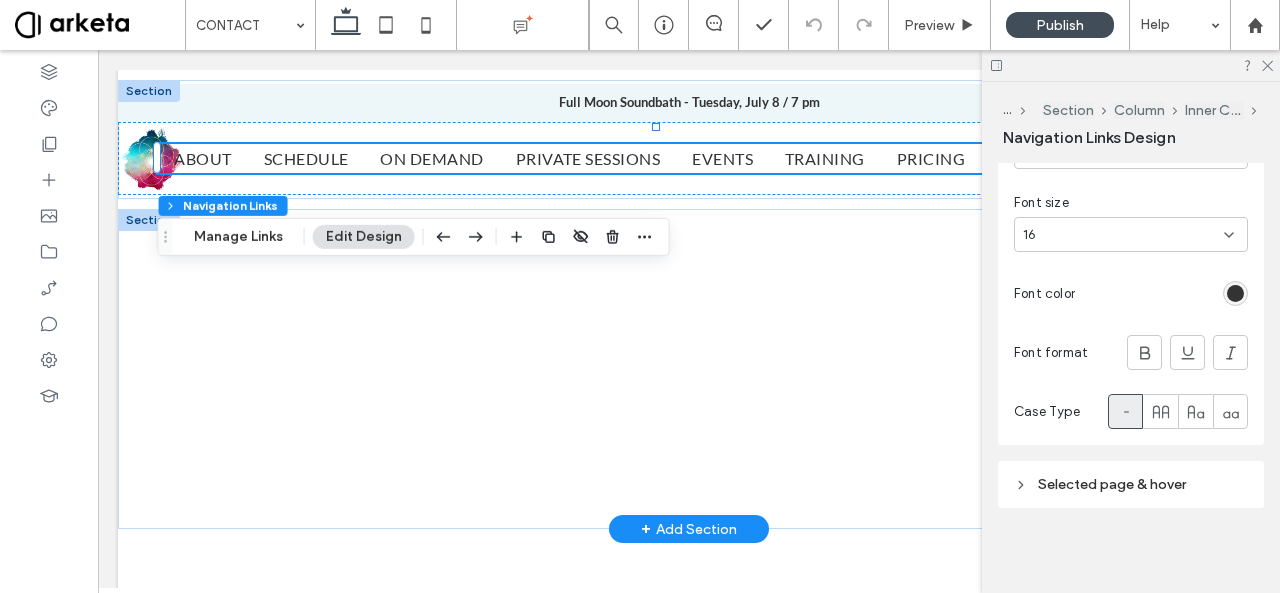 scroll, scrollTop: 1076, scrollLeft: 0, axis: vertical 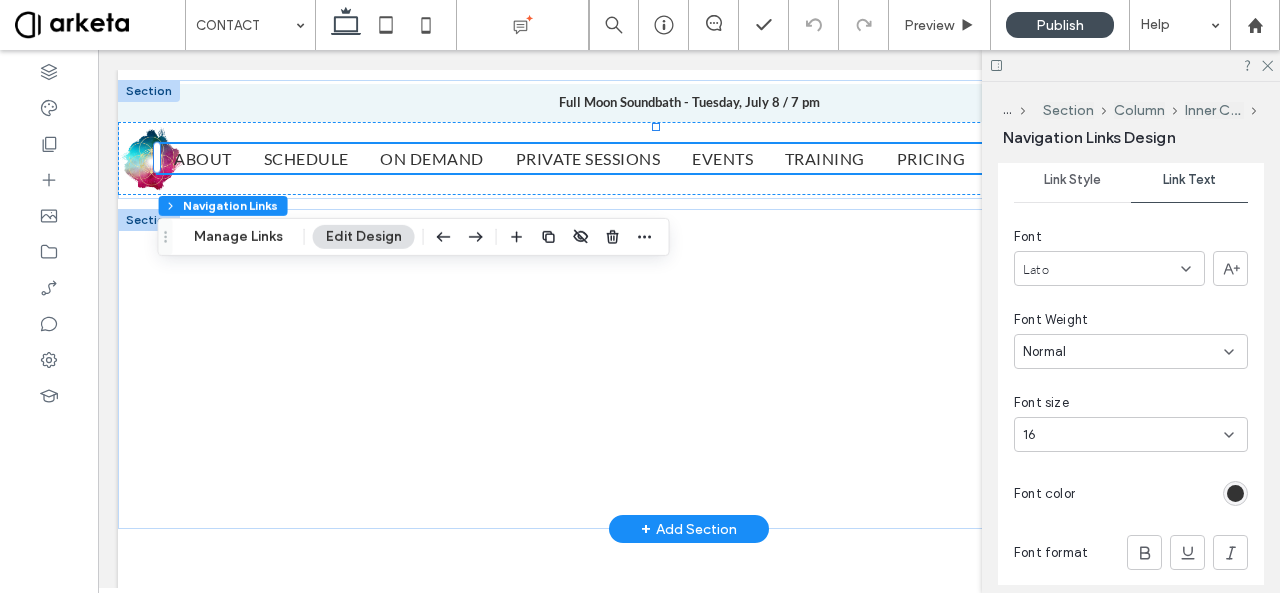 click on "Link Style" at bounding box center [1072, 180] 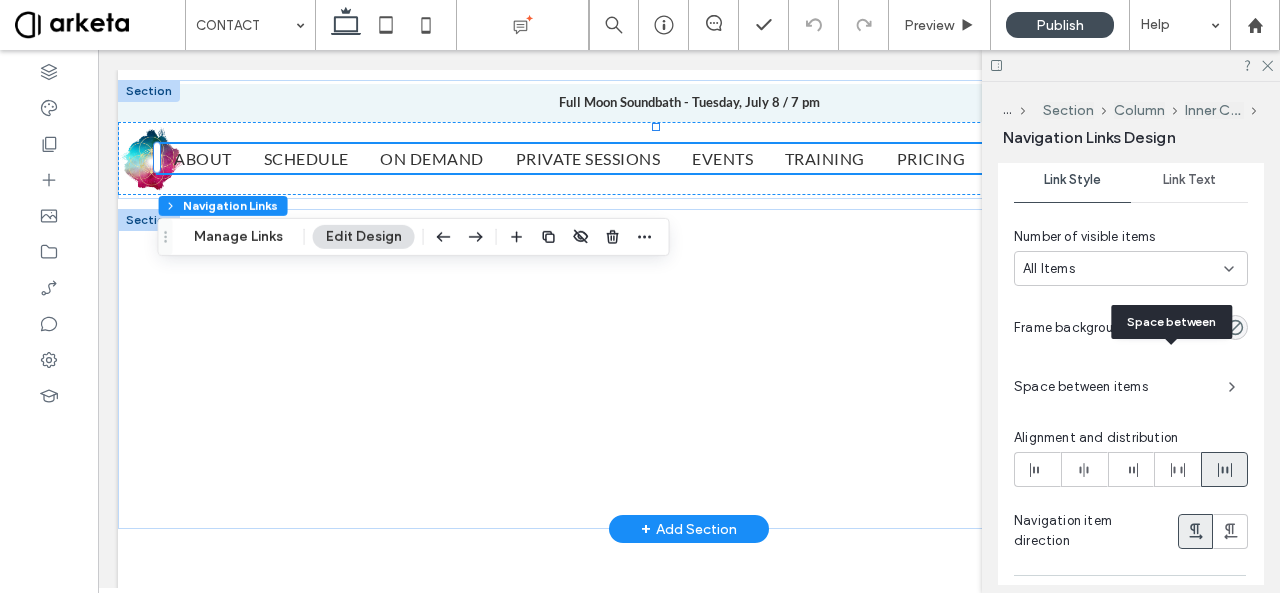 scroll, scrollTop: 1176, scrollLeft: 0, axis: vertical 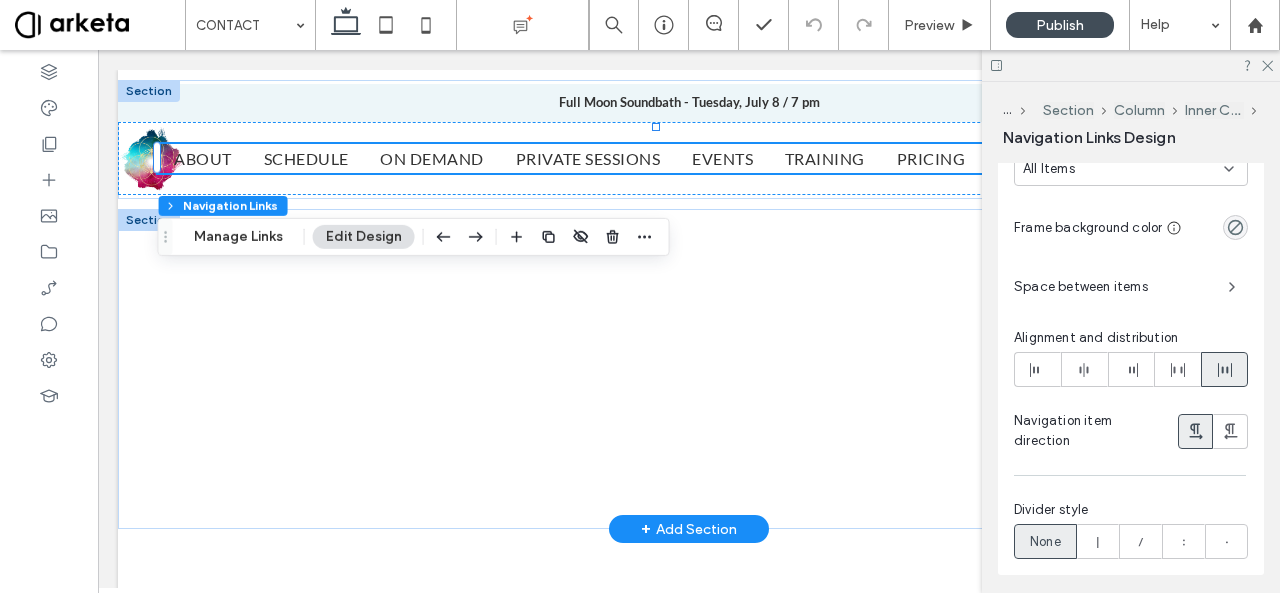 click on "Space between items" at bounding box center (1113, 287) 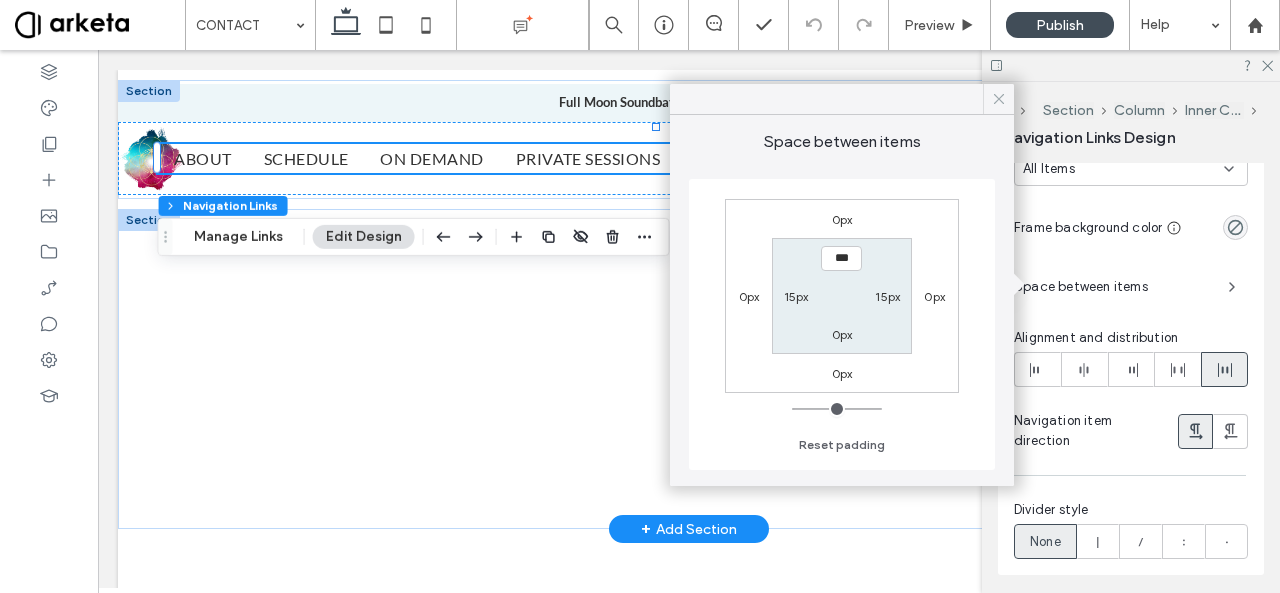 click 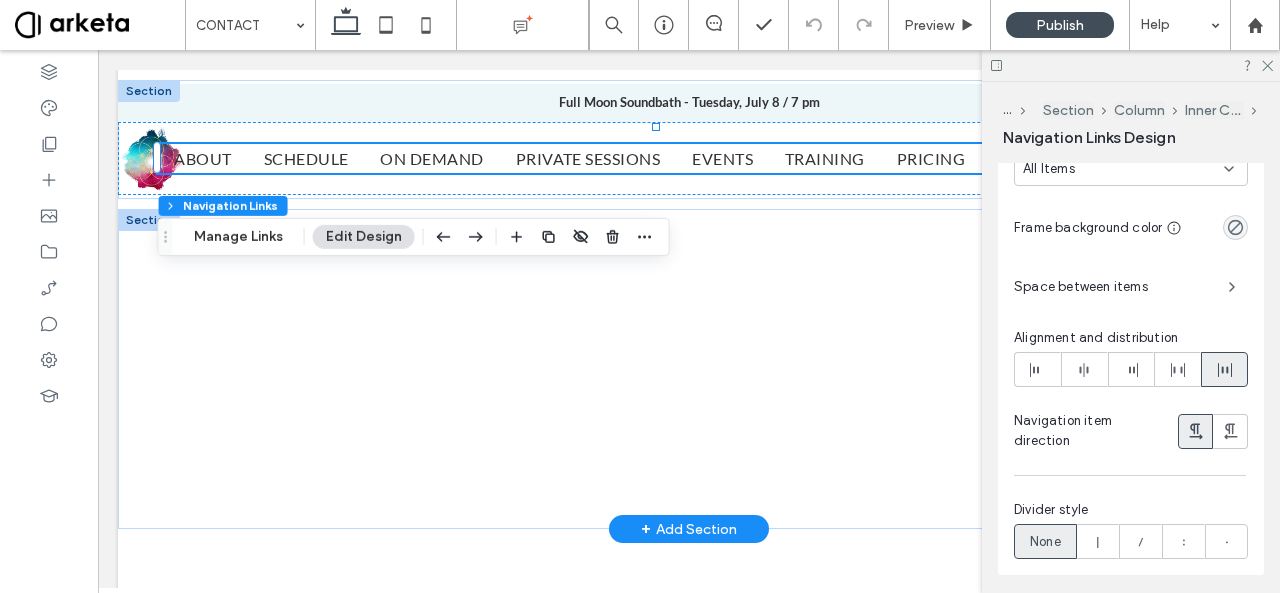 scroll, scrollTop: 1076, scrollLeft: 0, axis: vertical 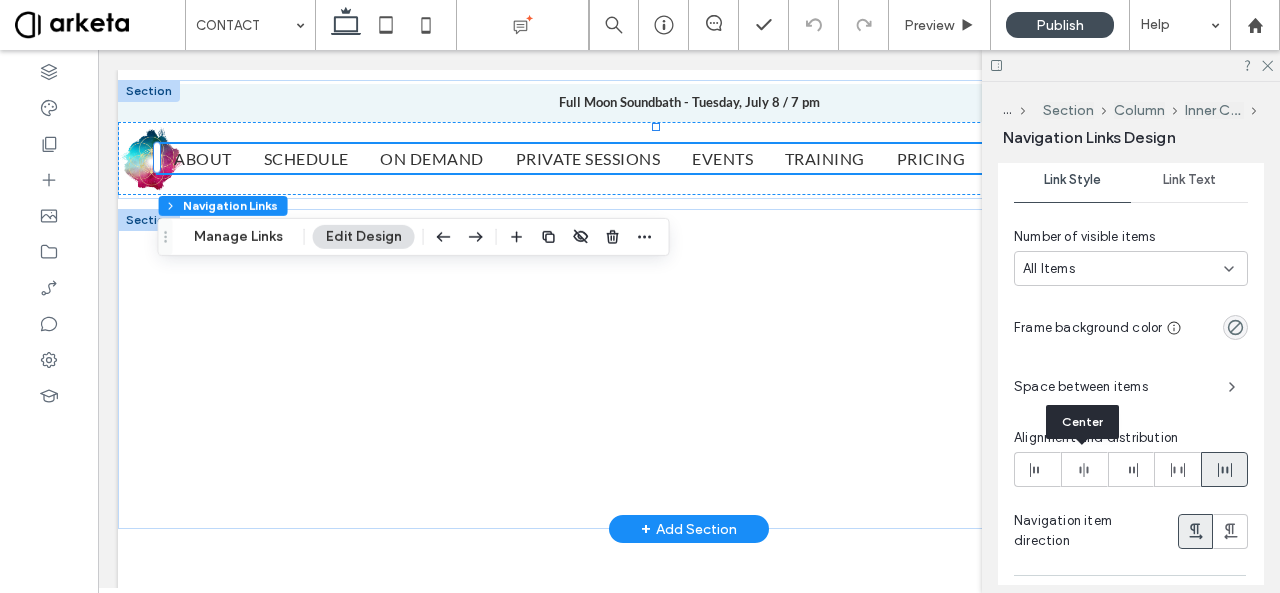 click at bounding box center [1084, 469] 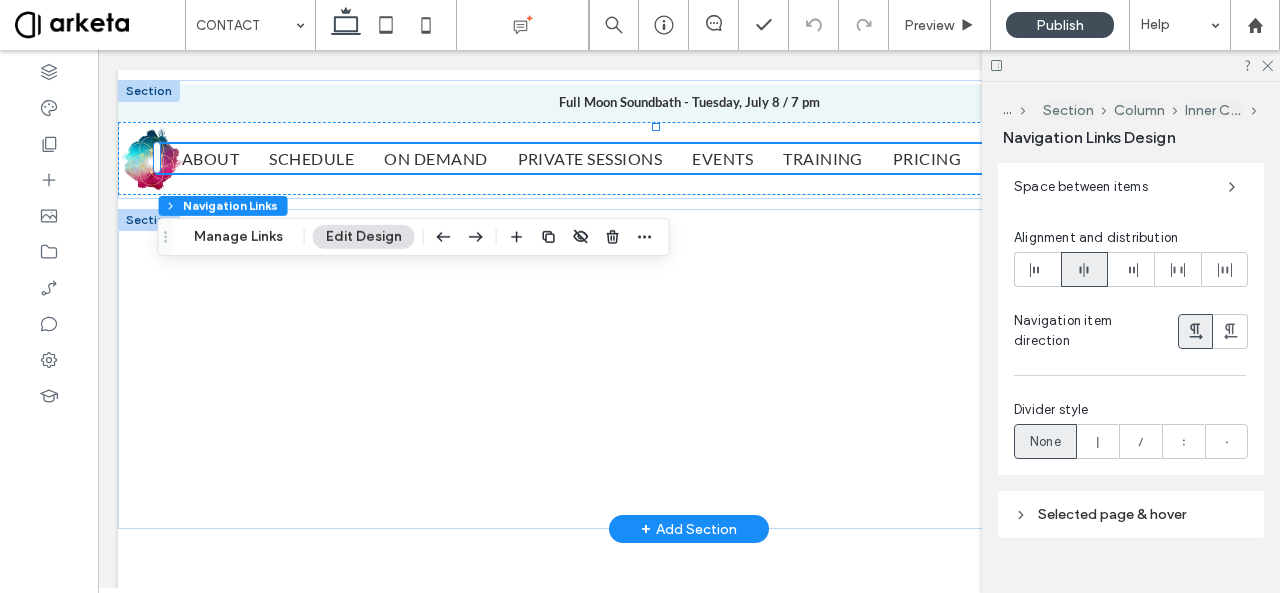scroll, scrollTop: 1076, scrollLeft: 0, axis: vertical 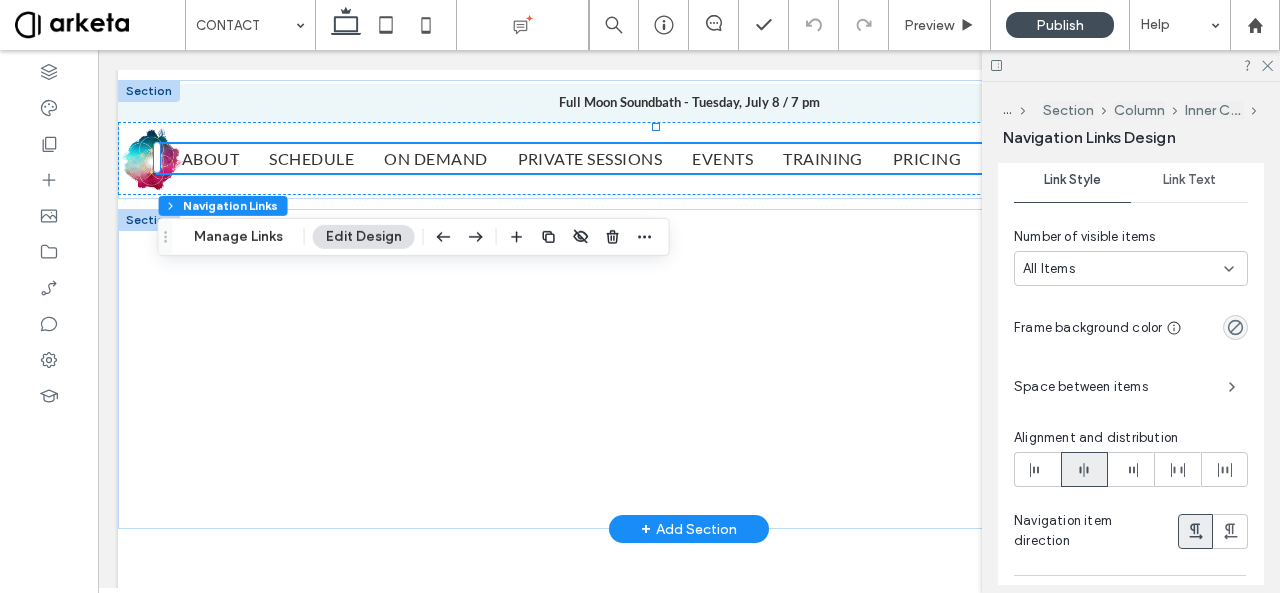 click on "Space between items" at bounding box center [1113, 387] 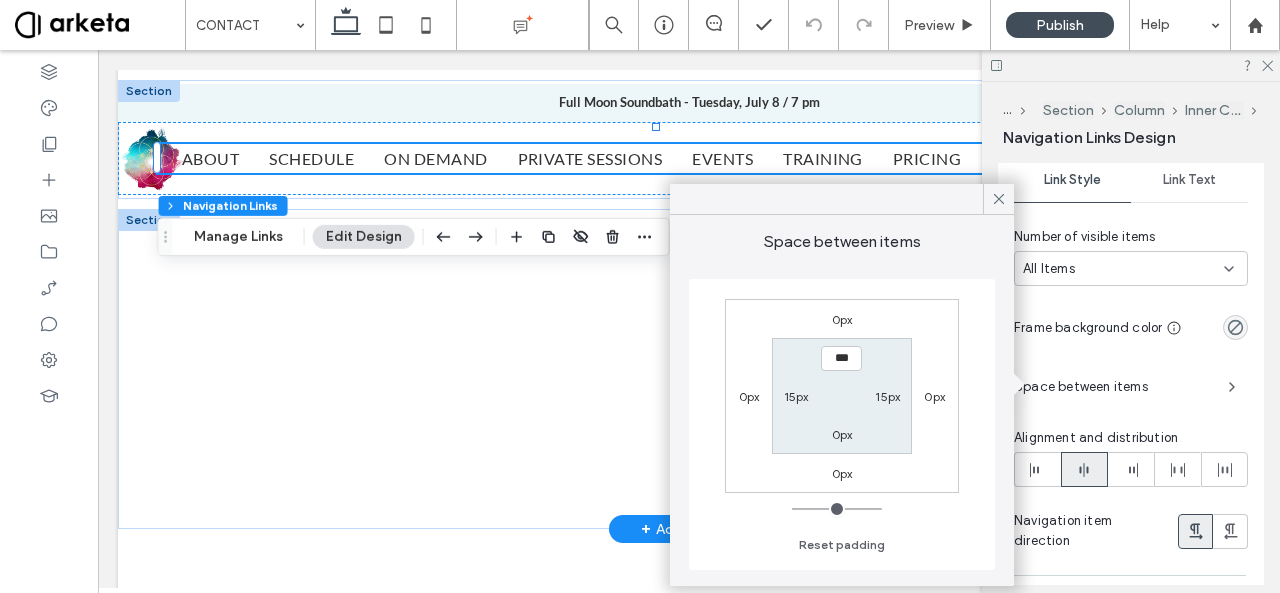 click on "15px" at bounding box center [796, 396] 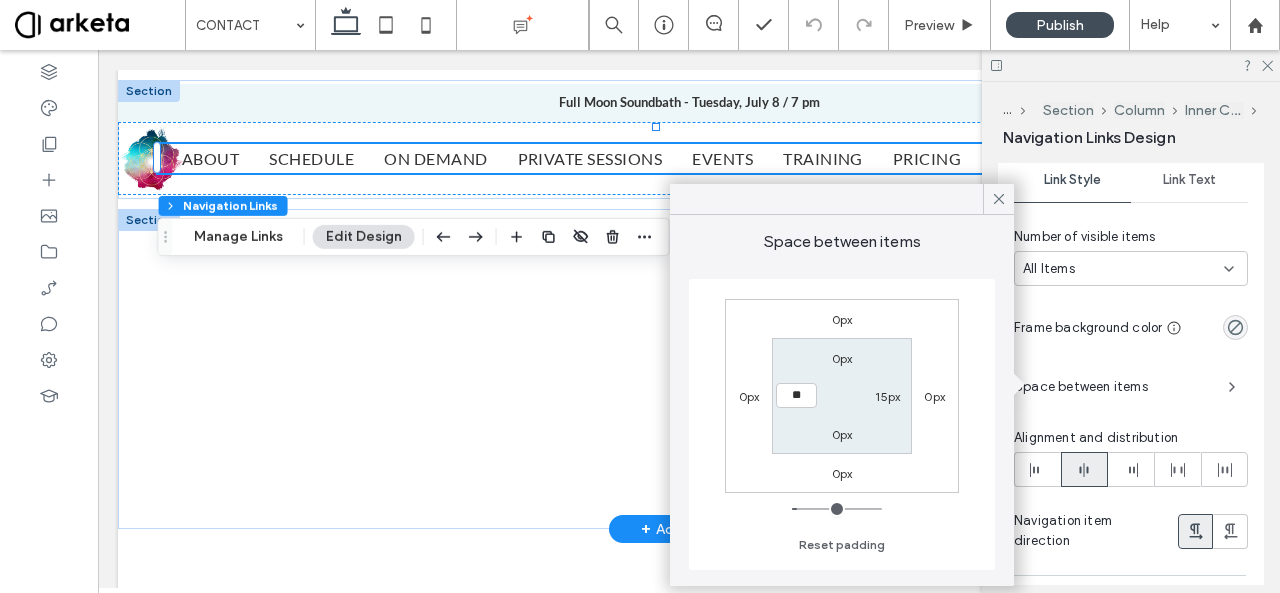 type on "**" 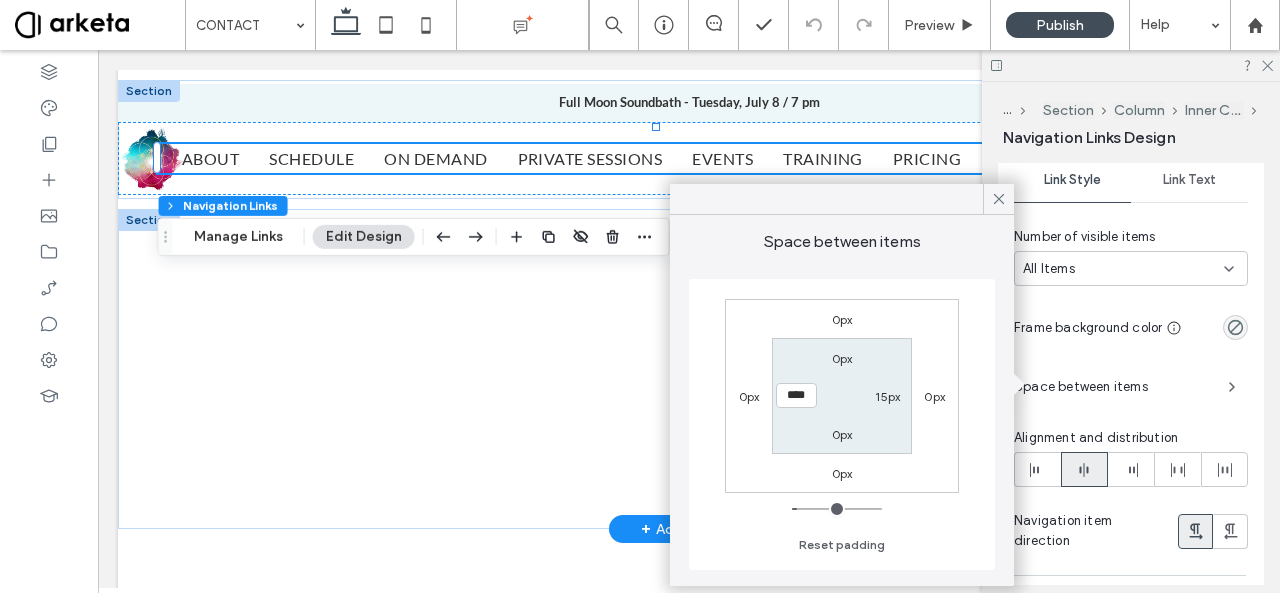 click on "0px 15px 0px ****" at bounding box center (841, 395) 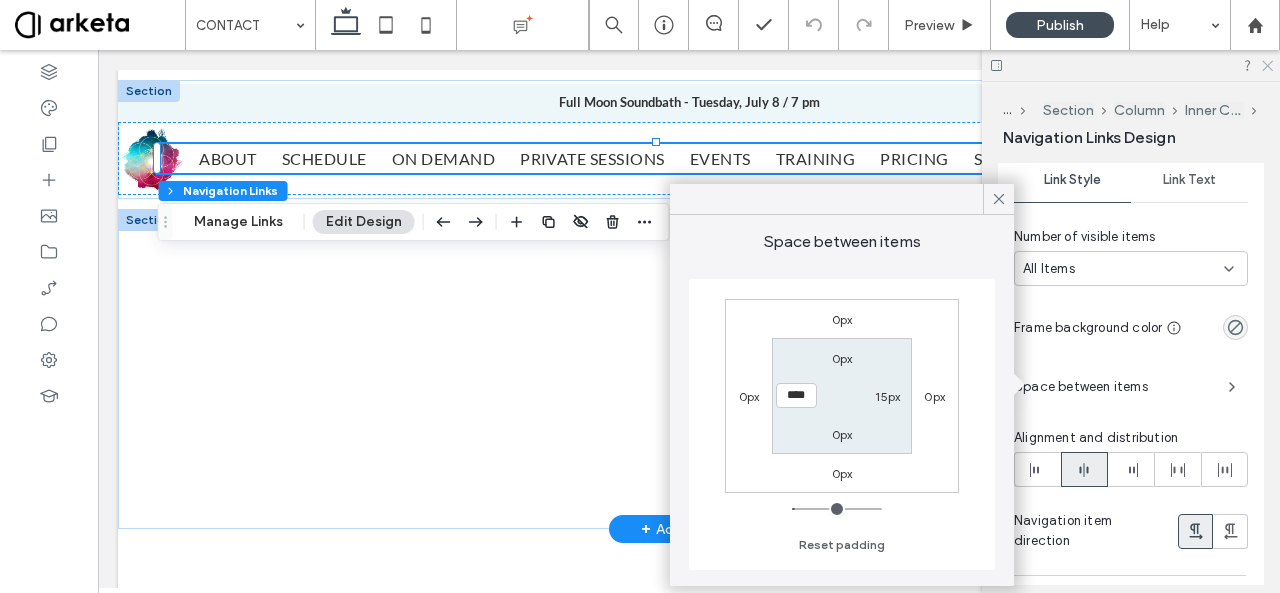 click 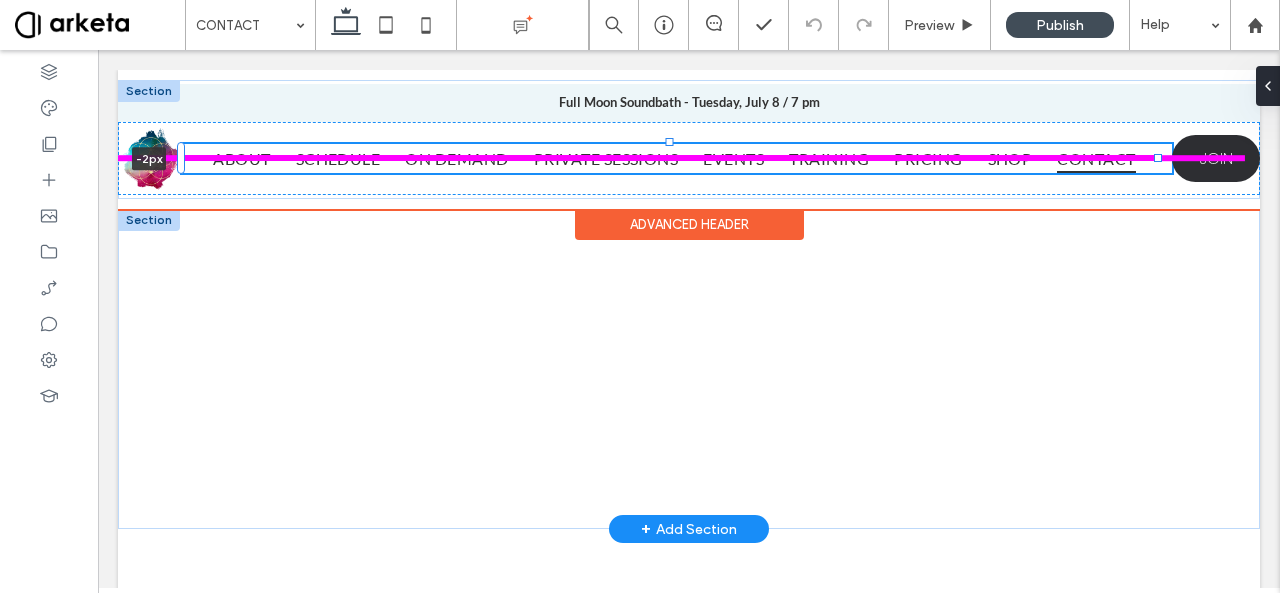 drag, startPoint x: 155, startPoint y: 161, endPoint x: 182, endPoint y: 162, distance: 27.018513 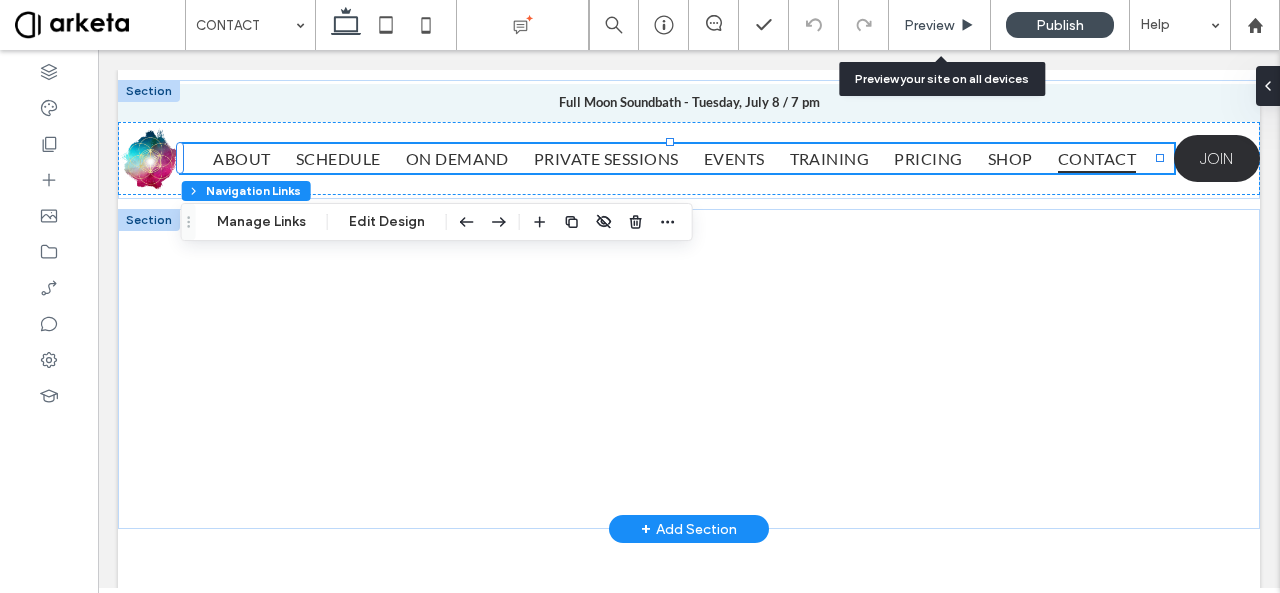 click on "Preview" at bounding box center [940, 25] 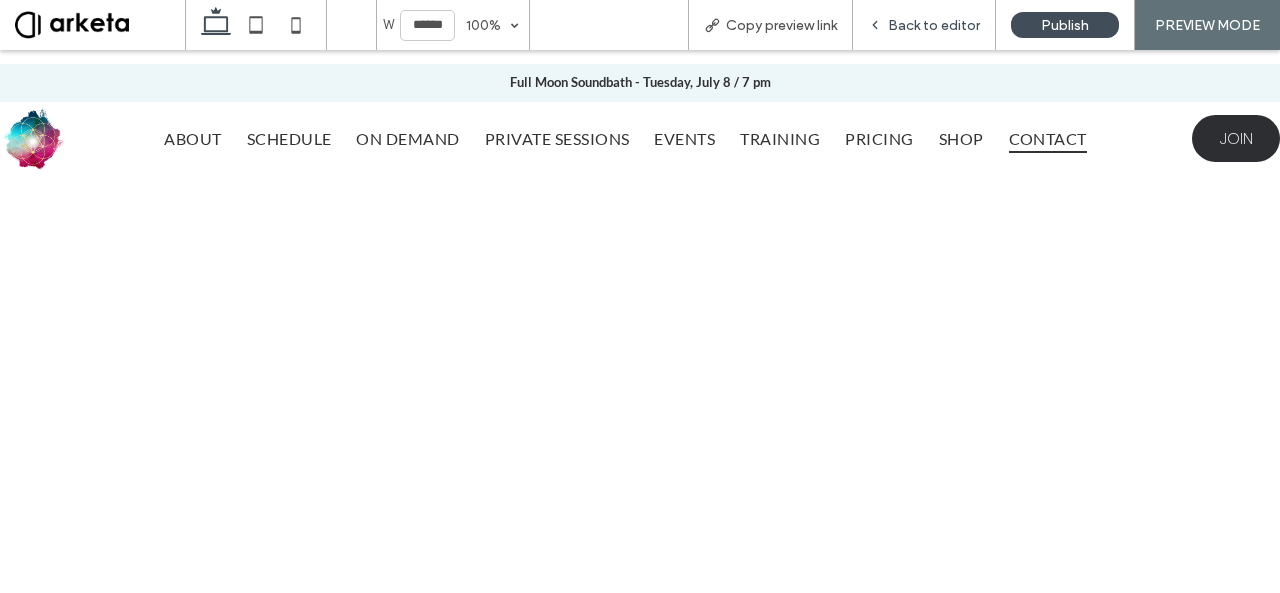 click on "Back to editor" at bounding box center (934, 25) 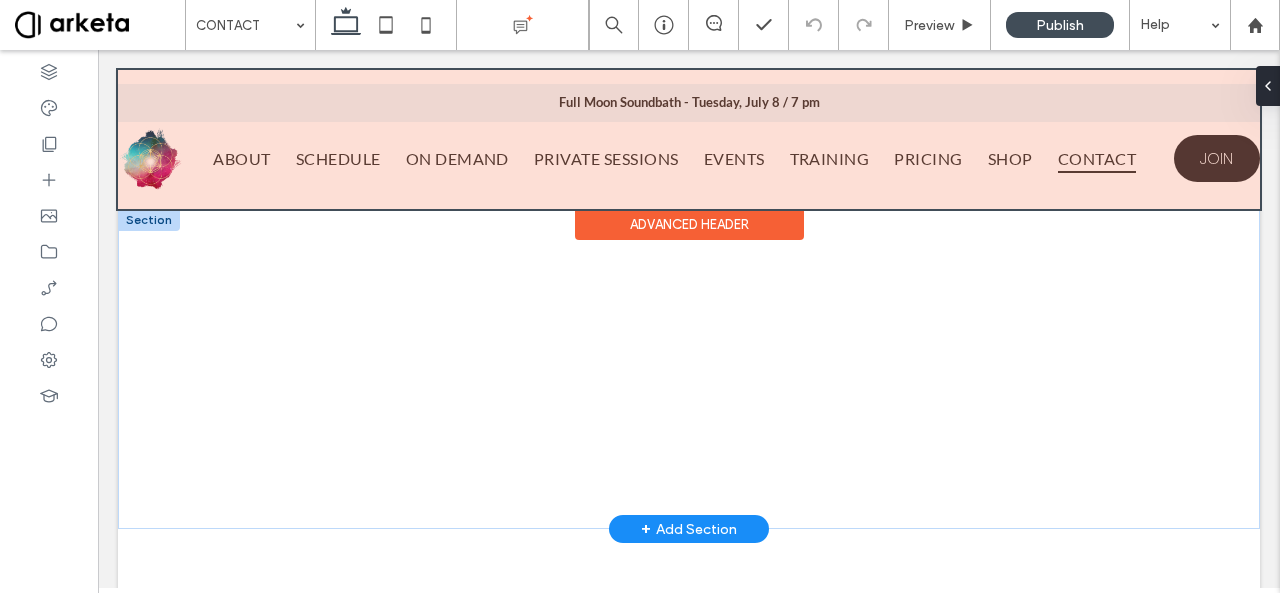 click at bounding box center (689, 139) 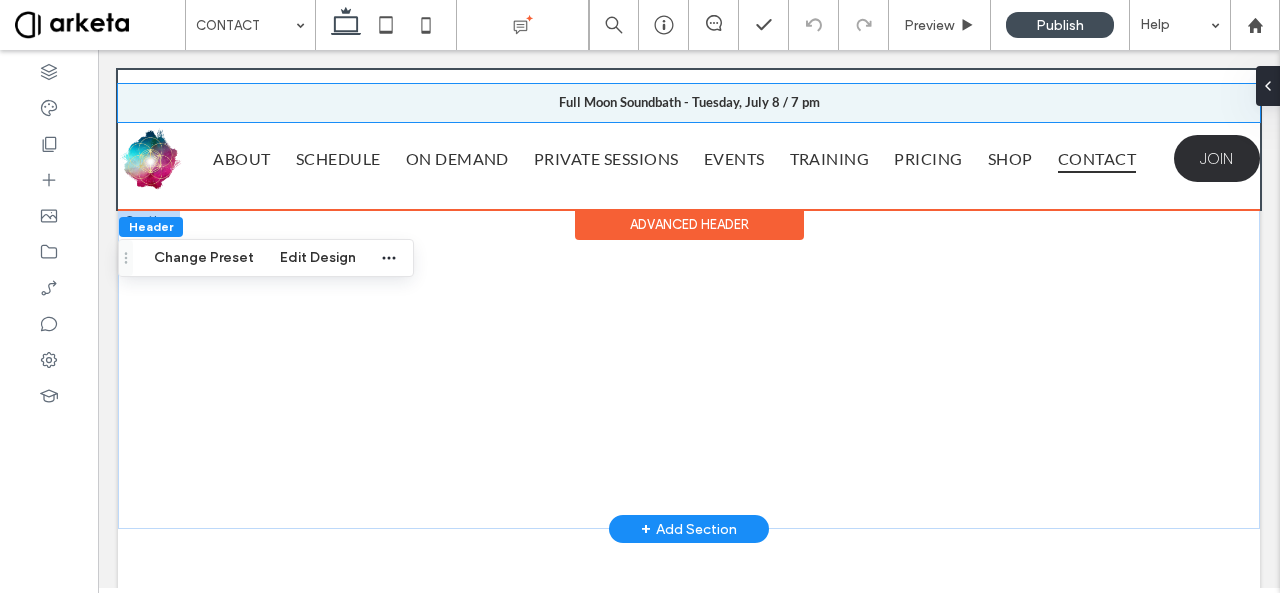 click on "Full Moon Soundbath - Tuesday, July 8 / 7 pm" at bounding box center [689, 103] 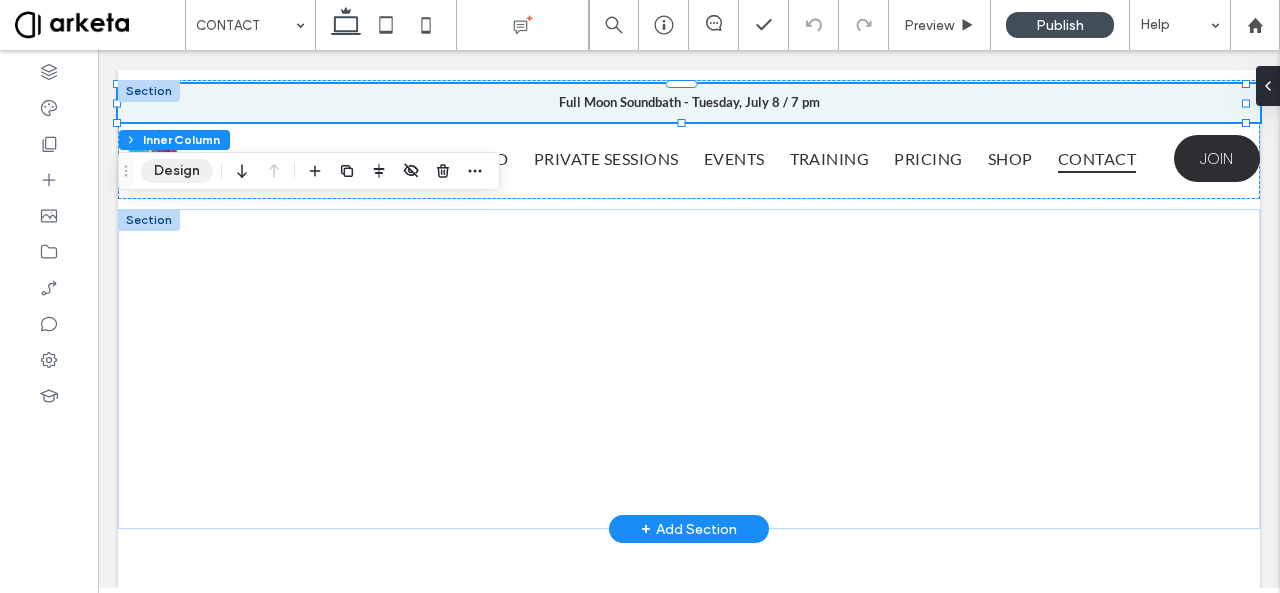 click on "Design" at bounding box center [177, 171] 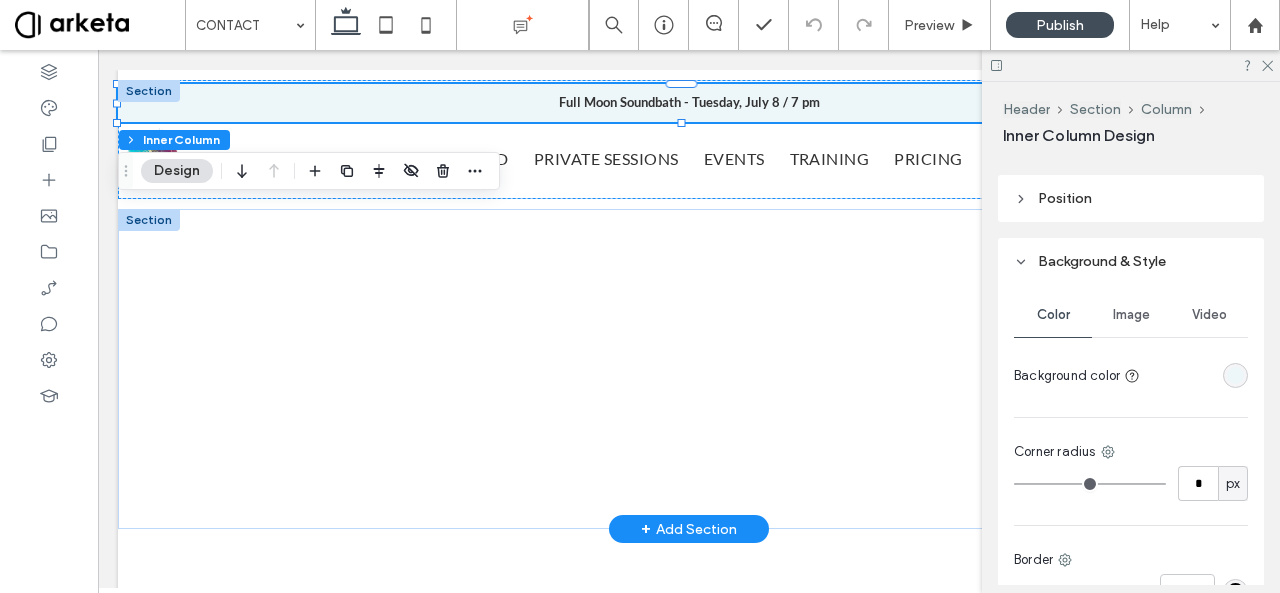 scroll, scrollTop: 1160, scrollLeft: 0, axis: vertical 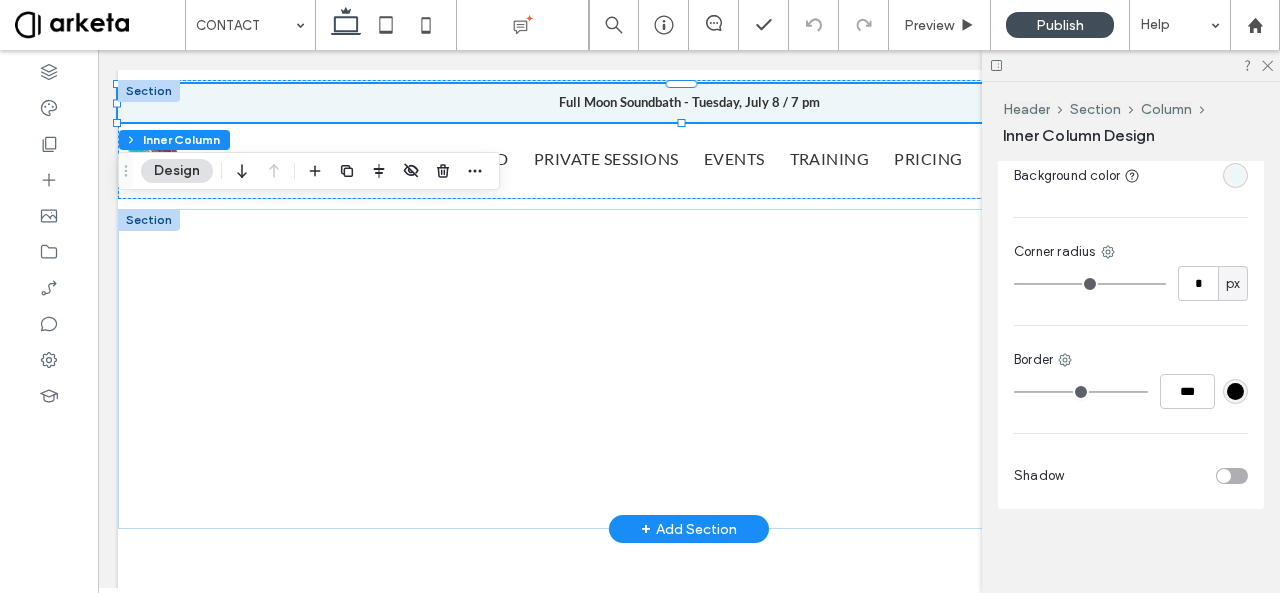 click at bounding box center [1232, 476] 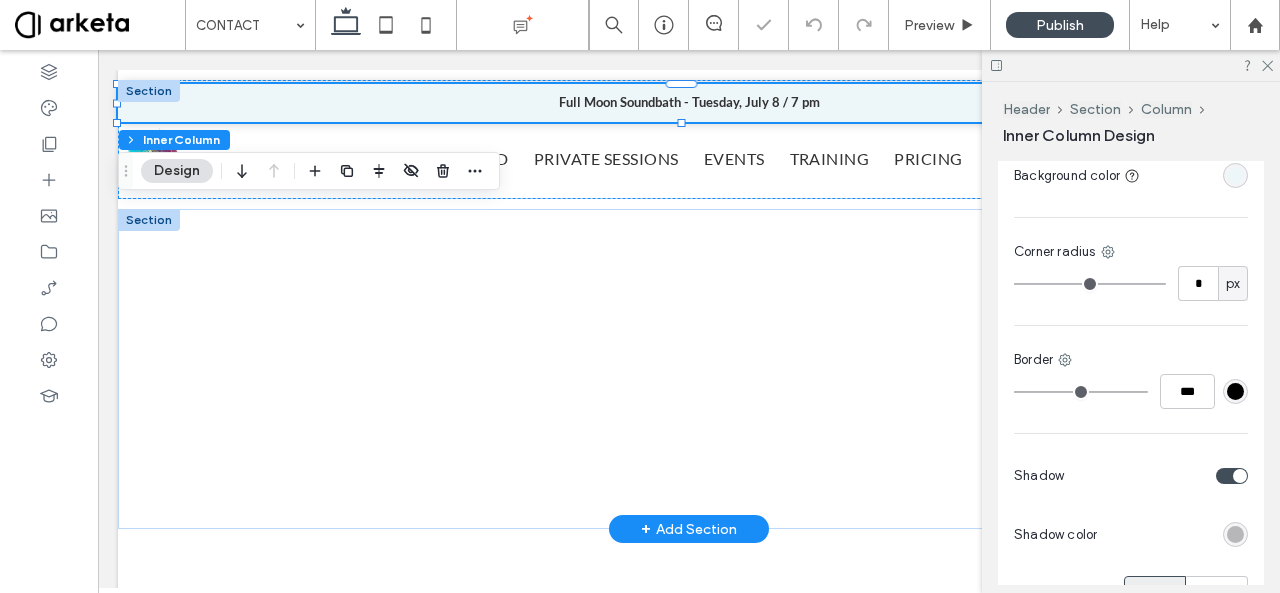 click at bounding box center [1232, 476] 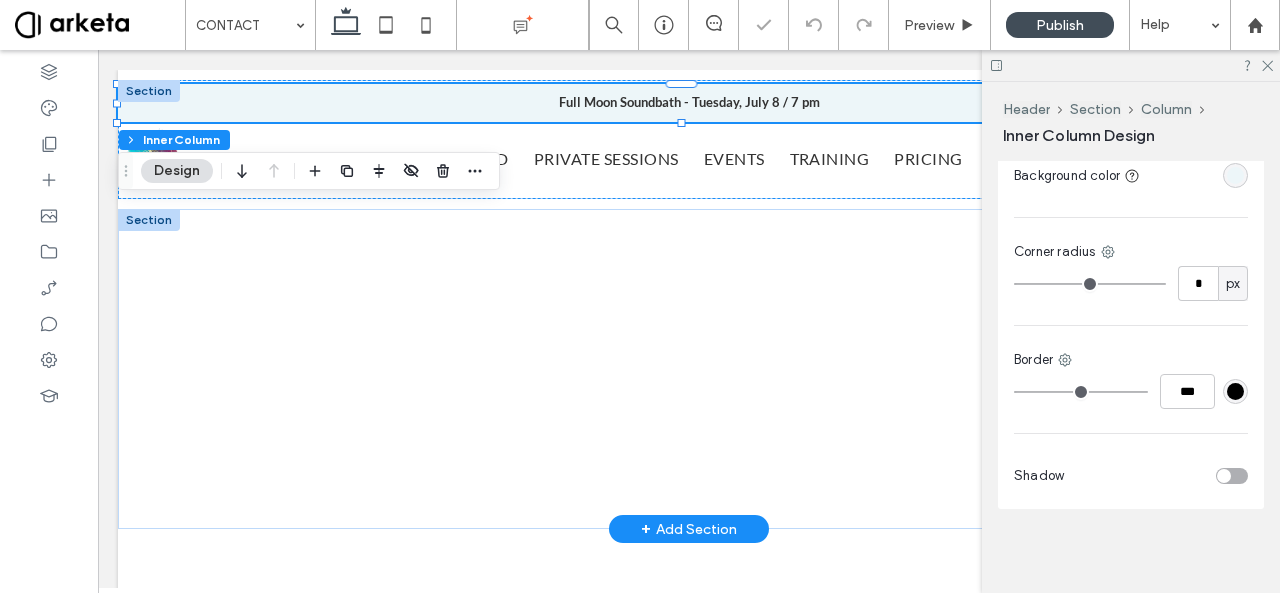 scroll, scrollTop: 960, scrollLeft: 0, axis: vertical 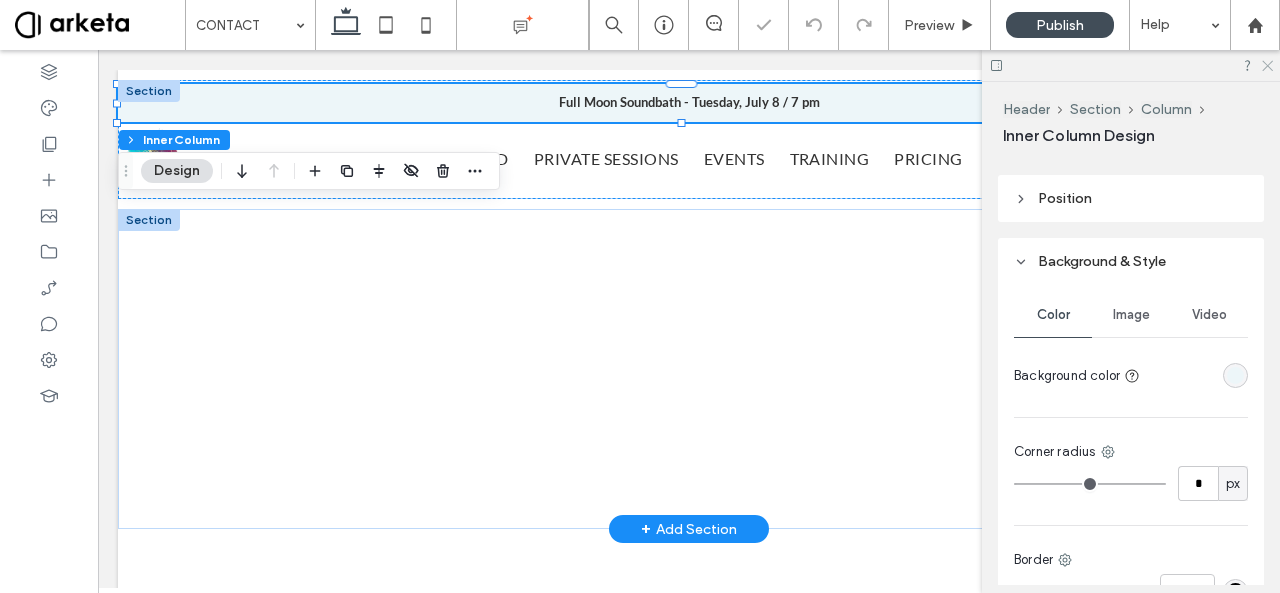 click 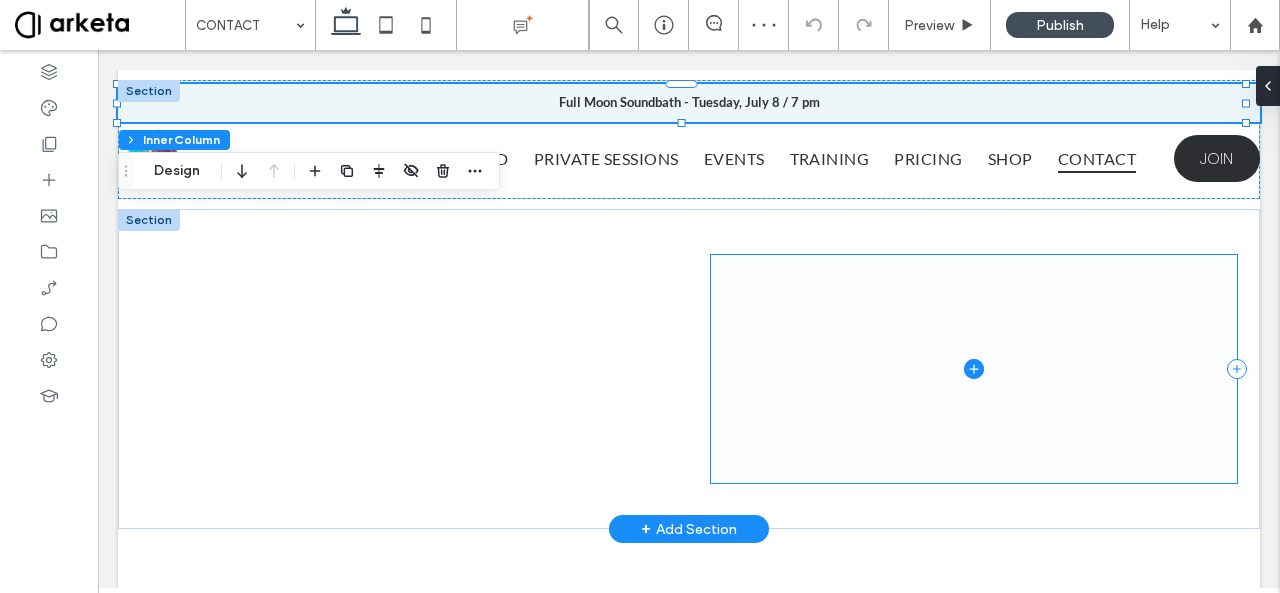 click at bounding box center [974, 369] 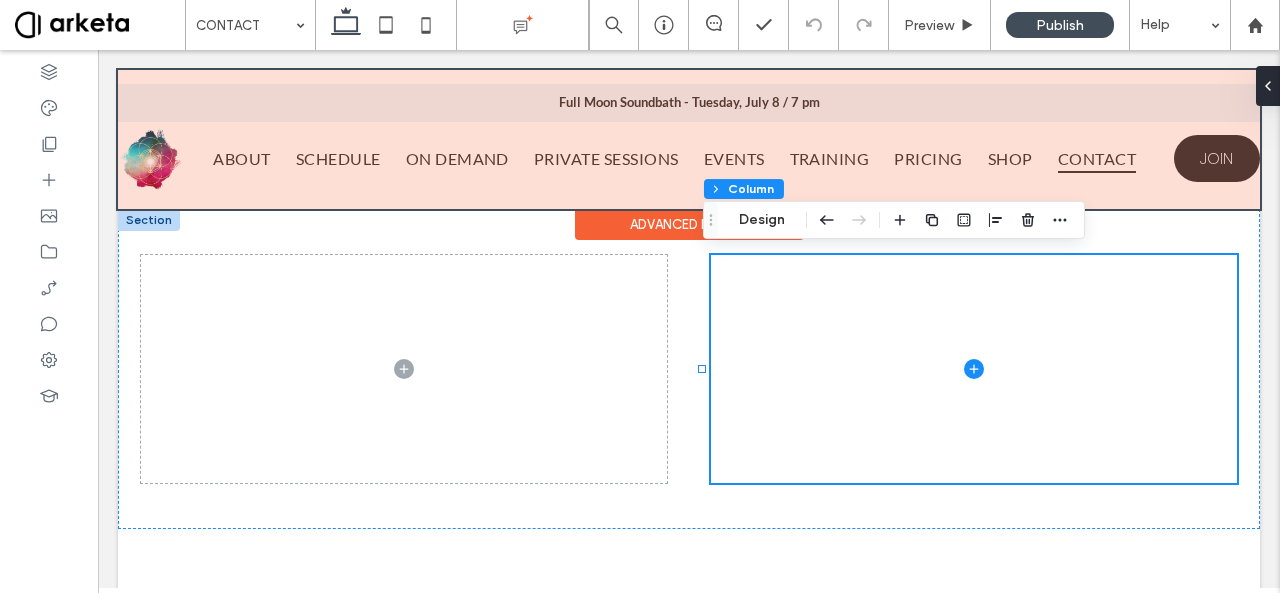 click at bounding box center [689, 139] 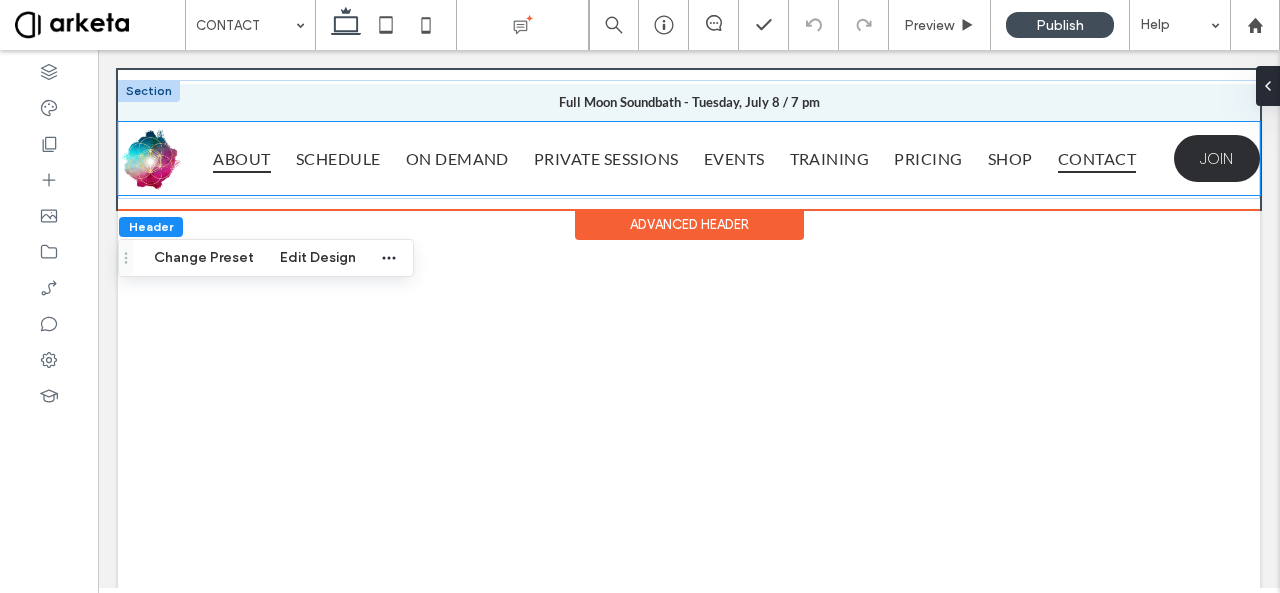click on "ABOUT" at bounding box center [244, 158] 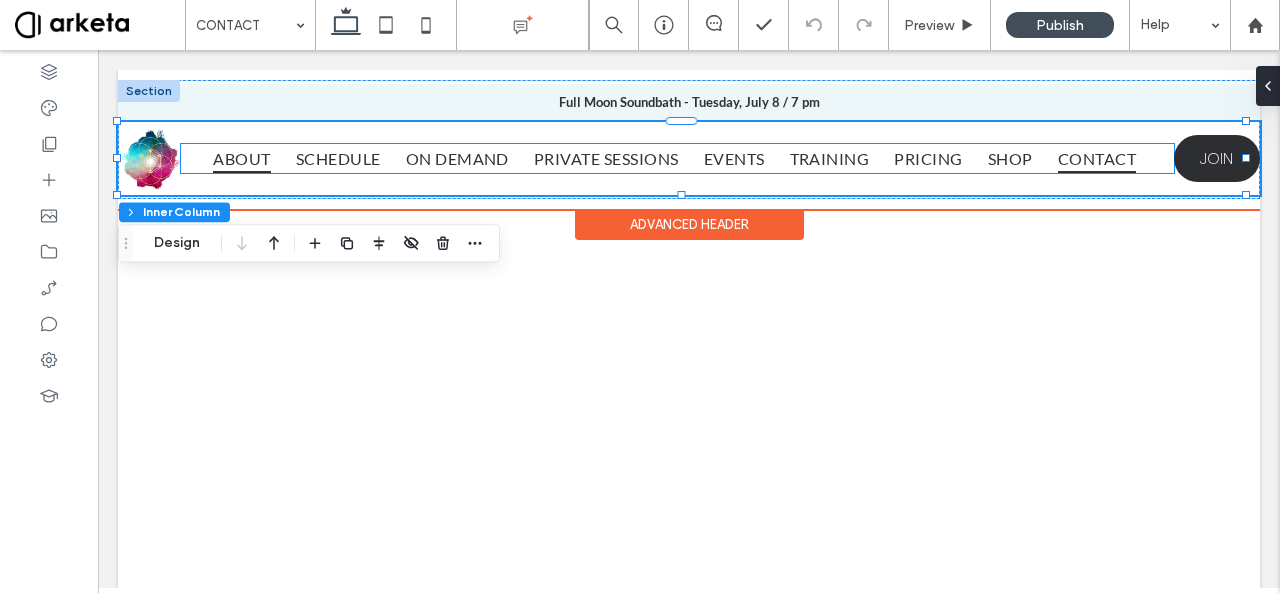 click on "ABOUT" at bounding box center (244, 158) 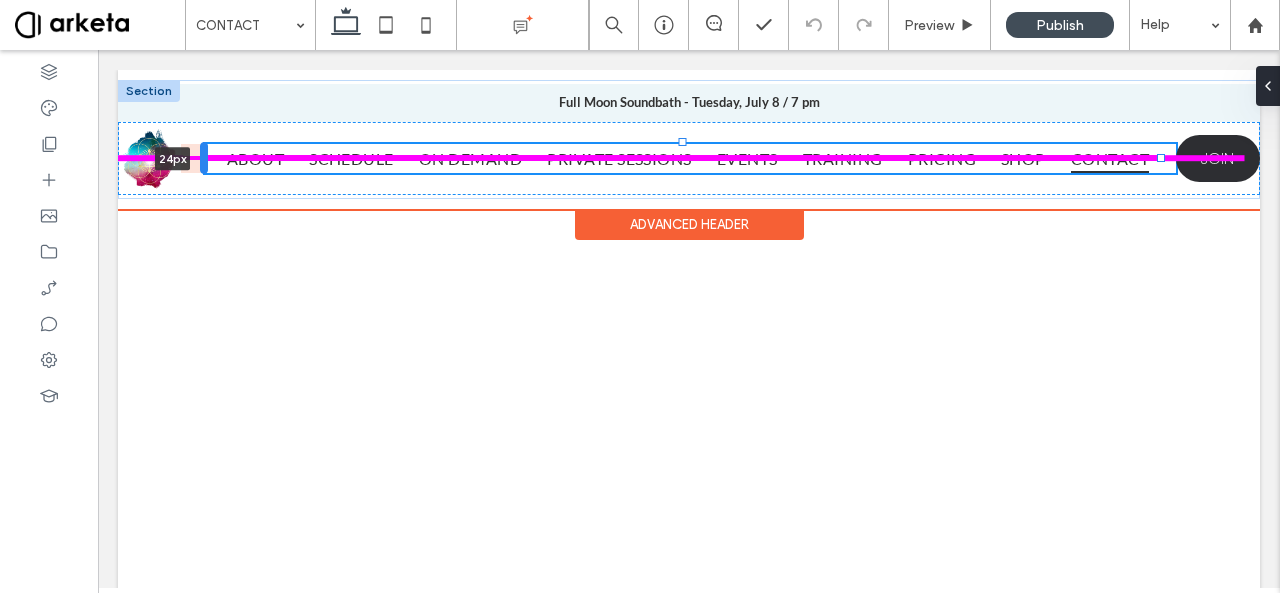 drag, startPoint x: 179, startPoint y: 155, endPoint x: 205, endPoint y: 161, distance: 26.683329 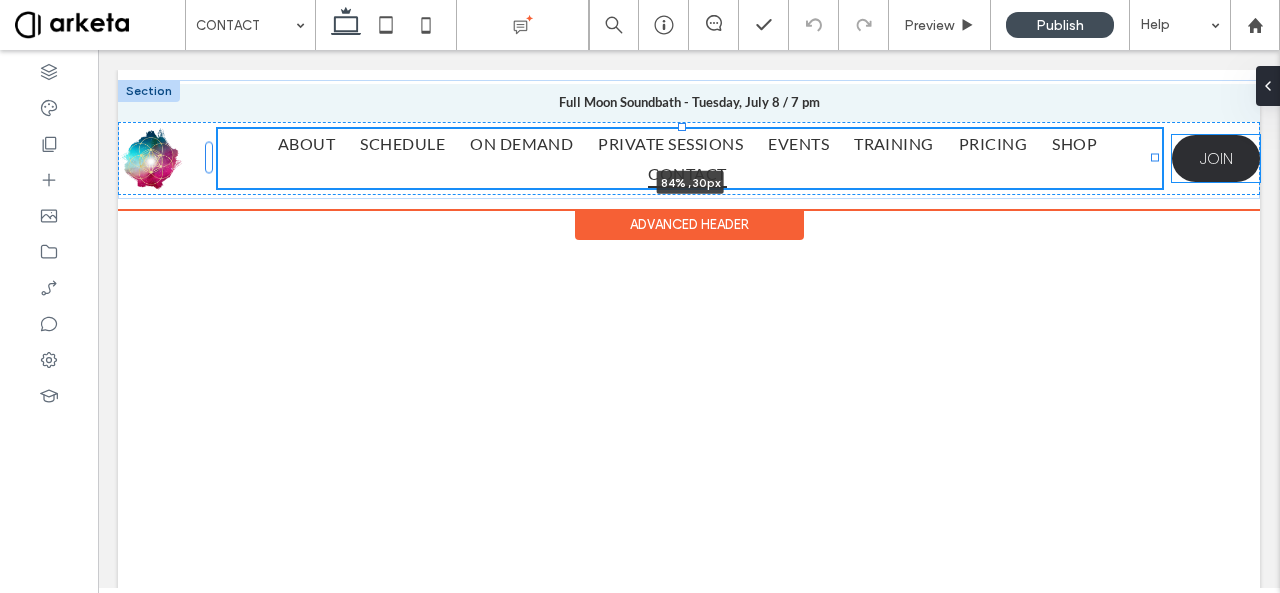 drag, startPoint x: 1163, startPoint y: 159, endPoint x: 1152, endPoint y: 158, distance: 11.045361 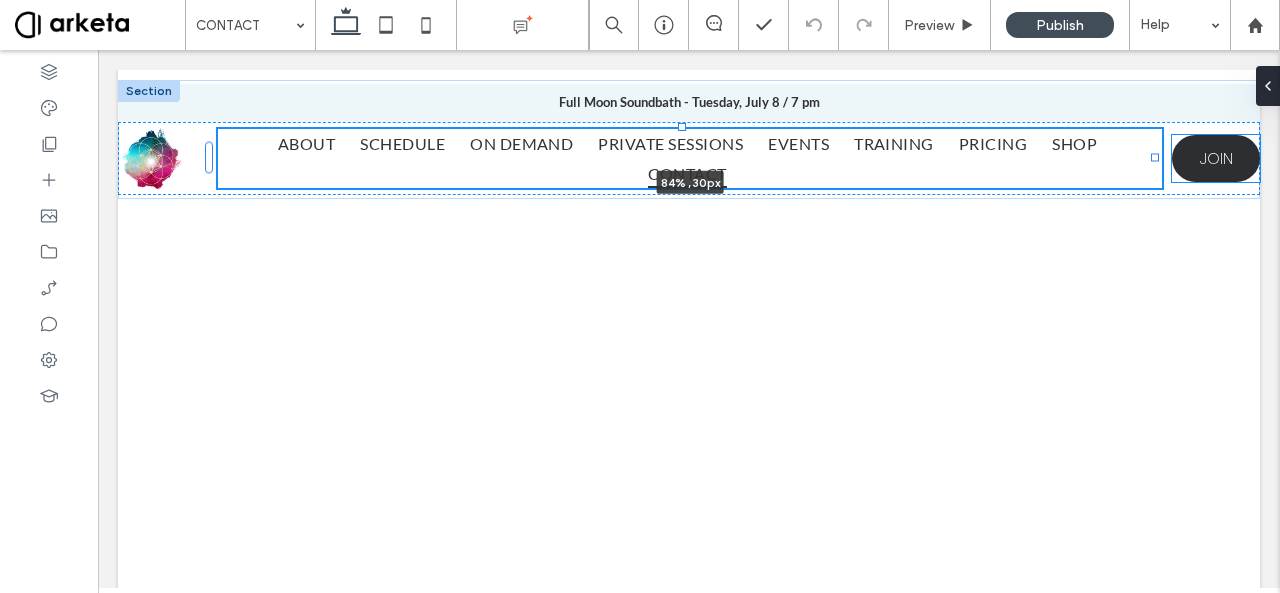 type on "**" 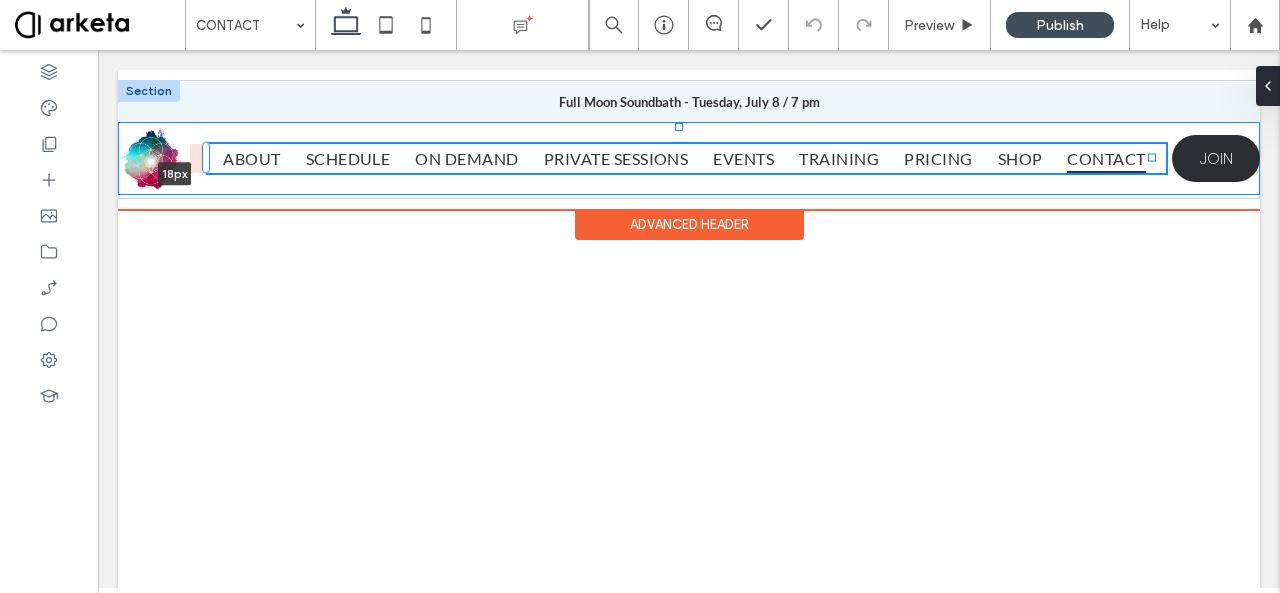 click on "Full Moon Soundbath - Tuesday, July 8 / 7 pm
ABOUT
SCHEDULE
ON DEMAND
PRIVATE SESSIONS
EVENTS
TRAINING
PRICING
SHOP
CONTACT
18px
JOIN" at bounding box center [689, 139] 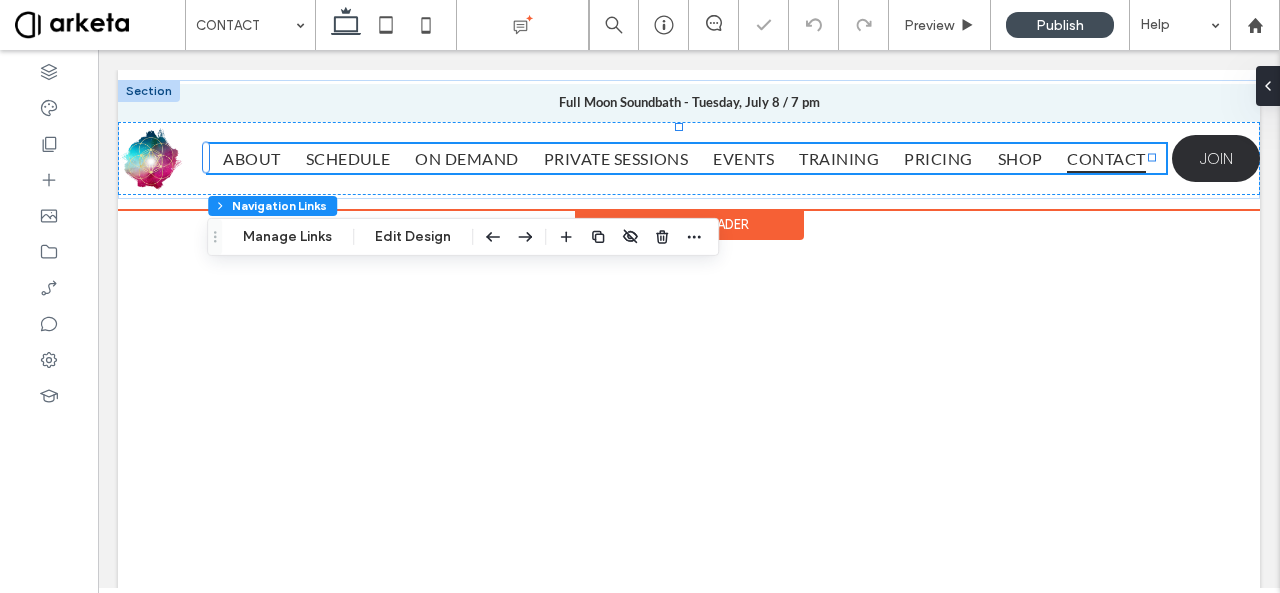 click on "ABOUT
SCHEDULE
ON DEMAND
PRIVATE SESSIONS
EVENTS
TRAINING
PRICING
SHOP
CONTACT" at bounding box center [686, 158] 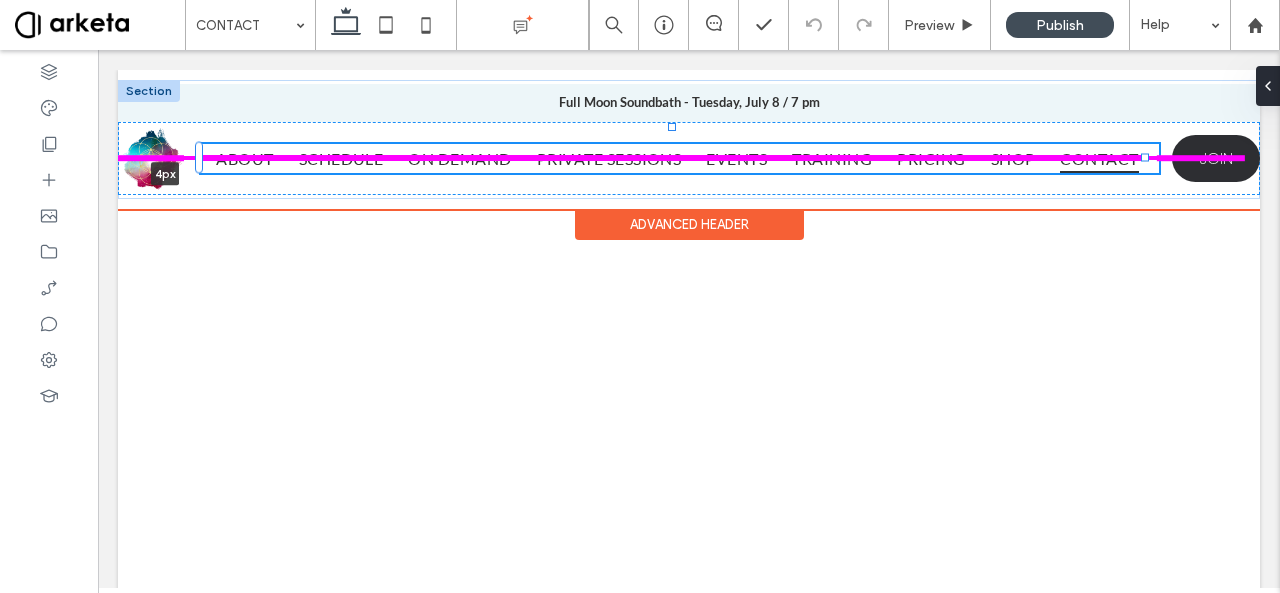 drag, startPoint x: 204, startPoint y: 159, endPoint x: 190, endPoint y: 165, distance: 15.231546 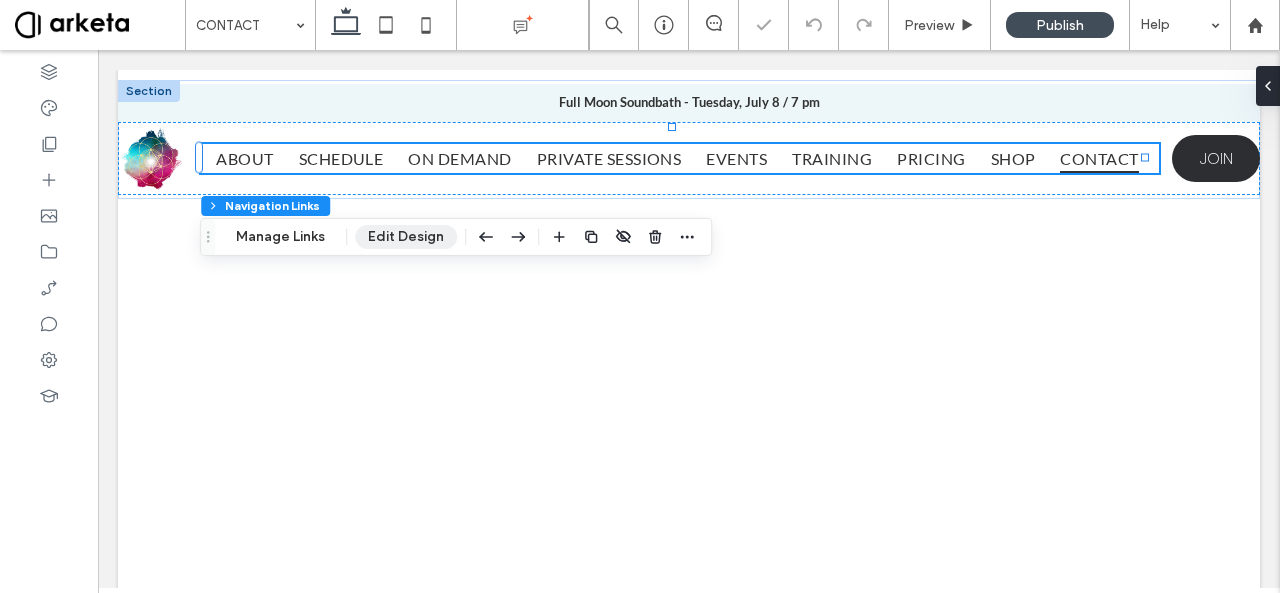 click on "Edit Design" at bounding box center [406, 237] 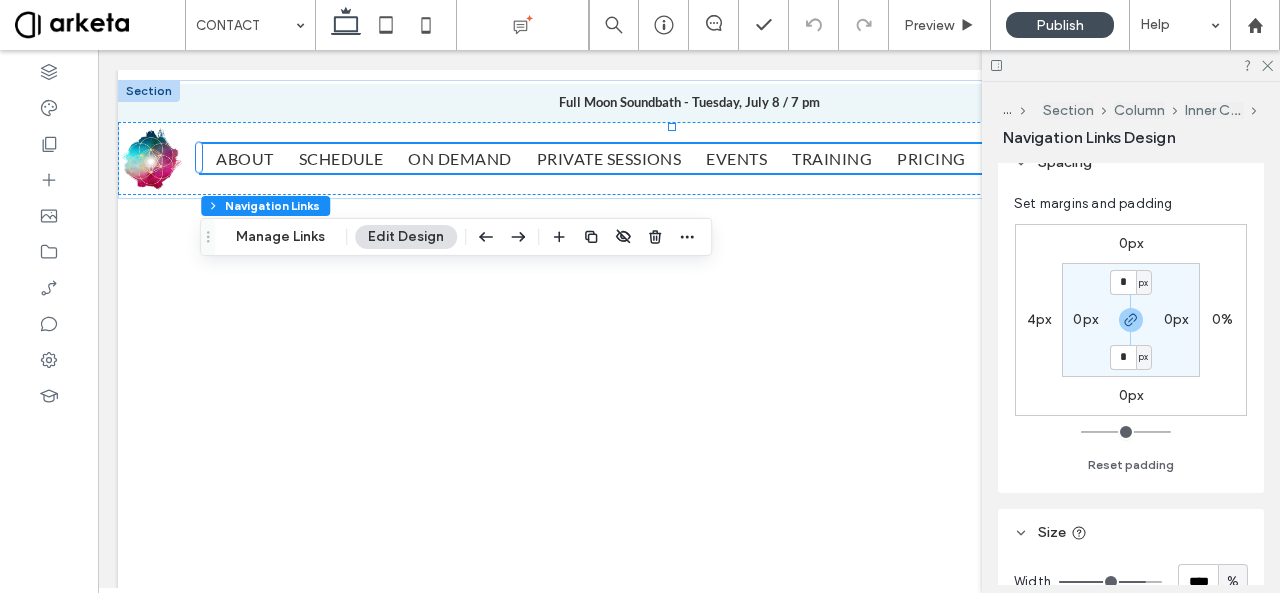 scroll, scrollTop: 400, scrollLeft: 0, axis: vertical 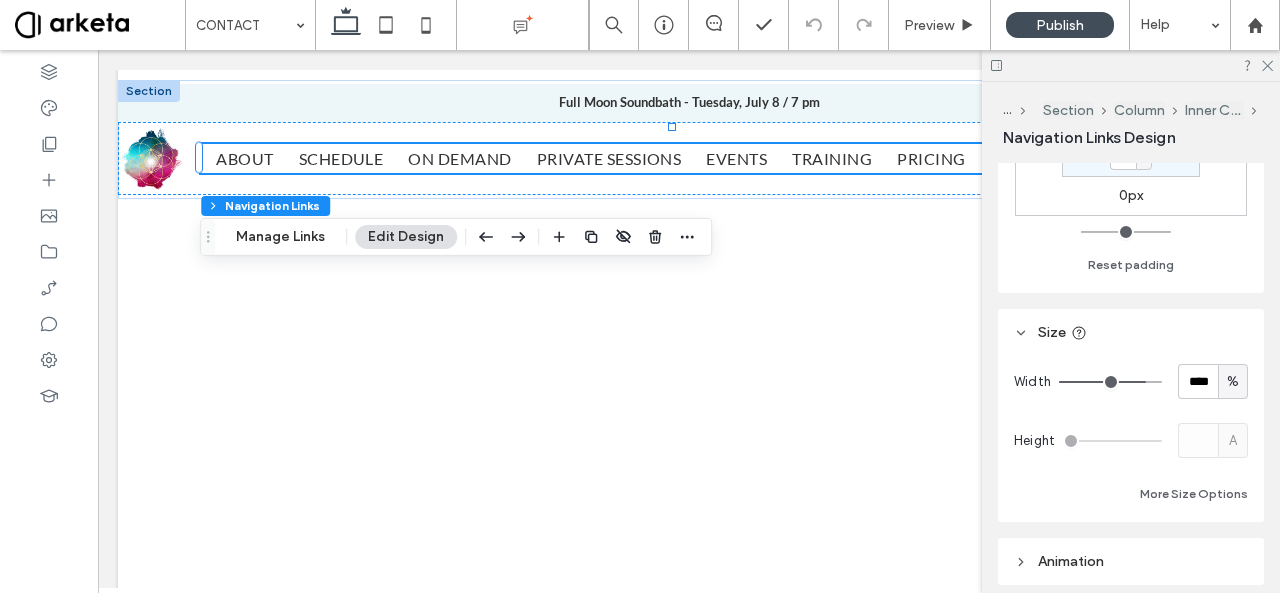 type on "**" 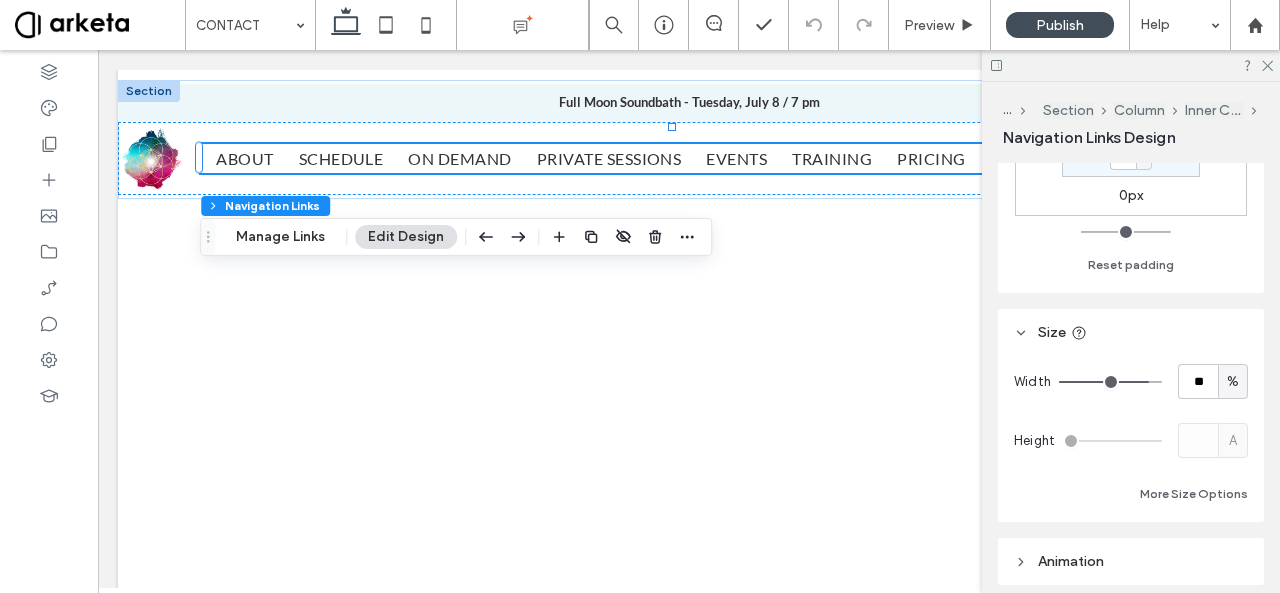 type on "**" 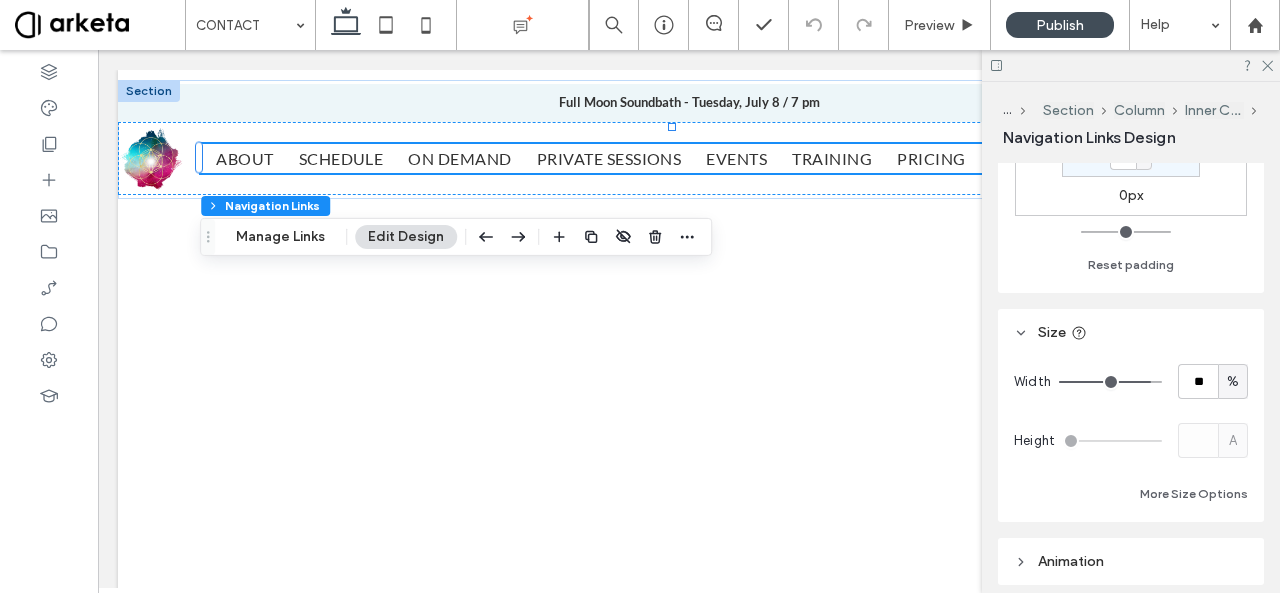 type on "**" 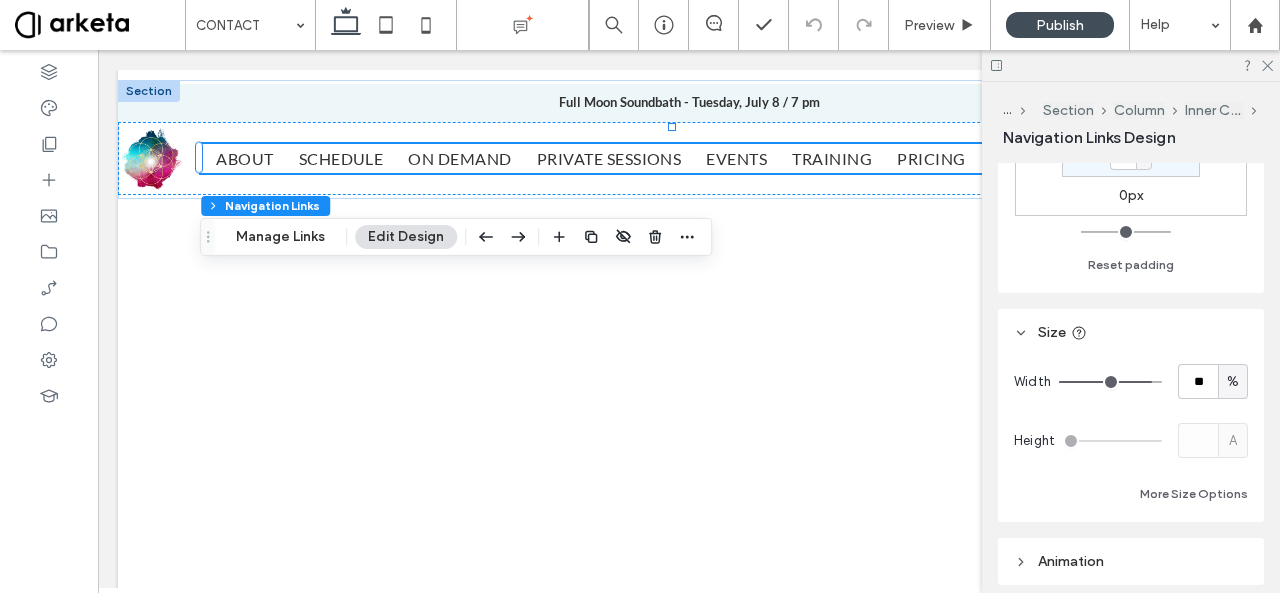 type on "**" 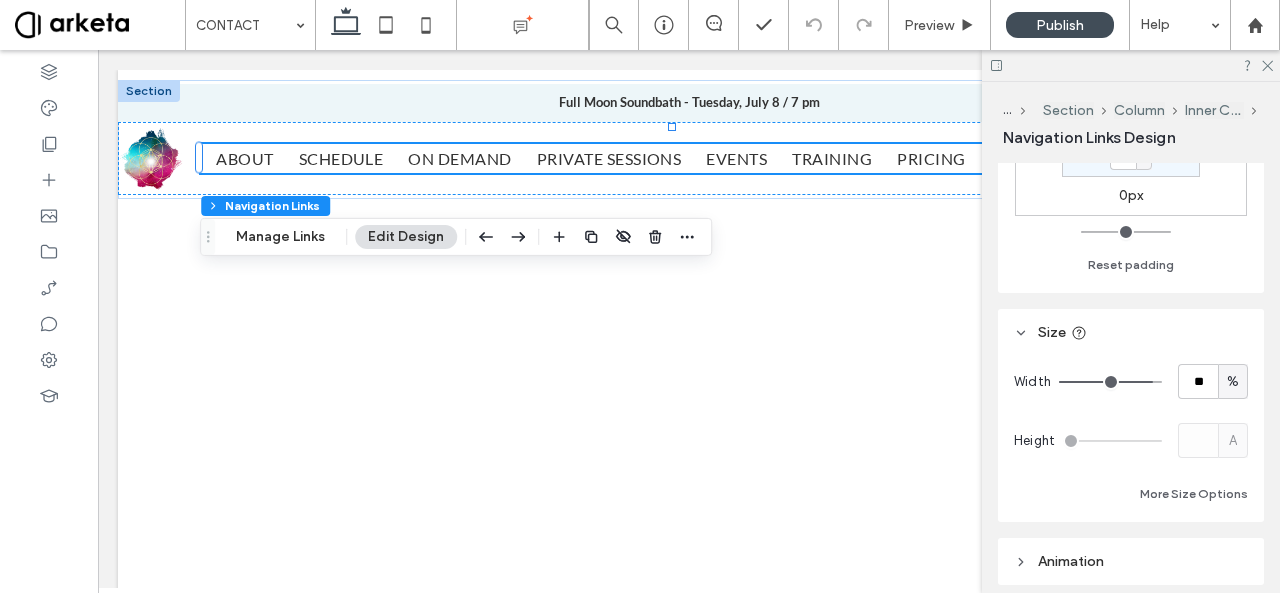 type on "**" 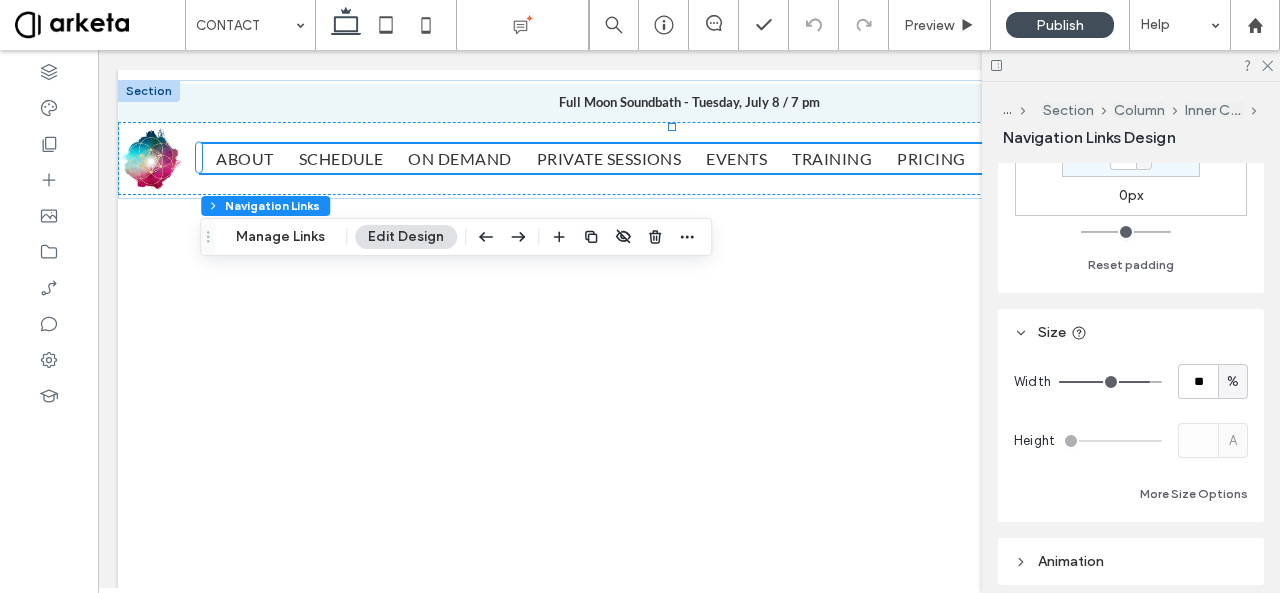 type on "**" 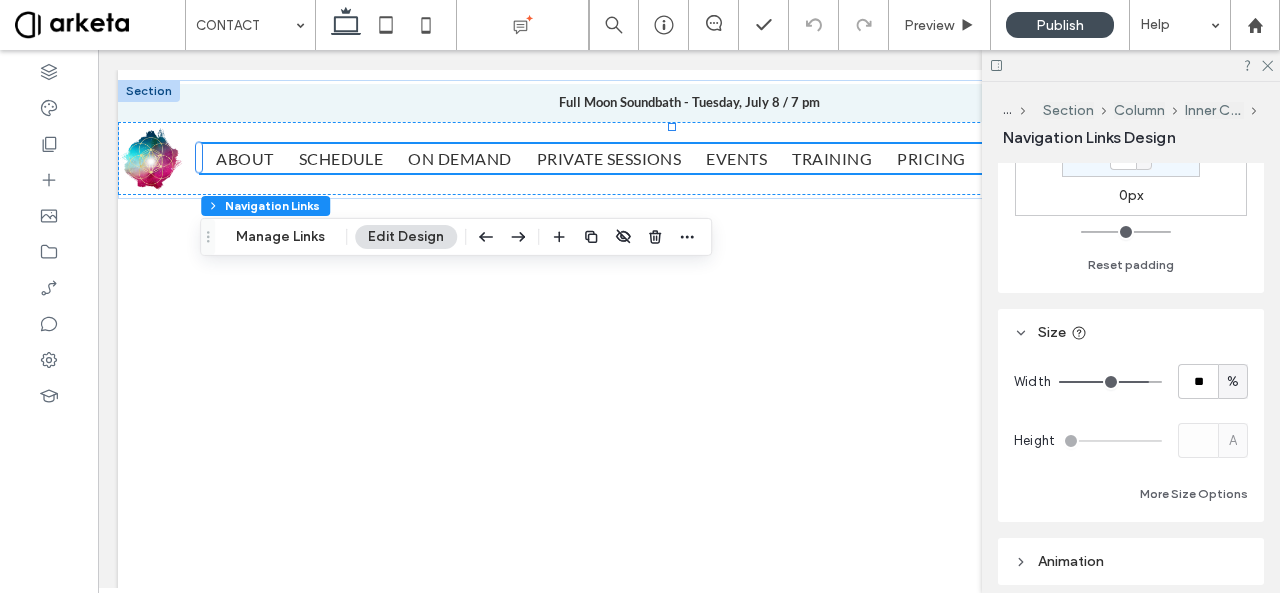 type on "**" 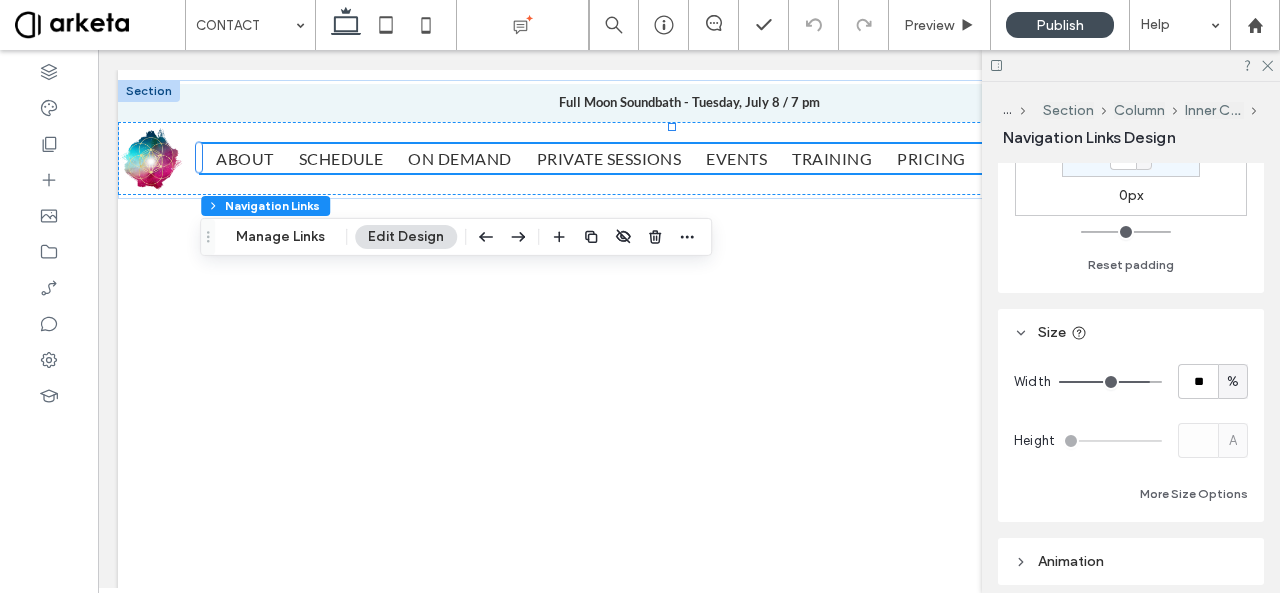 type on "**" 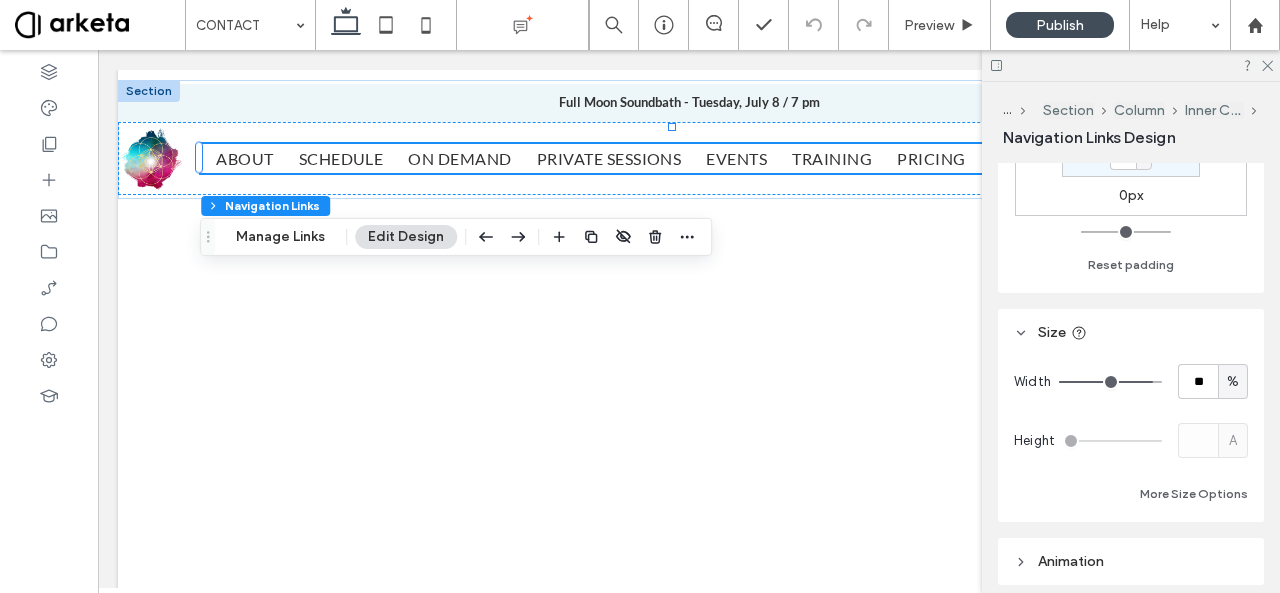 type on "**" 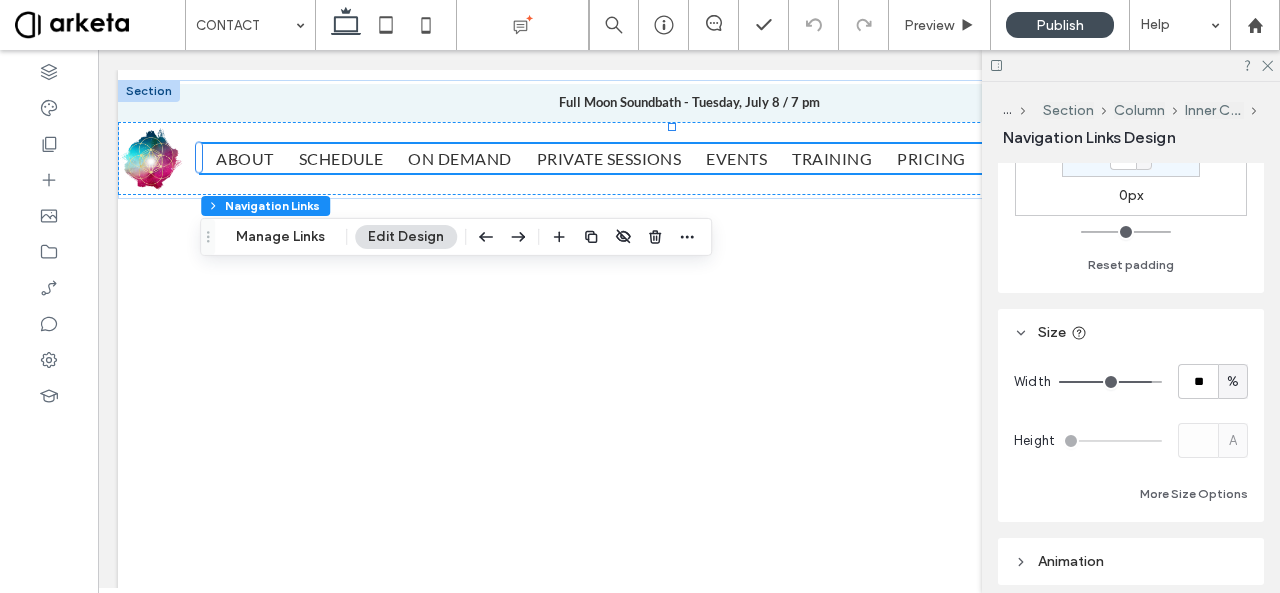 type on "**" 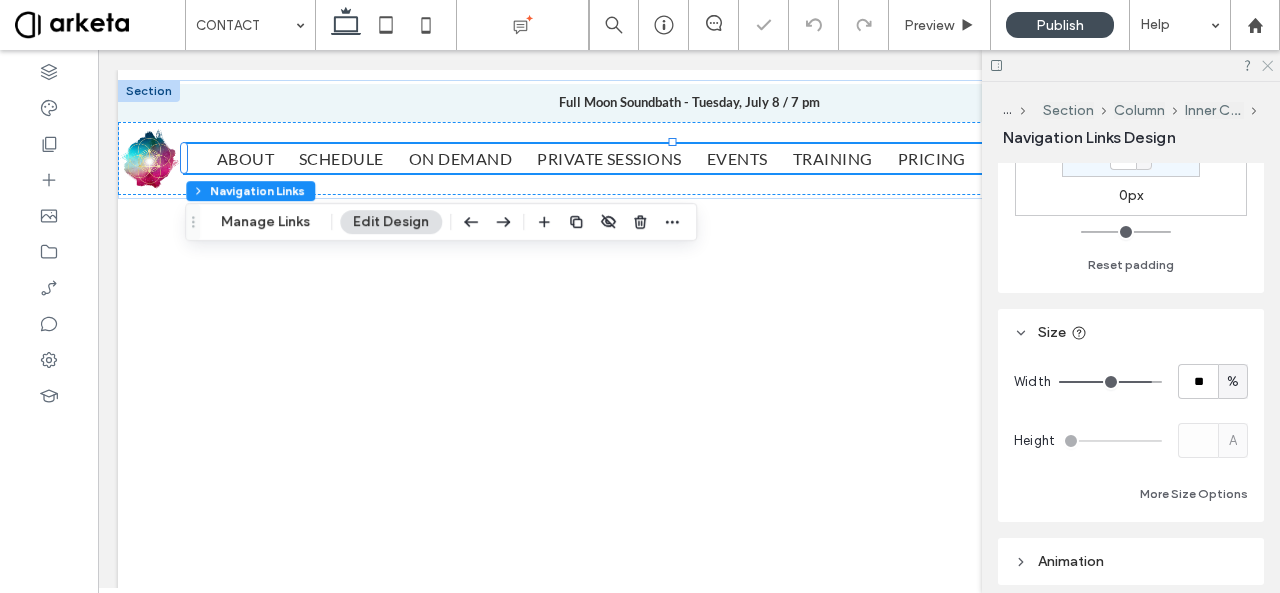 click 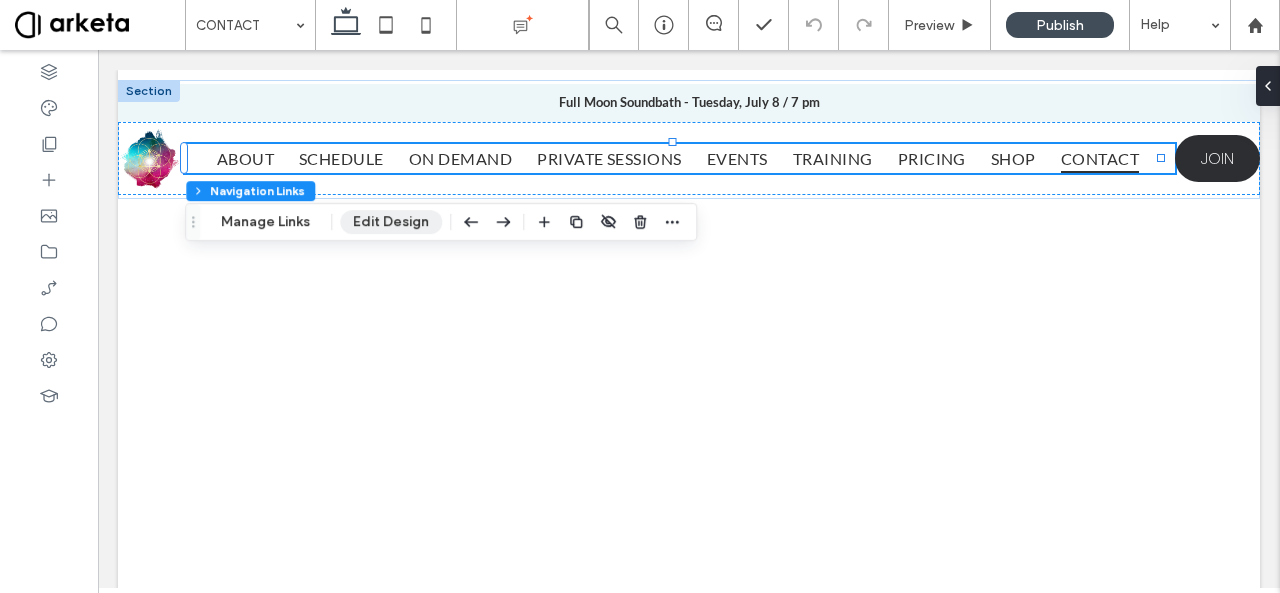 click on "Edit Design" at bounding box center (391, 222) 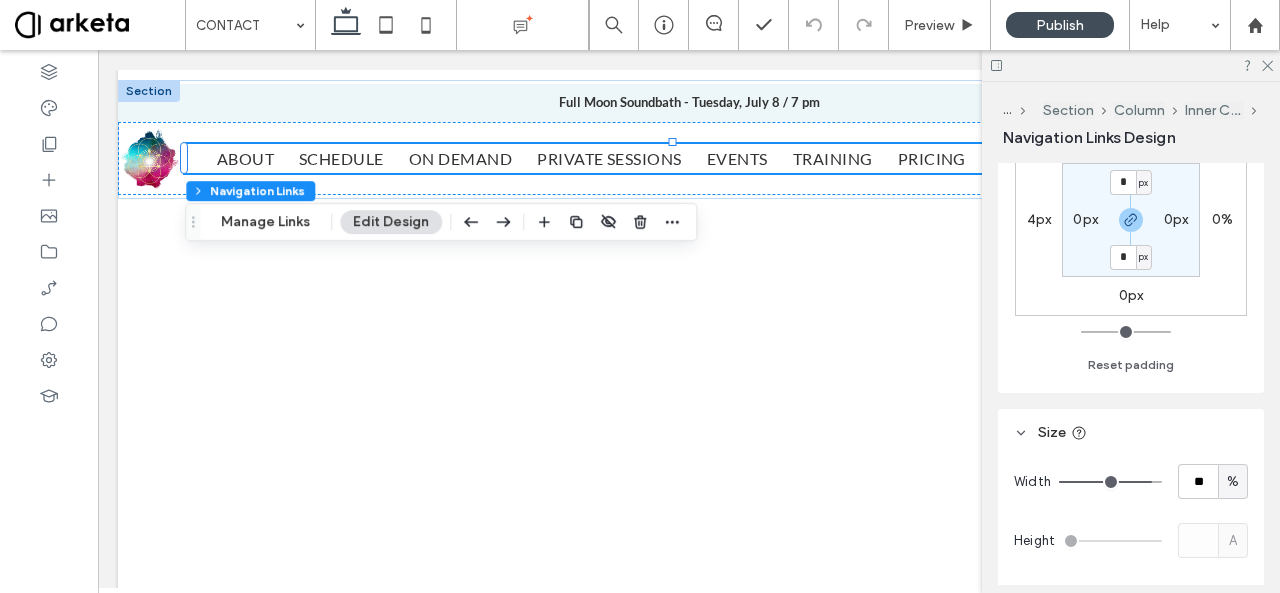scroll, scrollTop: 200, scrollLeft: 0, axis: vertical 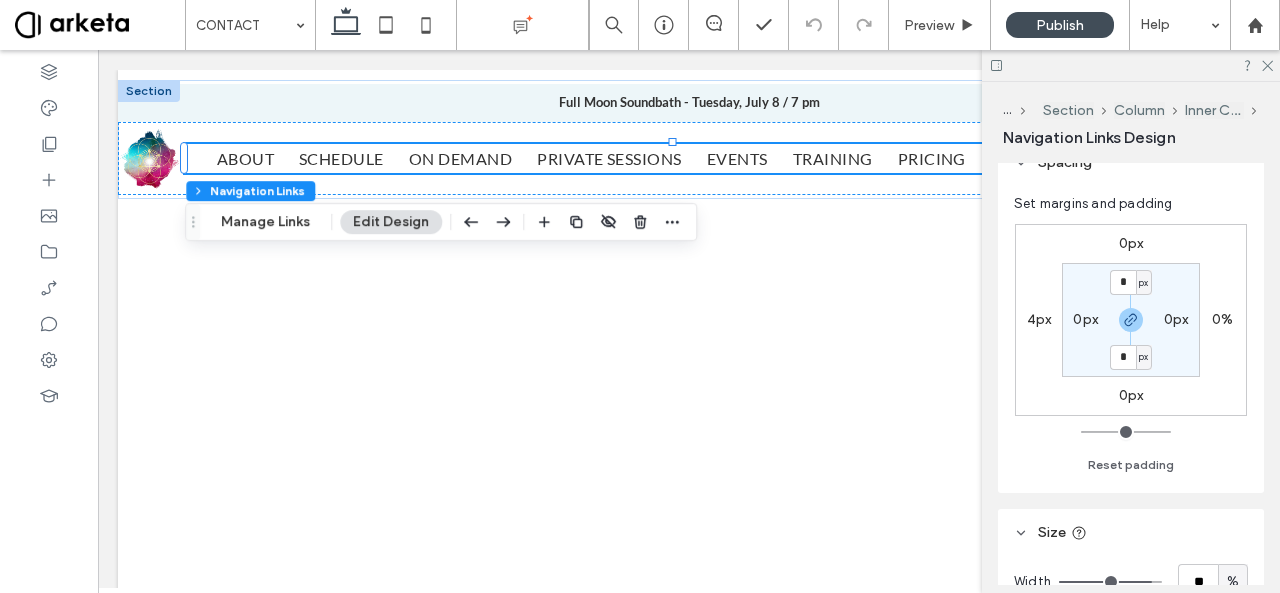 click on "4px" at bounding box center (1039, 319) 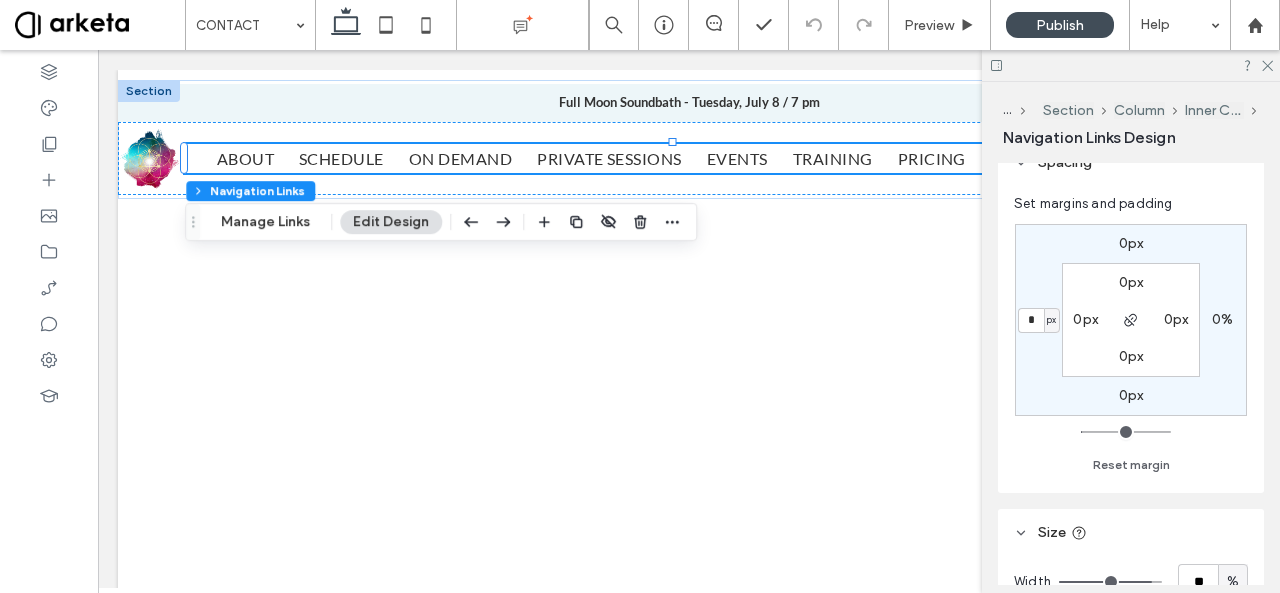 type on "*" 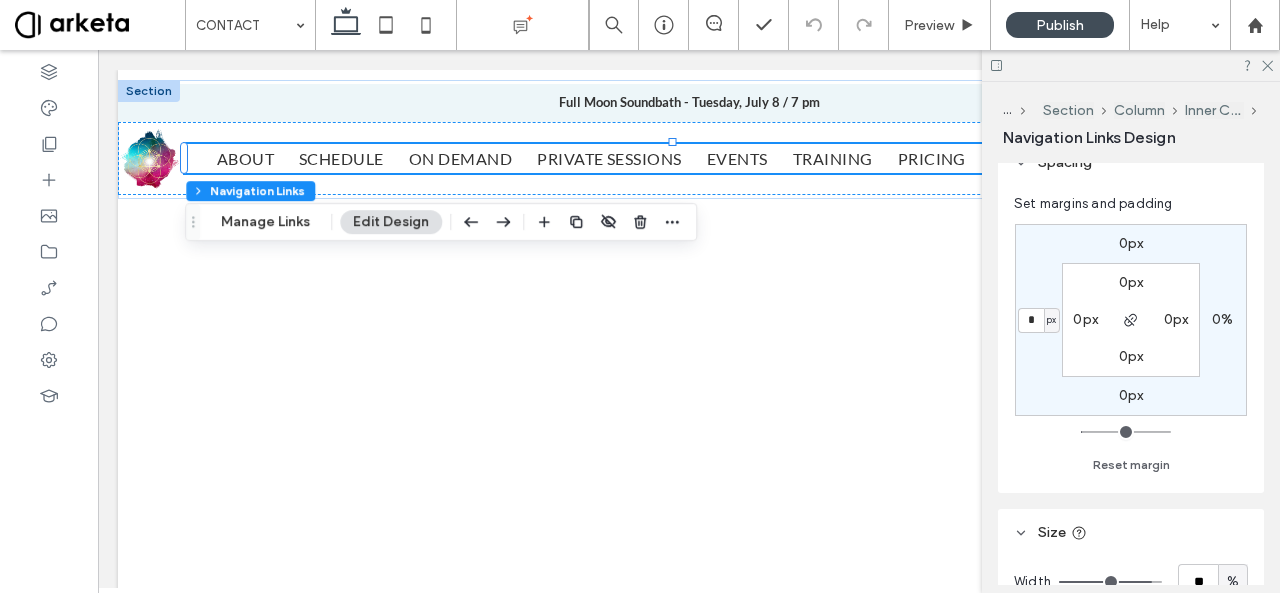 type on "*" 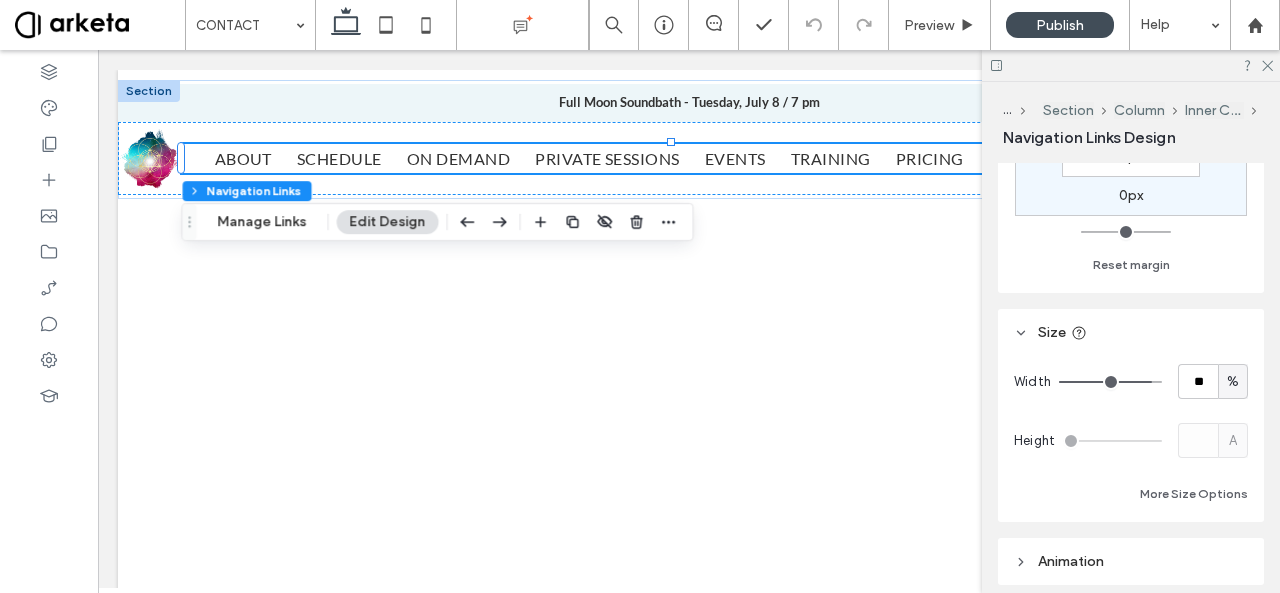 scroll, scrollTop: 600, scrollLeft: 0, axis: vertical 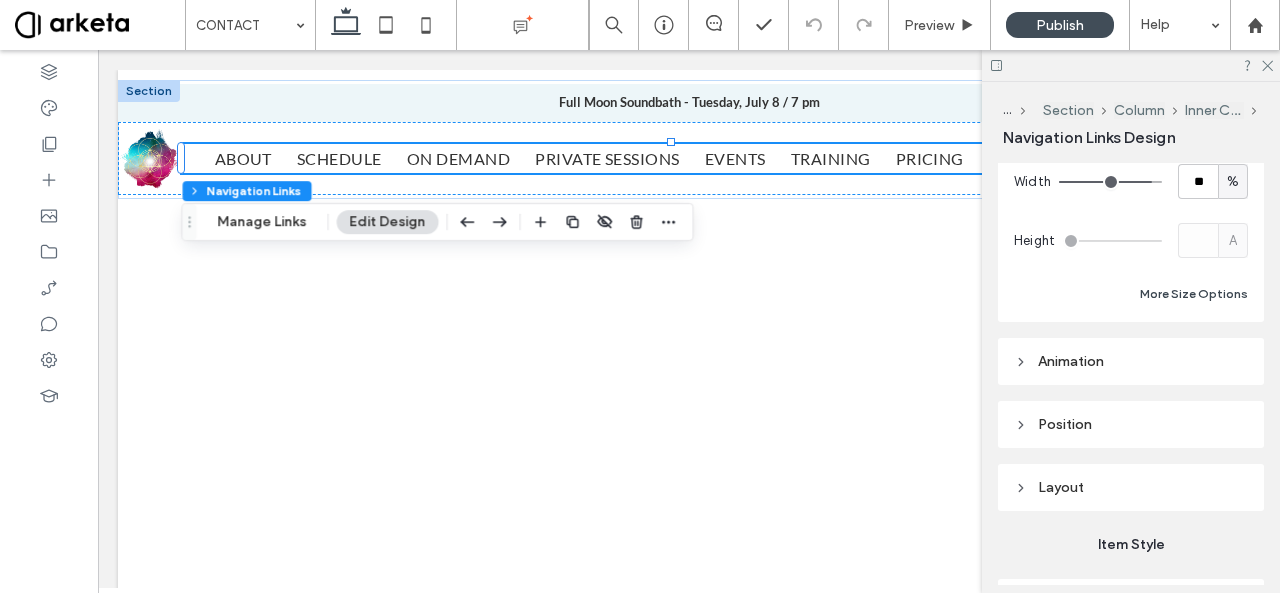 click on "More Size Options" at bounding box center [1194, 294] 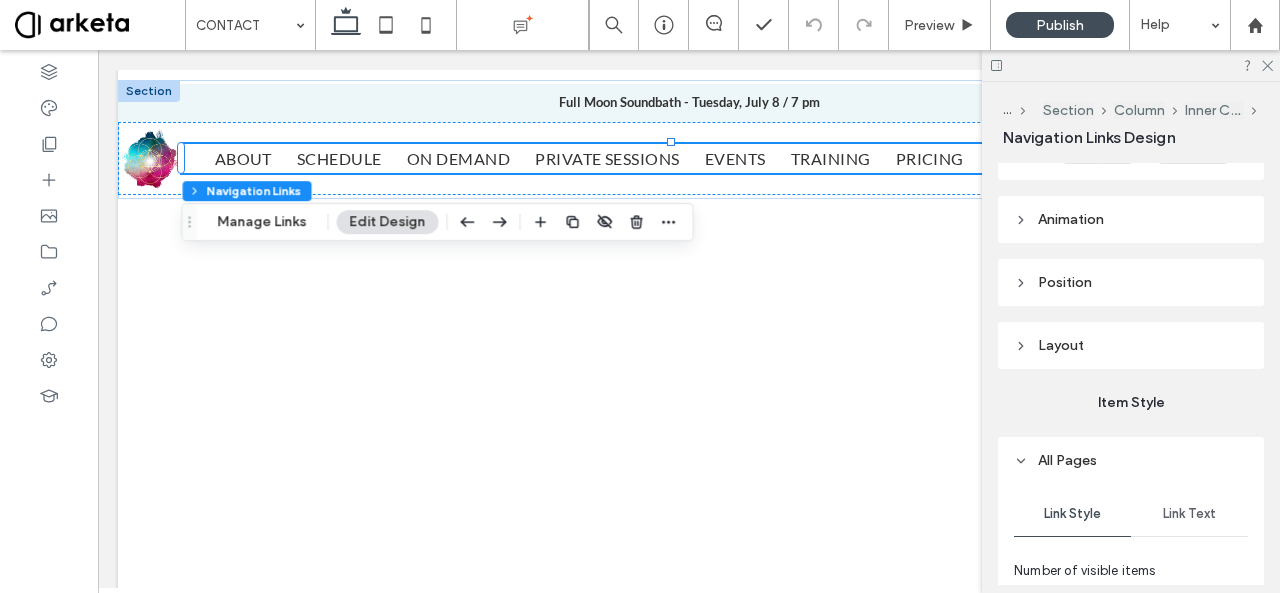 scroll, scrollTop: 600, scrollLeft: 0, axis: vertical 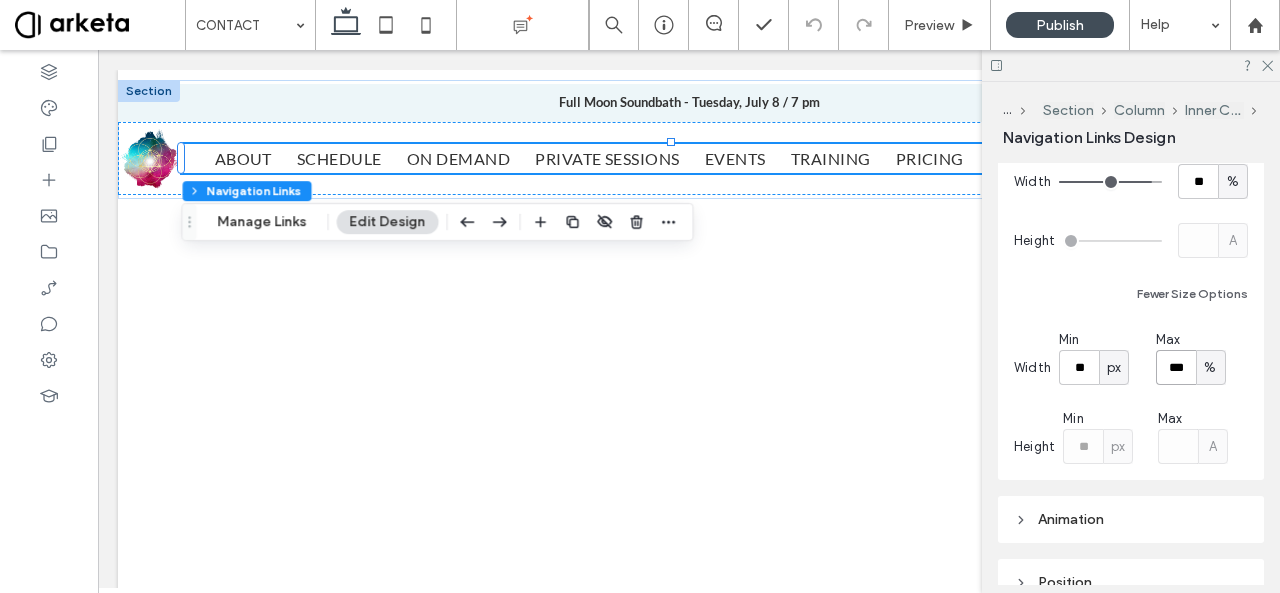 click on "***" at bounding box center [1176, 367] 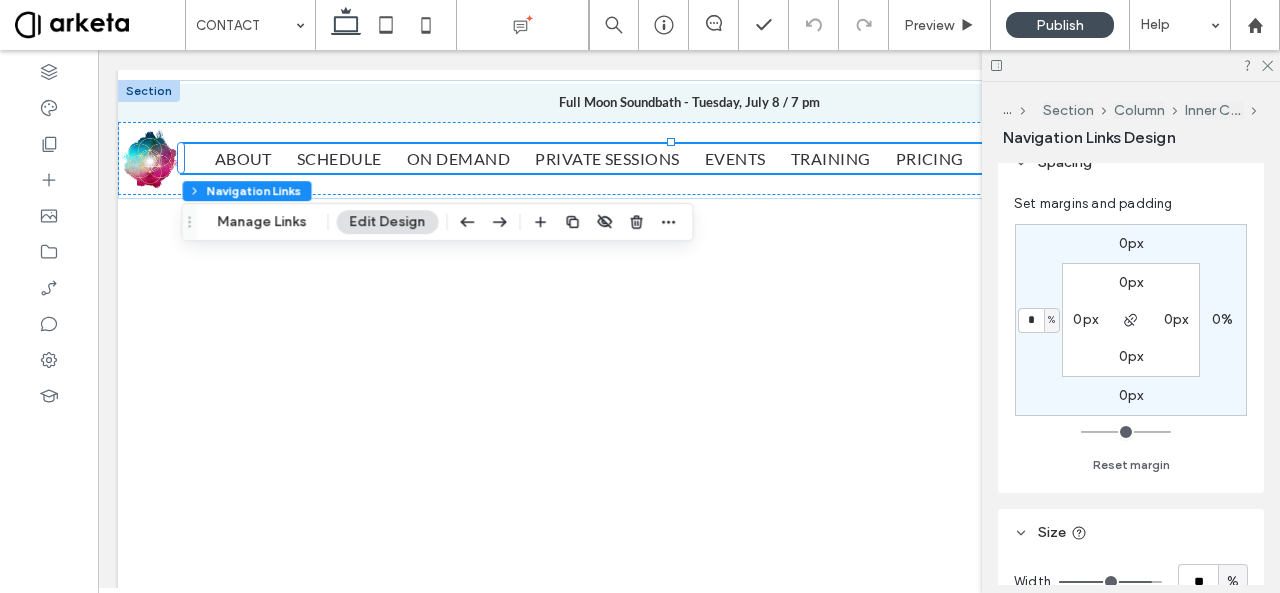 scroll, scrollTop: 0, scrollLeft: 0, axis: both 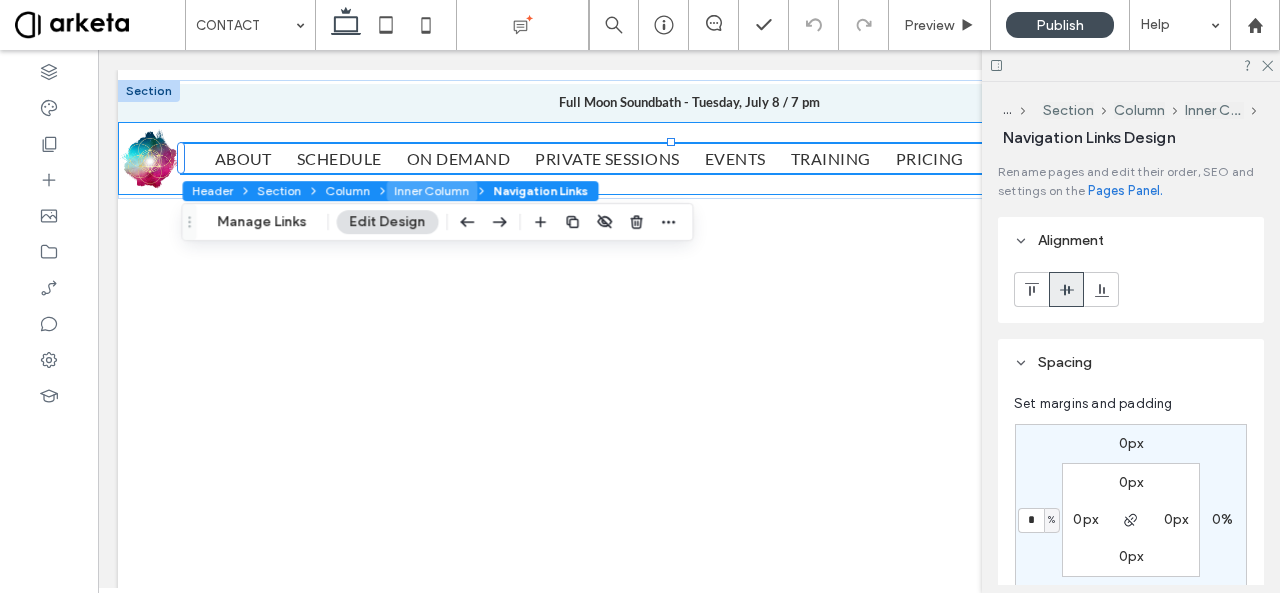 click on "Inner Column" at bounding box center (432, 191) 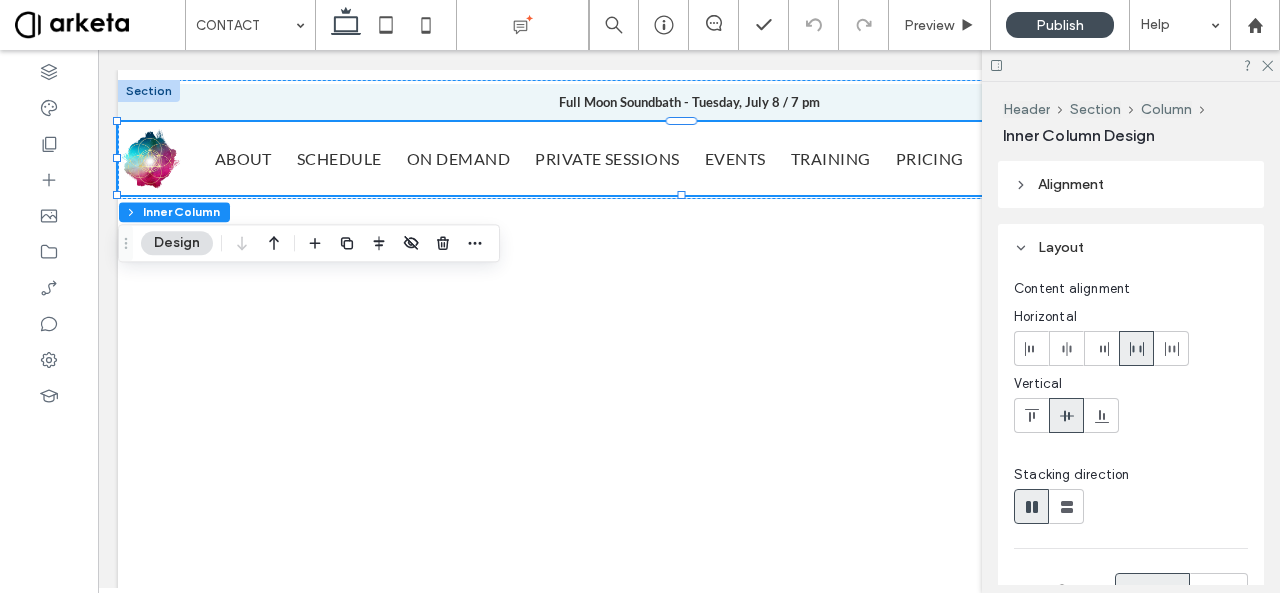 click on "Alignment" at bounding box center [1131, 184] 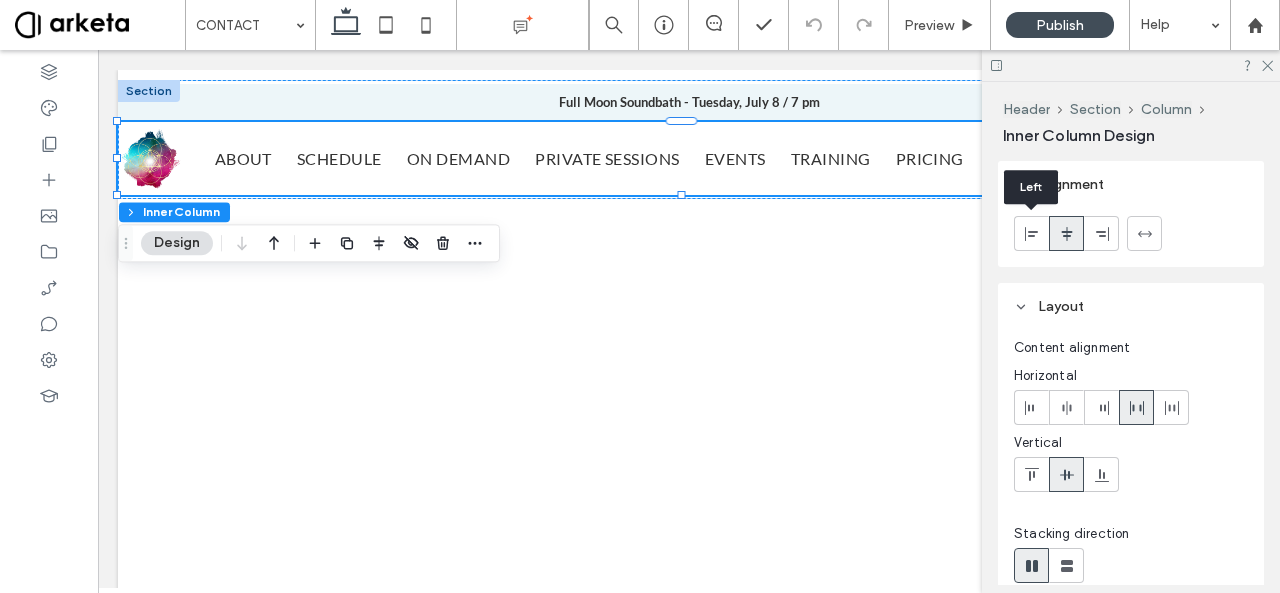 click 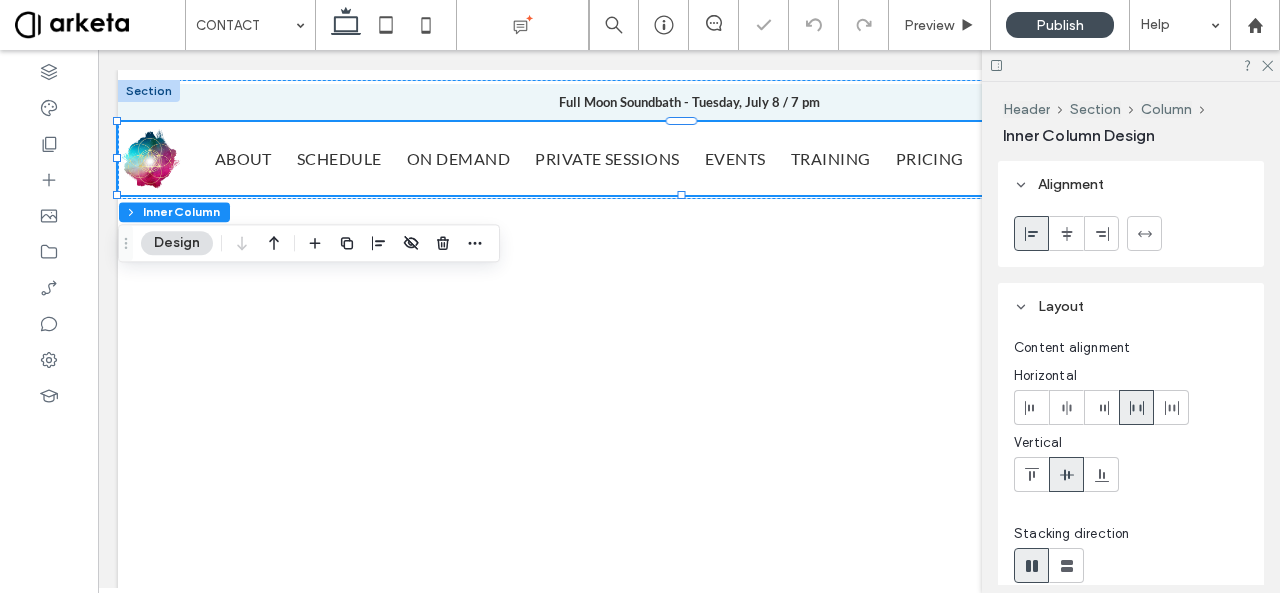 click at bounding box center [1066, 233] 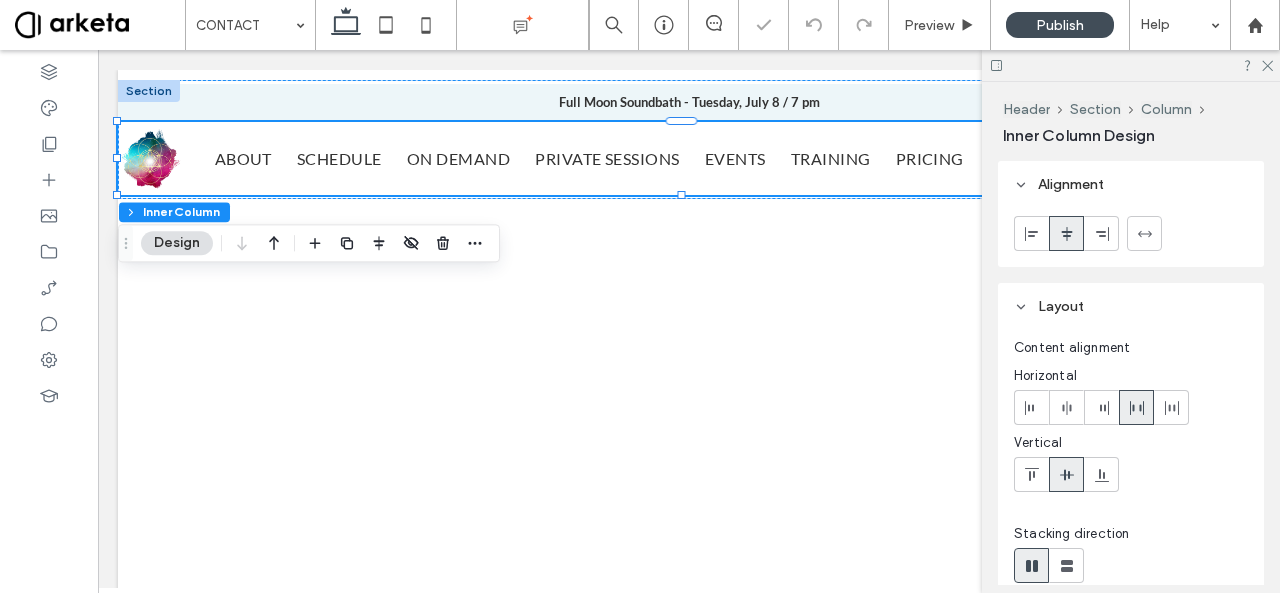 click at bounding box center (1102, 233) 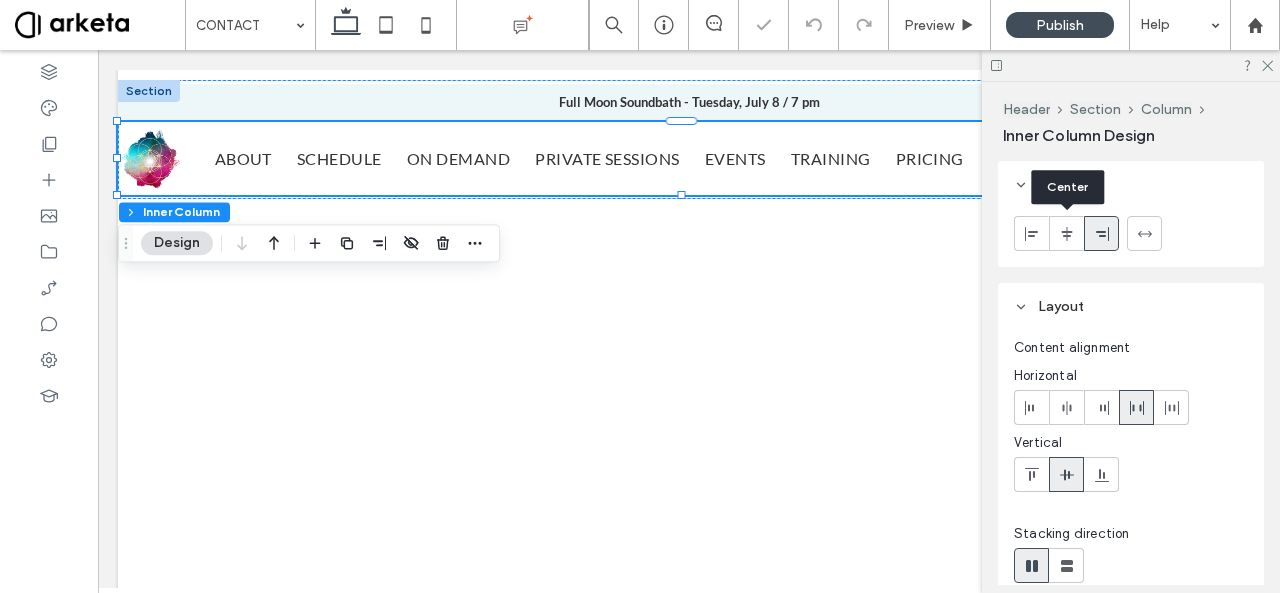 click at bounding box center [1067, 233] 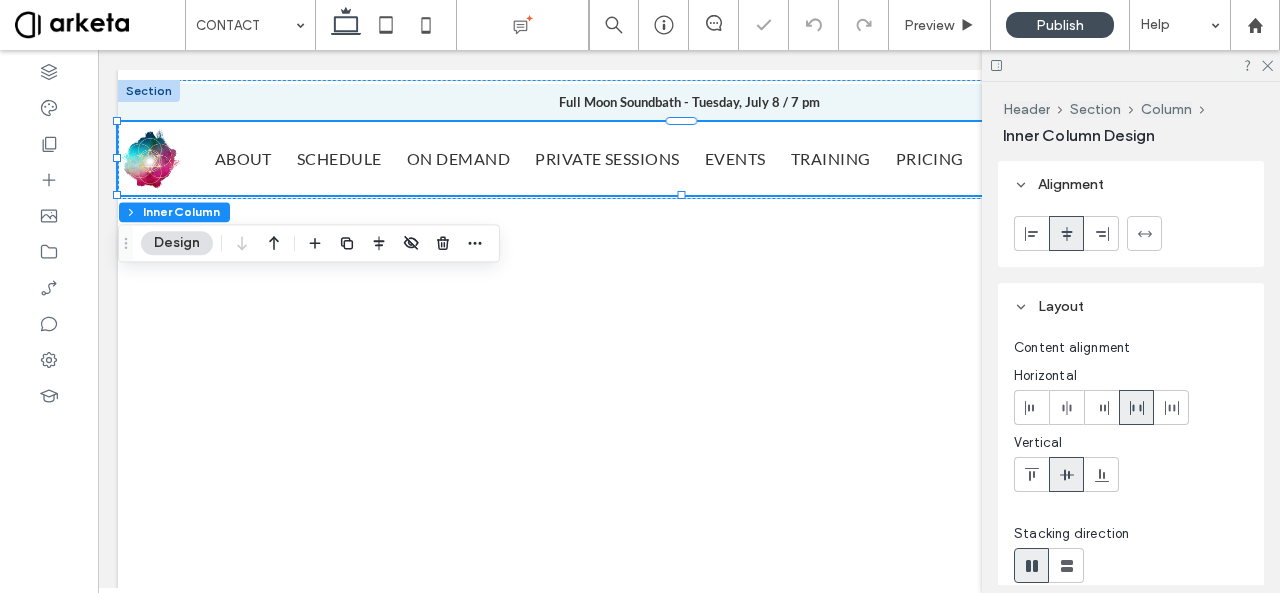 scroll, scrollTop: 100, scrollLeft: 0, axis: vertical 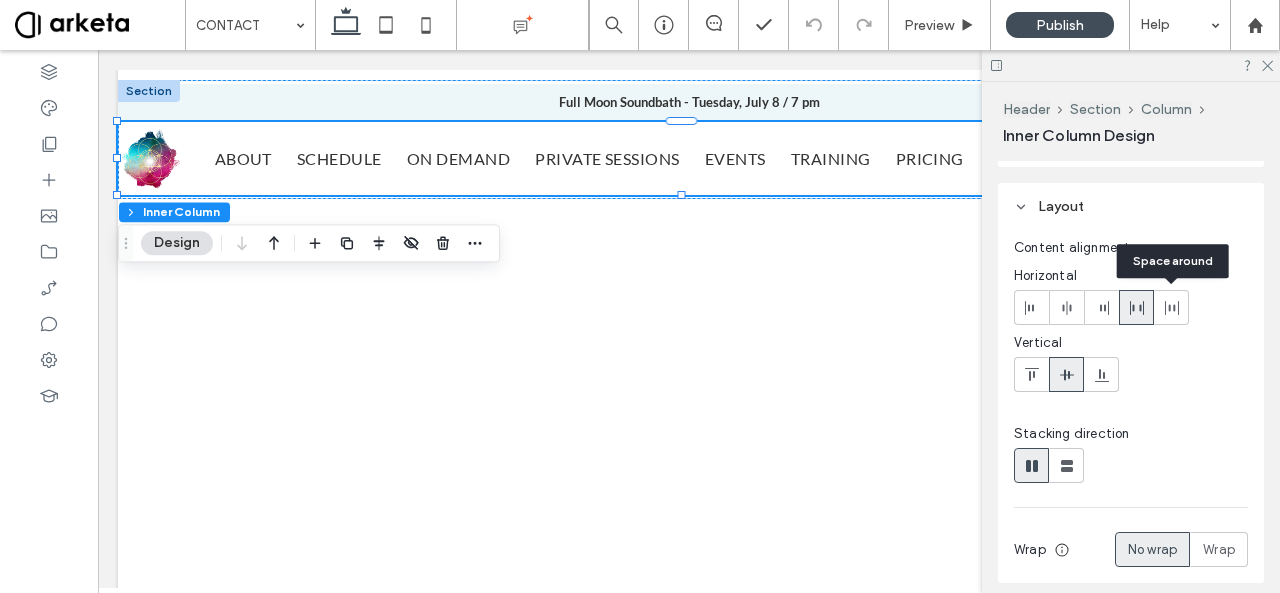 click at bounding box center [1171, 307] 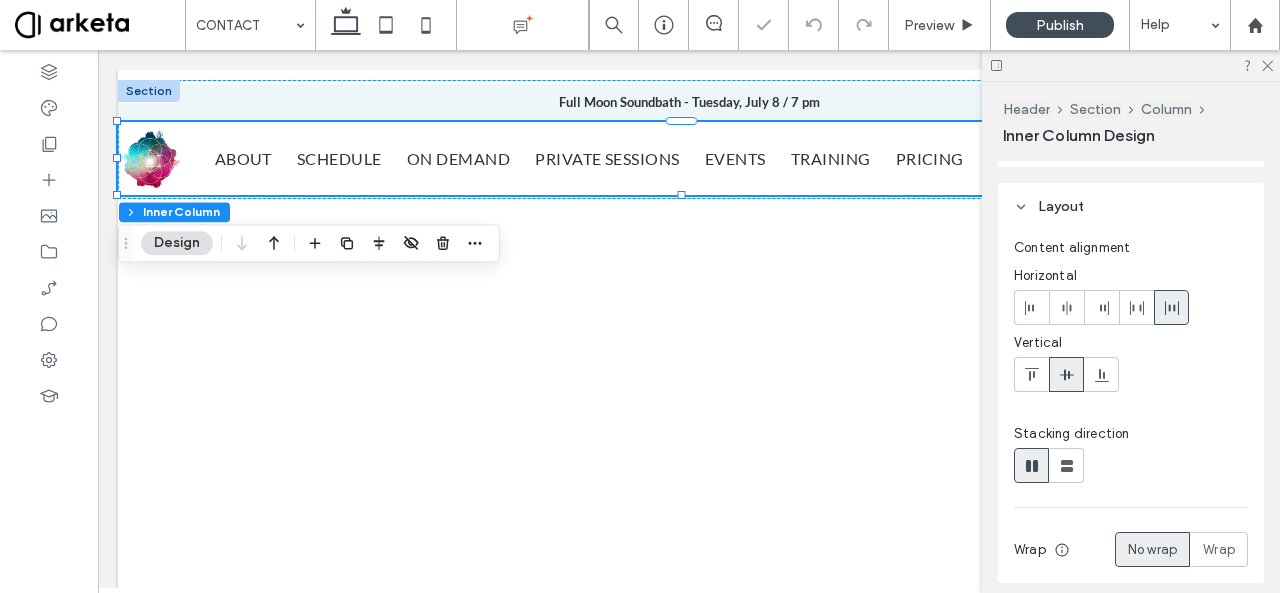 click at bounding box center [1137, 307] 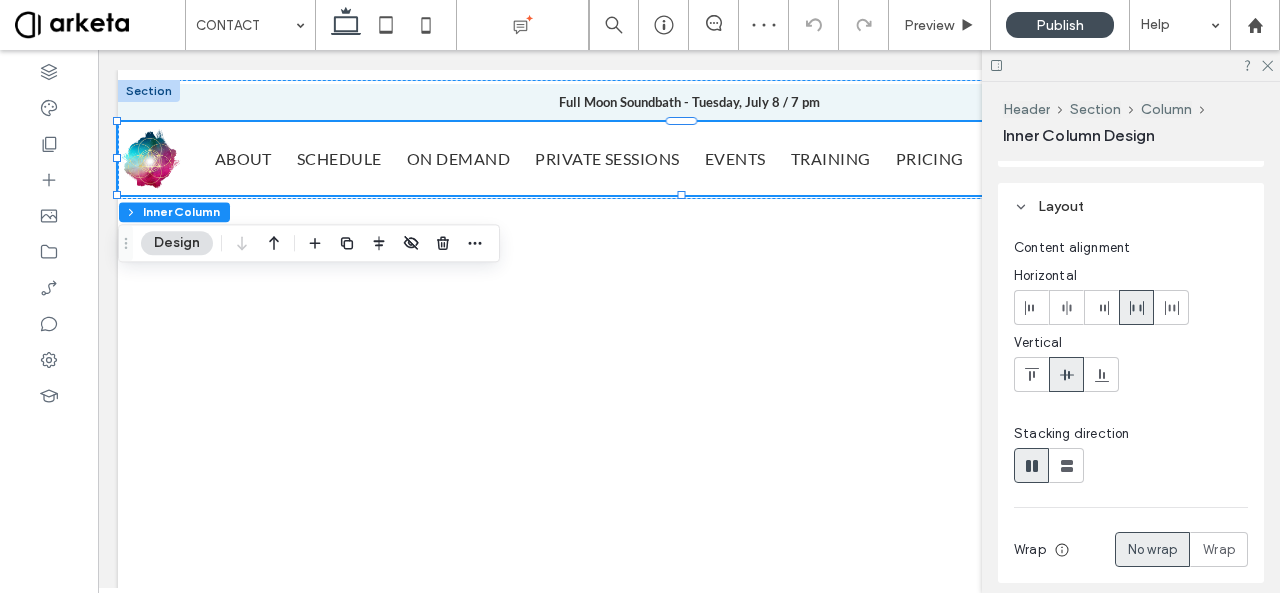 click 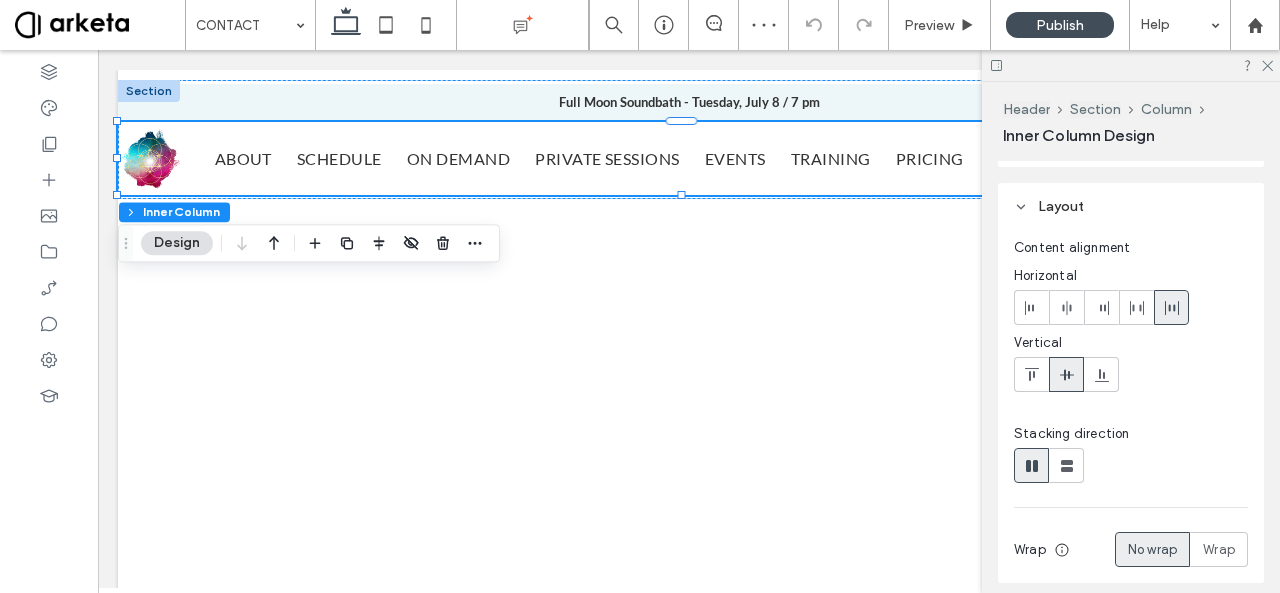 click at bounding box center [1136, 307] 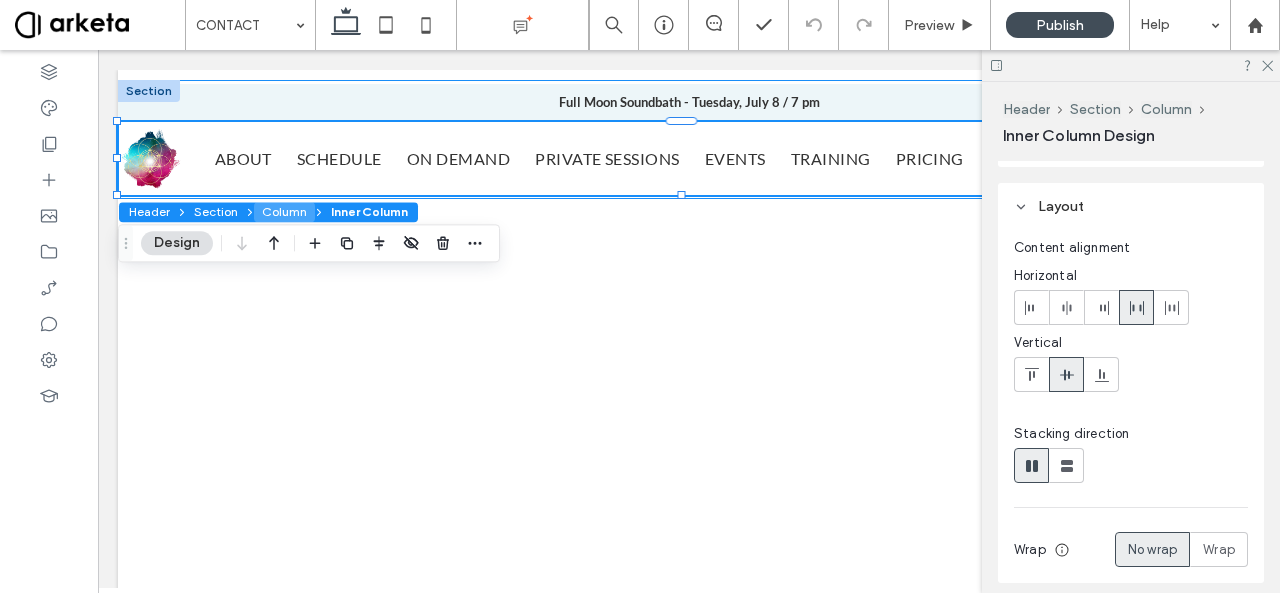 click on "Column" at bounding box center (284, 212) 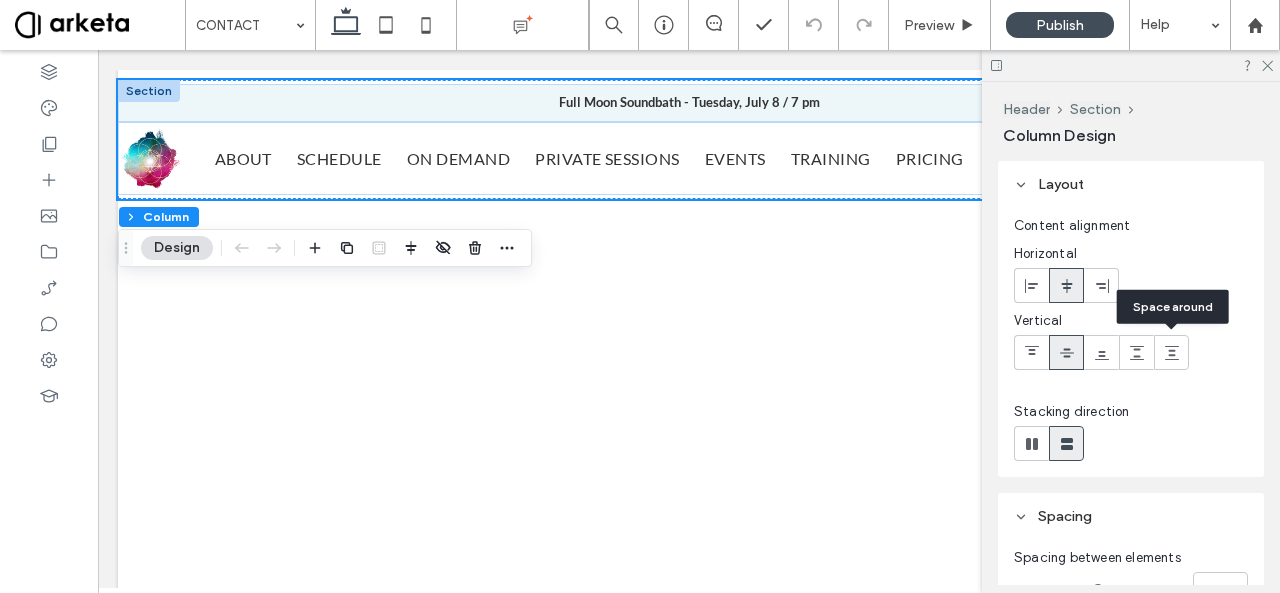 click 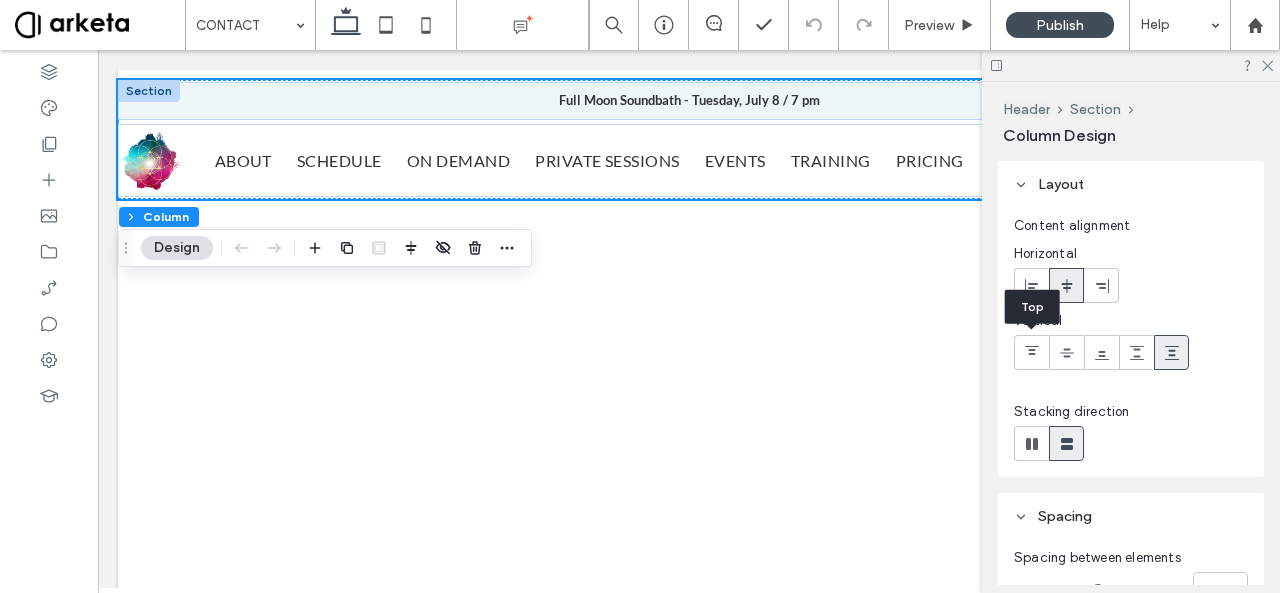 click at bounding box center (1031, 352) 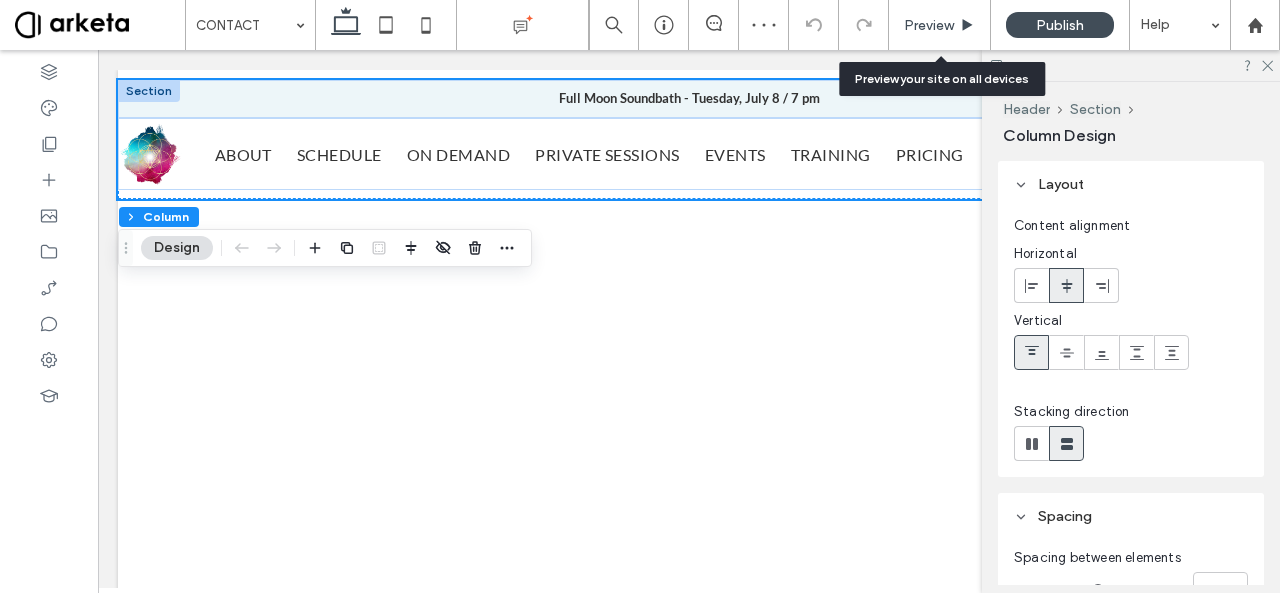 click on "Preview" at bounding box center (929, 25) 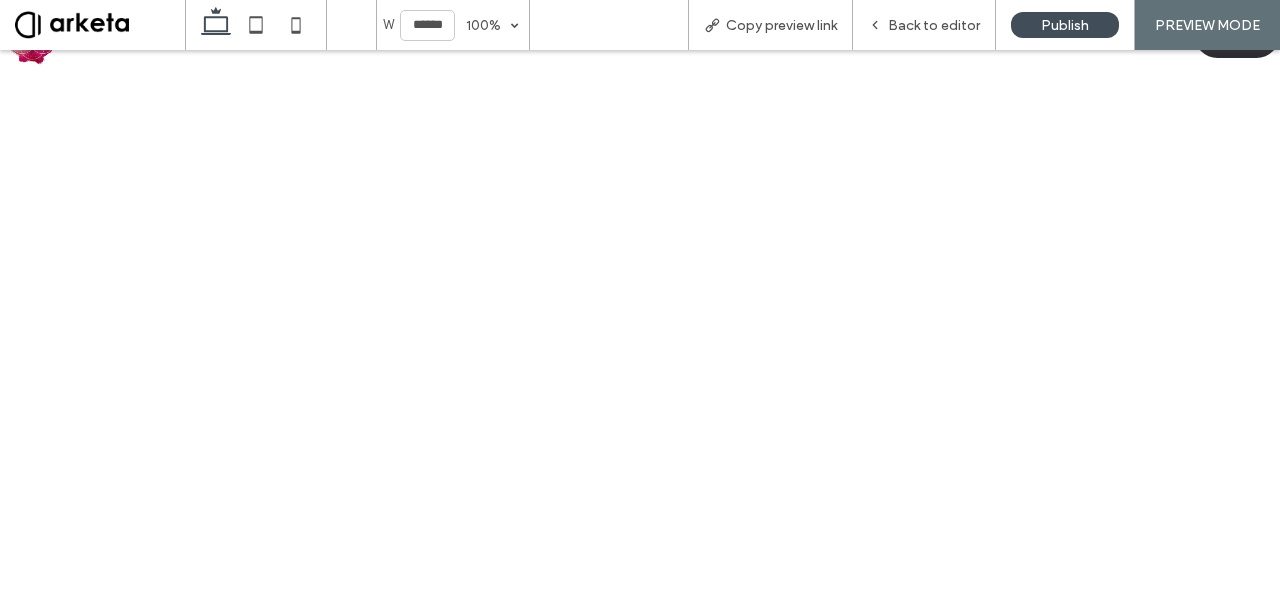 scroll, scrollTop: 0, scrollLeft: 0, axis: both 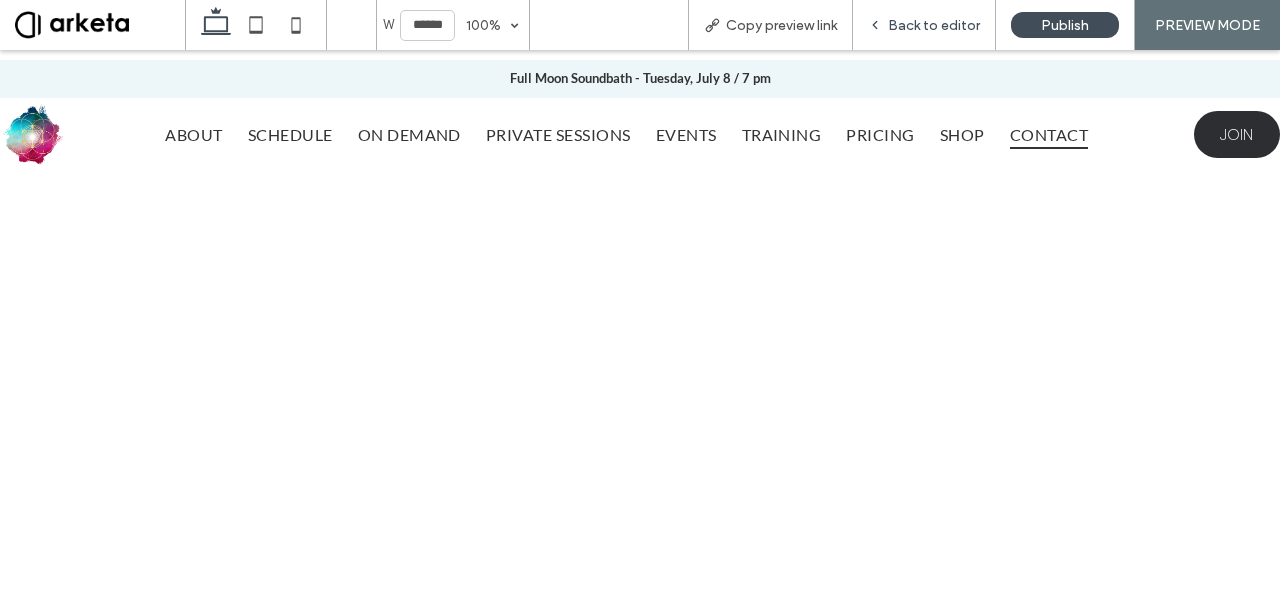 click on "Back to editor" at bounding box center (934, 25) 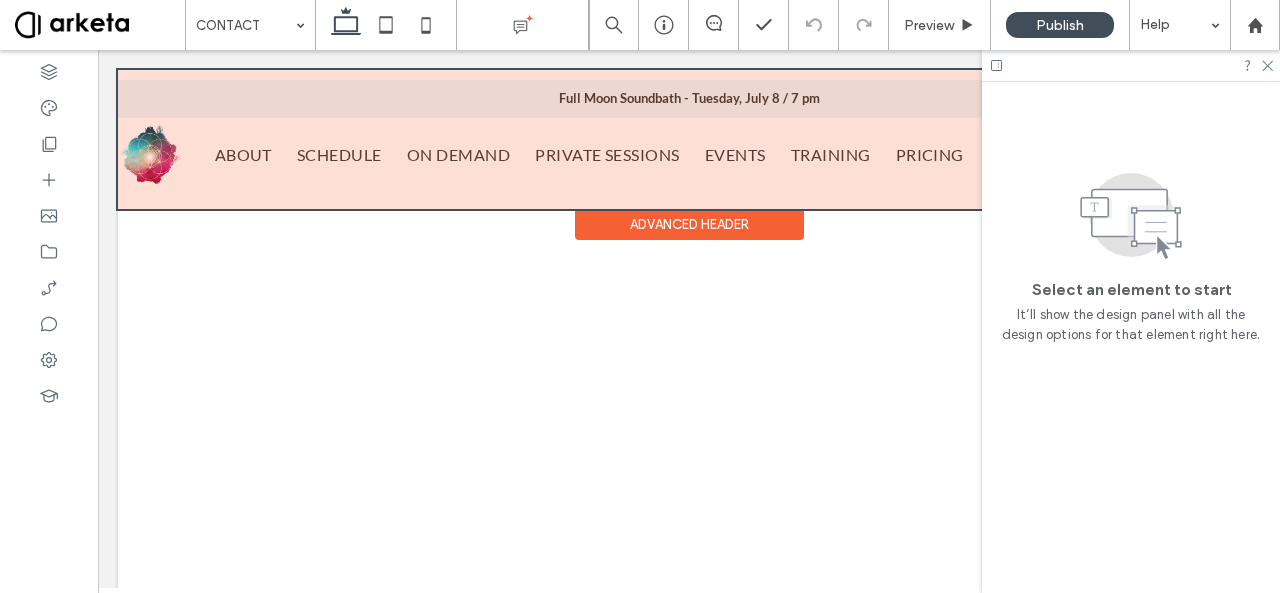 click at bounding box center [689, 139] 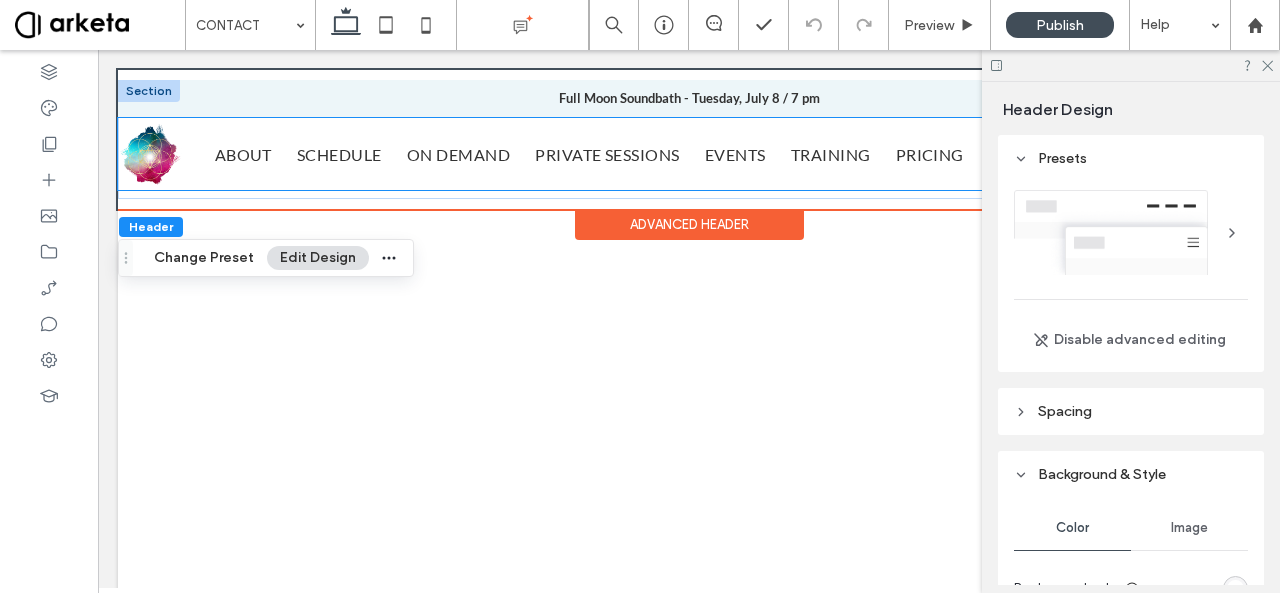 click at bounding box center [150, 154] 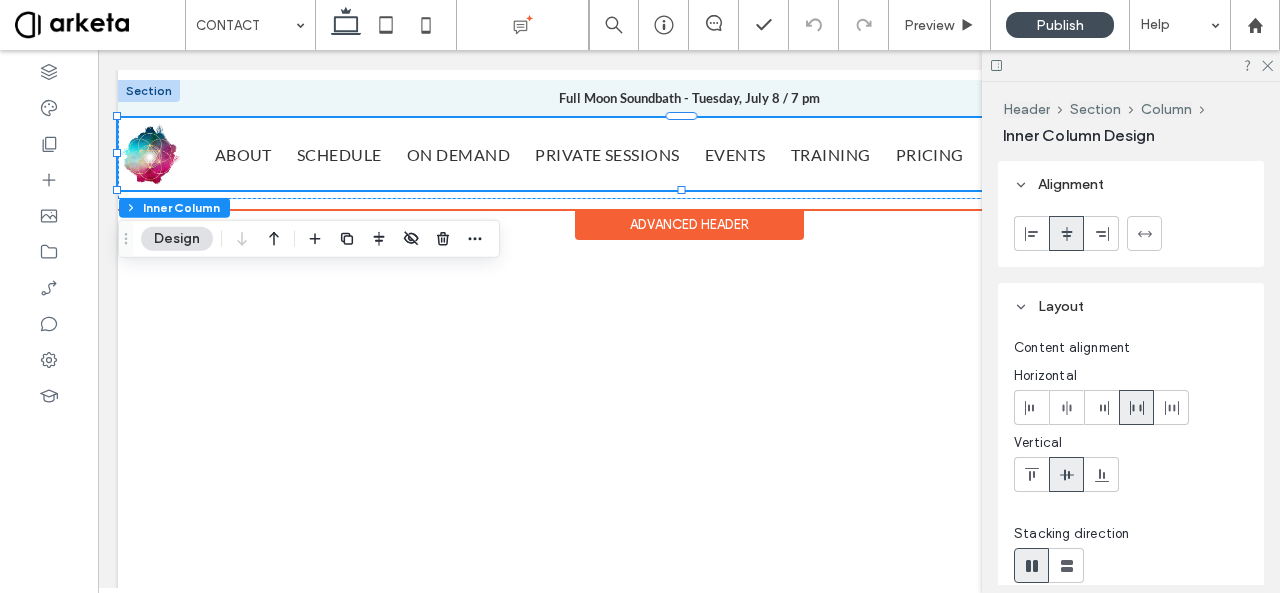 click at bounding box center [150, 154] 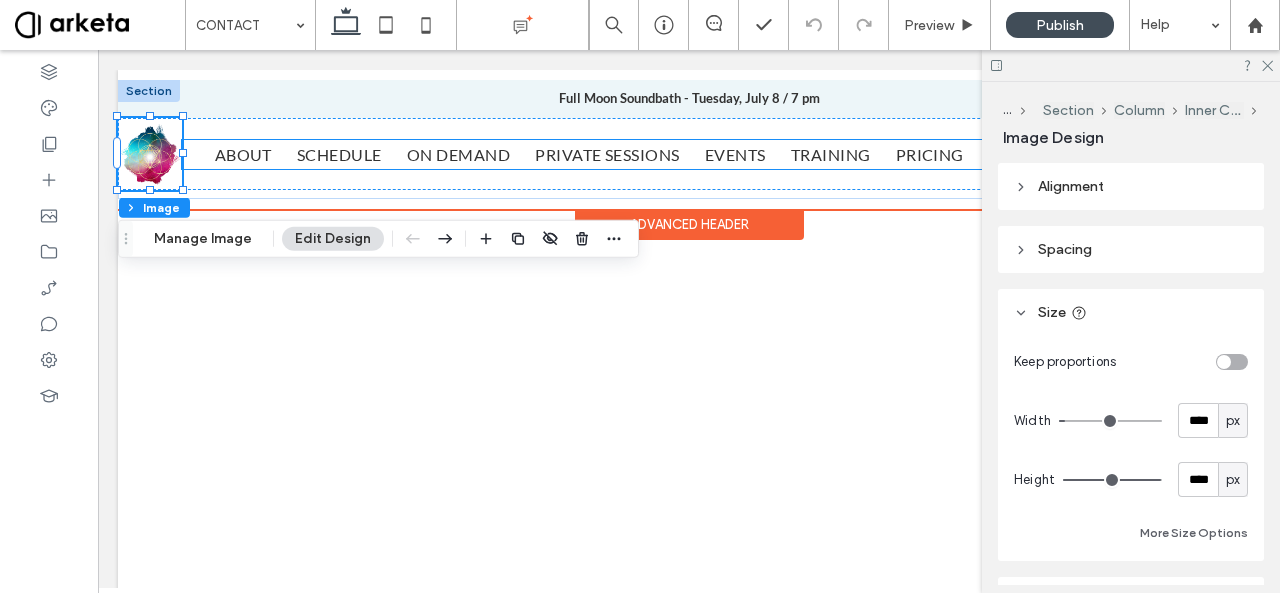 click on "ABOUT
SCHEDULE
ON DEMAND
PRIVATE SESSIONS
EVENTS
TRAINING
PRICING
SHOP
CONTACT" at bounding box center [678, 154] 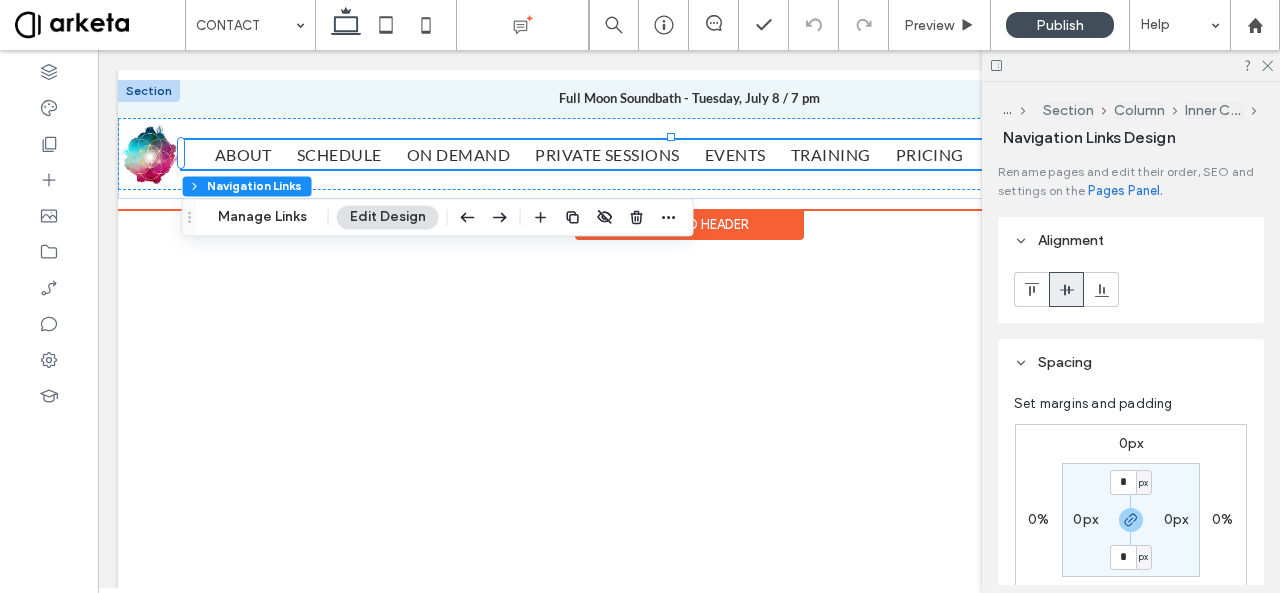 click on "Animation" at bounding box center [1071, 961] 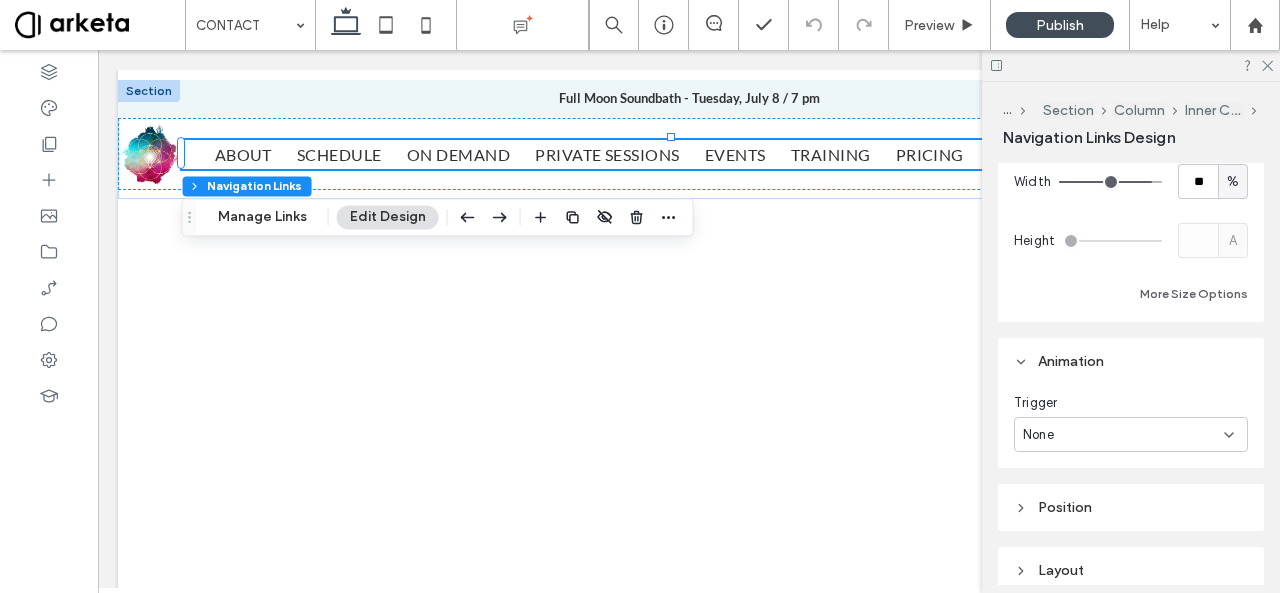 scroll, scrollTop: 700, scrollLeft: 0, axis: vertical 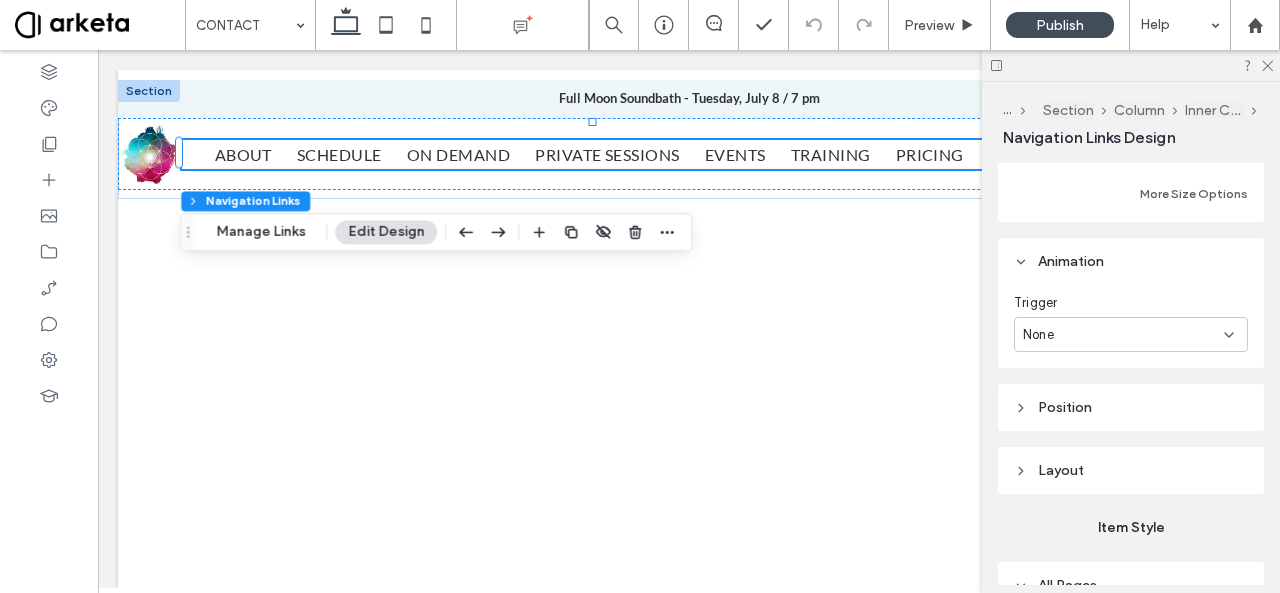 click 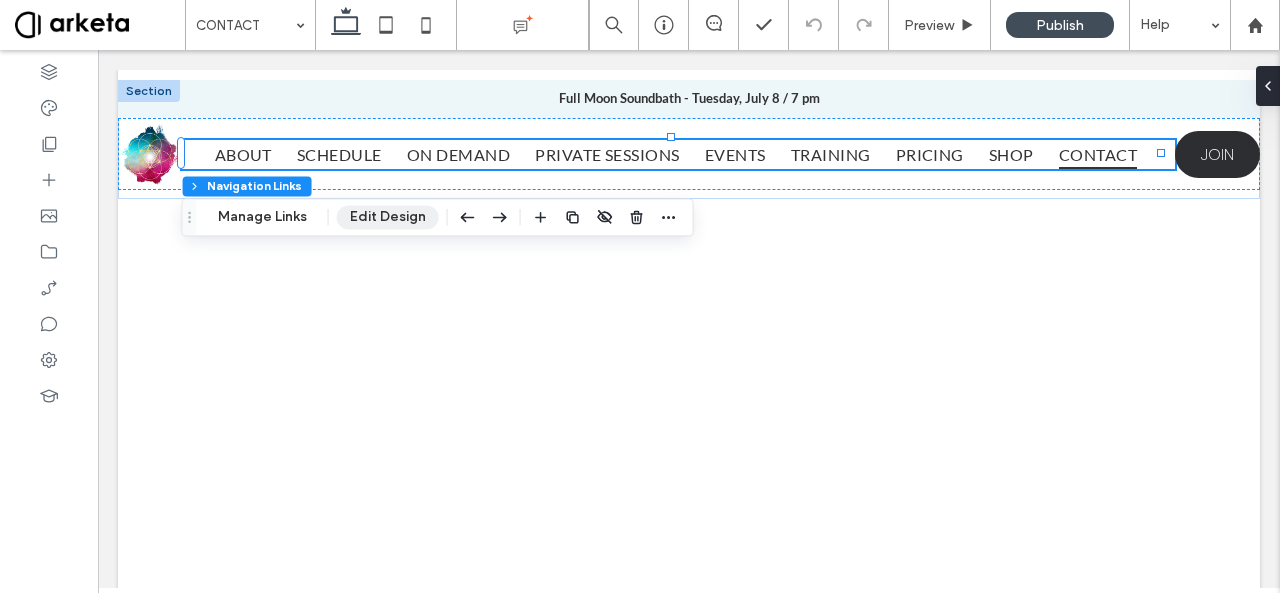 click on "Edit Design" at bounding box center [388, 217] 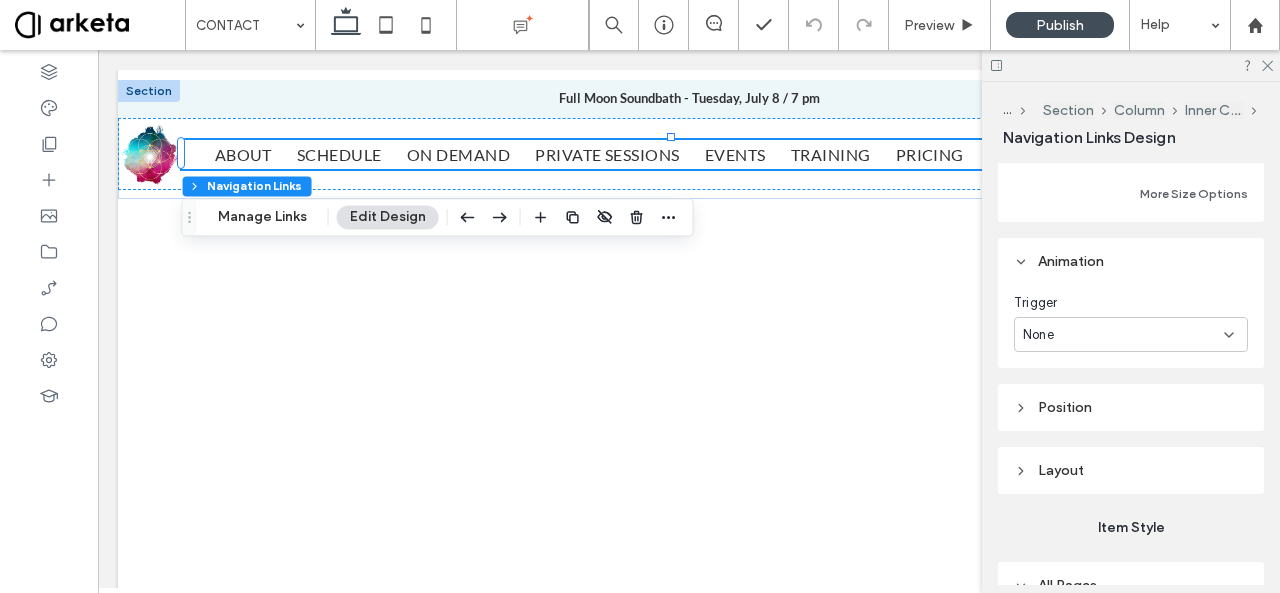 scroll, scrollTop: 800, scrollLeft: 0, axis: vertical 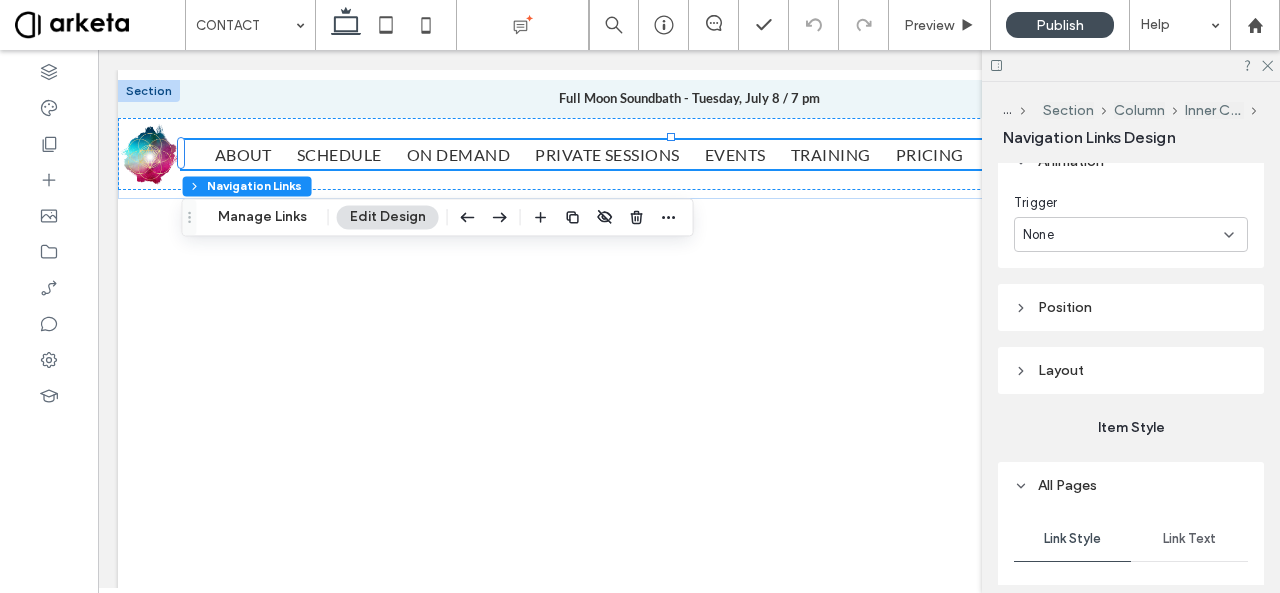 click on "Position" at bounding box center [1065, 307] 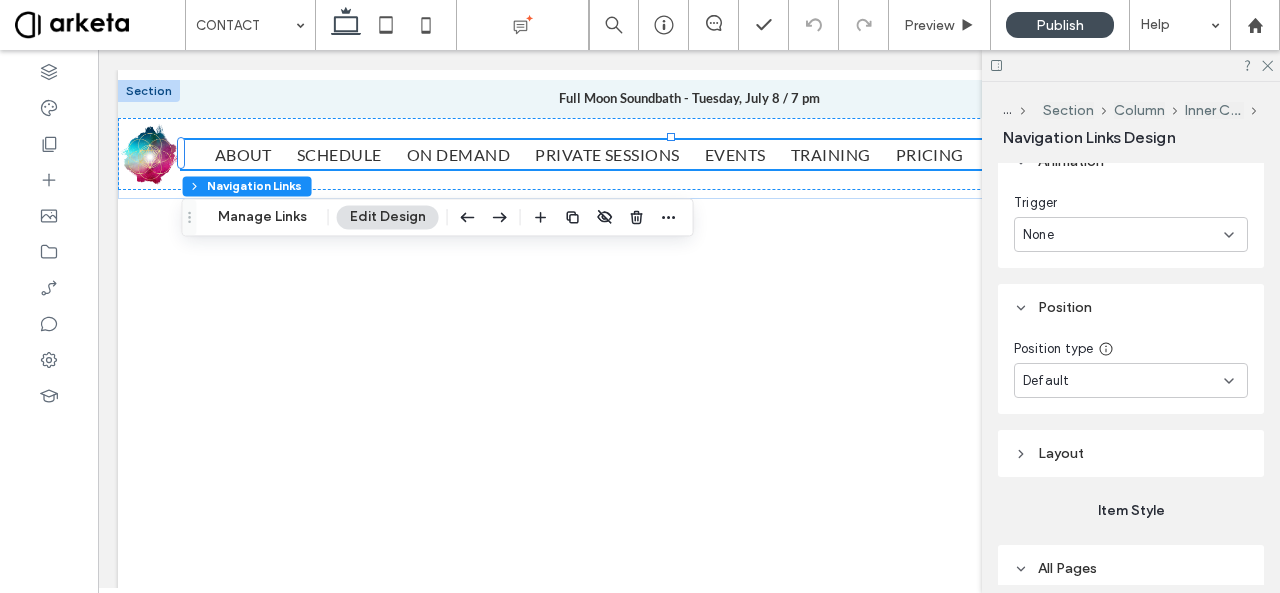 scroll, scrollTop: 900, scrollLeft: 0, axis: vertical 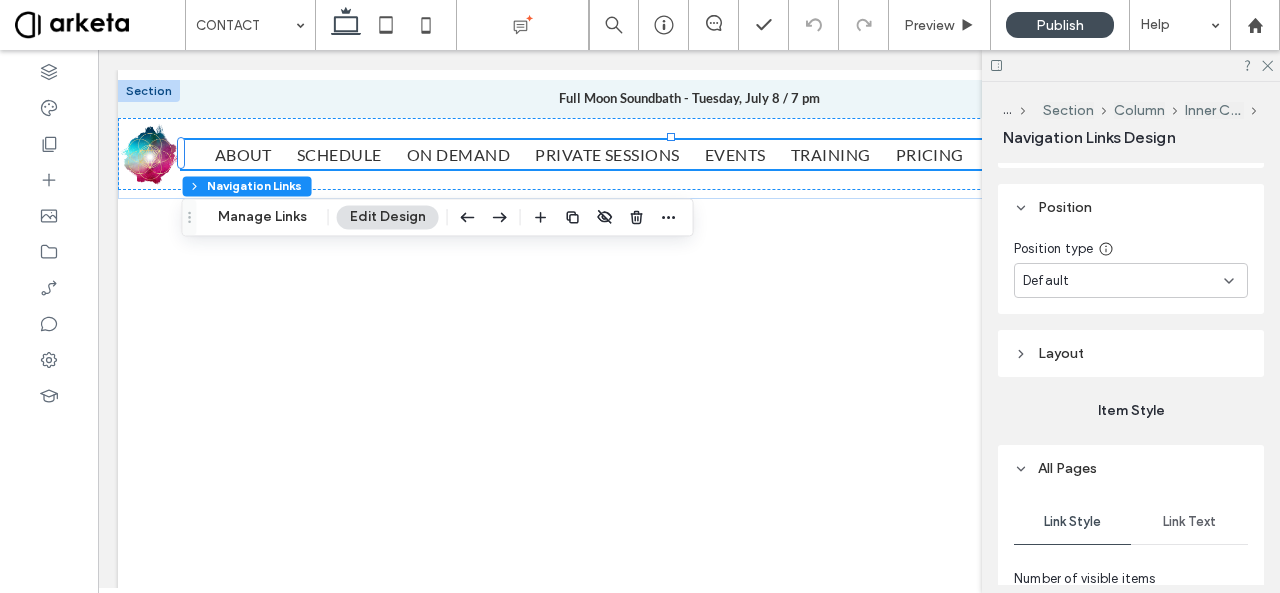 click on "Default" at bounding box center (1123, 281) 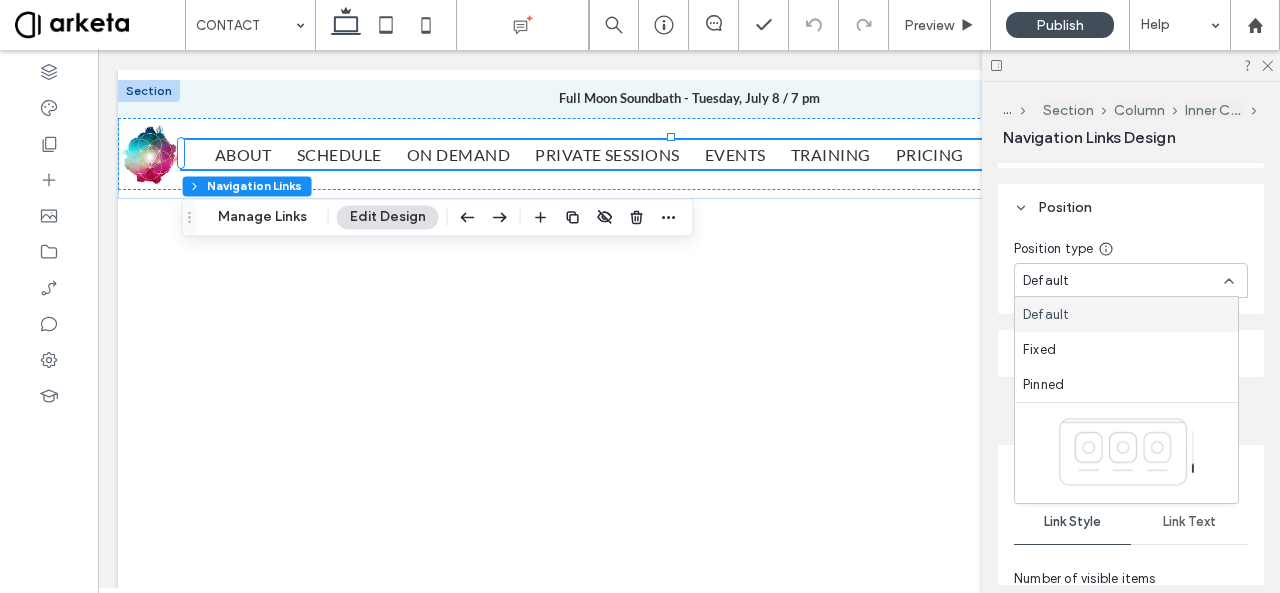 click on "Default" at bounding box center [1123, 281] 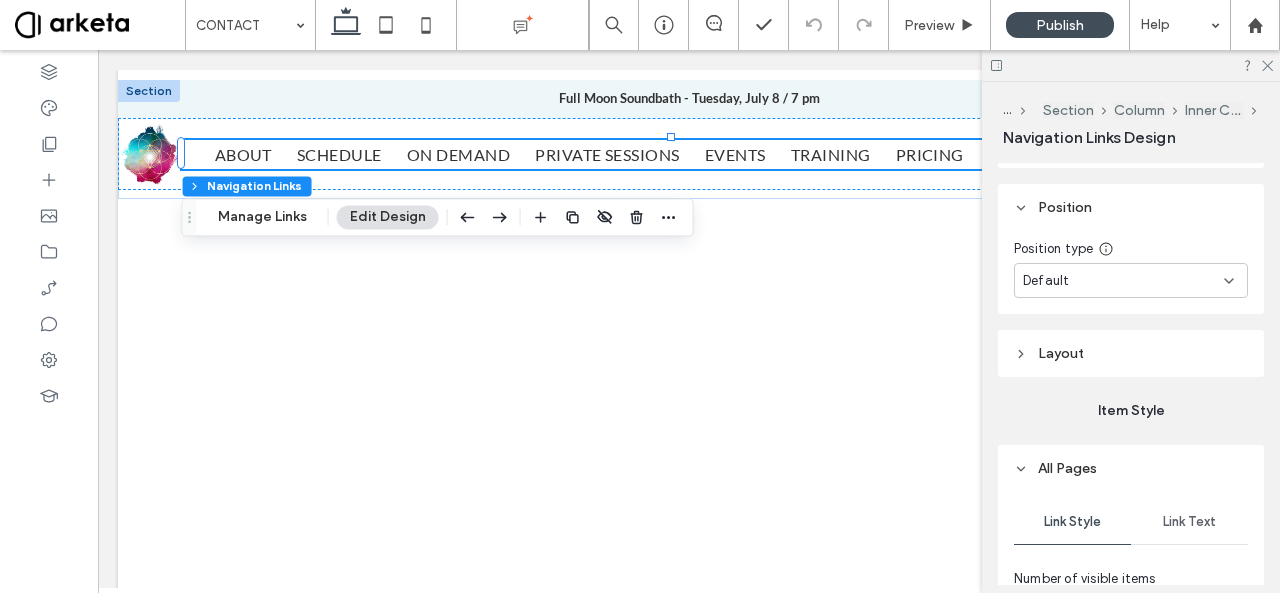 click on "Layout" at bounding box center [1061, 353] 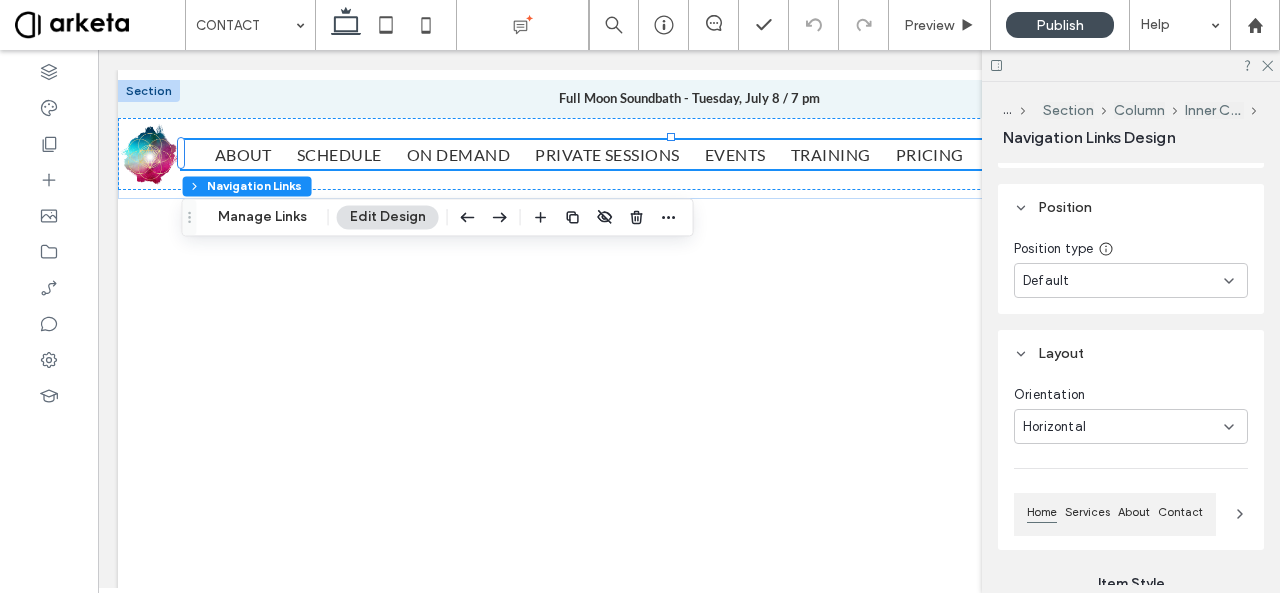 scroll, scrollTop: 1000, scrollLeft: 0, axis: vertical 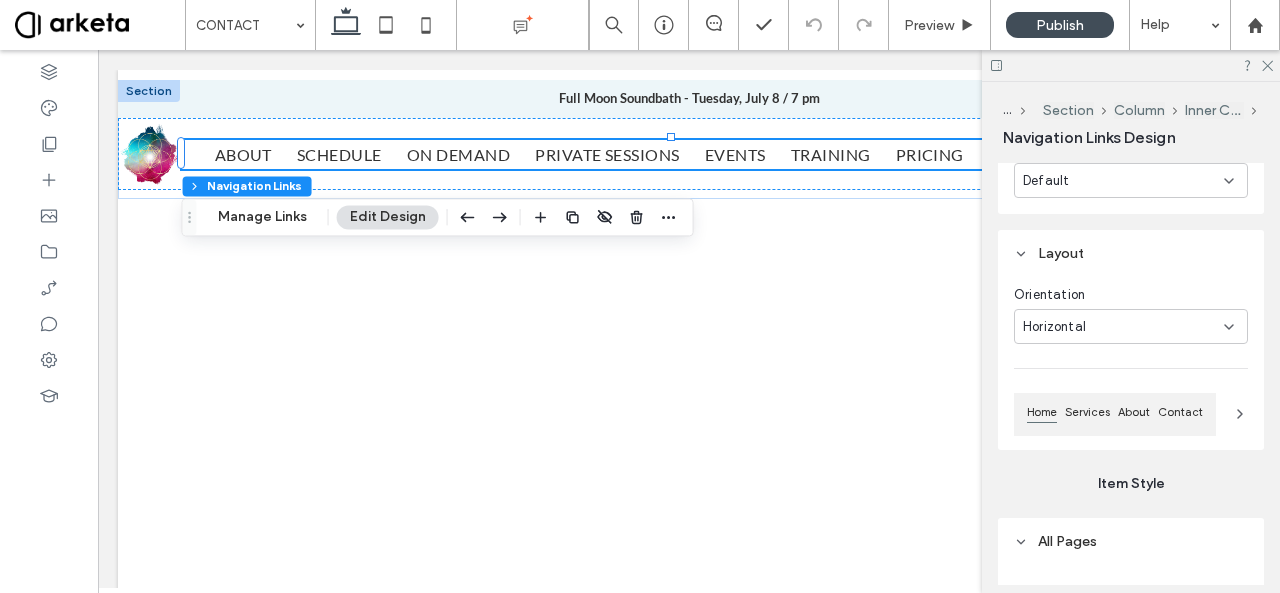 click 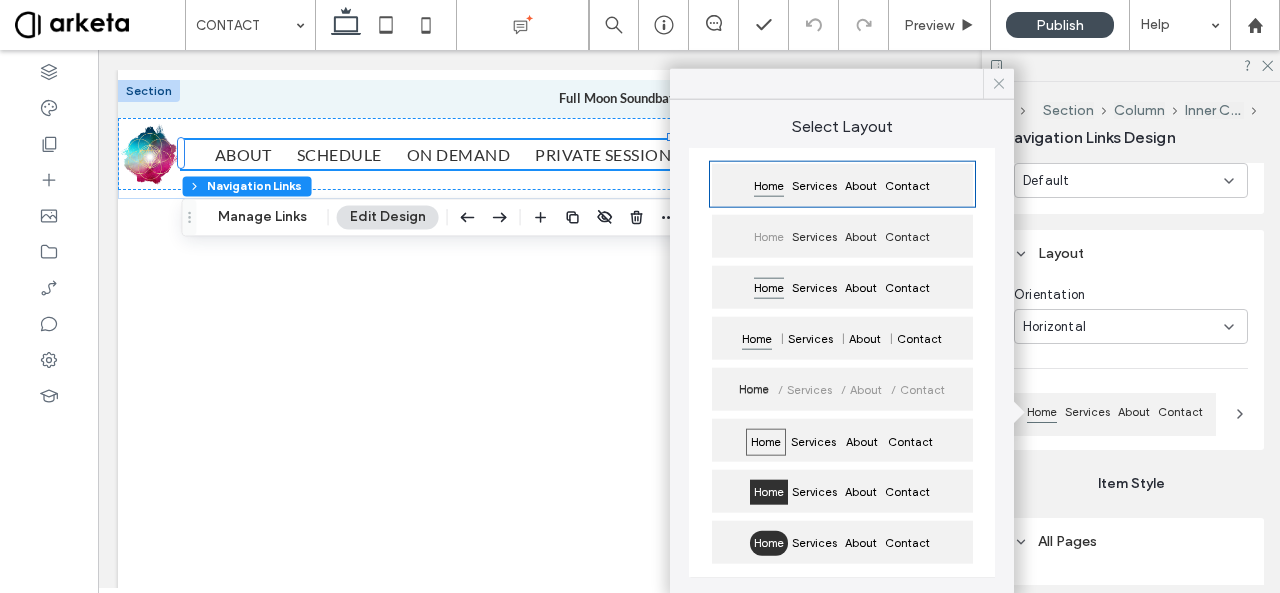 click 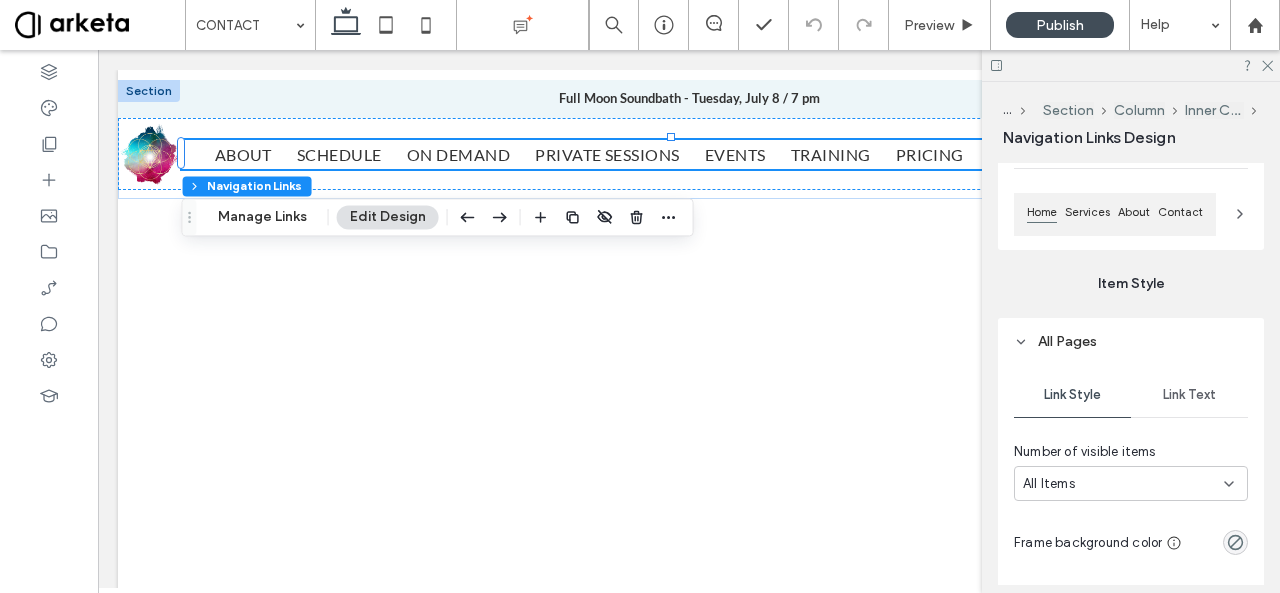 scroll, scrollTop: 1400, scrollLeft: 0, axis: vertical 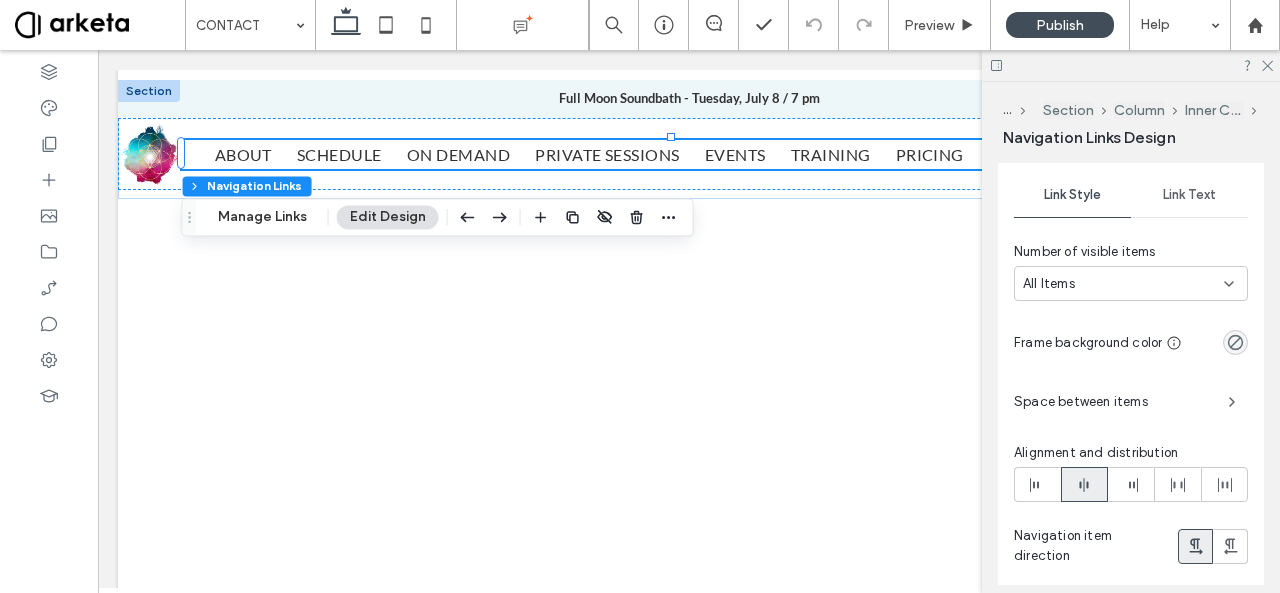 click on "Space between items" at bounding box center [1113, 402] 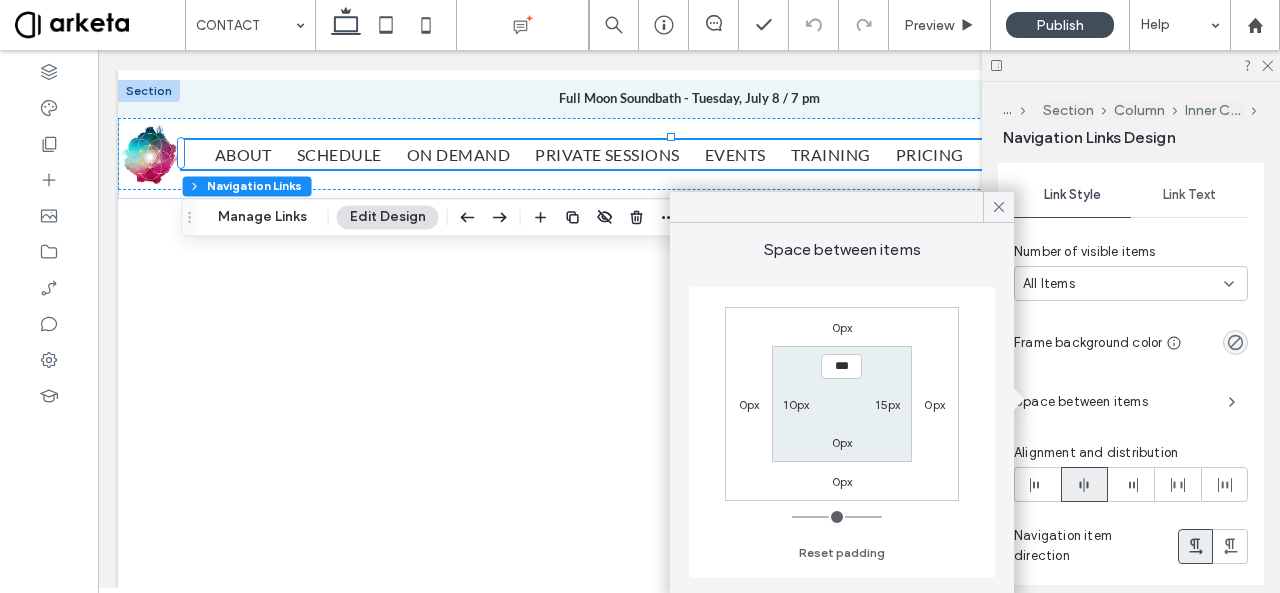 click on "10px" at bounding box center [796, 404] 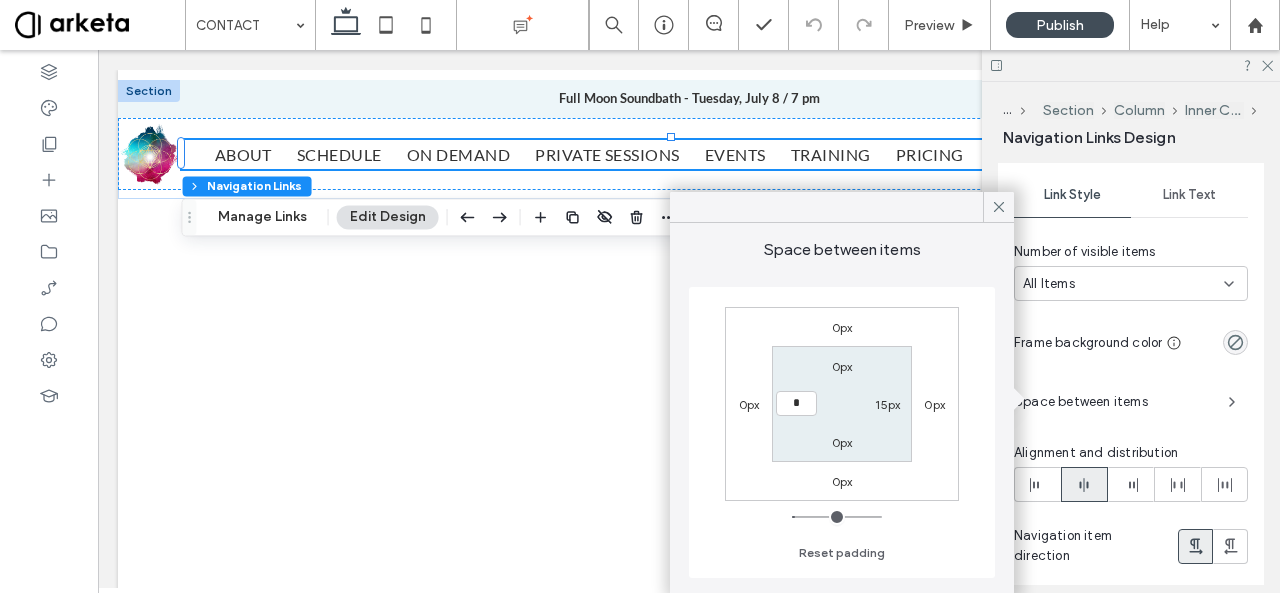 type on "*" 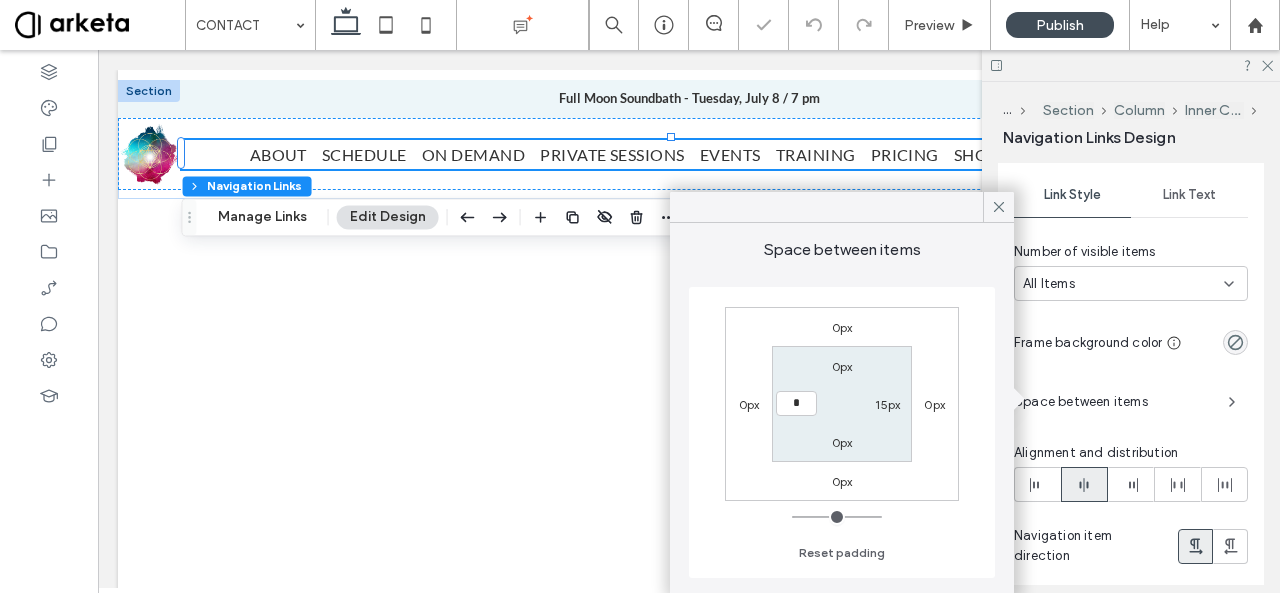 type on "*" 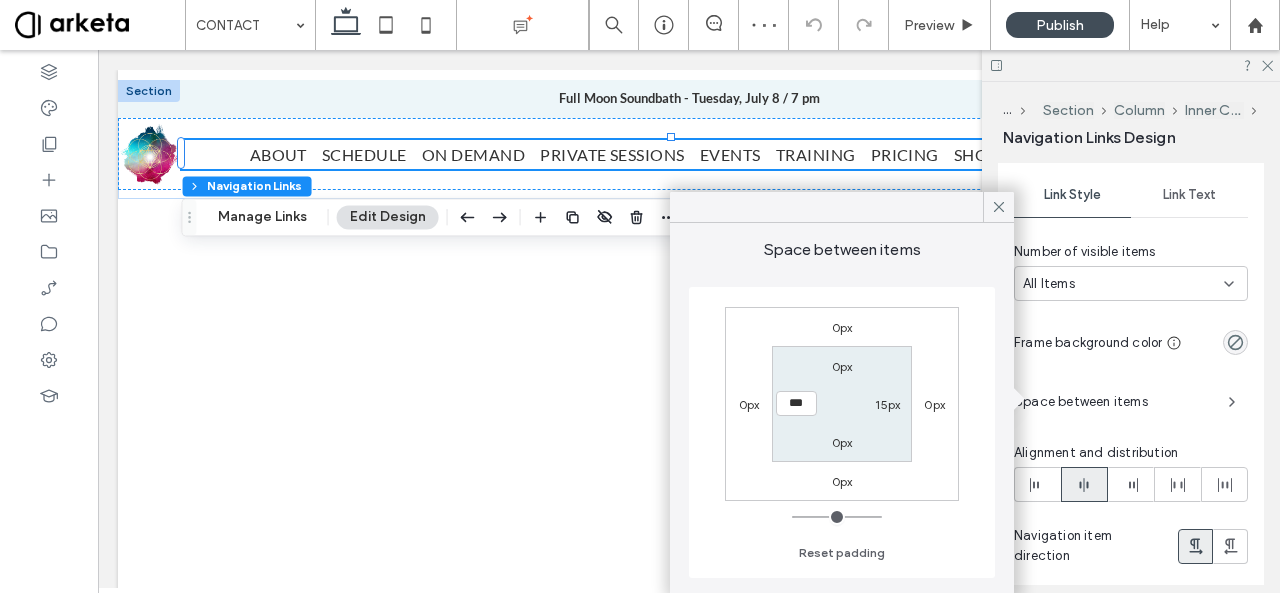 click on "0px" at bounding box center (934, 404) 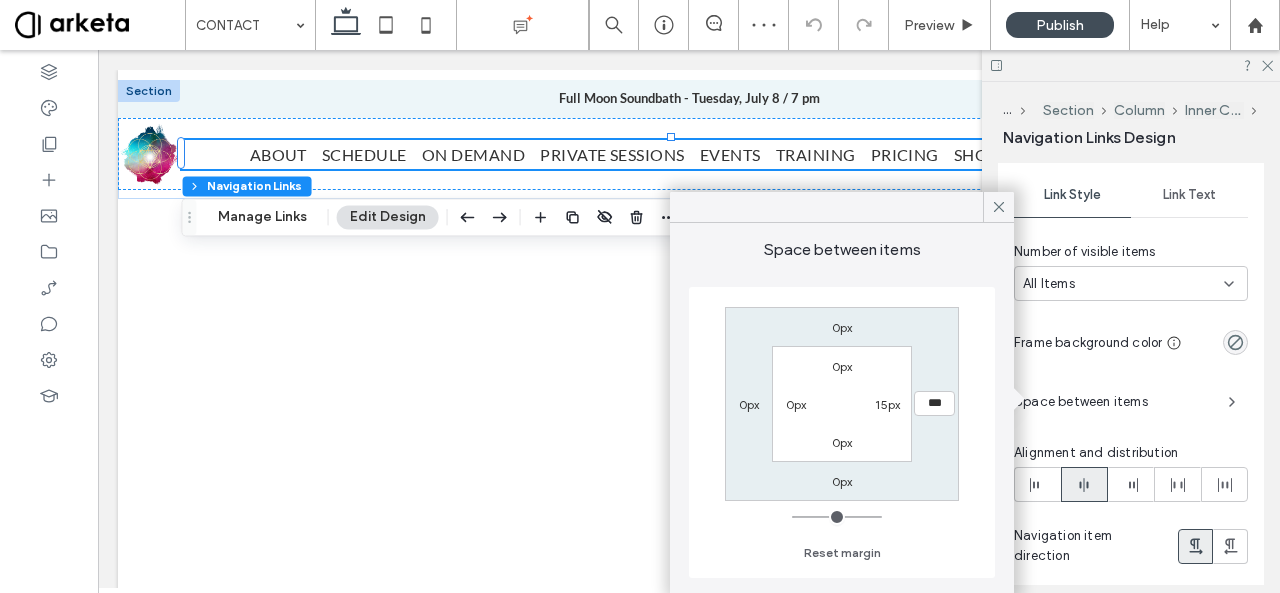 click on "15px" at bounding box center (887, 404) 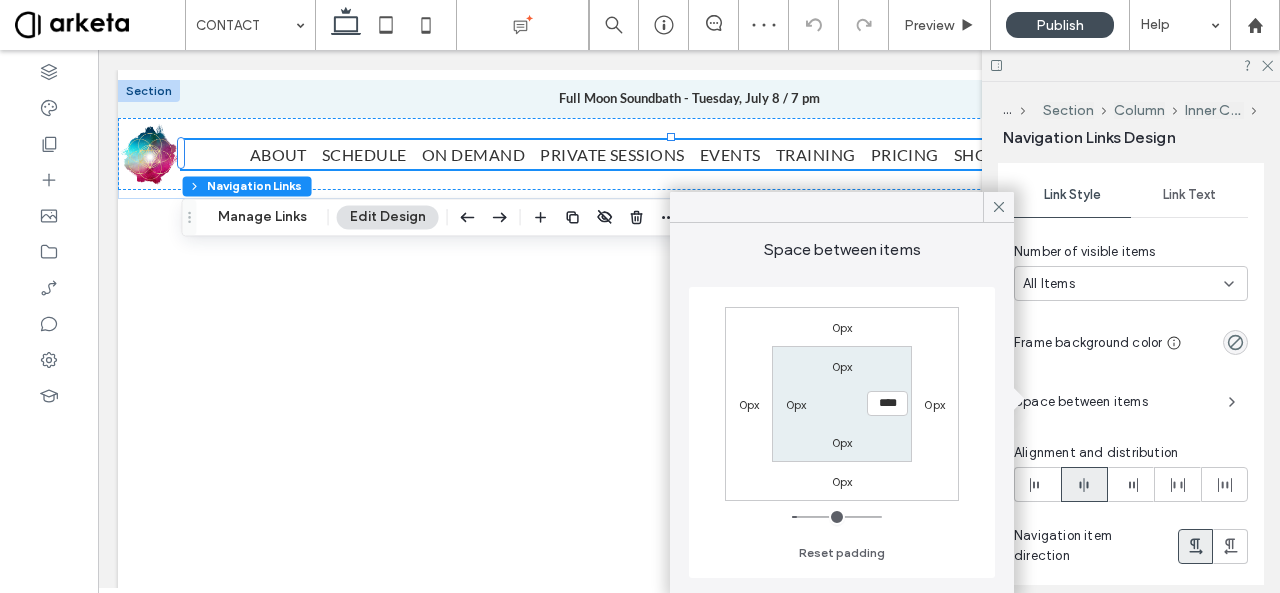 type on "**" 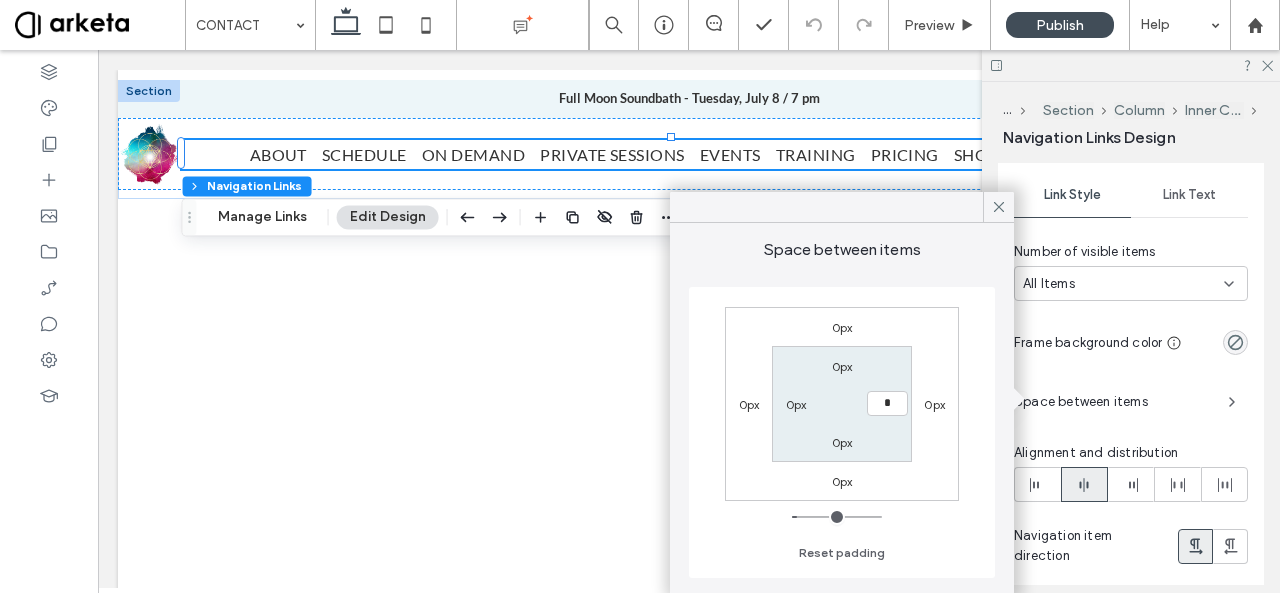 type on "*" 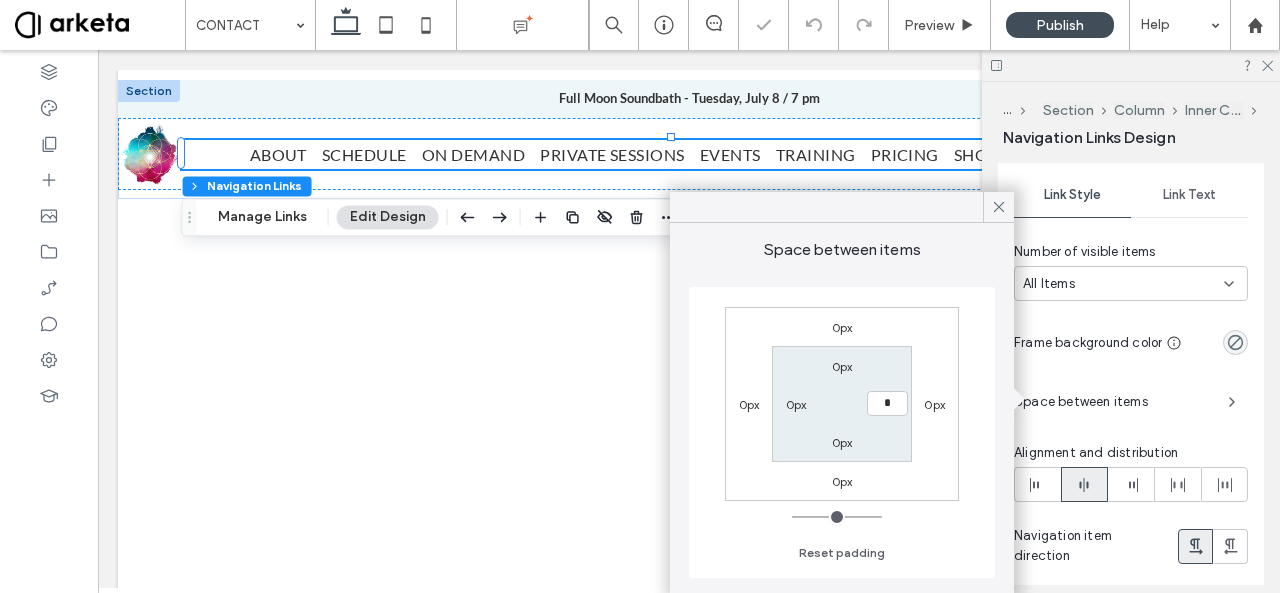 type on "*" 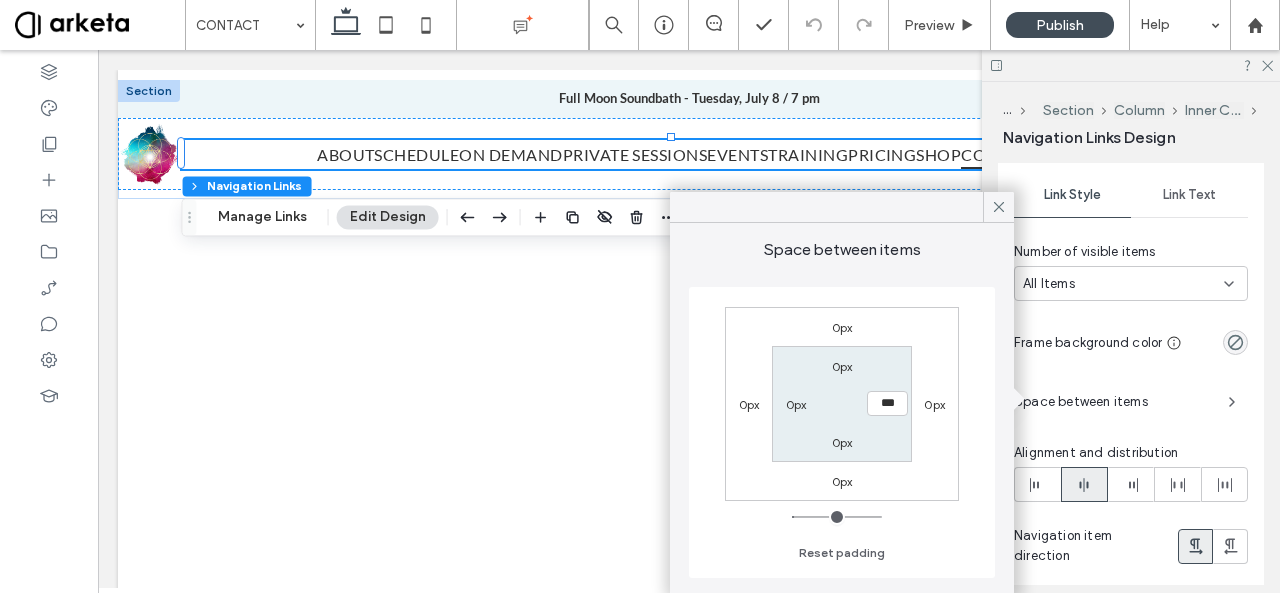 type on "*" 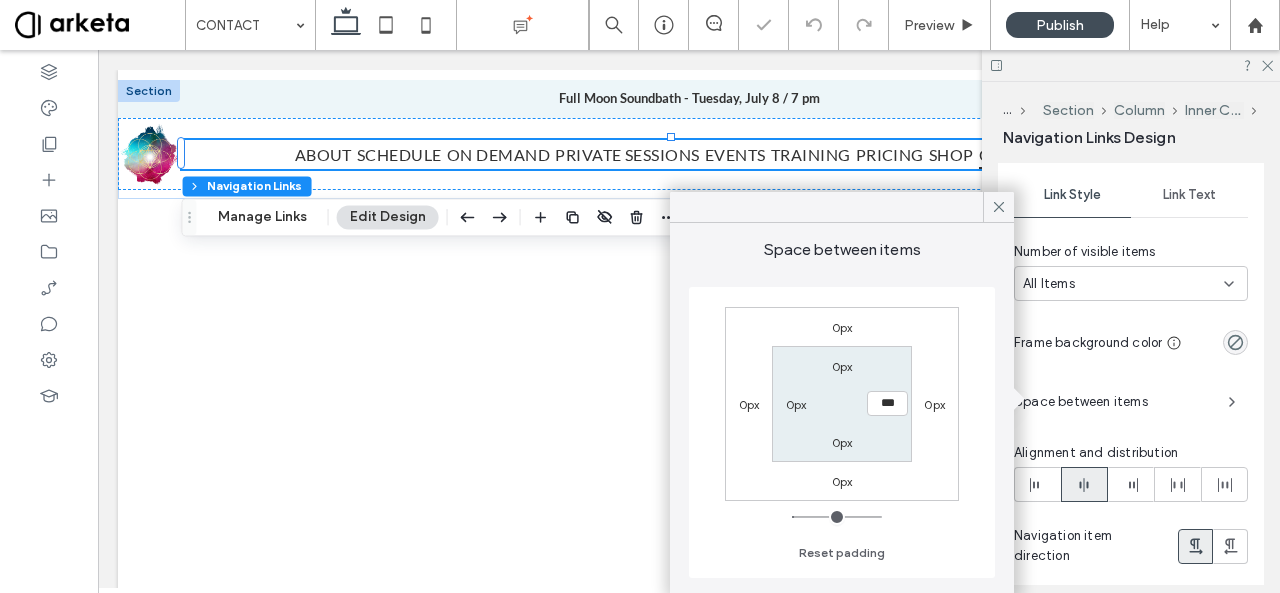 type on "***" 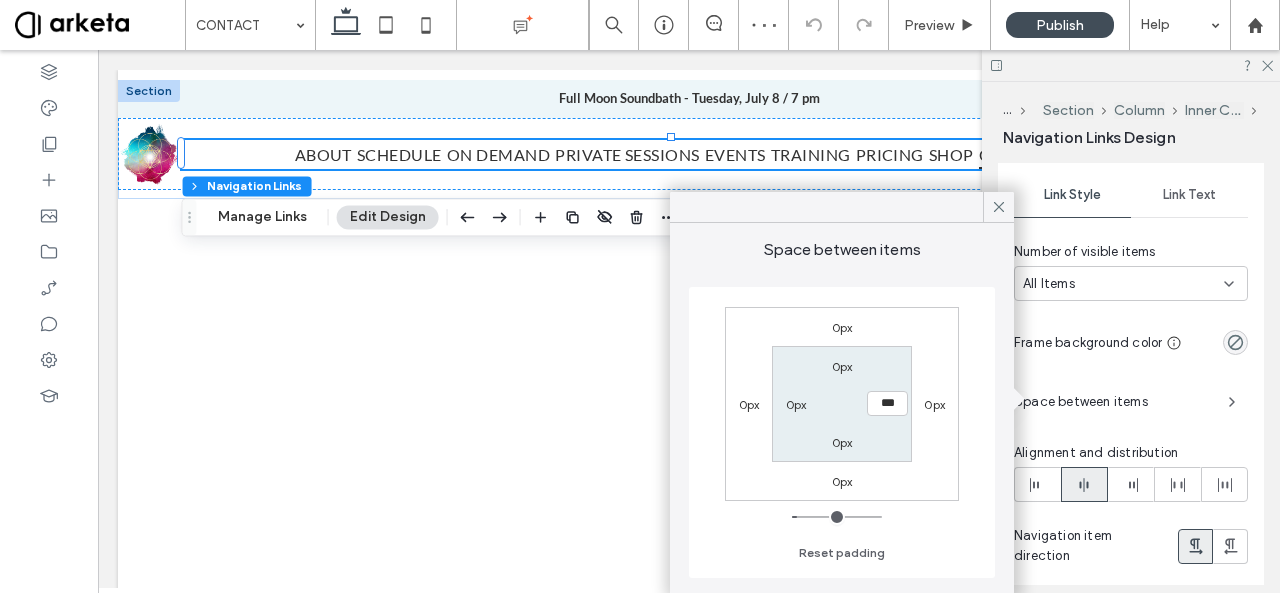 type on "**" 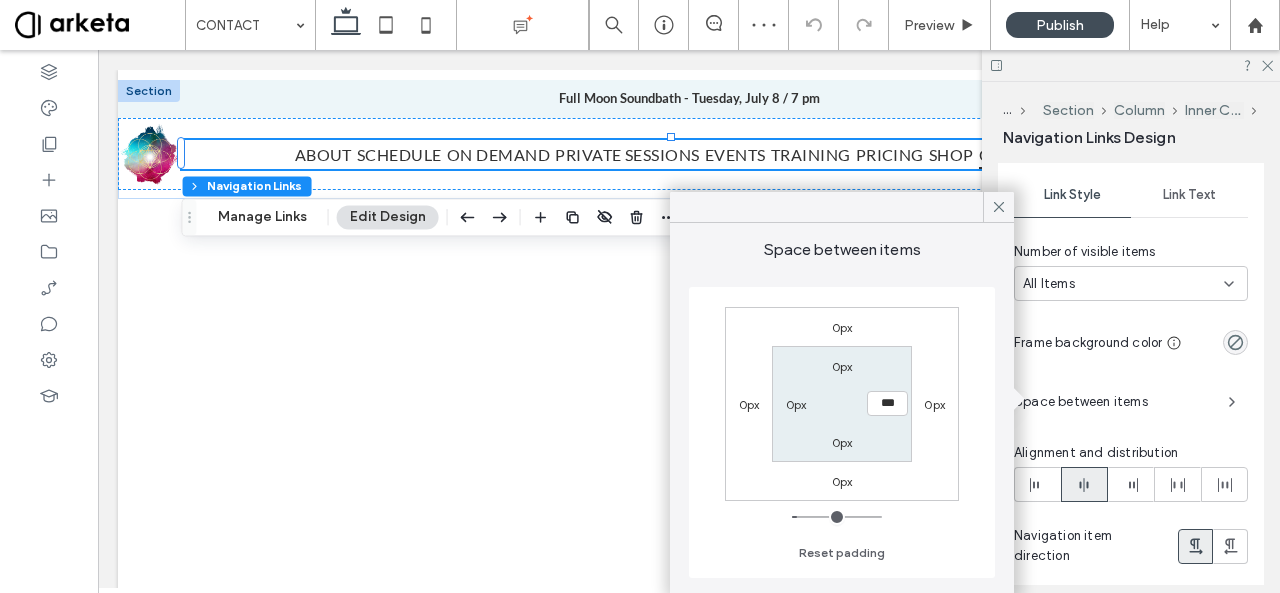click at bounding box center [837, 517] 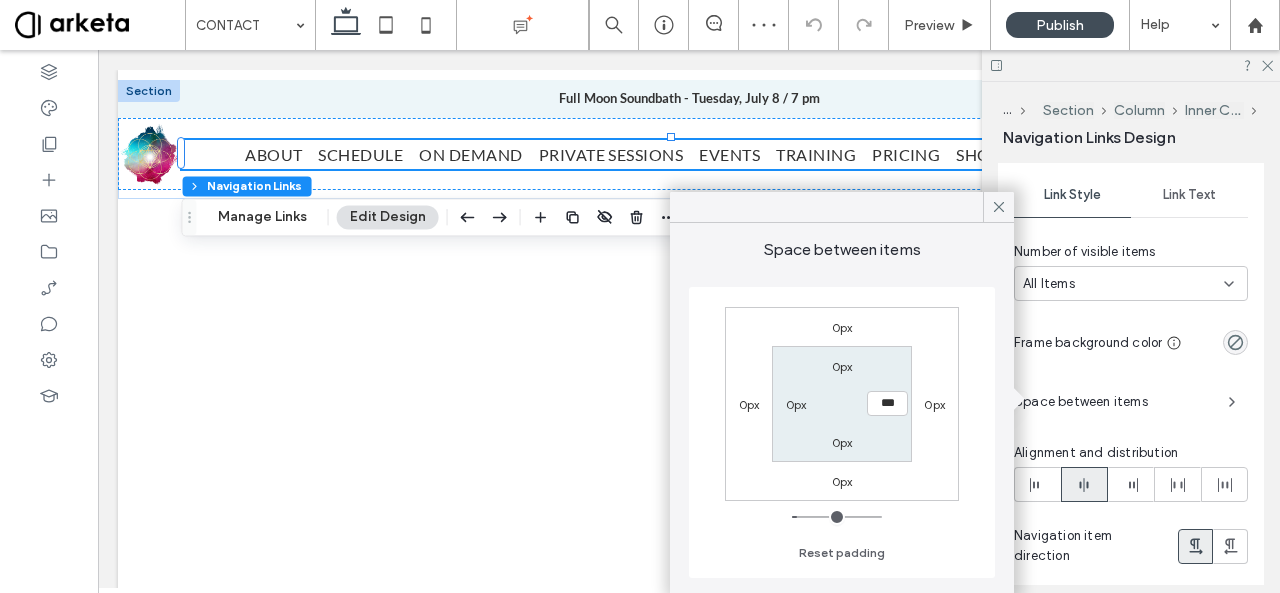 type on "****" 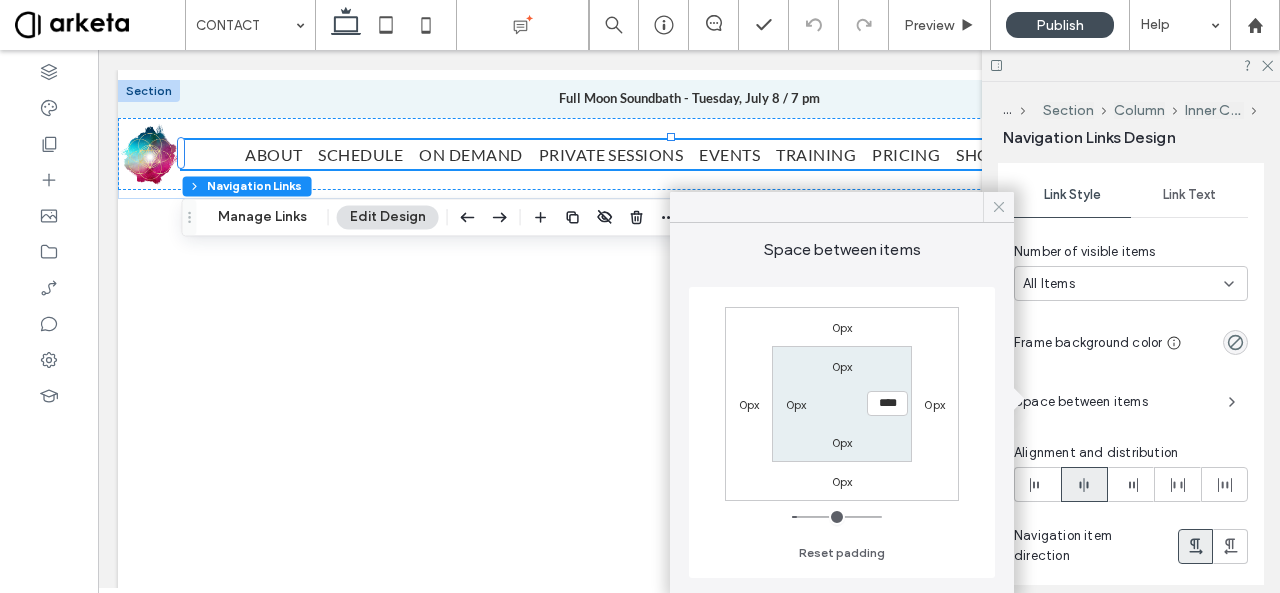 click 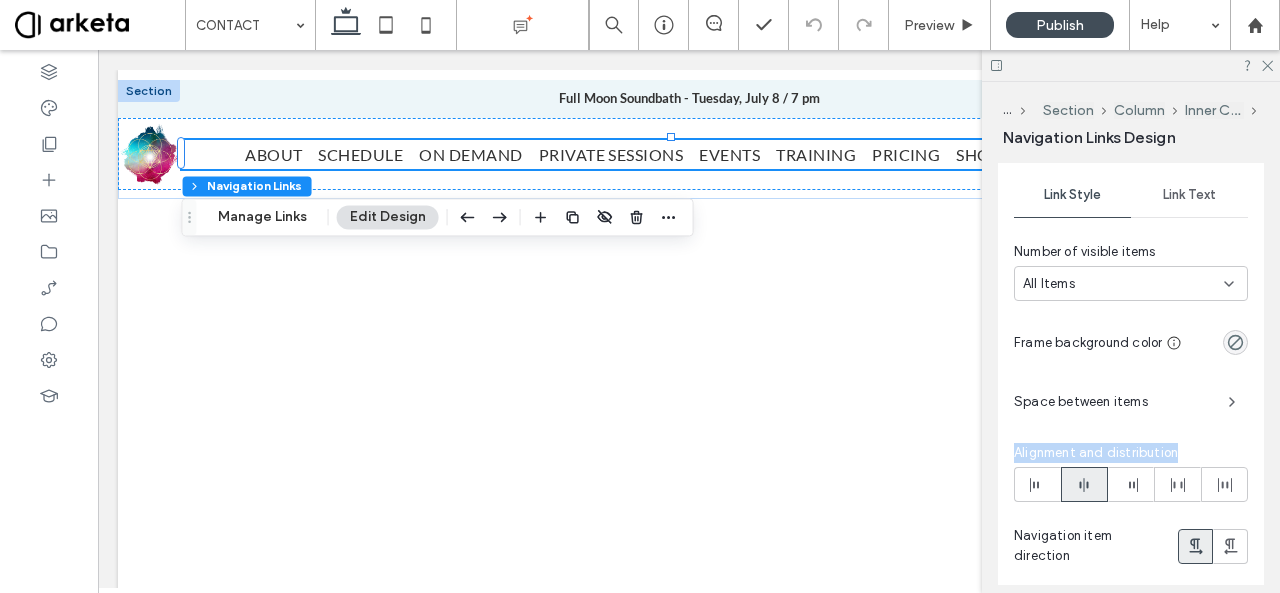 drag, startPoint x: 1279, startPoint y: 446, endPoint x: 1268, endPoint y: 410, distance: 37.64306 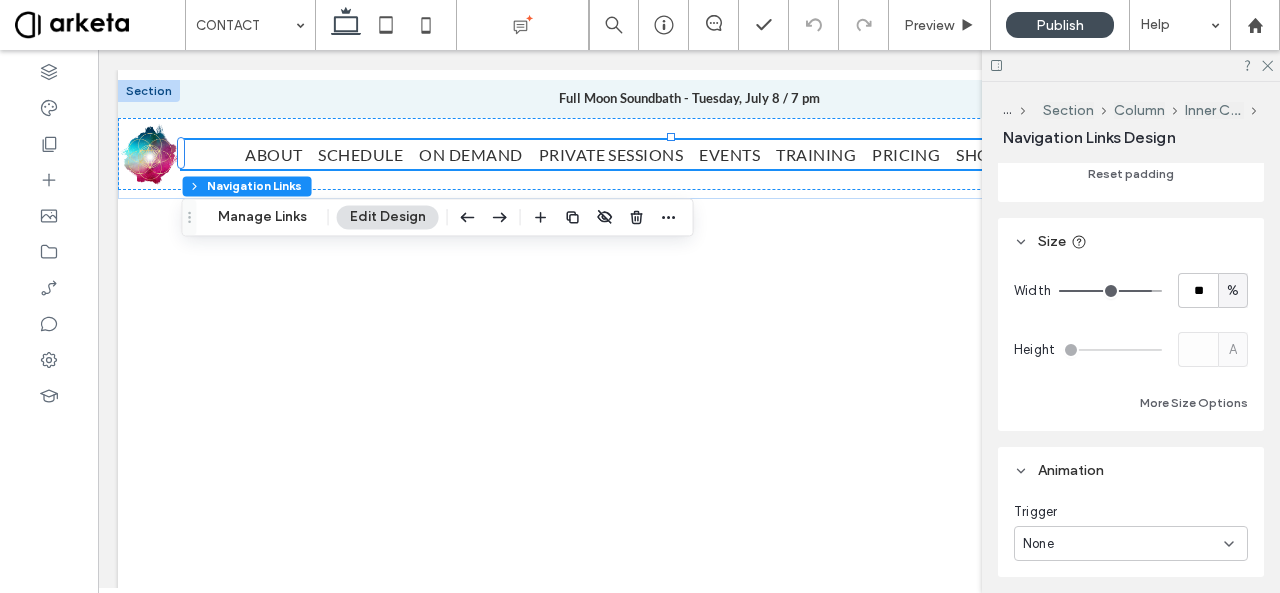 scroll, scrollTop: 466, scrollLeft: 0, axis: vertical 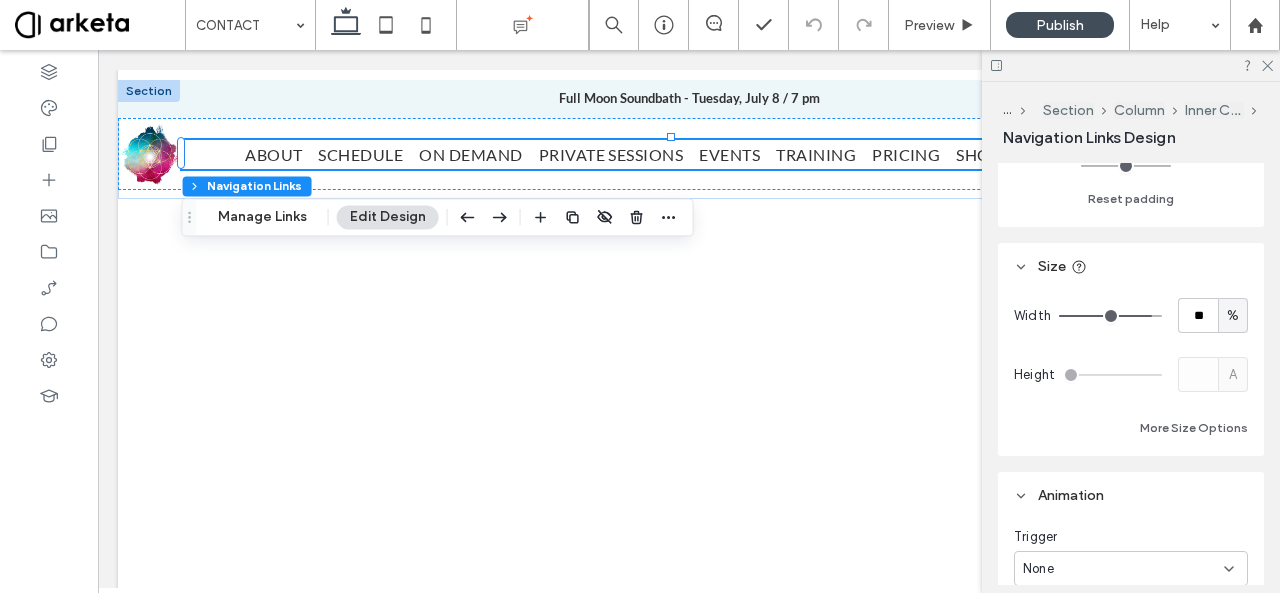 type on "**" 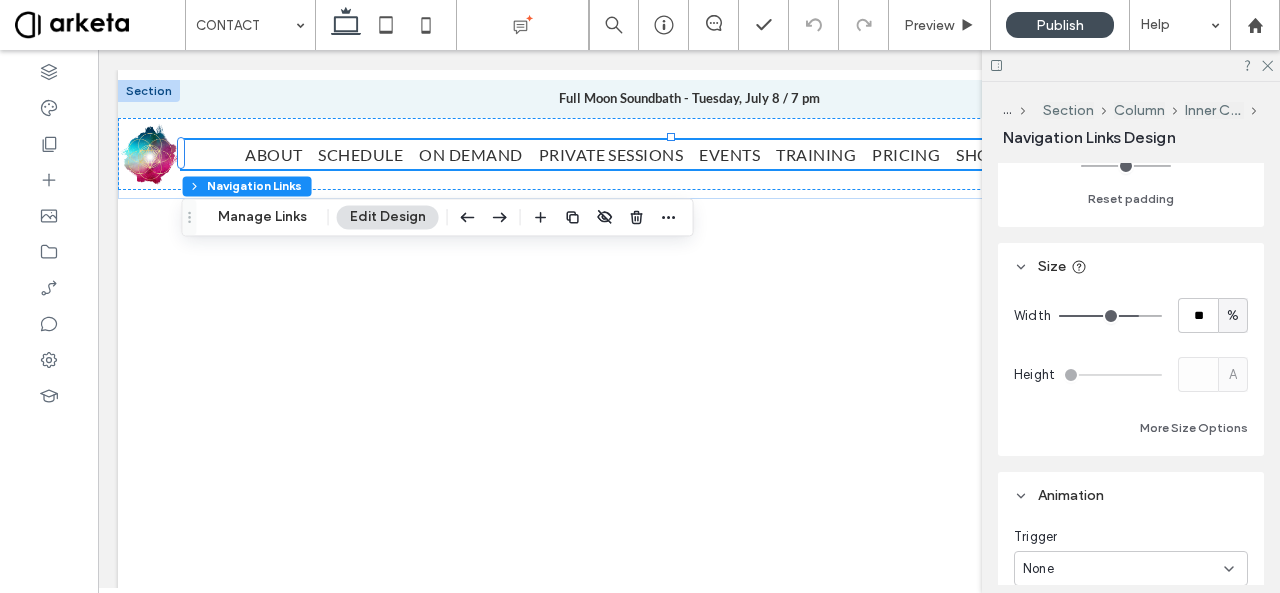 type on "**" 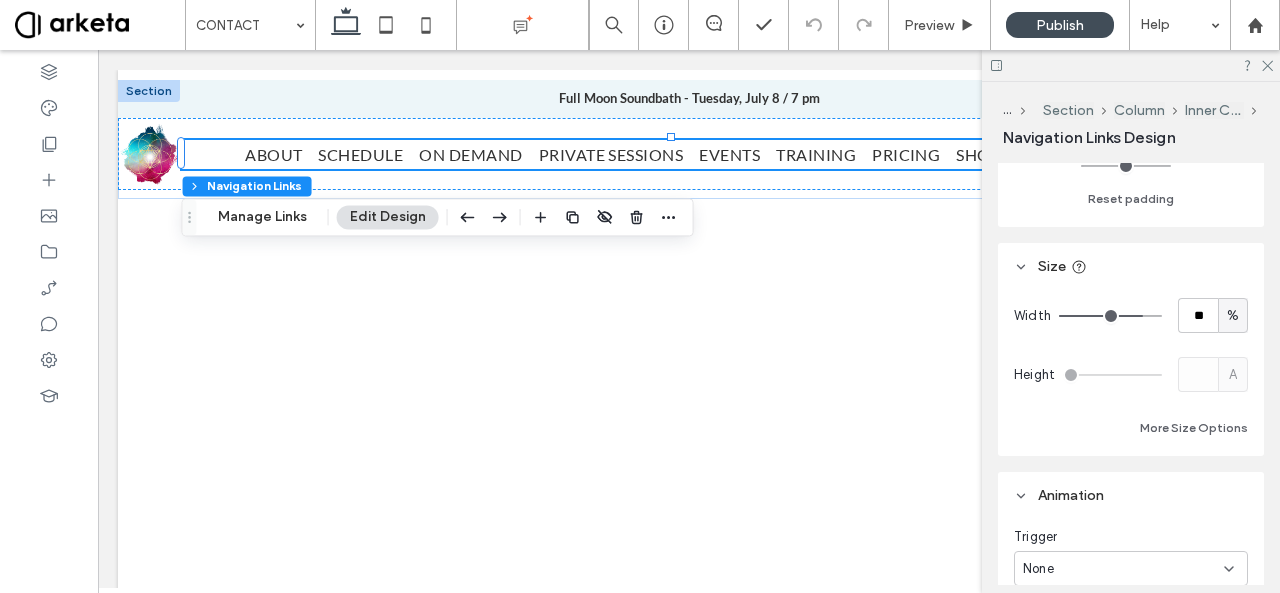 type on "**" 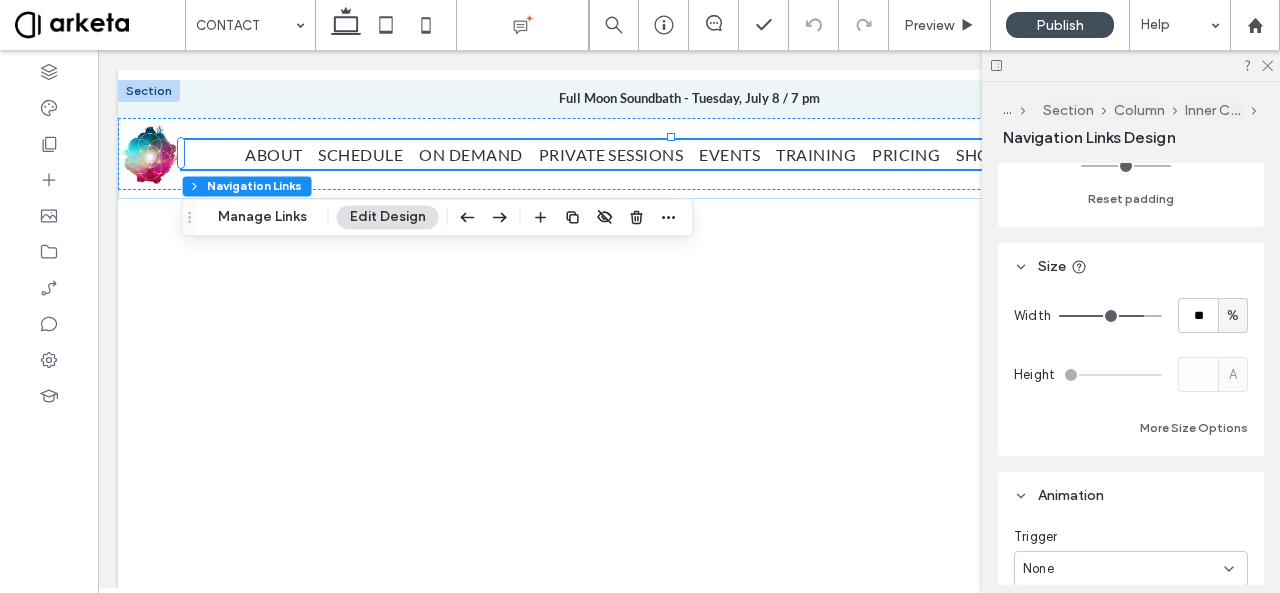 type on "**" 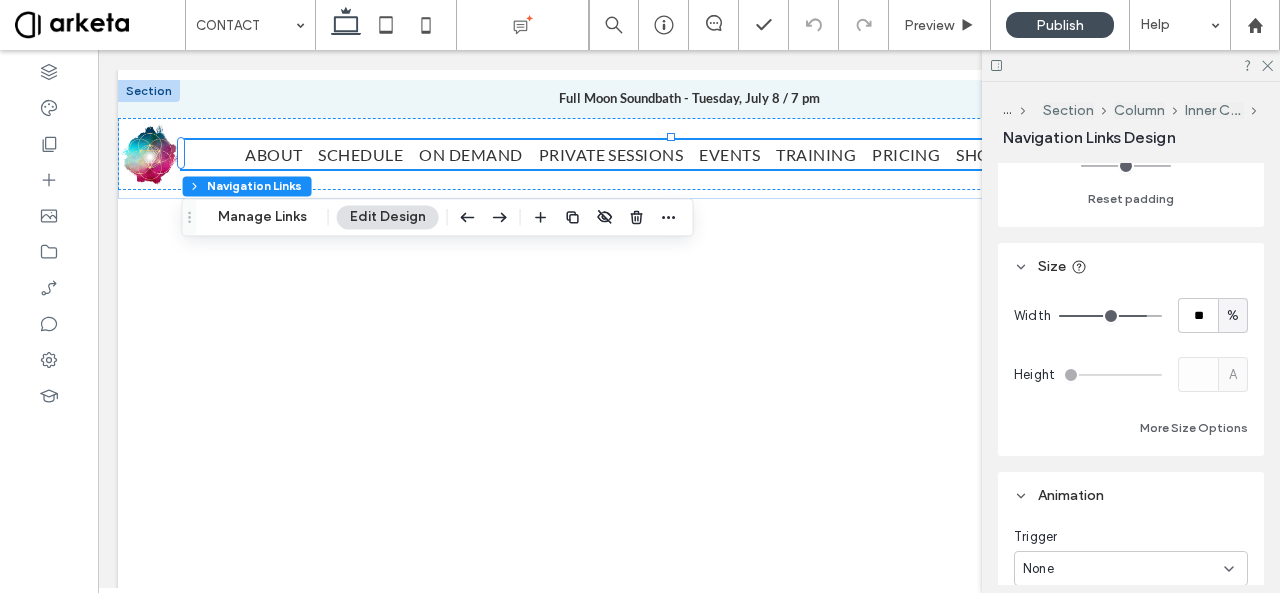 click at bounding box center (1110, 316) 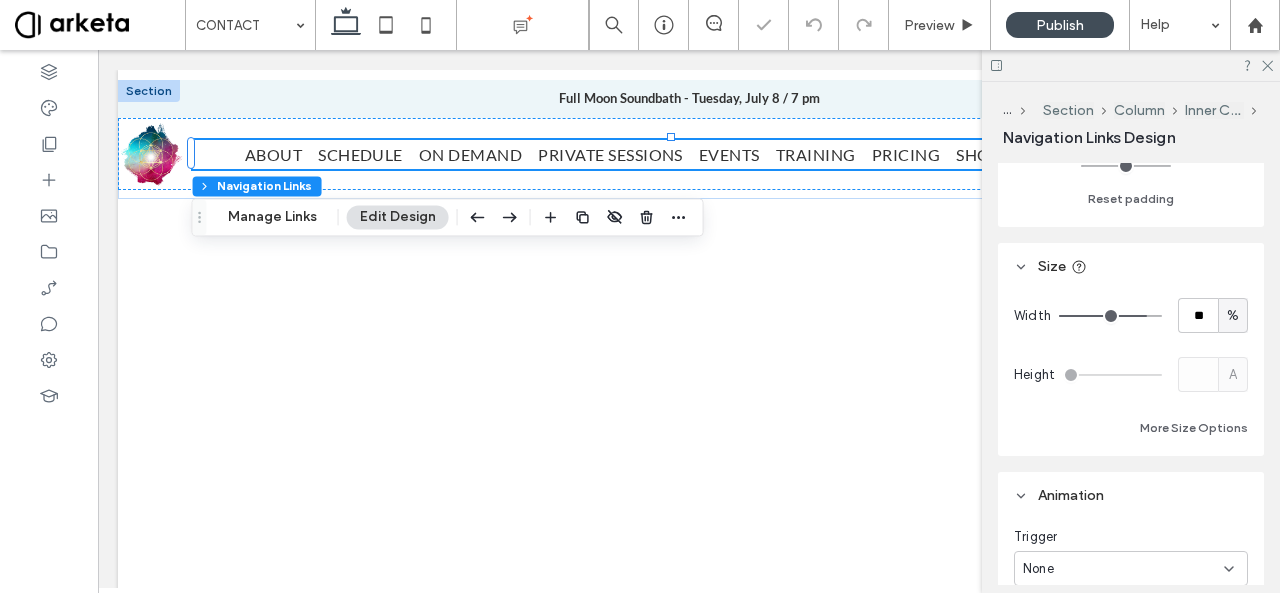 type on "**" 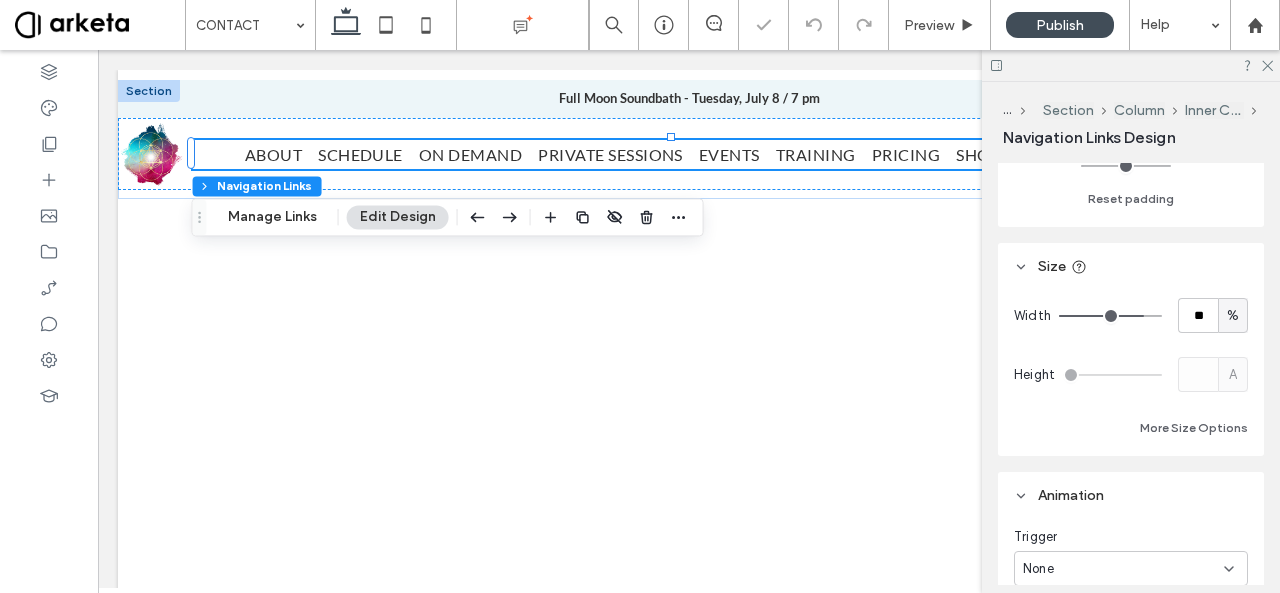 type on "**" 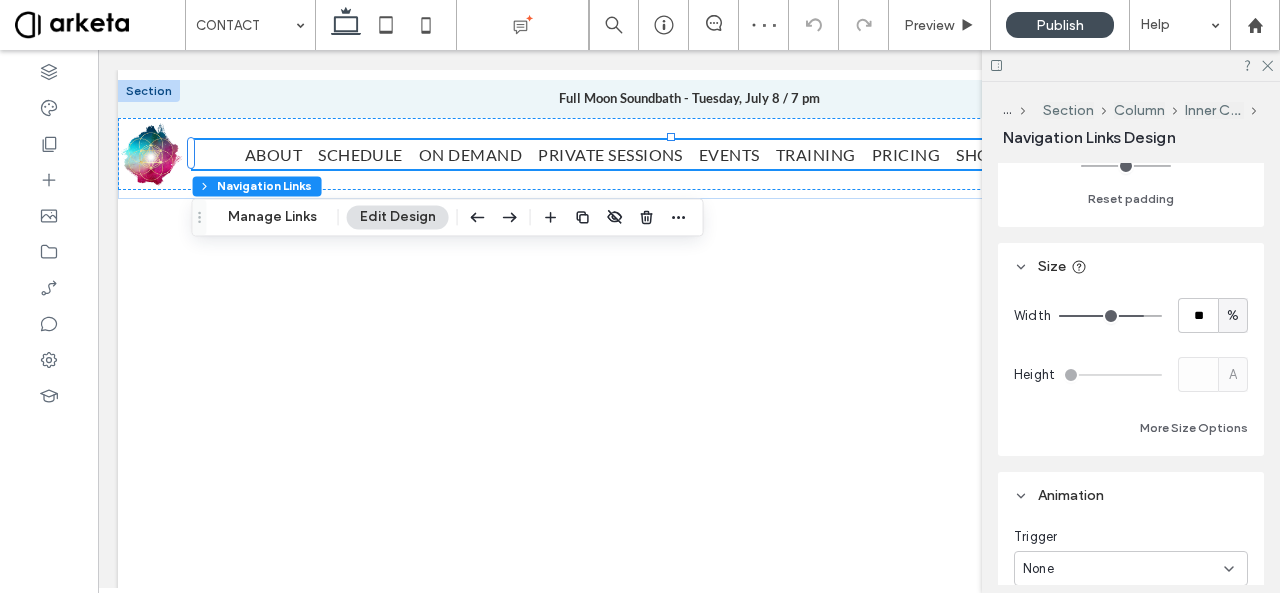 click at bounding box center [1110, 316] 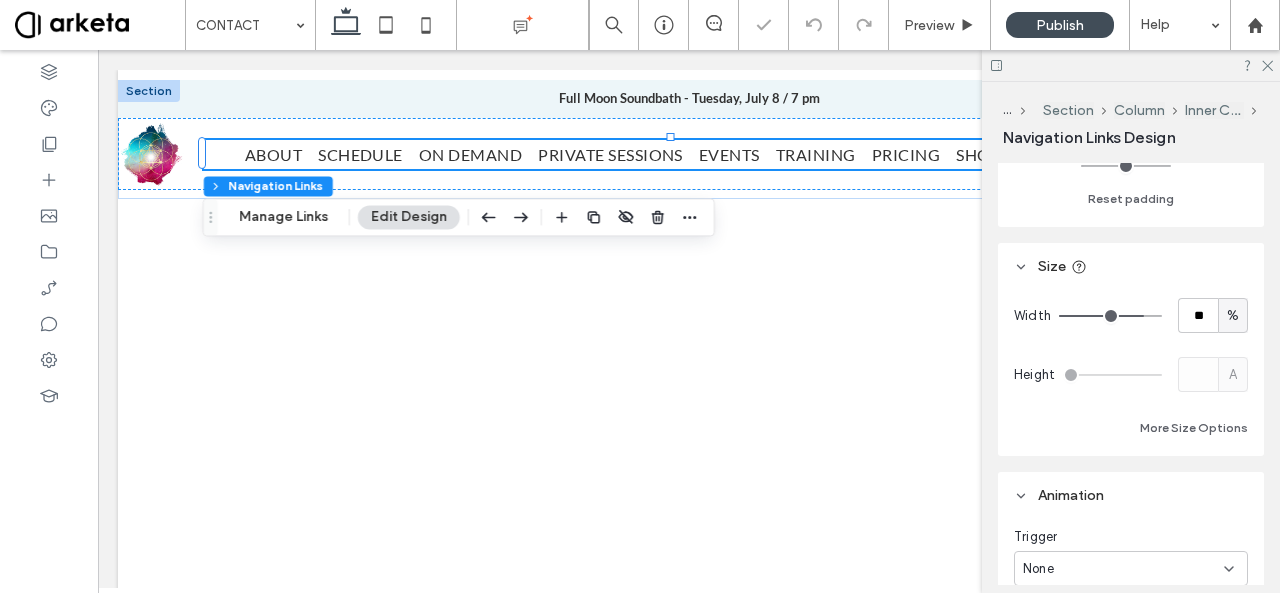 type on "**" 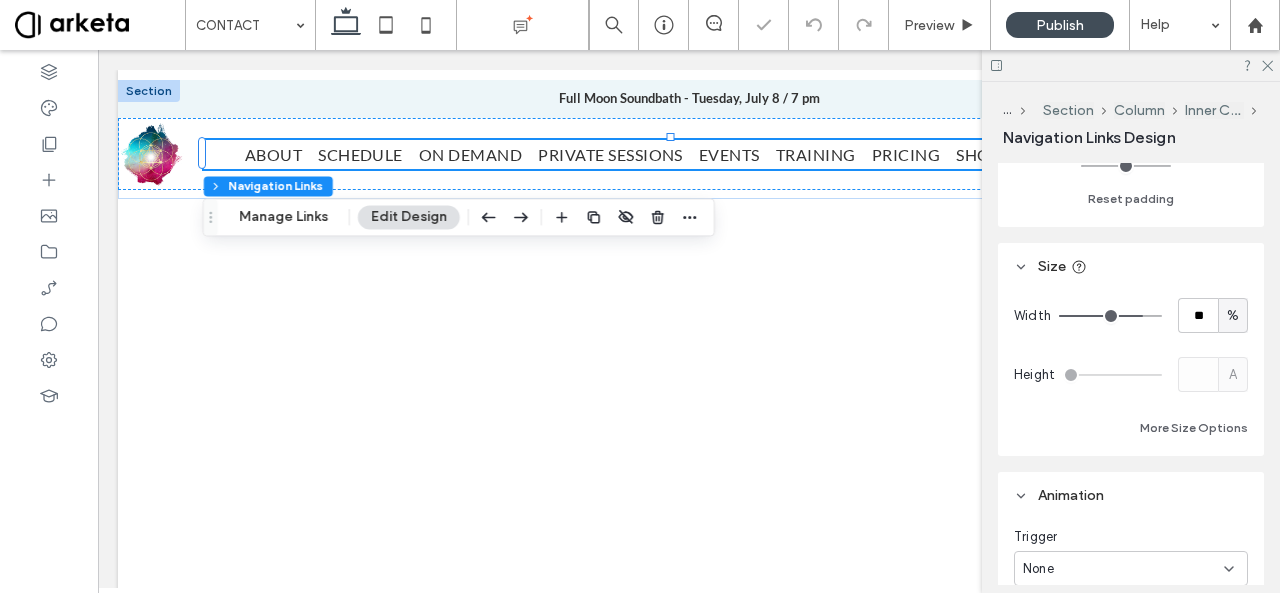 click at bounding box center [1110, 316] 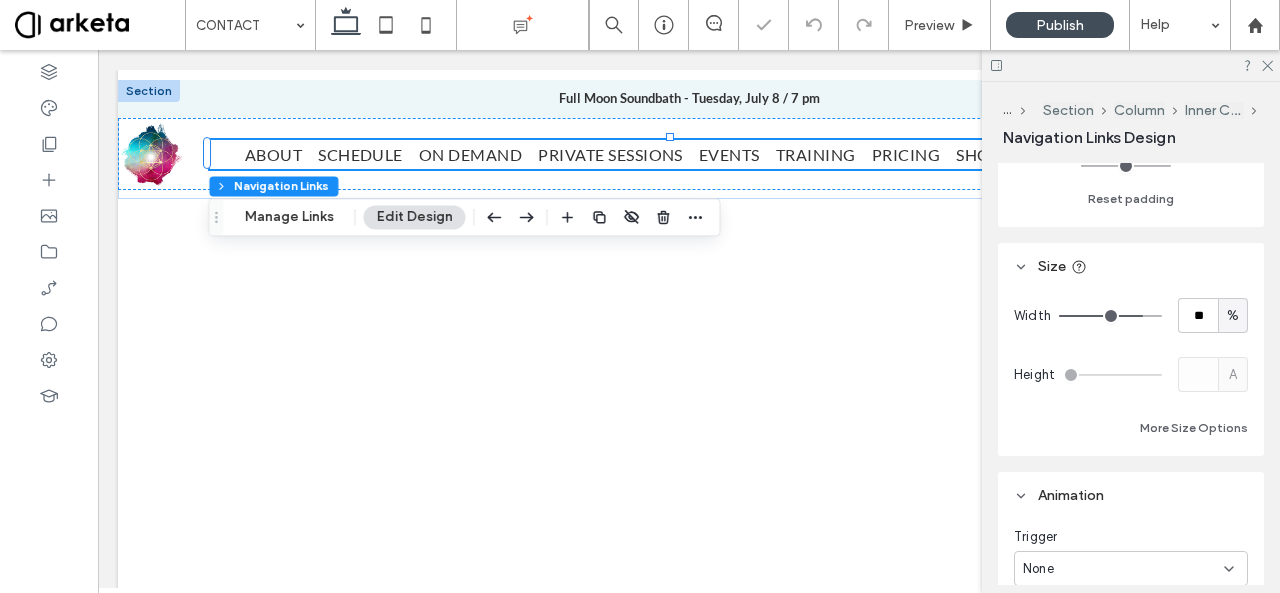 type on "**" 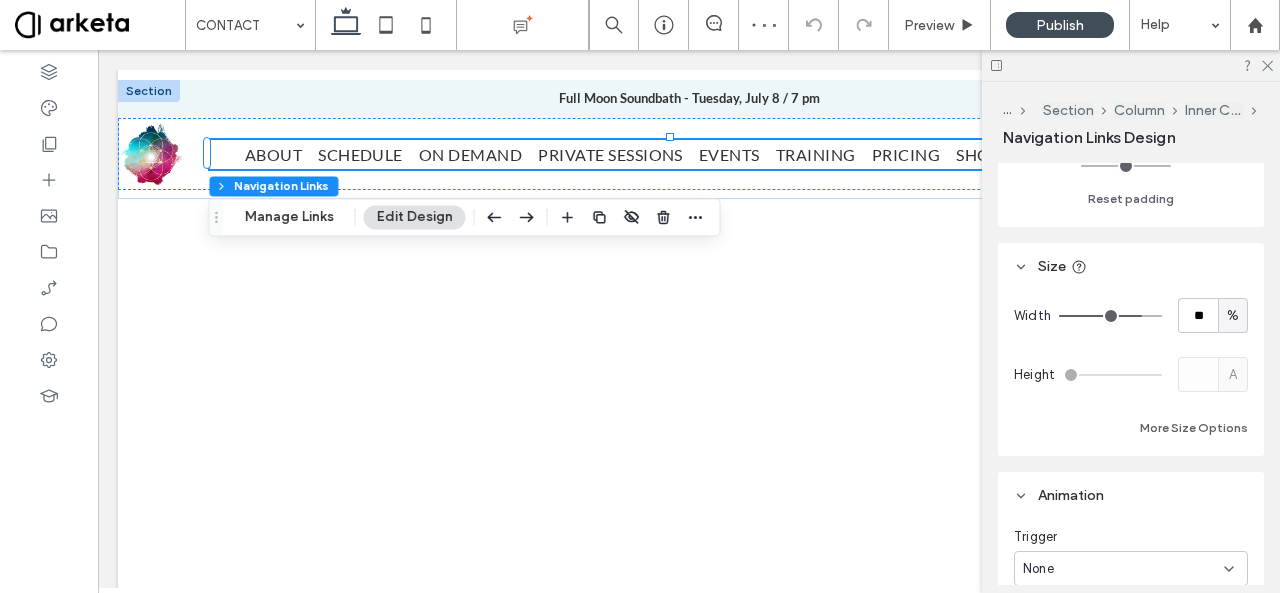 type on "**" 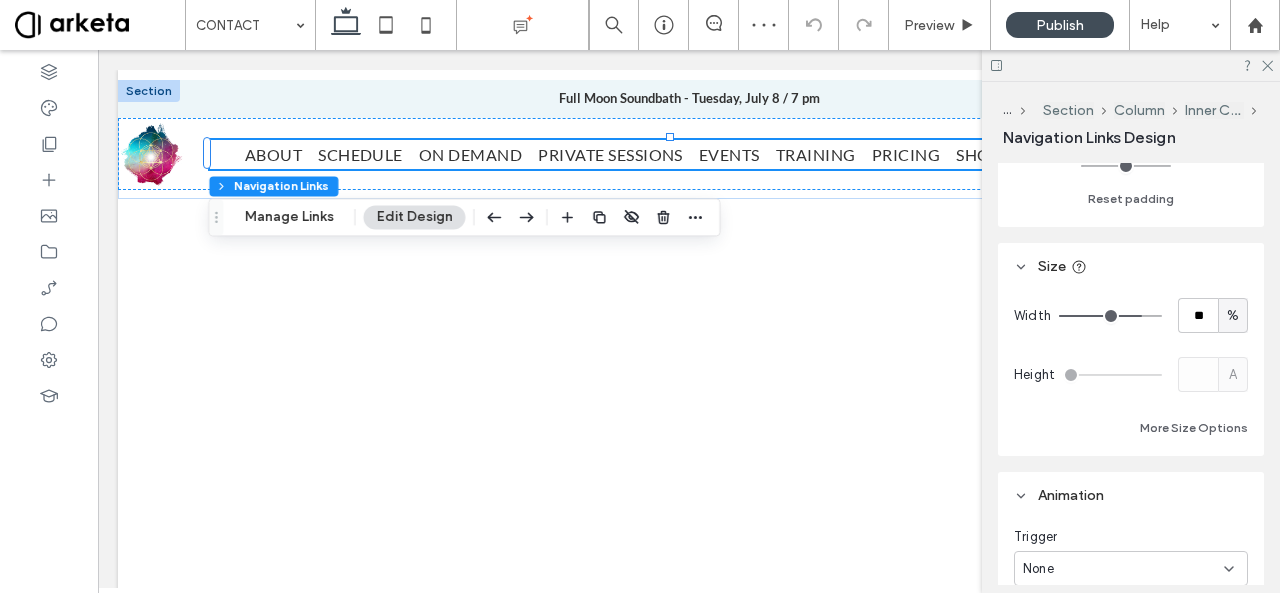 click at bounding box center (1110, 316) 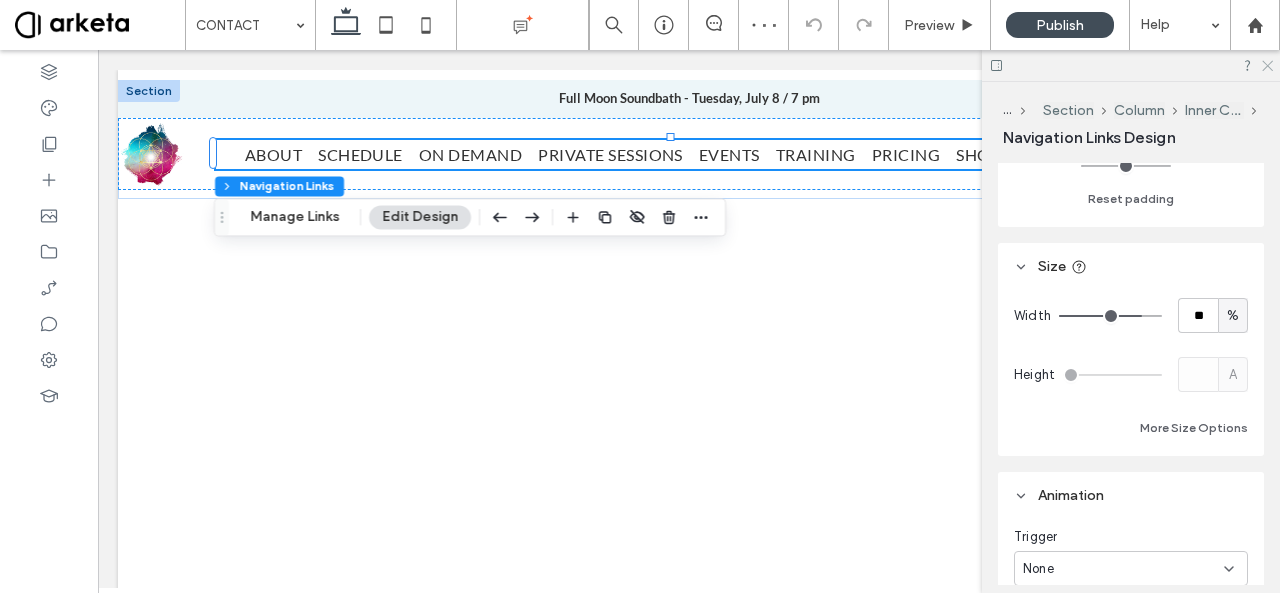 click 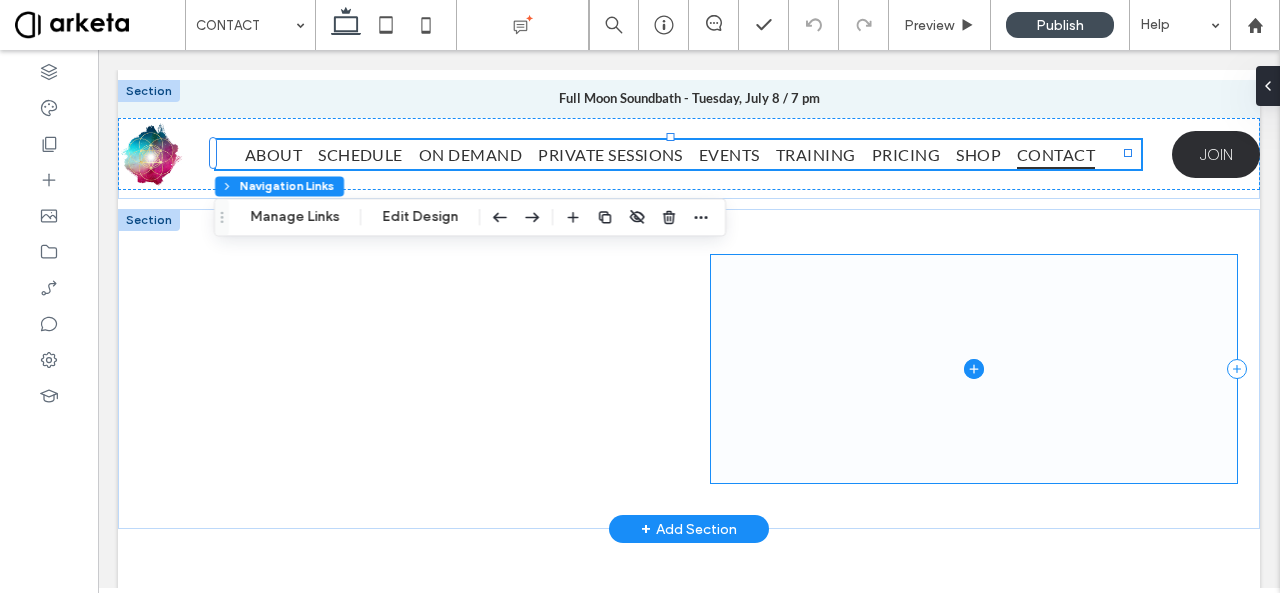 click at bounding box center [974, 369] 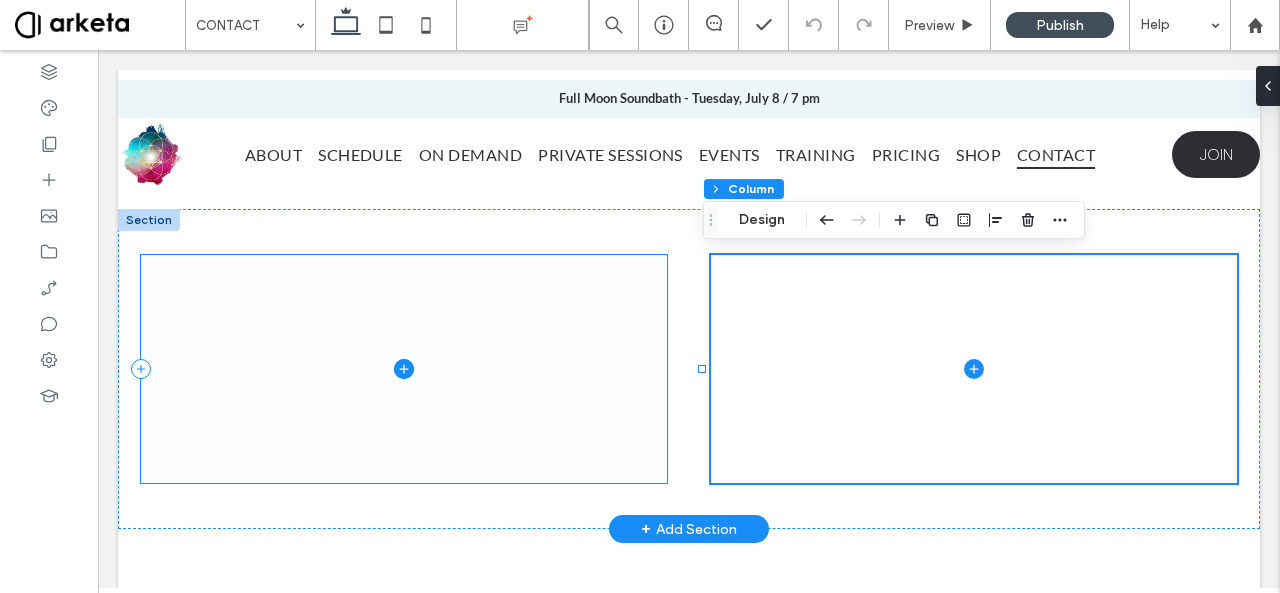 click at bounding box center [404, 369] 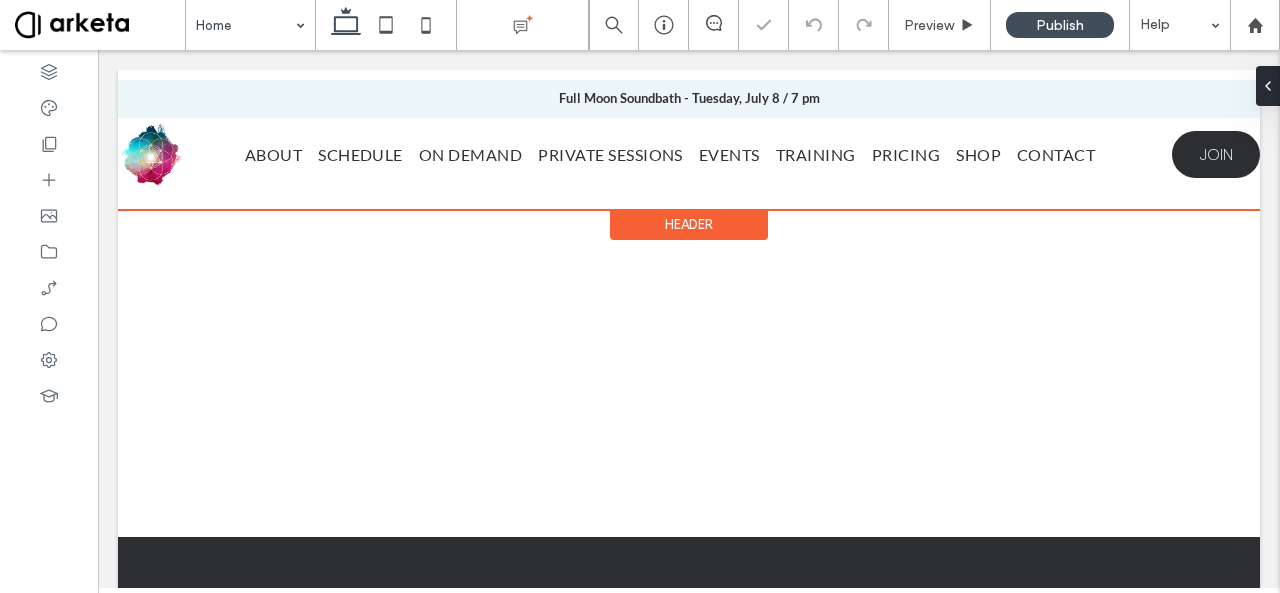 scroll, scrollTop: 0, scrollLeft: 0, axis: both 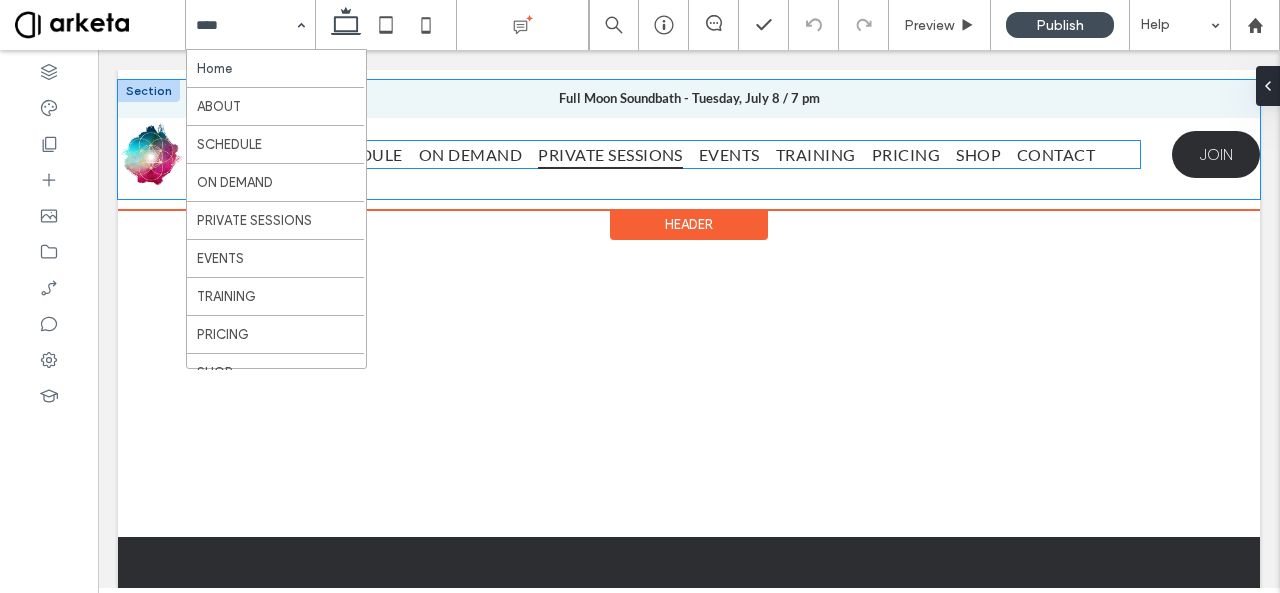 click on "PRIVATE SESSIONS" at bounding box center (618, 154) 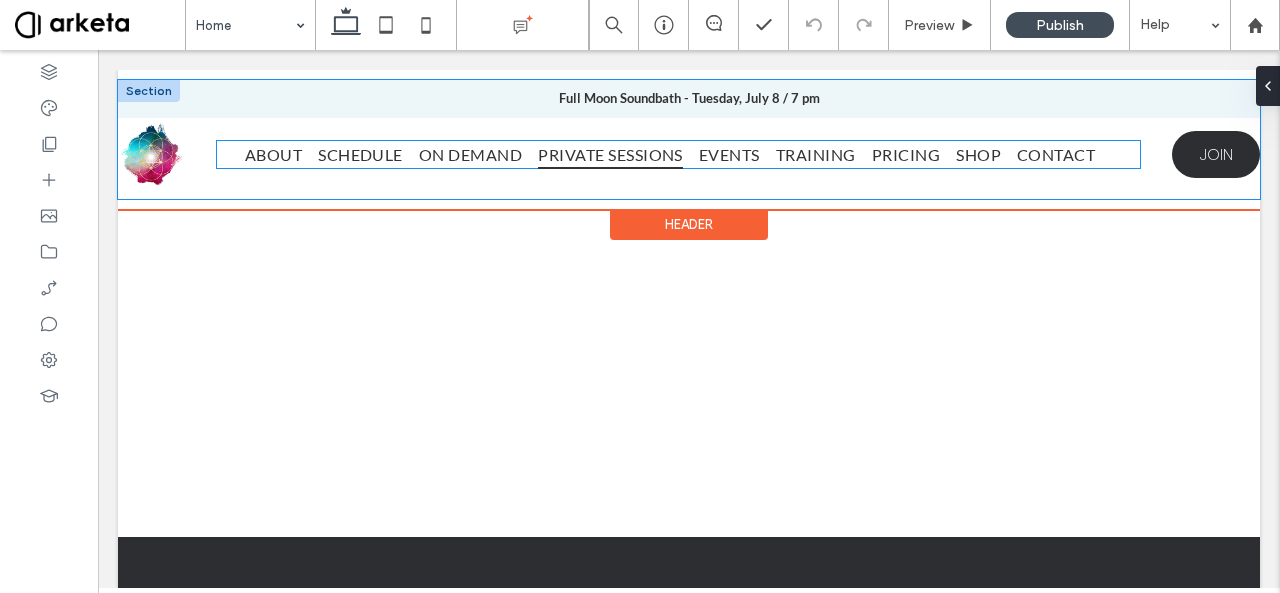 click on "PRIVATE SESSIONS" at bounding box center (618, 154) 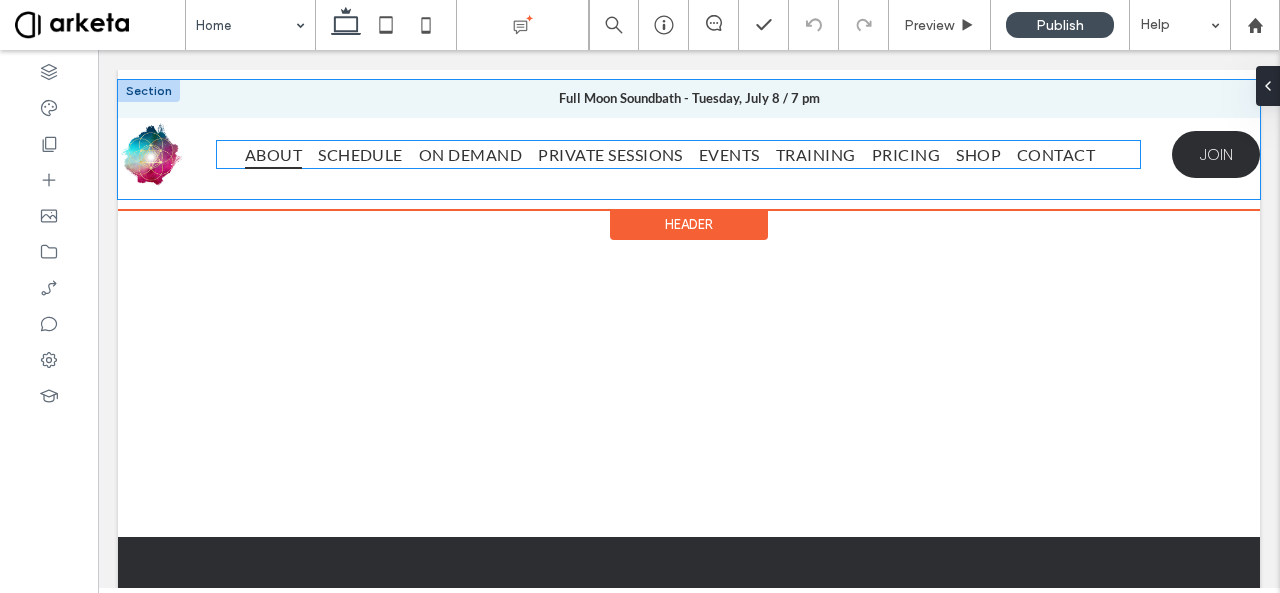 click on "ABOUT" at bounding box center (281, 154) 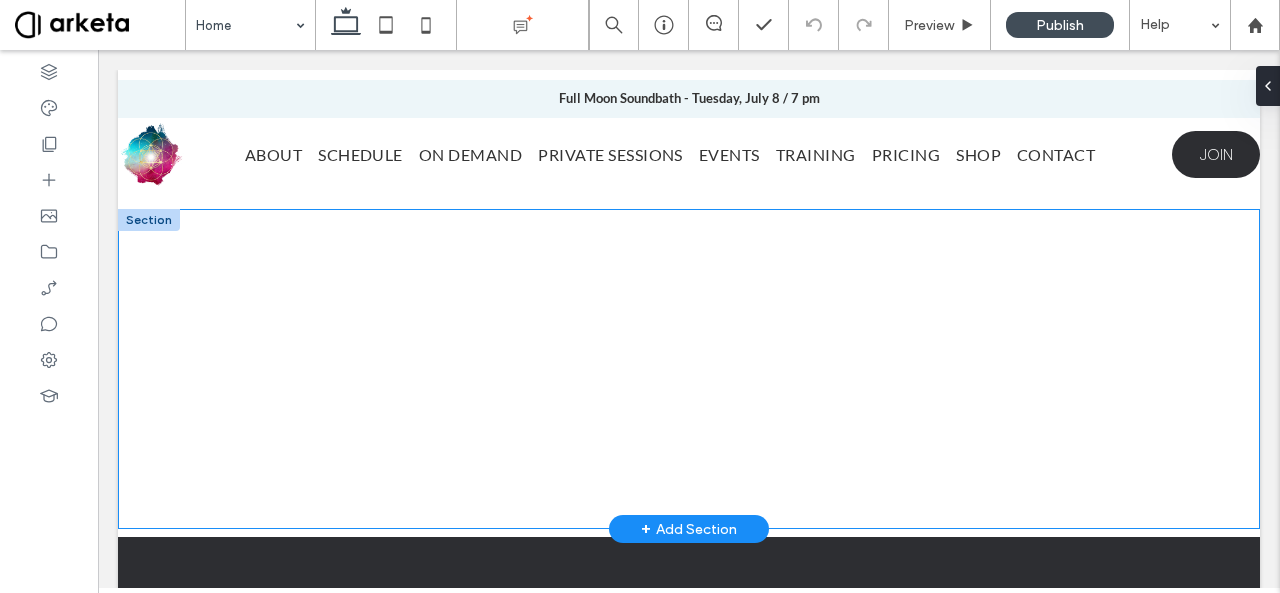 click at bounding box center (689, 369) 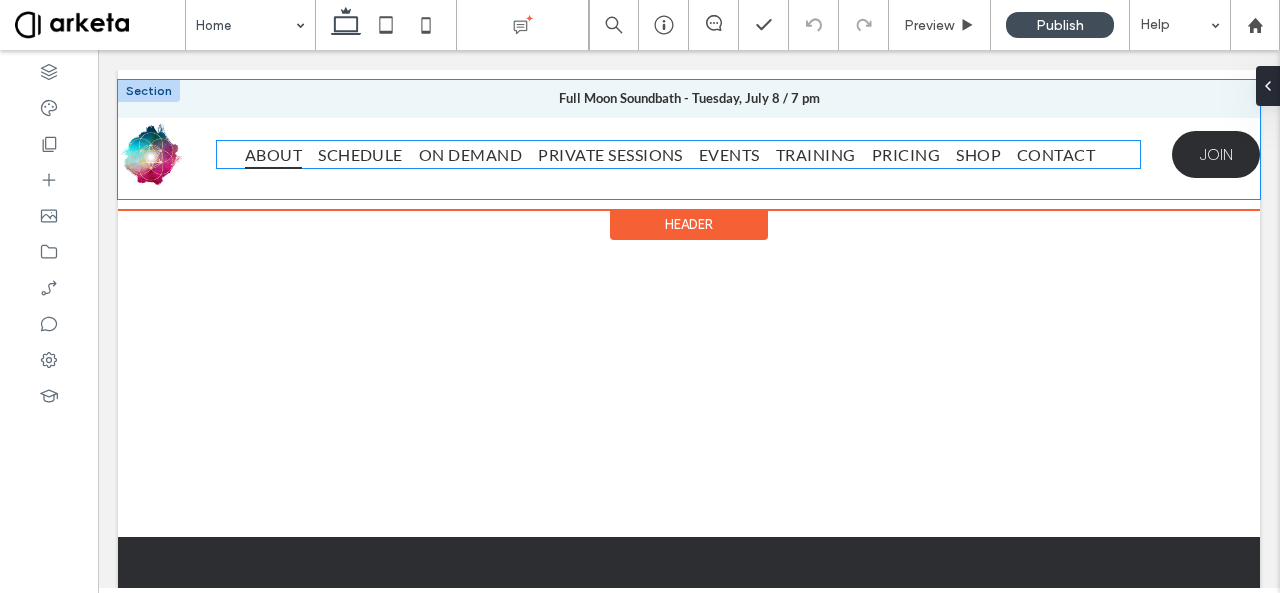 click on "ABOUT" at bounding box center (281, 154) 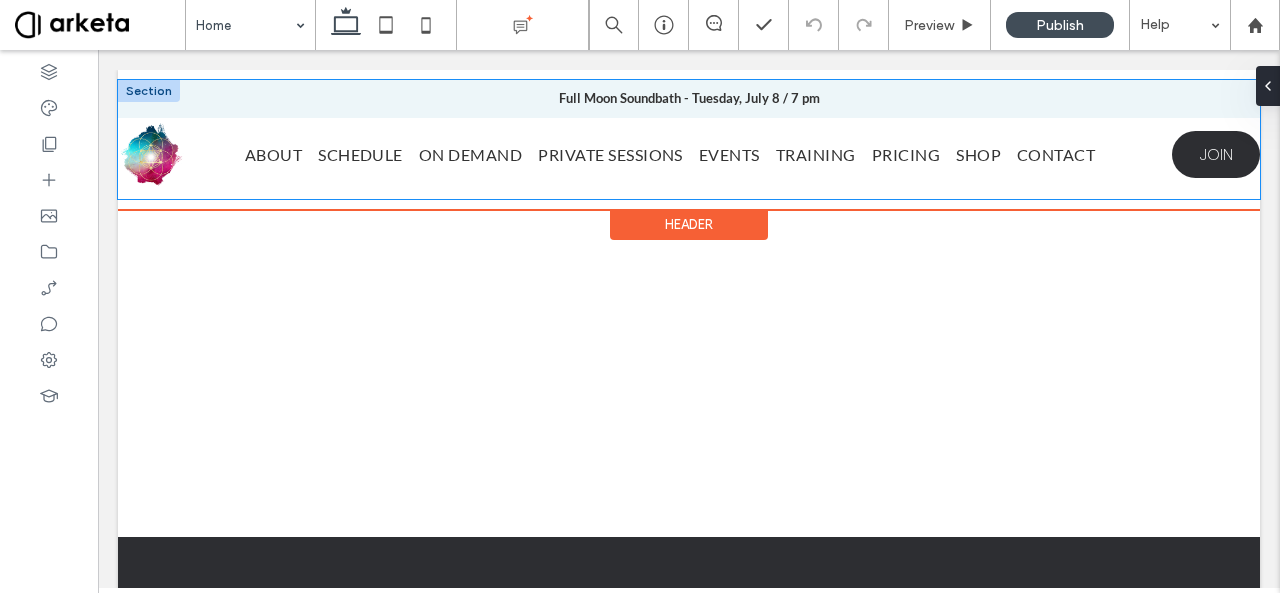click on "ABOUT
SCHEDULE
ON DEMAND
PRIVATE SESSIONS
EVENTS
TRAINING
PRICING
SHOP
CONTACT
JOIN" at bounding box center [689, 154] 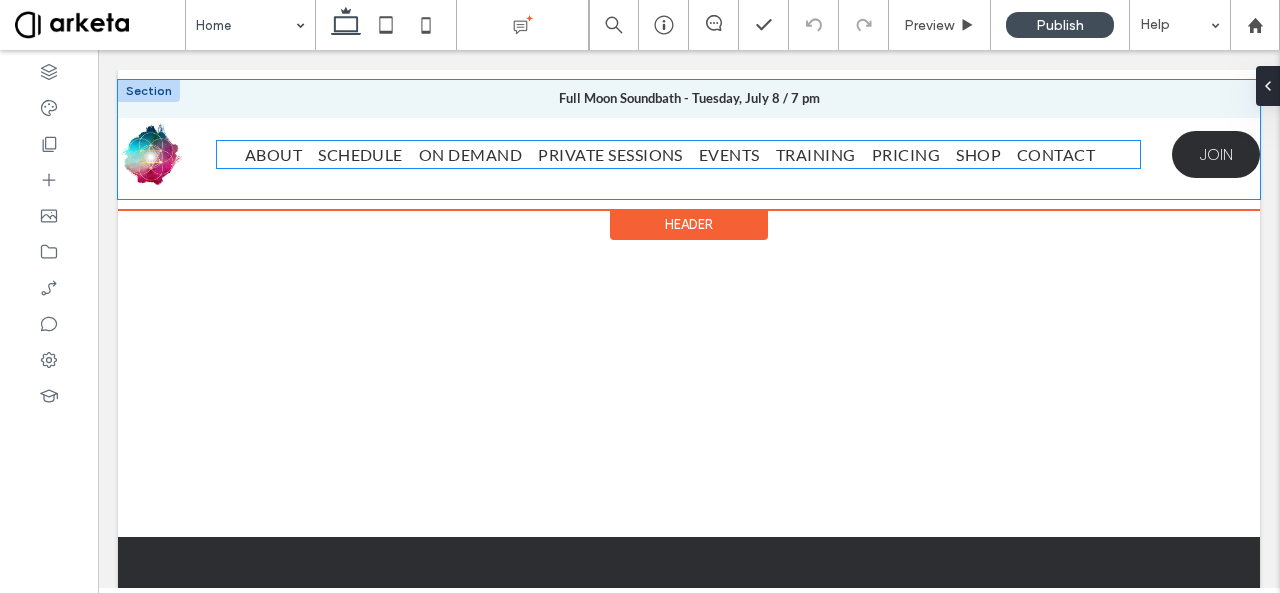 click on "ABOUT
SCHEDULE
ON DEMAND
PRIVATE SESSIONS
EVENTS
TRAINING
PRICING
SHOP
CONTACT" at bounding box center (678, 154) 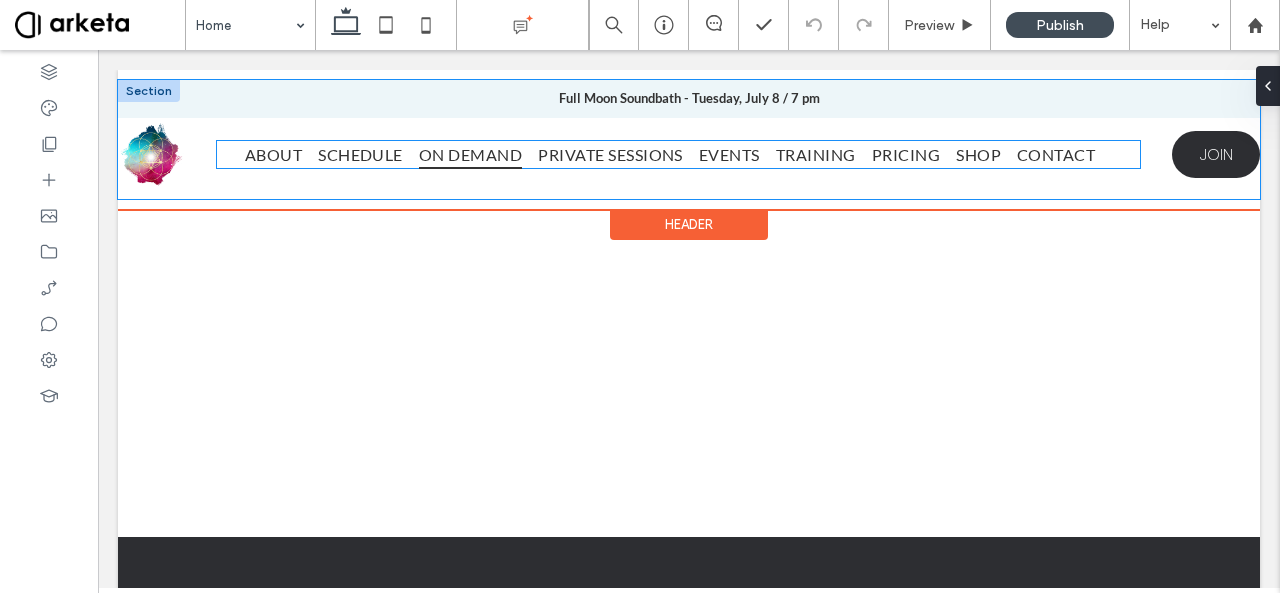 click on "ON DEMAND" at bounding box center [478, 154] 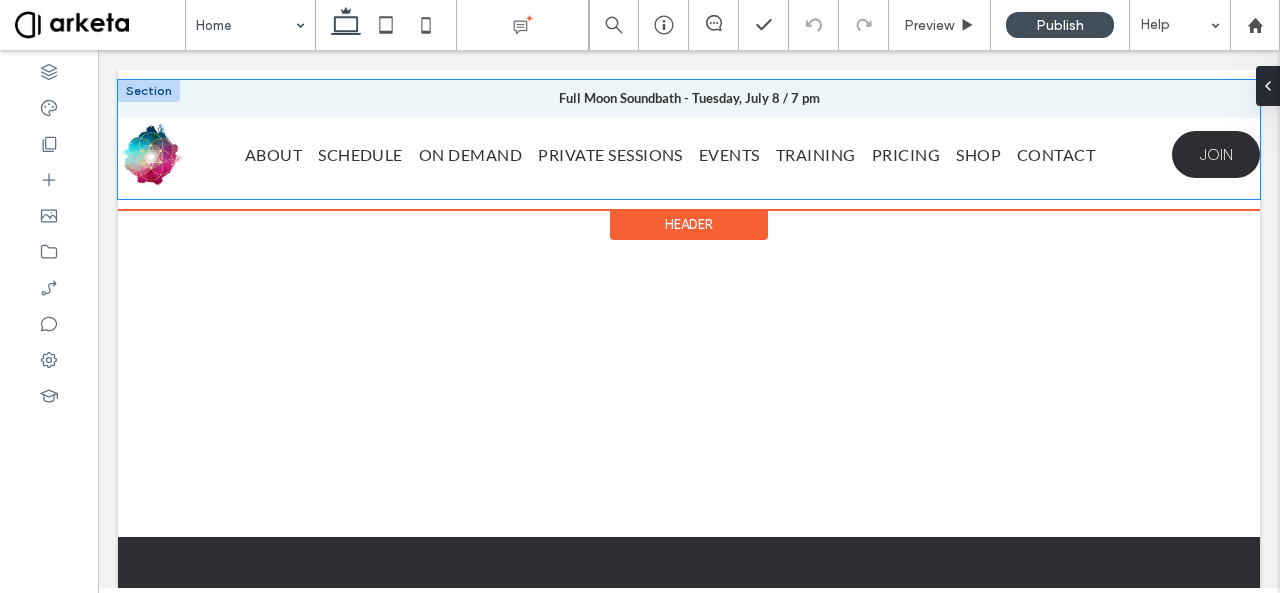 click on "ABOUT
SCHEDULE
ON DEMAND
PRIVATE SESSIONS
EVENTS
TRAINING
PRICING
SHOP
CONTACT
JOIN" at bounding box center [689, 154] 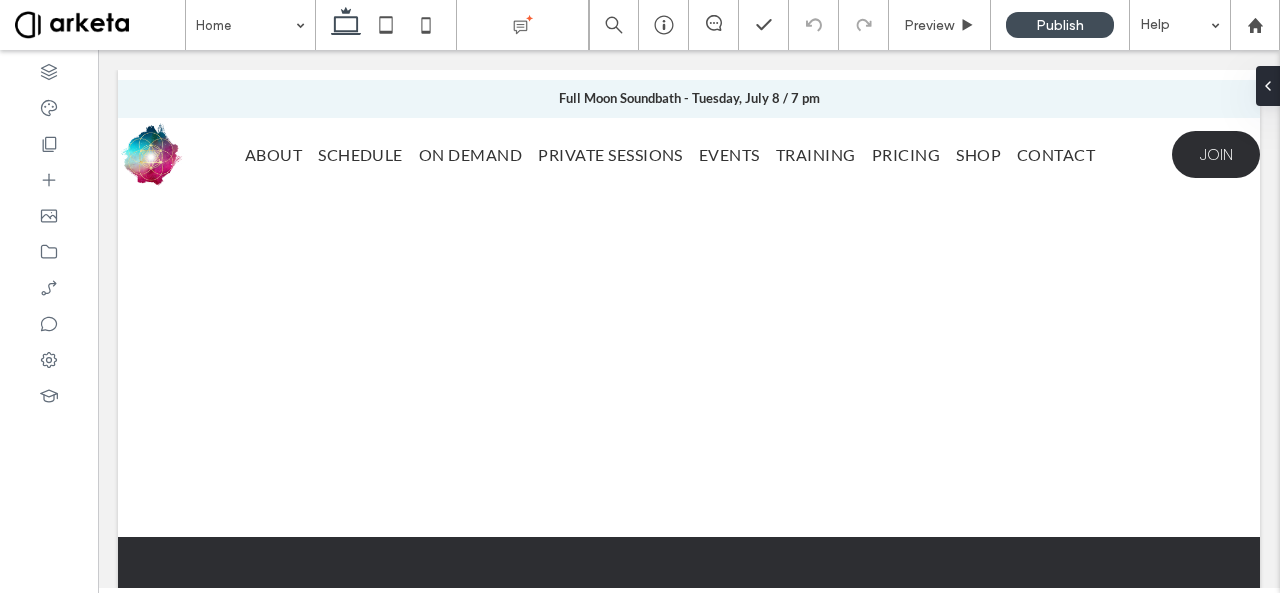 scroll, scrollTop: 0, scrollLeft: 0, axis: both 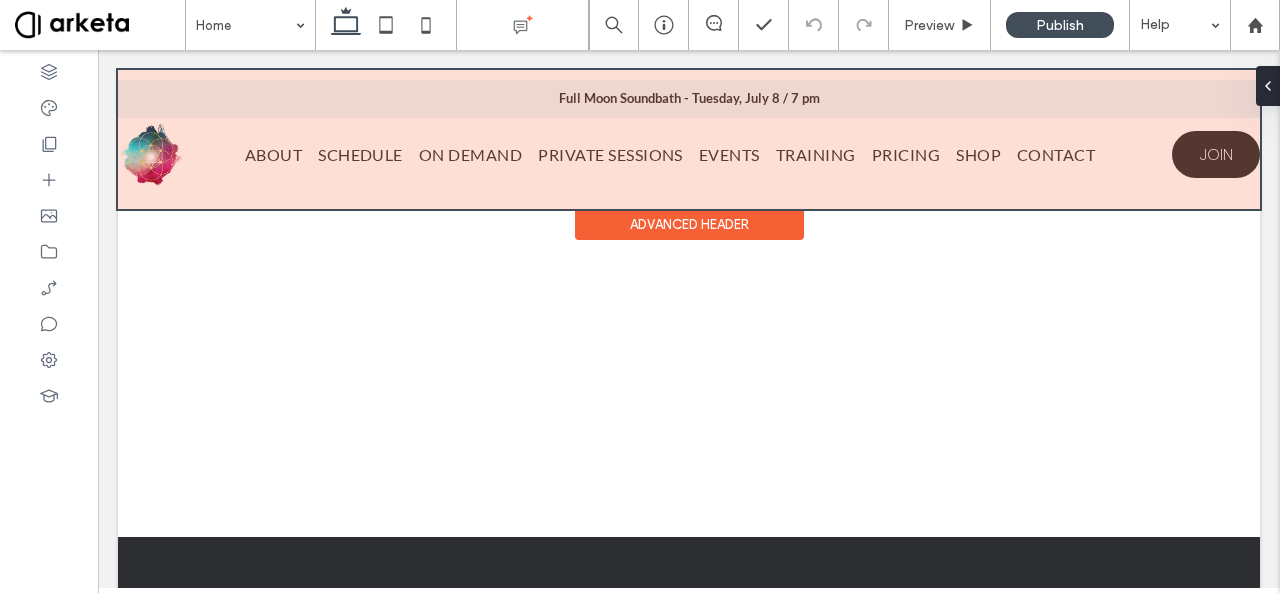 click at bounding box center (689, 139) 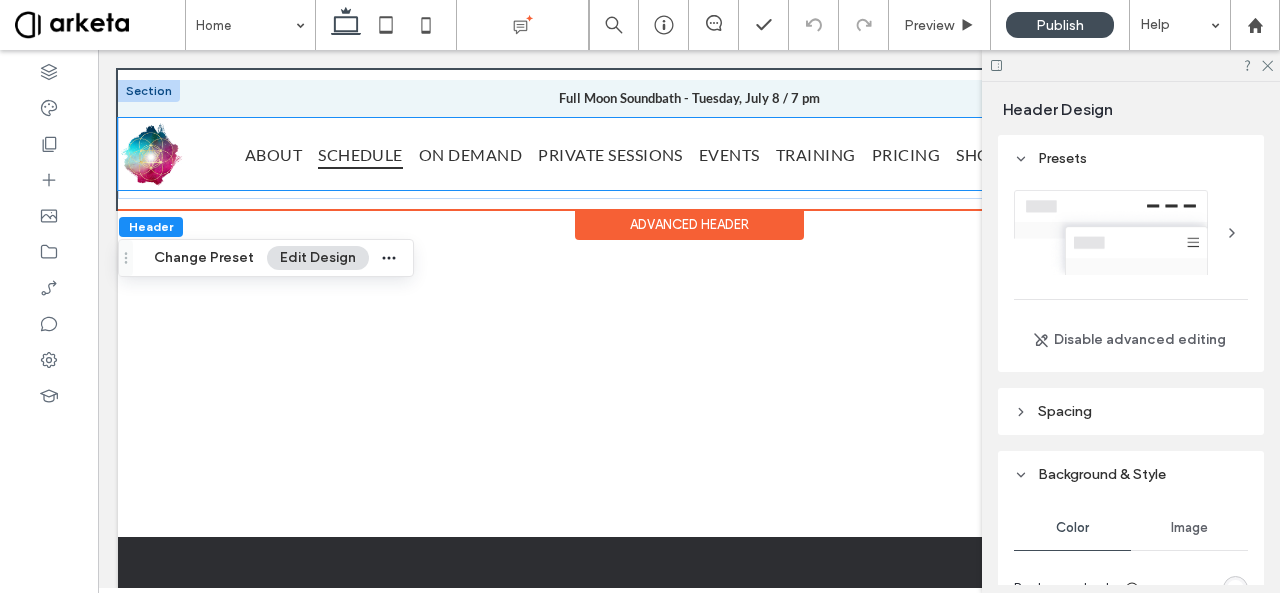 click on "SCHEDULE" at bounding box center (368, 154) 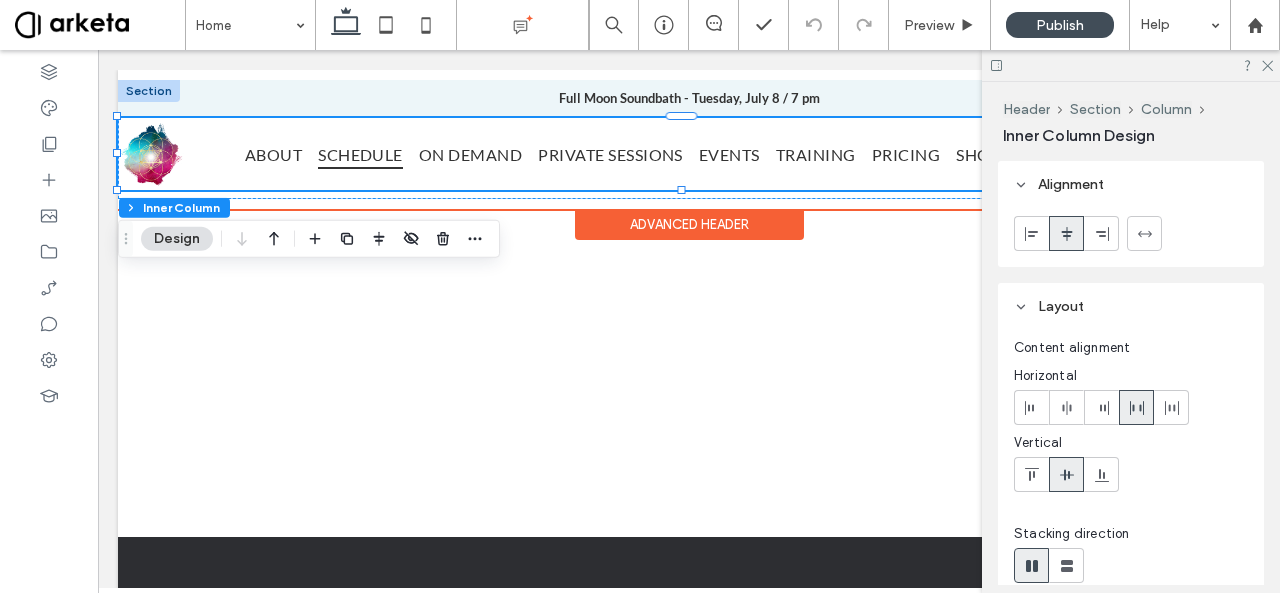 click on "SCHEDULE" at bounding box center (368, 154) 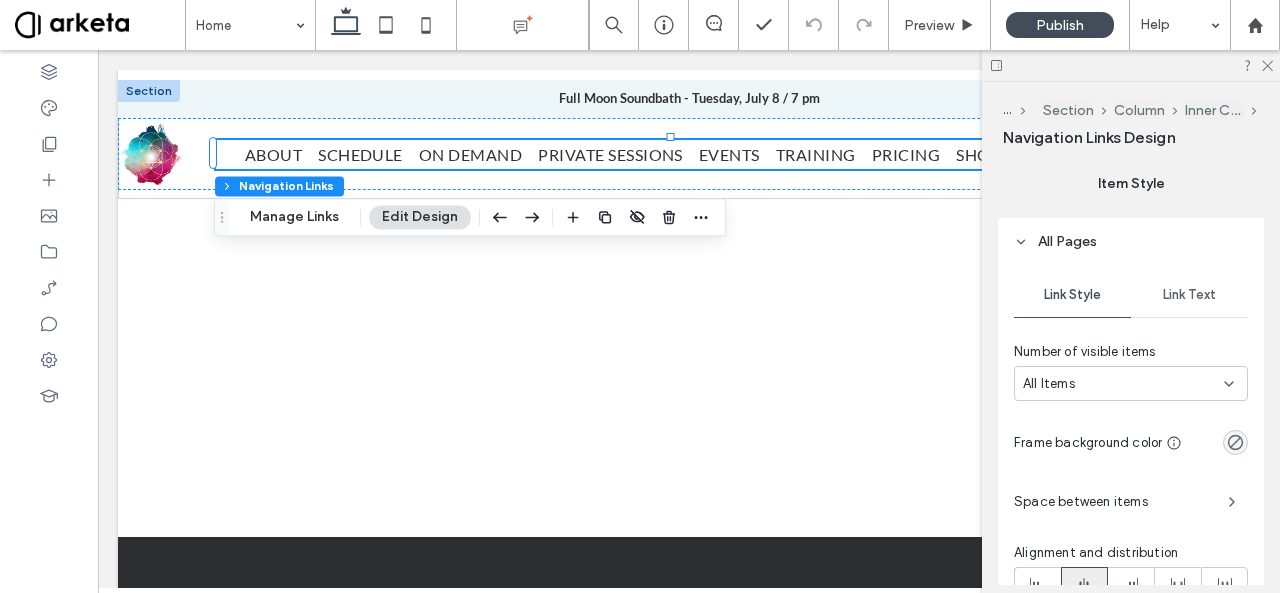 scroll, scrollTop: 1400, scrollLeft: 0, axis: vertical 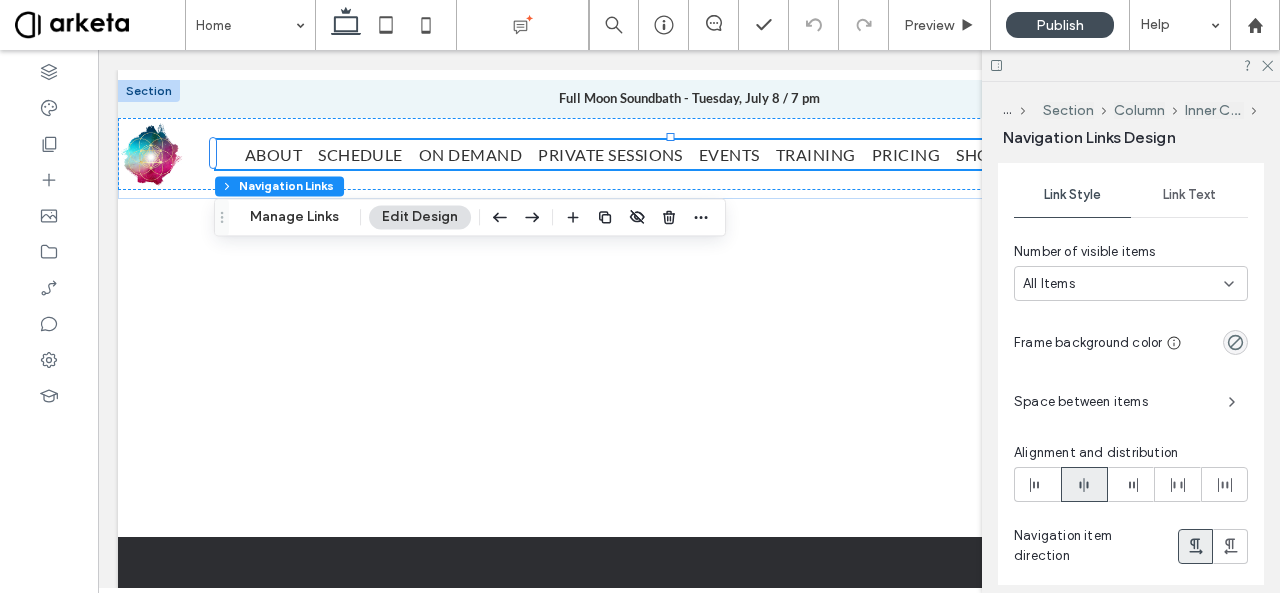 click on "Space between items" at bounding box center [1131, 402] 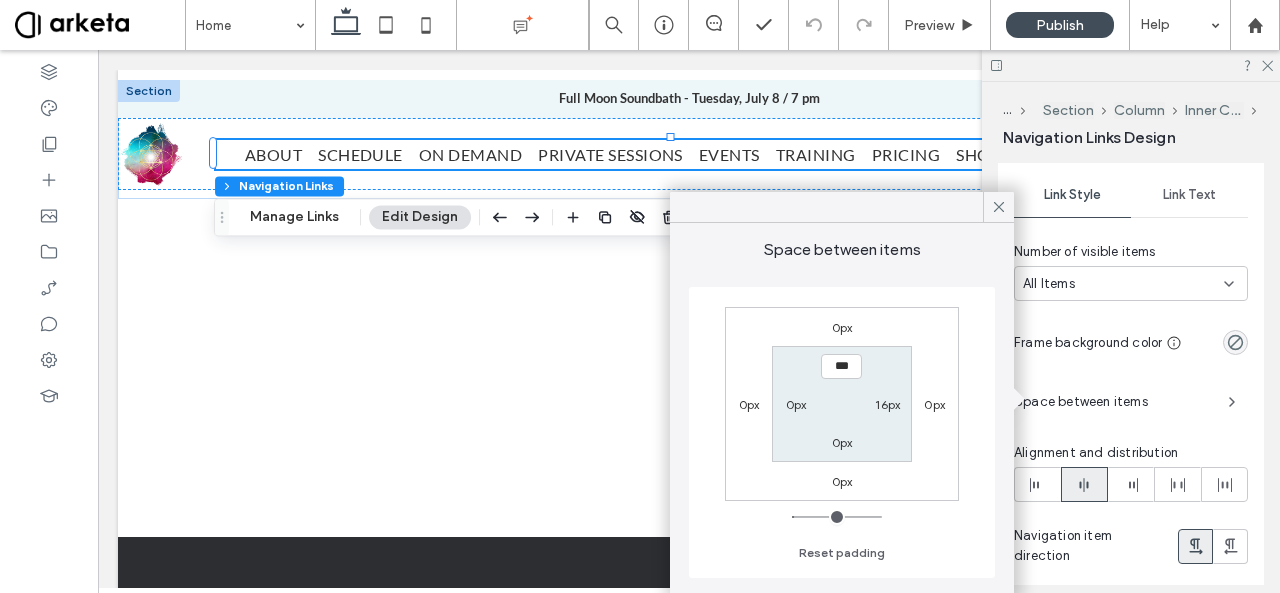 type on "*" 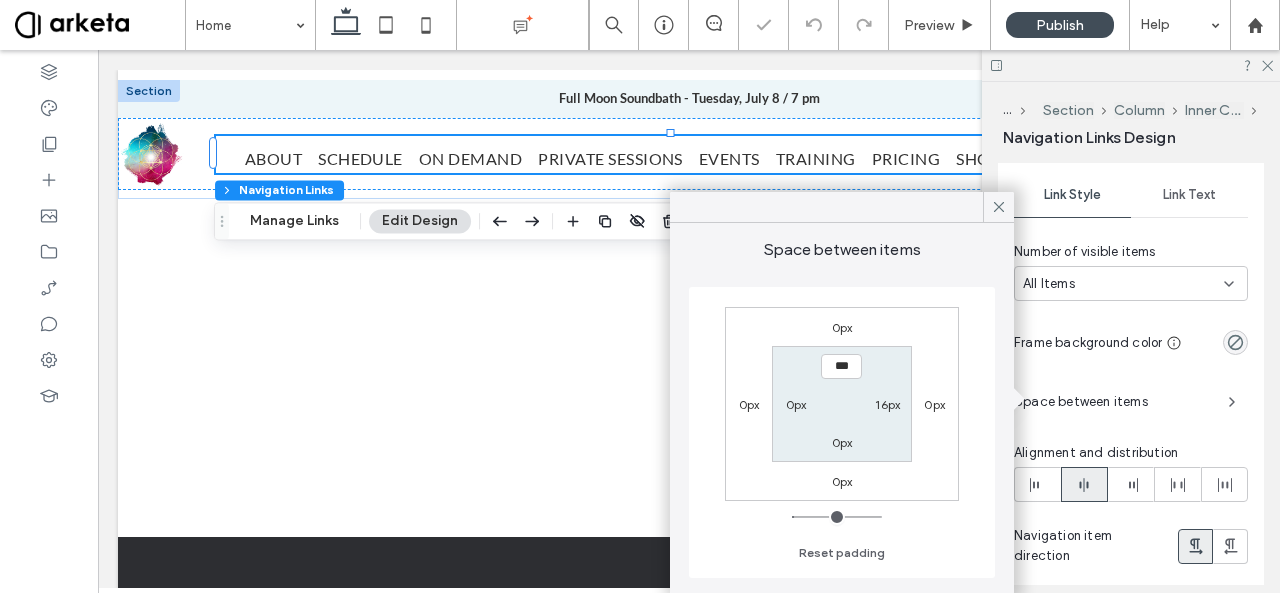 type on "***" 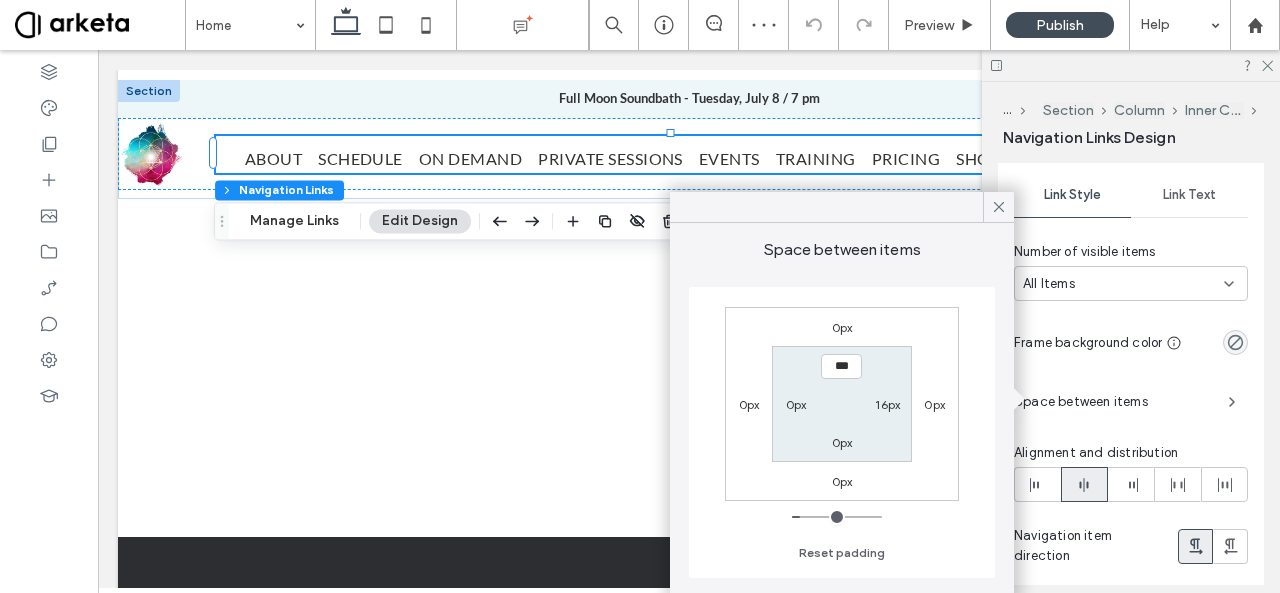type on "**" 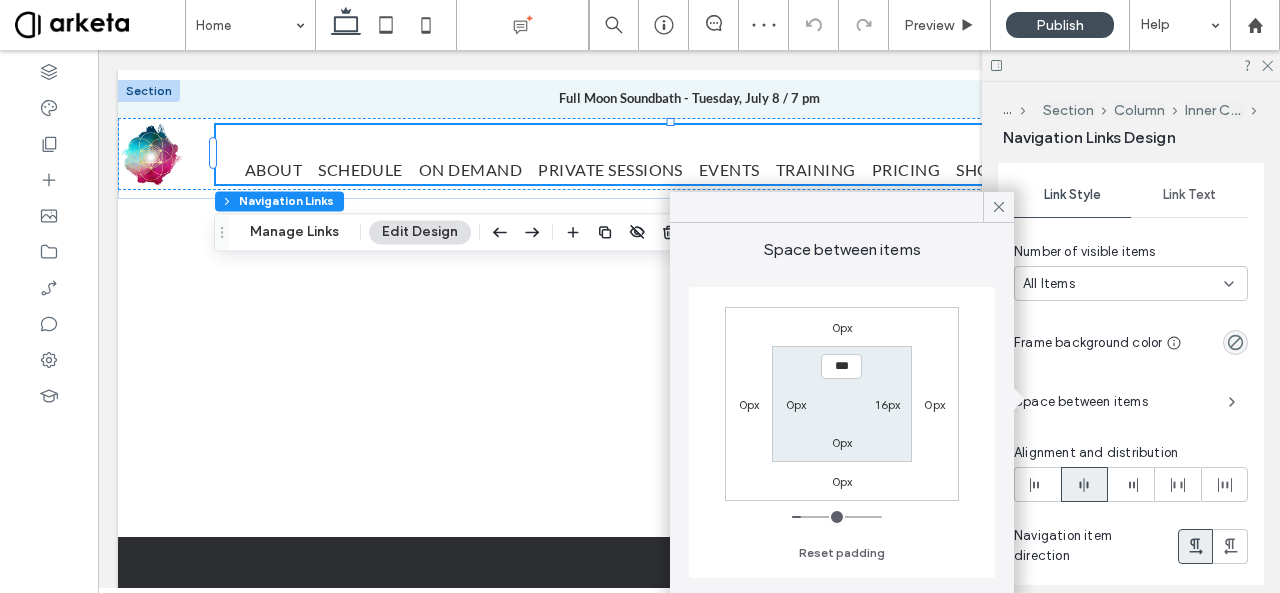 type on "****" 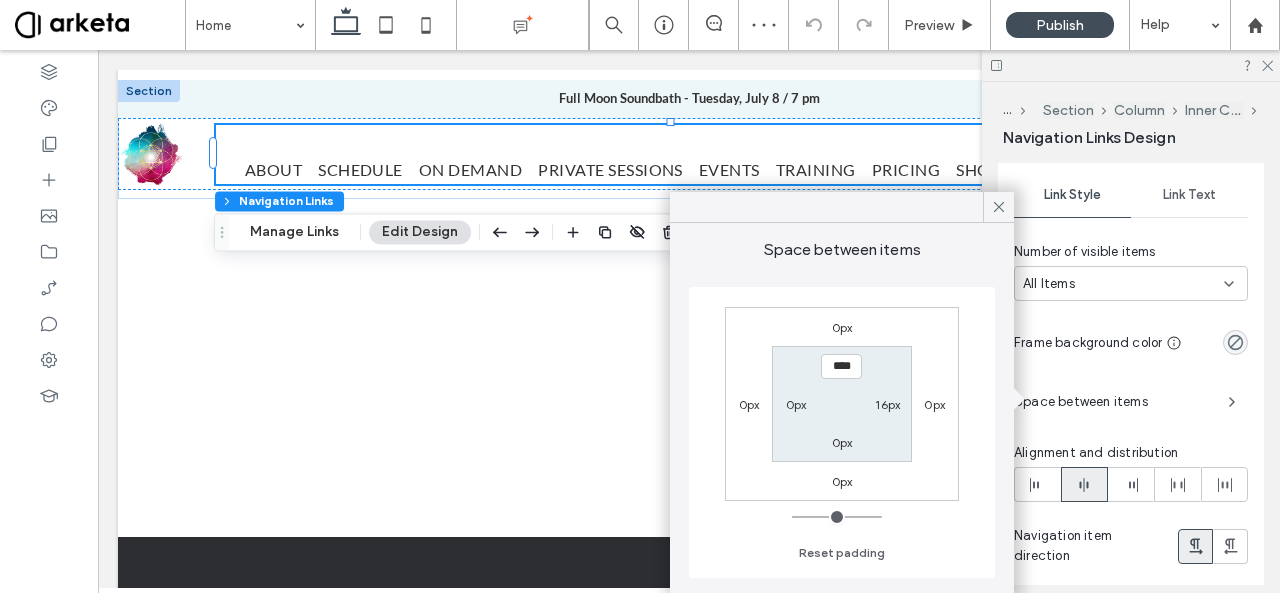 drag, startPoint x: 807, startPoint y: 517, endPoint x: 788, endPoint y: 513, distance: 19.416489 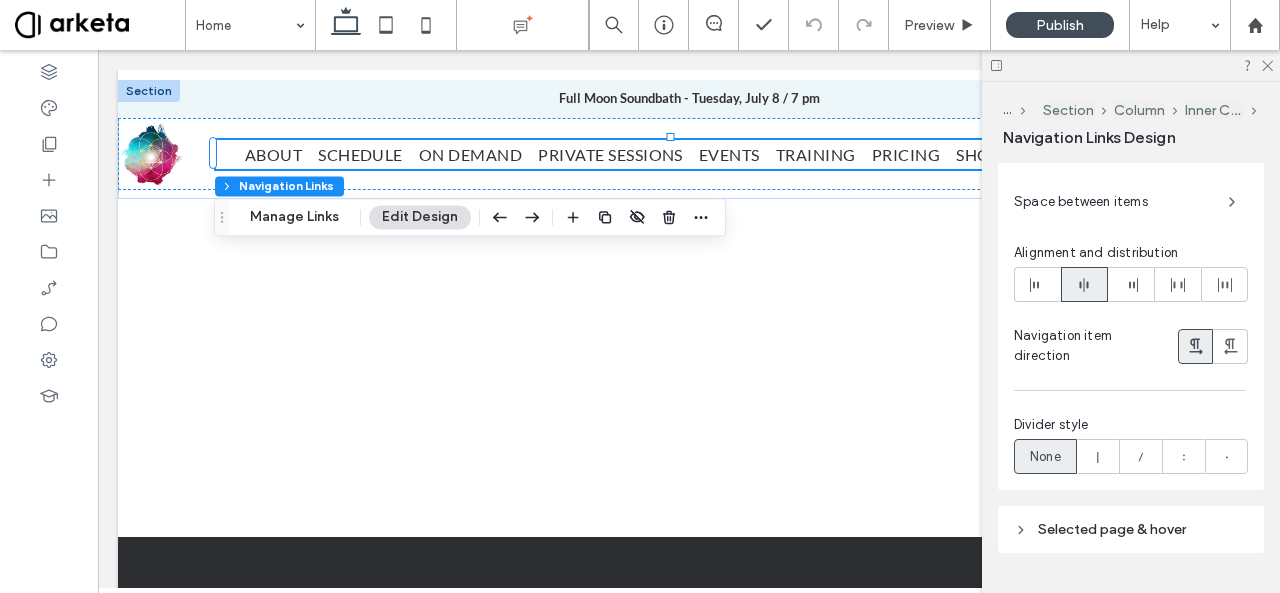 scroll, scrollTop: 1500, scrollLeft: 0, axis: vertical 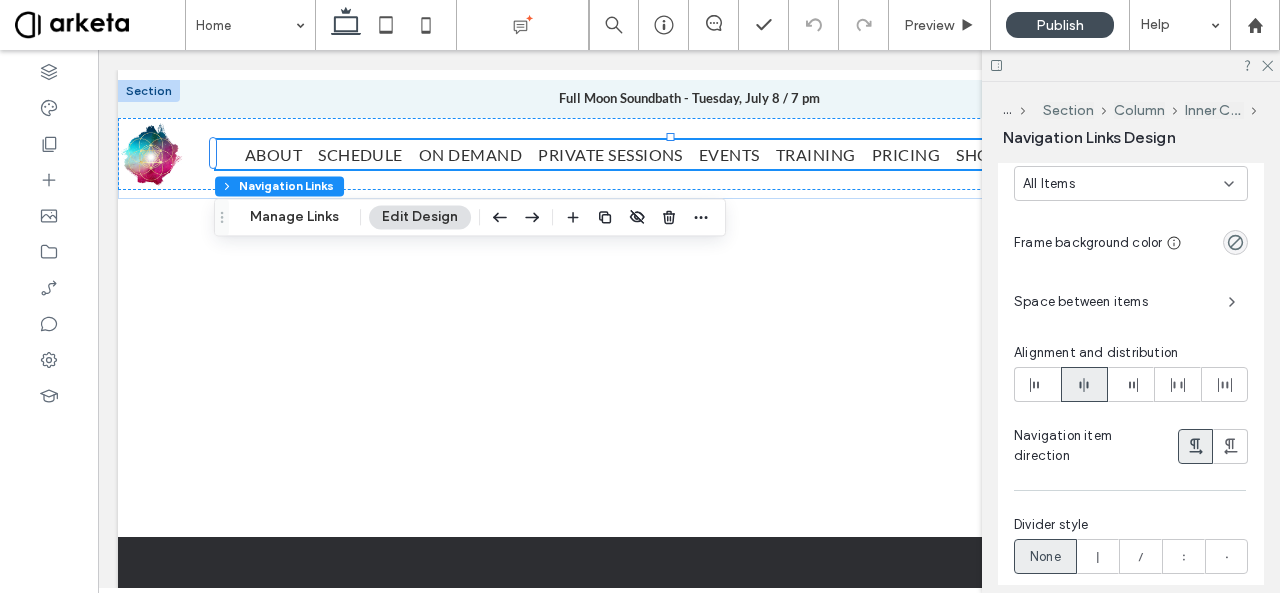 click on "Space between items" at bounding box center (1113, 302) 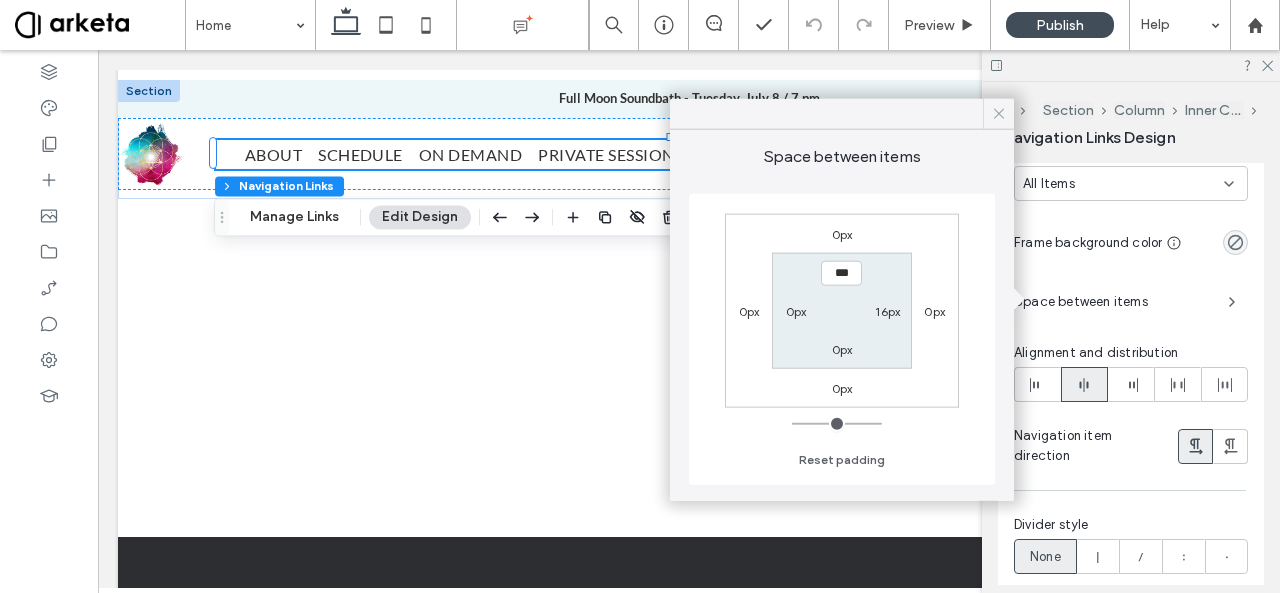 click 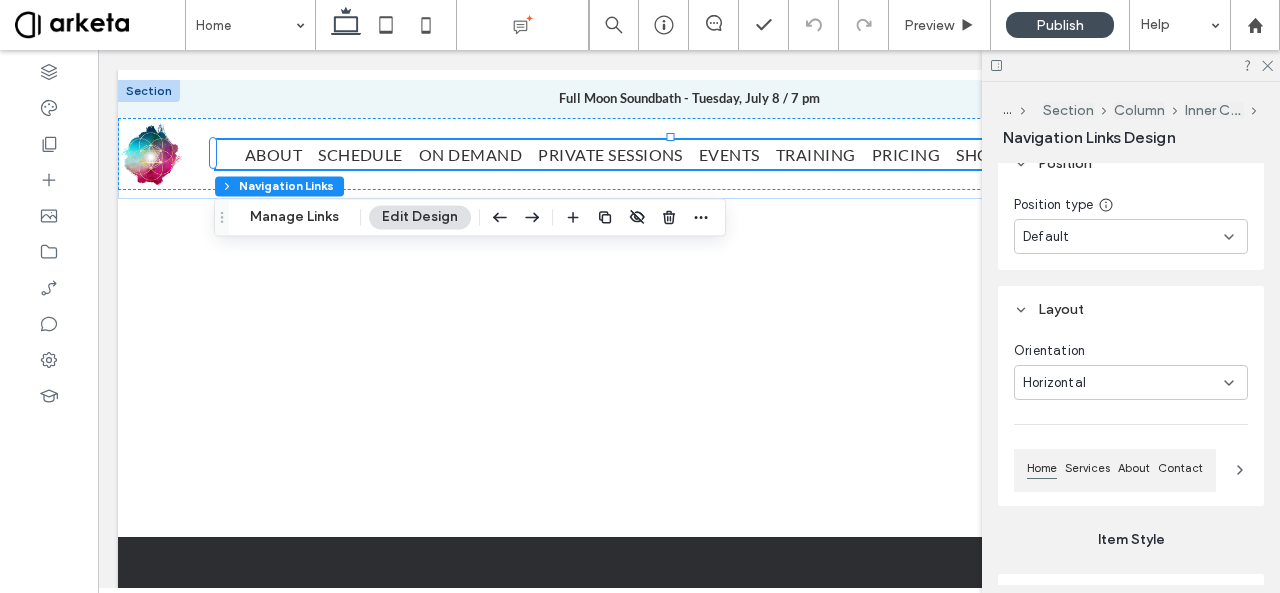 scroll, scrollTop: 1244, scrollLeft: 0, axis: vertical 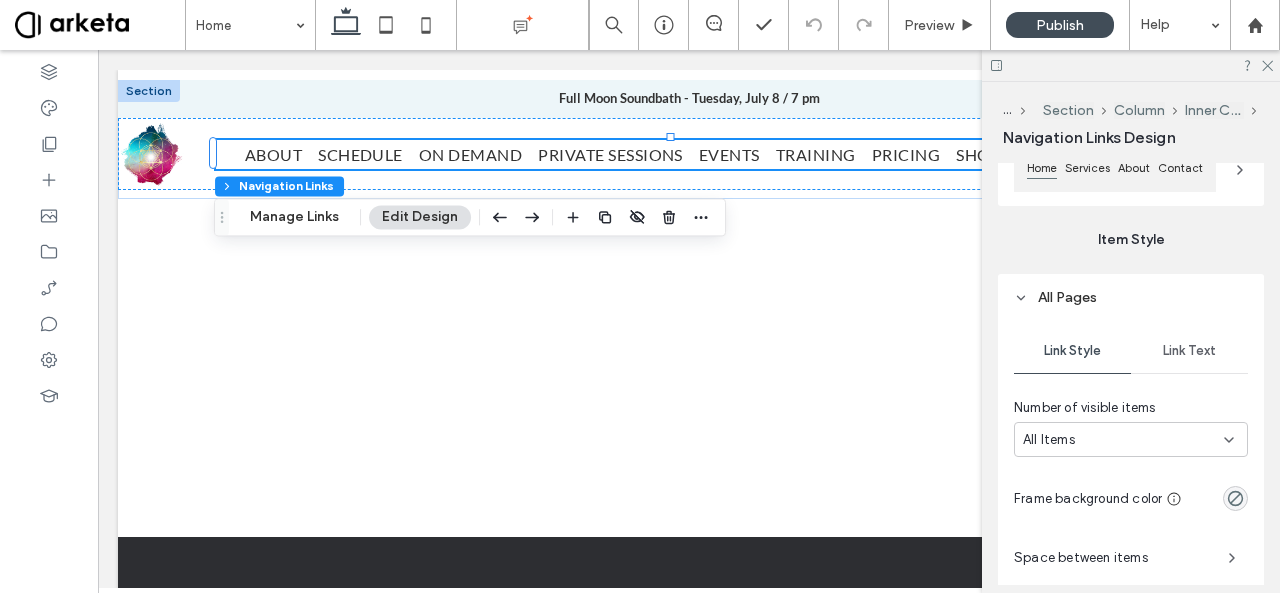 click on "Link Text" at bounding box center (1189, 351) 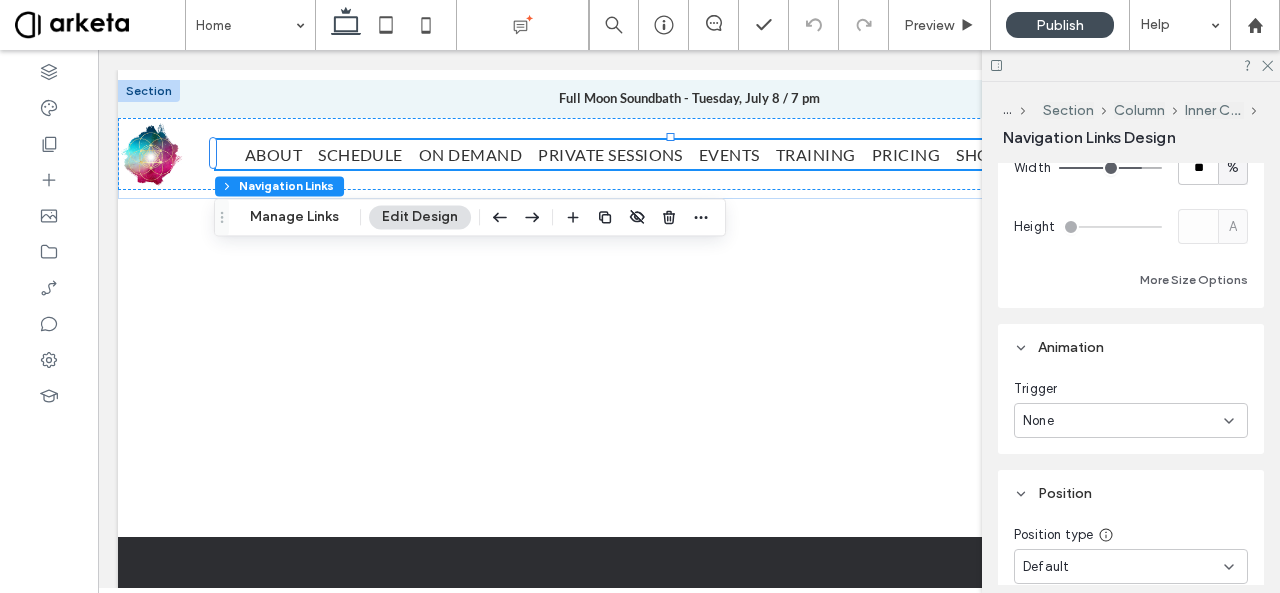 scroll, scrollTop: 314, scrollLeft: 0, axis: vertical 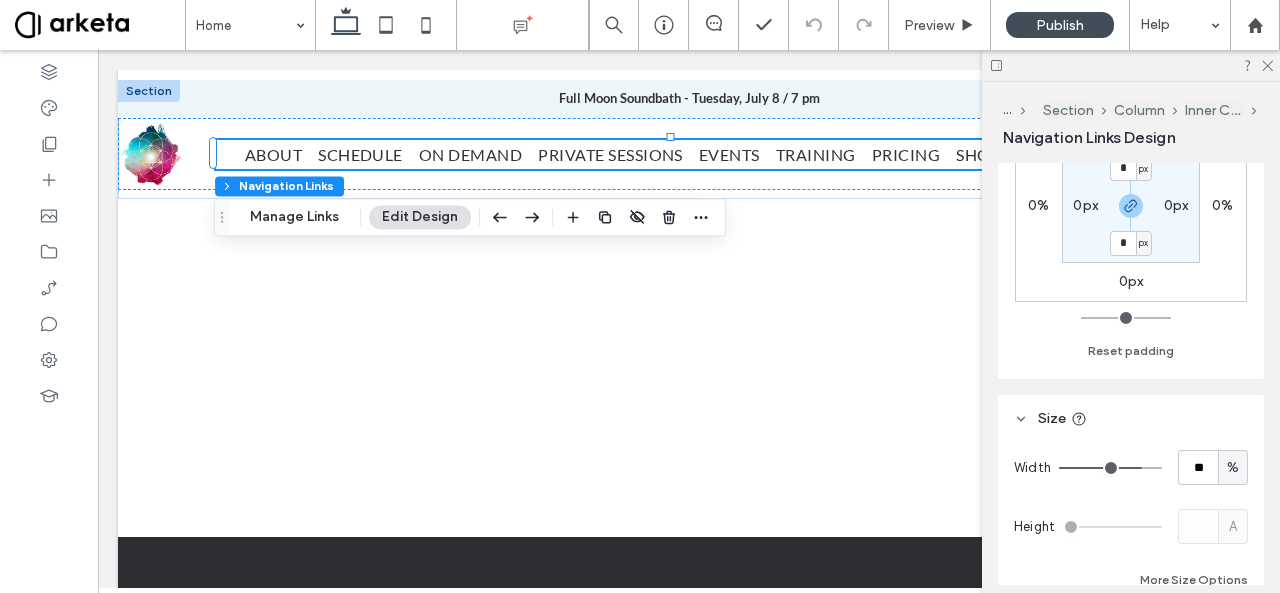 type on "**" 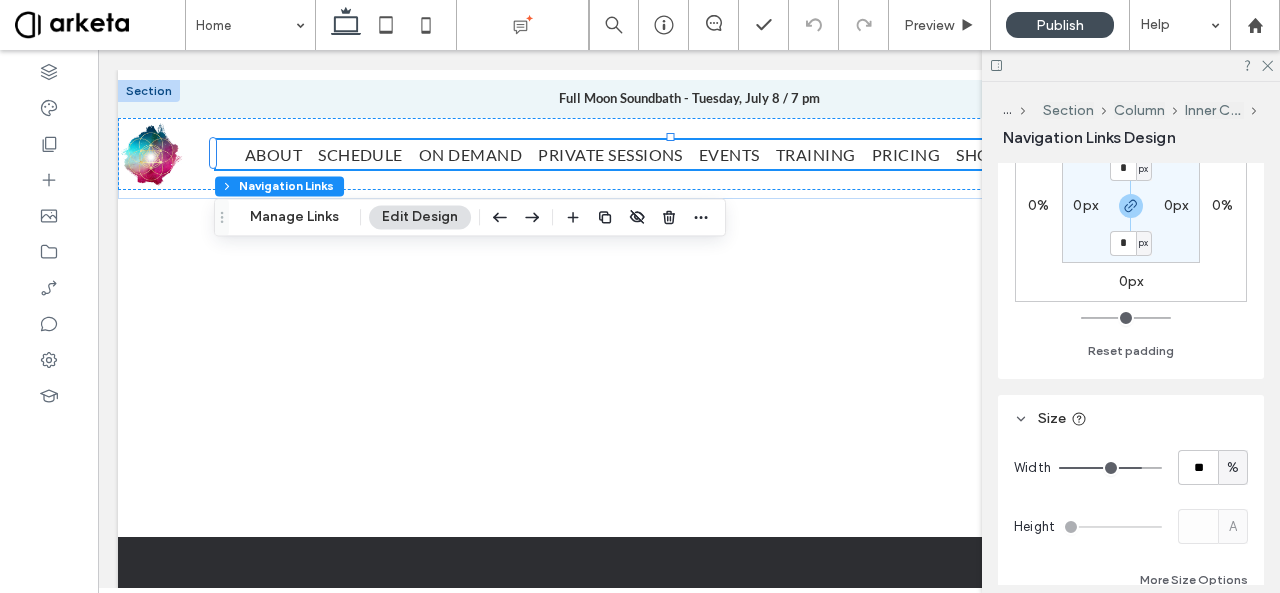 type on "**" 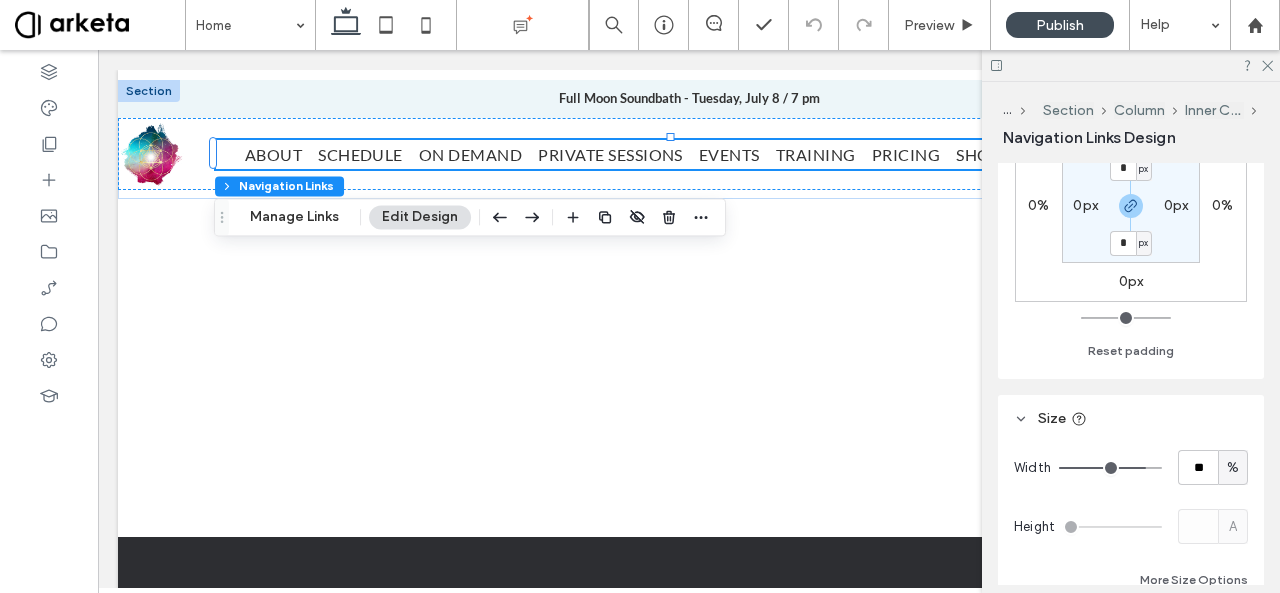 type on "**" 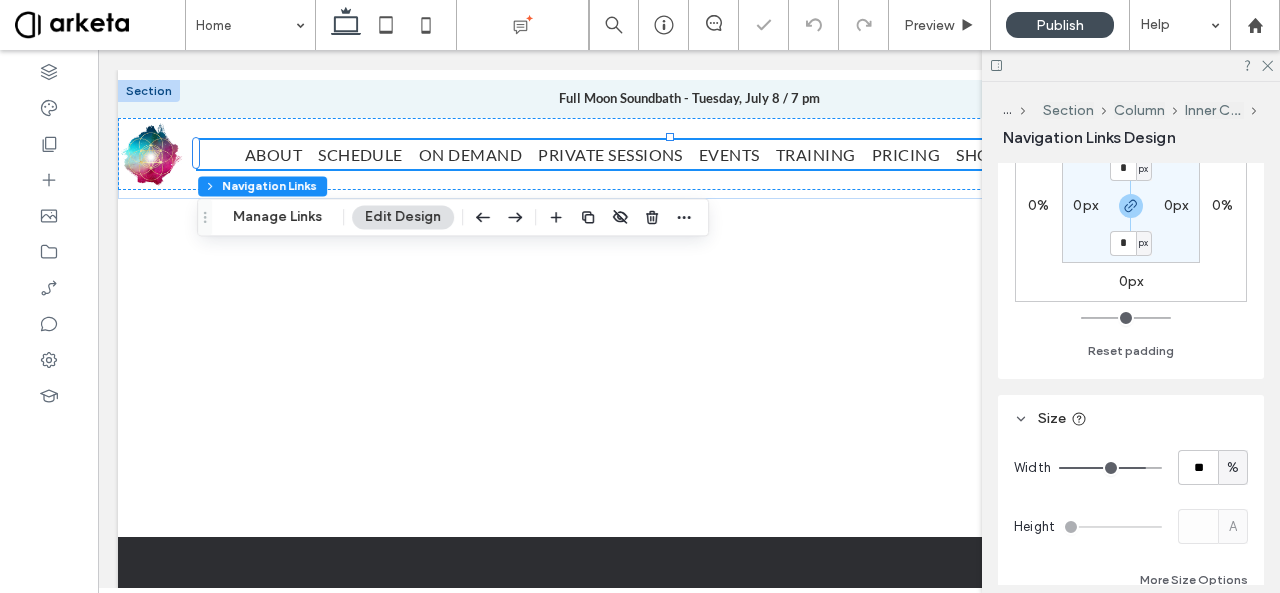 type on "**" 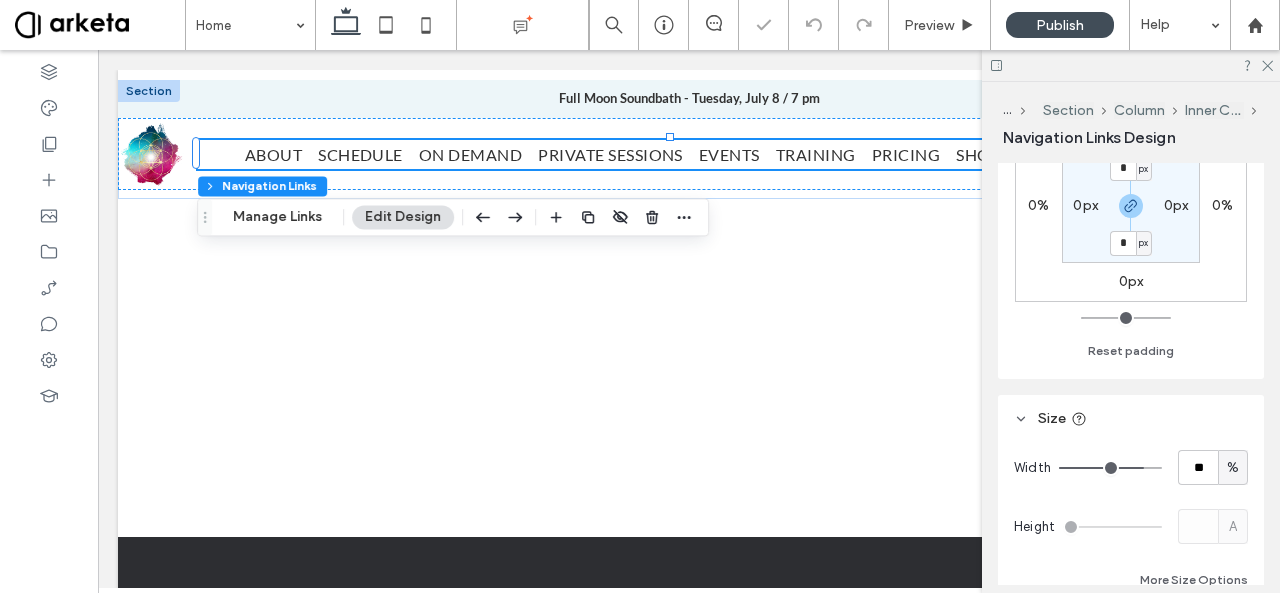 type on "**" 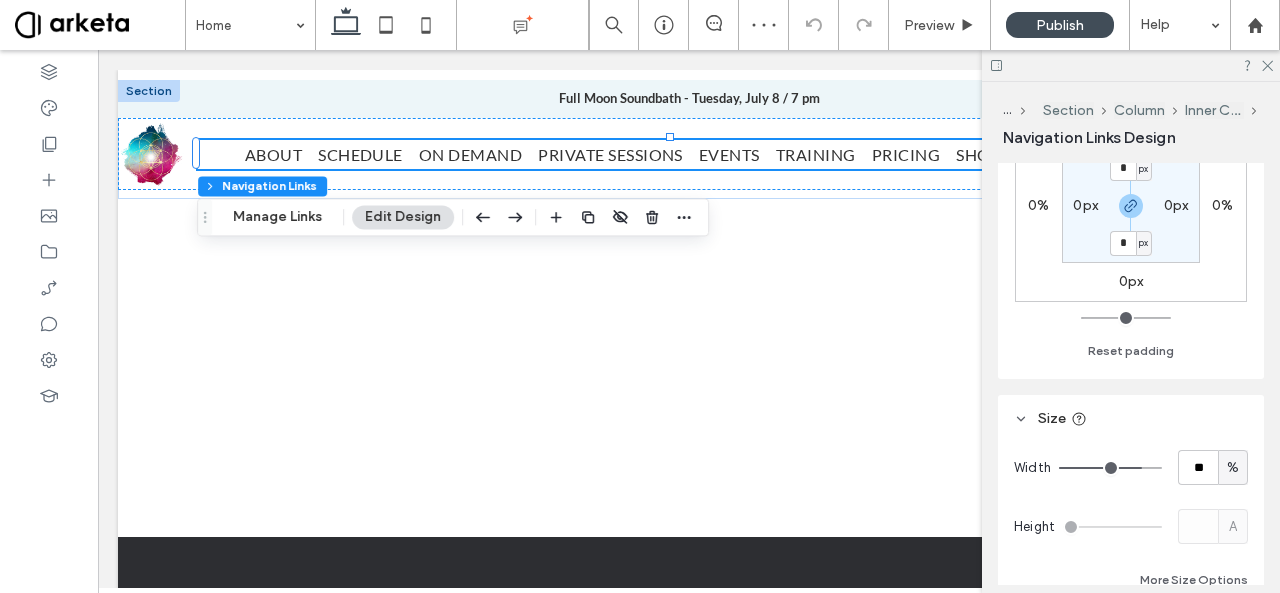 type on "**" 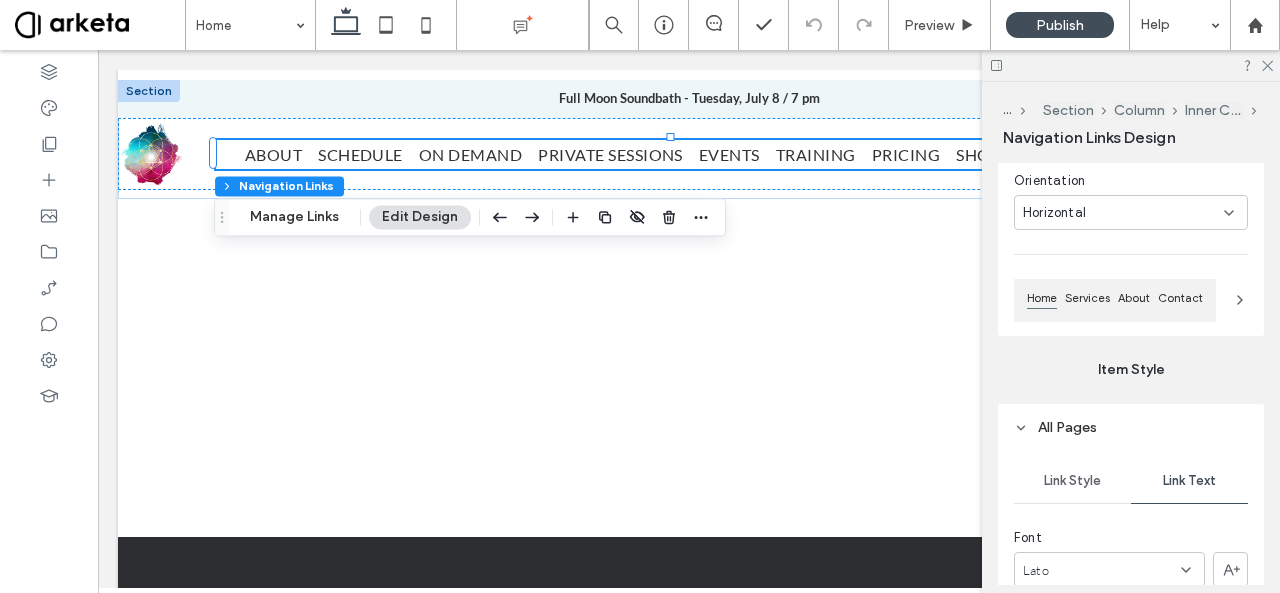 scroll, scrollTop: 1314, scrollLeft: 0, axis: vertical 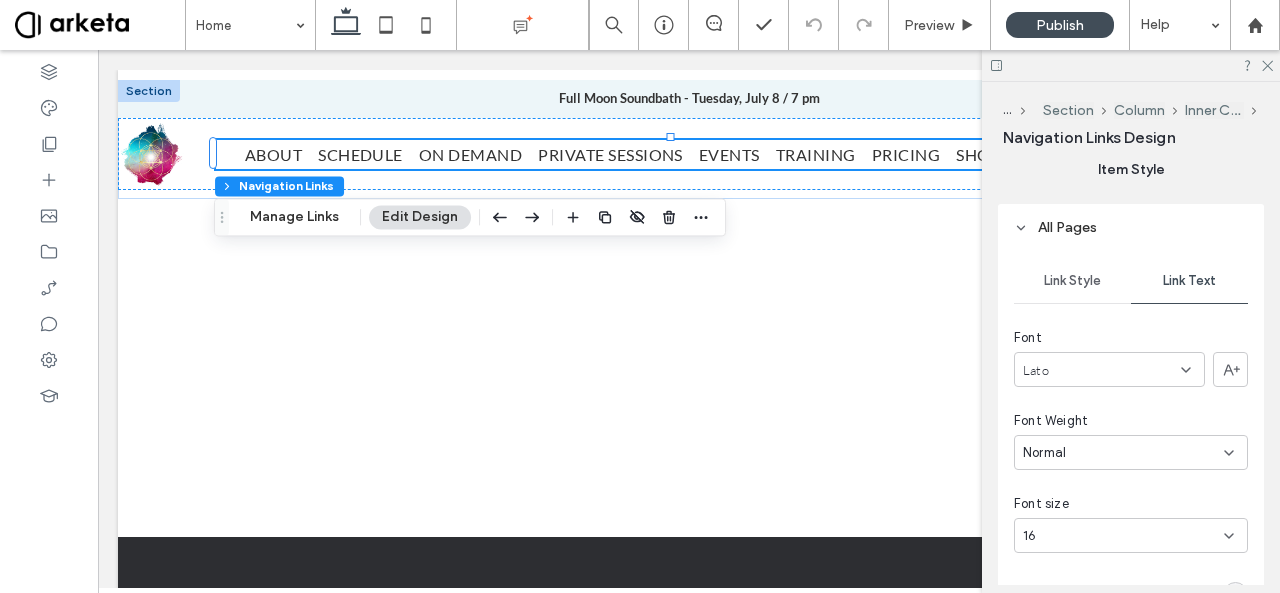 click on "Link Style" at bounding box center [1072, 281] 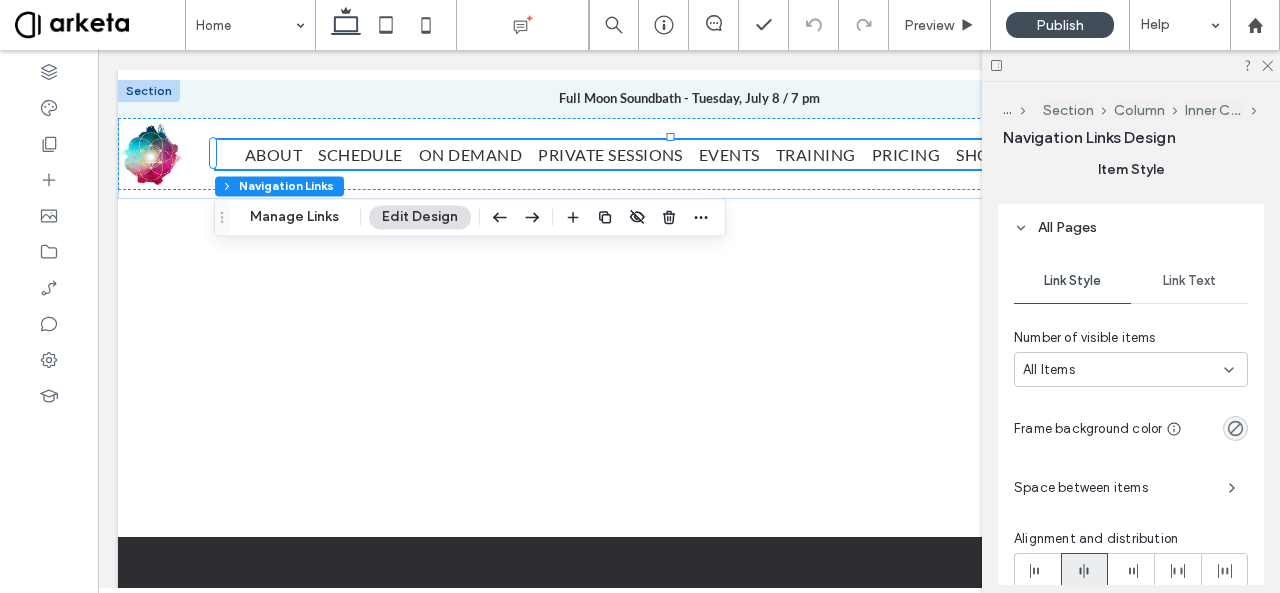 scroll, scrollTop: 1414, scrollLeft: 0, axis: vertical 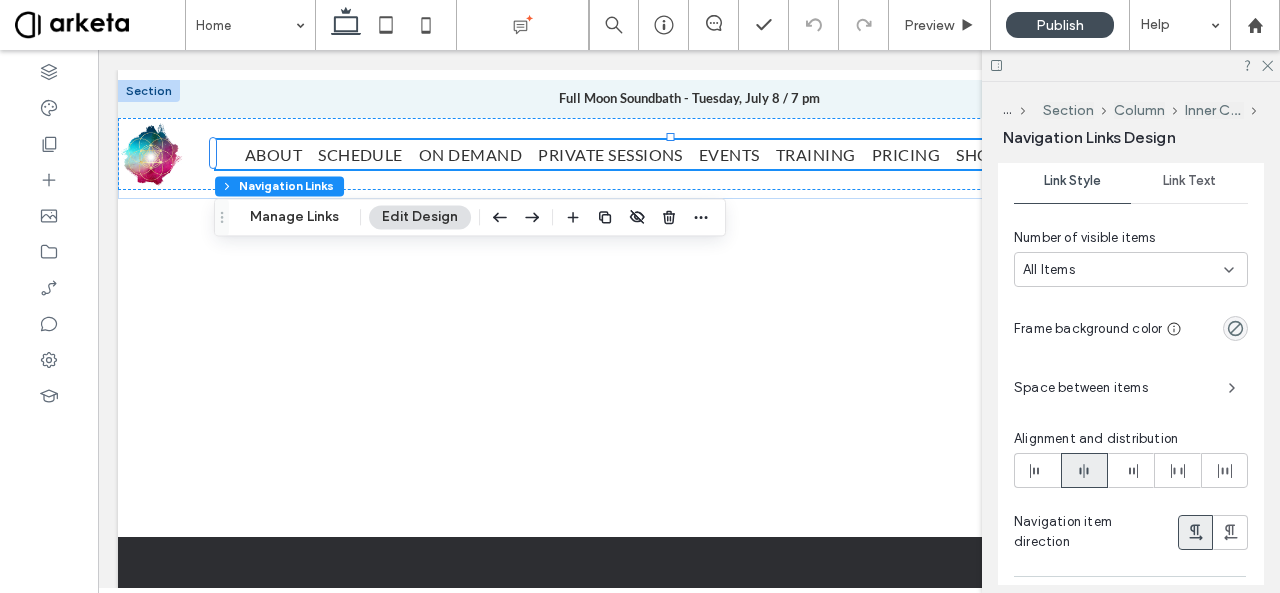 click on "All Items" at bounding box center (1123, 270) 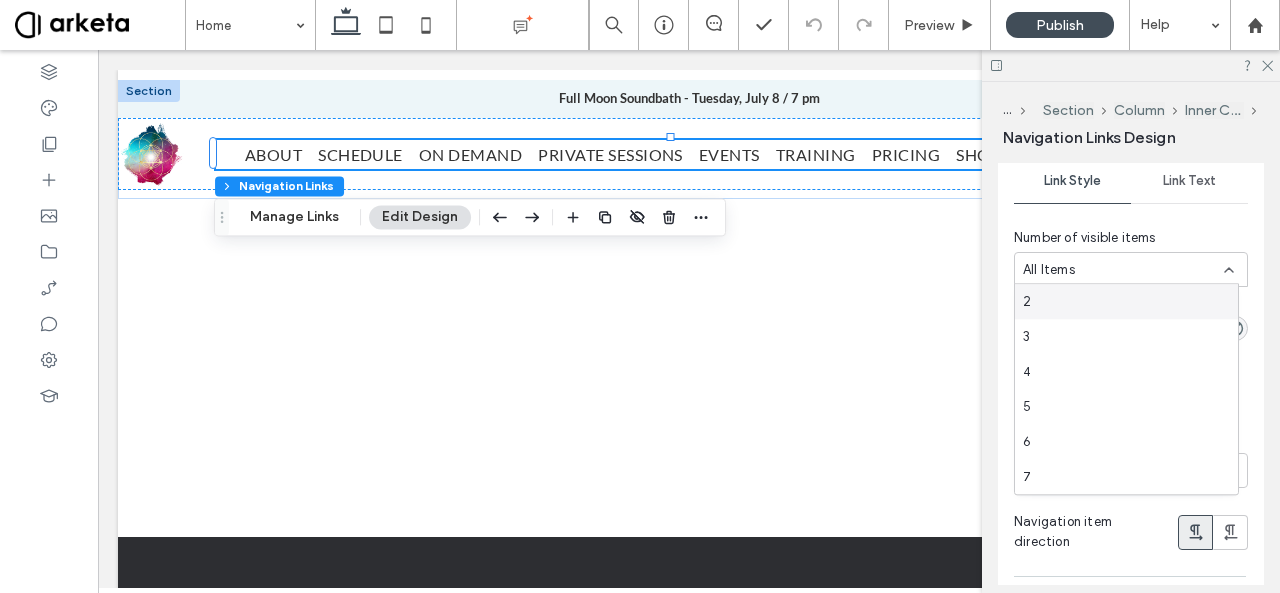 scroll, scrollTop: 0, scrollLeft: 0, axis: both 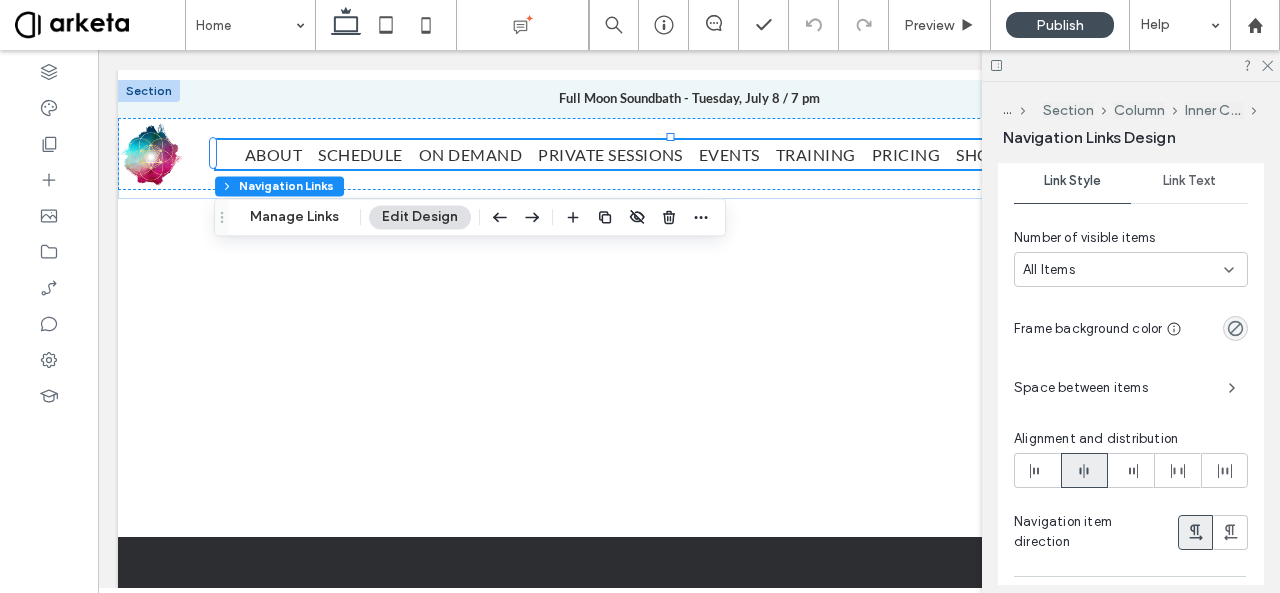 click on "Space between items" at bounding box center (1113, 388) 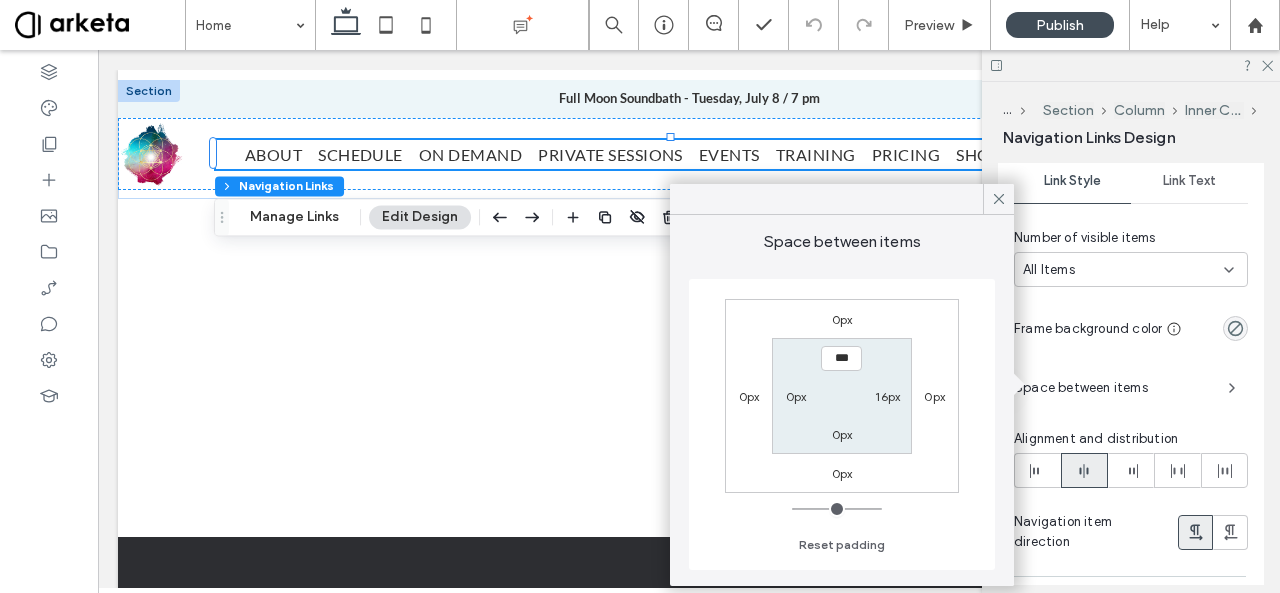 click on "Space between items" at bounding box center (1113, 388) 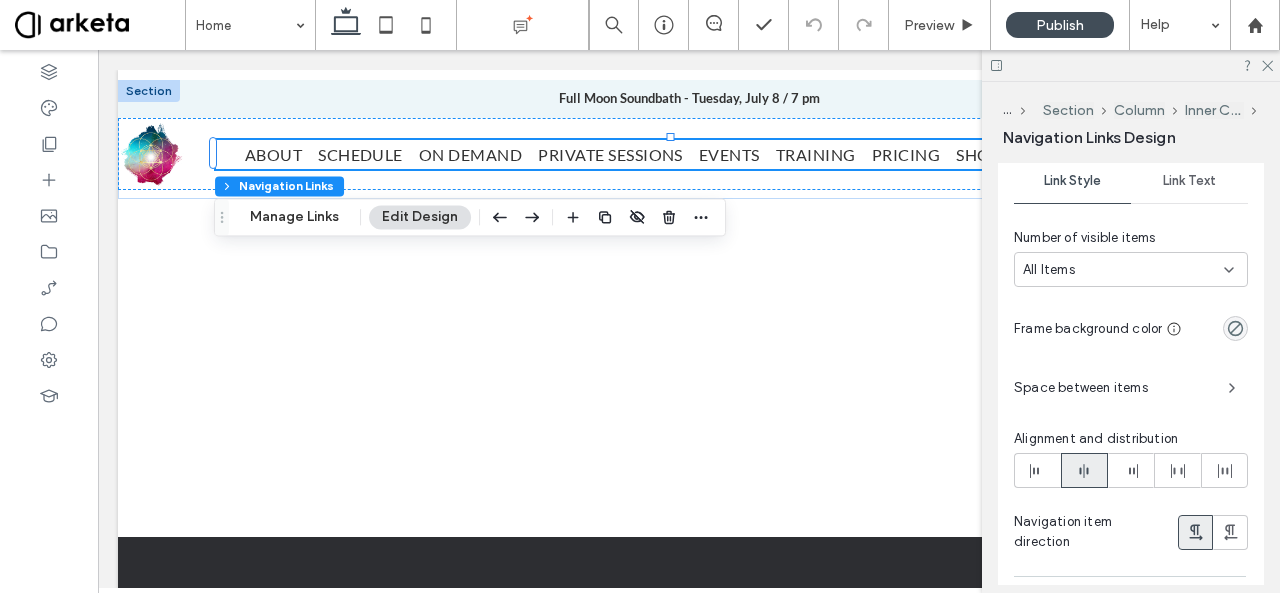 click on "Space between items" at bounding box center [1113, 388] 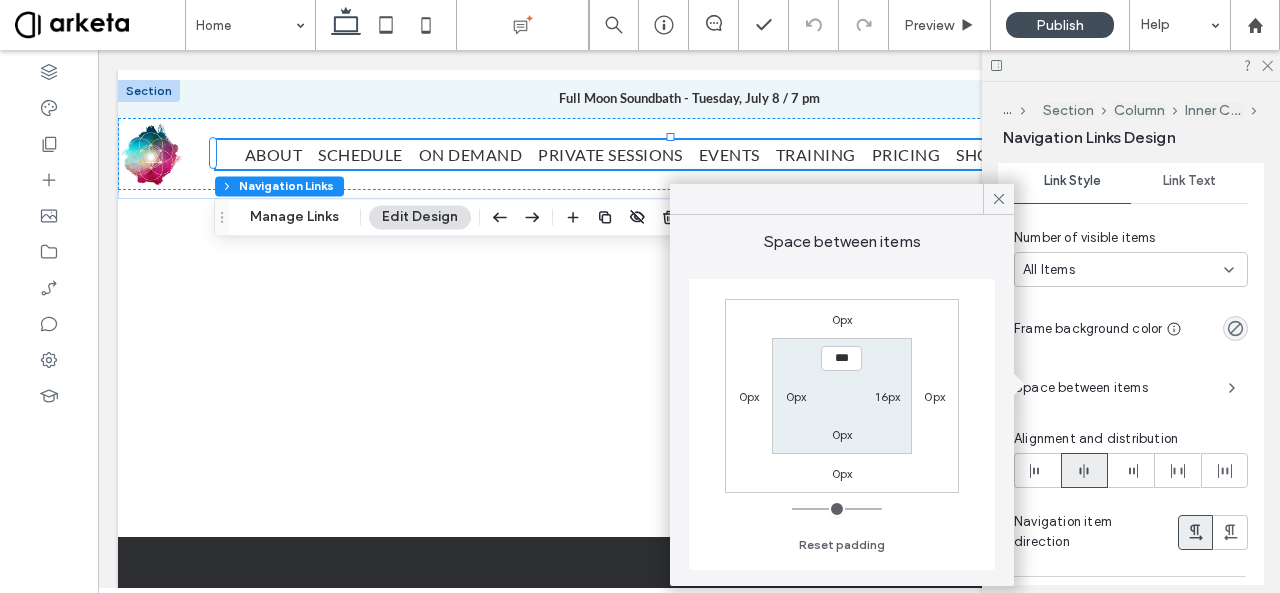 click on "16px" at bounding box center [887, 396] 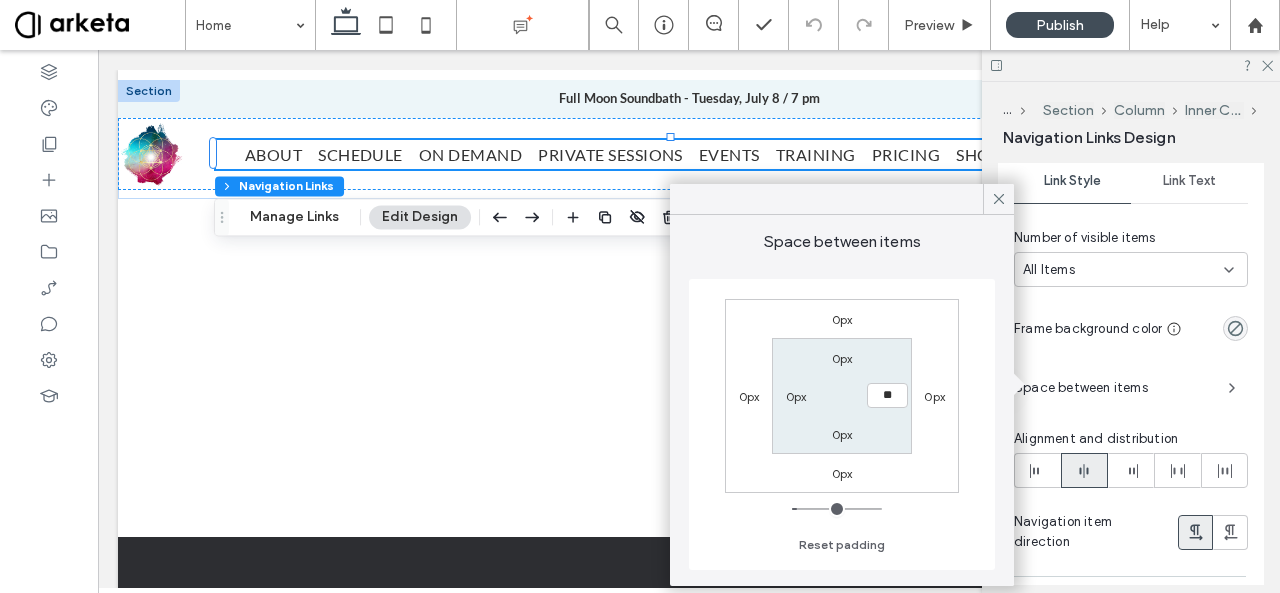 type on "**" 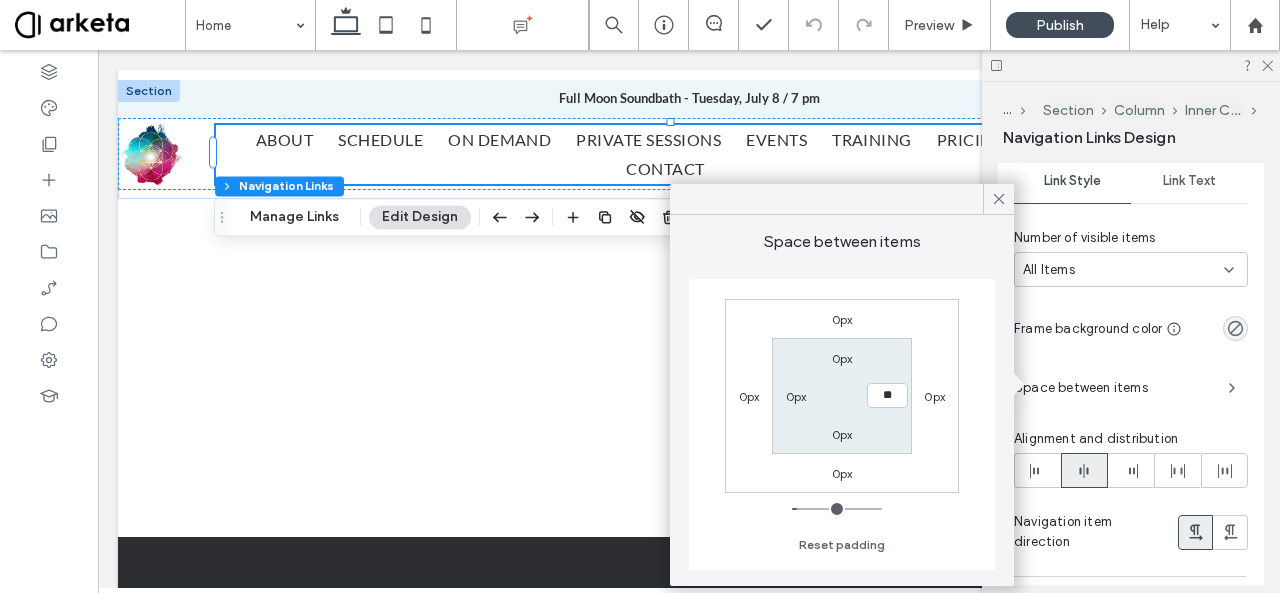 type on "**" 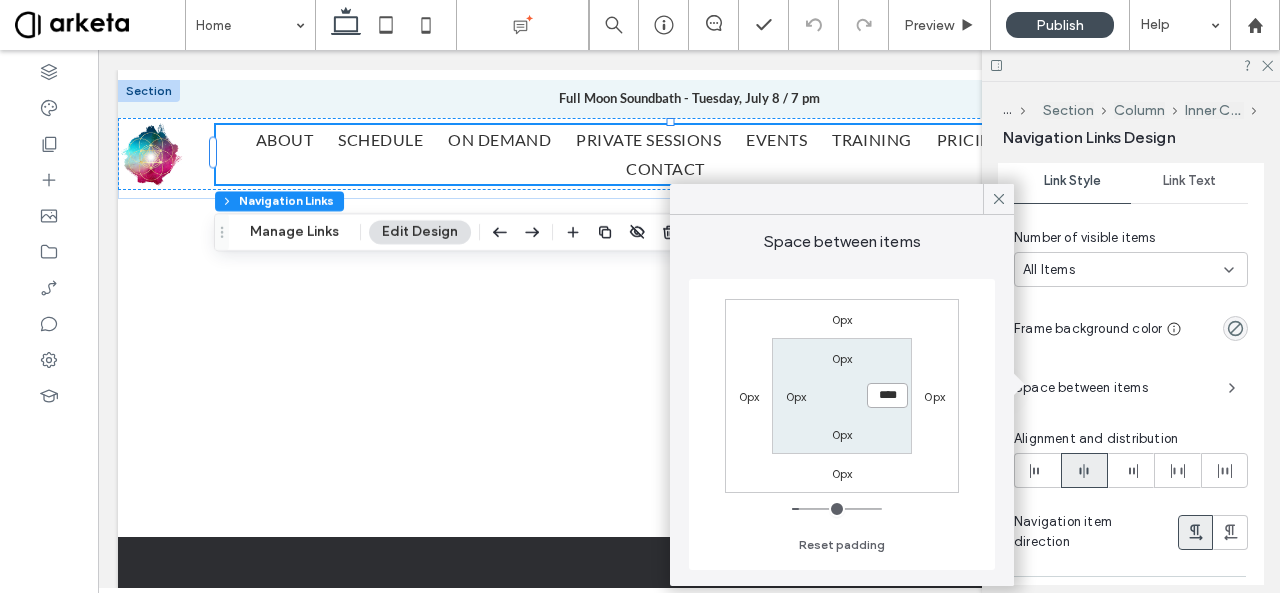 click on "****" at bounding box center [887, 395] 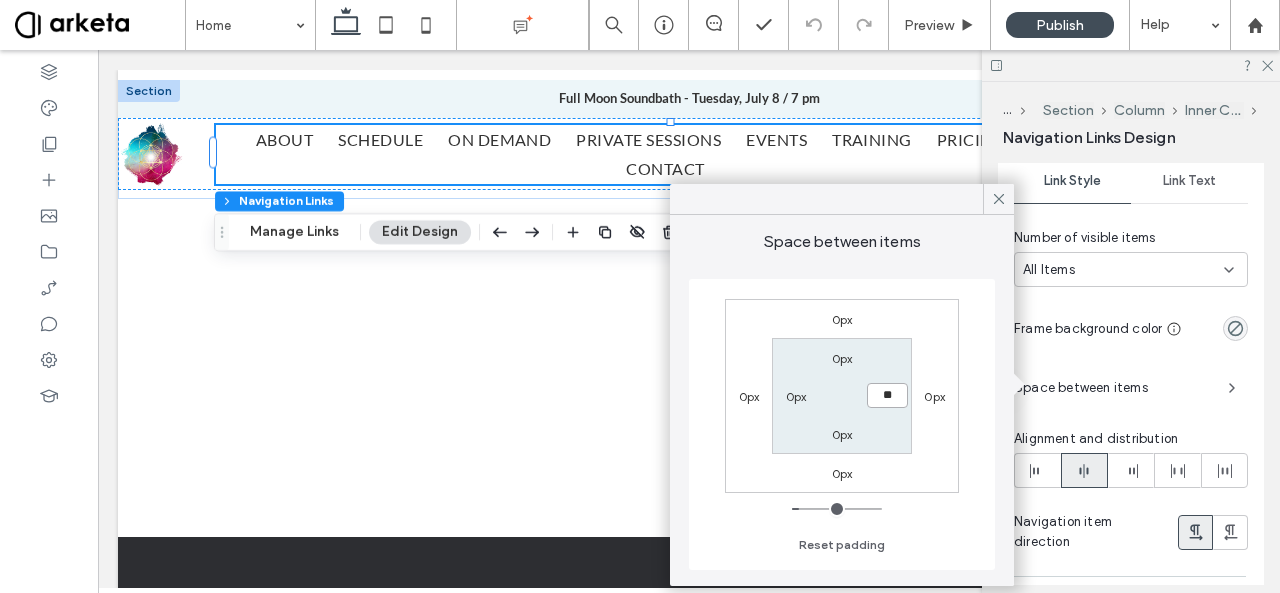 type on "**" 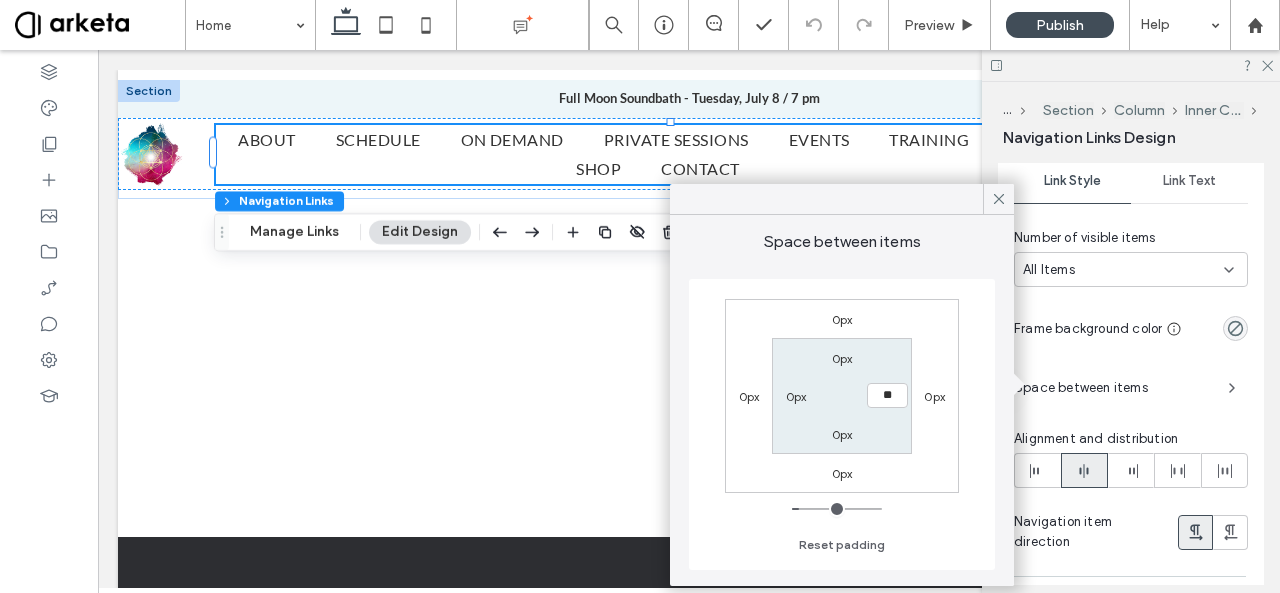 click on "0px 0px 0px 0px 0px ** 0px 0px" at bounding box center [842, 396] 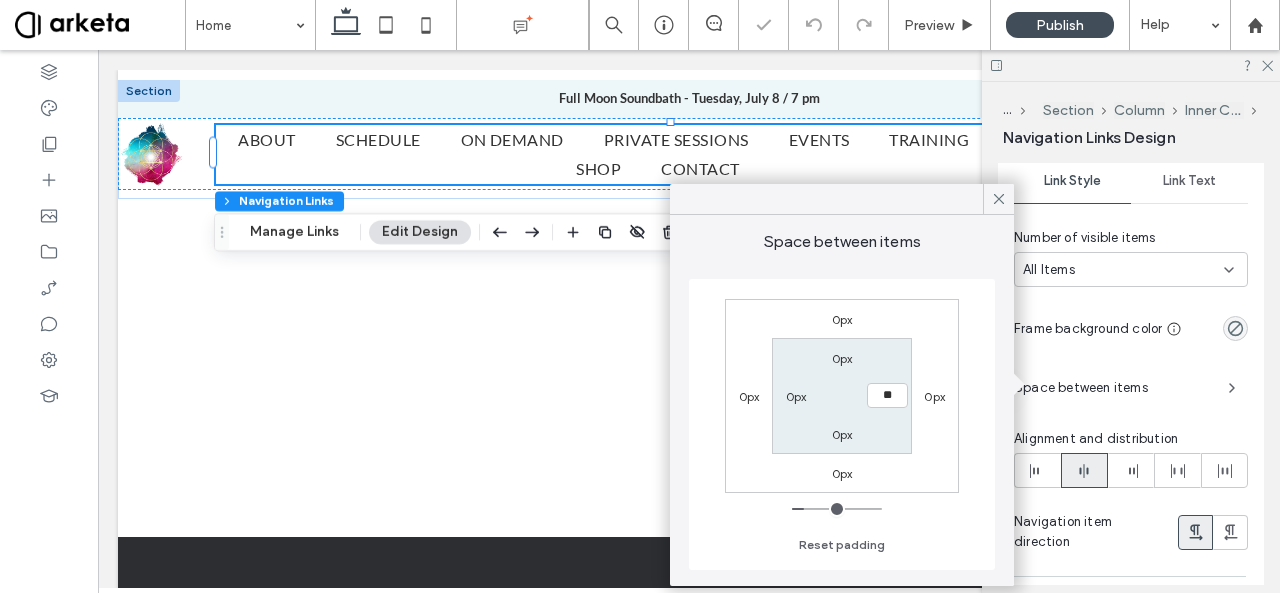 type on "**" 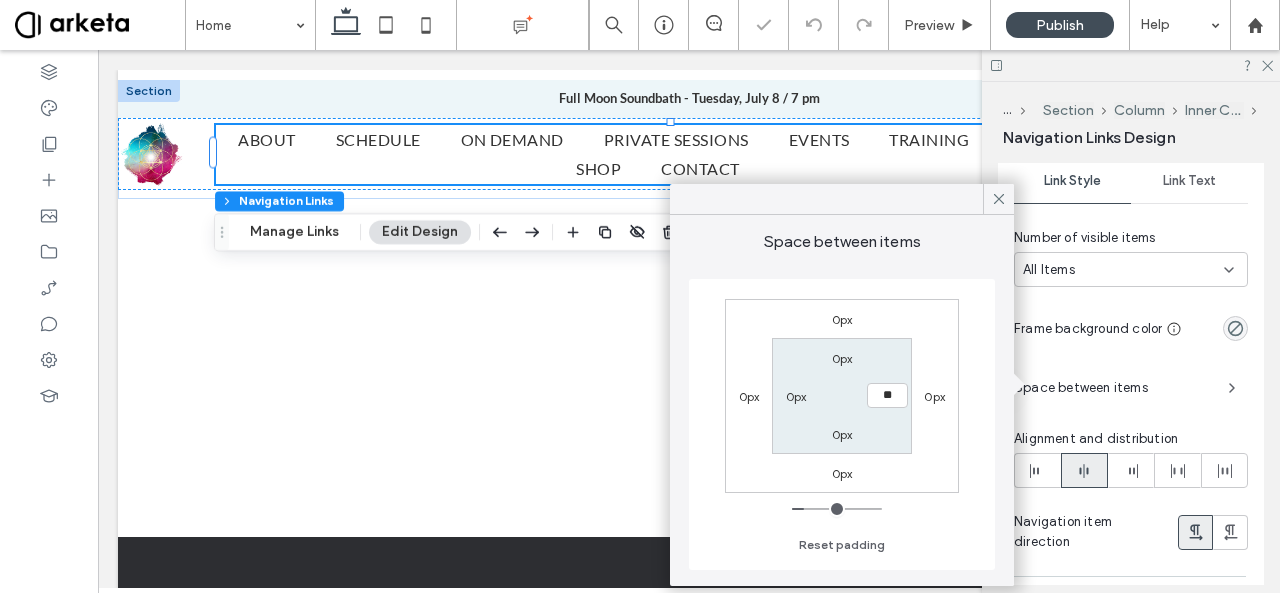 type on "****" 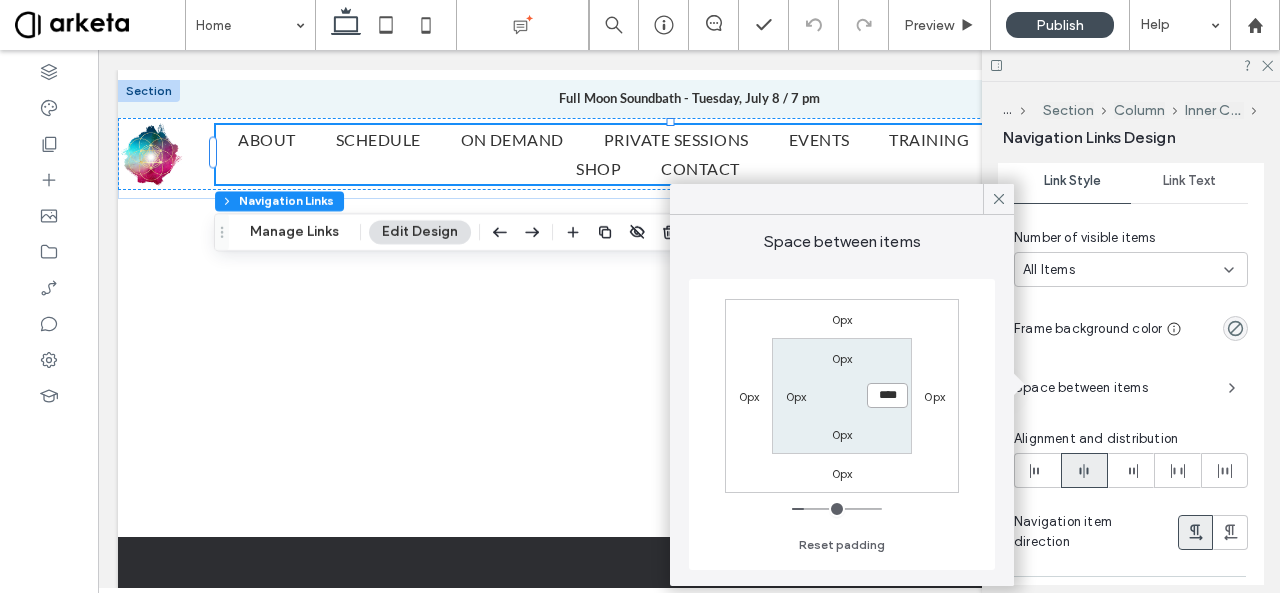 click on "****" at bounding box center (887, 395) 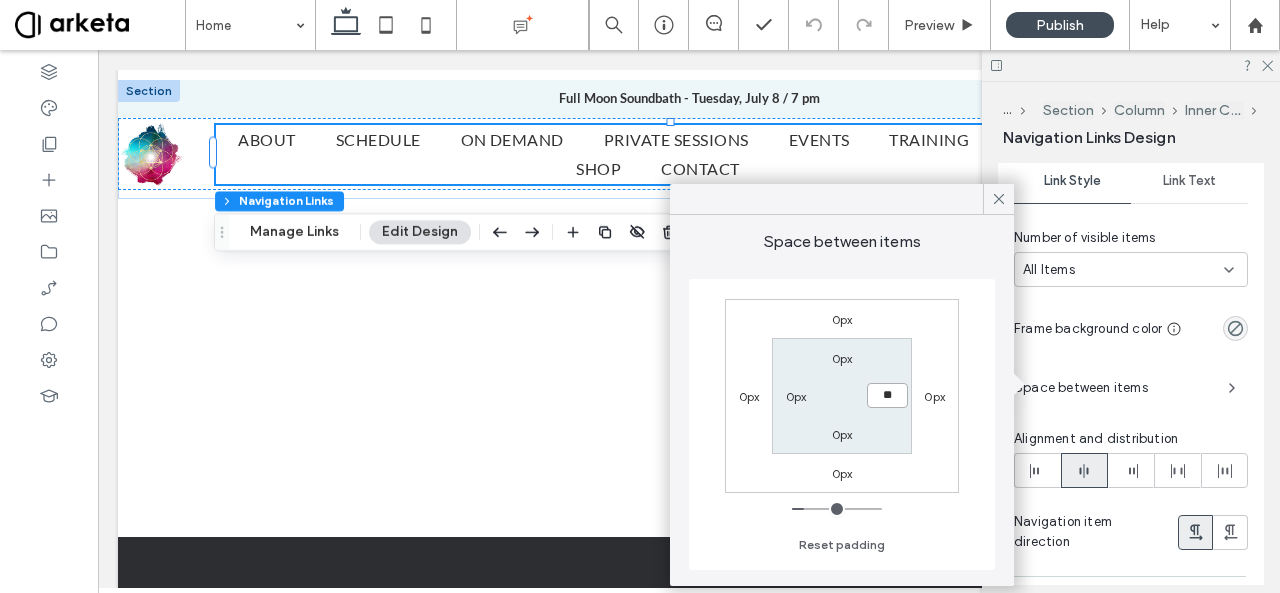 type on "**" 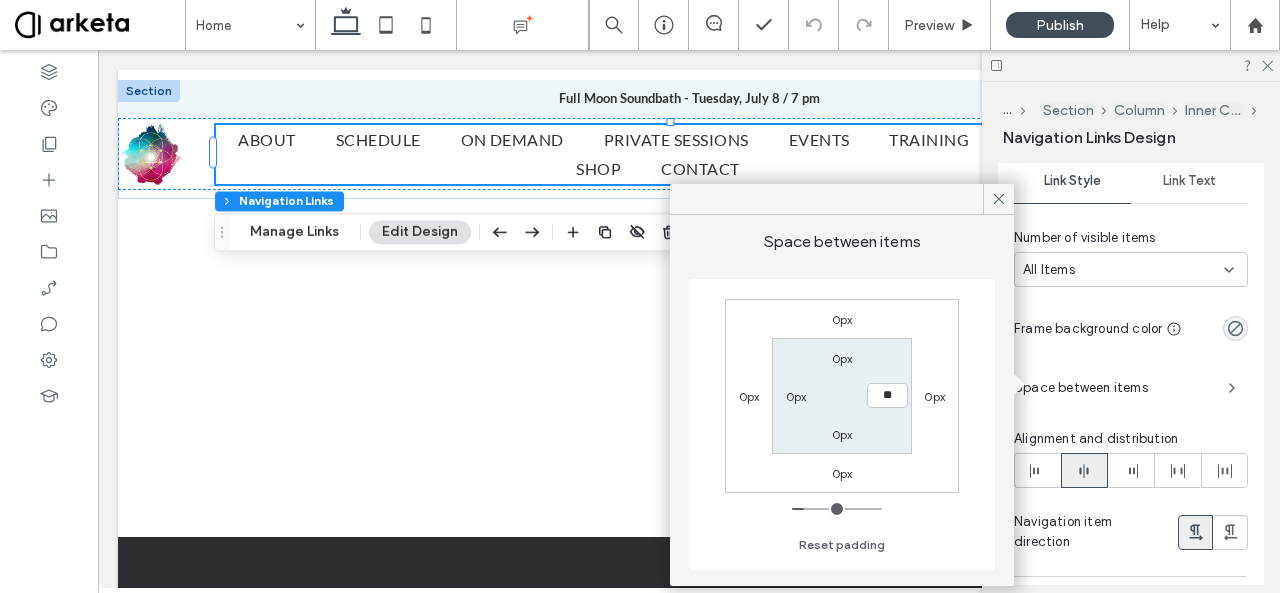 click on "0px 0px 0px 0px 0px ** 0px 0px" at bounding box center (842, 396) 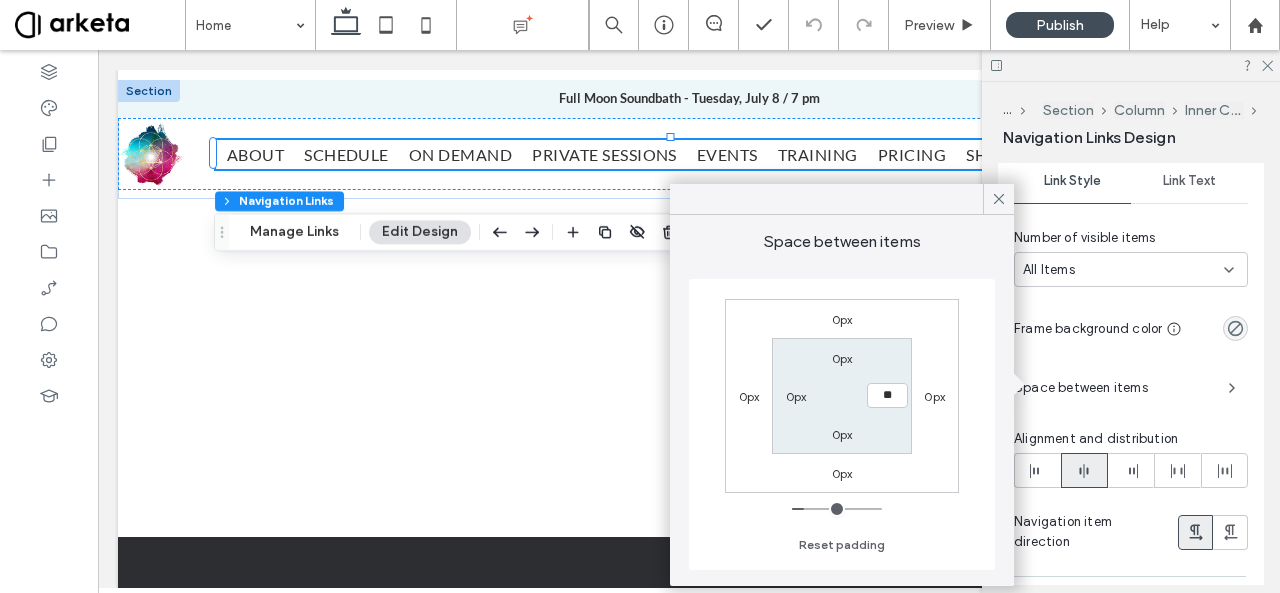 type on "**" 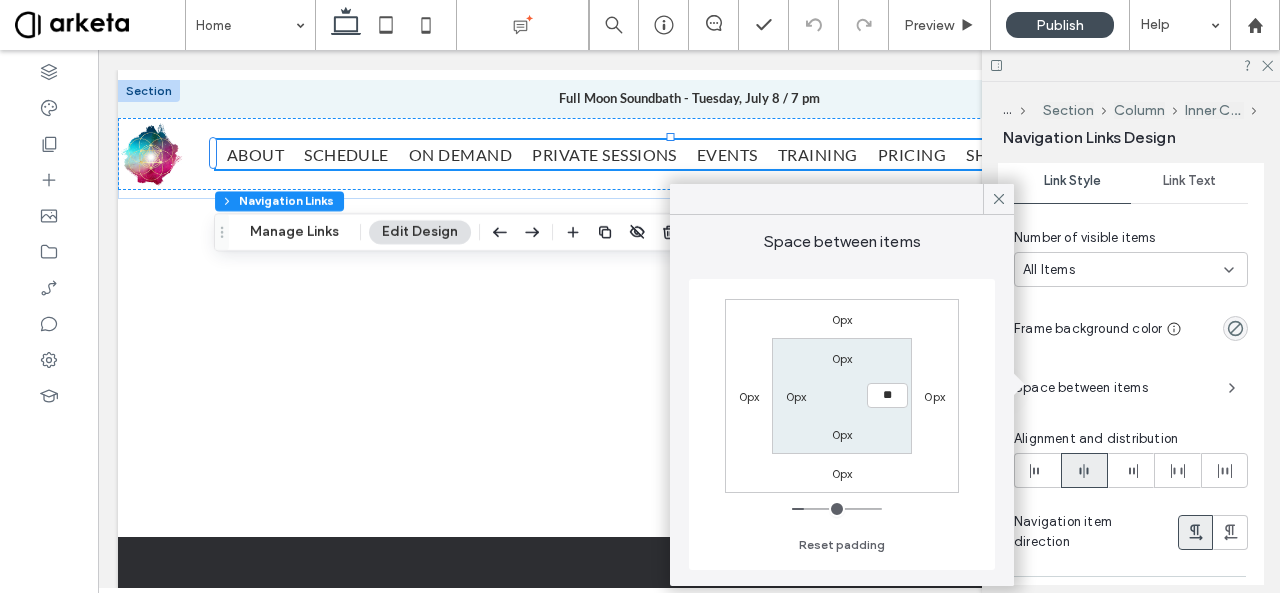 type on "****" 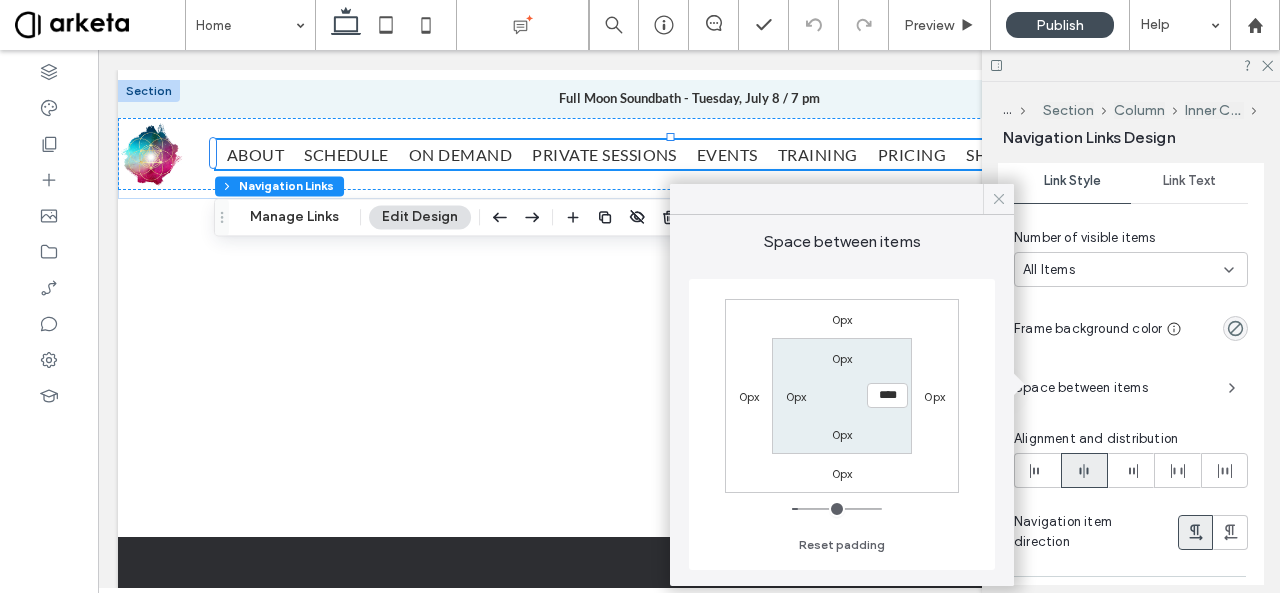click 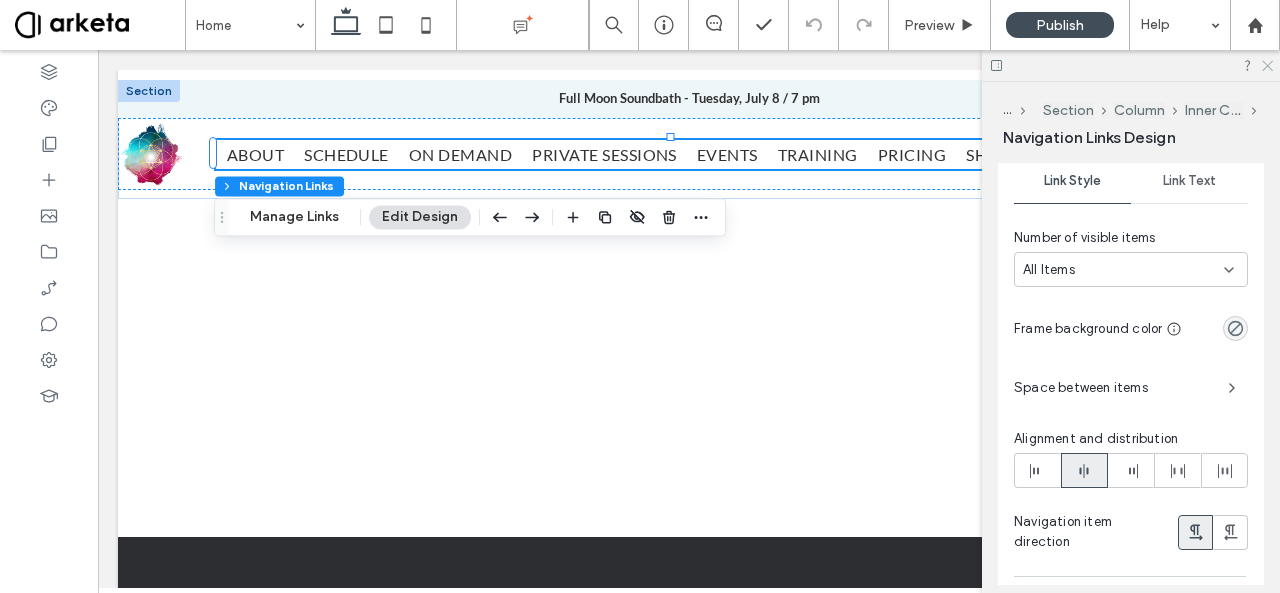 click 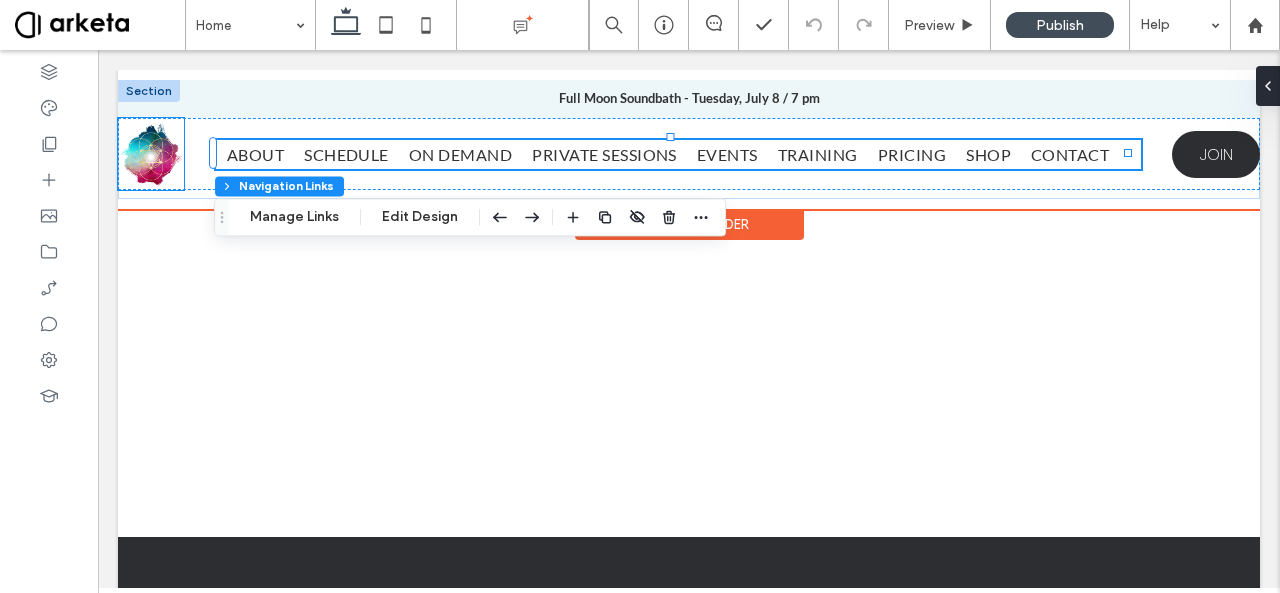 click at bounding box center [151, 154] 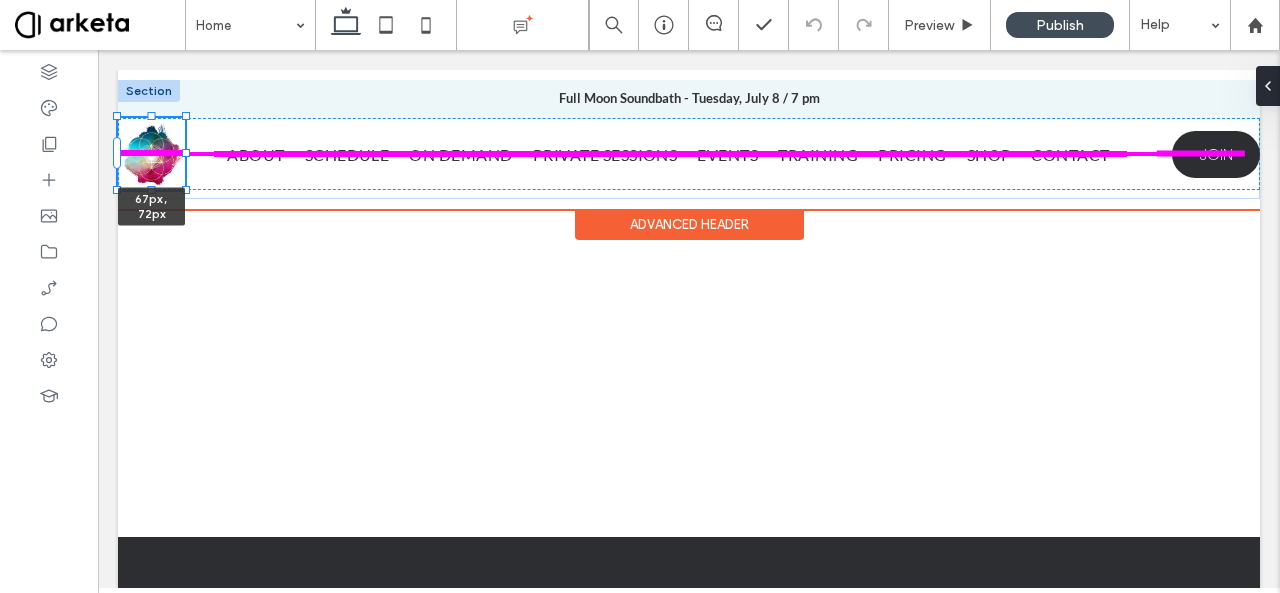 click at bounding box center [186, 153] 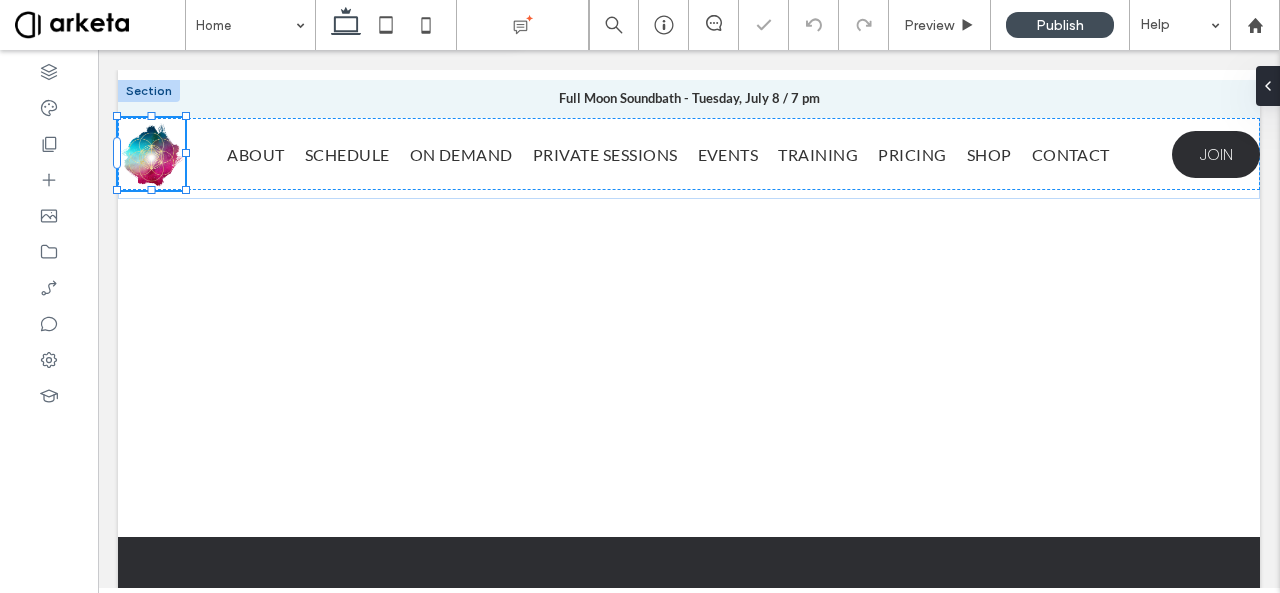 type on "**" 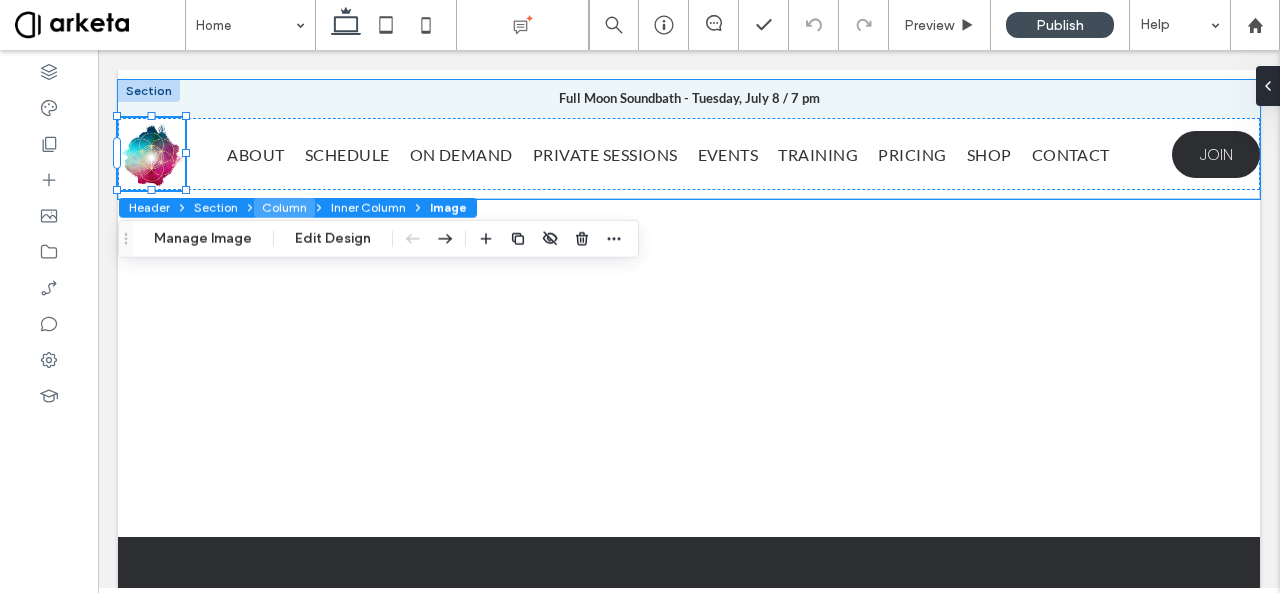 click on "Column" at bounding box center (284, 208) 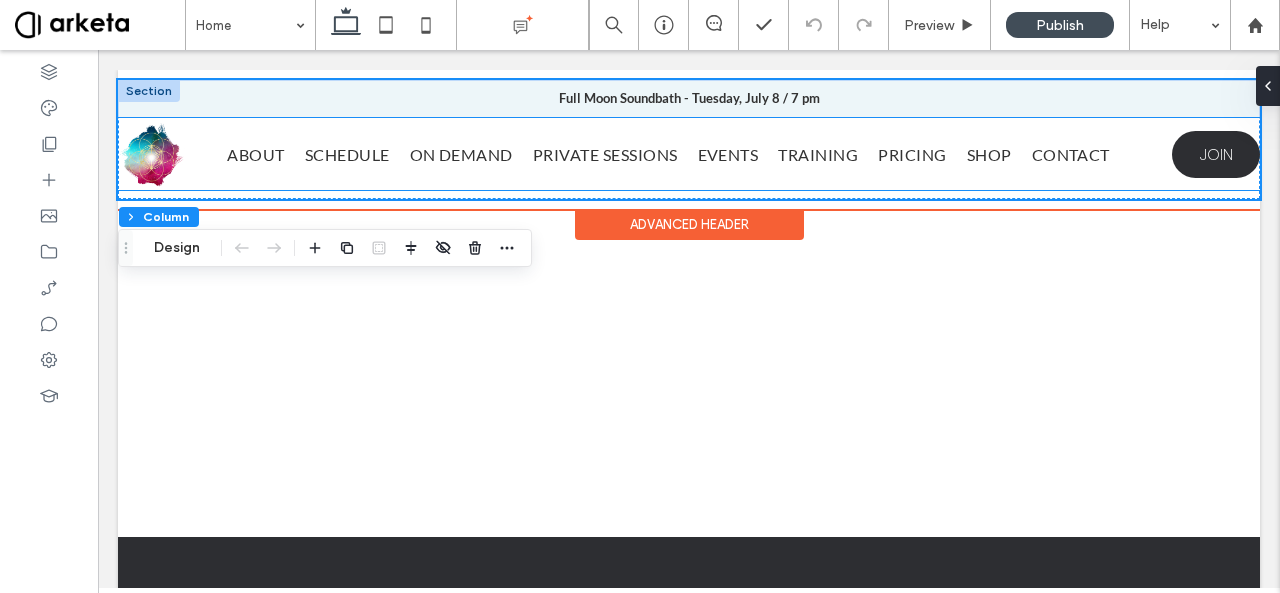 click at bounding box center [151, 154] 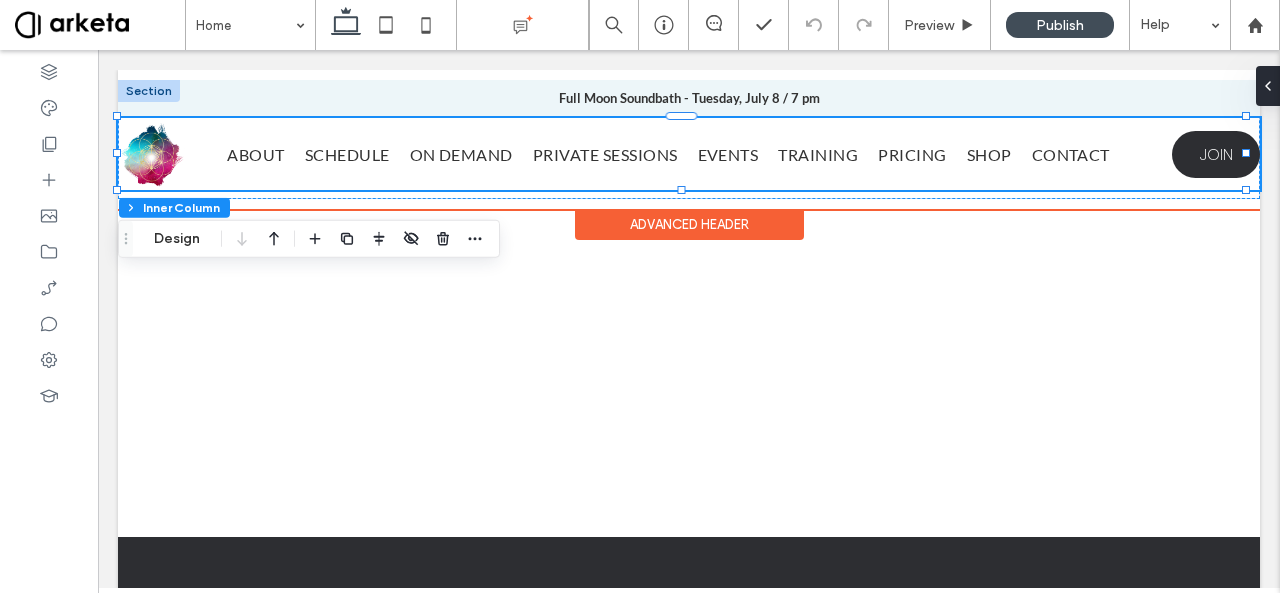 click at bounding box center (151, 154) 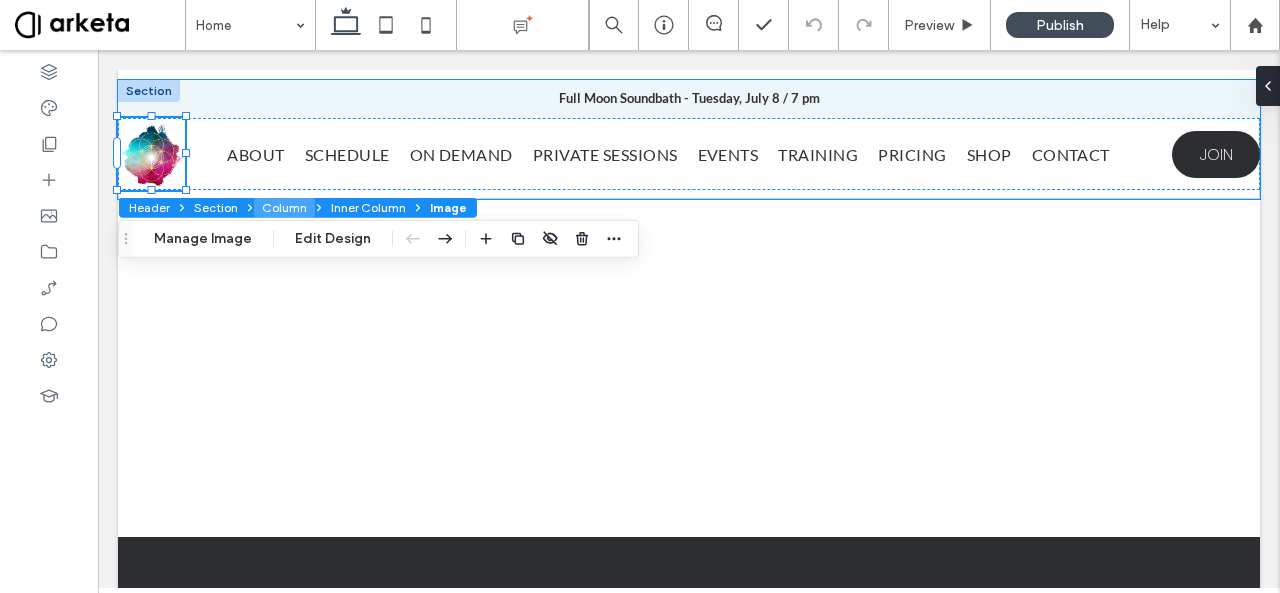 click on "Column" at bounding box center [284, 208] 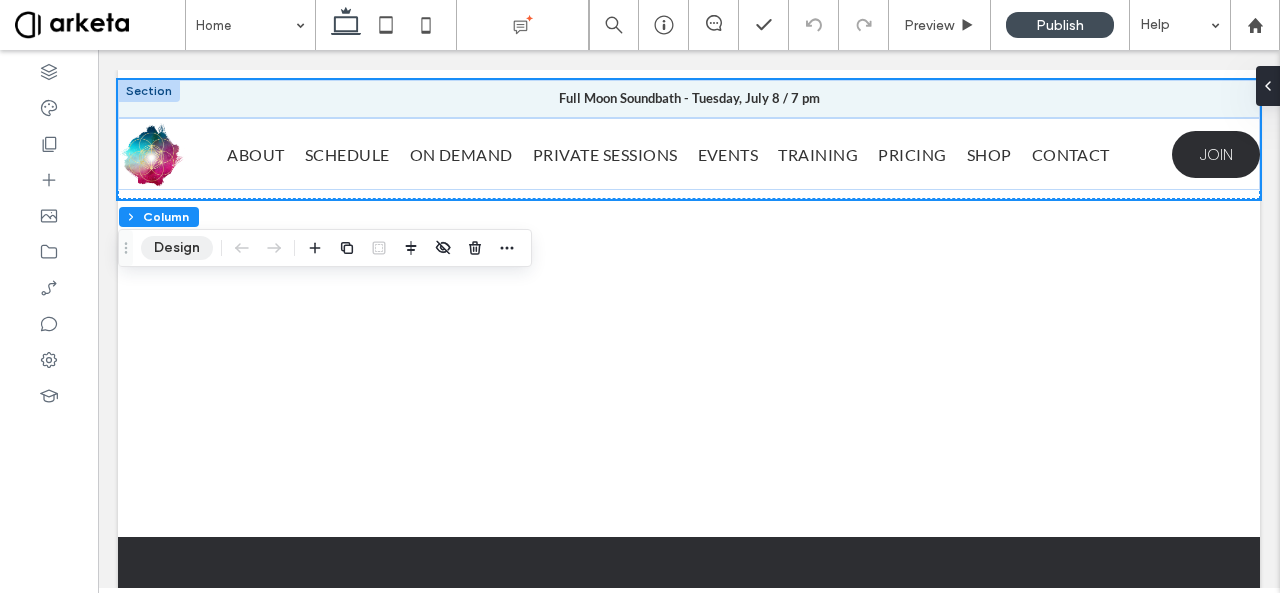 click on "Design" at bounding box center (177, 248) 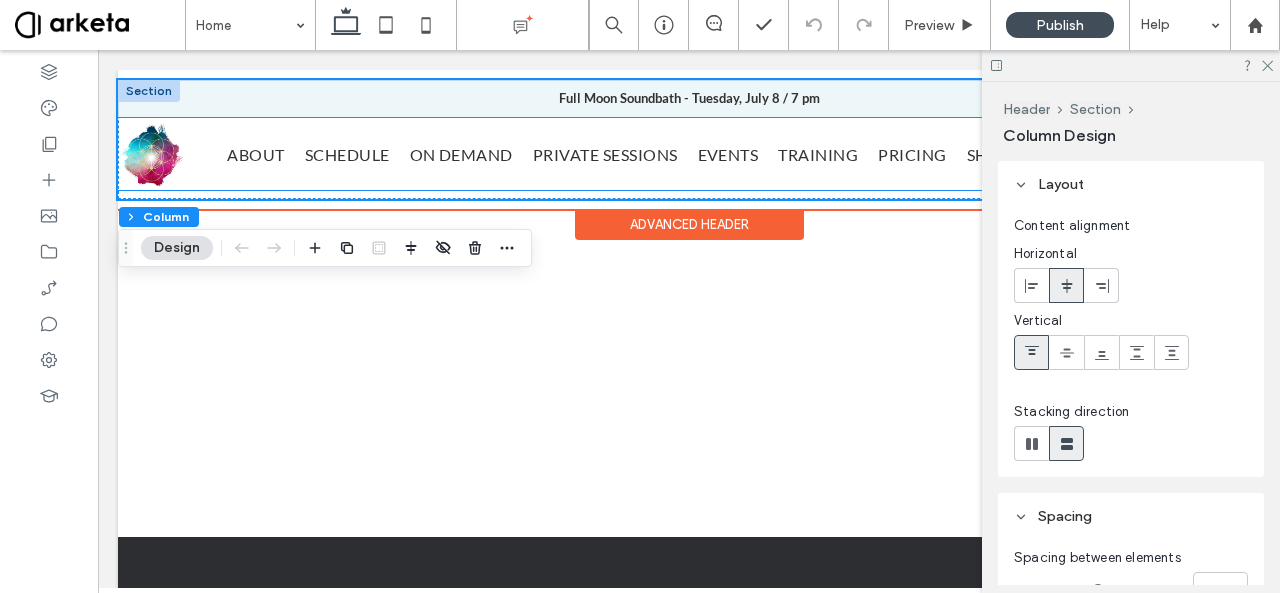 click at bounding box center (151, 154) 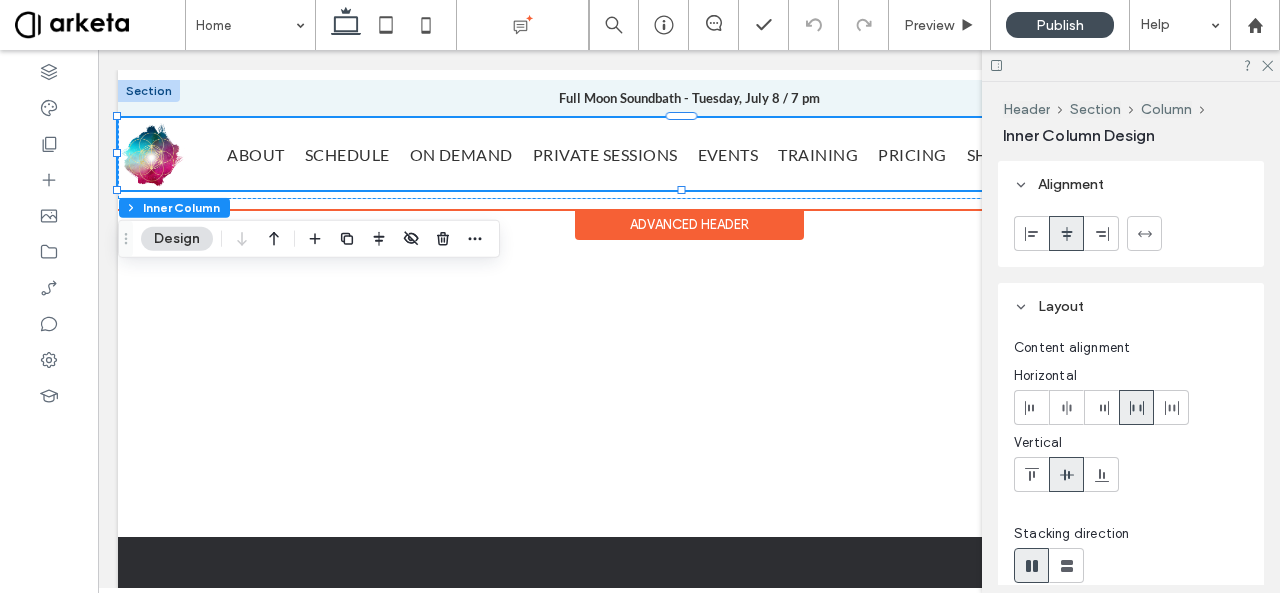 click at bounding box center (151, 154) 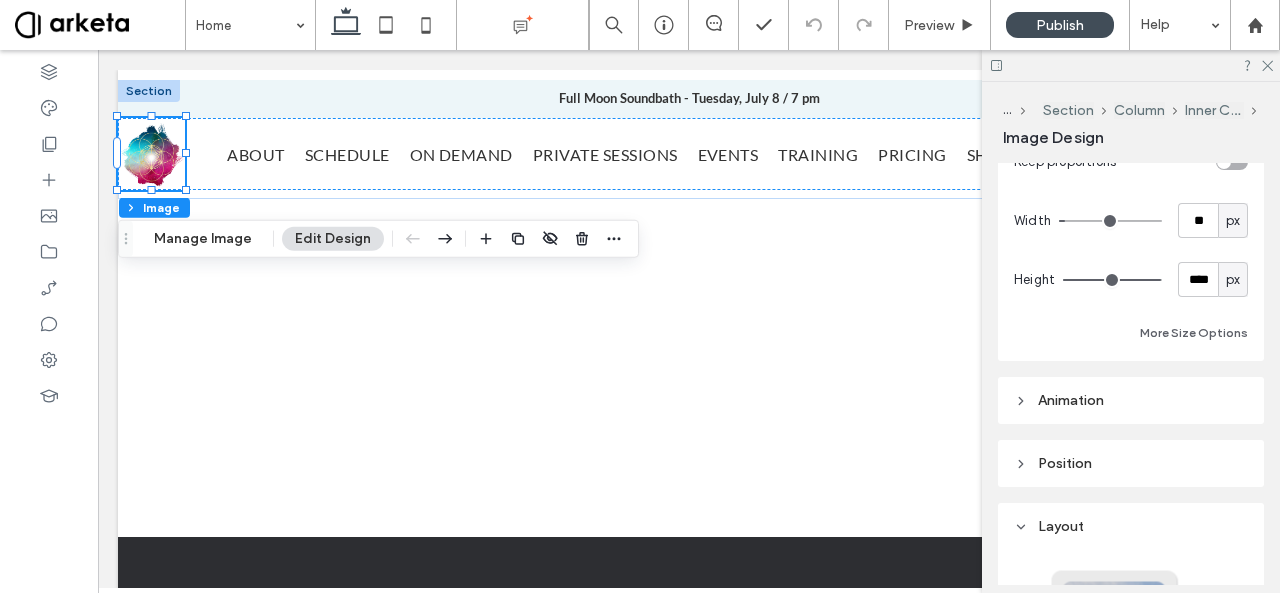 scroll, scrollTop: 0, scrollLeft: 0, axis: both 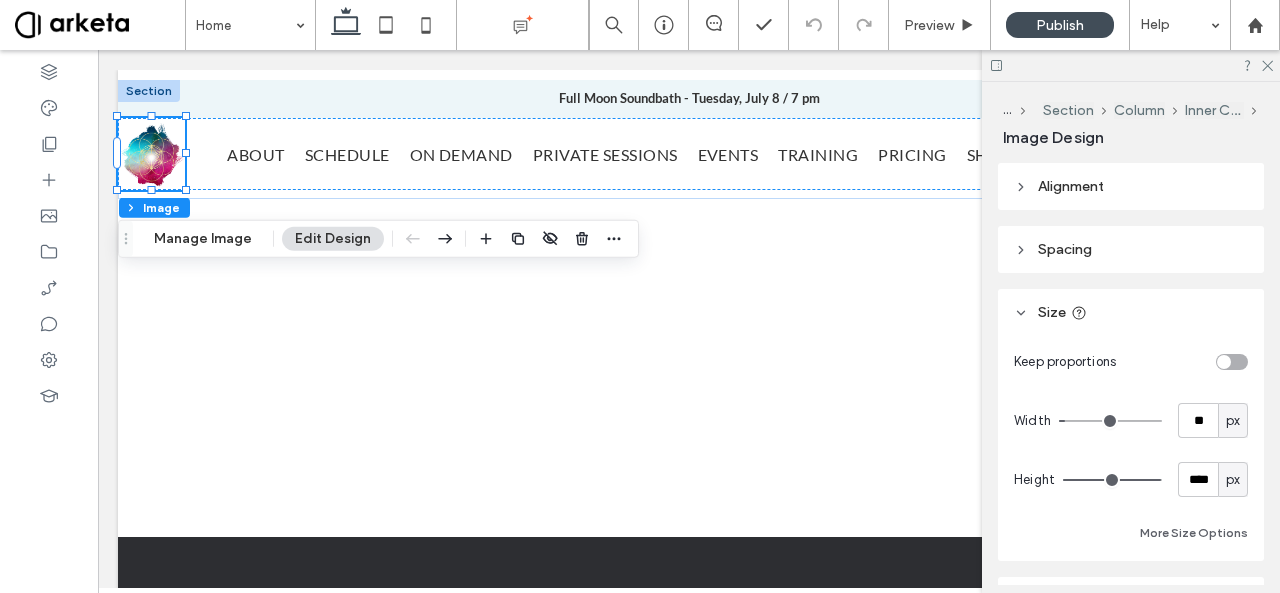 click 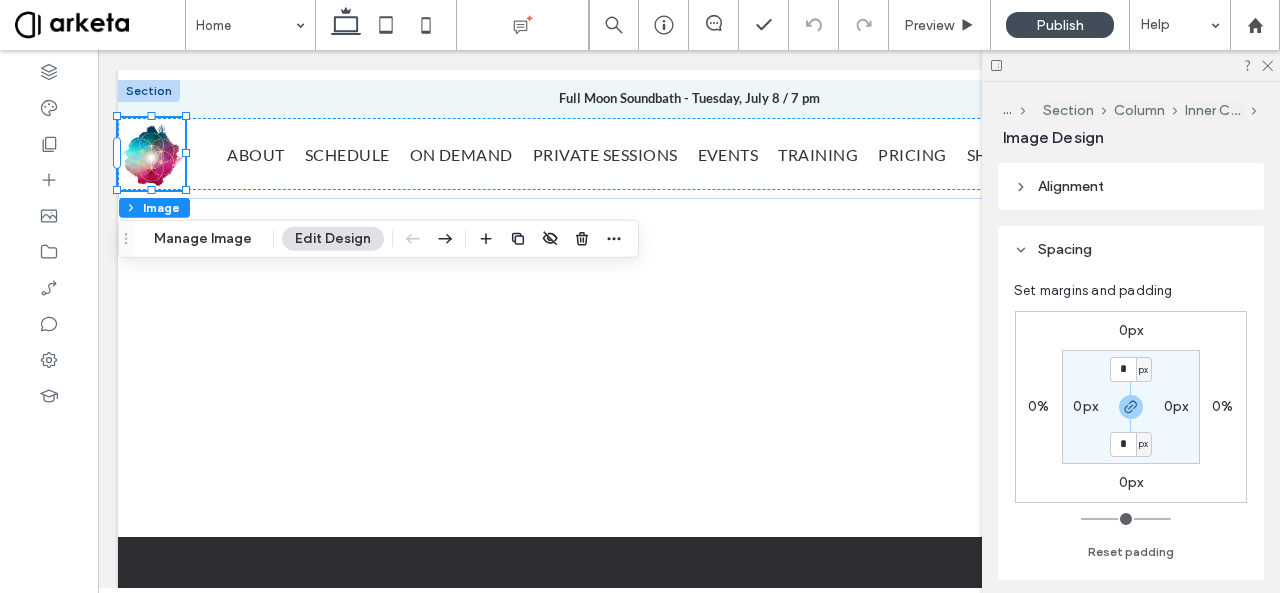 click on "0px" at bounding box center [1085, 406] 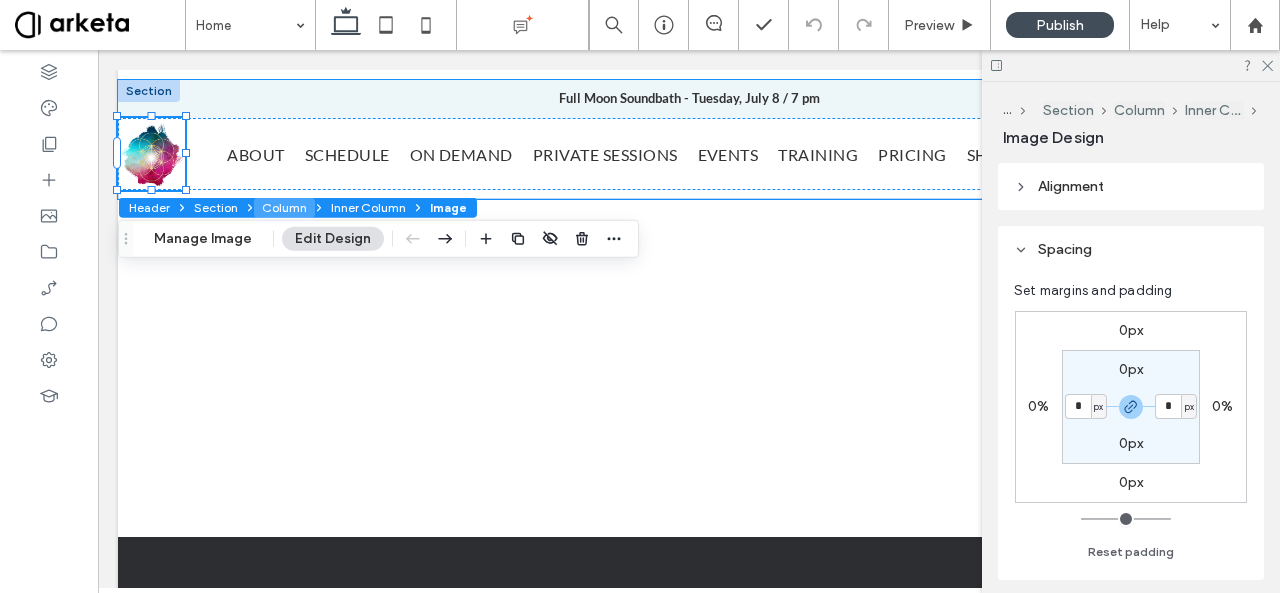 drag, startPoint x: 267, startPoint y: 199, endPoint x: 825, endPoint y: 161, distance: 559.2924 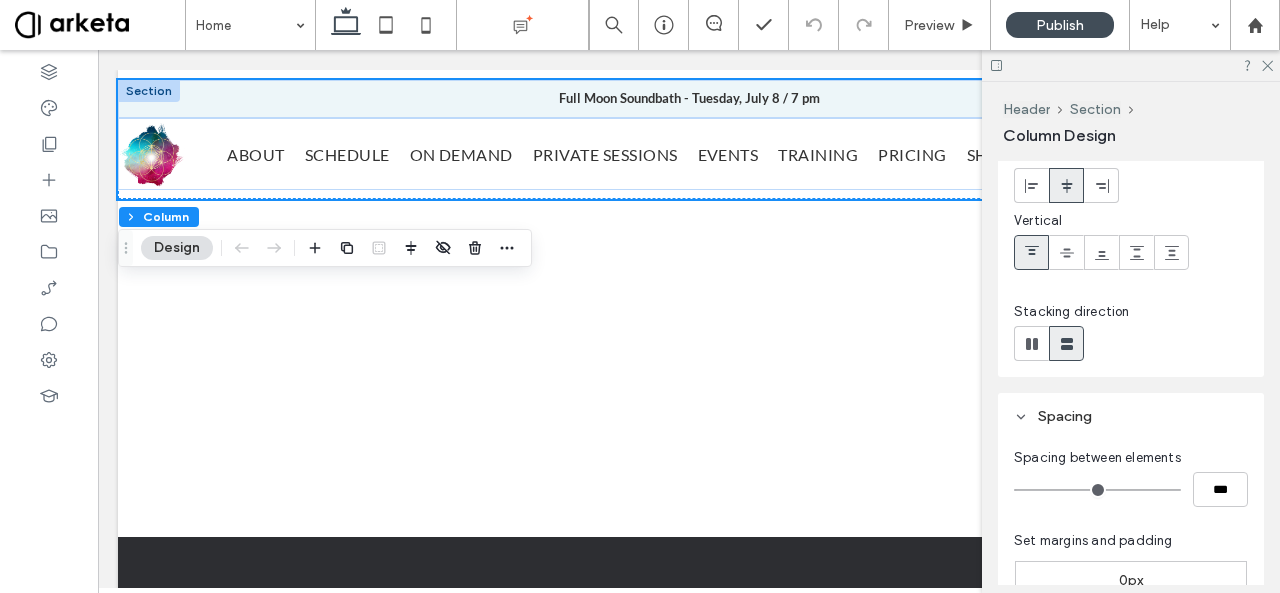 scroll, scrollTop: 0, scrollLeft: 0, axis: both 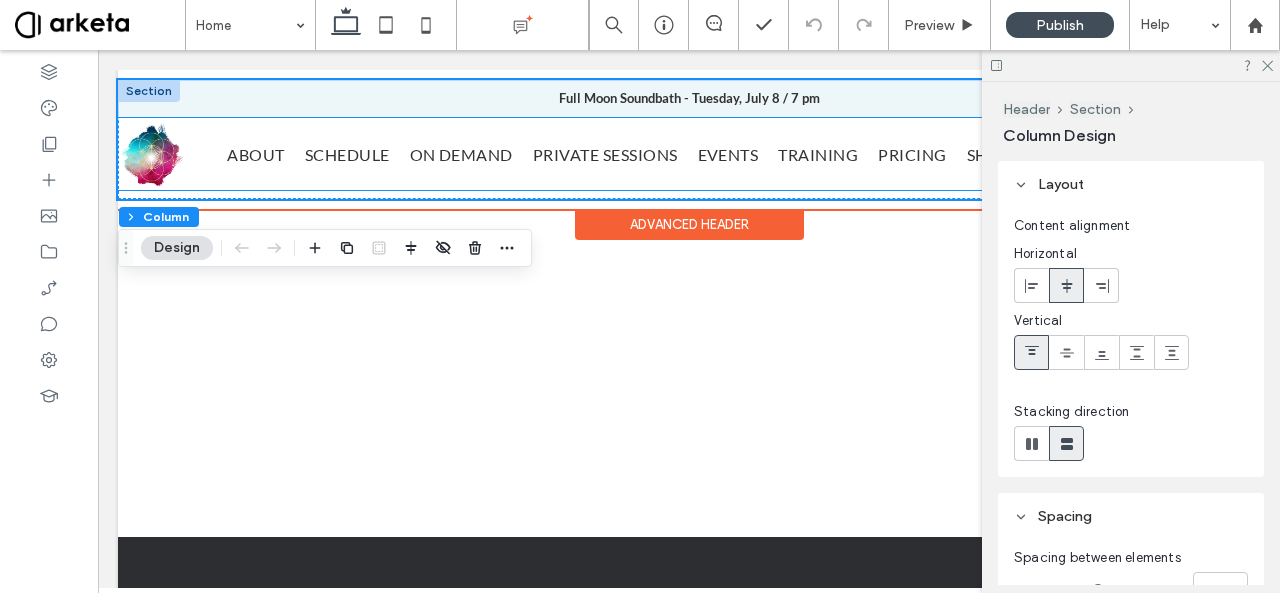 click at bounding box center [151, 154] 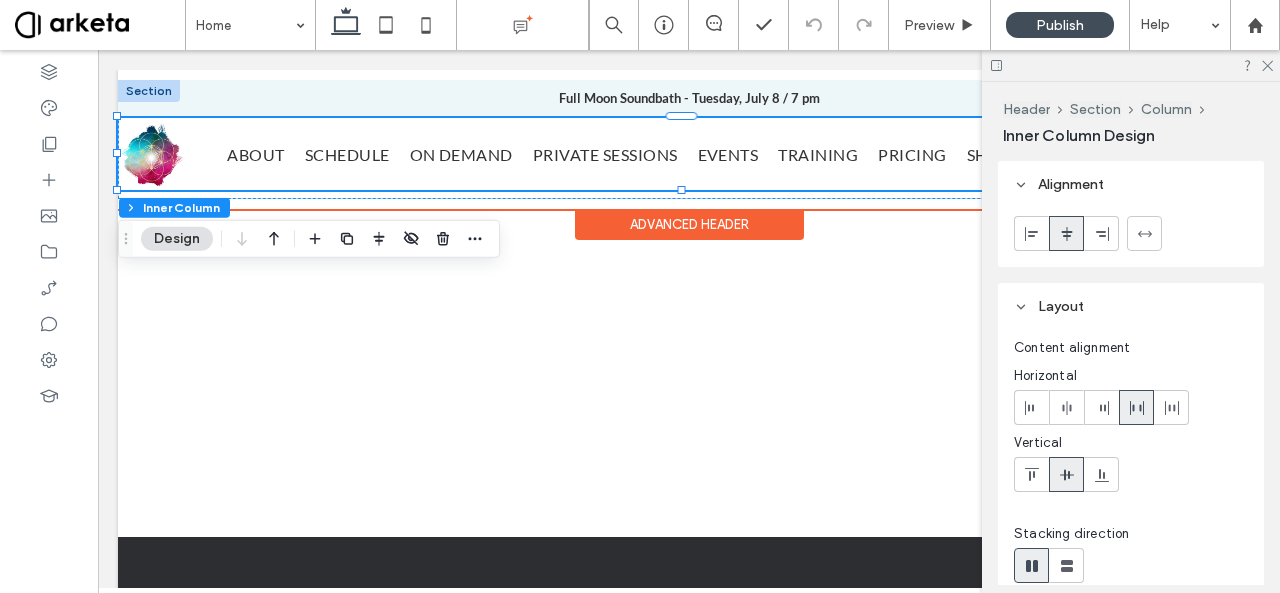 click at bounding box center (151, 154) 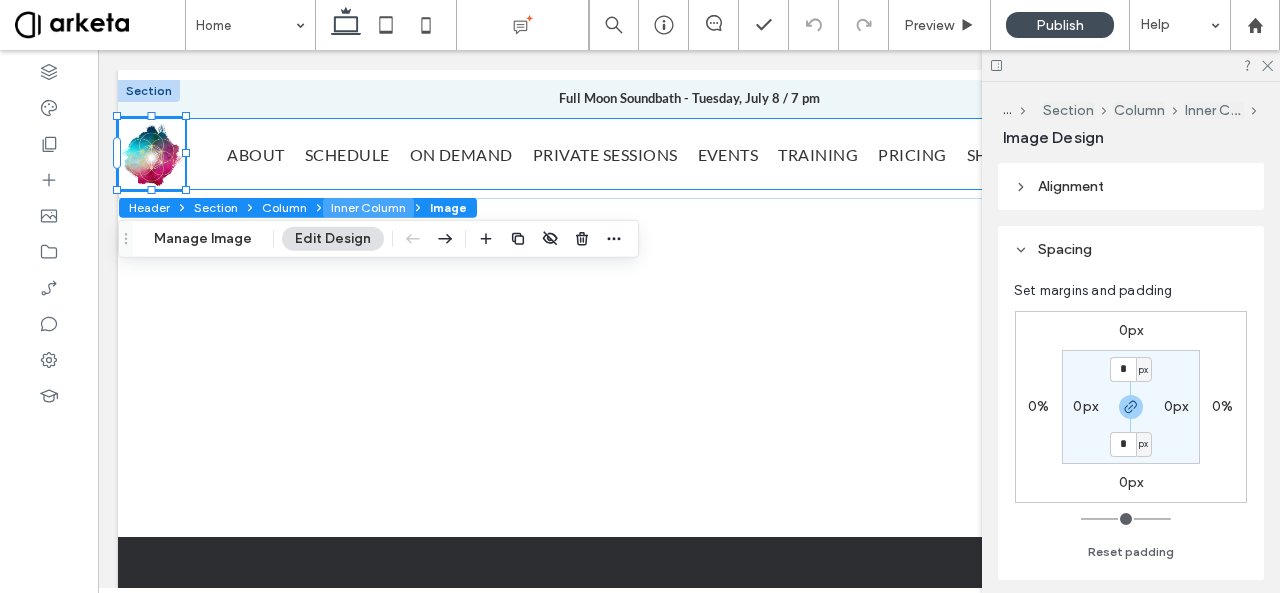 click on "Inner Column" at bounding box center (368, 208) 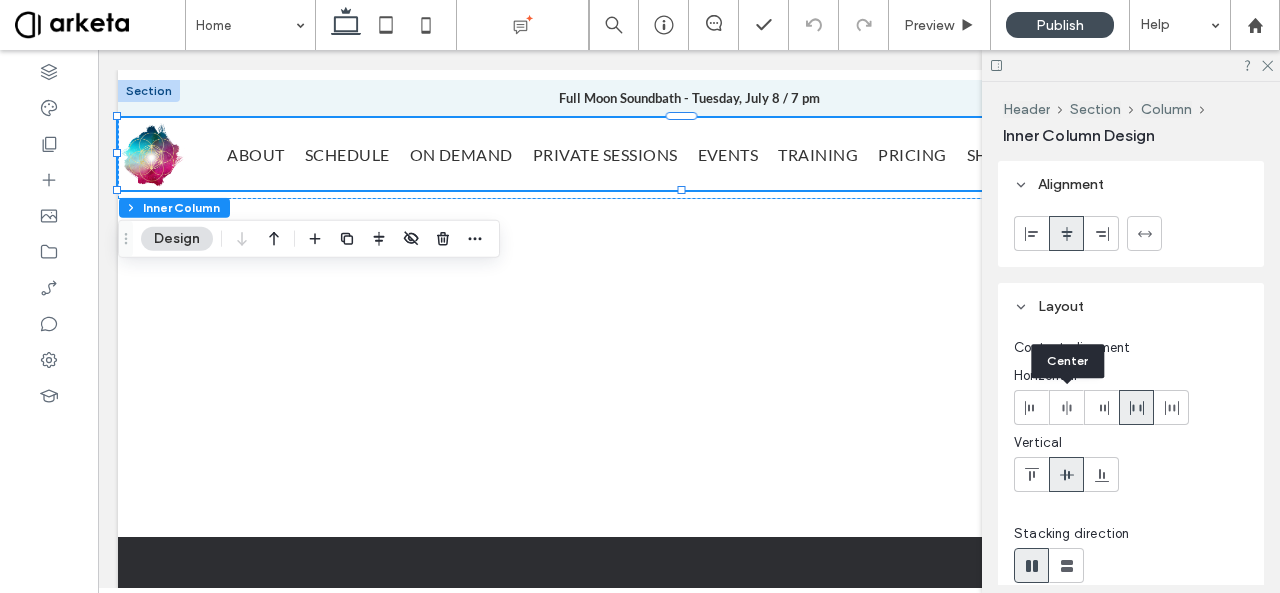 click 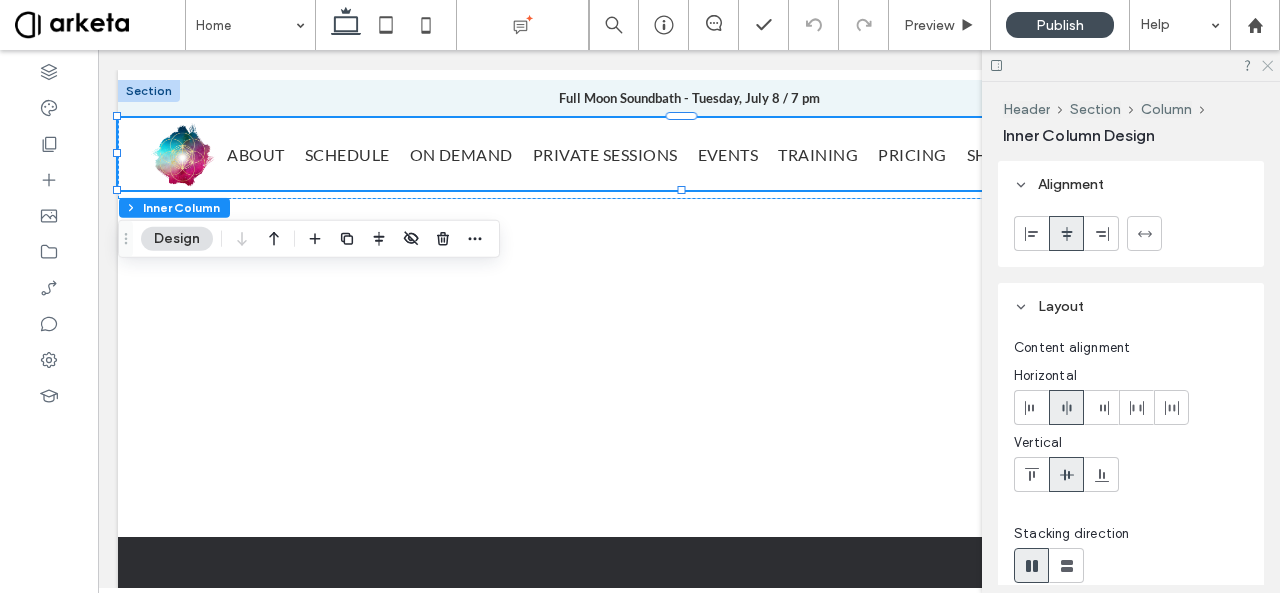 click 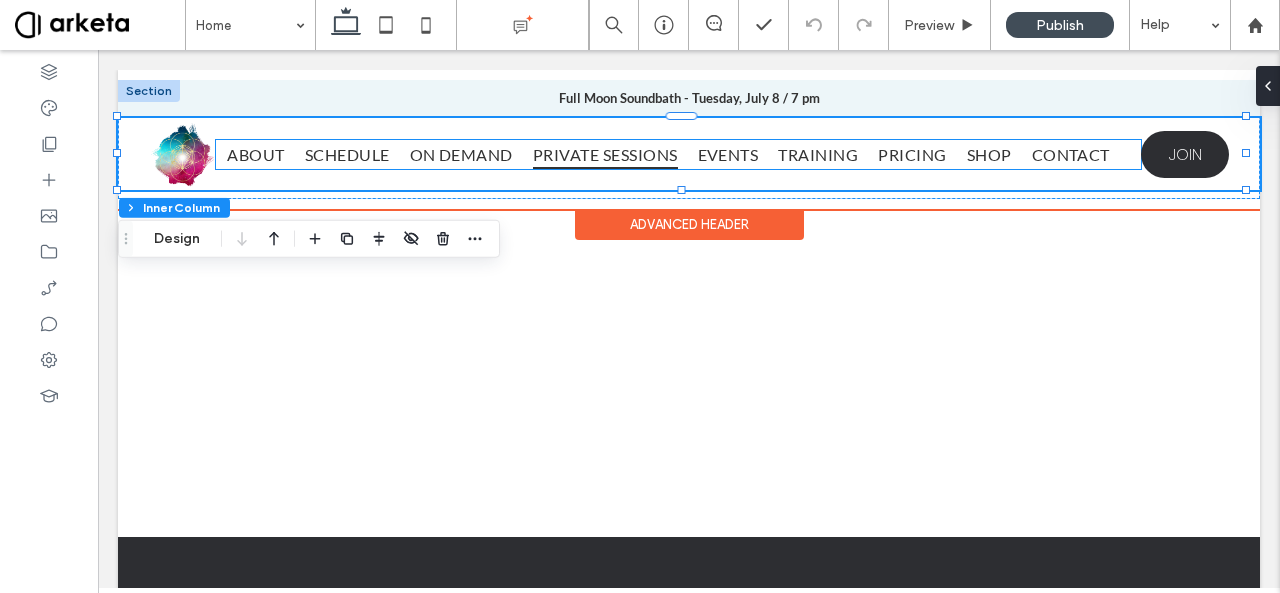 click on "PRIVATE SESSIONS" at bounding box center (615, 154) 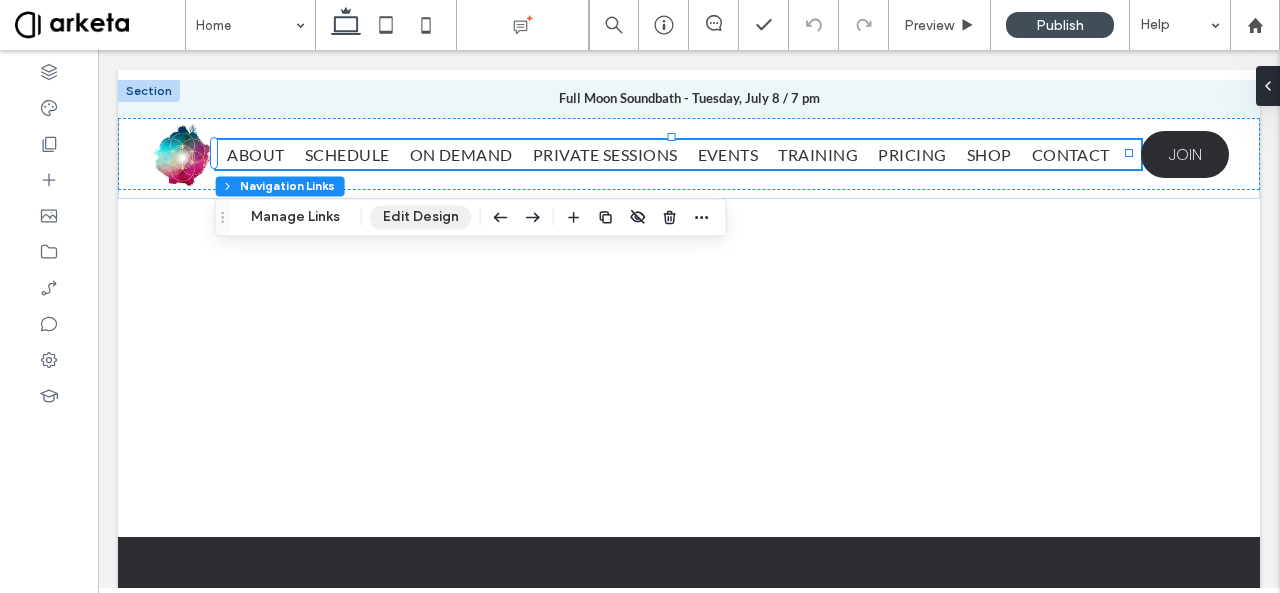 click on "Edit Design" at bounding box center [421, 217] 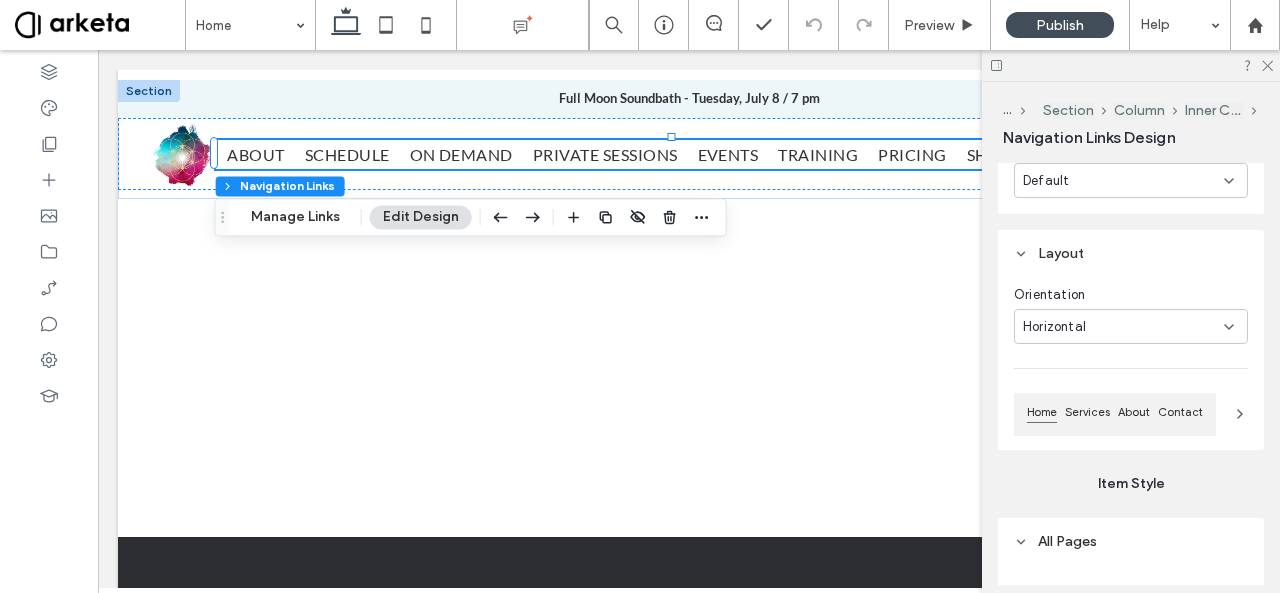 scroll, scrollTop: 1300, scrollLeft: 0, axis: vertical 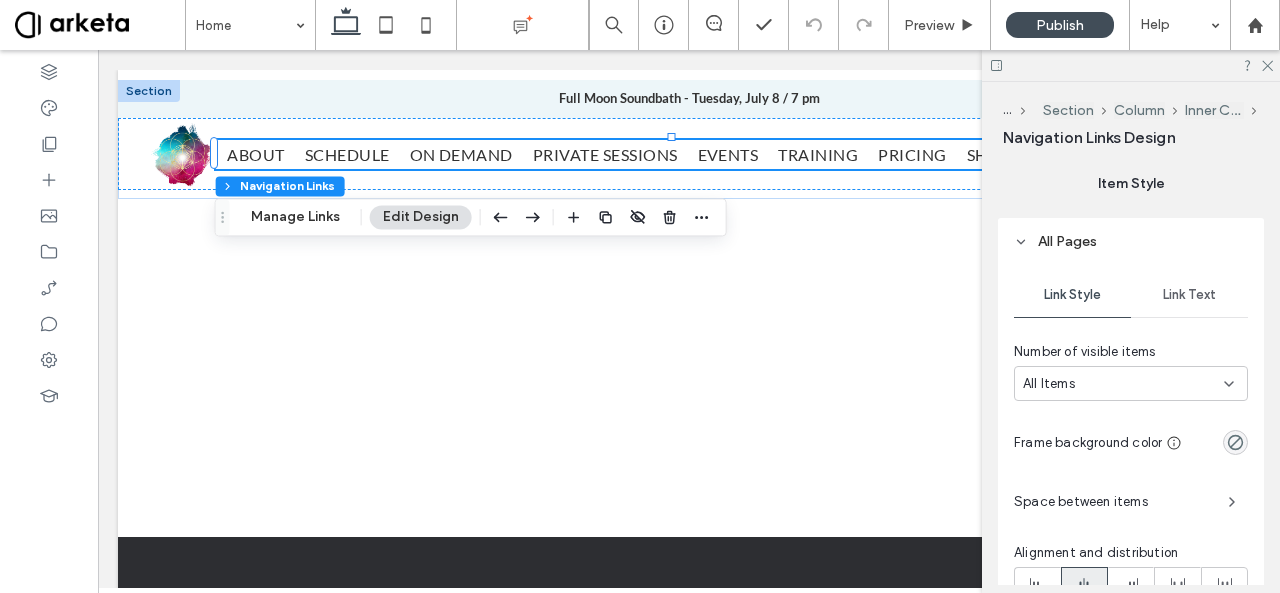 click on "Link Text" at bounding box center (1189, 295) 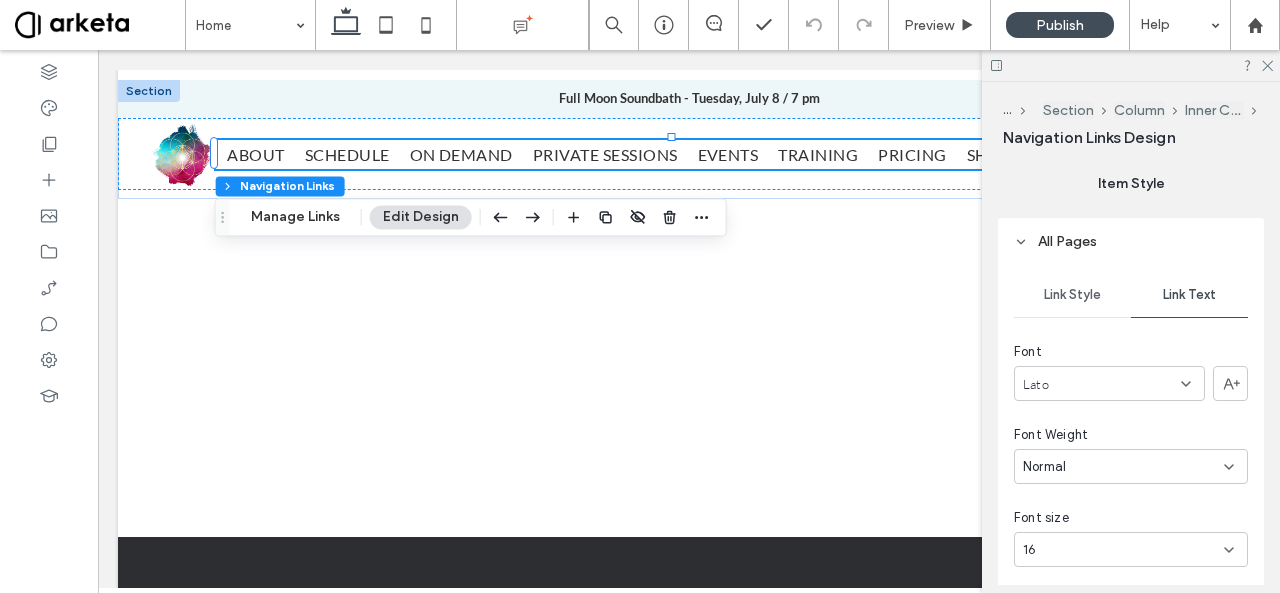 scroll, scrollTop: 1400, scrollLeft: 0, axis: vertical 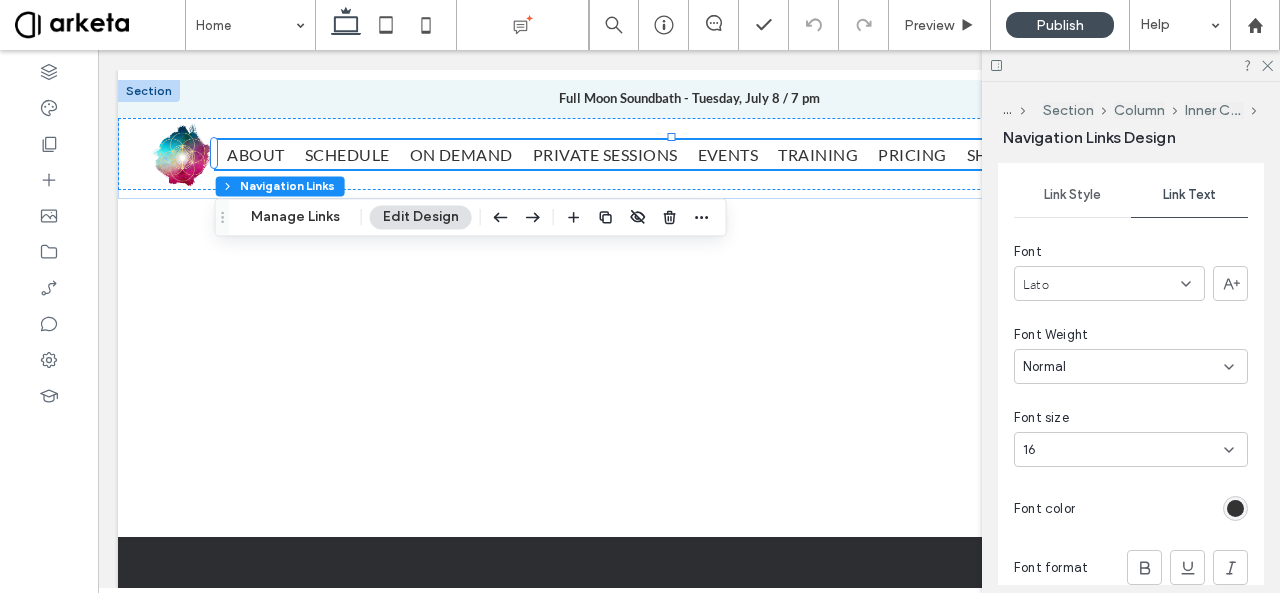 click on "Normal" at bounding box center (1123, 367) 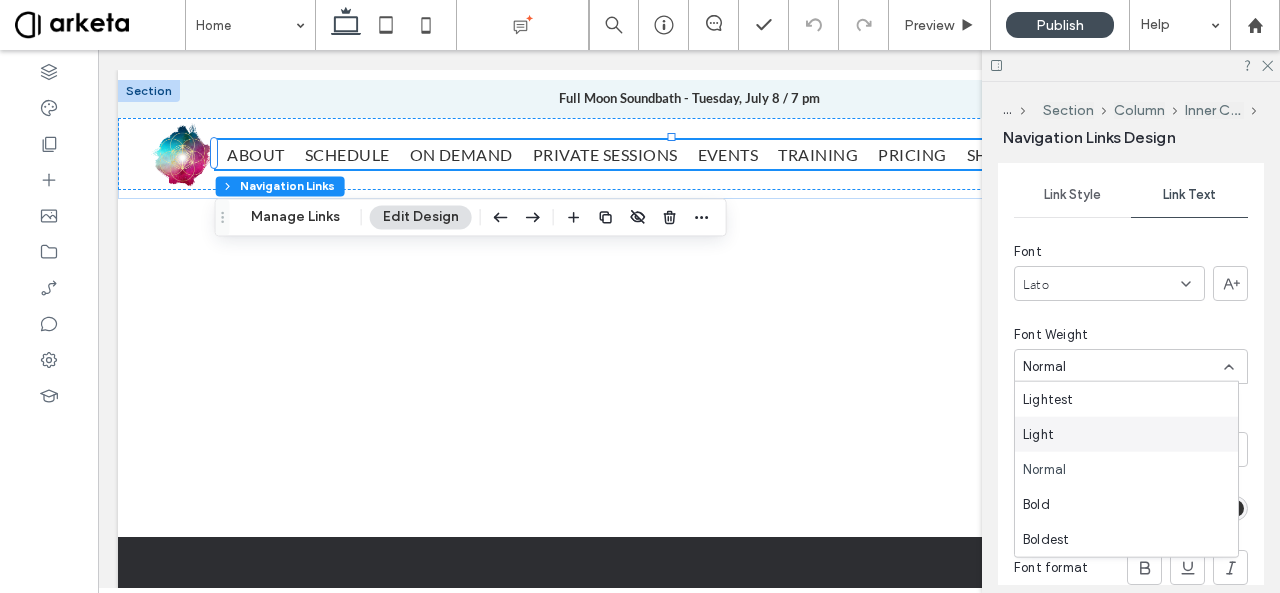 click on "Light" at bounding box center [1126, 434] 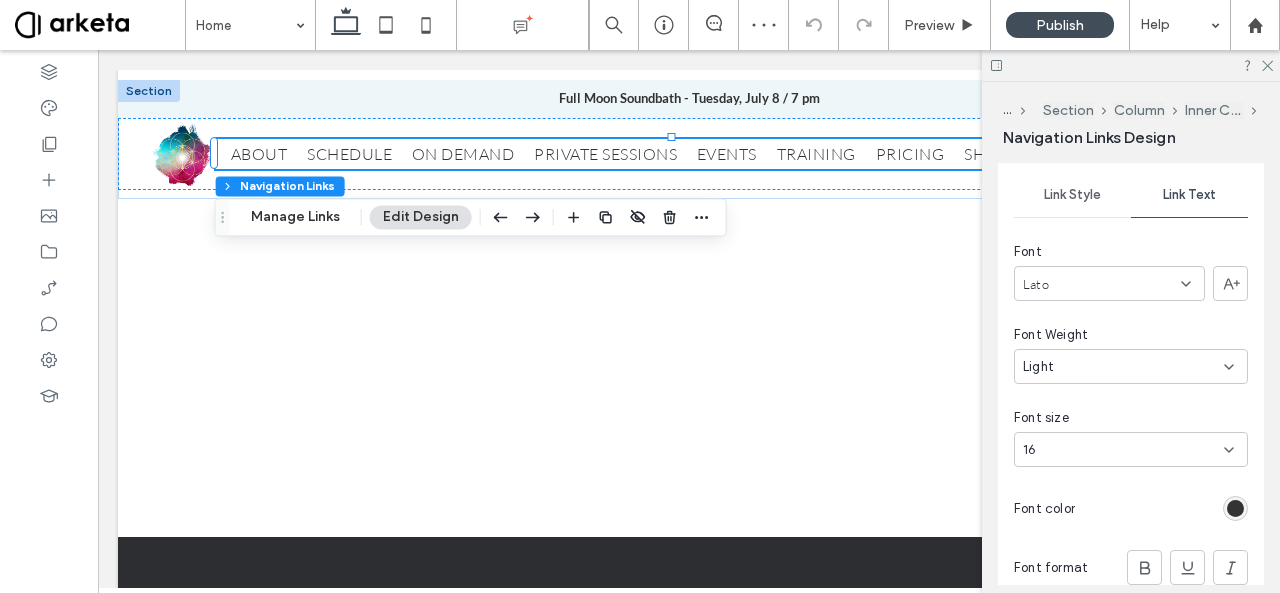 click on "Light" at bounding box center (1123, 367) 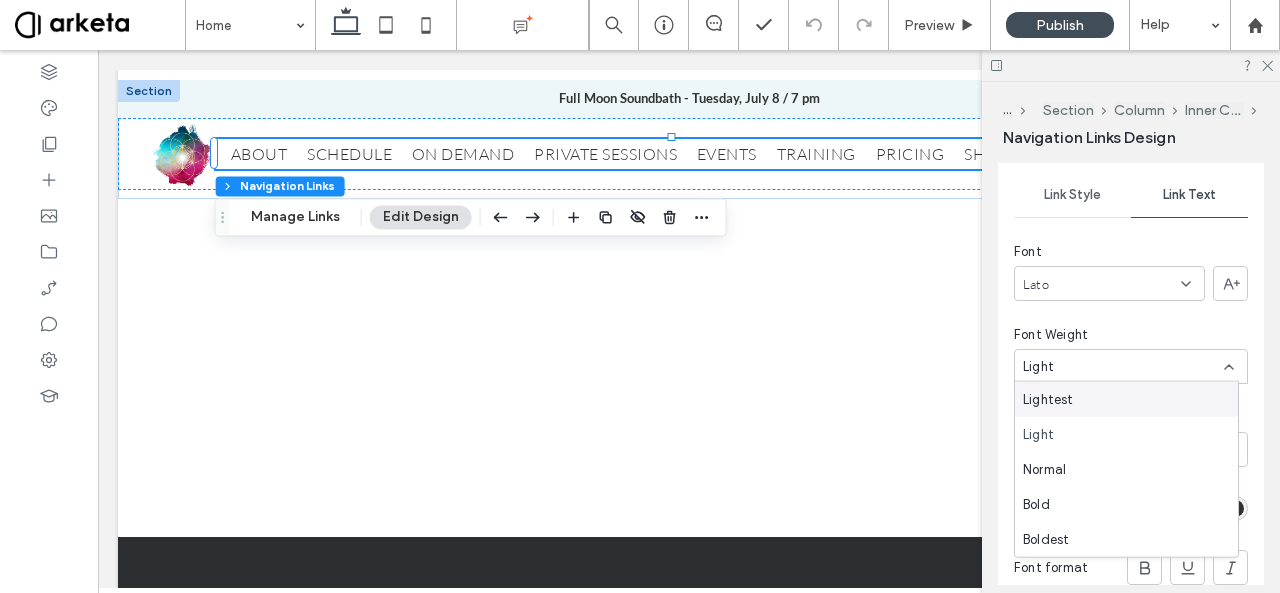 click on "Link Style Link Text Font Lato Font Weight Light Font size 16 Font color Font format Case Type" at bounding box center [1131, 412] 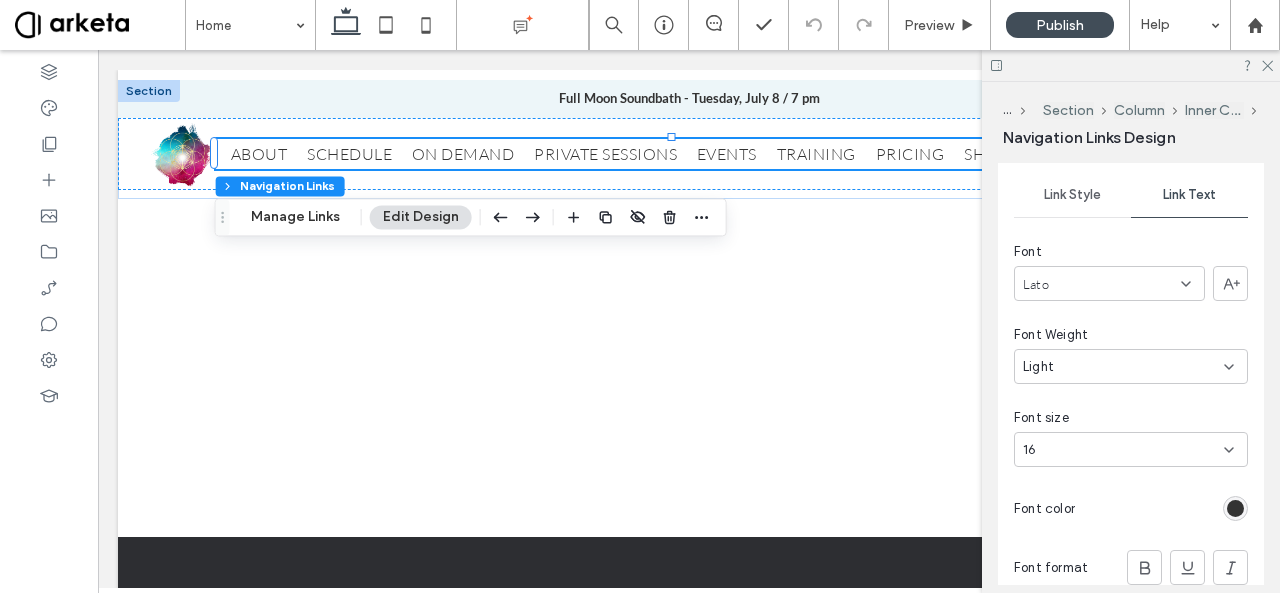 scroll, scrollTop: 1600, scrollLeft: 0, axis: vertical 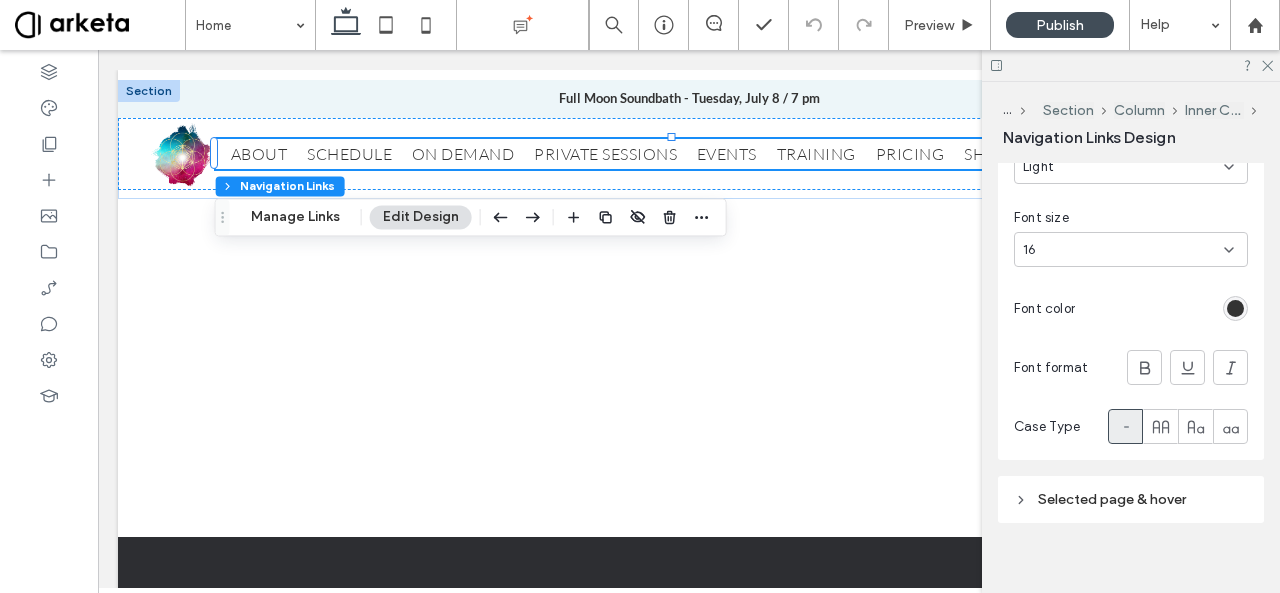 click at bounding box center (1235, 308) 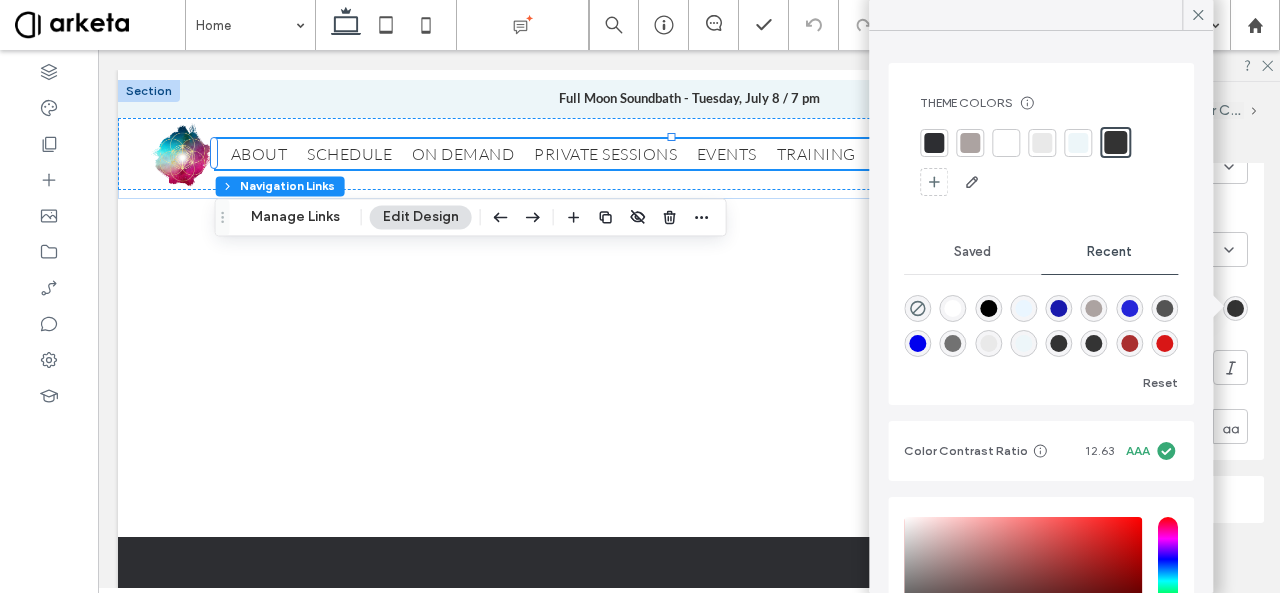 scroll, scrollTop: 174, scrollLeft: 0, axis: vertical 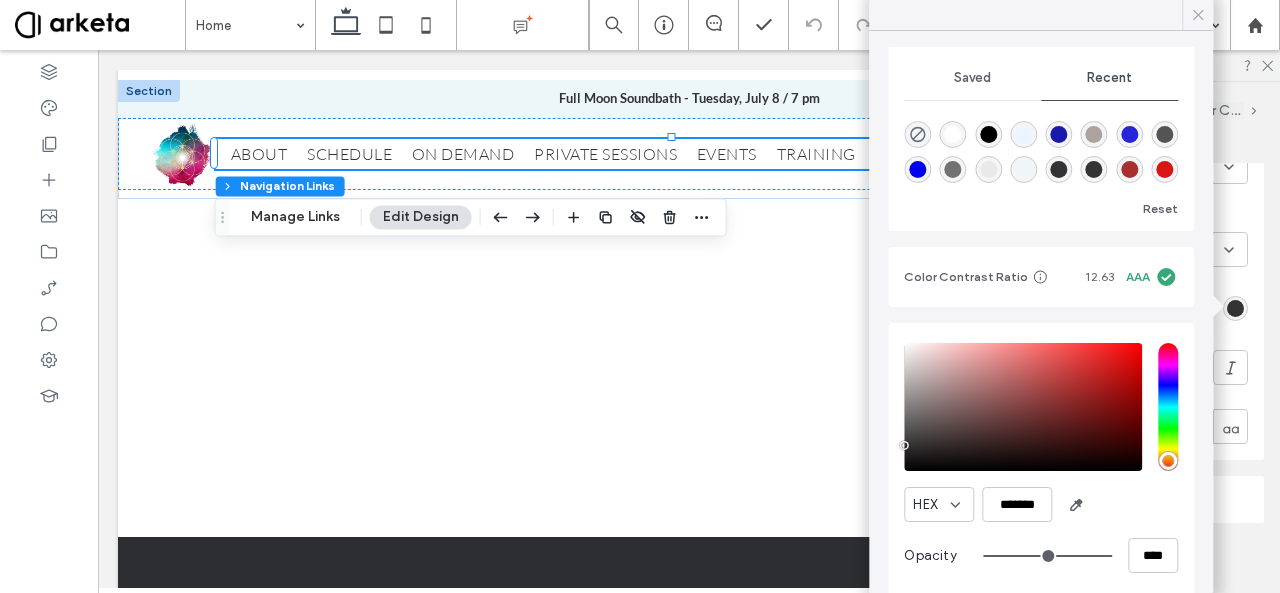 click 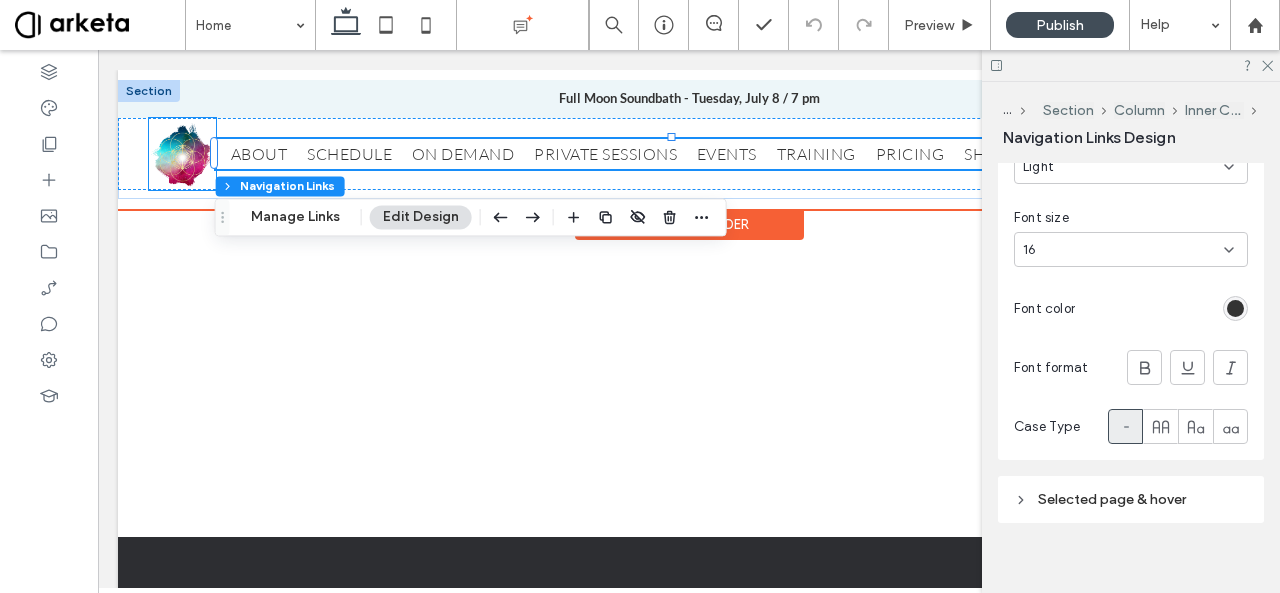click at bounding box center [182, 154] 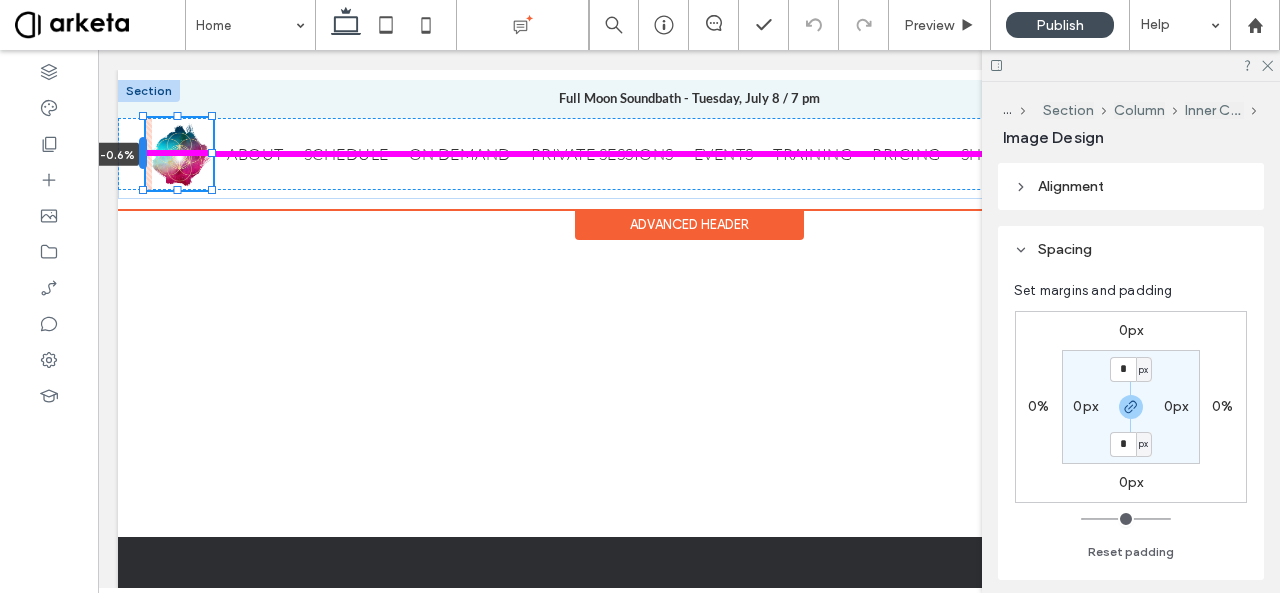 click at bounding box center (143, 153) 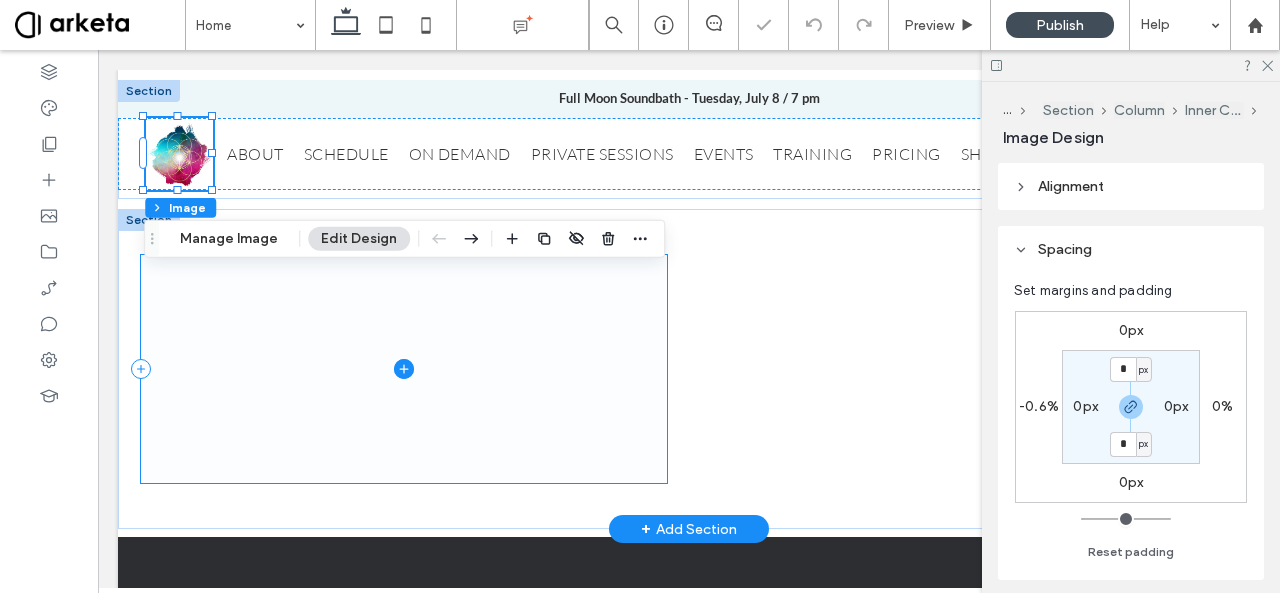 click at bounding box center [404, 369] 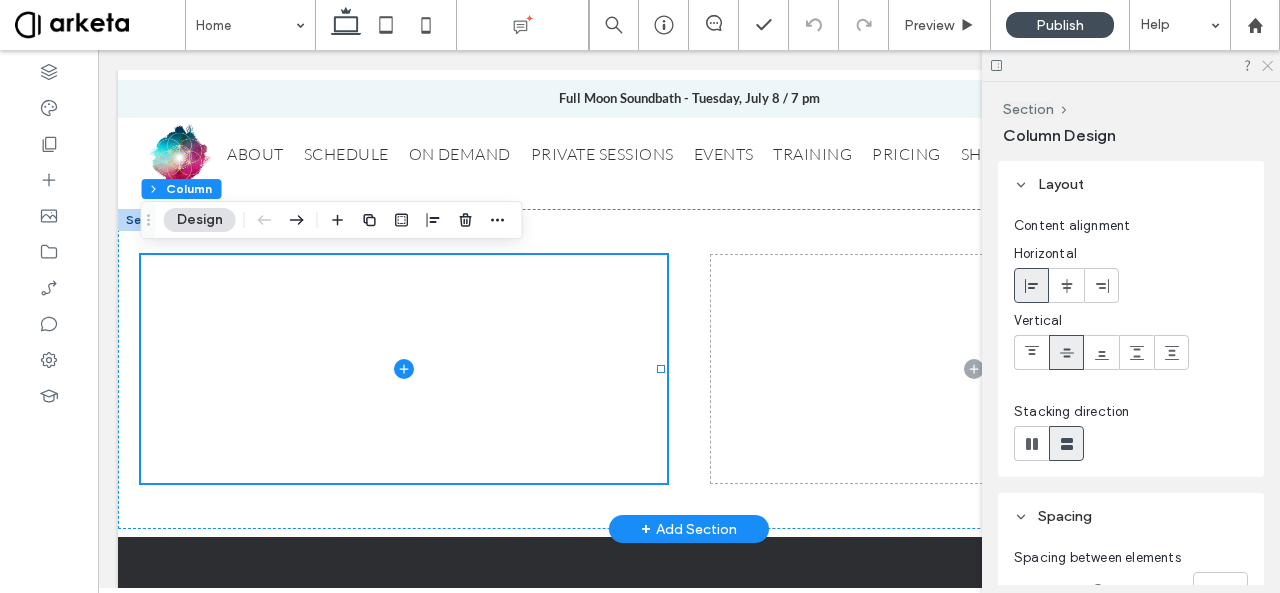 click 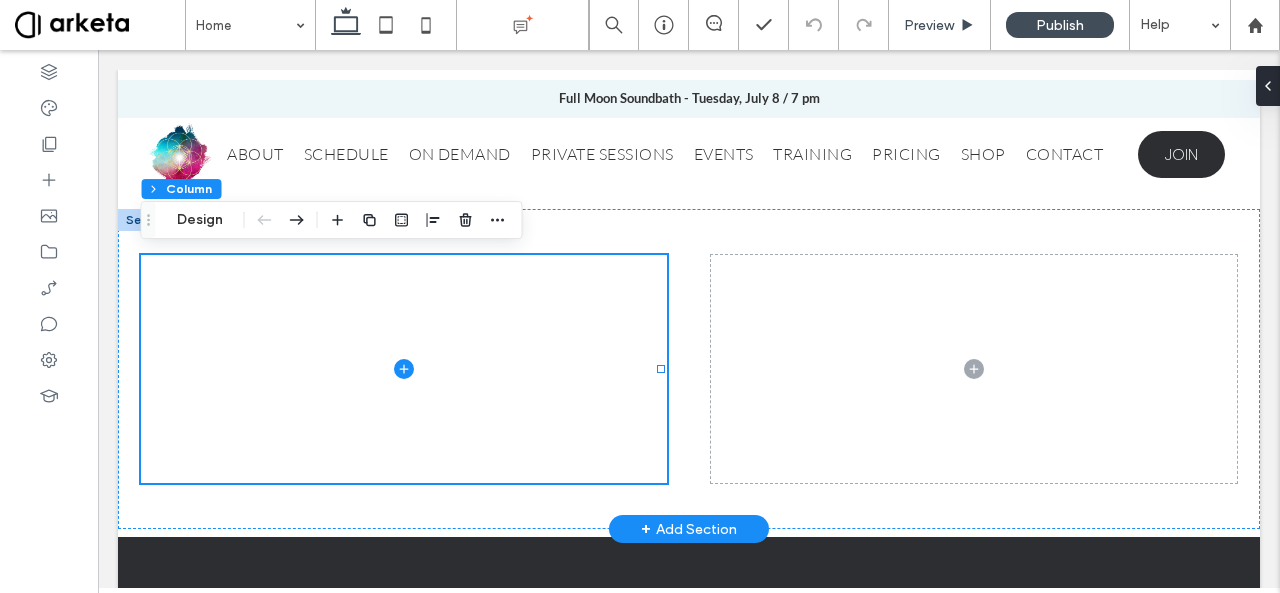 click on "Preview" at bounding box center [929, 25] 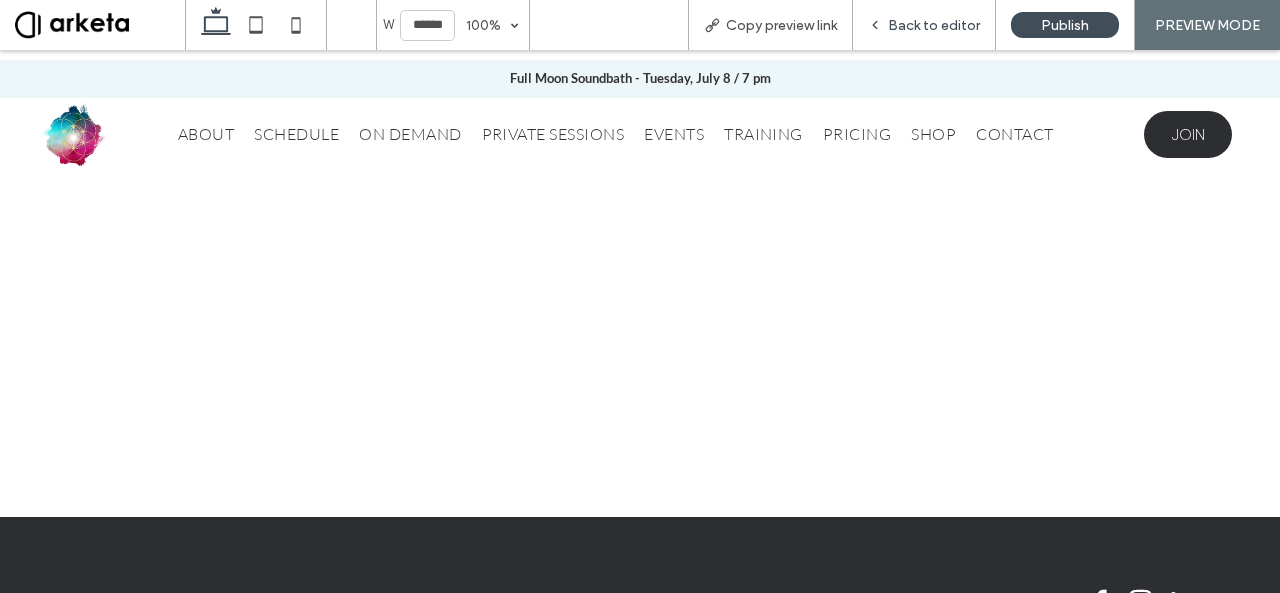 click on "Back to editor" at bounding box center [934, 25] 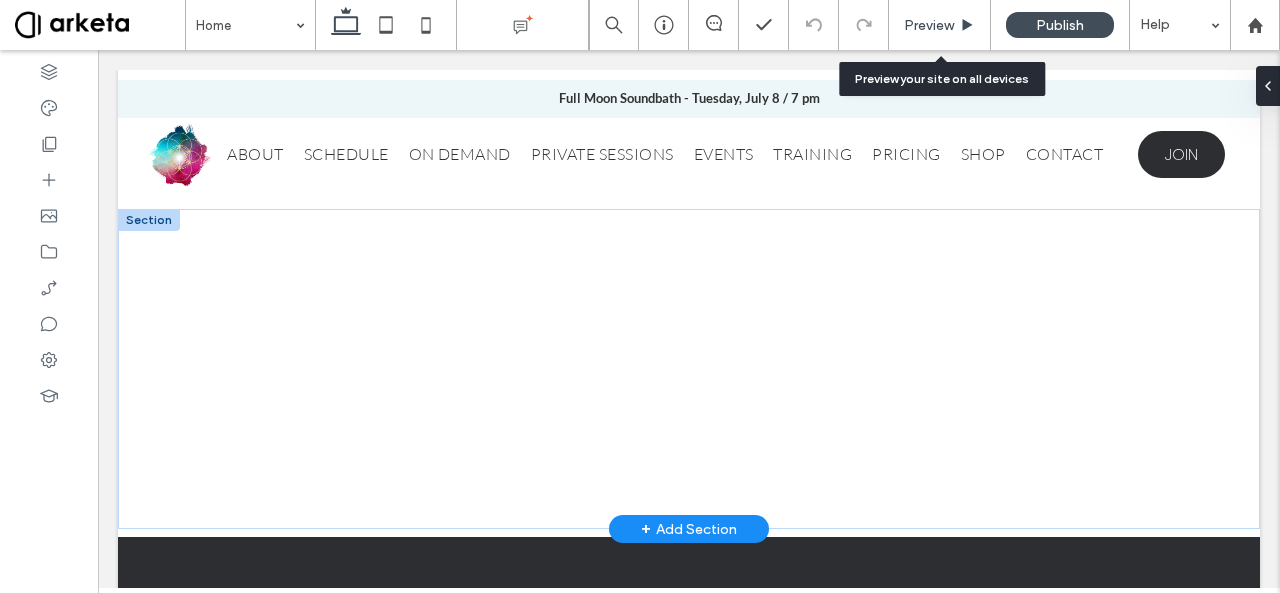 click on "Preview" at bounding box center [929, 25] 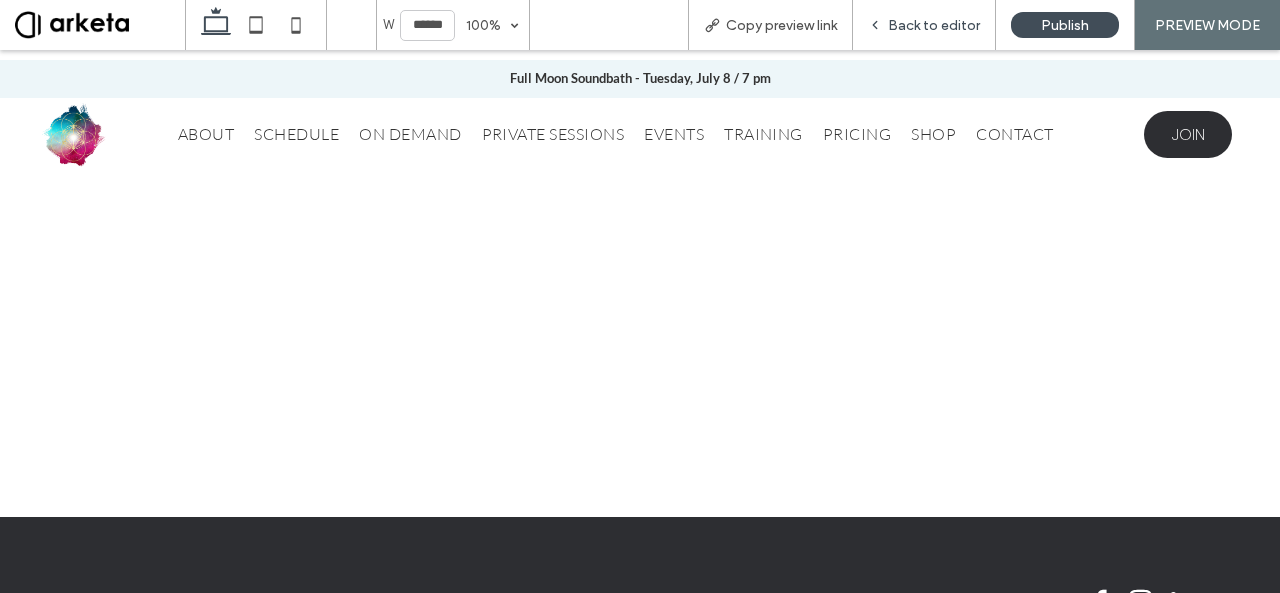 click on "Back to editor" at bounding box center [934, 25] 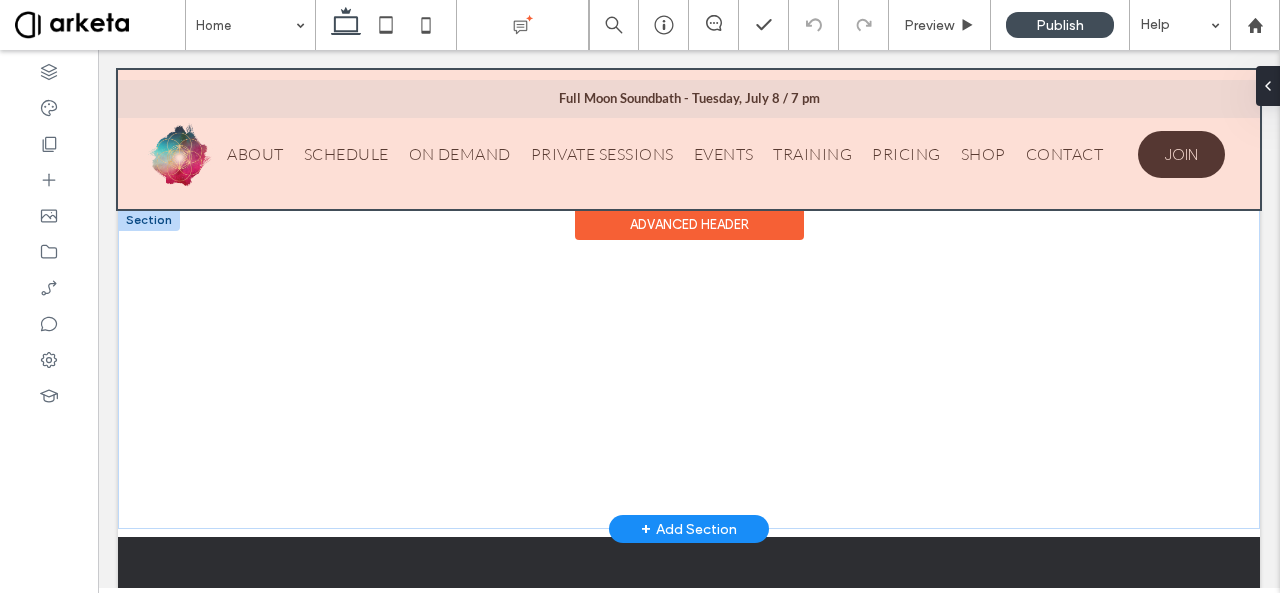 click at bounding box center (689, 139) 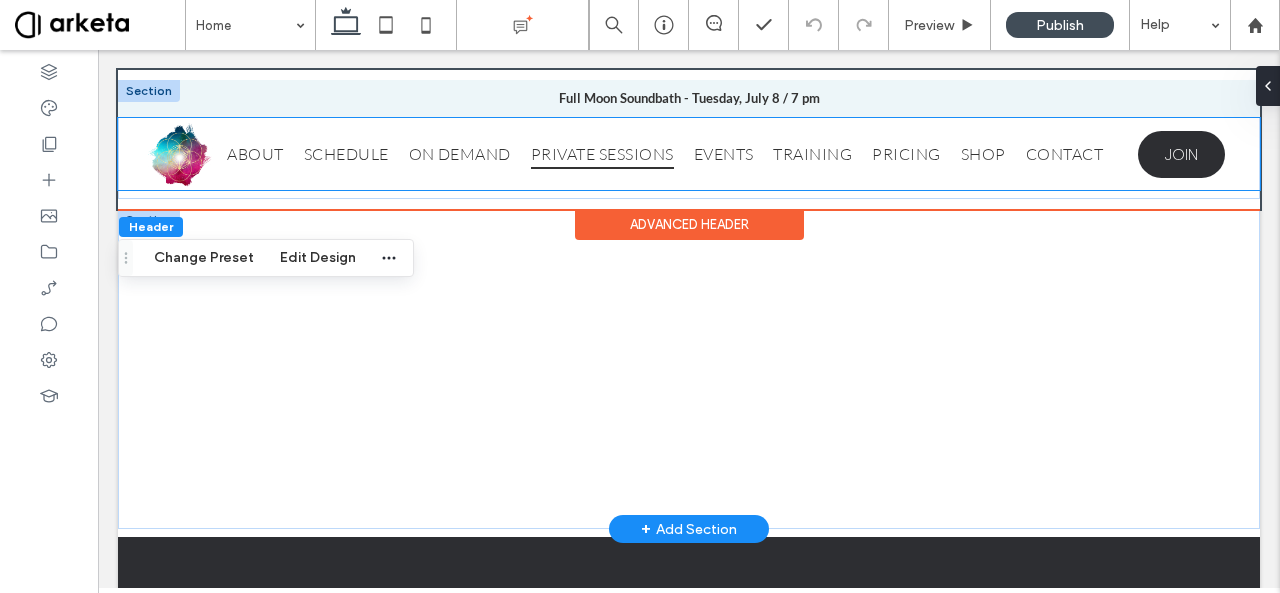 click on "PRIVATE SESSIONS" at bounding box center (612, 154) 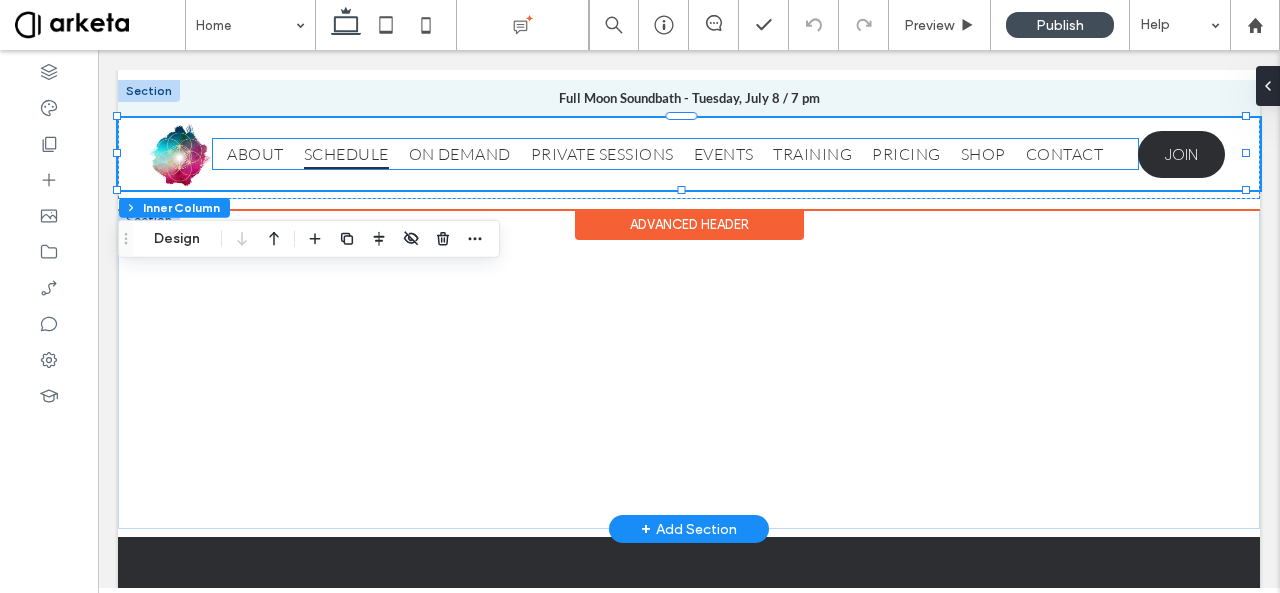 click on "SCHEDULE" at bounding box center (356, 154) 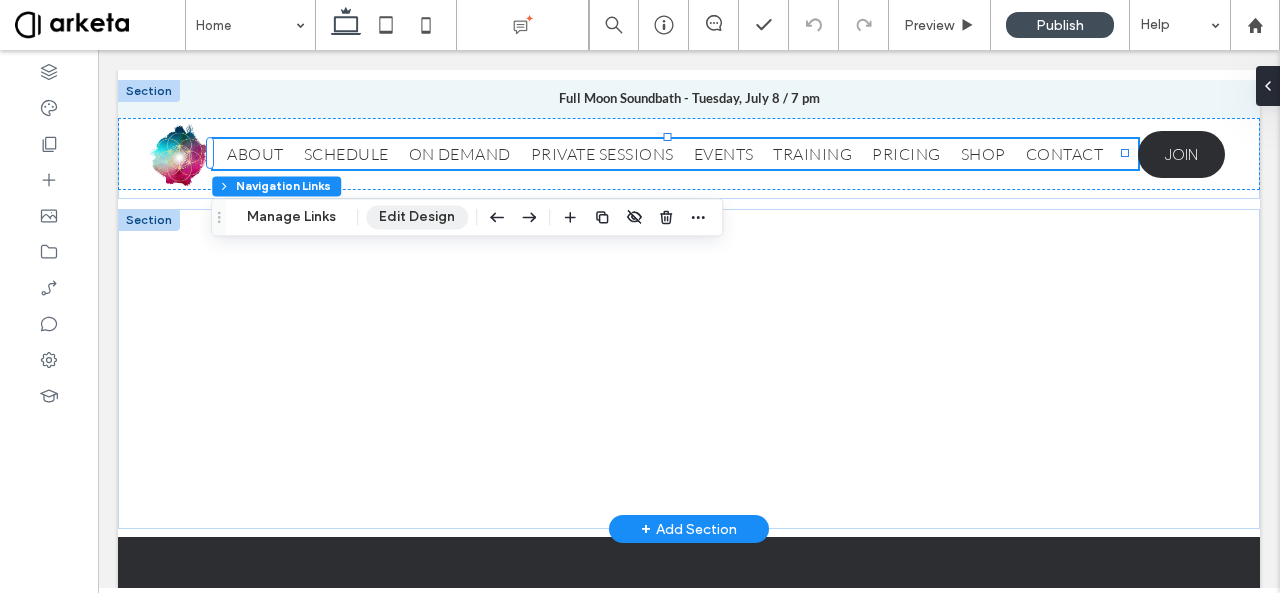 click on "Edit Design" at bounding box center (417, 217) 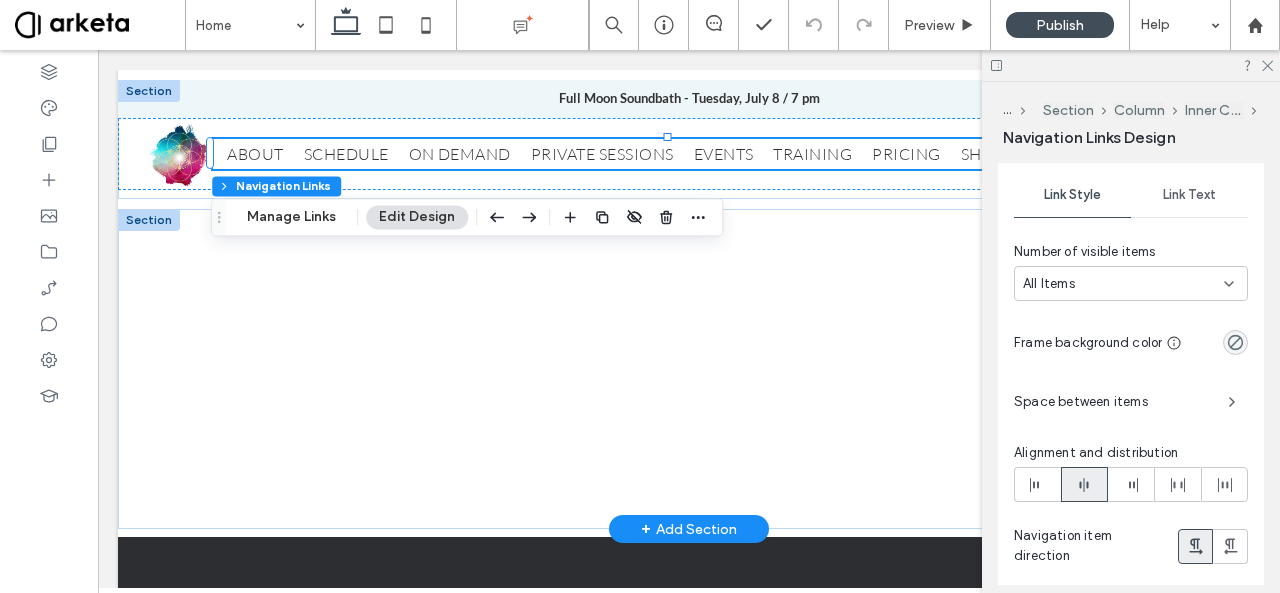 scroll, scrollTop: 1600, scrollLeft: 0, axis: vertical 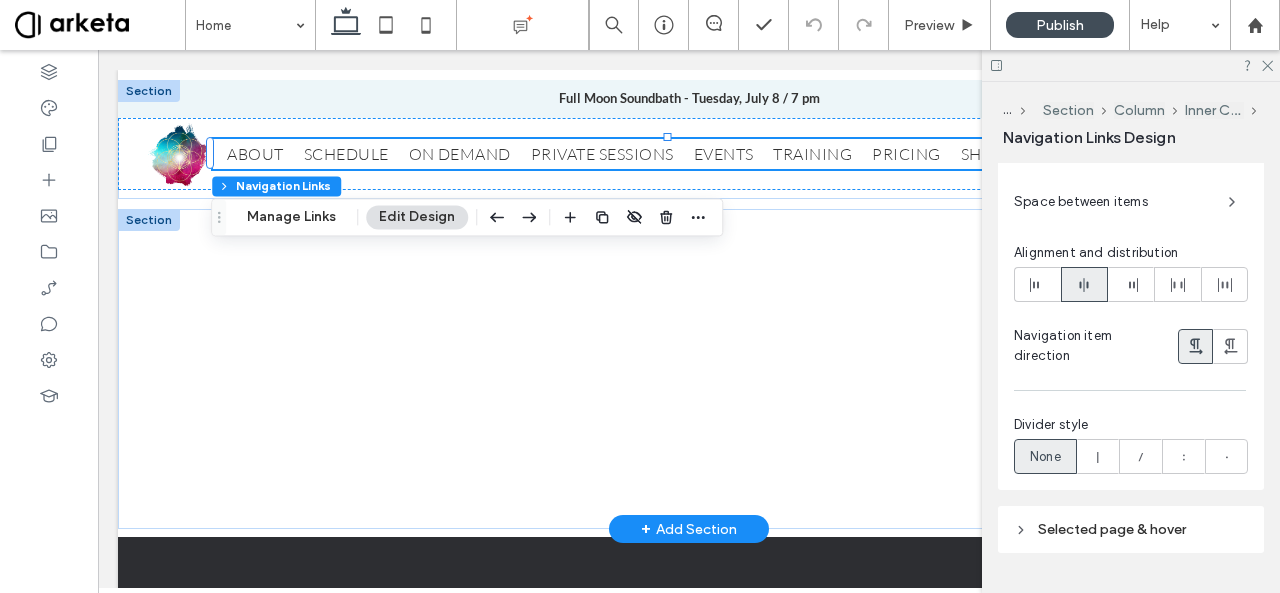 click on "Space between items" at bounding box center (1113, 202) 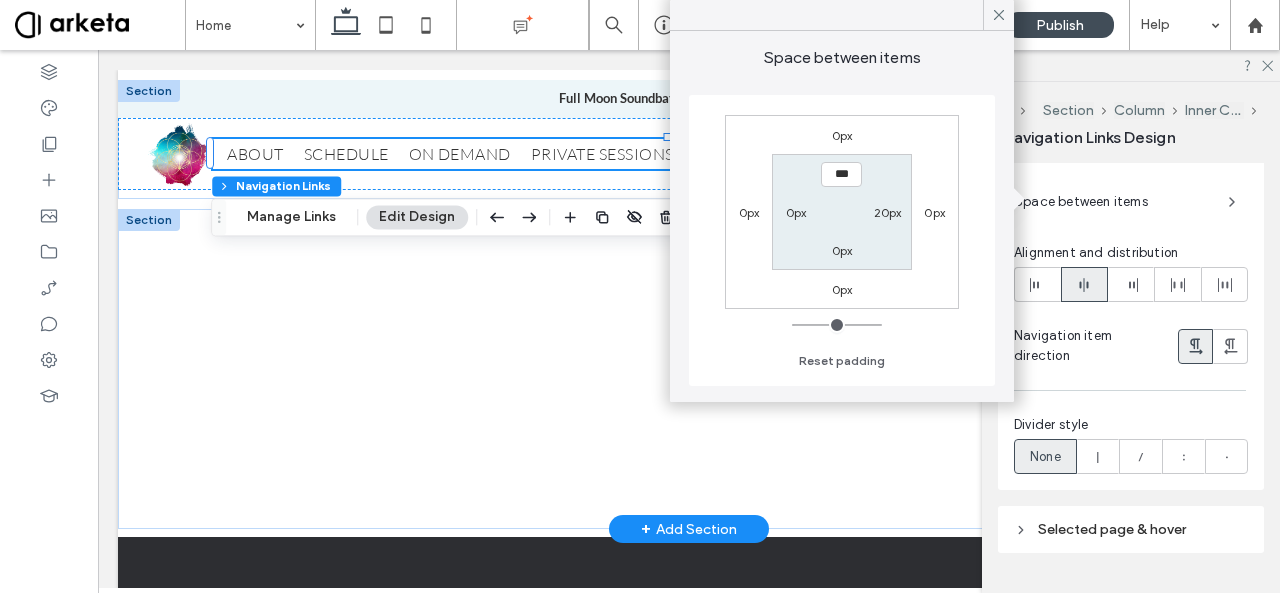 click on "20px" at bounding box center [888, 212] 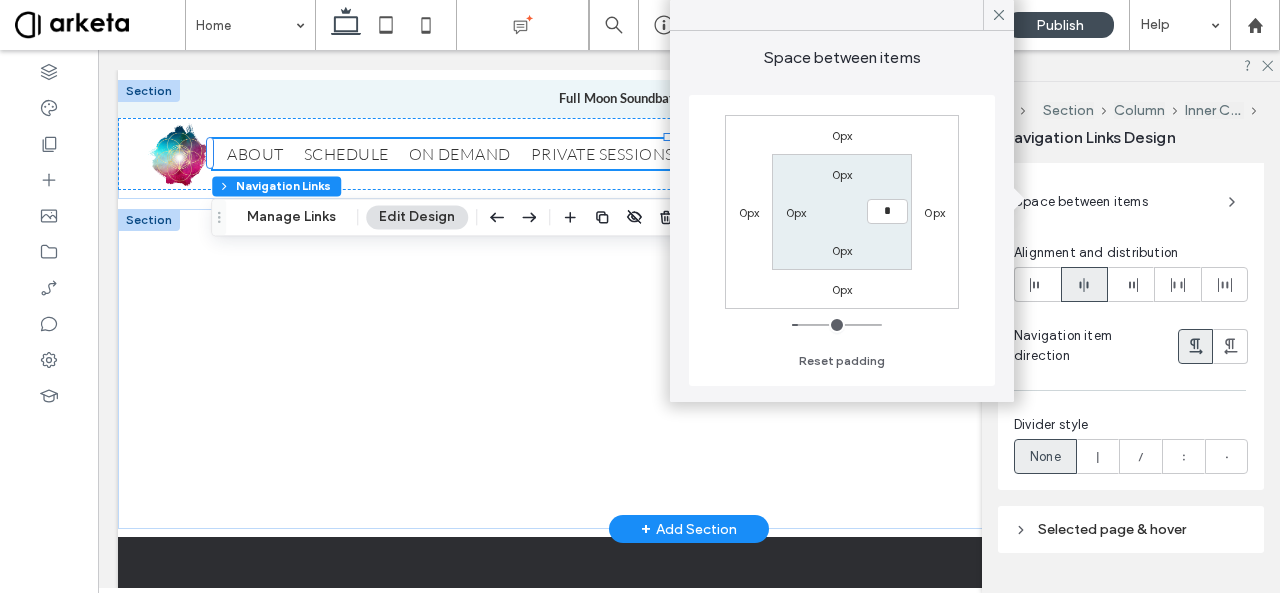 type on "**" 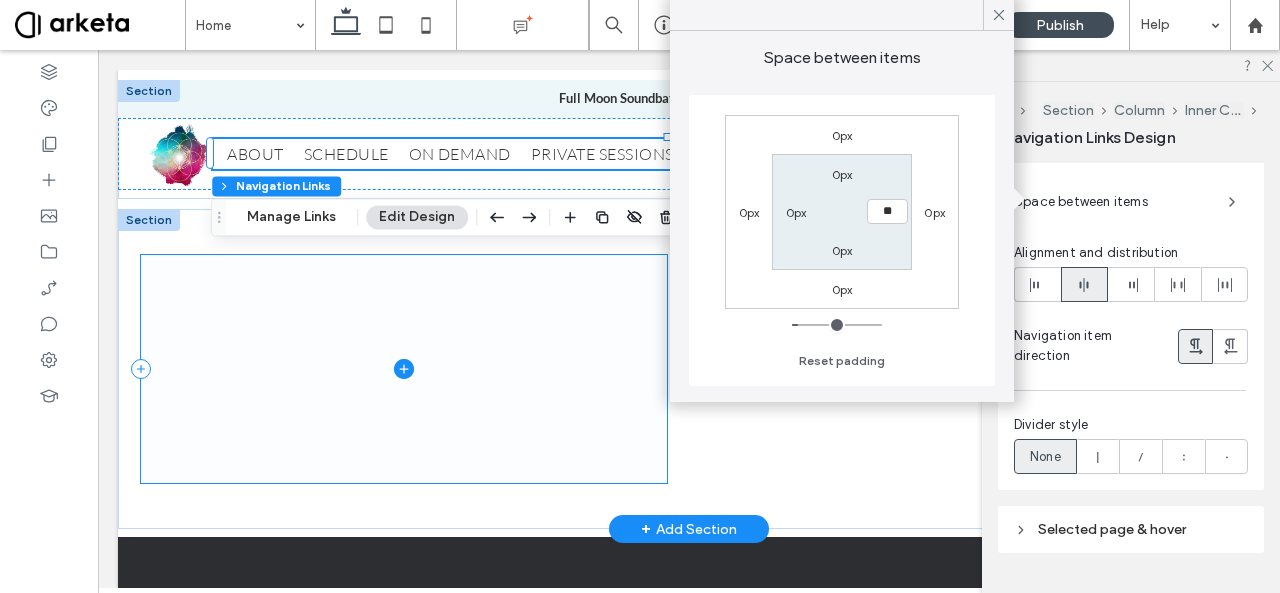 click at bounding box center [404, 369] 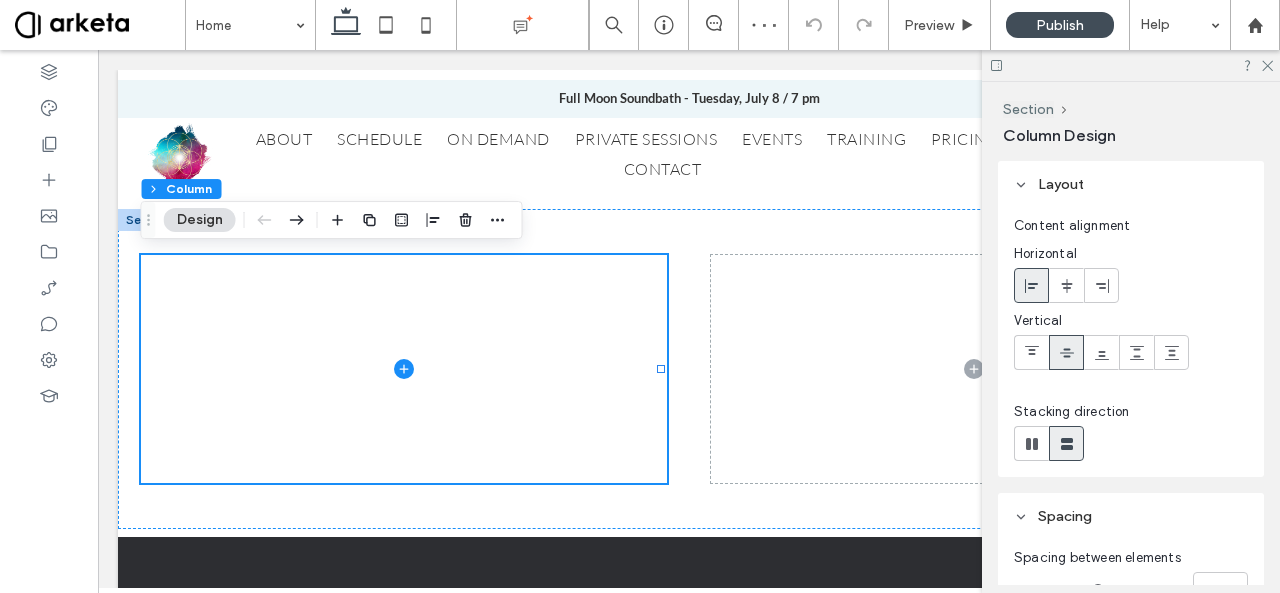 scroll, scrollTop: 200, scrollLeft: 0, axis: vertical 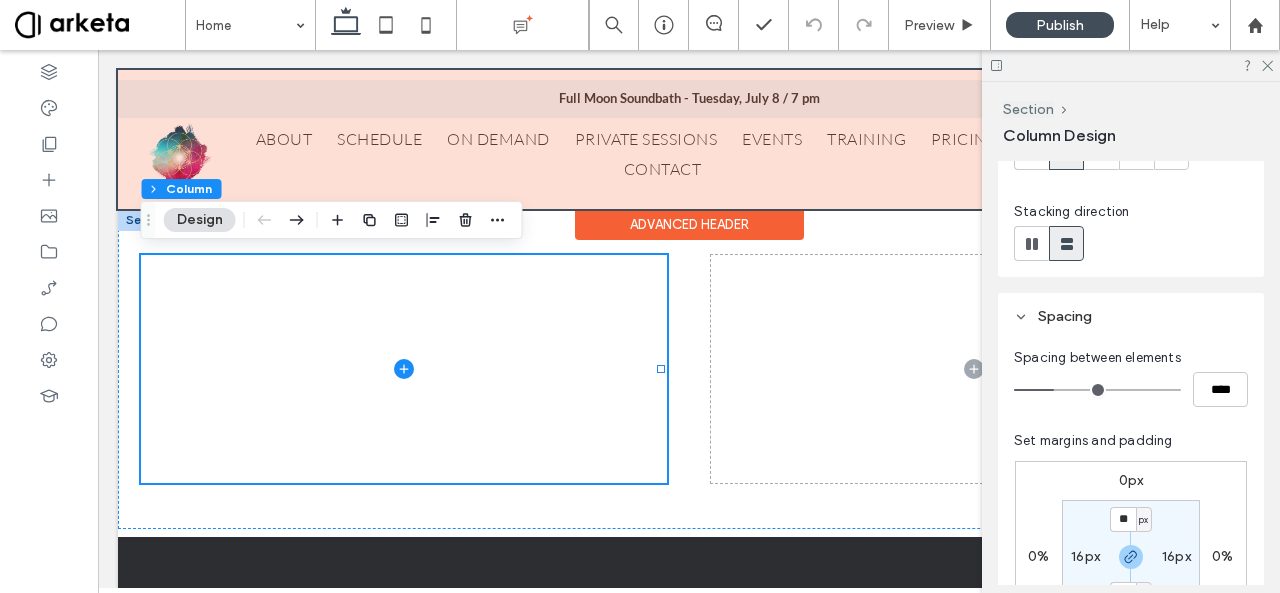 click at bounding box center [689, 139] 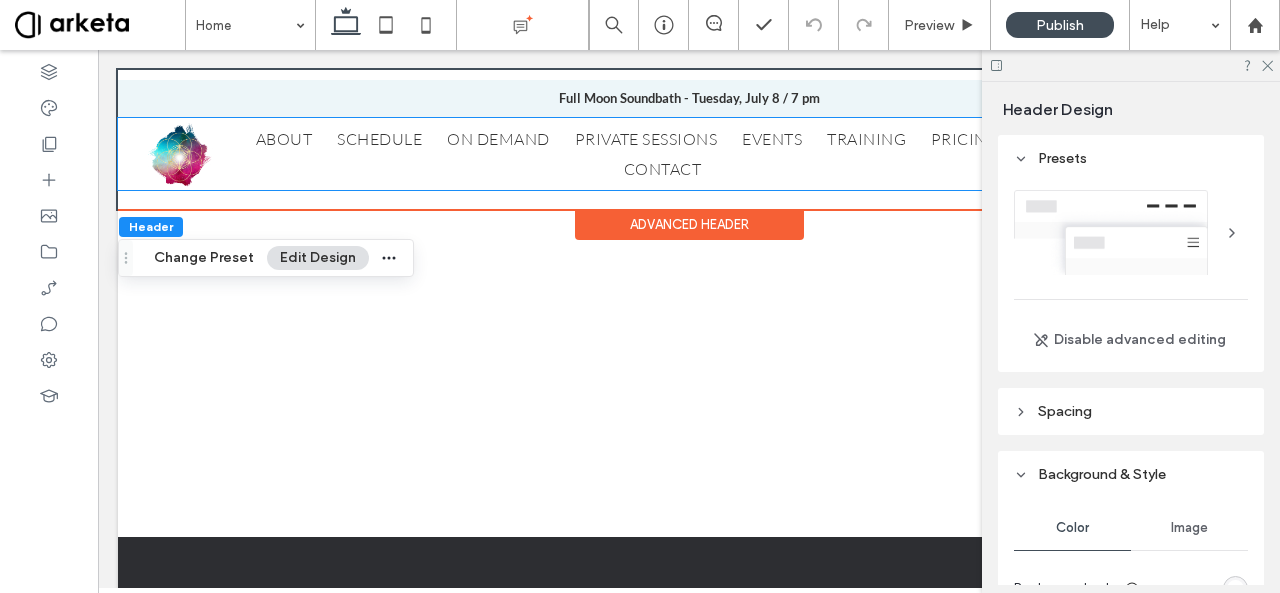 click on "ABOUT
SCHEDULE
ON DEMAND
PRIVATE SESSIONS
EVENTS
TRAINING
PRICING
SHOP
CONTACT" at bounding box center (675, 154) 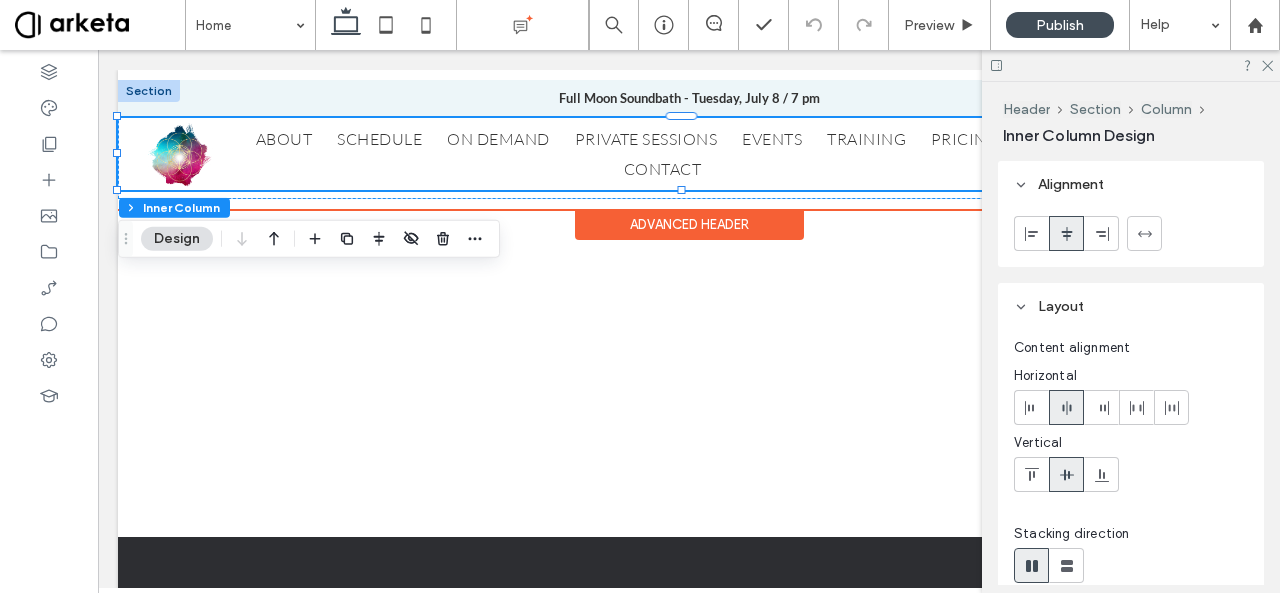 click on "ABOUT
SCHEDULE
ON DEMAND
PRIVATE SESSIONS
EVENTS
TRAINING
PRICING
SHOP
CONTACT" at bounding box center (675, 154) 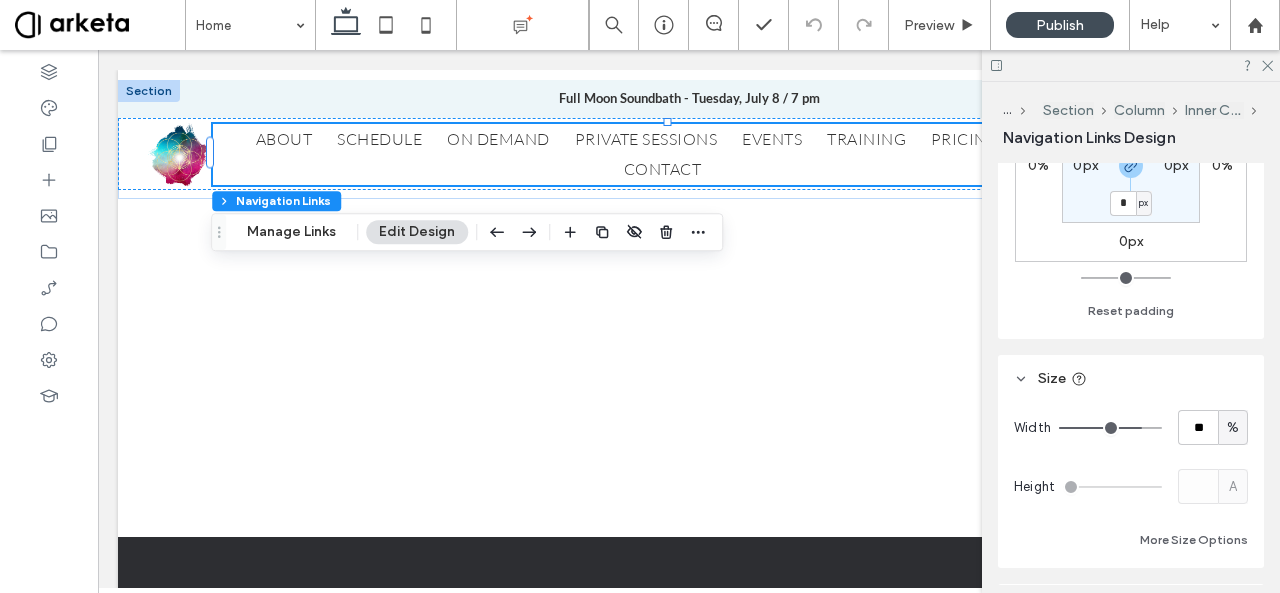 scroll, scrollTop: 424, scrollLeft: 0, axis: vertical 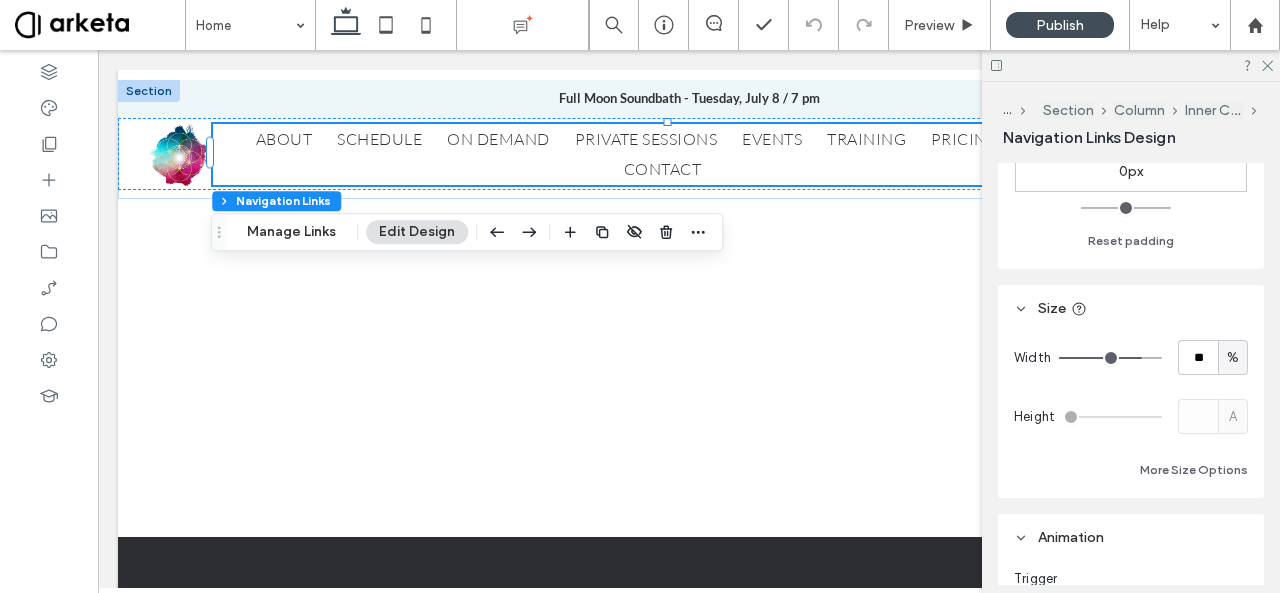 type on "**" 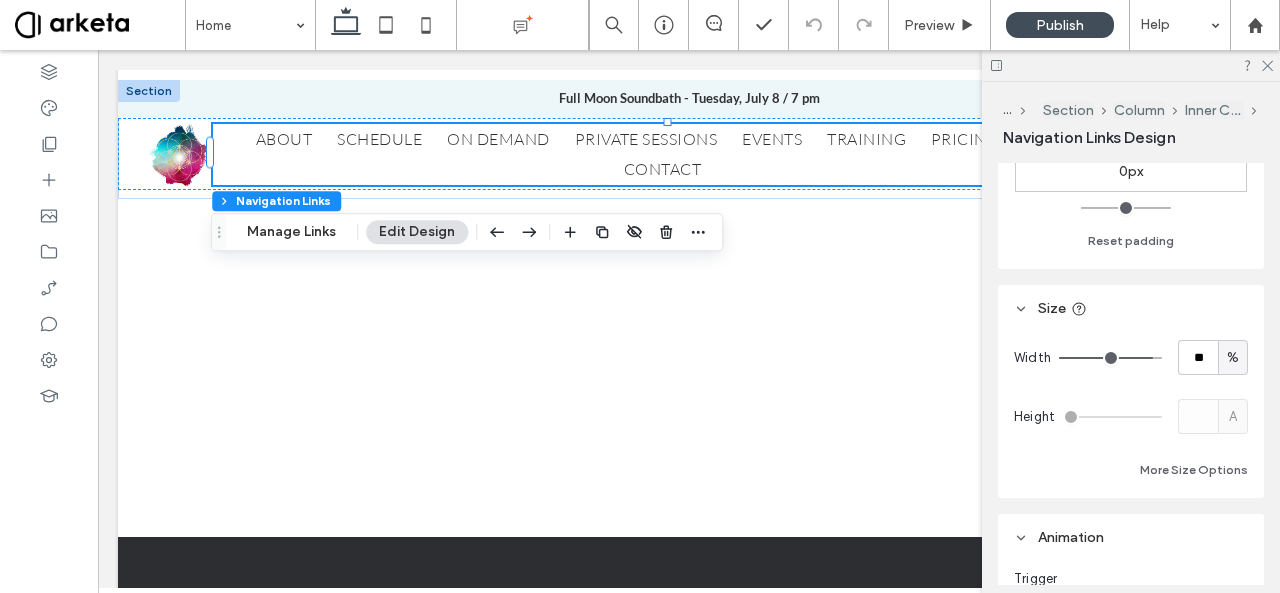 type on "**" 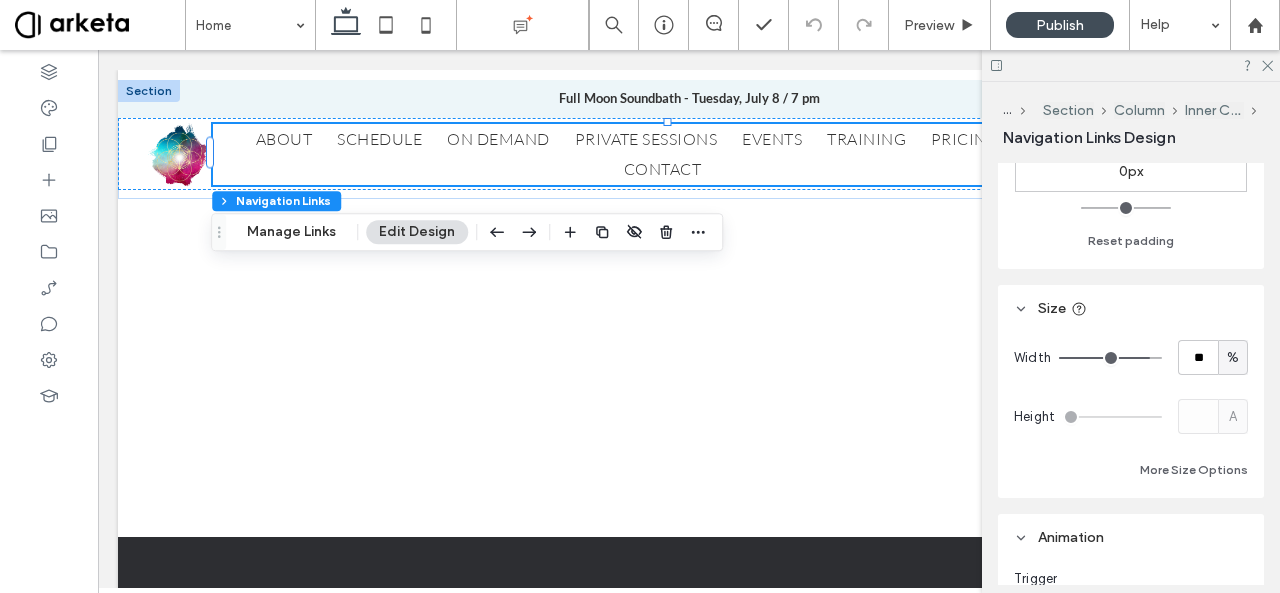 click at bounding box center [1110, 358] 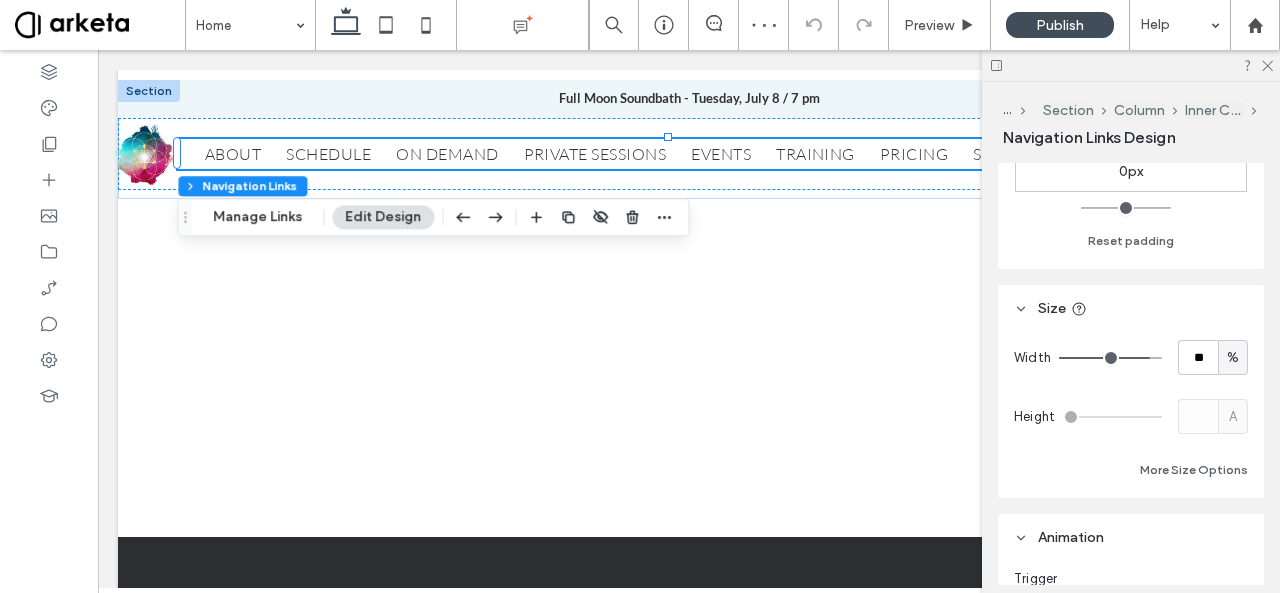 type on "**" 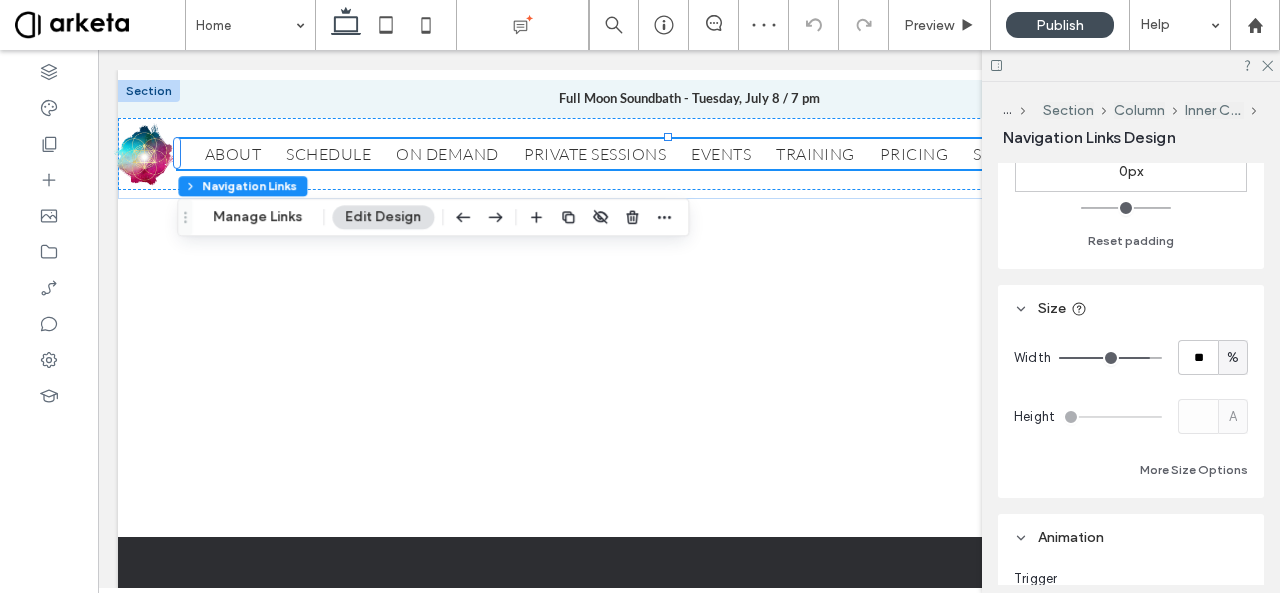type on "**" 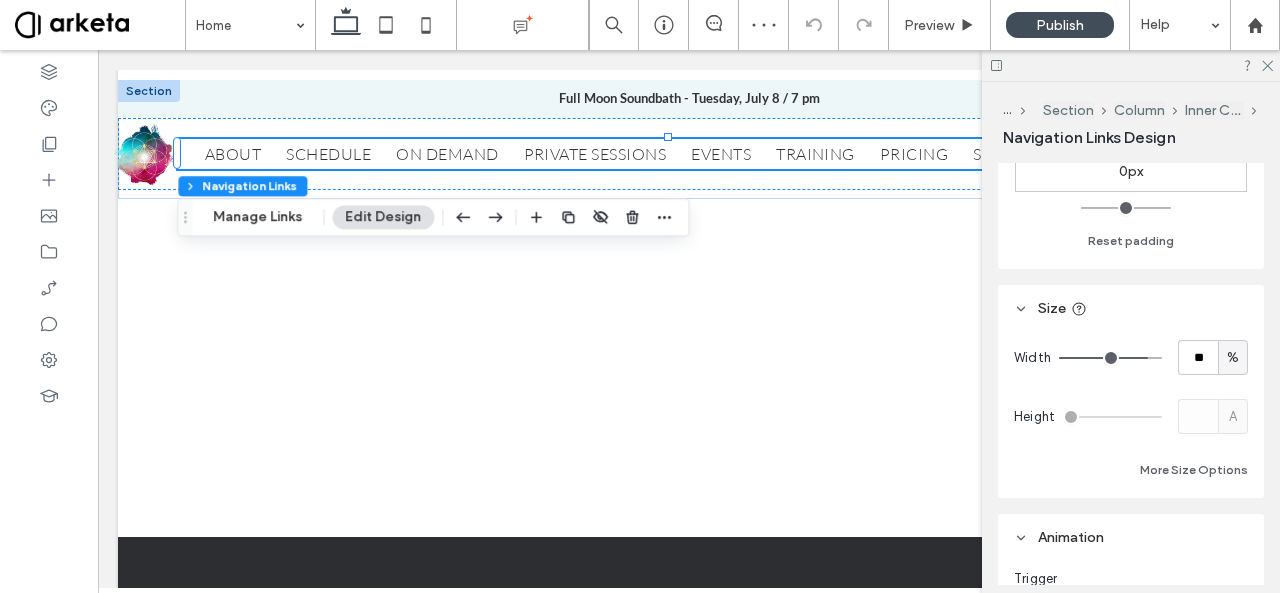 click at bounding box center (1110, 358) 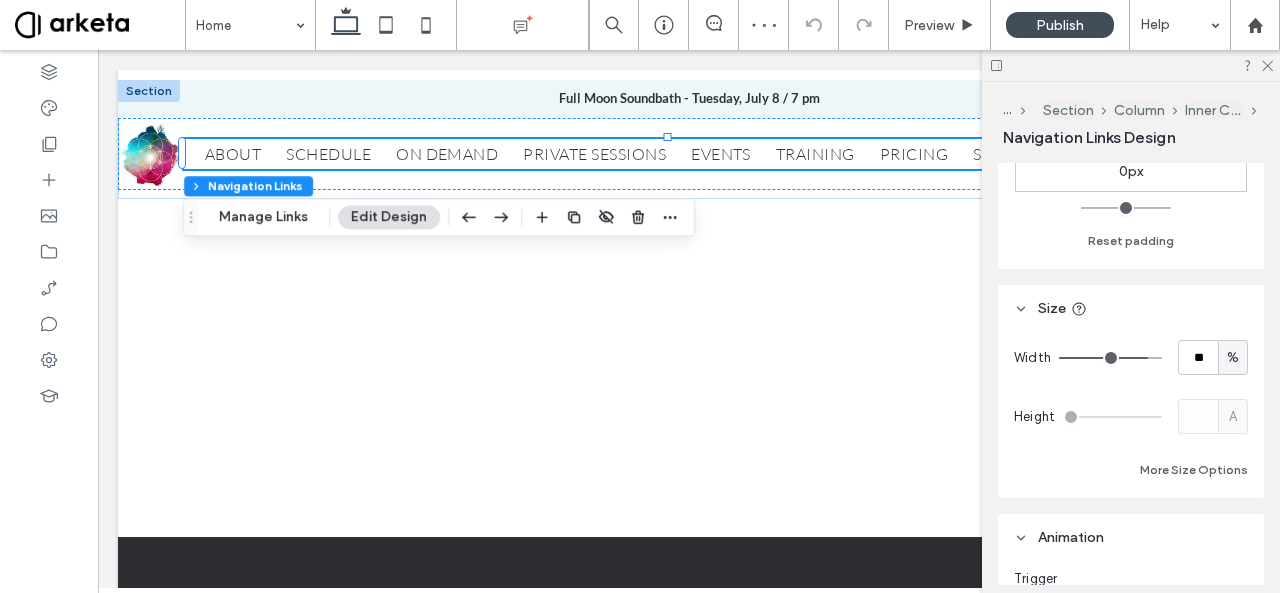 type on "**" 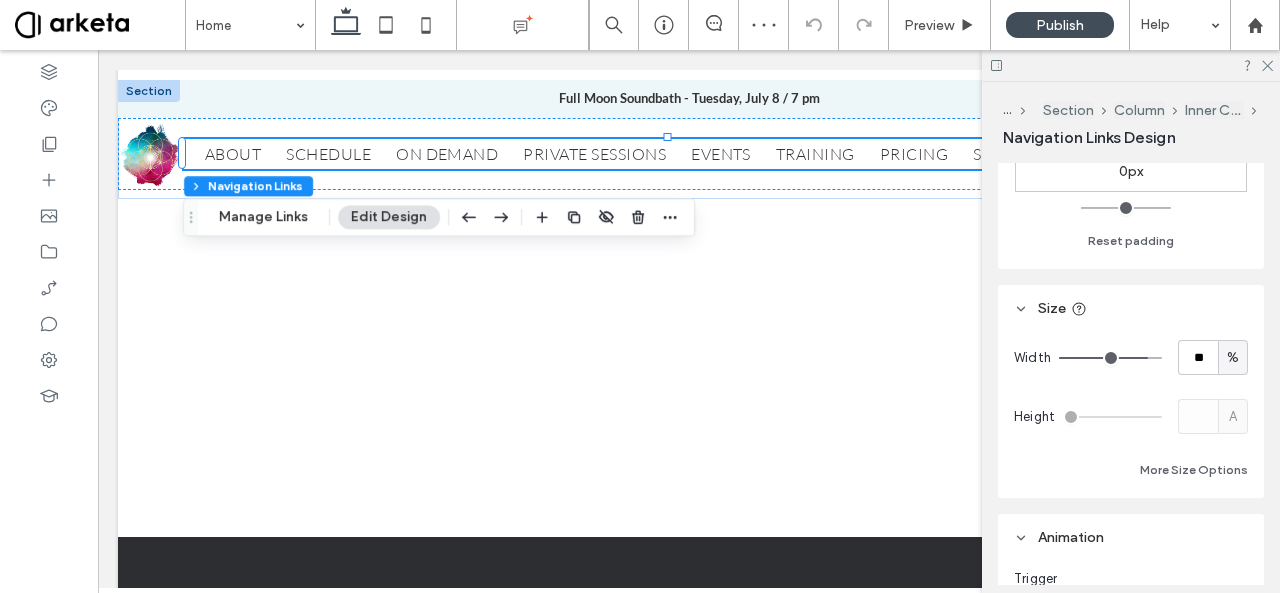 type on "**" 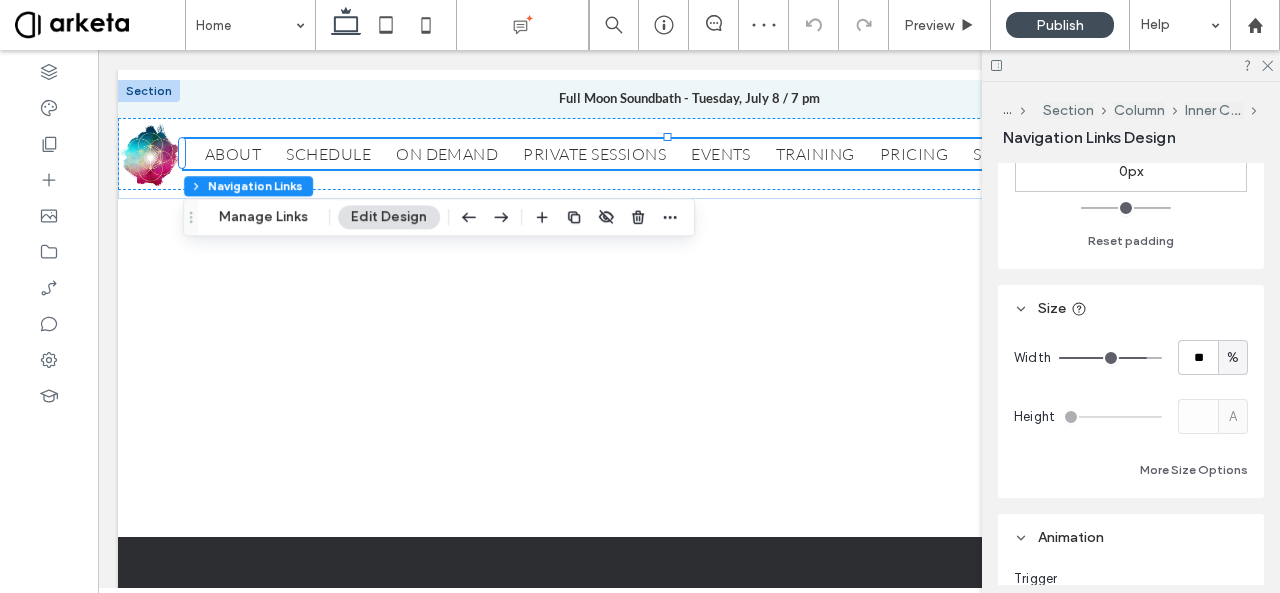 click at bounding box center (1110, 358) 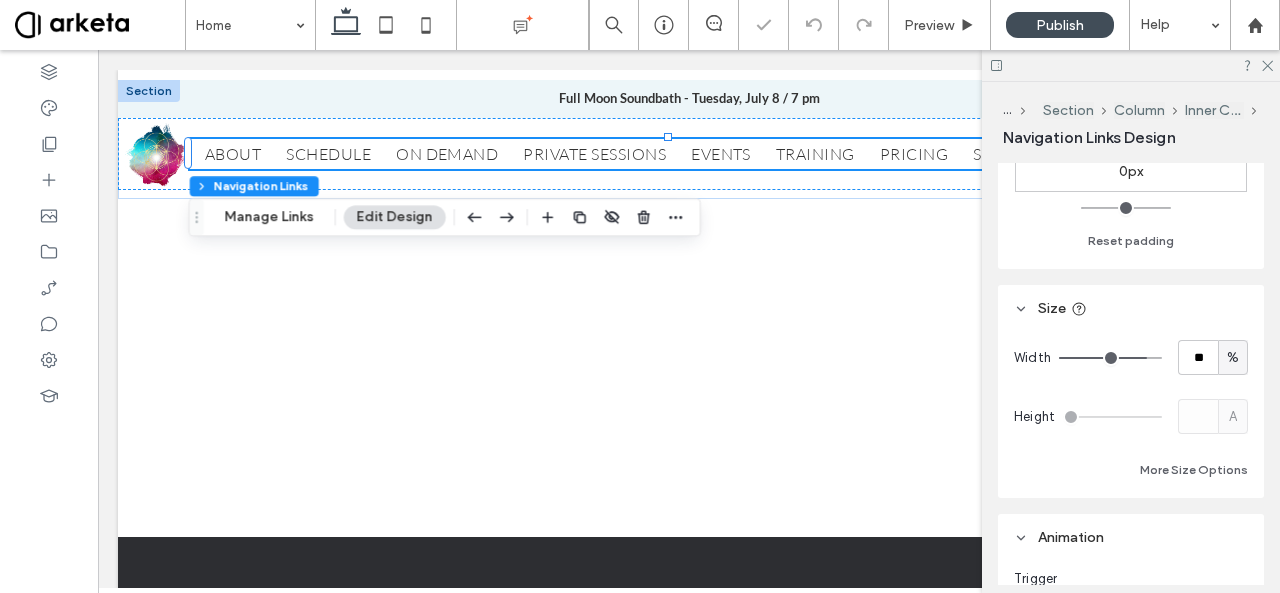 type on "**" 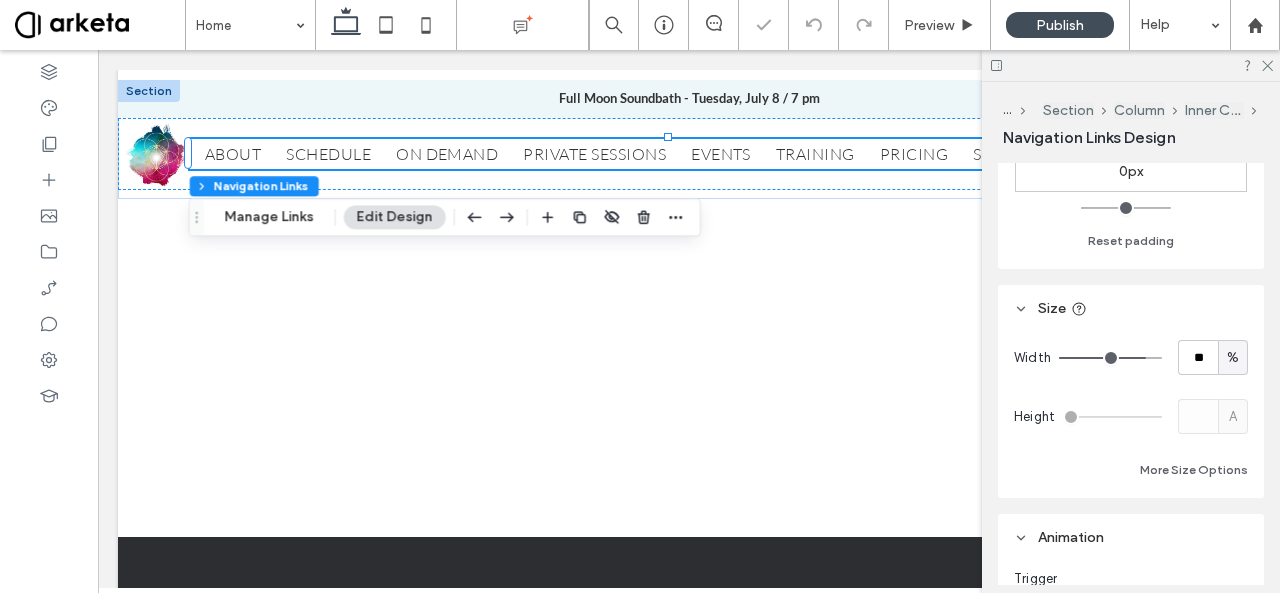 type on "**" 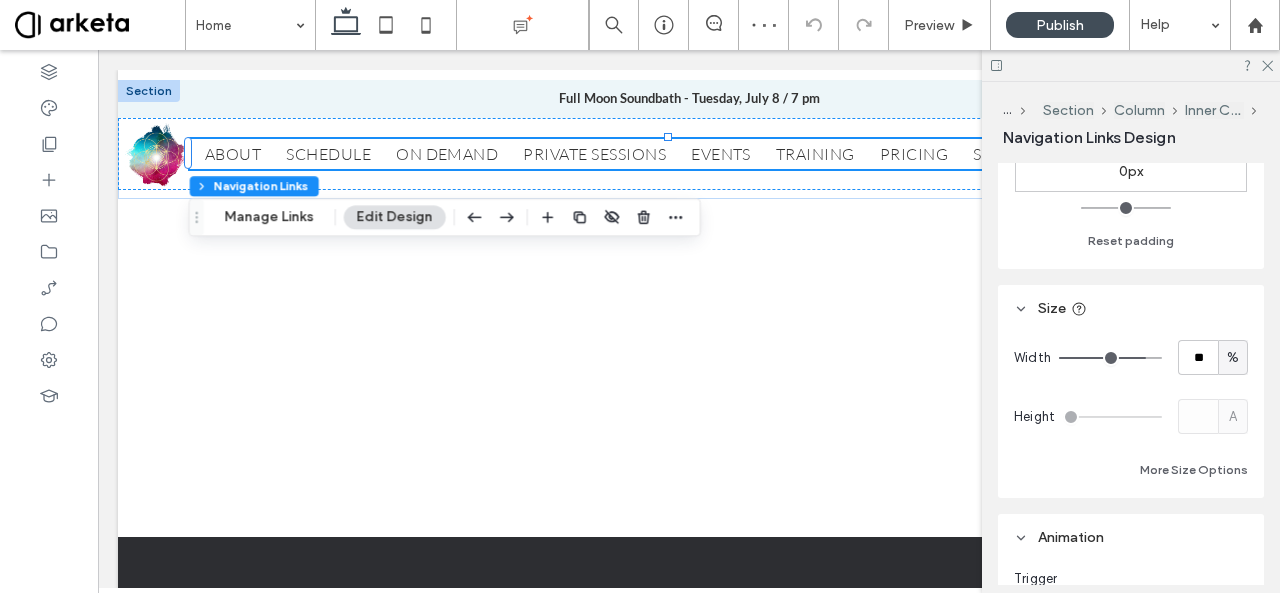 click at bounding box center [1110, 358] 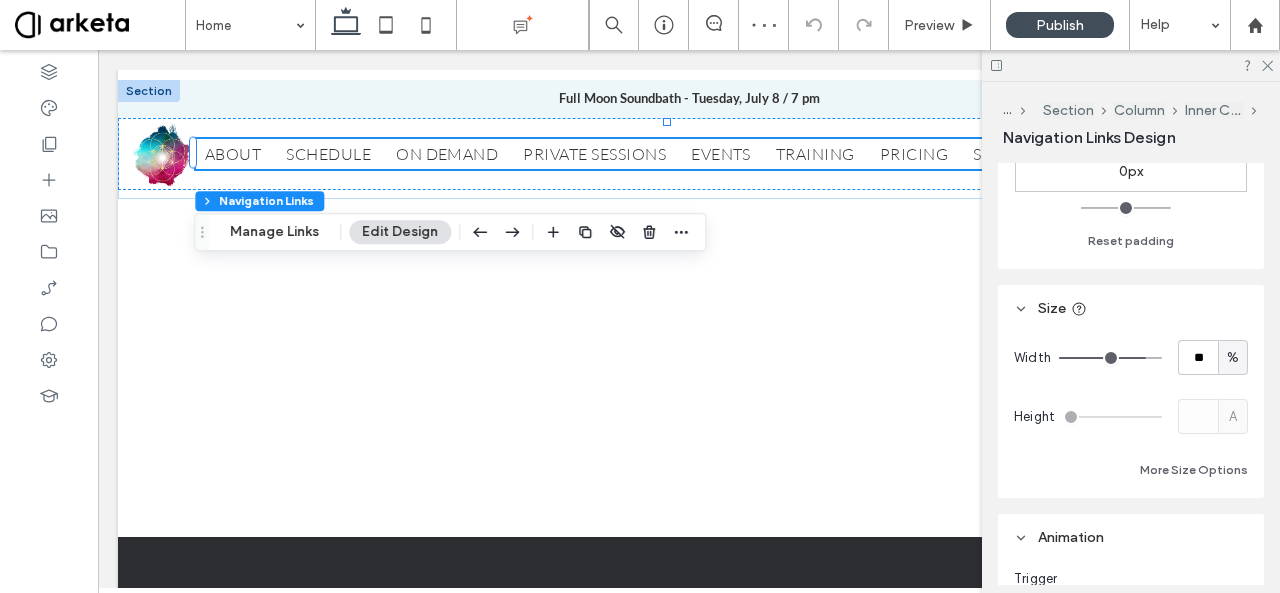 type on "**" 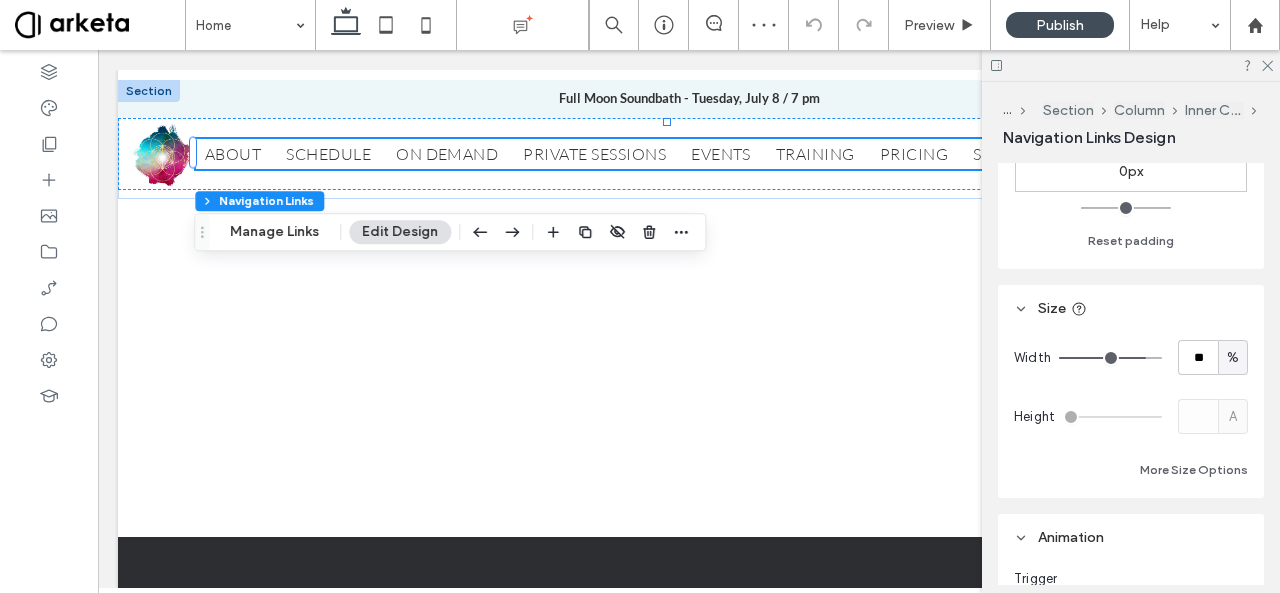 type on "**" 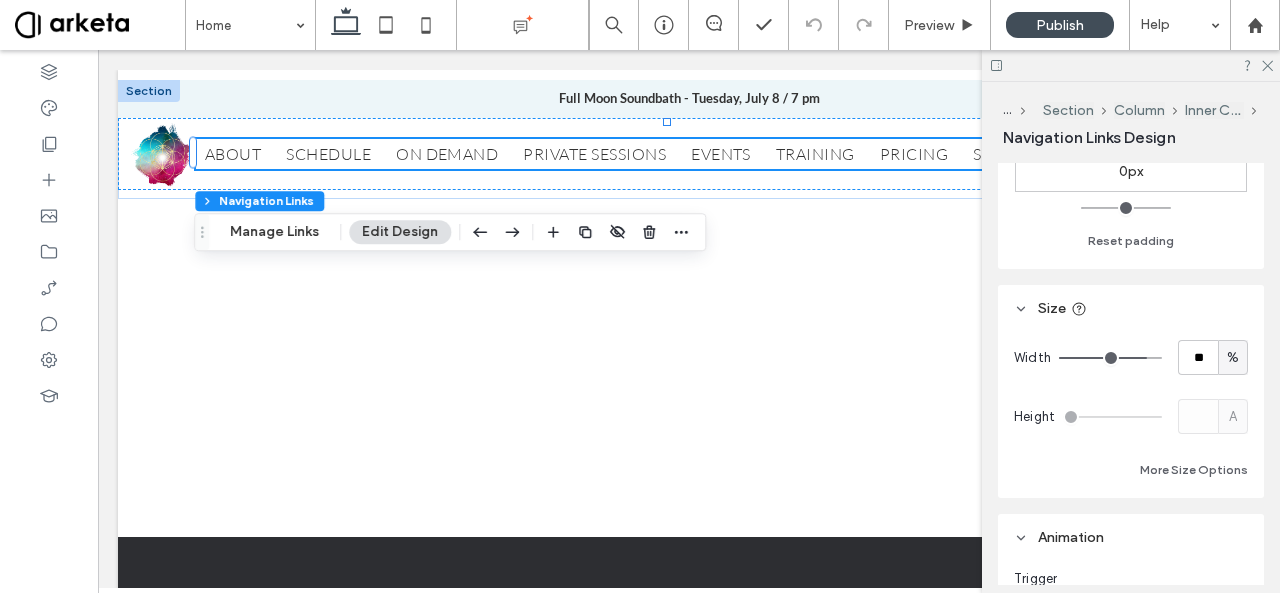 type on "**" 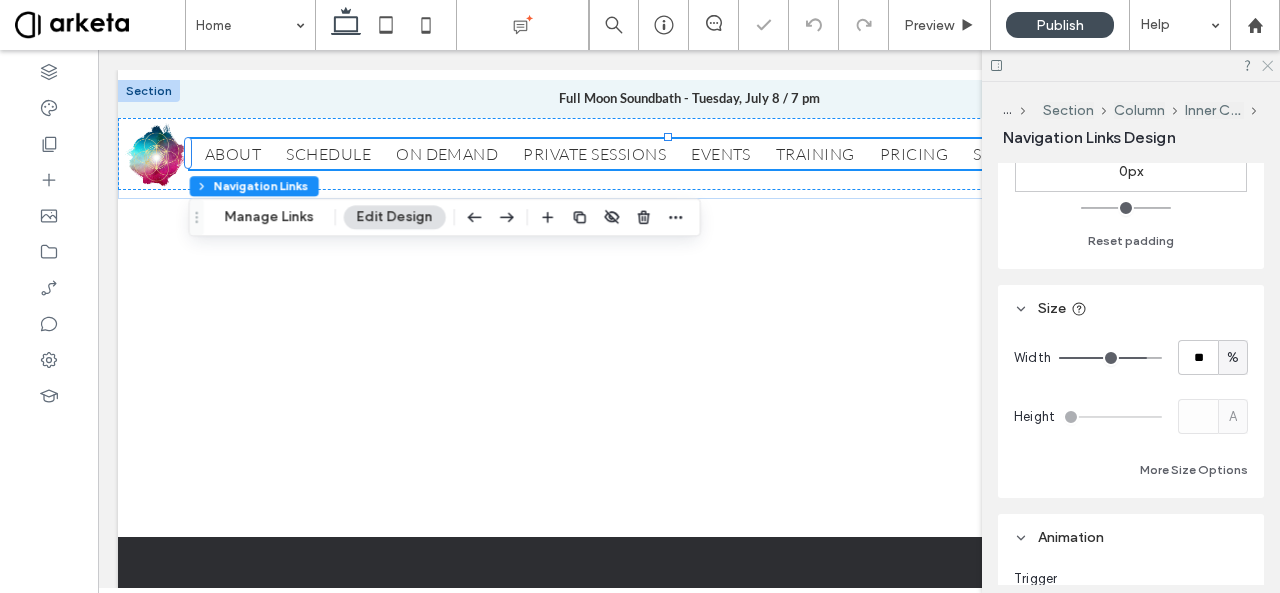 click 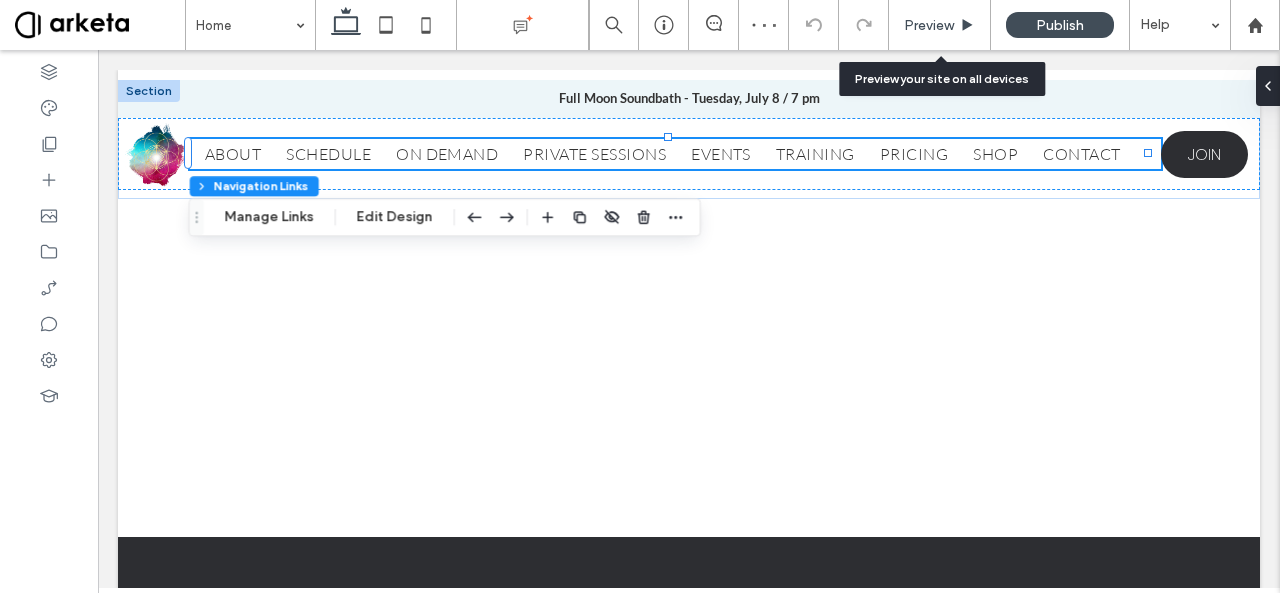 click on "Preview" at bounding box center (929, 25) 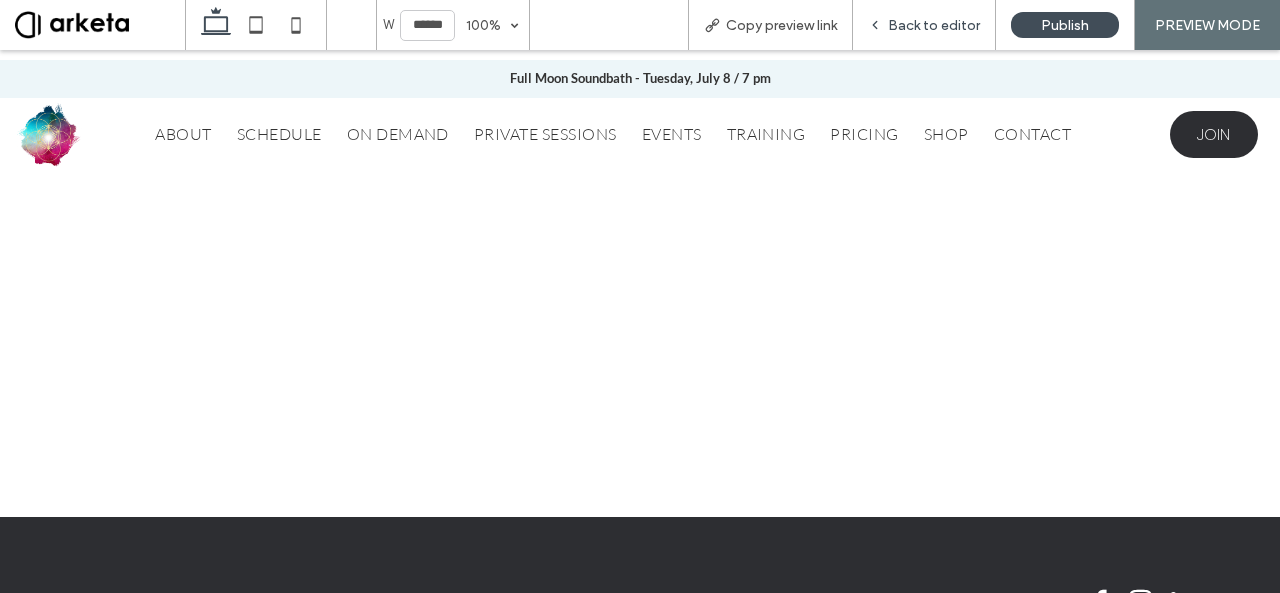 click on "Back to editor" at bounding box center [934, 25] 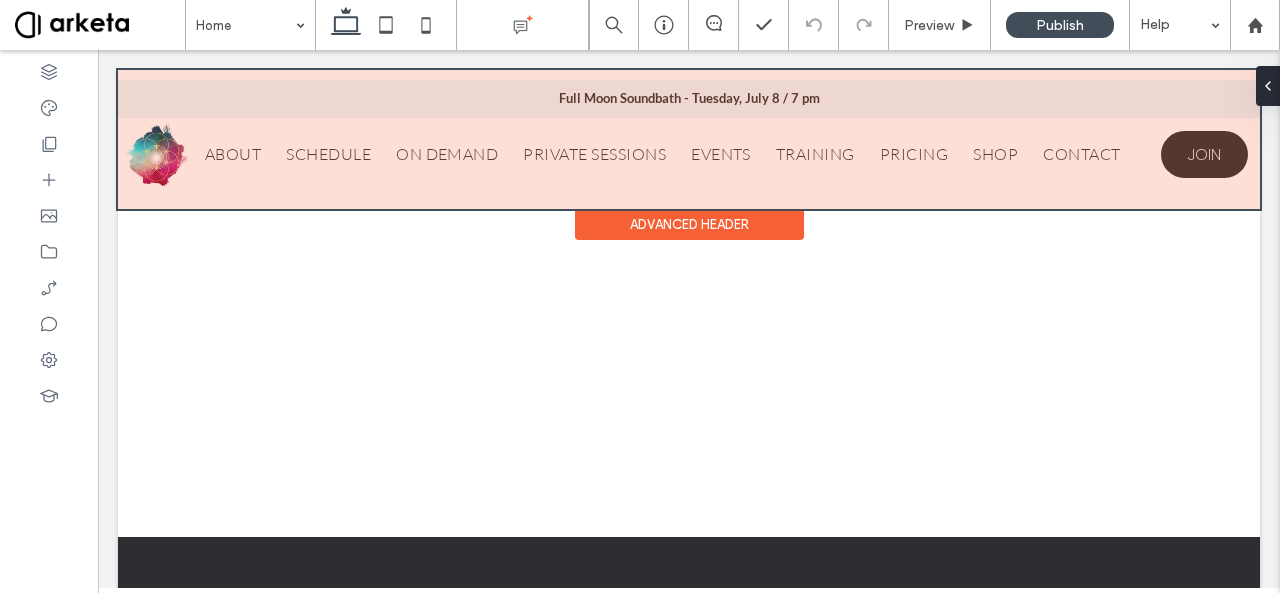 click at bounding box center (689, 139) 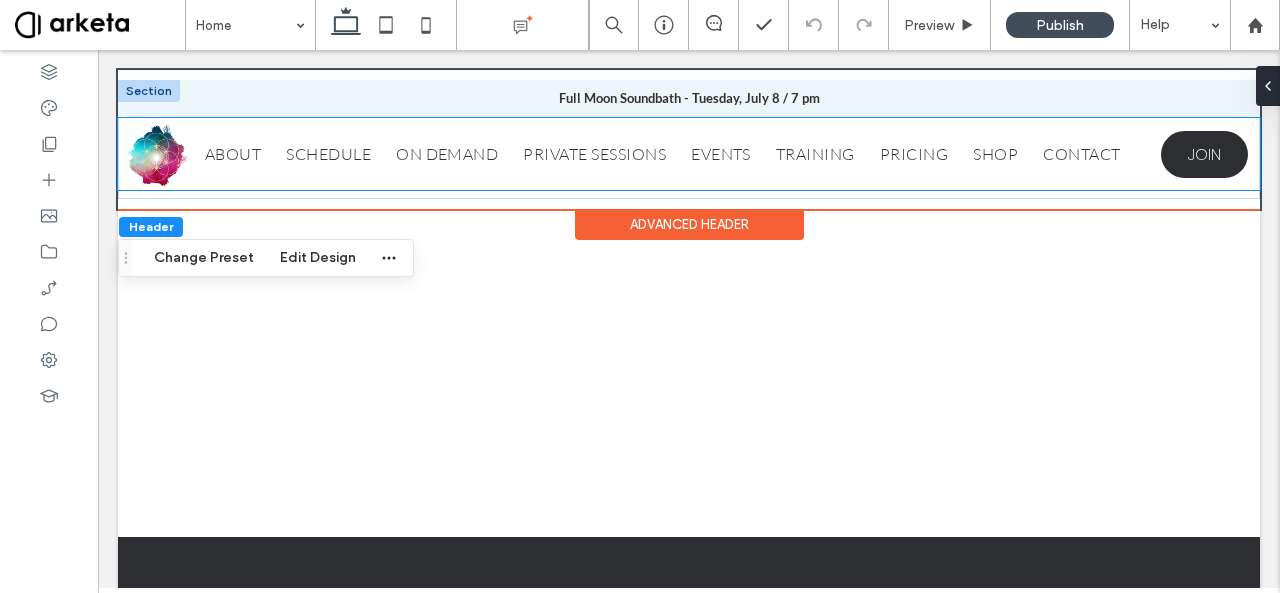 click on "ABOUT
SCHEDULE
ON DEMAND
PRIVATE SESSIONS
EVENTS
TRAINING
PRICING
SHOP
CONTACT
JOIN" at bounding box center (689, 154) 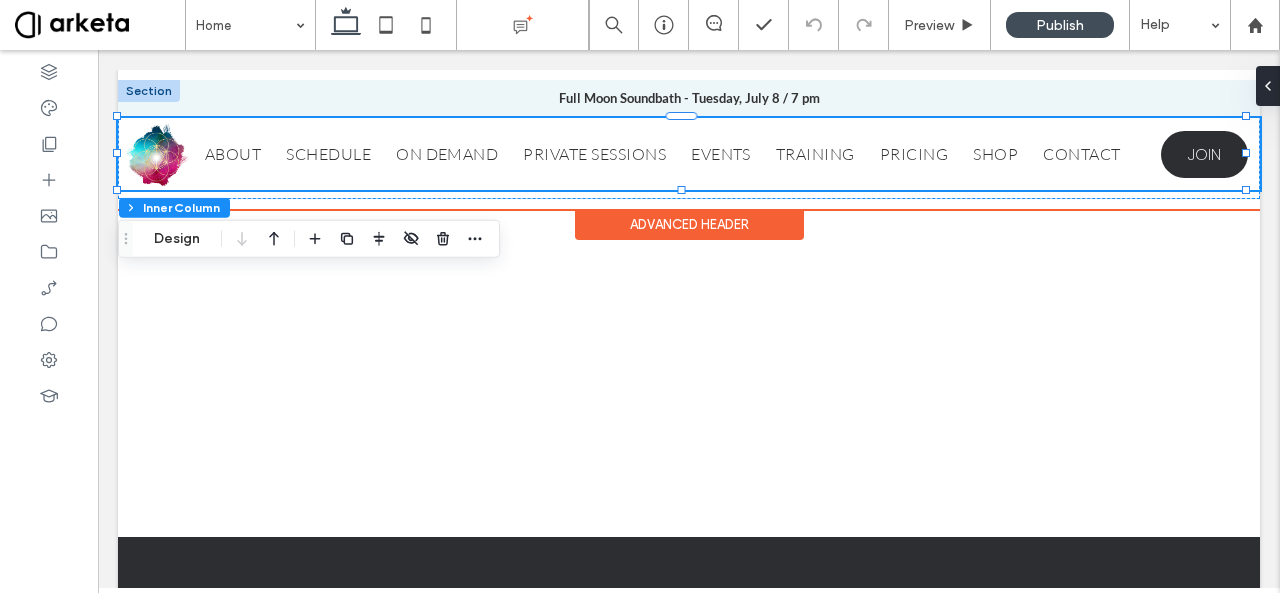 click on "ABOUT
SCHEDULE
ON DEMAND
PRIVATE SESSIONS
EVENTS
TRAINING
PRICING
SHOP
CONTACT
JOIN" at bounding box center [689, 154] 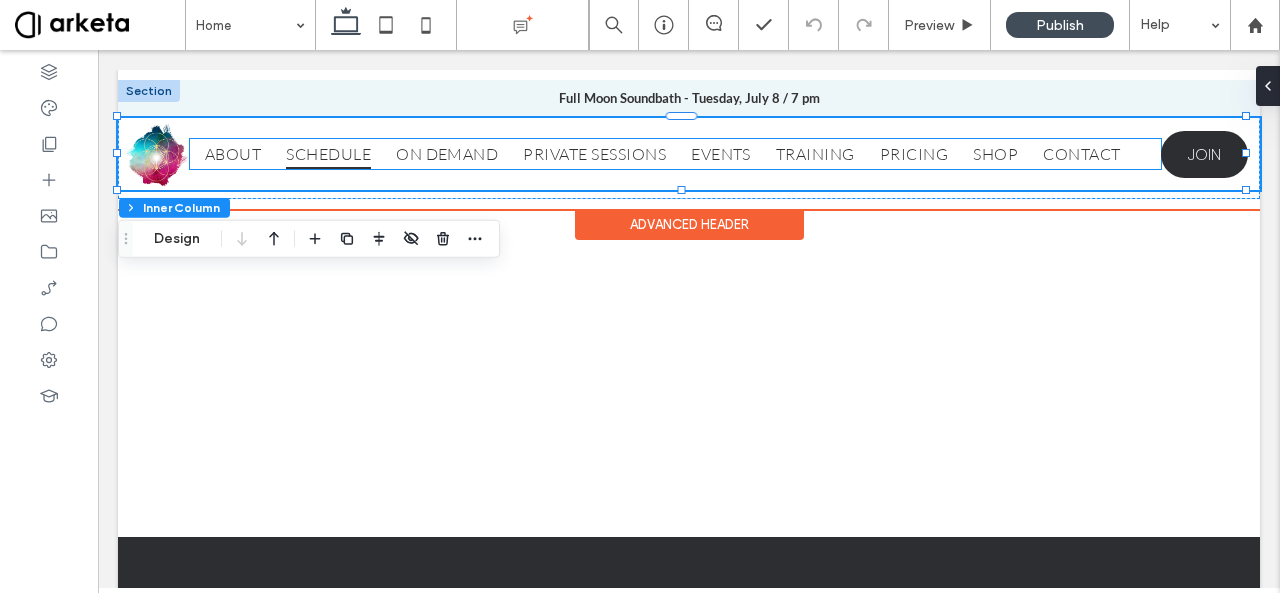 click on "SCHEDULE" at bounding box center (328, 154) 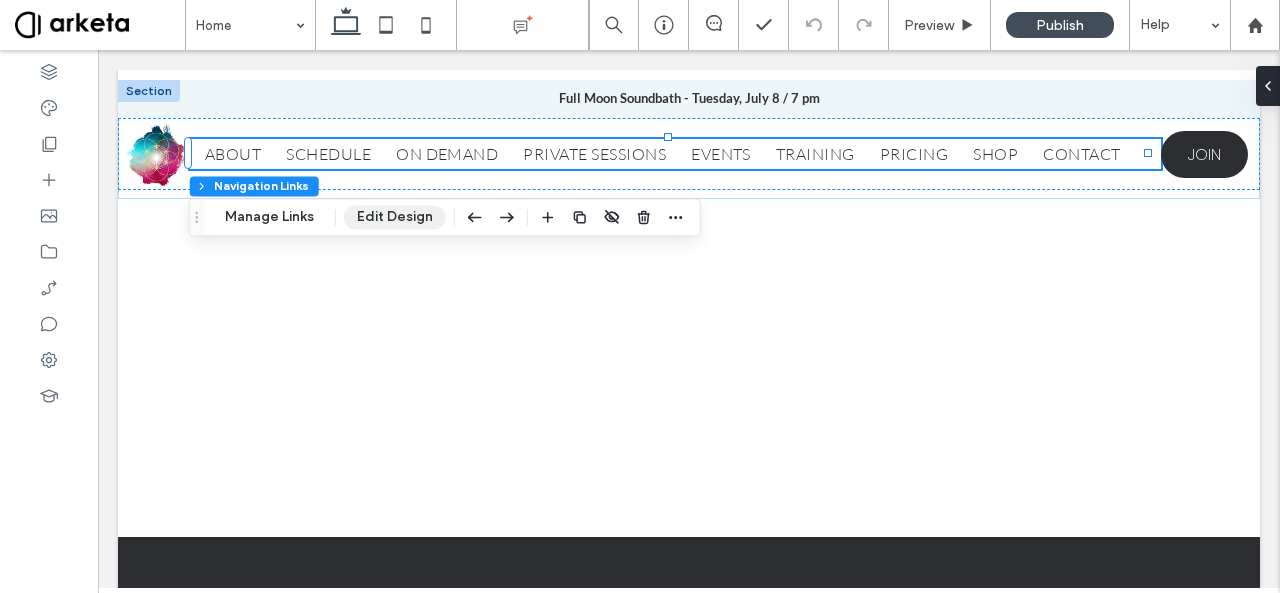 click on "Edit Design" at bounding box center [395, 217] 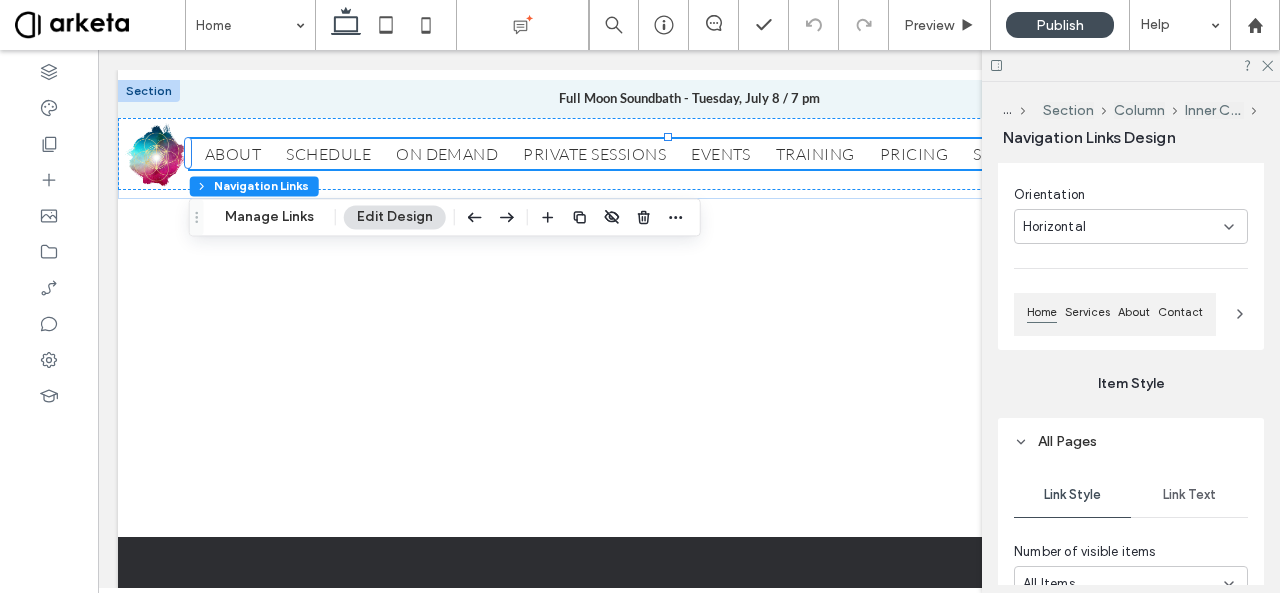 scroll, scrollTop: 1300, scrollLeft: 0, axis: vertical 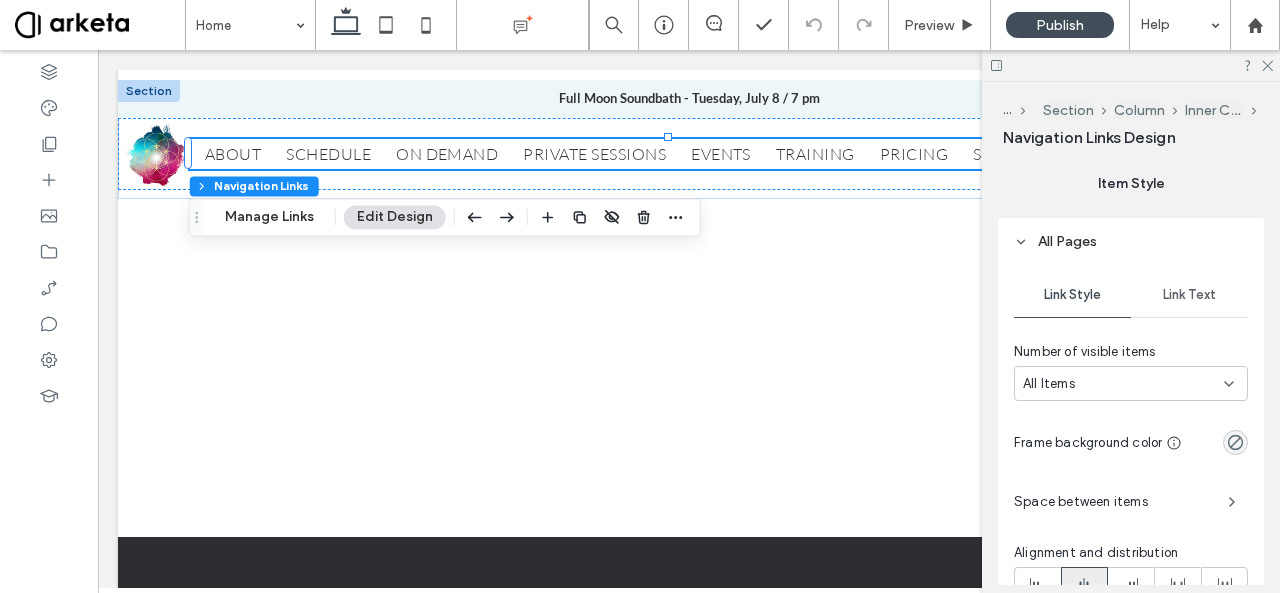 click on "Link Text" at bounding box center [1189, 295] 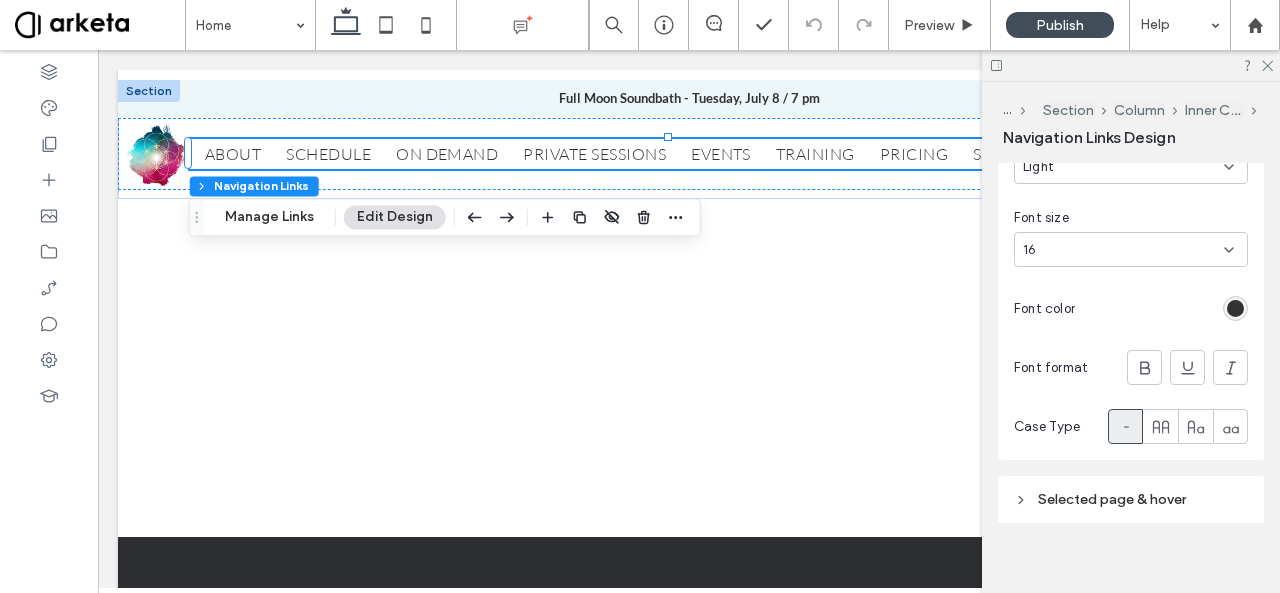 scroll, scrollTop: 1400, scrollLeft: 0, axis: vertical 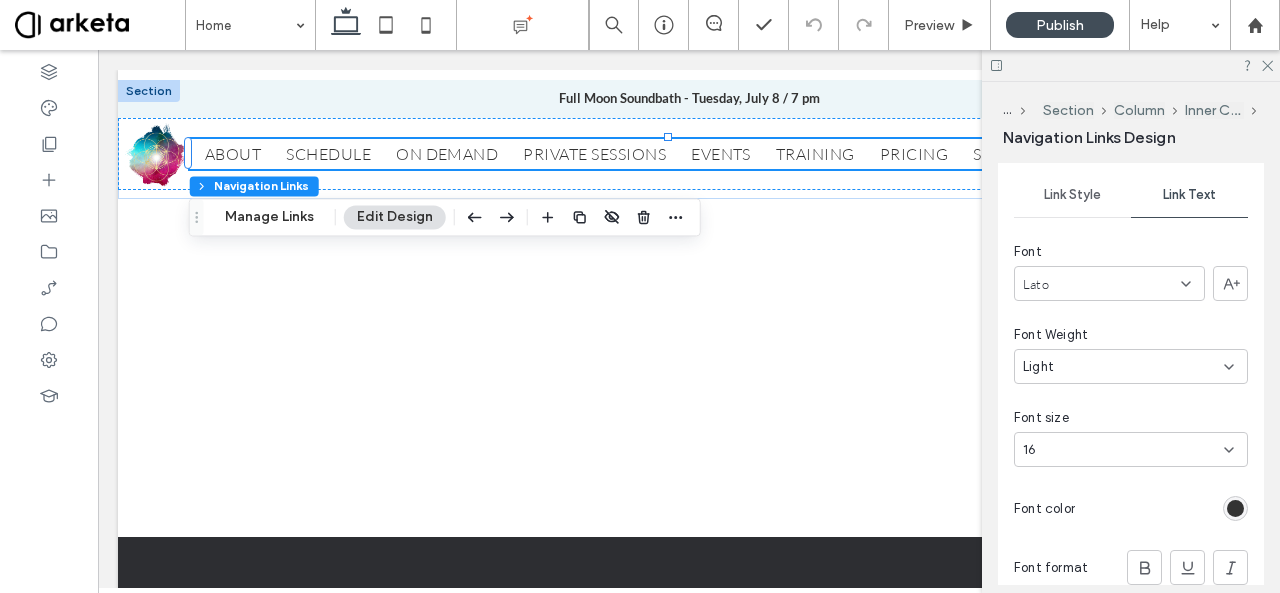click on "Link Style" at bounding box center [1072, 195] 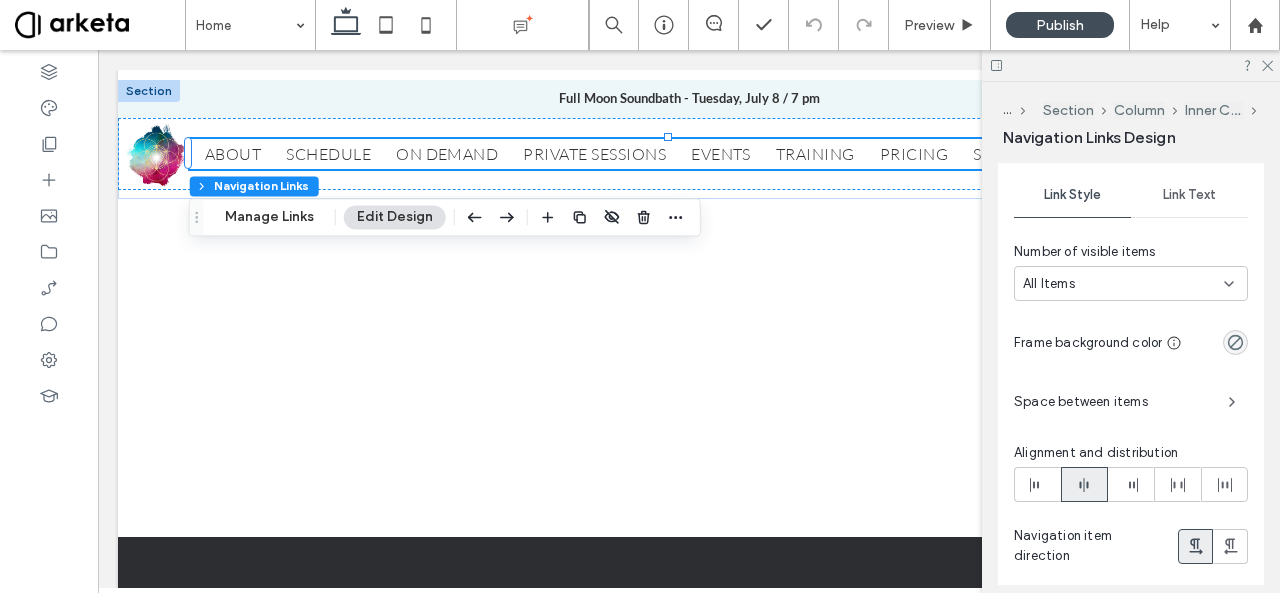 click on "Space between items" at bounding box center (1113, 402) 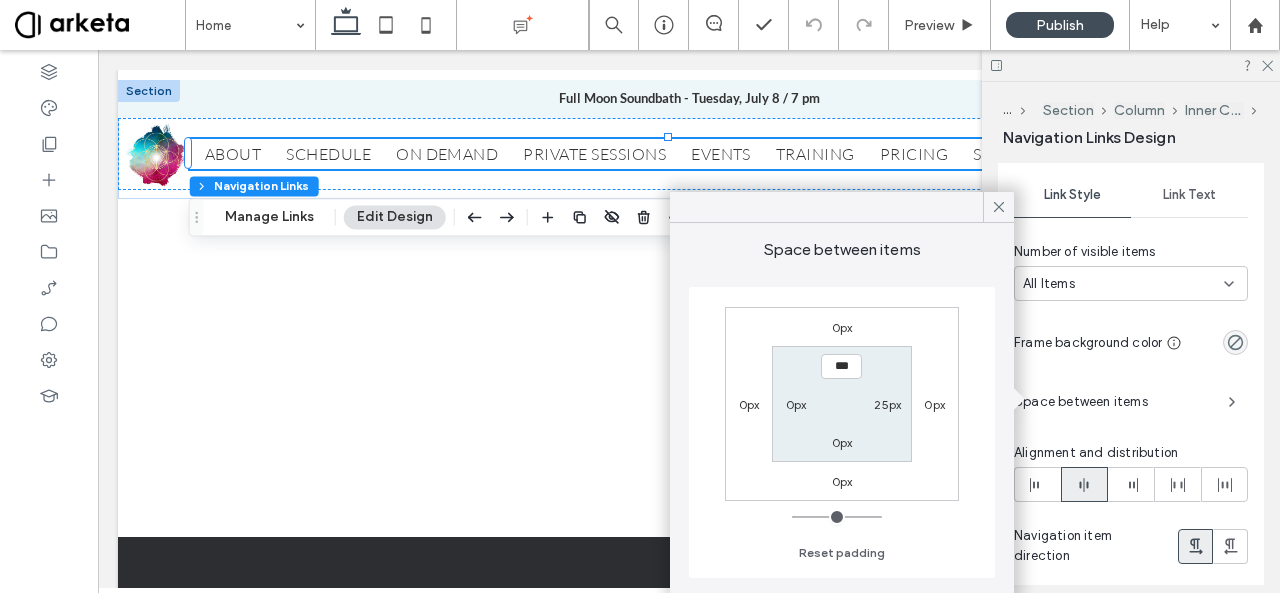click on "25px" at bounding box center [887, 404] 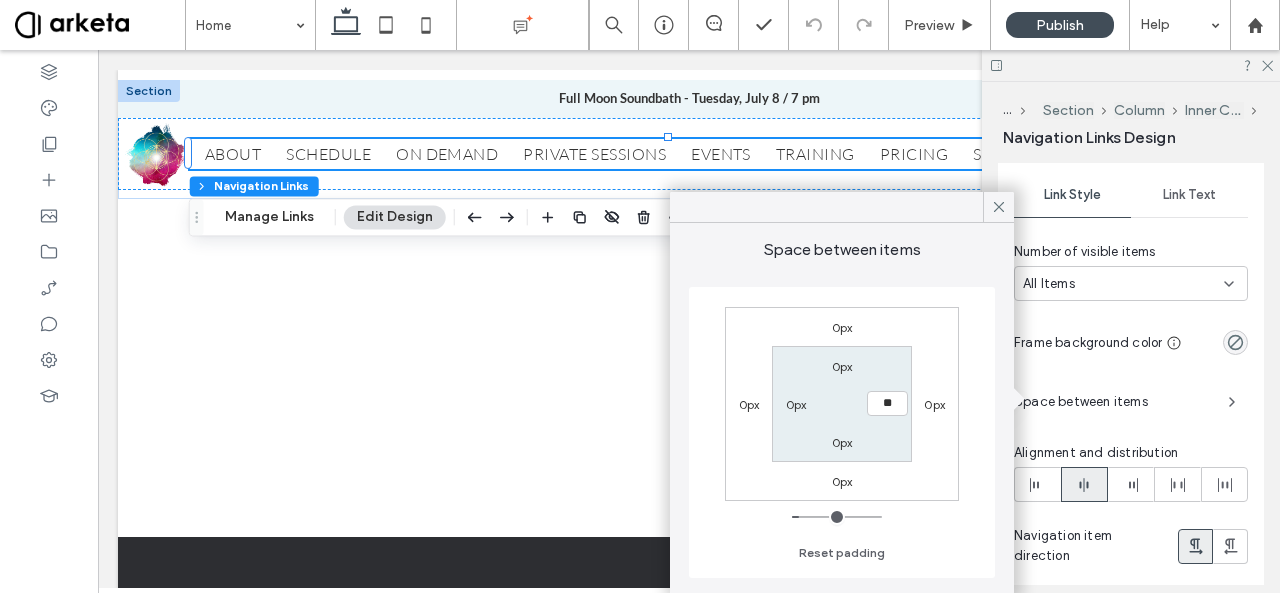 type on "**" 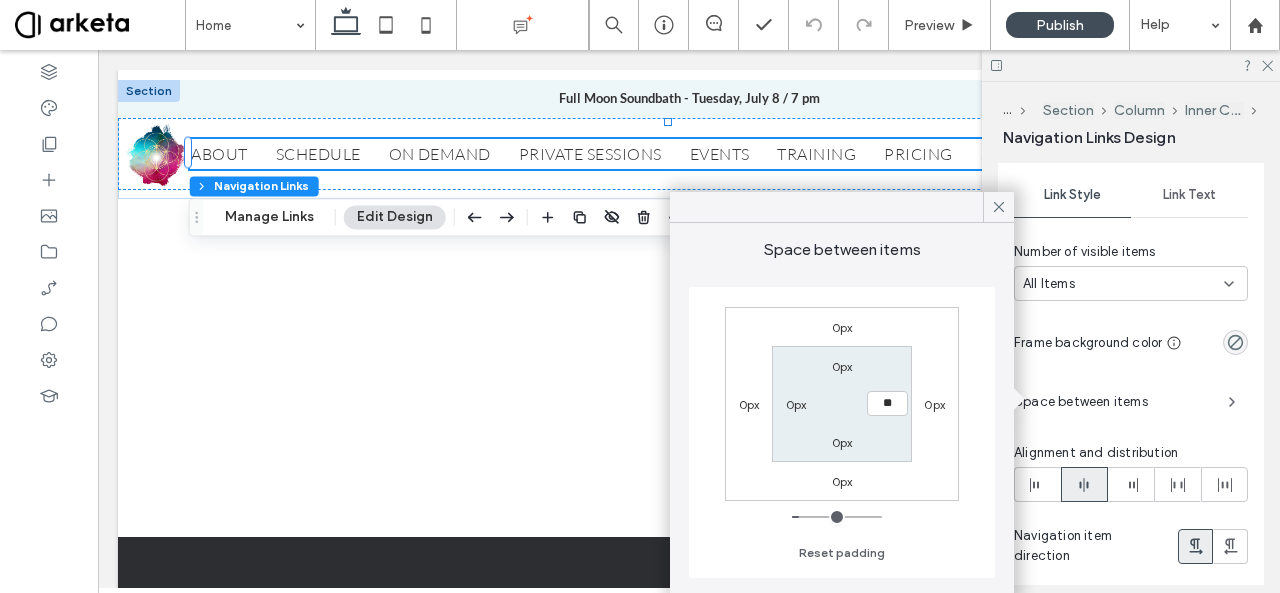 type on "**" 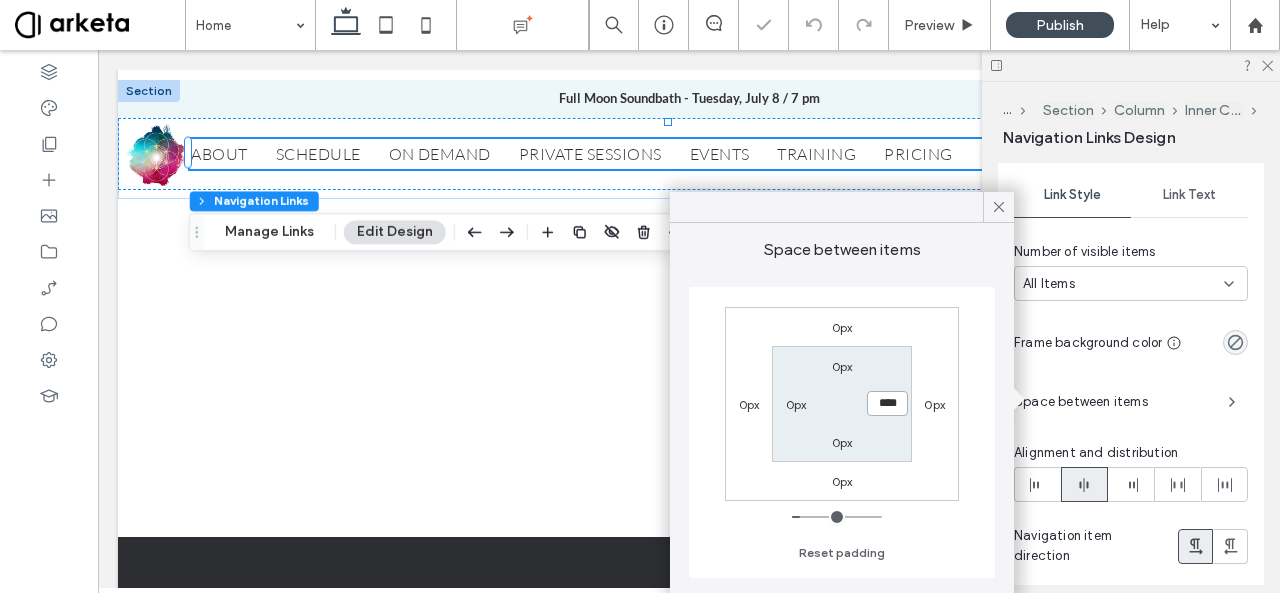 click on "****" at bounding box center [887, 403] 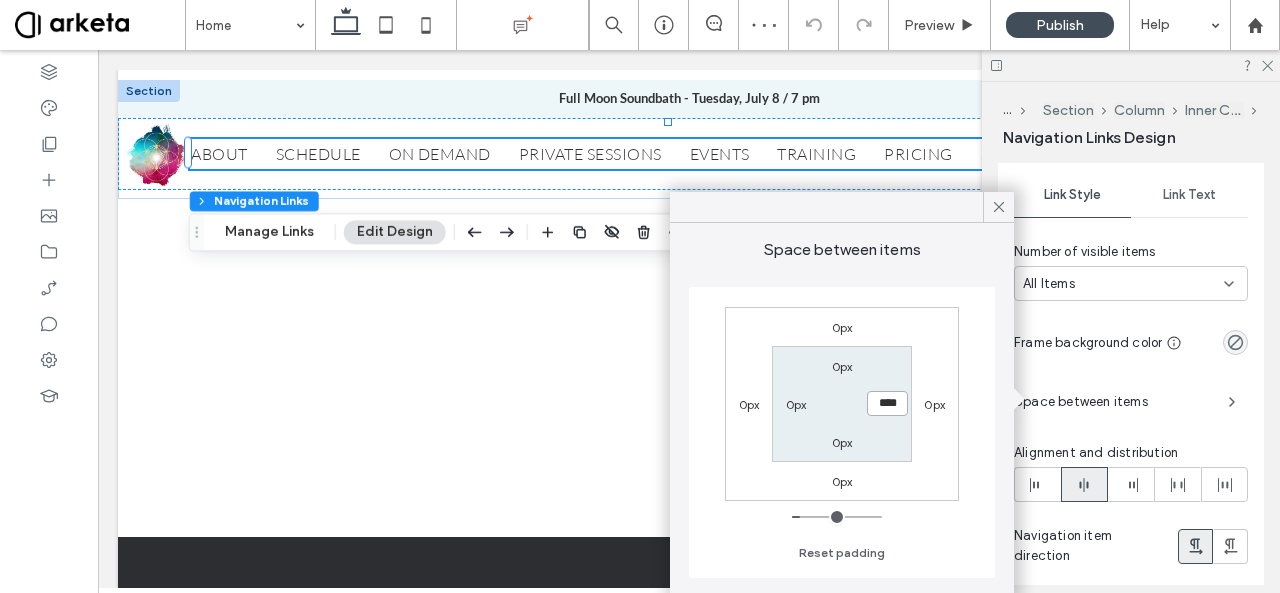 click on "****" at bounding box center [887, 403] 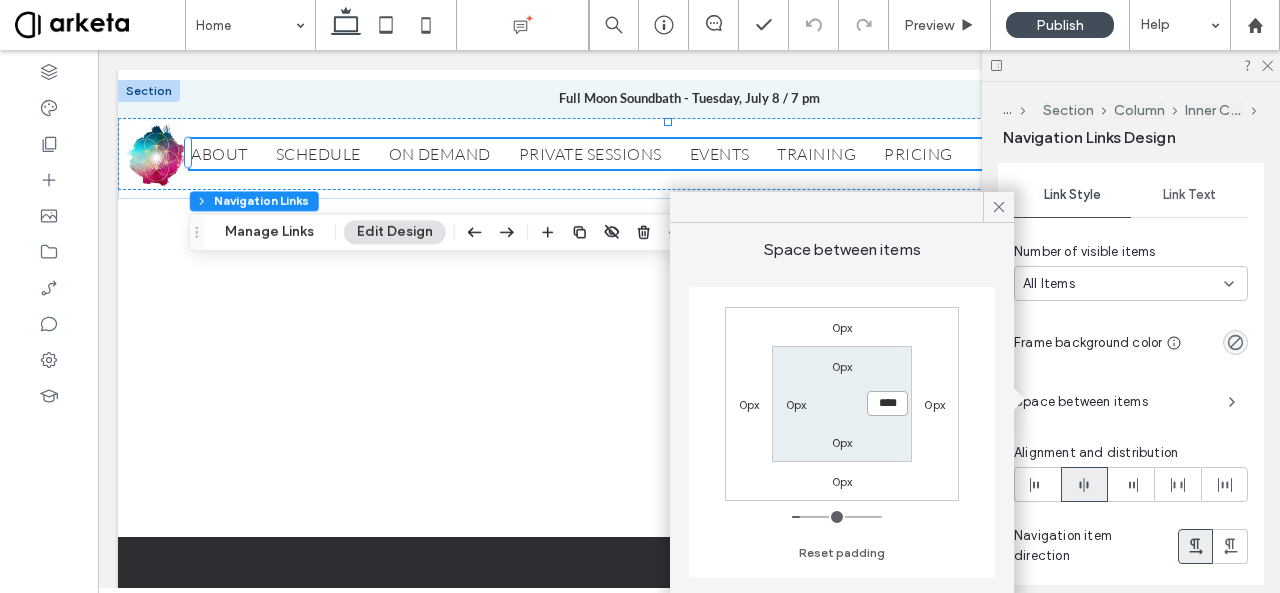 type on "****" 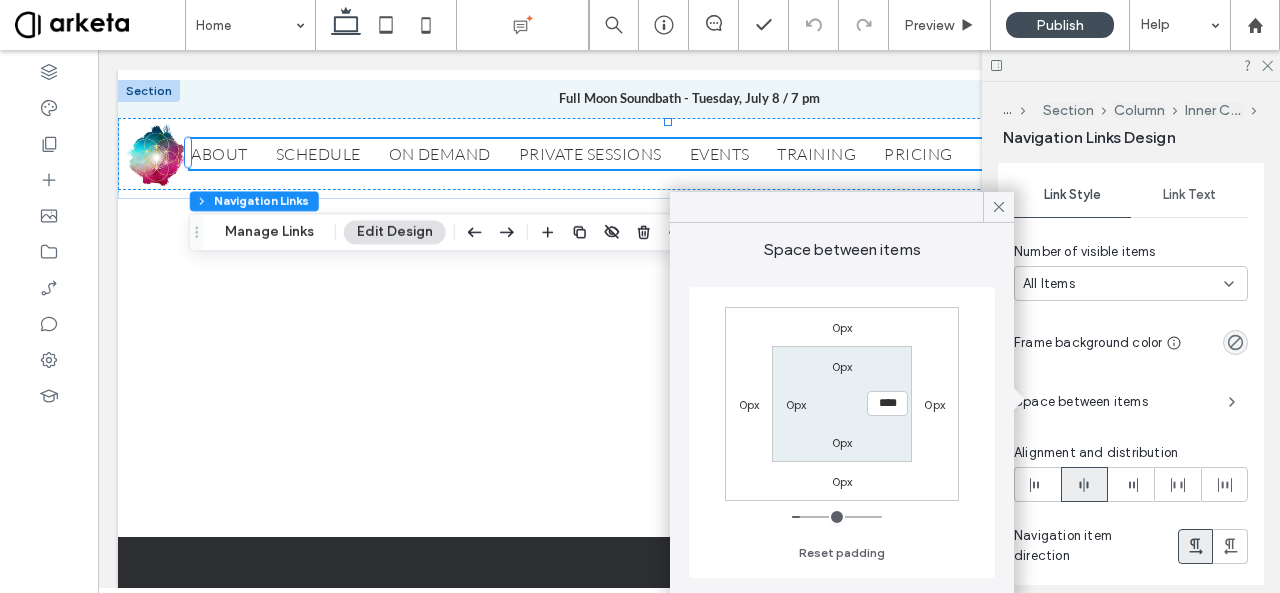 type on "**" 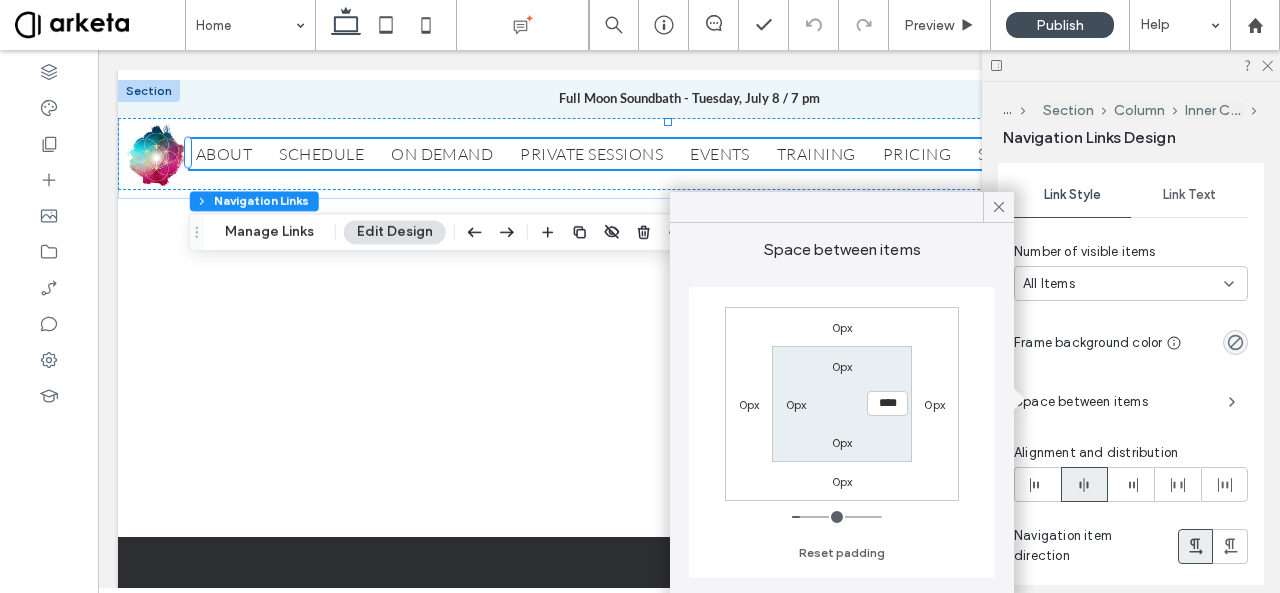 click on "0px 0px 0px 0px 0px **** 0px 0px" at bounding box center [842, 404] 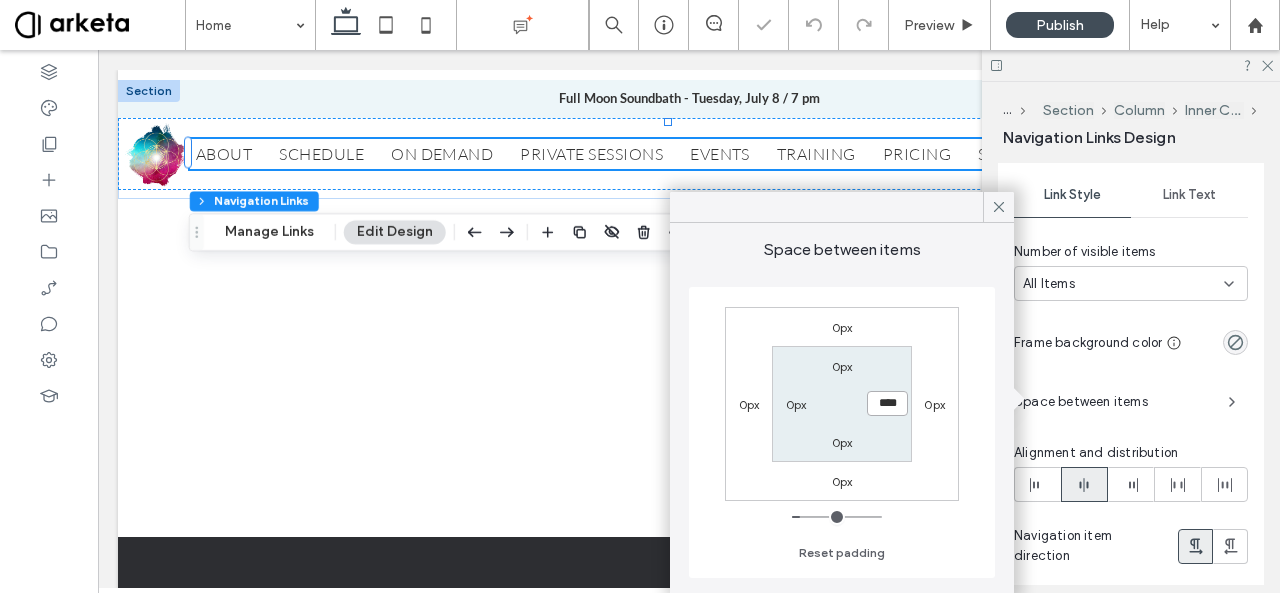 click on "****" at bounding box center [887, 403] 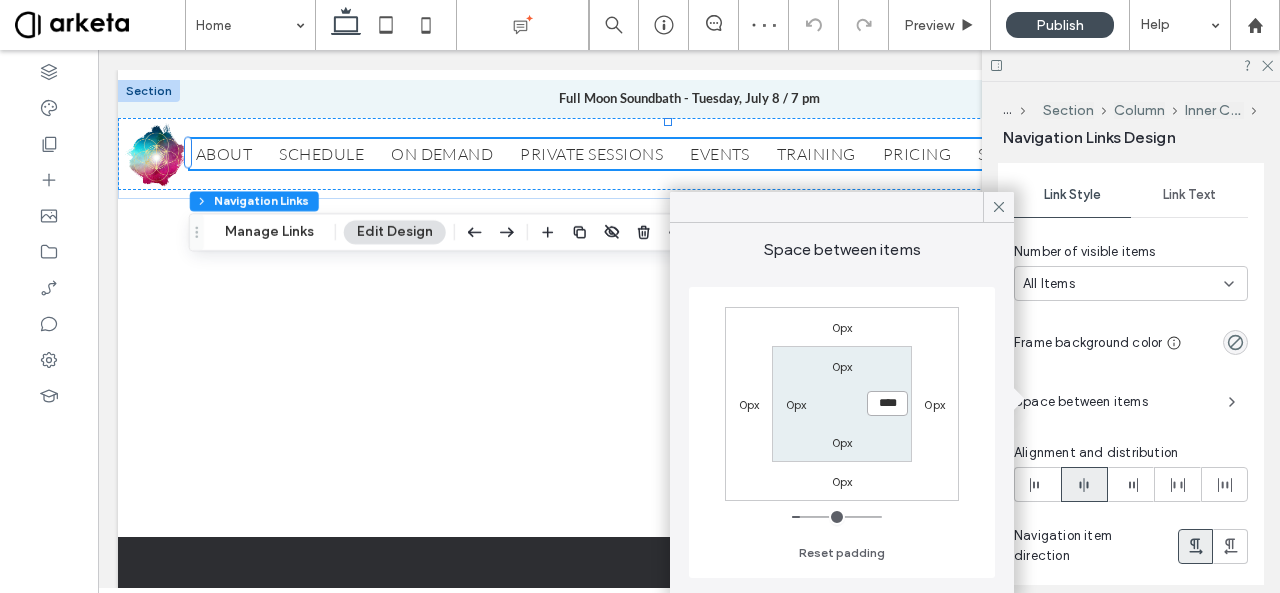 click on "****" at bounding box center [887, 403] 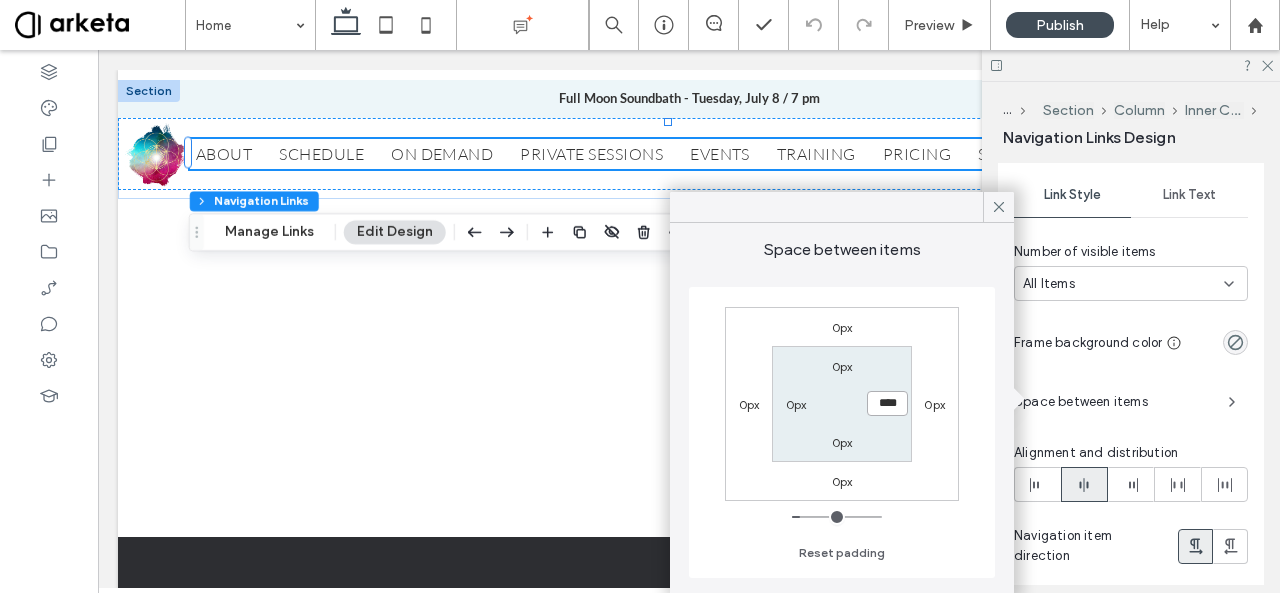 type on "****" 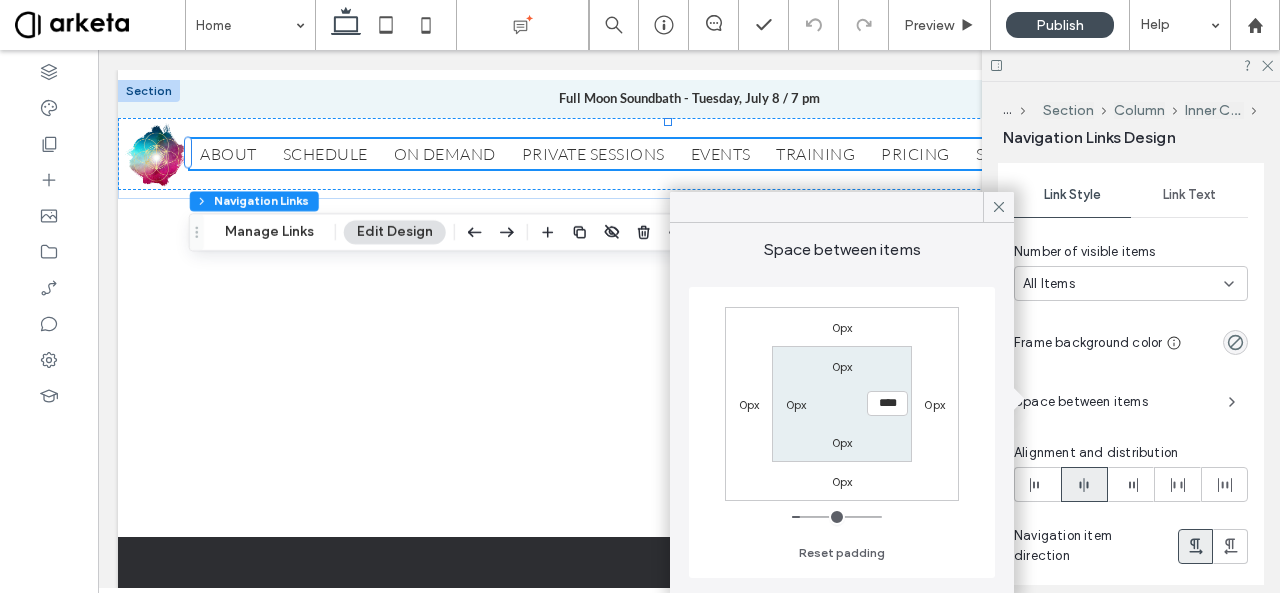 type on "**" 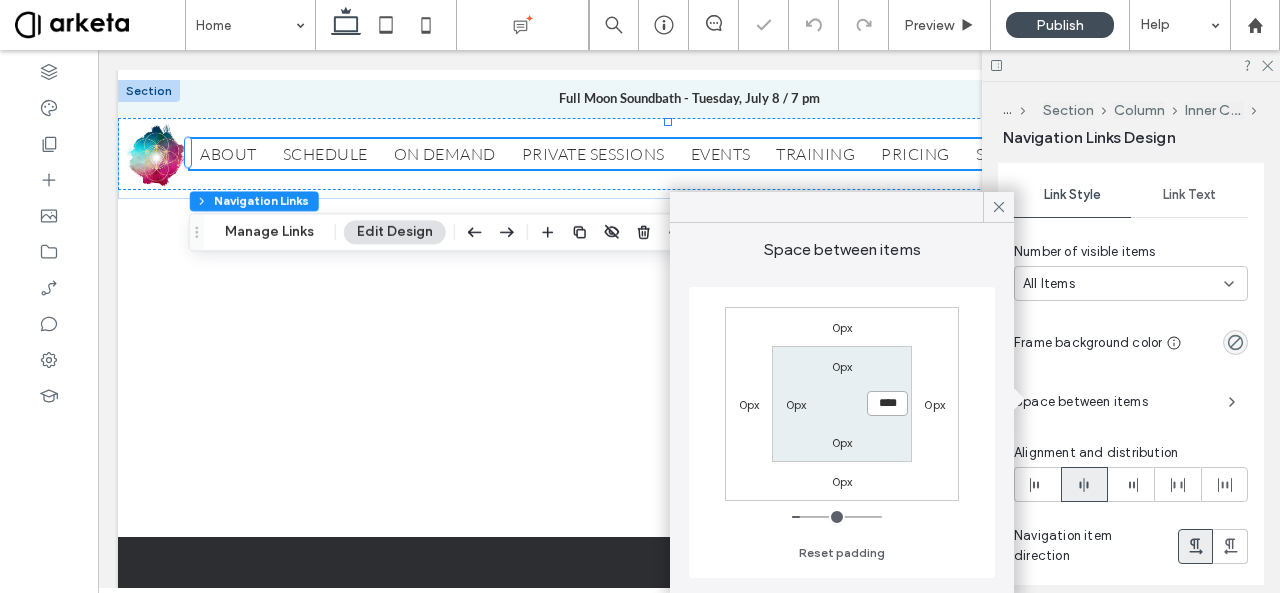click on "****" at bounding box center (887, 403) 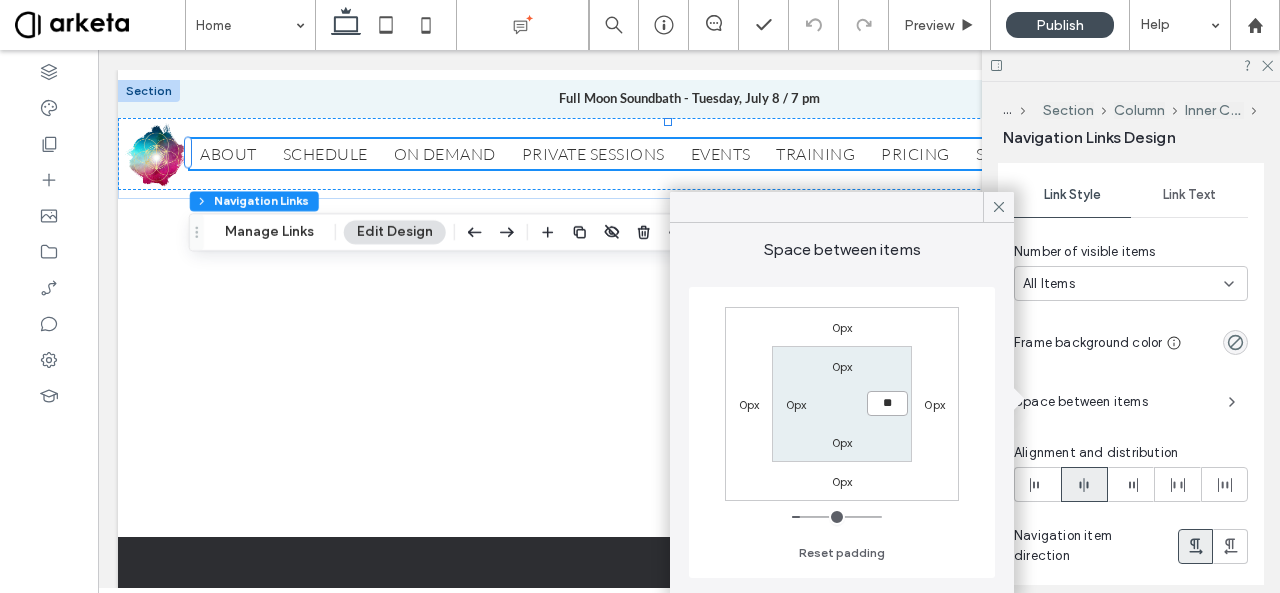 type on "**" 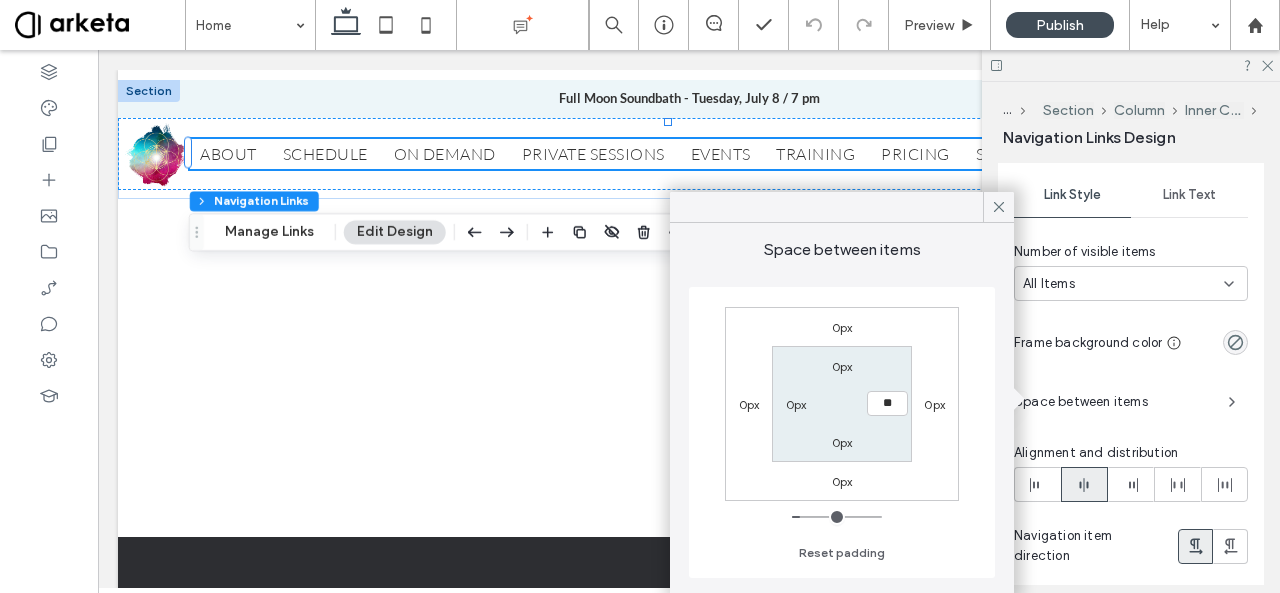 click on "0px 0px 0px 0px 0px ** 0px 0px" at bounding box center [842, 404] 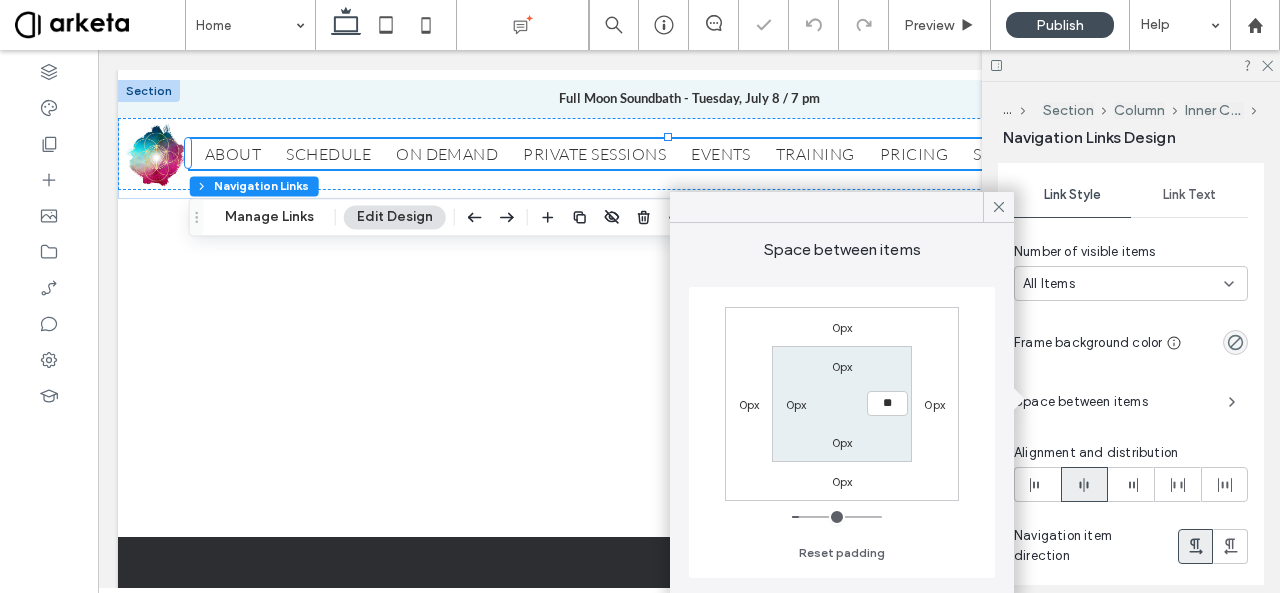 type on "**" 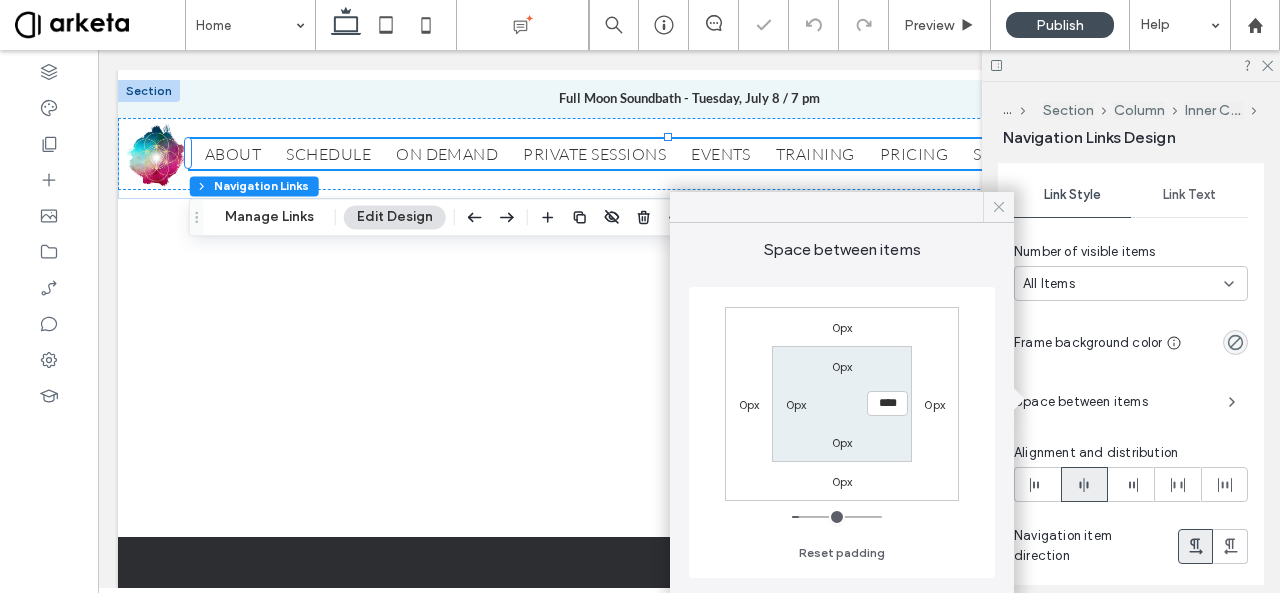 click 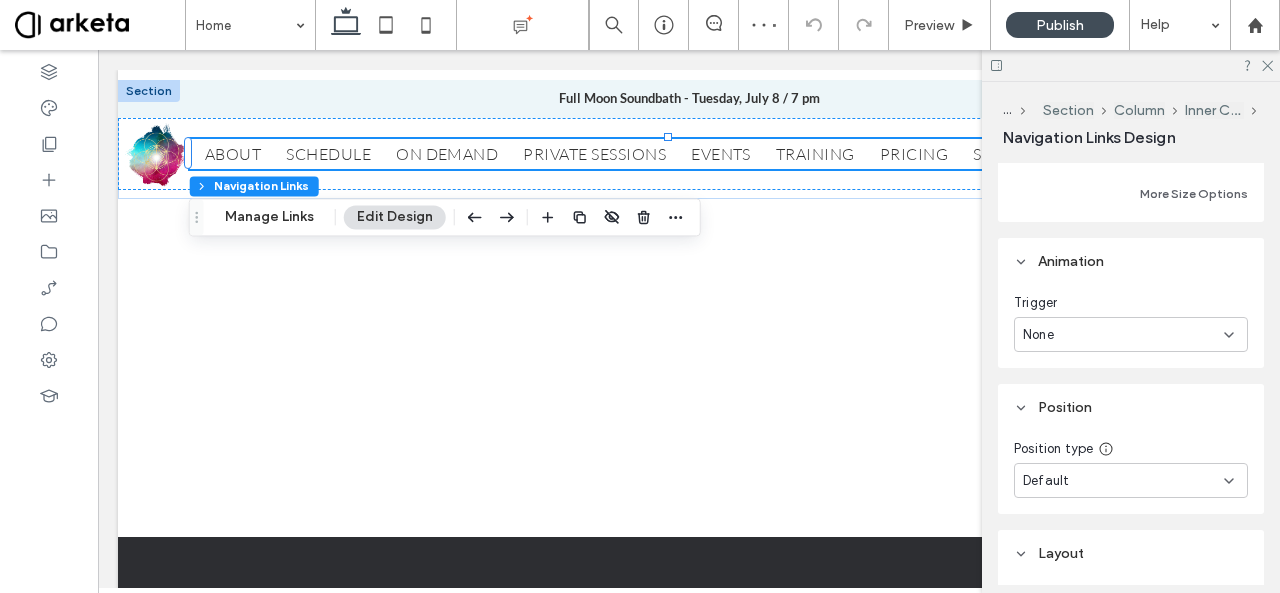 scroll, scrollTop: 400, scrollLeft: 0, axis: vertical 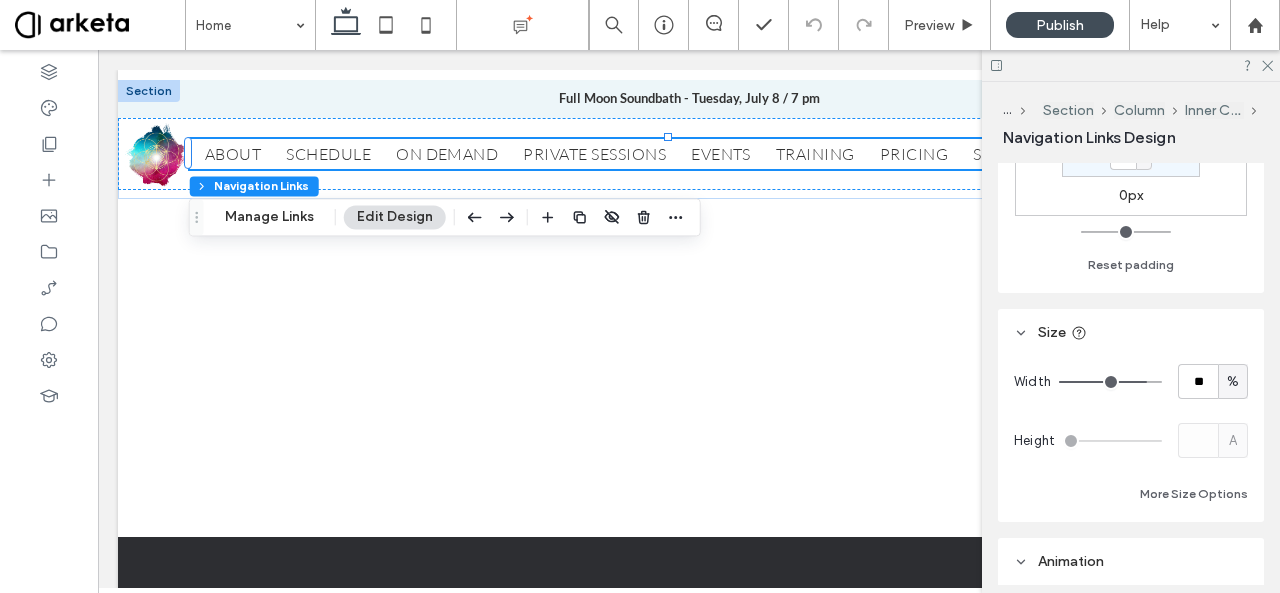 type on "**" 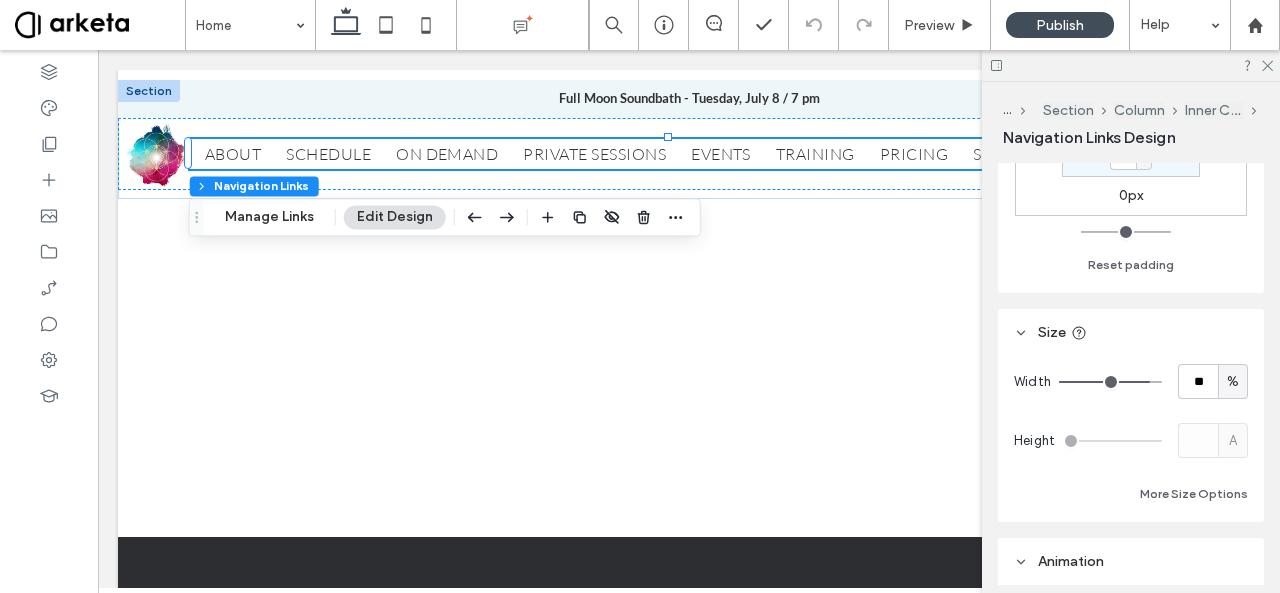 type on "**" 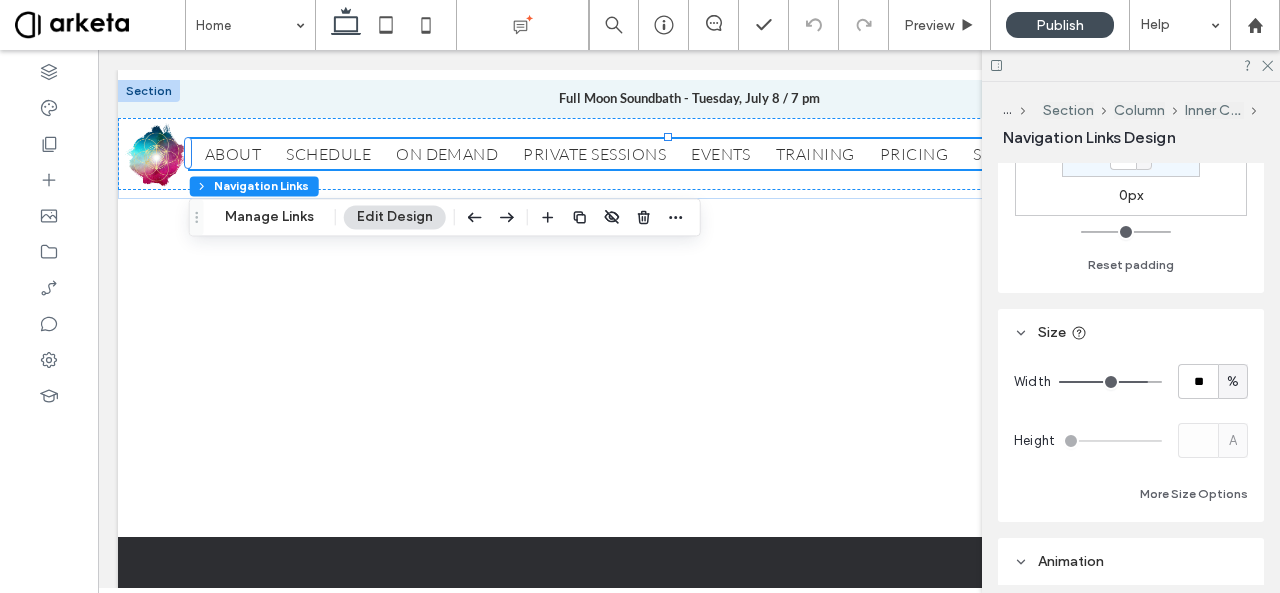 type on "**" 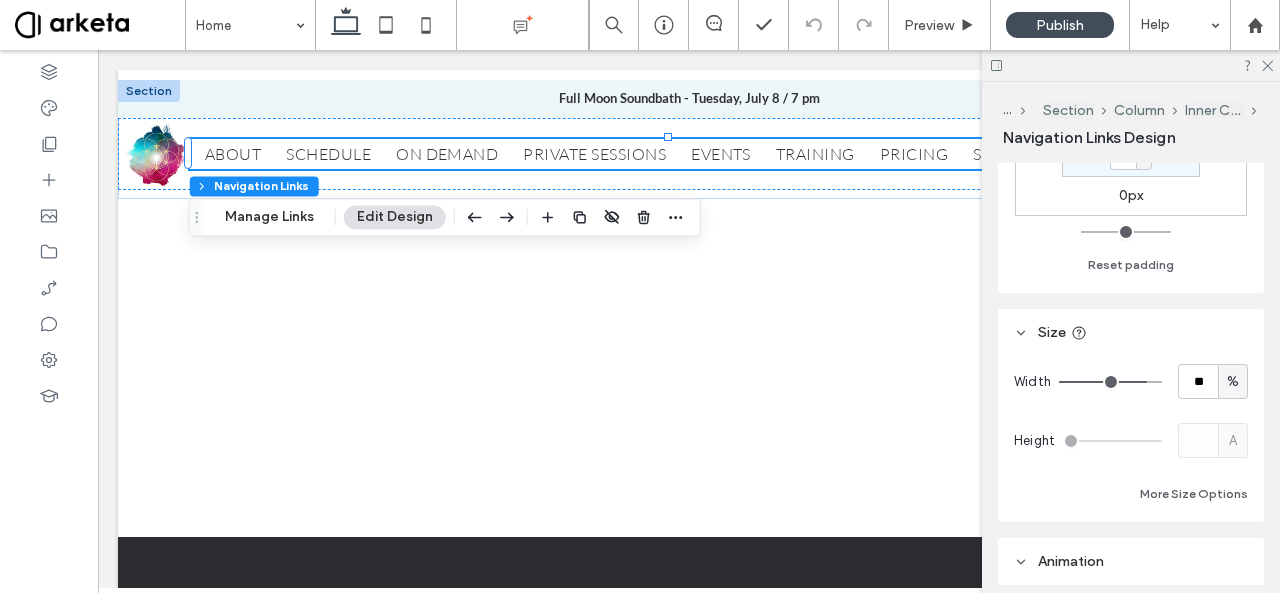 type on "**" 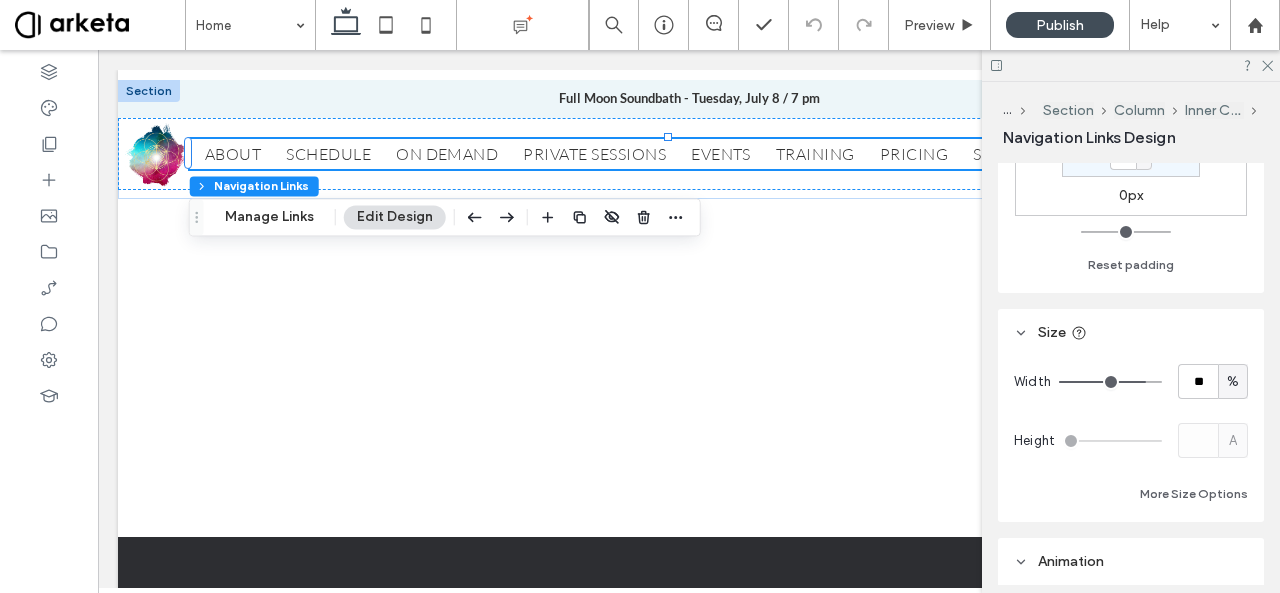 click at bounding box center [1110, 382] 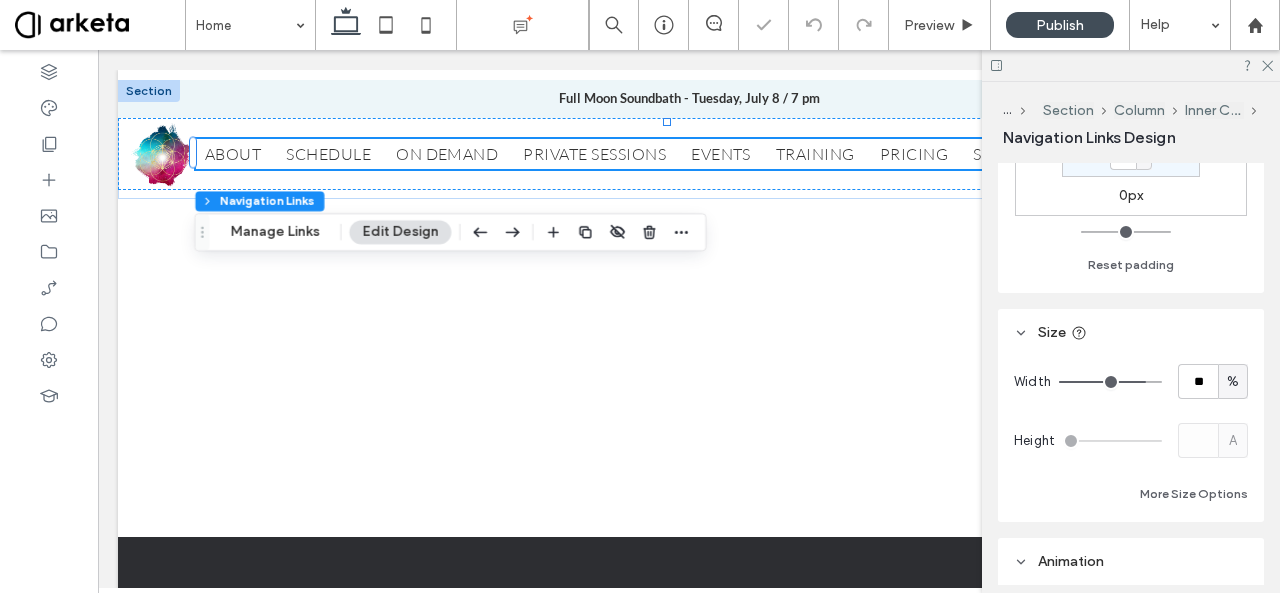 type on "**" 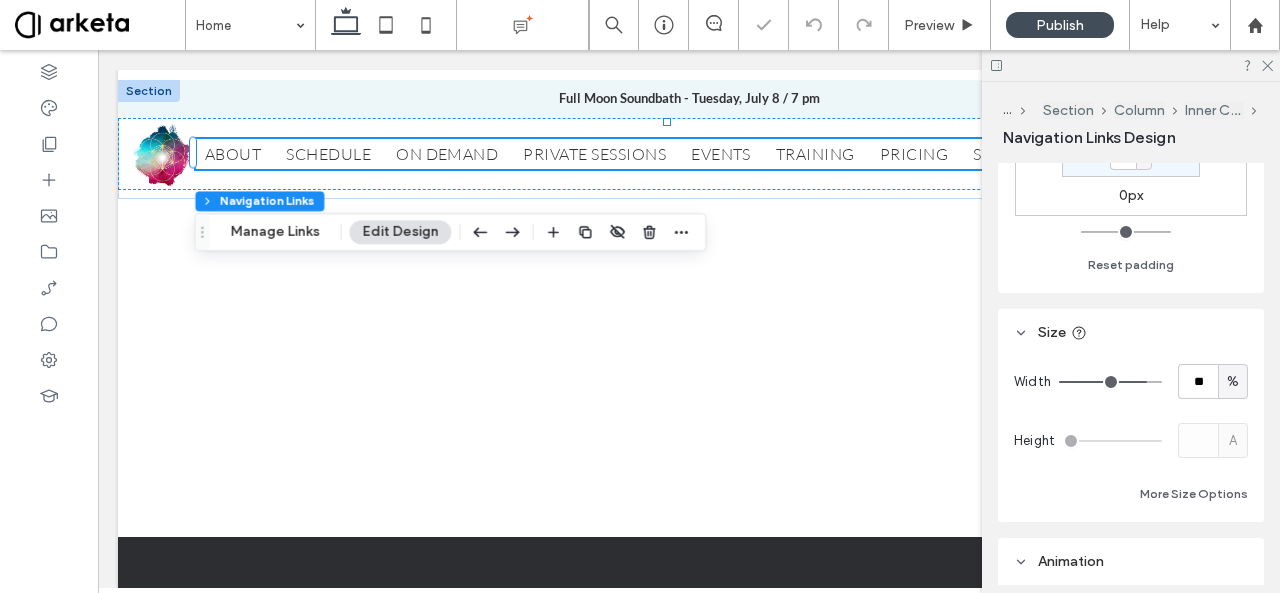 type on "**" 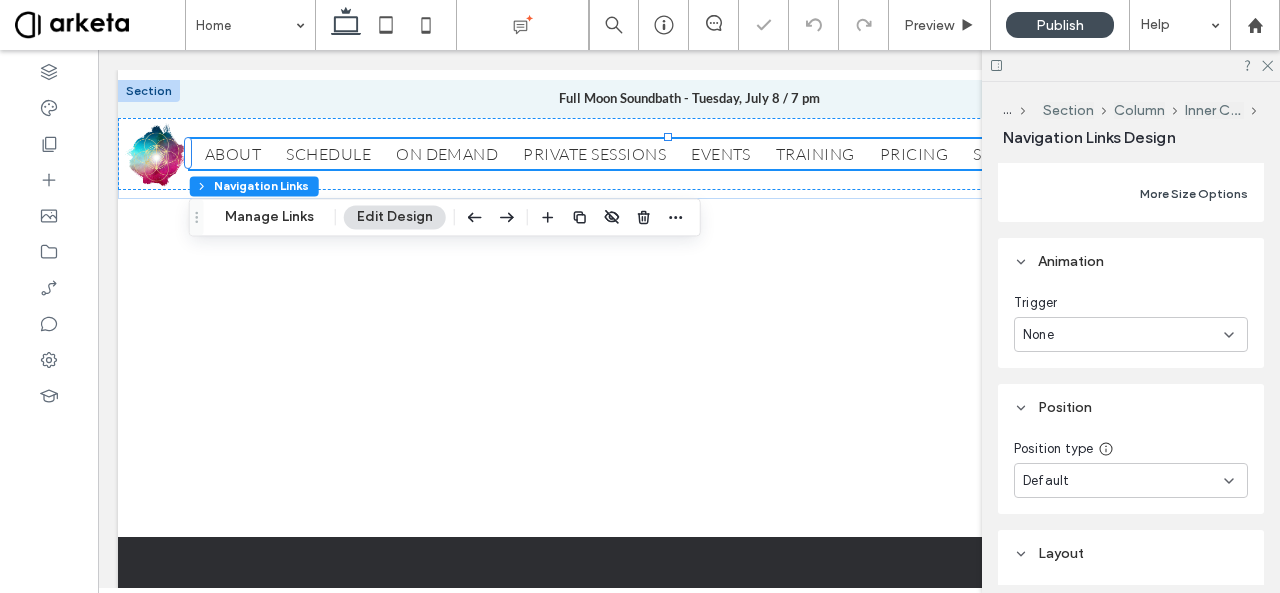 scroll, scrollTop: 500, scrollLeft: 0, axis: vertical 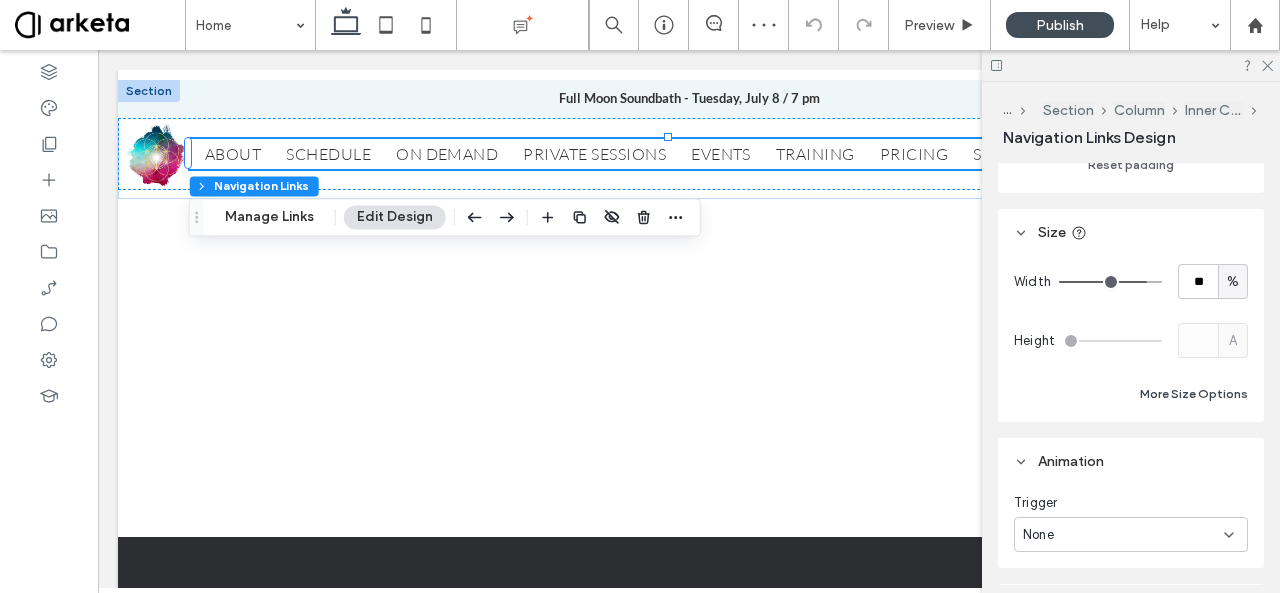 click on "More Size Options" at bounding box center (1194, 394) 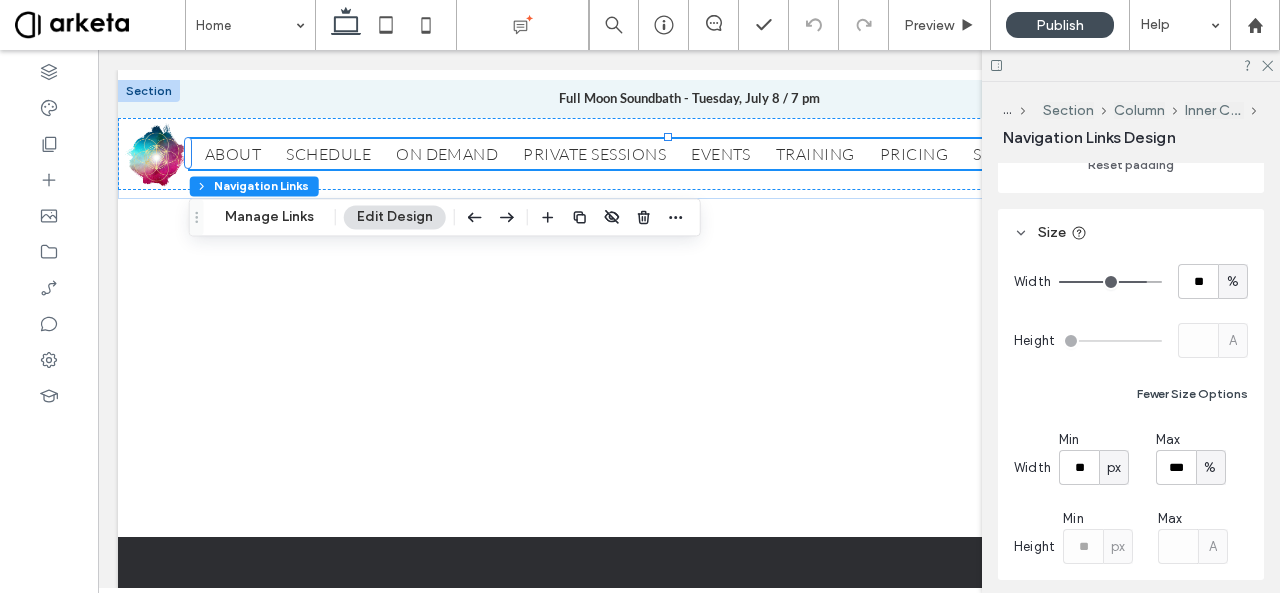 scroll, scrollTop: 600, scrollLeft: 0, axis: vertical 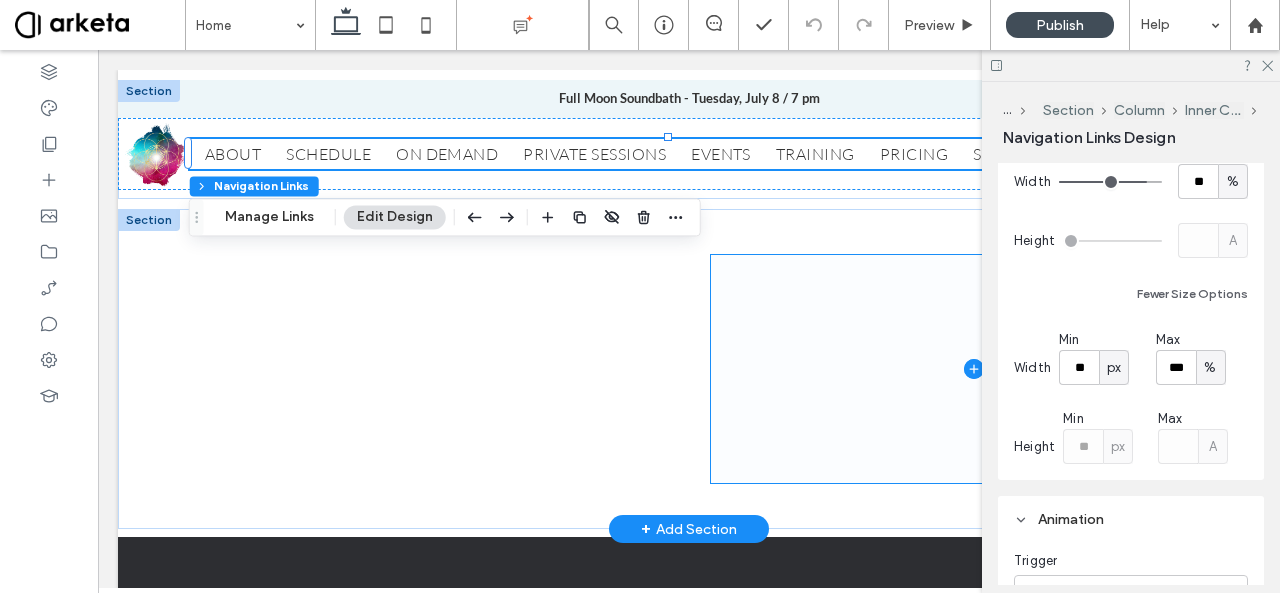 click at bounding box center (974, 369) 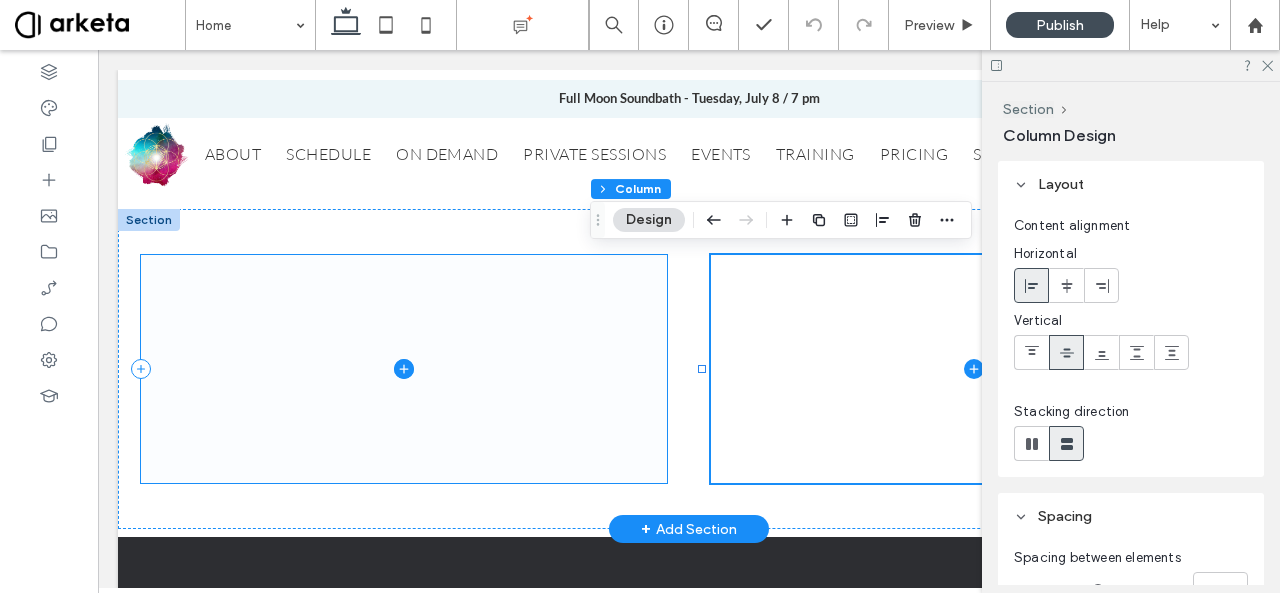 click at bounding box center (404, 369) 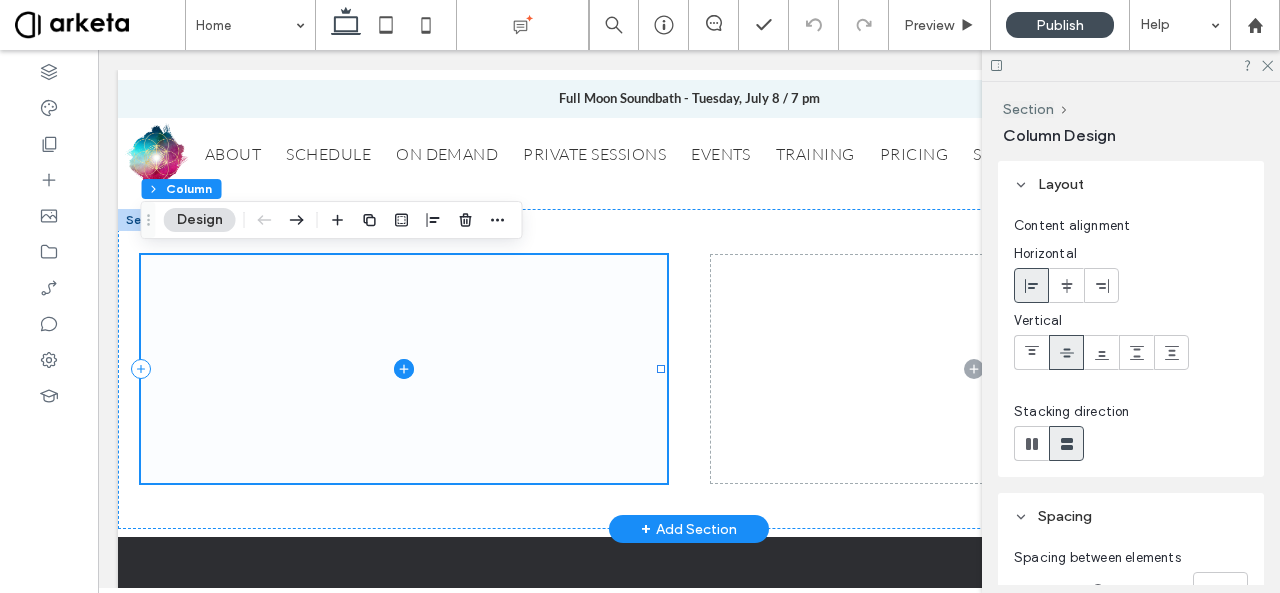 click at bounding box center (404, 369) 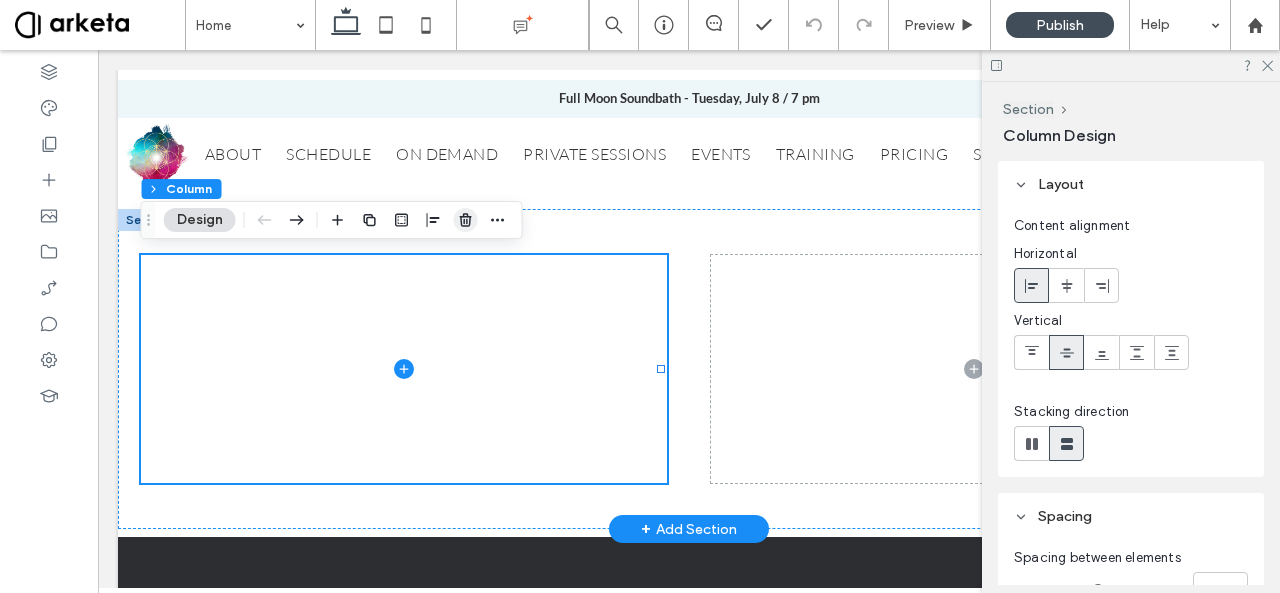 drag, startPoint x: 468, startPoint y: 219, endPoint x: 577, endPoint y: 263, distance: 117.54574 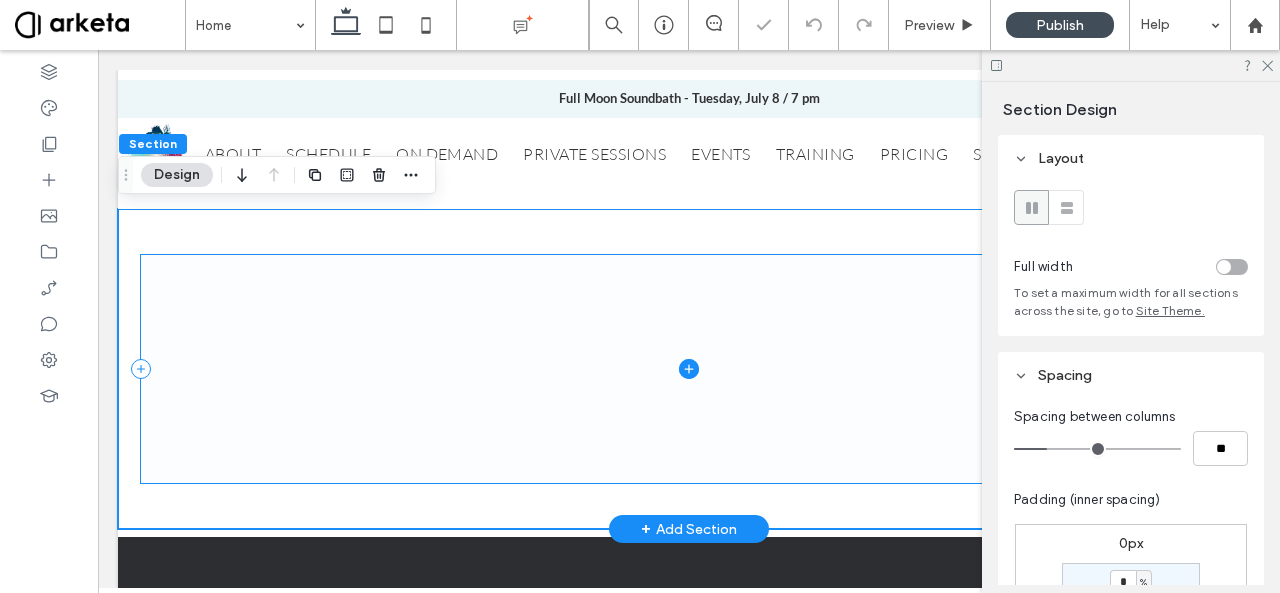 click at bounding box center [689, 369] 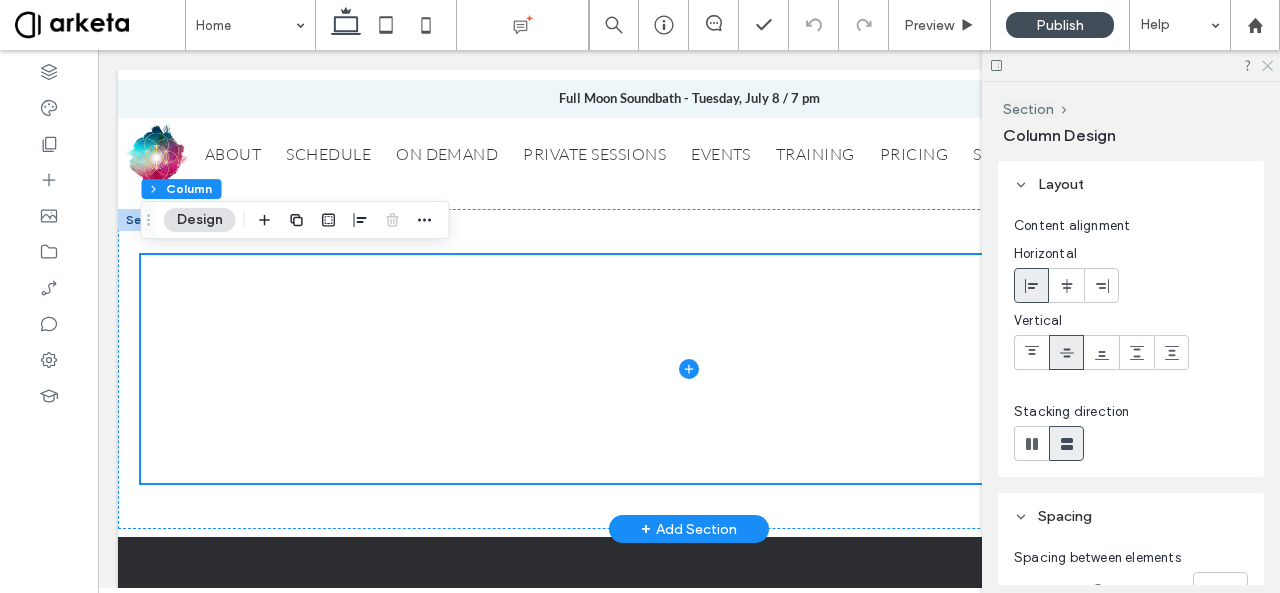 click 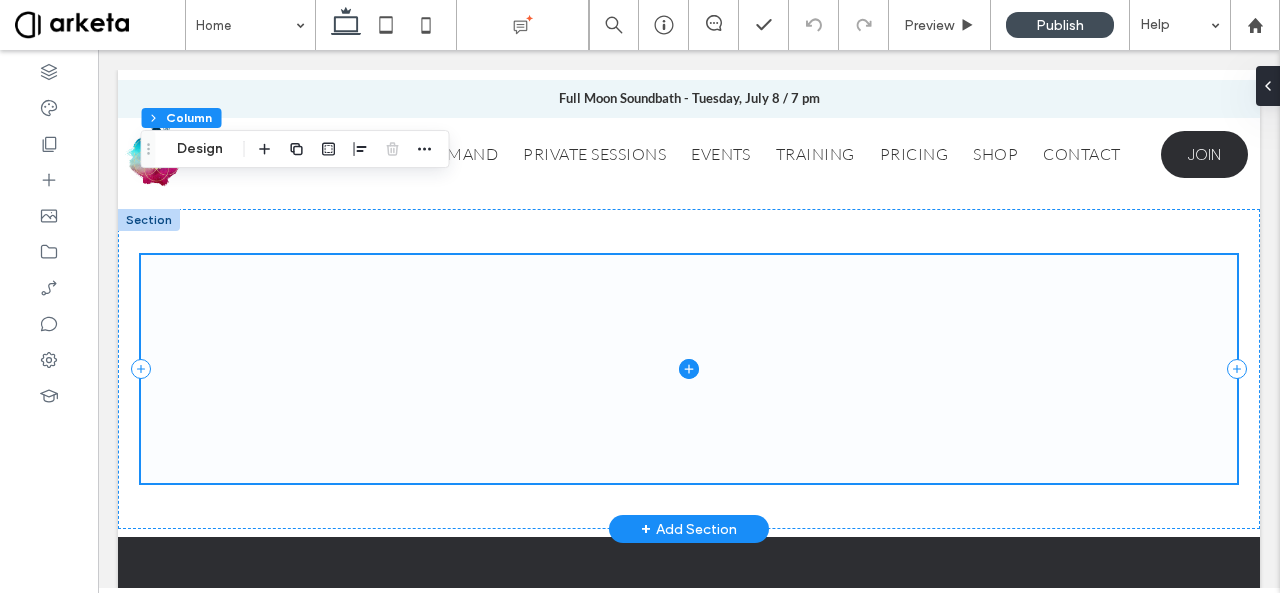 scroll, scrollTop: 100, scrollLeft: 0, axis: vertical 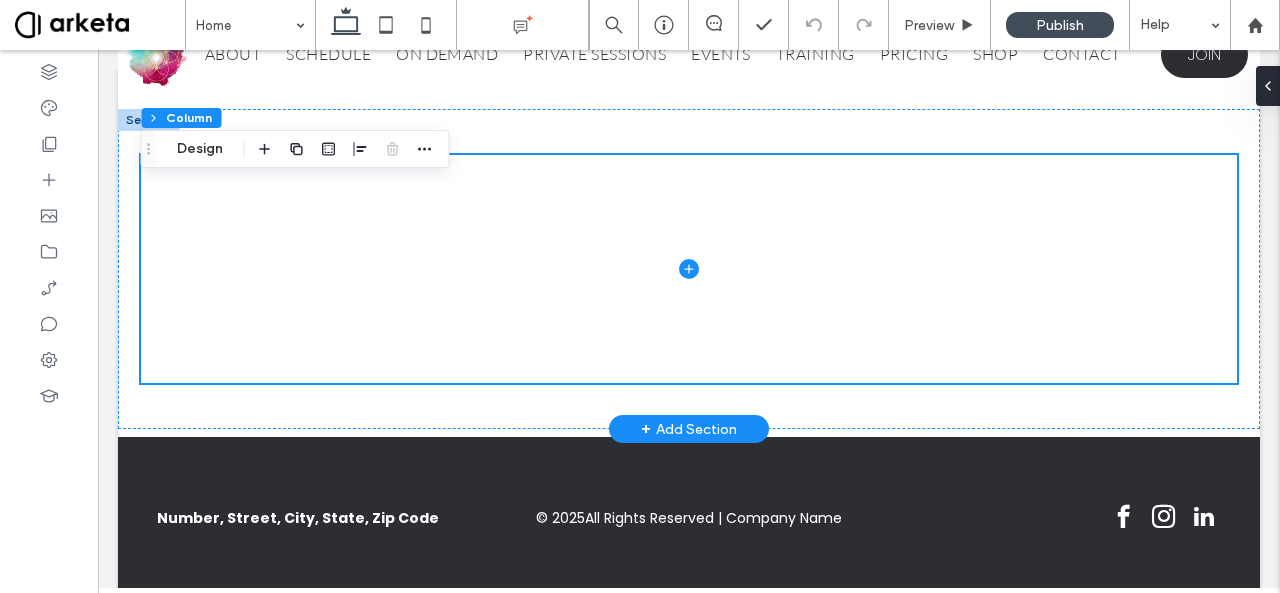 click on "+ Add Section" at bounding box center [689, 429] 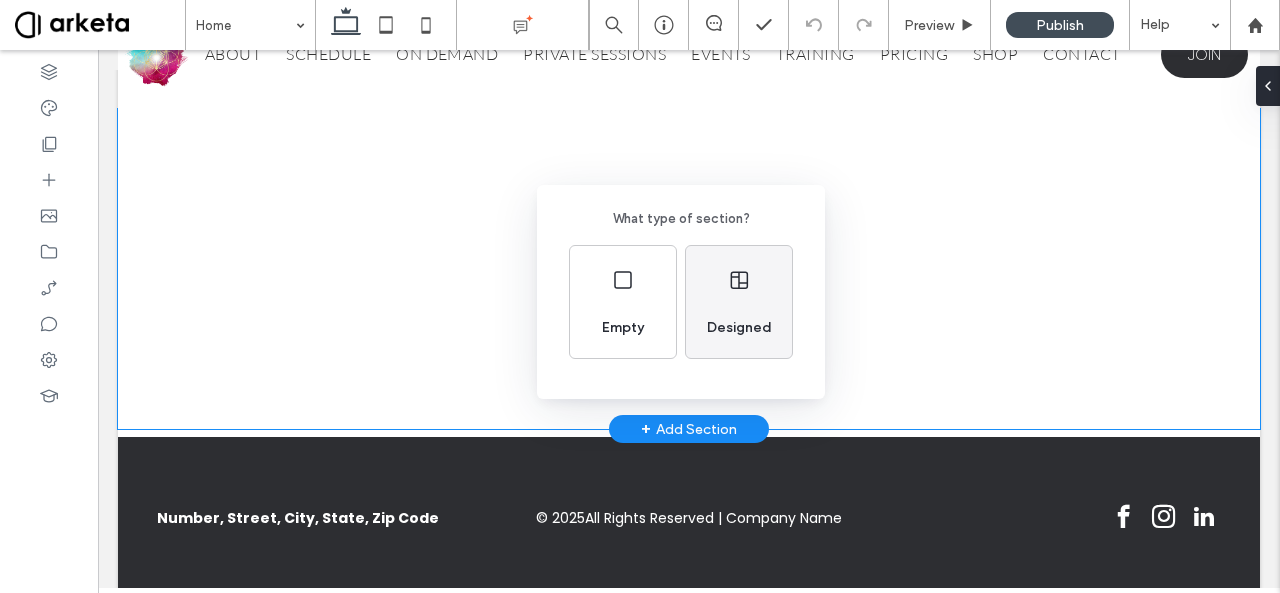 click on "Designed" at bounding box center [739, 328] 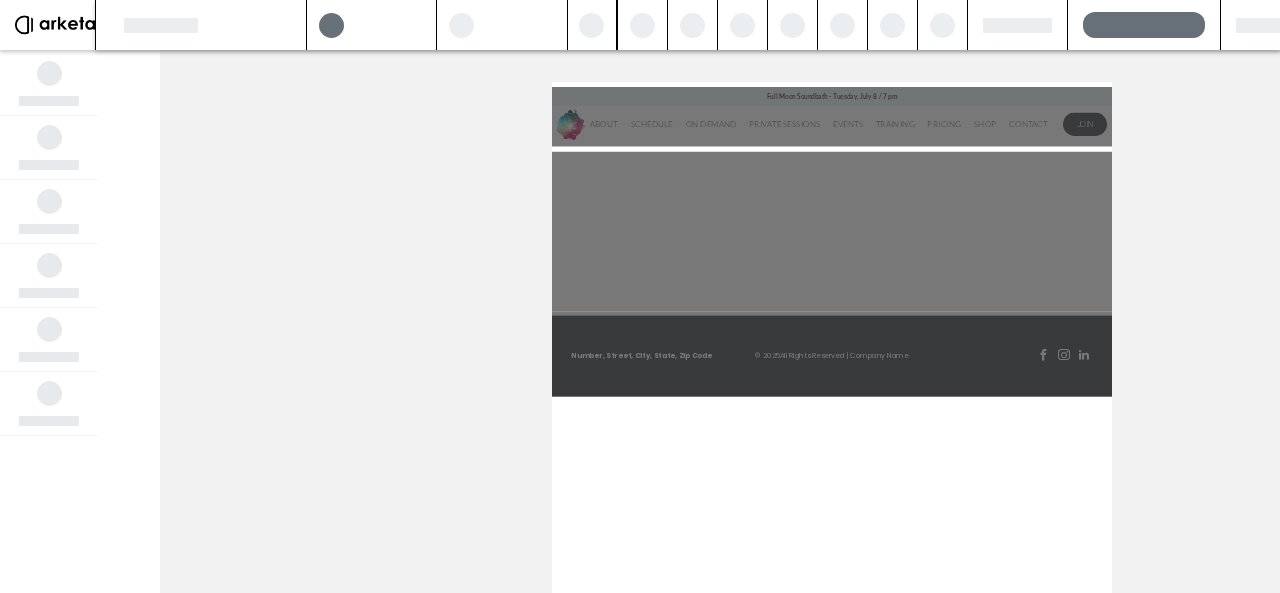 scroll, scrollTop: 0, scrollLeft: 0, axis: both 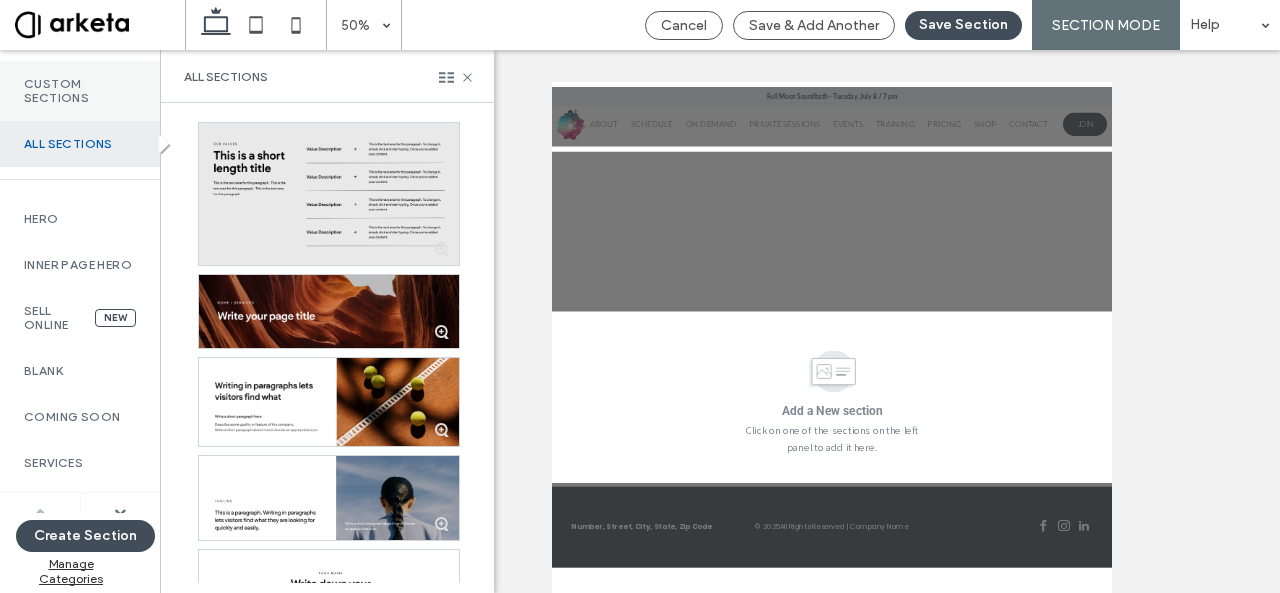 click on "Custom Sections" at bounding box center [80, 91] 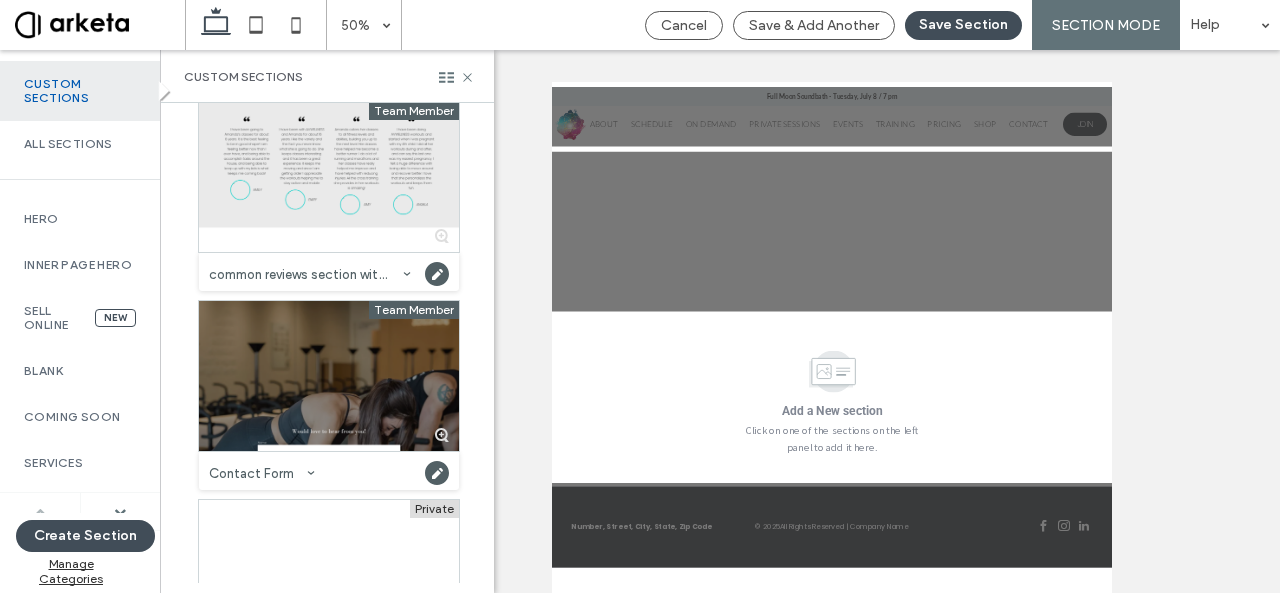 scroll, scrollTop: 705, scrollLeft: 0, axis: vertical 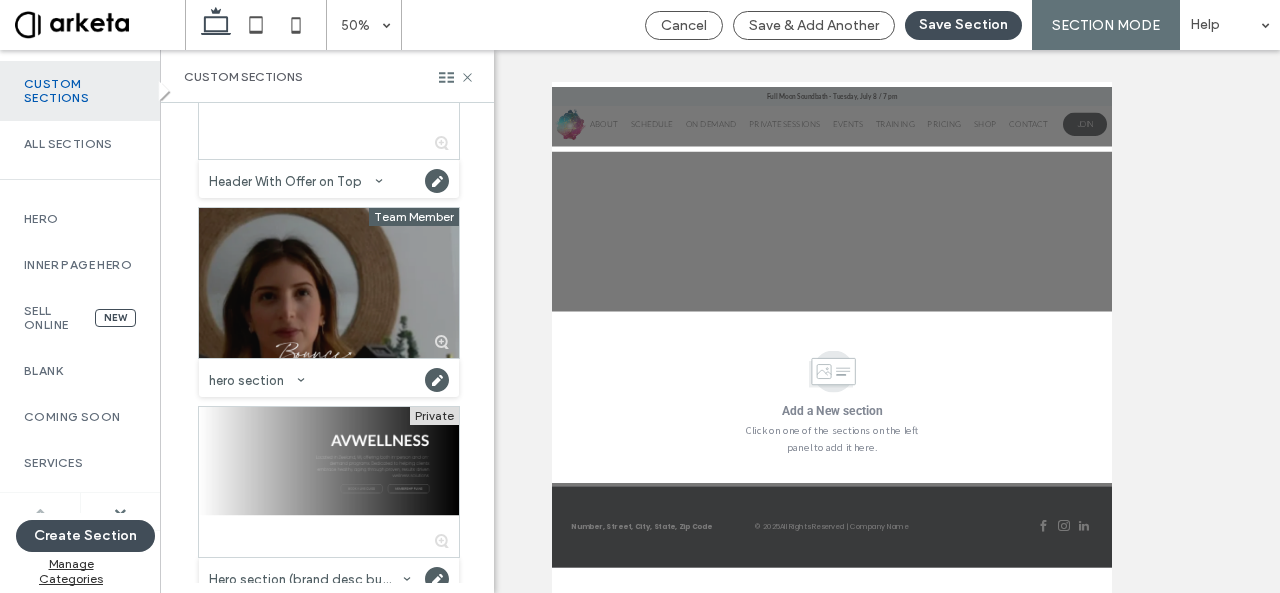 click at bounding box center (329, 283) 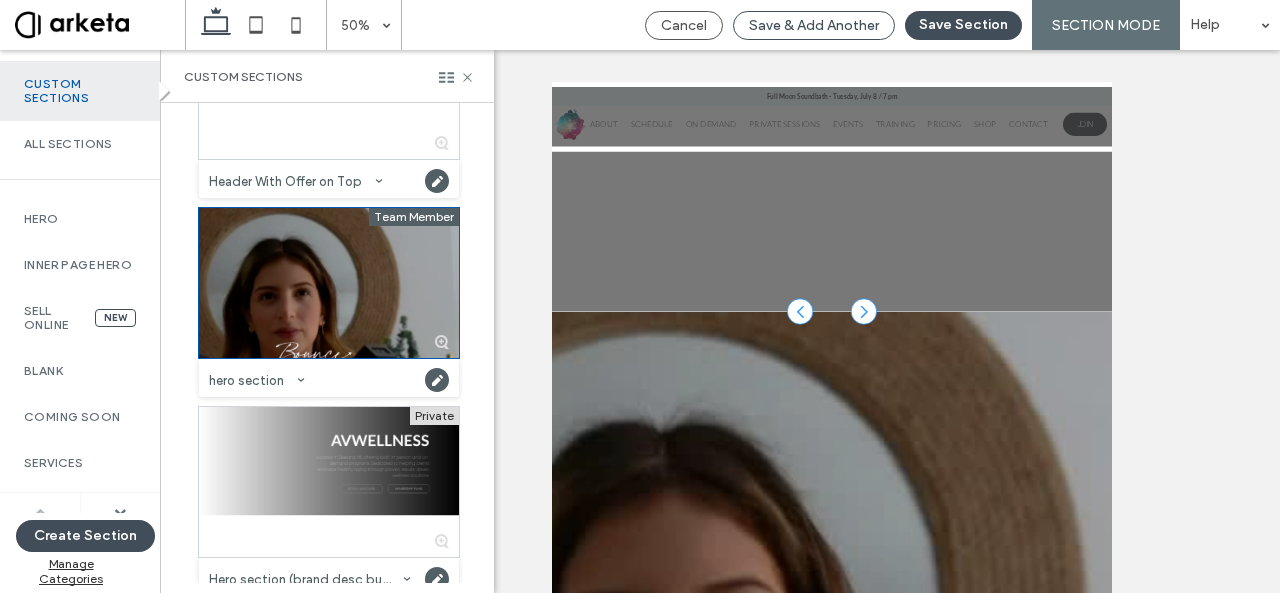 scroll, scrollTop: 299, scrollLeft: 0, axis: vertical 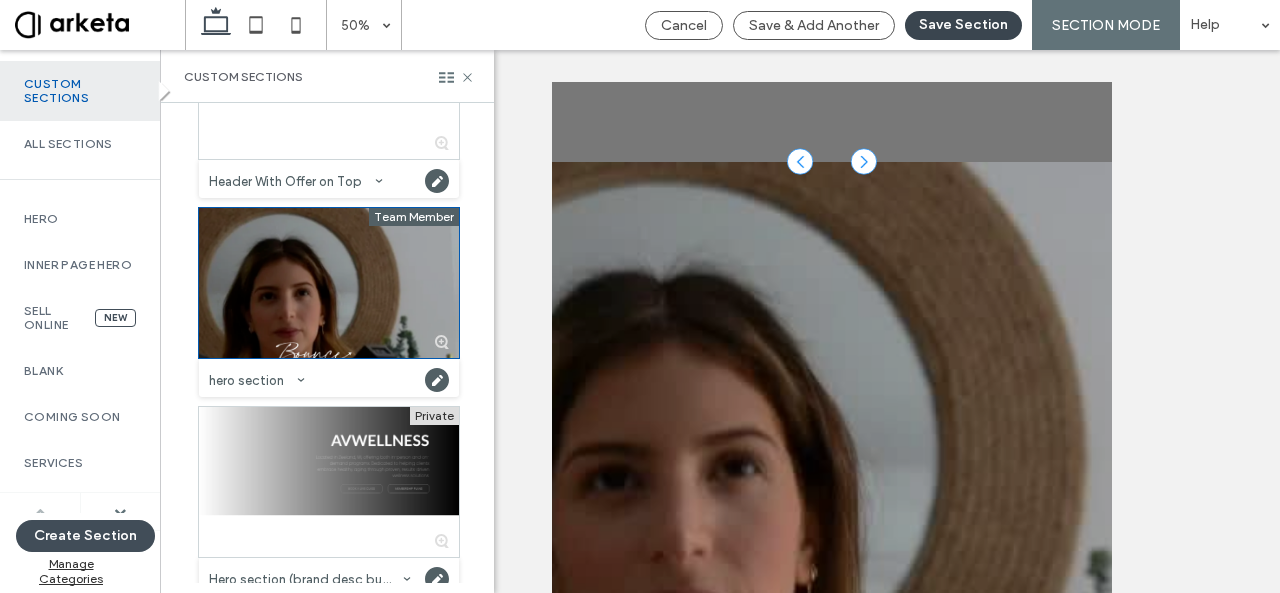 click on "Save Section" at bounding box center (963, 25) 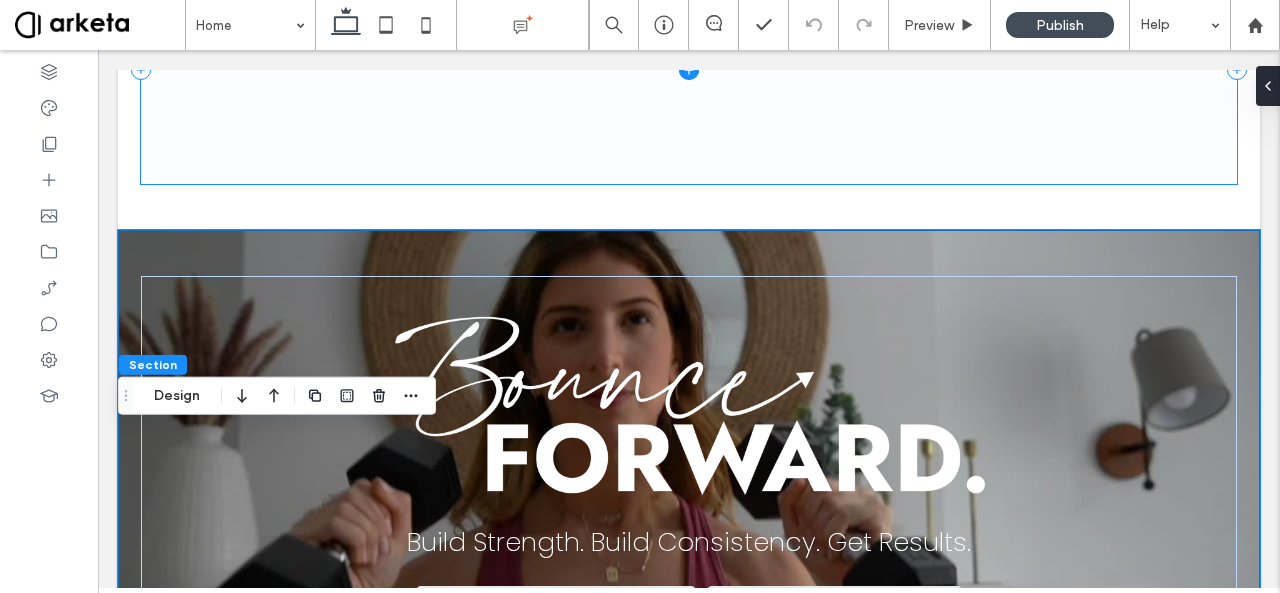 scroll, scrollTop: 99, scrollLeft: 0, axis: vertical 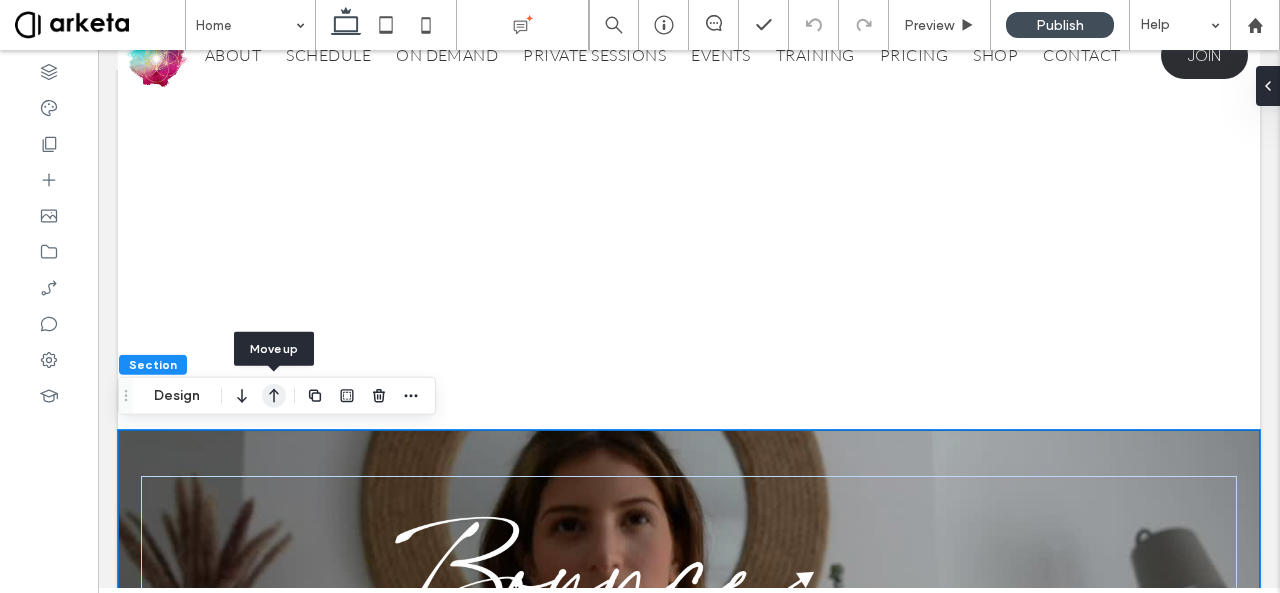 click 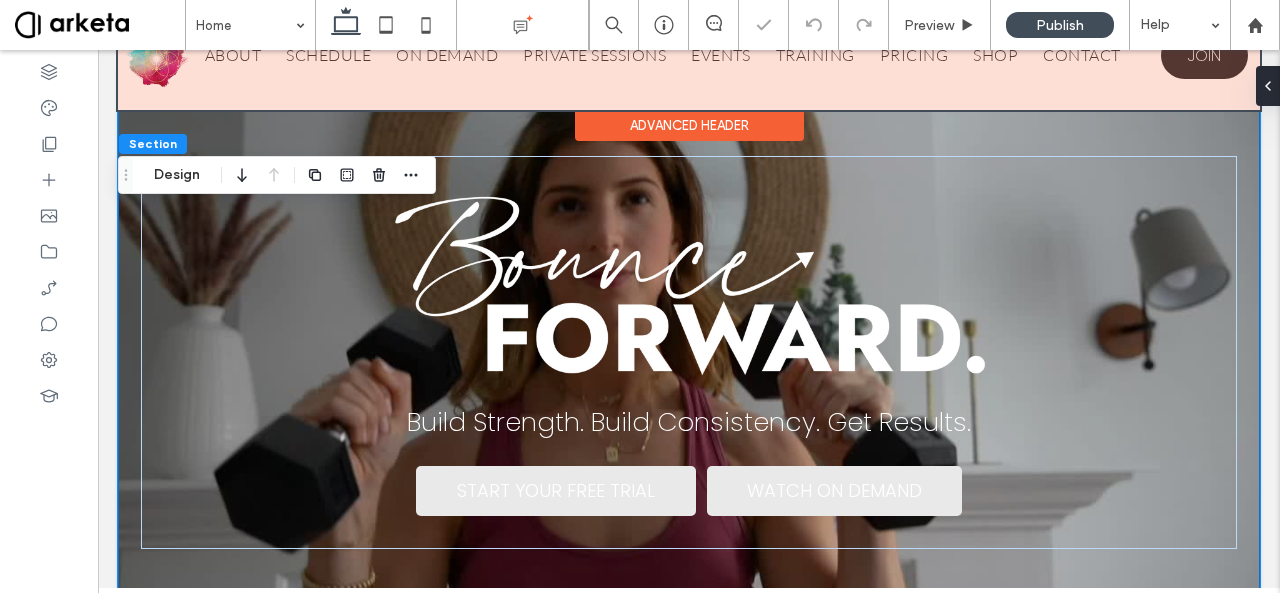 scroll, scrollTop: 0, scrollLeft: 0, axis: both 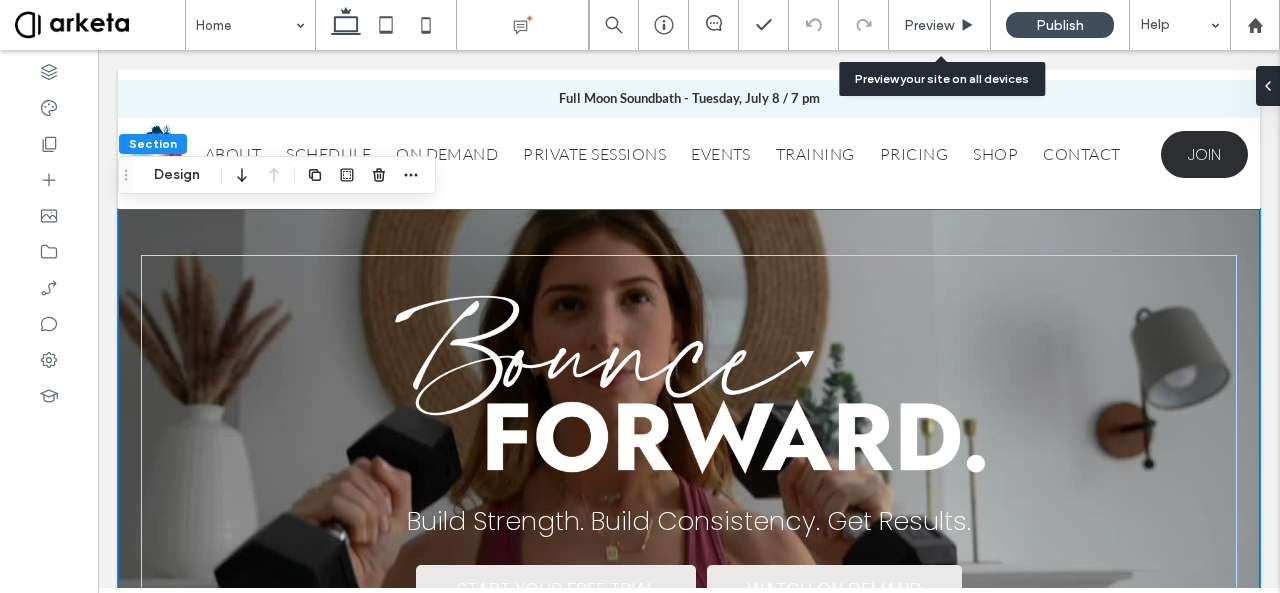 click on "Preview" at bounding box center [929, 25] 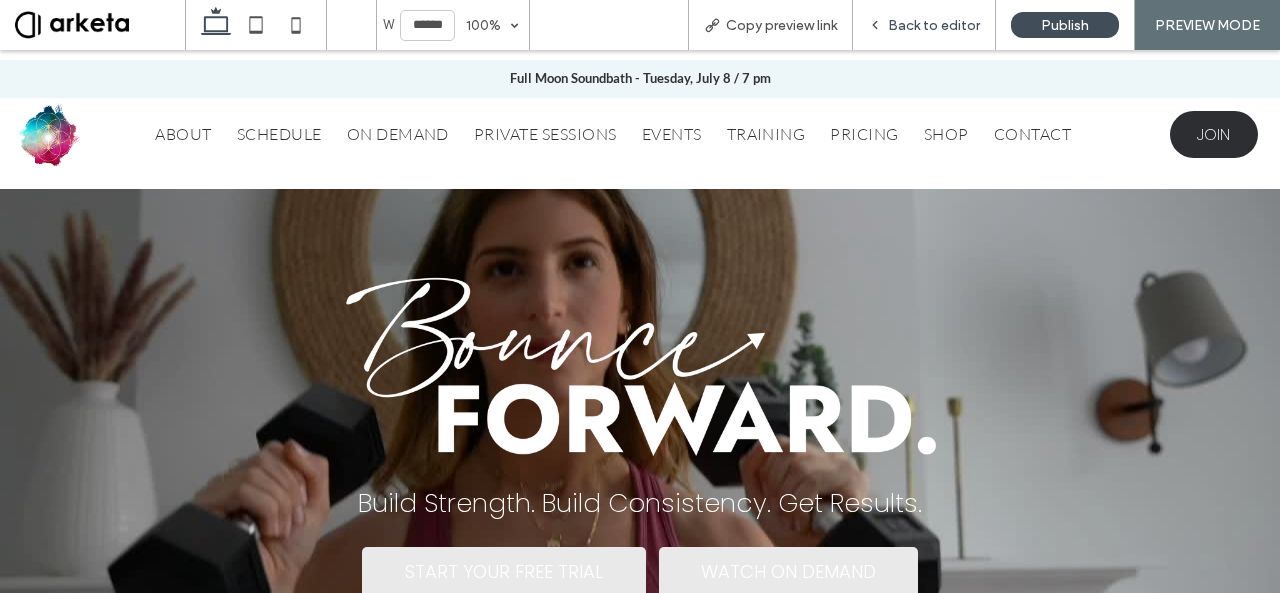 click on "Back to editor" at bounding box center [934, 25] 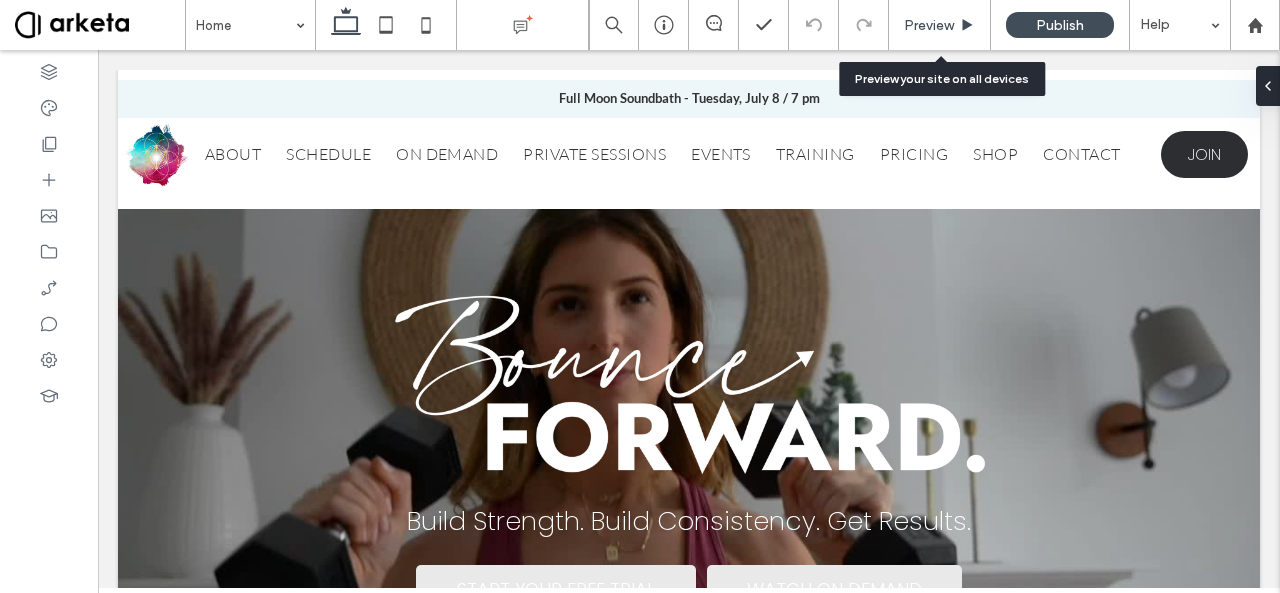 click on "Preview" at bounding box center [929, 25] 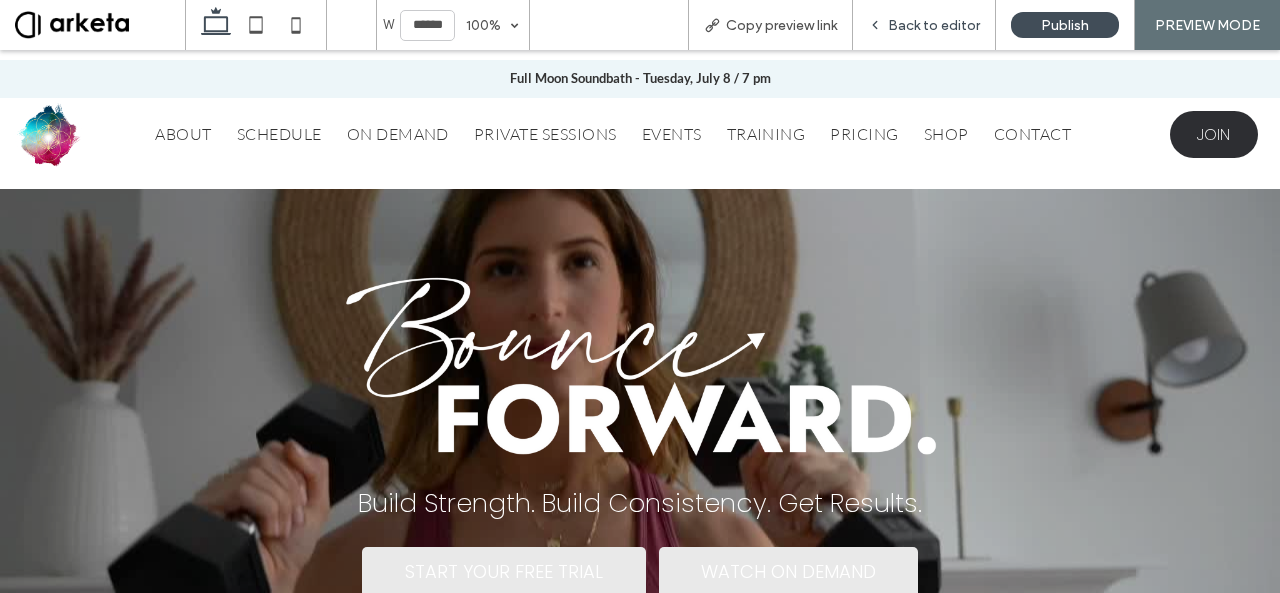 click on "Back to editor" at bounding box center (934, 25) 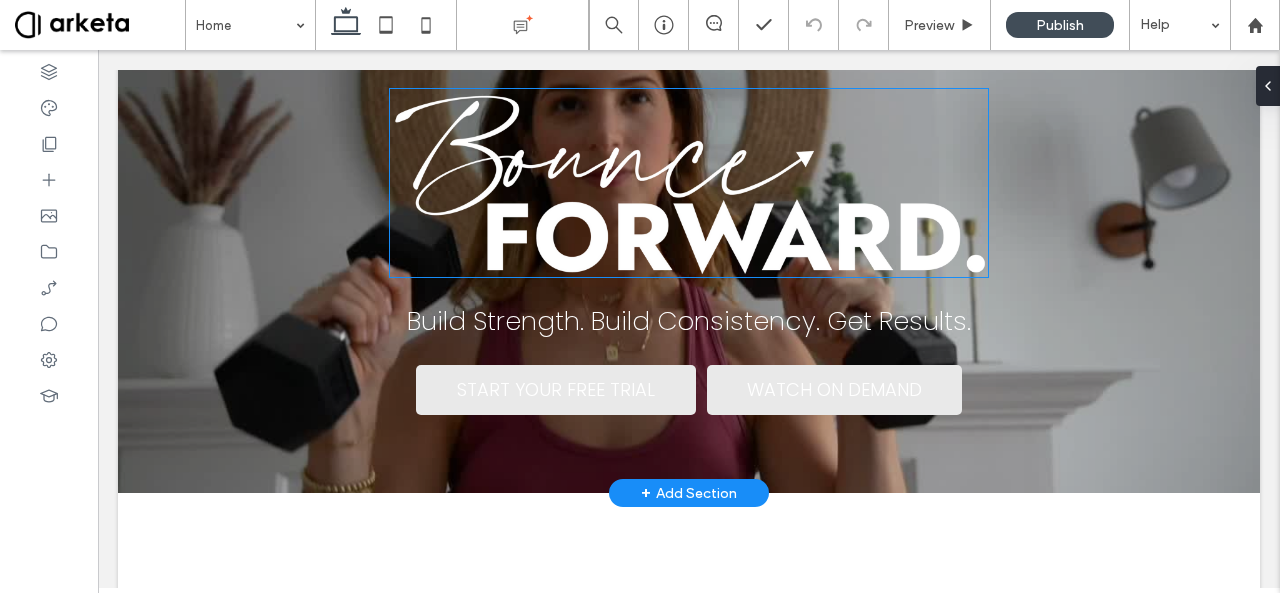 scroll, scrollTop: 100, scrollLeft: 0, axis: vertical 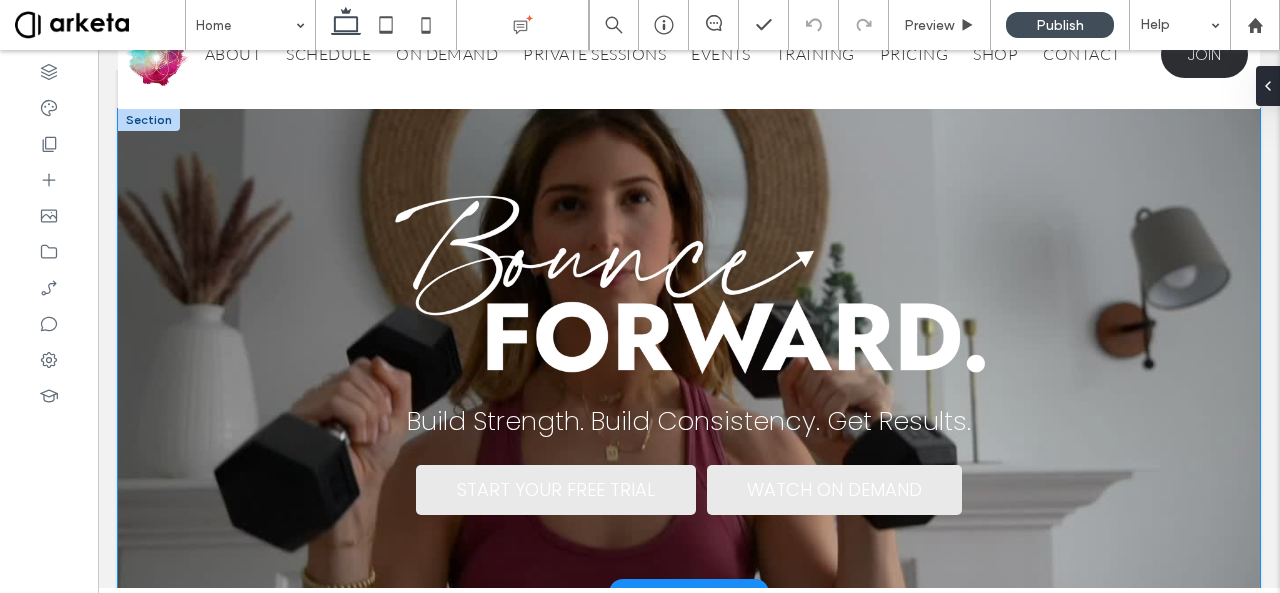 click on "Build Strength. Build Consistency. Get Results.
START YOUR FREE TRIAL
WATCH ON DEMAND" at bounding box center [689, 351] 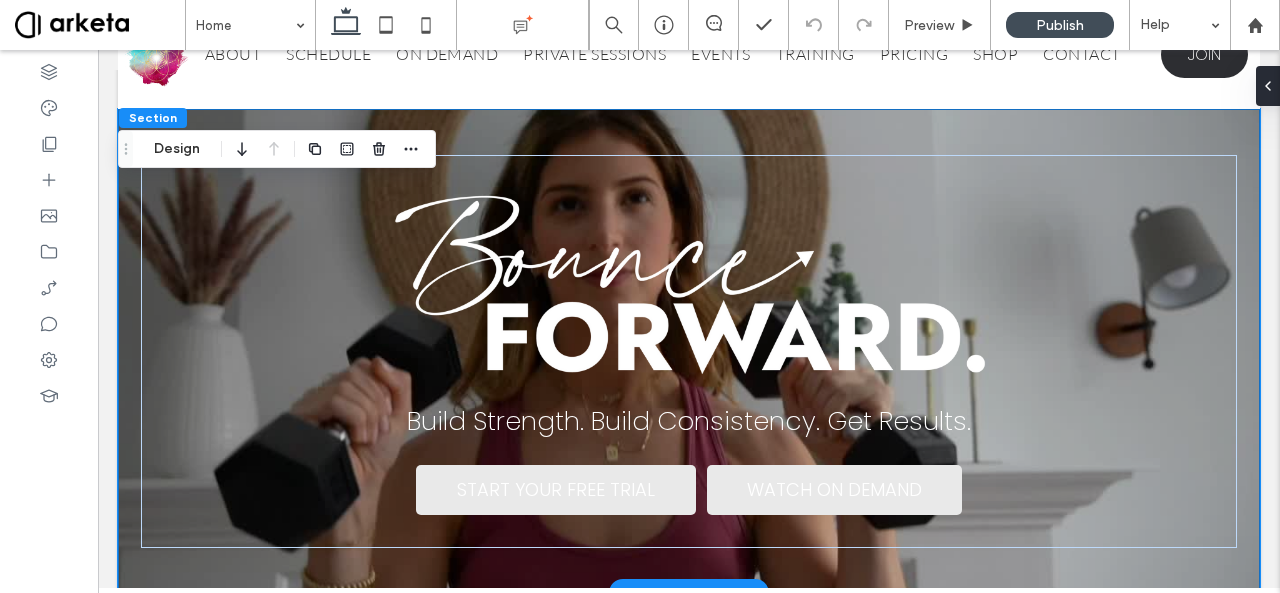 click 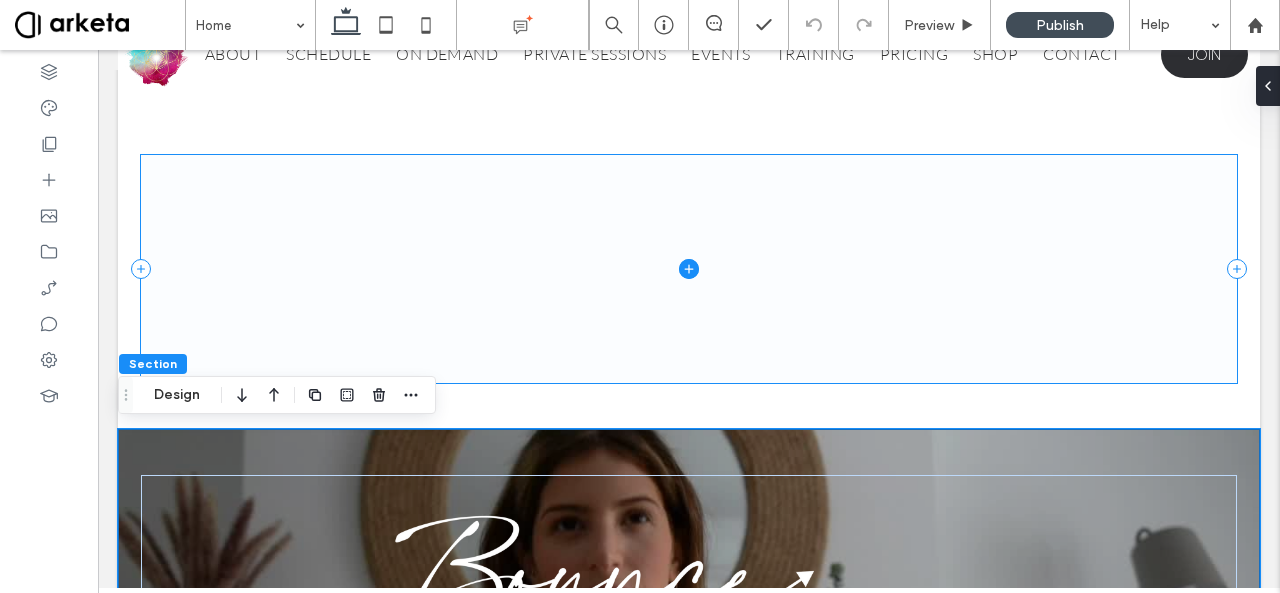 click at bounding box center [689, 269] 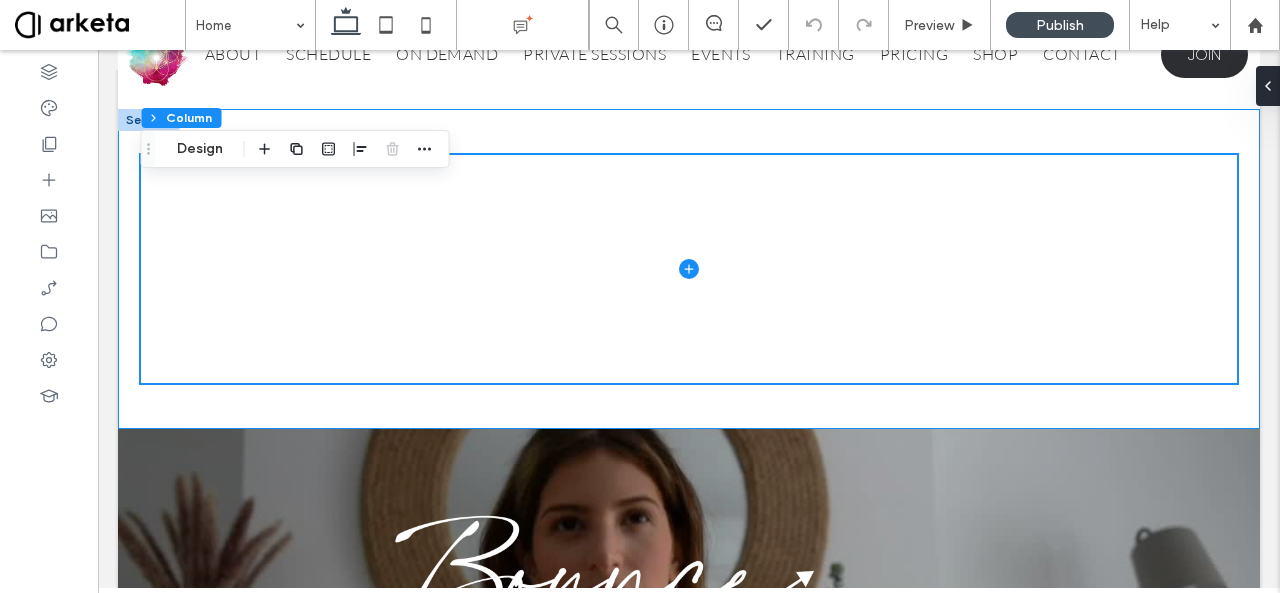 click at bounding box center [689, 269] 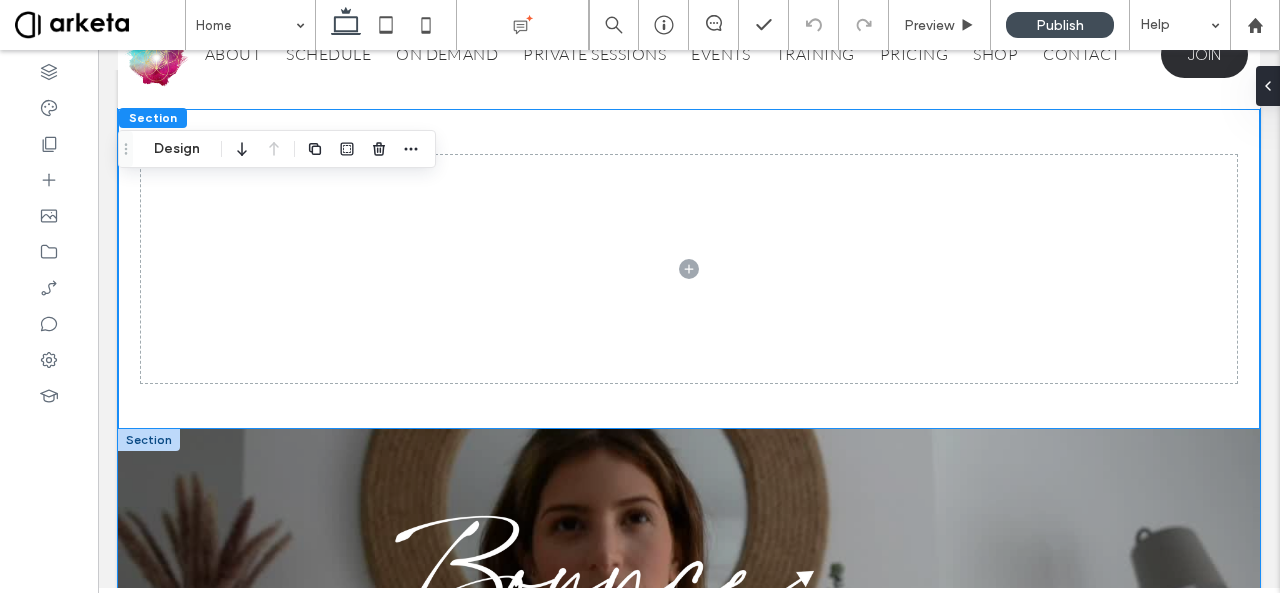 click on "Build Strength. Build Consistency. Get Results.
START YOUR FREE TRIAL
WATCH ON DEMAND" at bounding box center (689, 671) 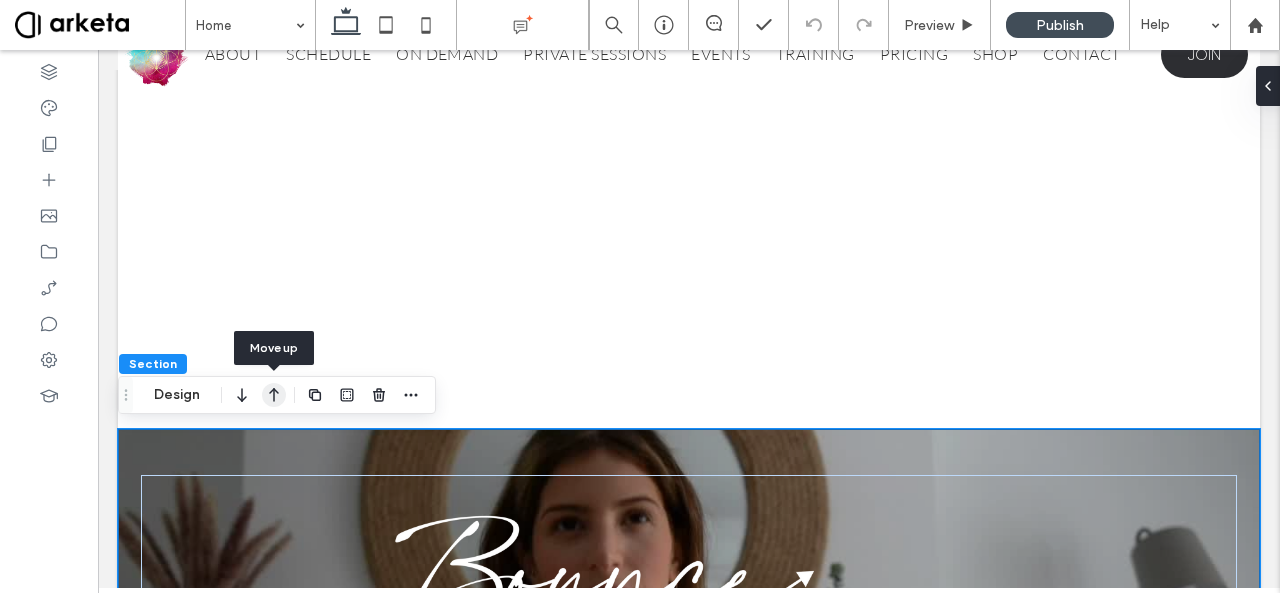 click 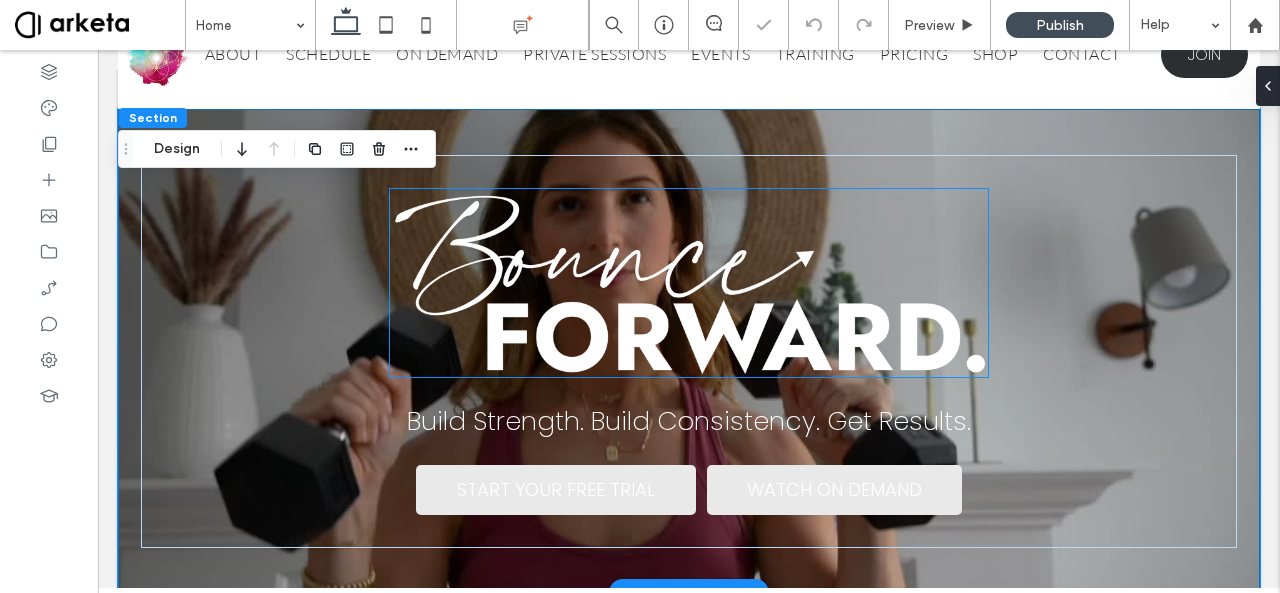 scroll, scrollTop: 0, scrollLeft: 0, axis: both 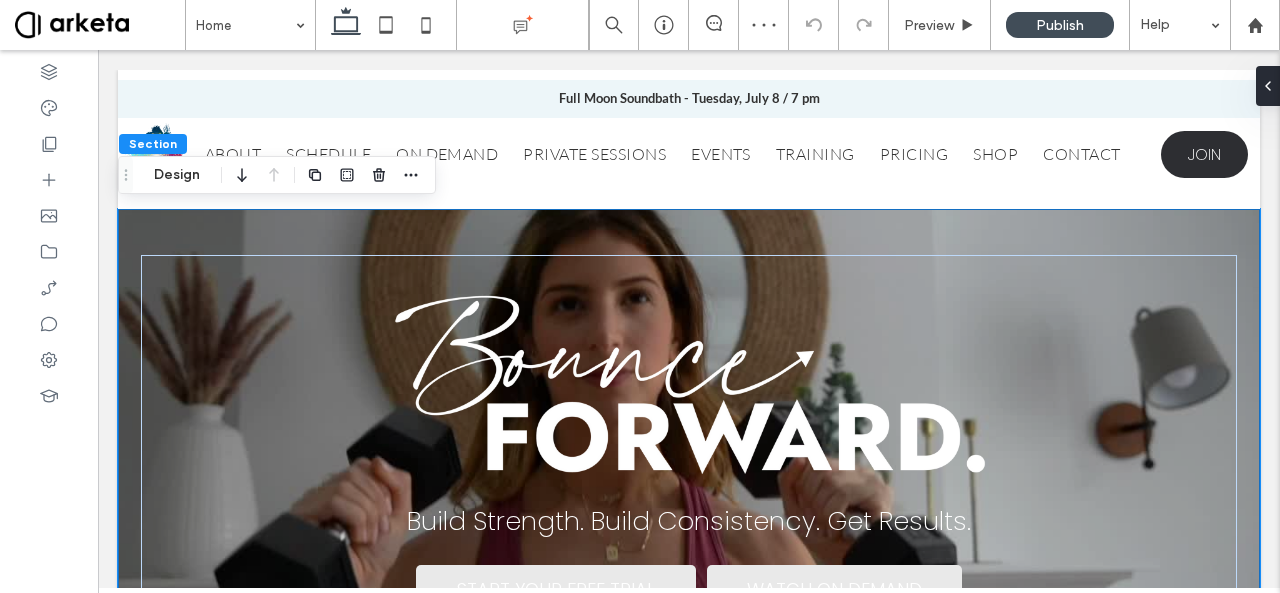 click on "Build Strength. Build Consistency. Get Results.
START YOUR FREE TRIAL
WATCH ON DEMAND" at bounding box center [689, 451] 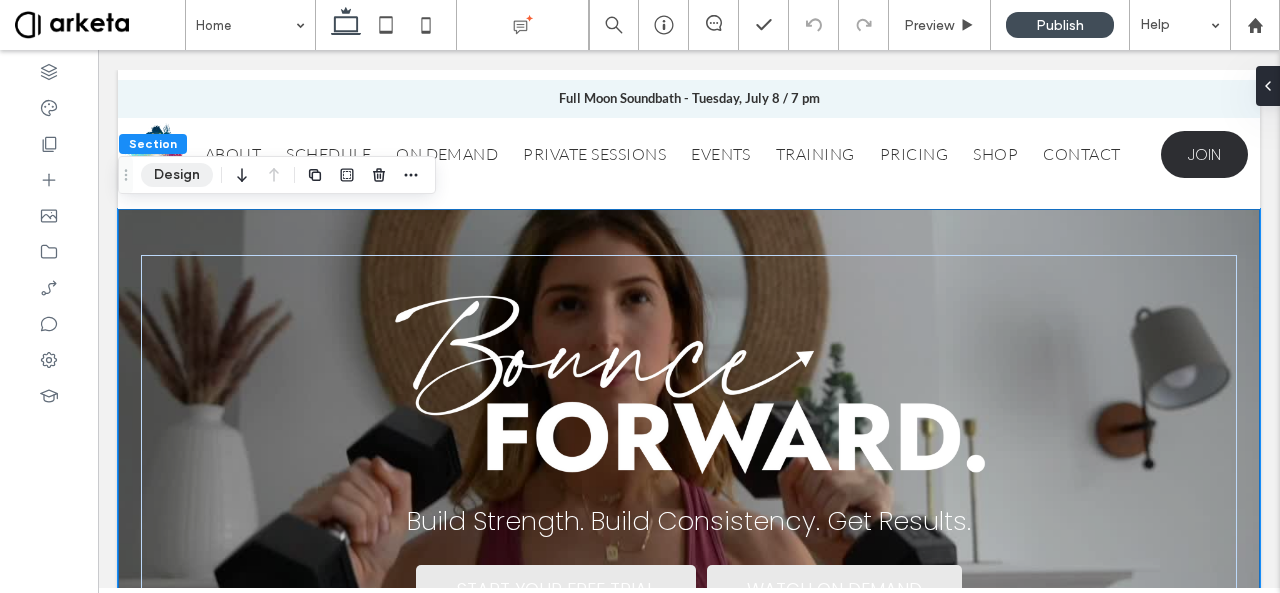 click on "Design" at bounding box center (177, 175) 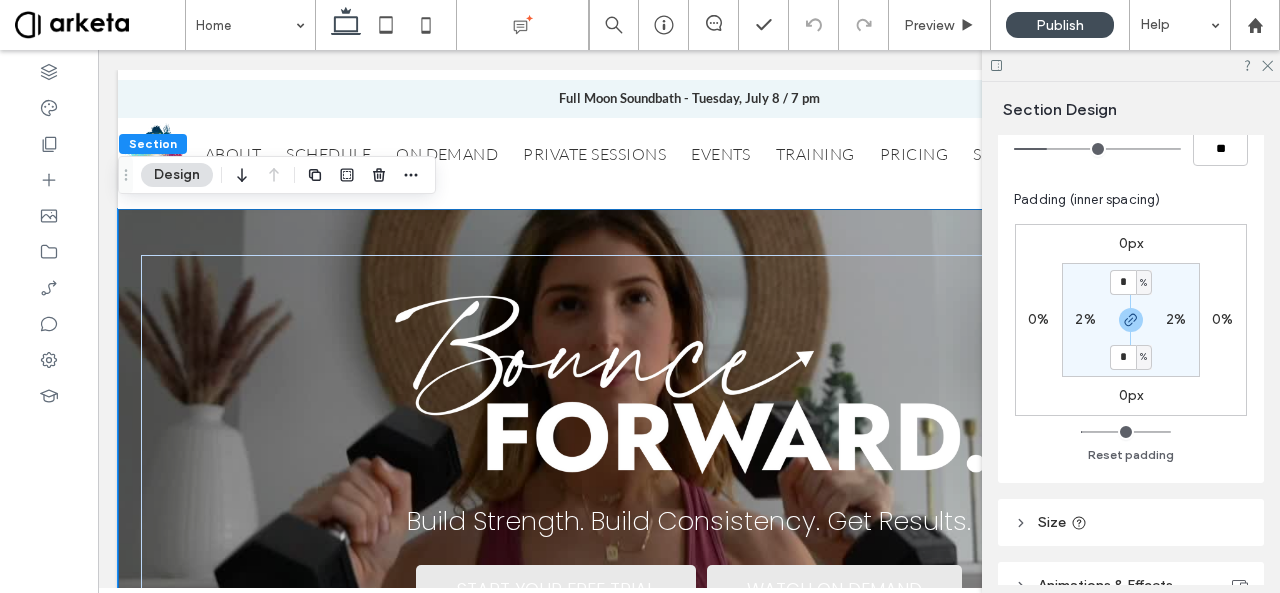 scroll, scrollTop: 466, scrollLeft: 0, axis: vertical 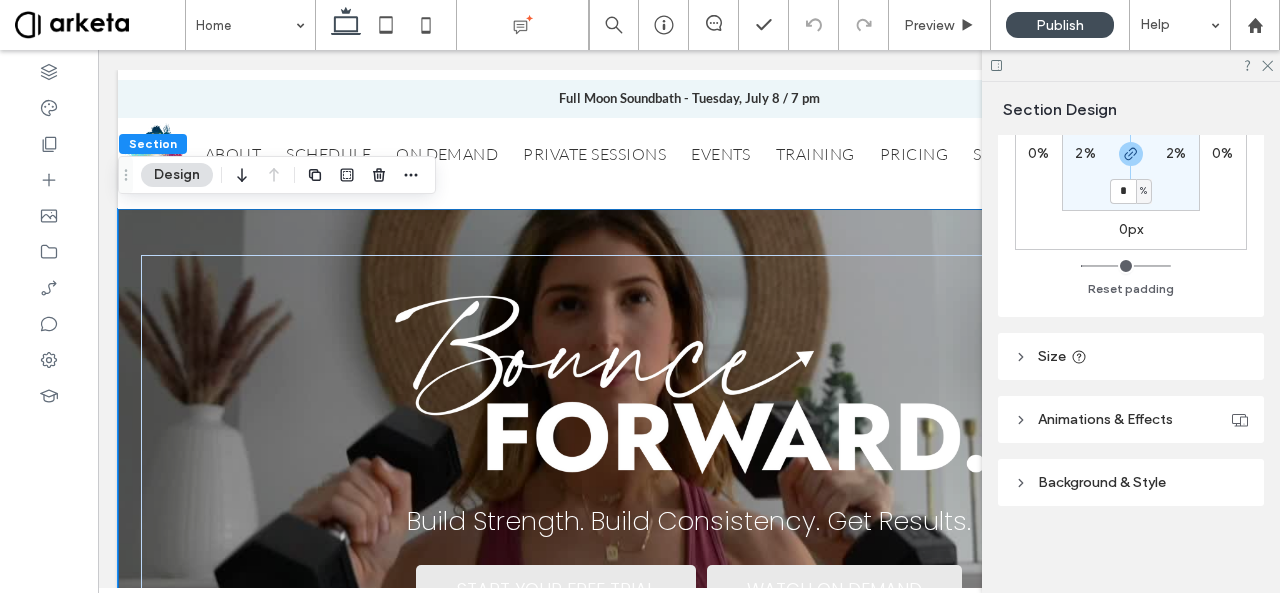 click 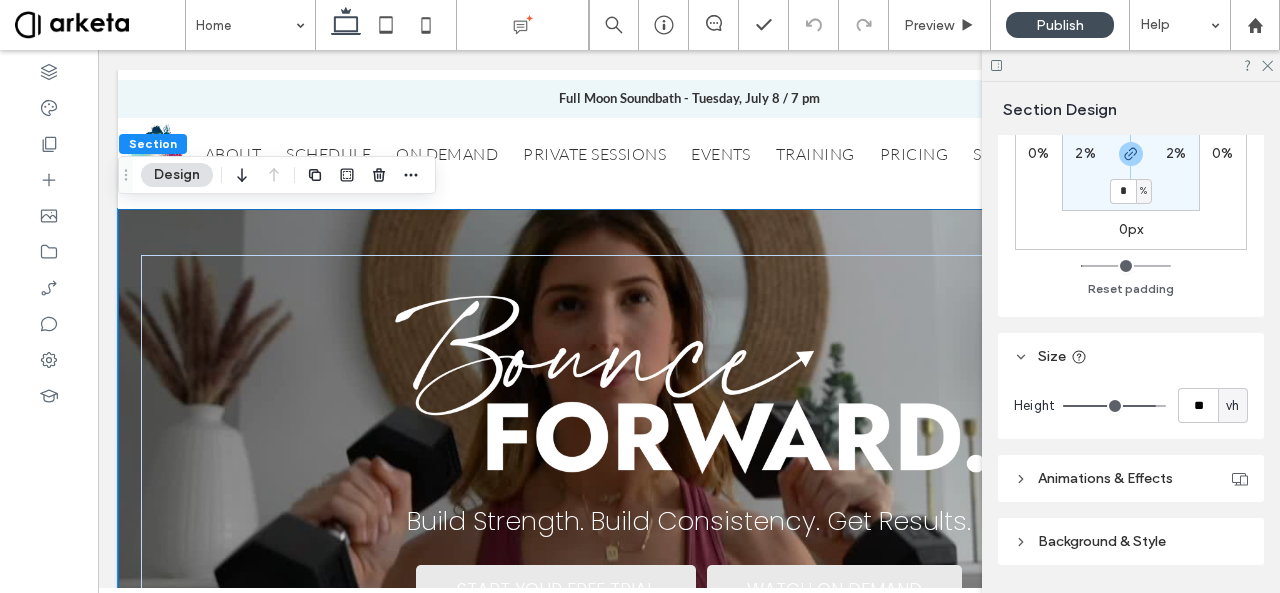 scroll, scrollTop: 525, scrollLeft: 0, axis: vertical 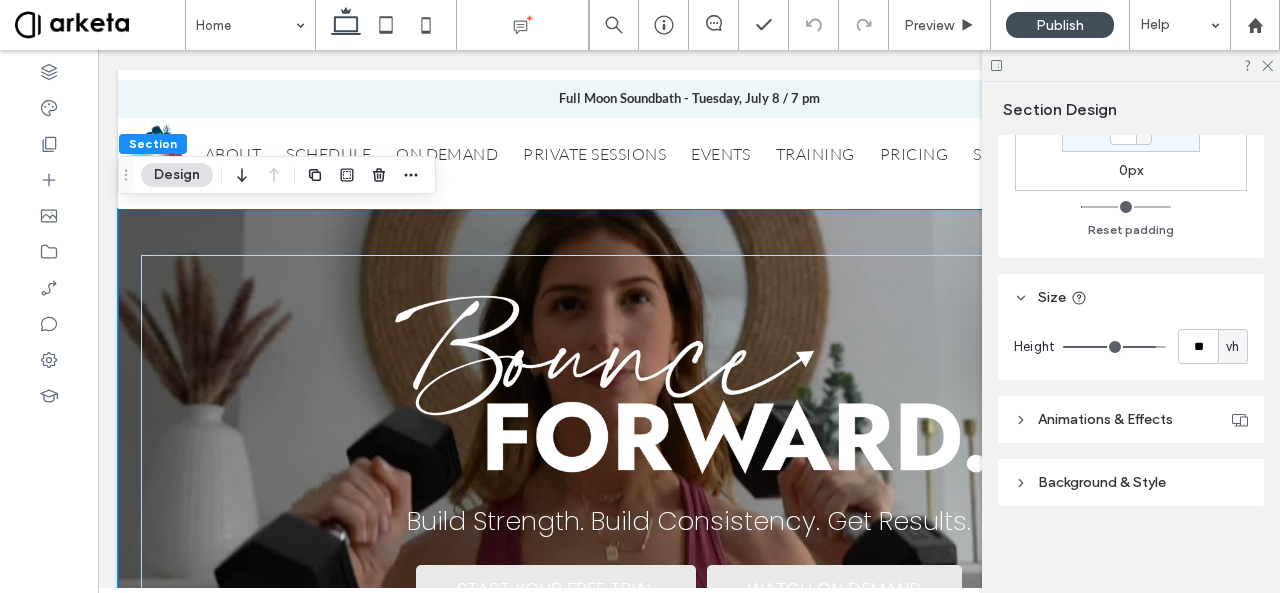 click on "Background & Style" at bounding box center (1102, 482) 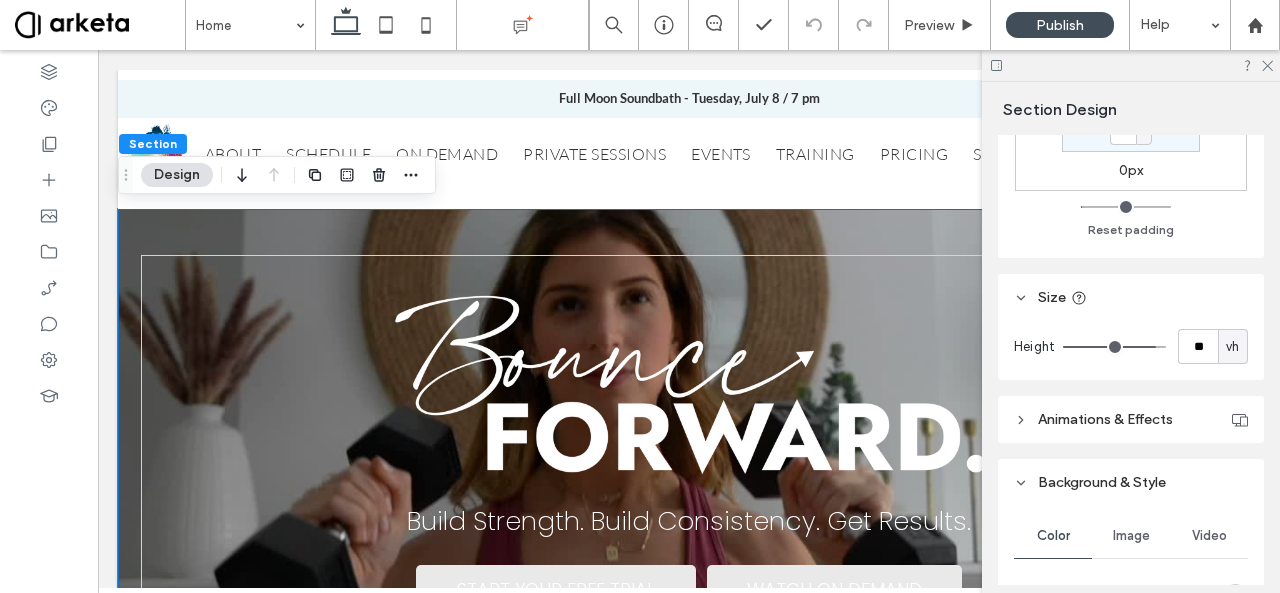 scroll, scrollTop: 725, scrollLeft: 0, axis: vertical 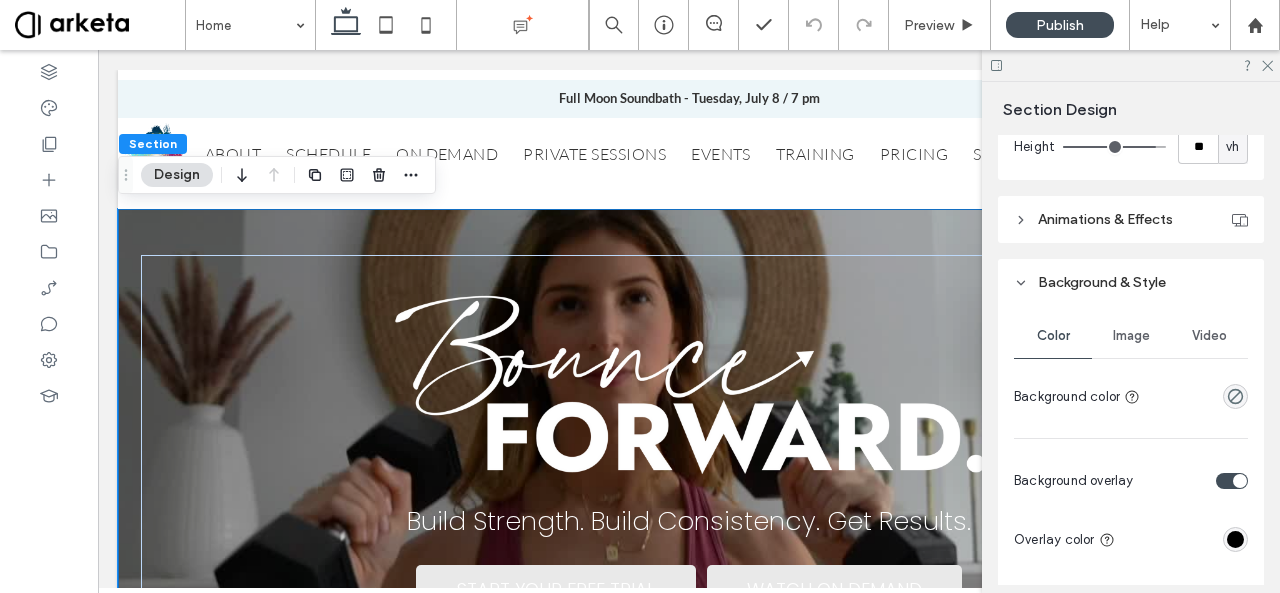 click on "Image" at bounding box center (1131, 336) 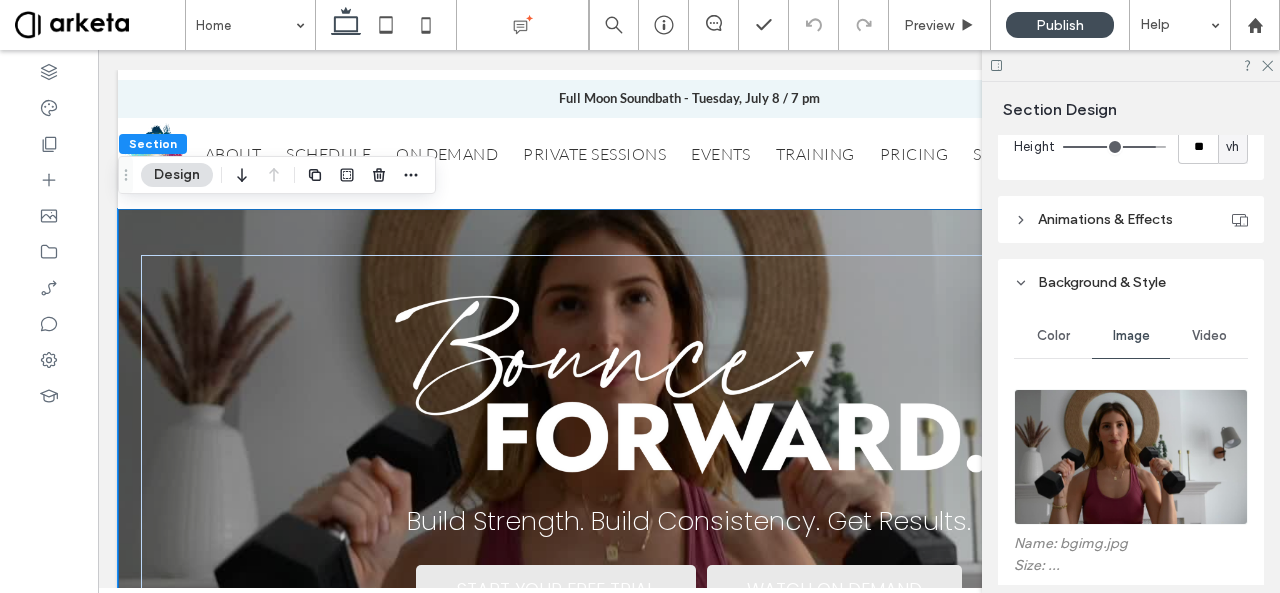 scroll, scrollTop: 925, scrollLeft: 0, axis: vertical 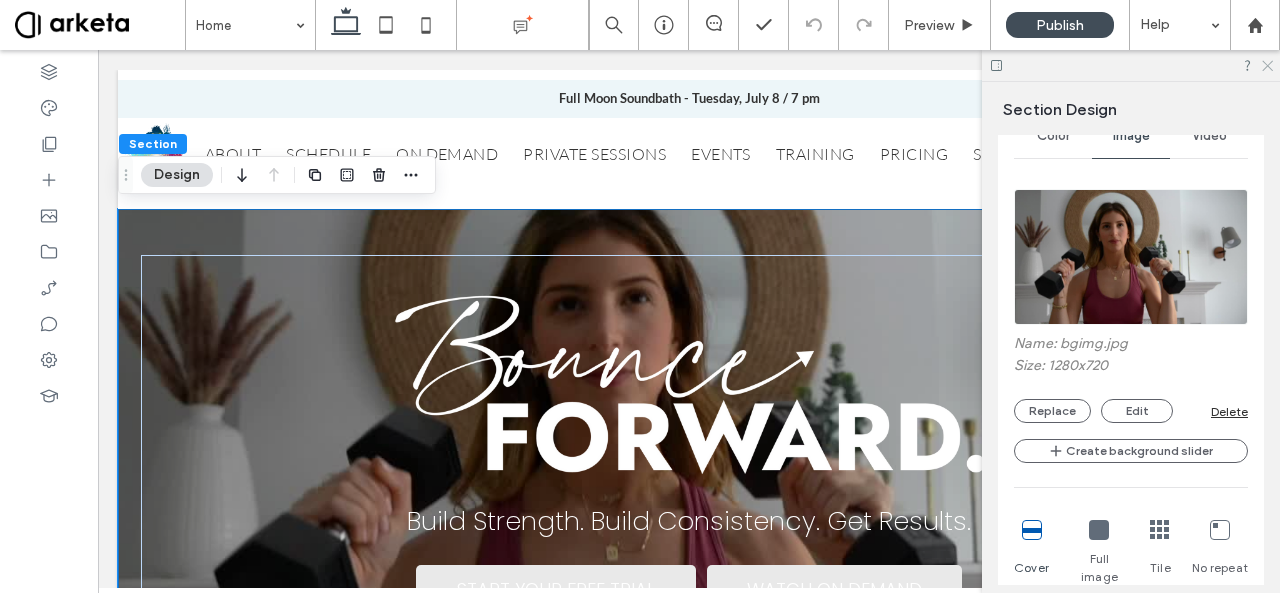drag, startPoint x: 1270, startPoint y: 61, endPoint x: 620, endPoint y: 161, distance: 657.64734 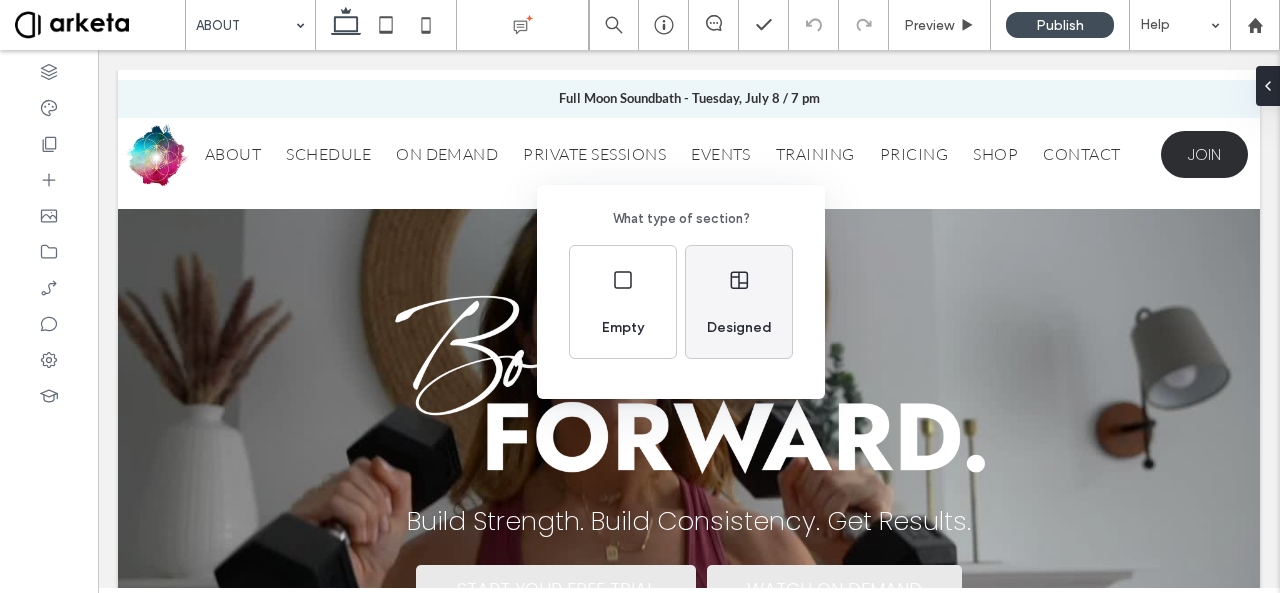 click on "Designed" at bounding box center [739, 328] 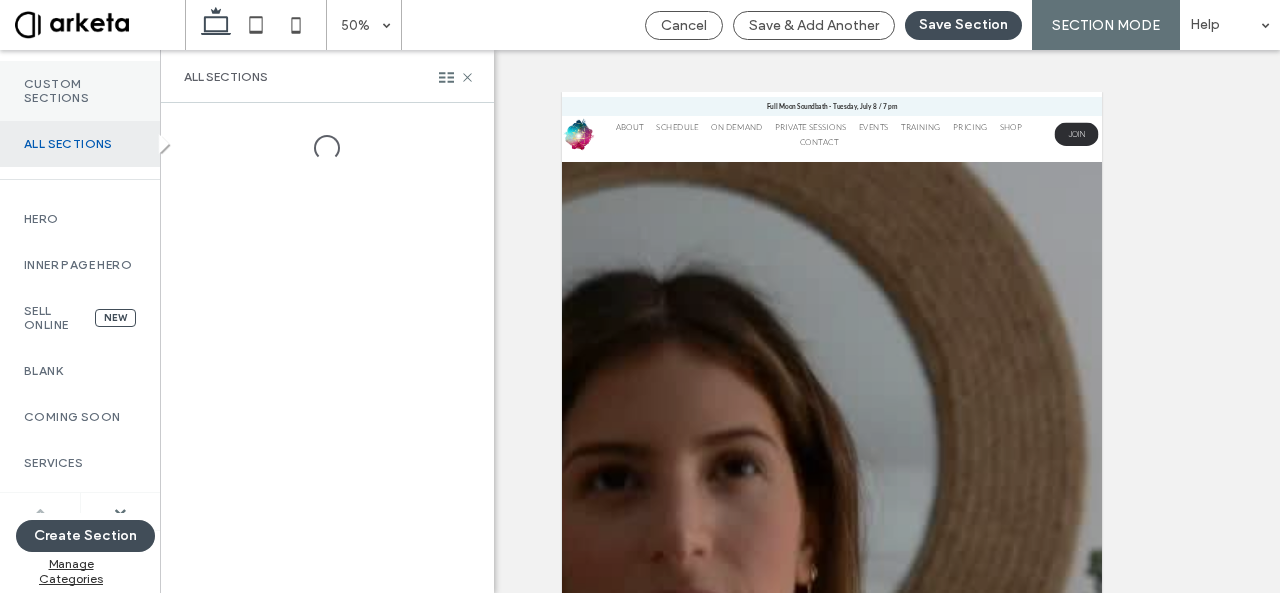 click on "Custom Sections" at bounding box center (80, 91) 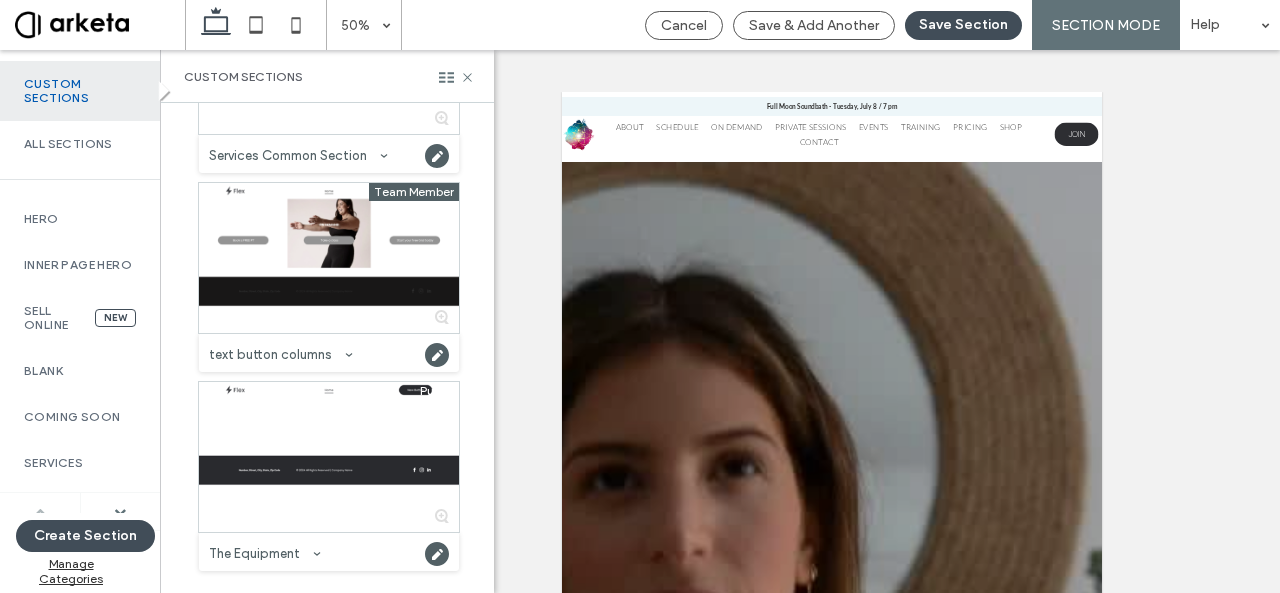 scroll, scrollTop: 3326, scrollLeft: 0, axis: vertical 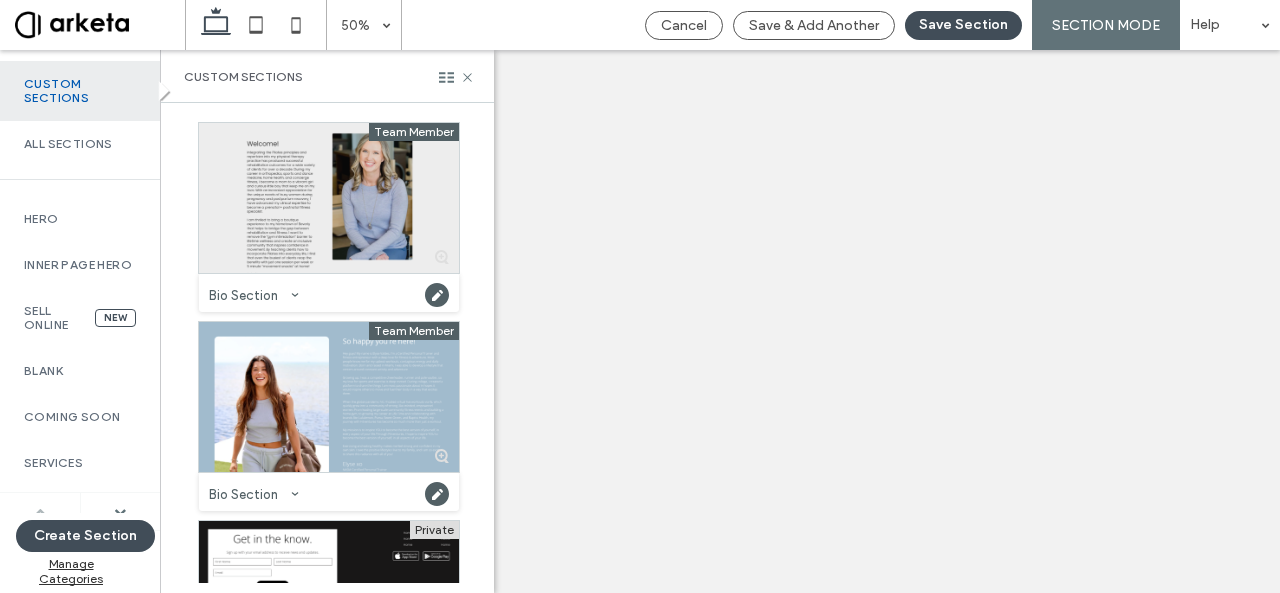 click at bounding box center [329, 198] 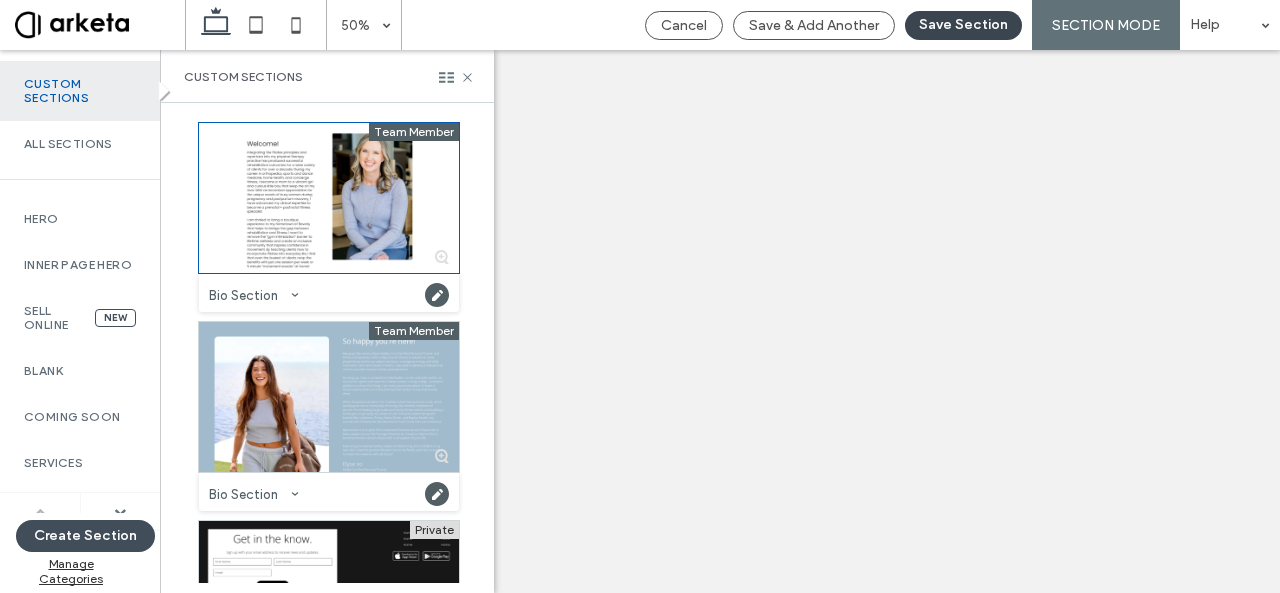 click on "Save Section" at bounding box center (963, 25) 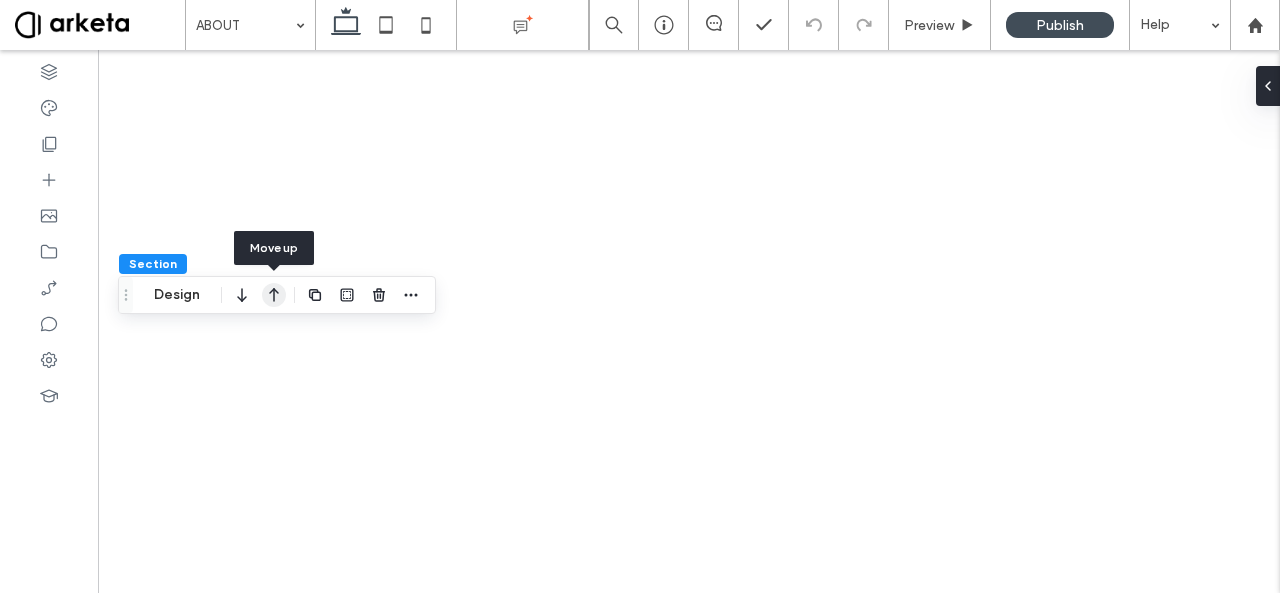 click 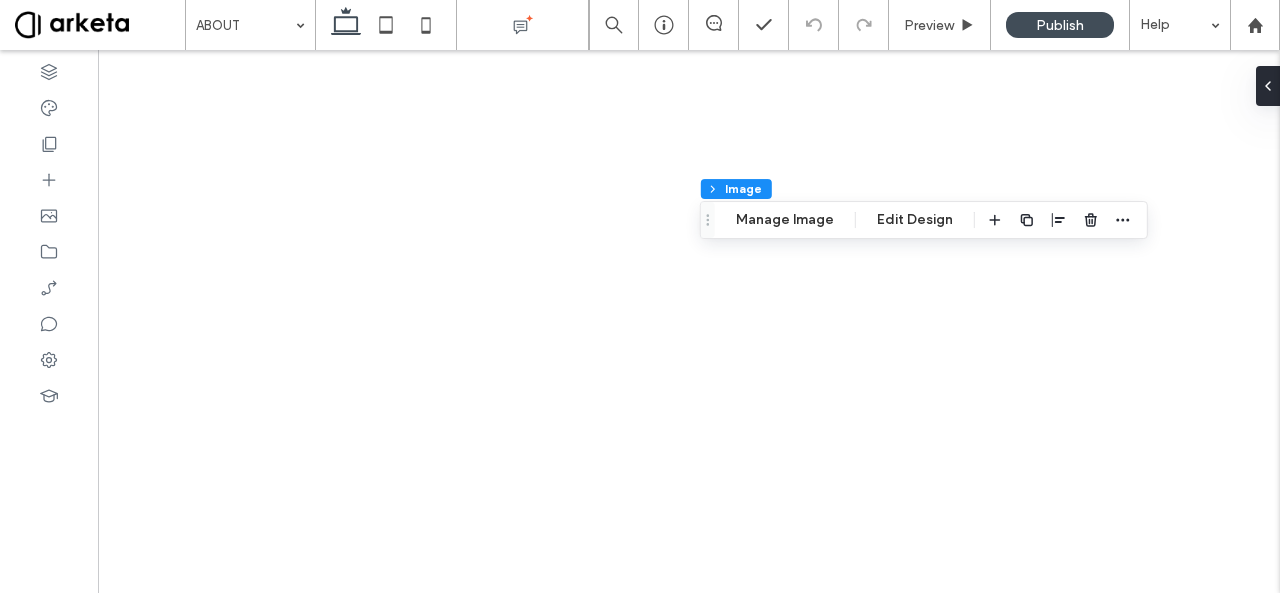 type on "*" 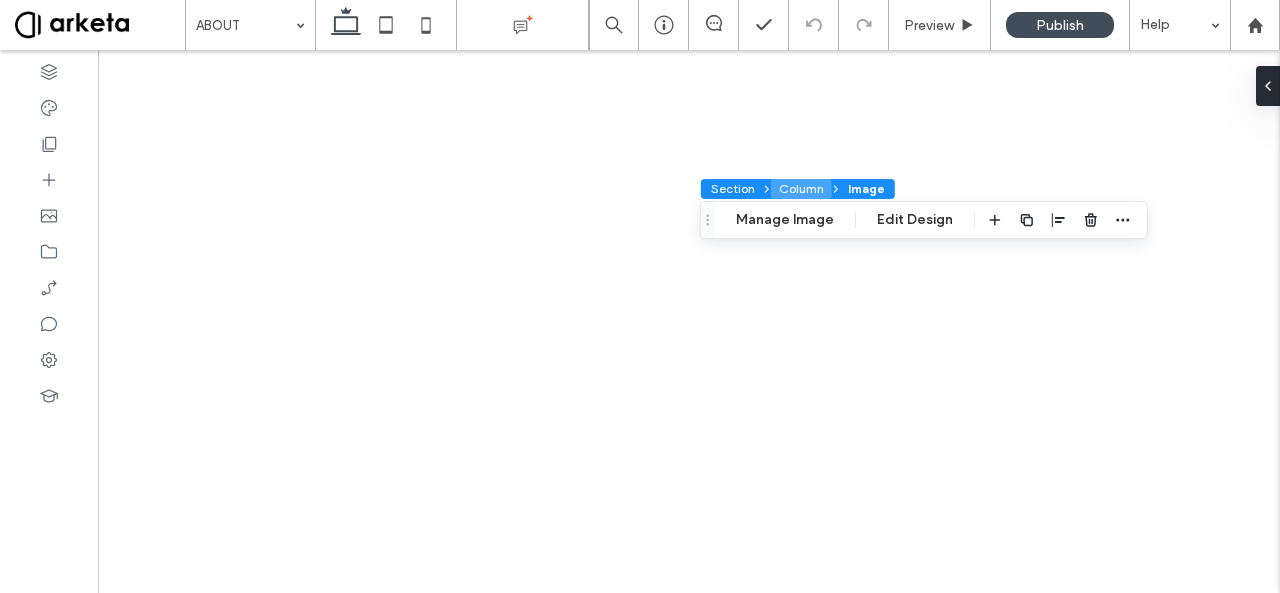 click on "Column" at bounding box center (801, 189) 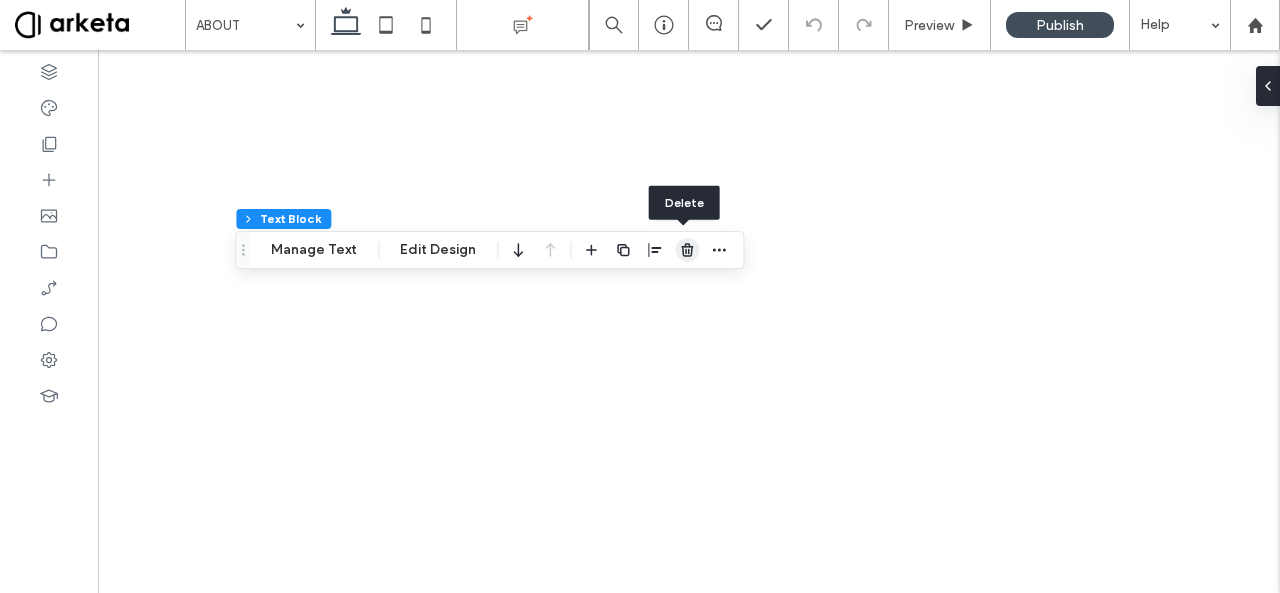 click 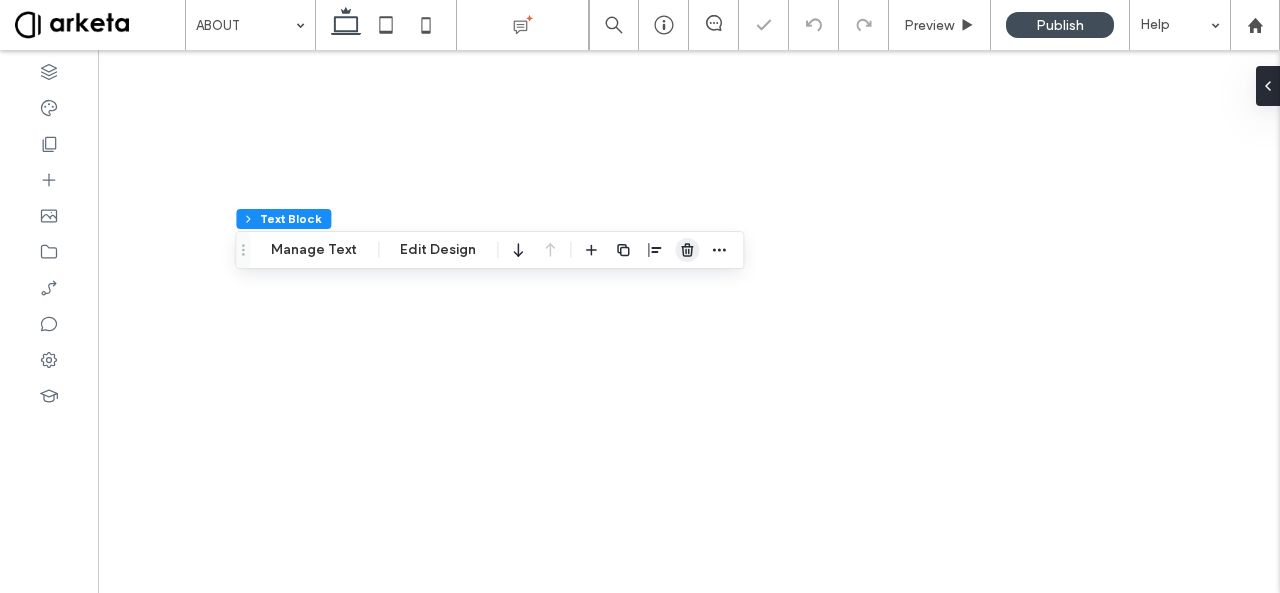 click 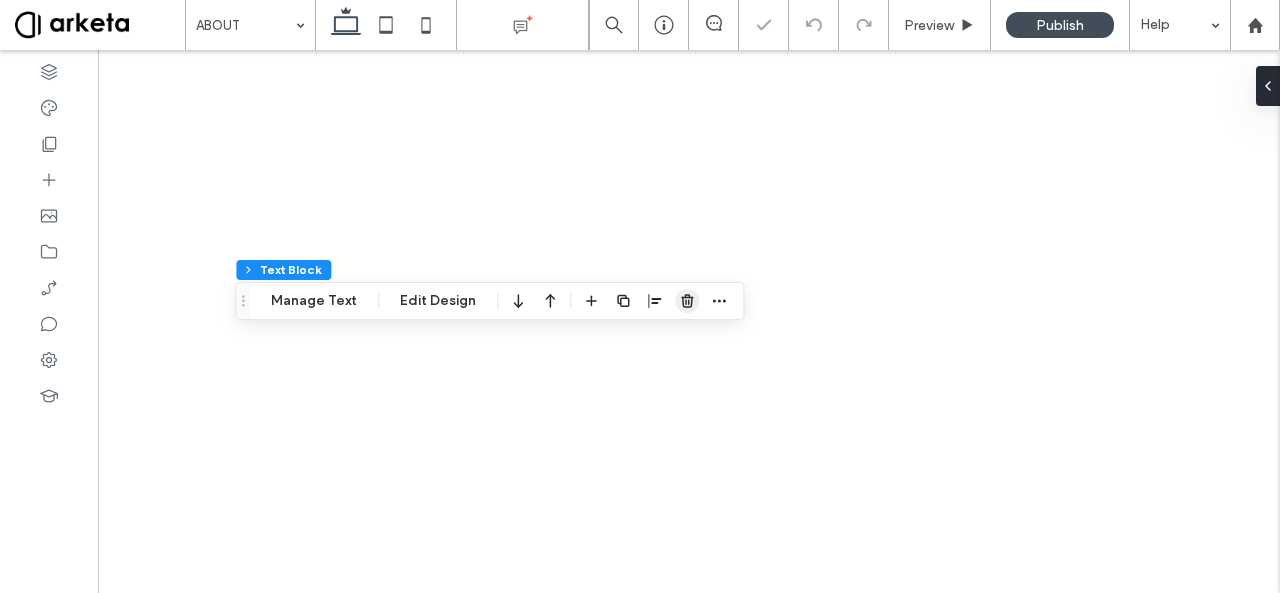 click at bounding box center (687, 301) 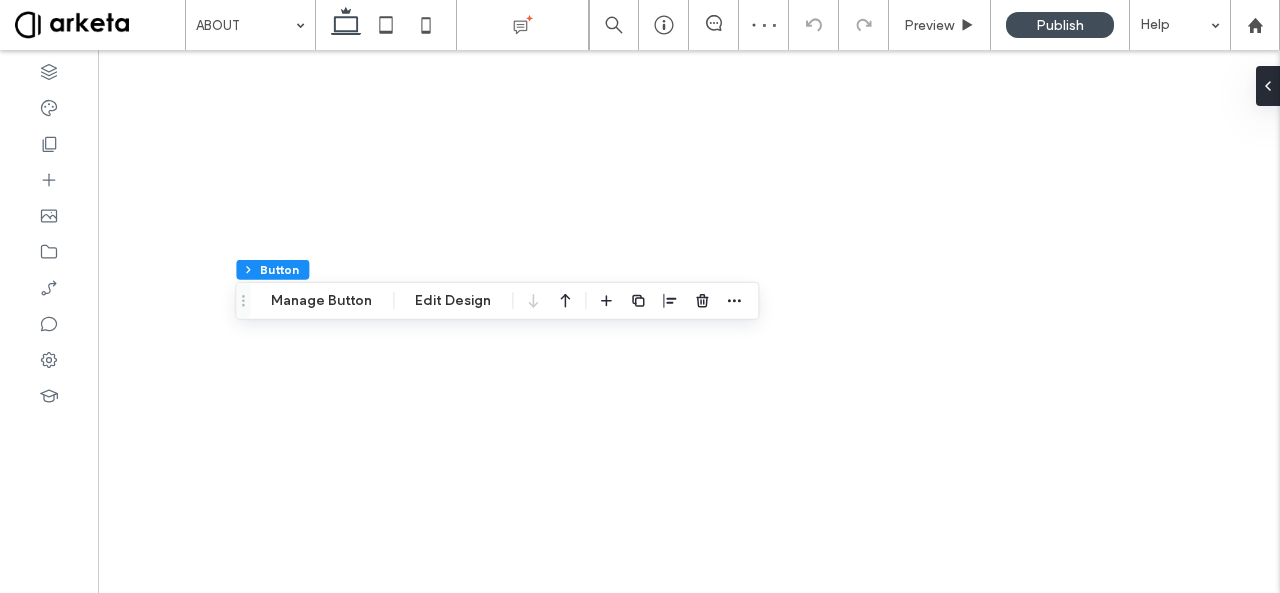 type on "**" 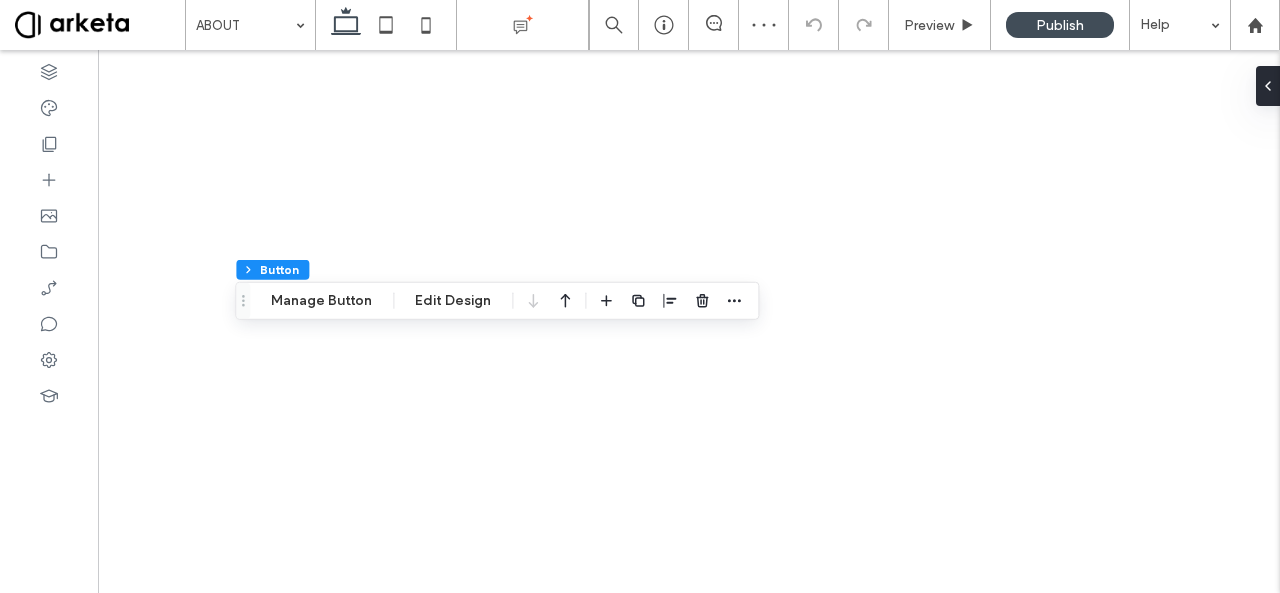 type on "**" 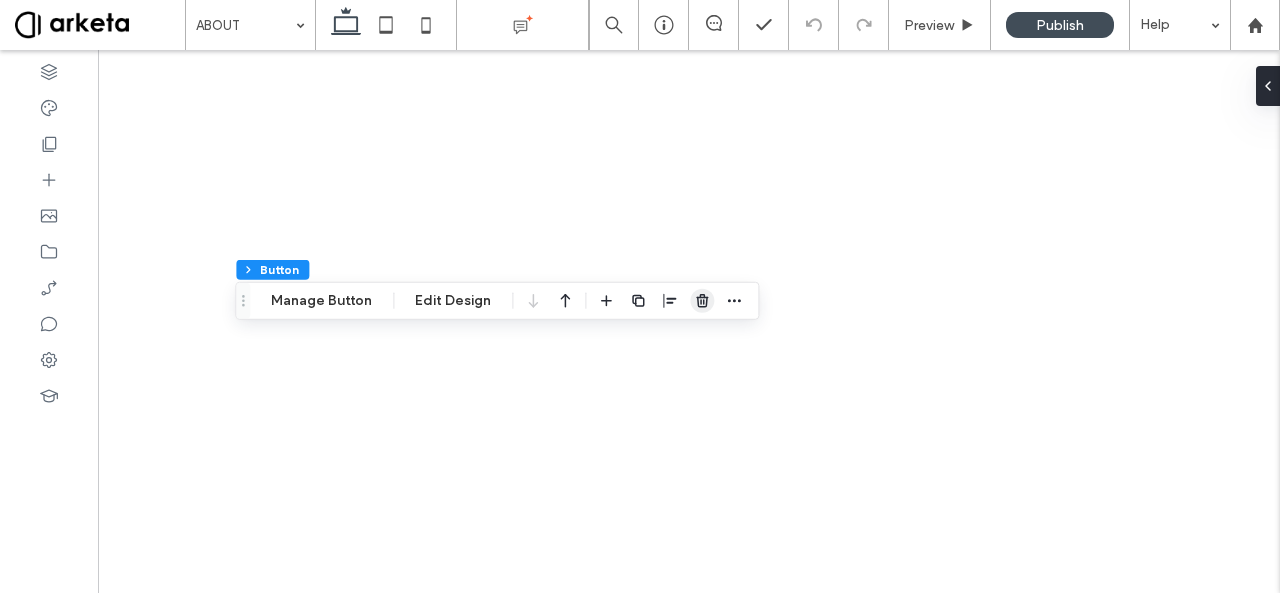 click 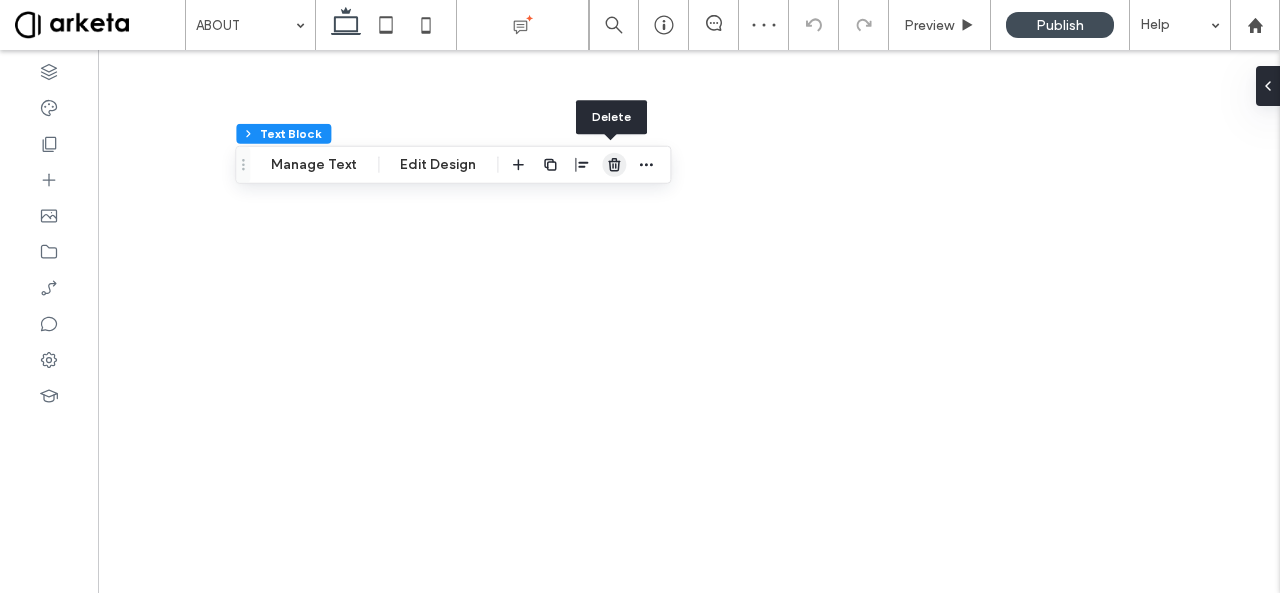 click 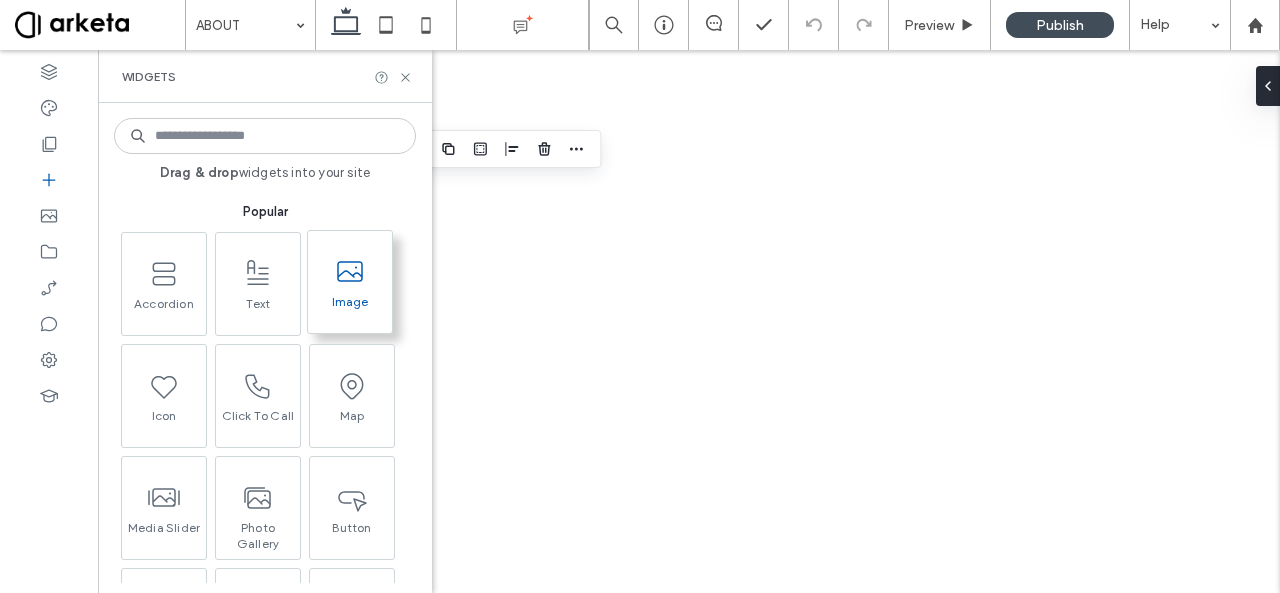 click 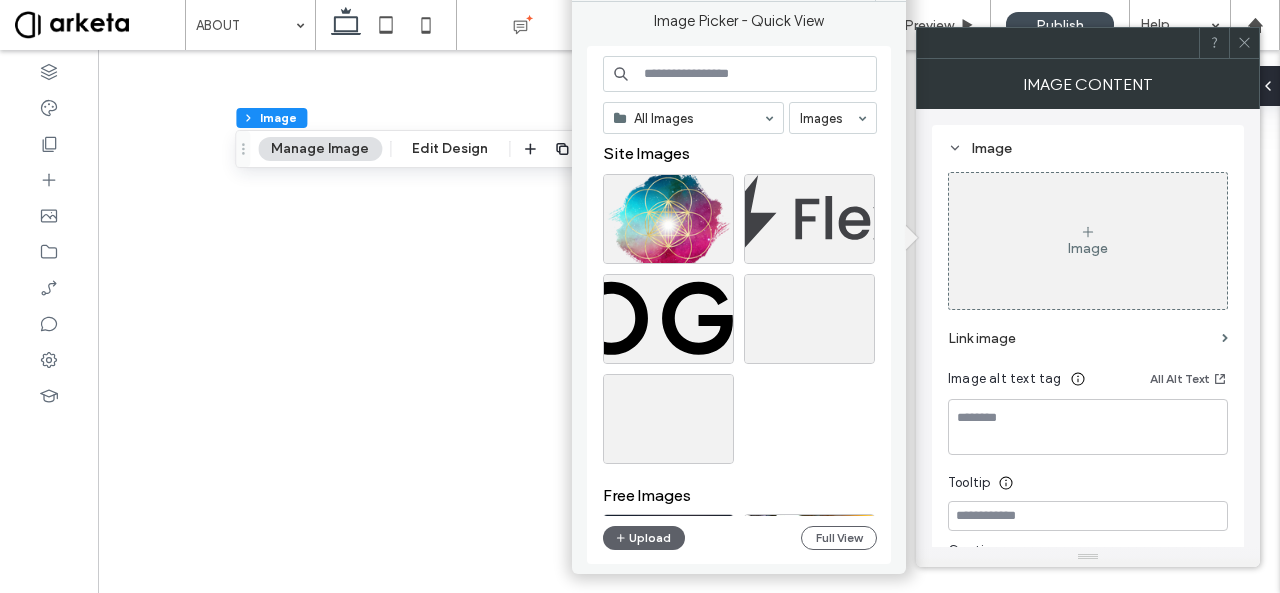 click 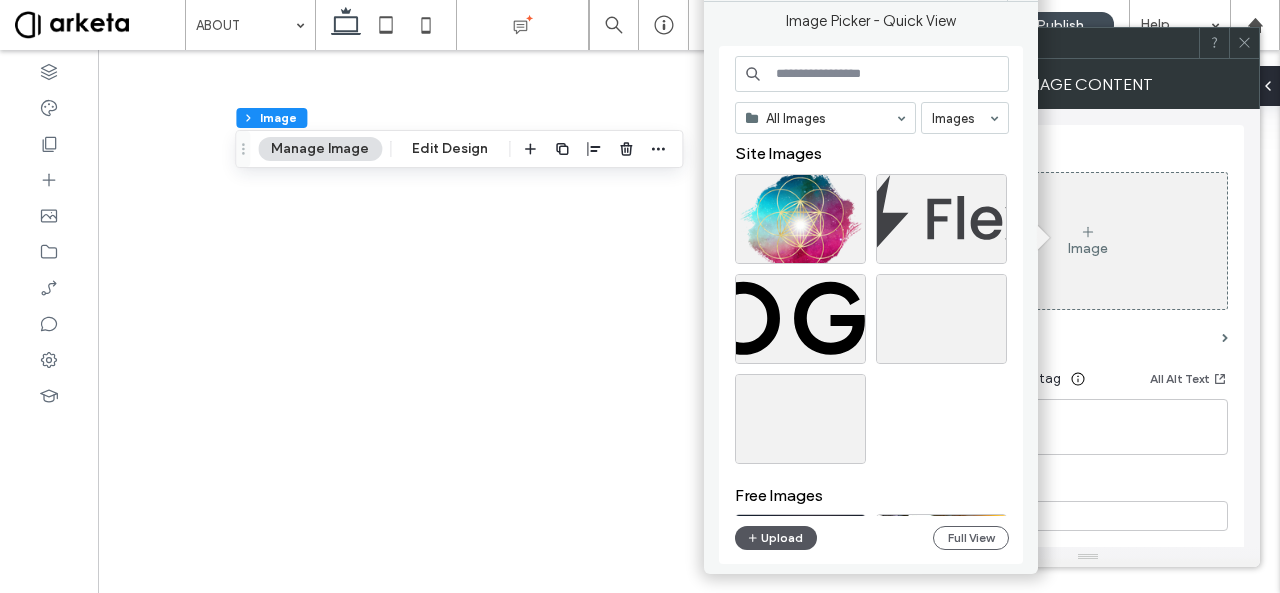 click on "Upload" at bounding box center (776, 538) 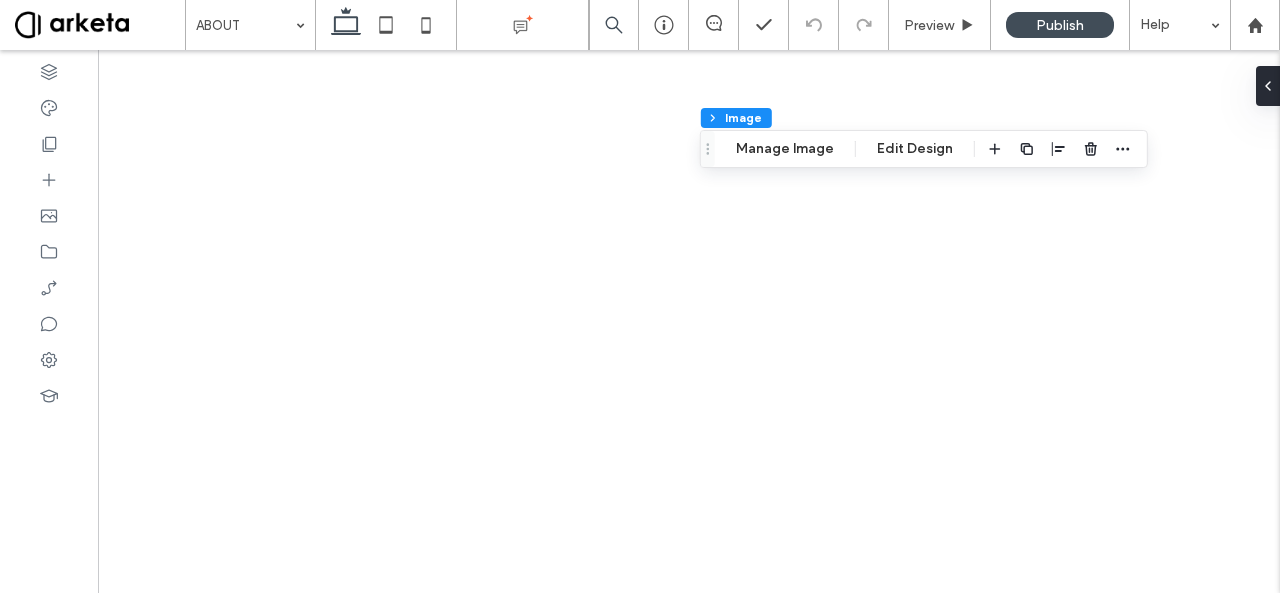 type on "*" 